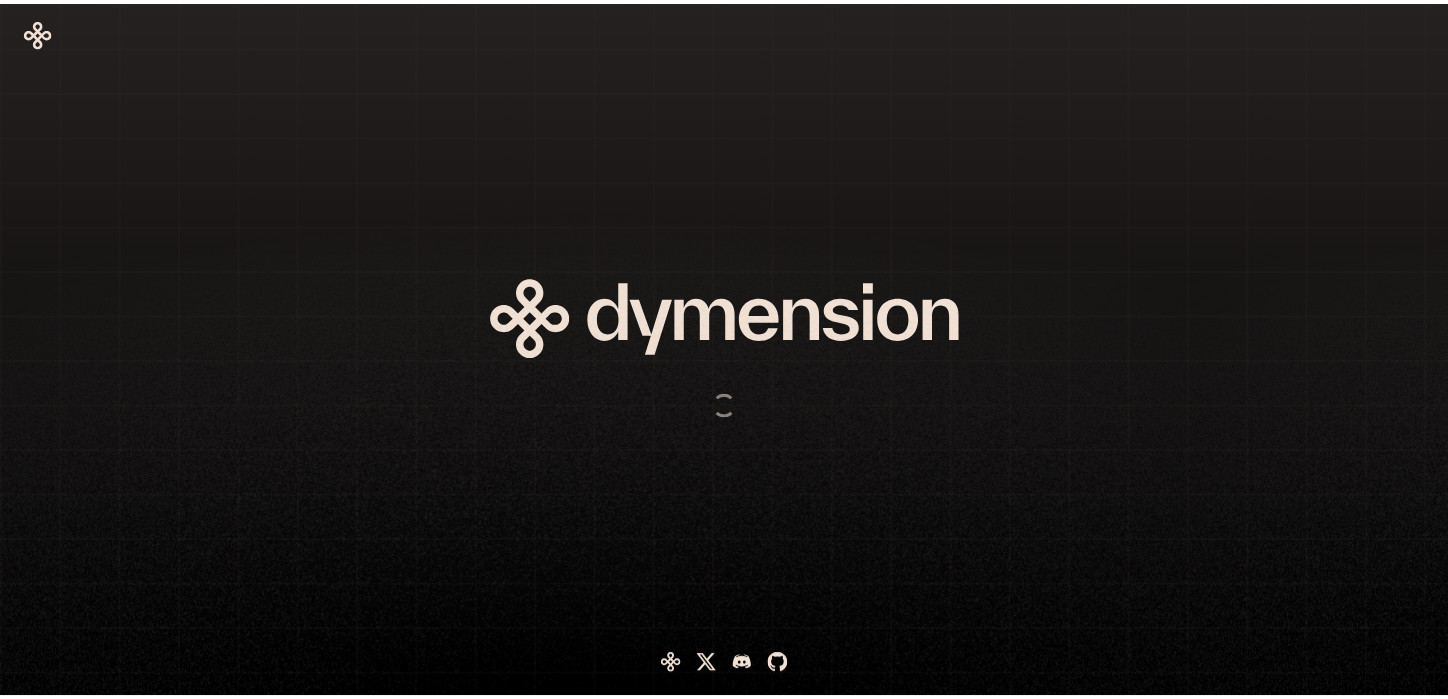 scroll, scrollTop: 0, scrollLeft: 0, axis: both 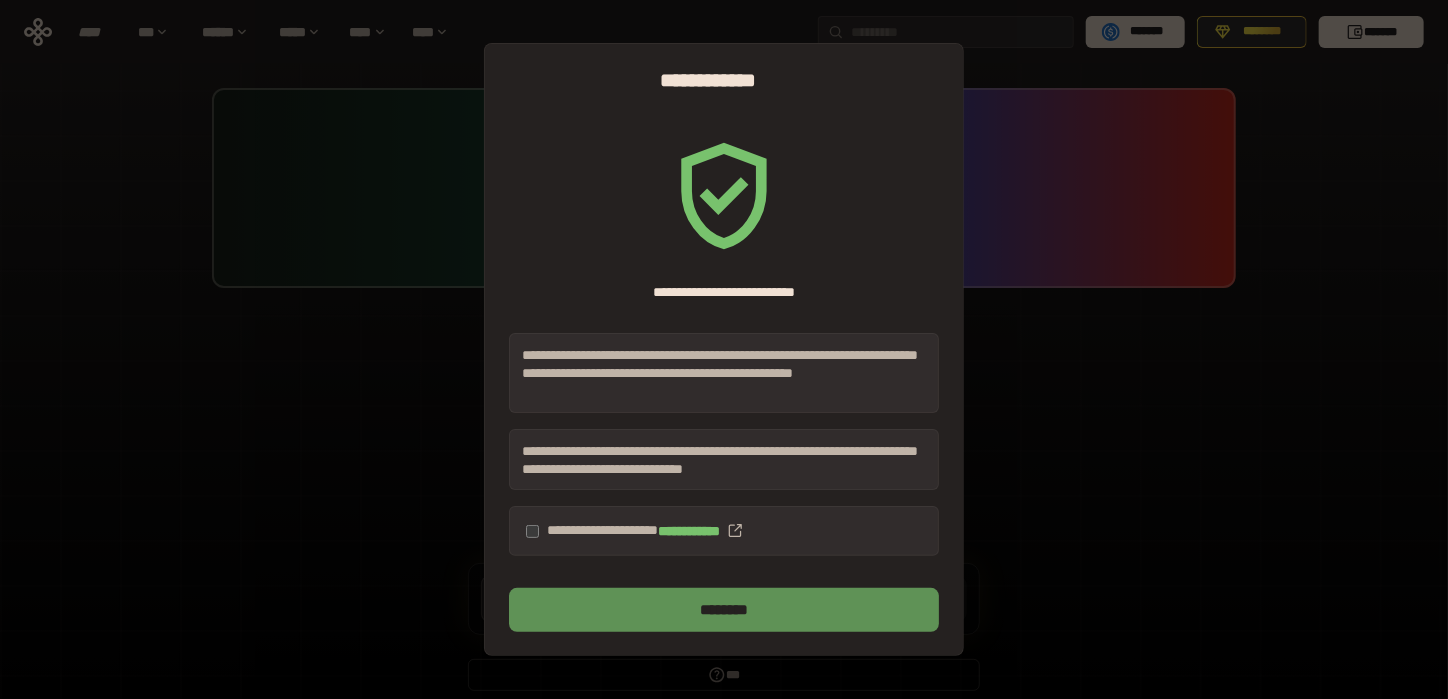 click on "********" at bounding box center (724, 610) 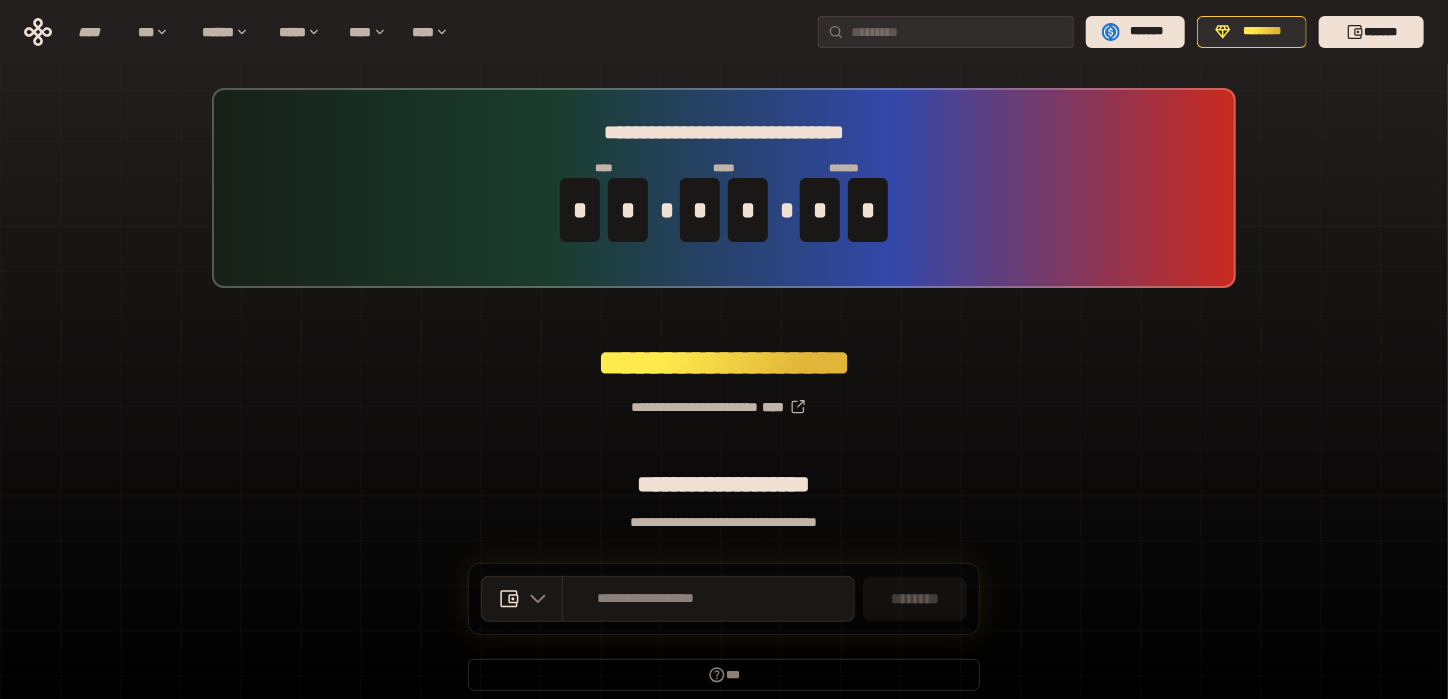 click on "**********" at bounding box center [724, 399] 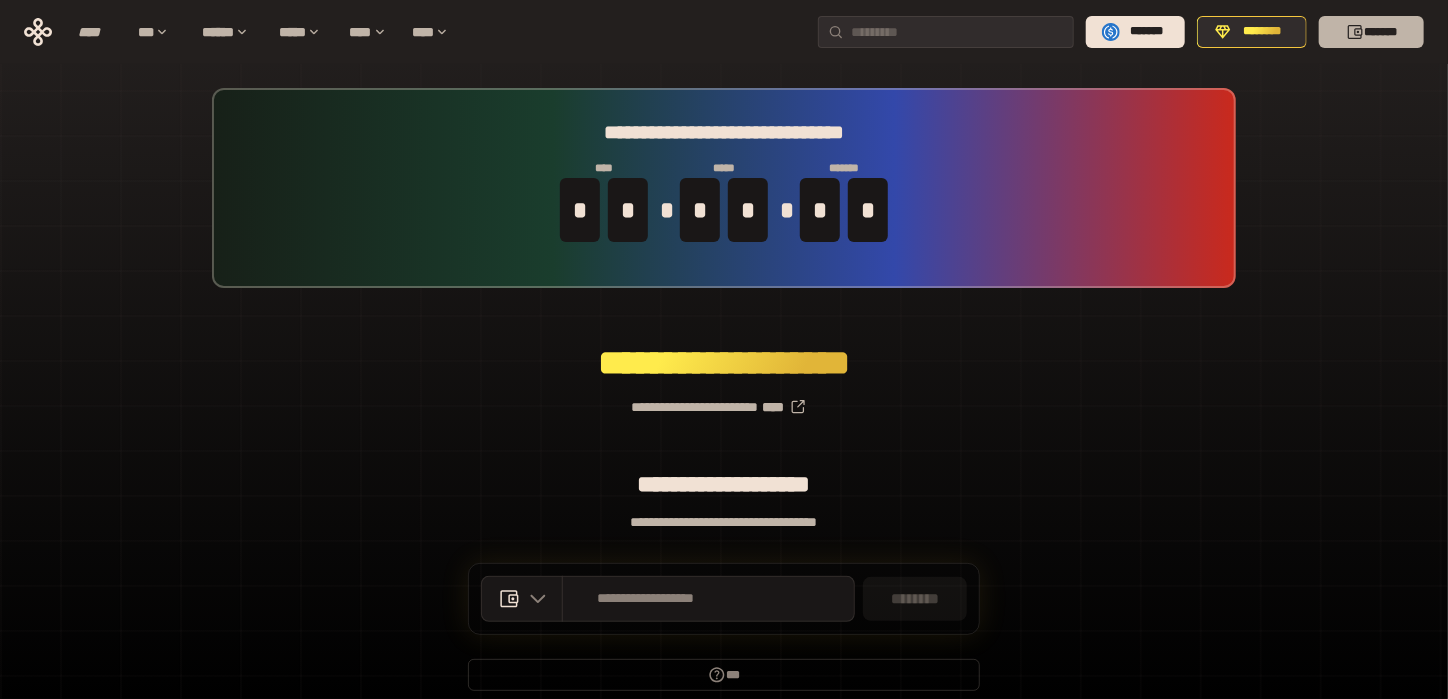 click on "*******" at bounding box center [1371, 32] 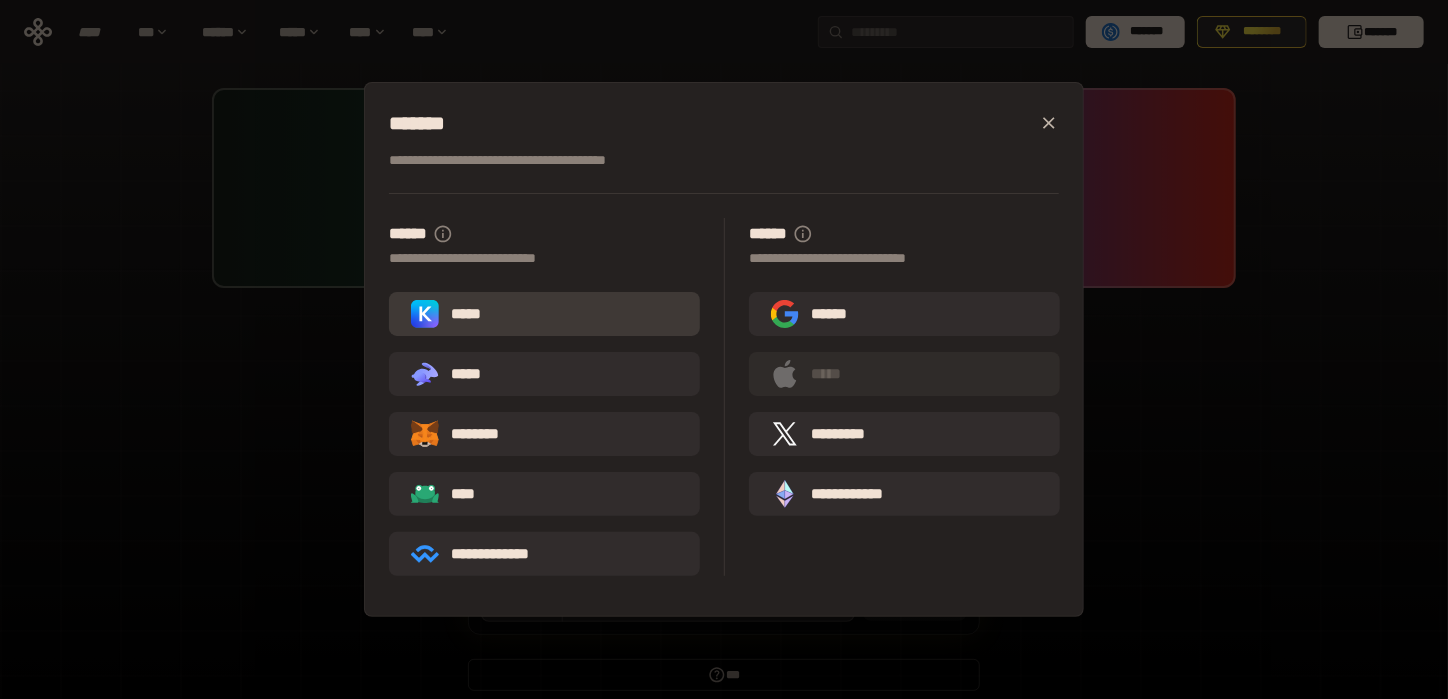click on "*****" at bounding box center [544, 314] 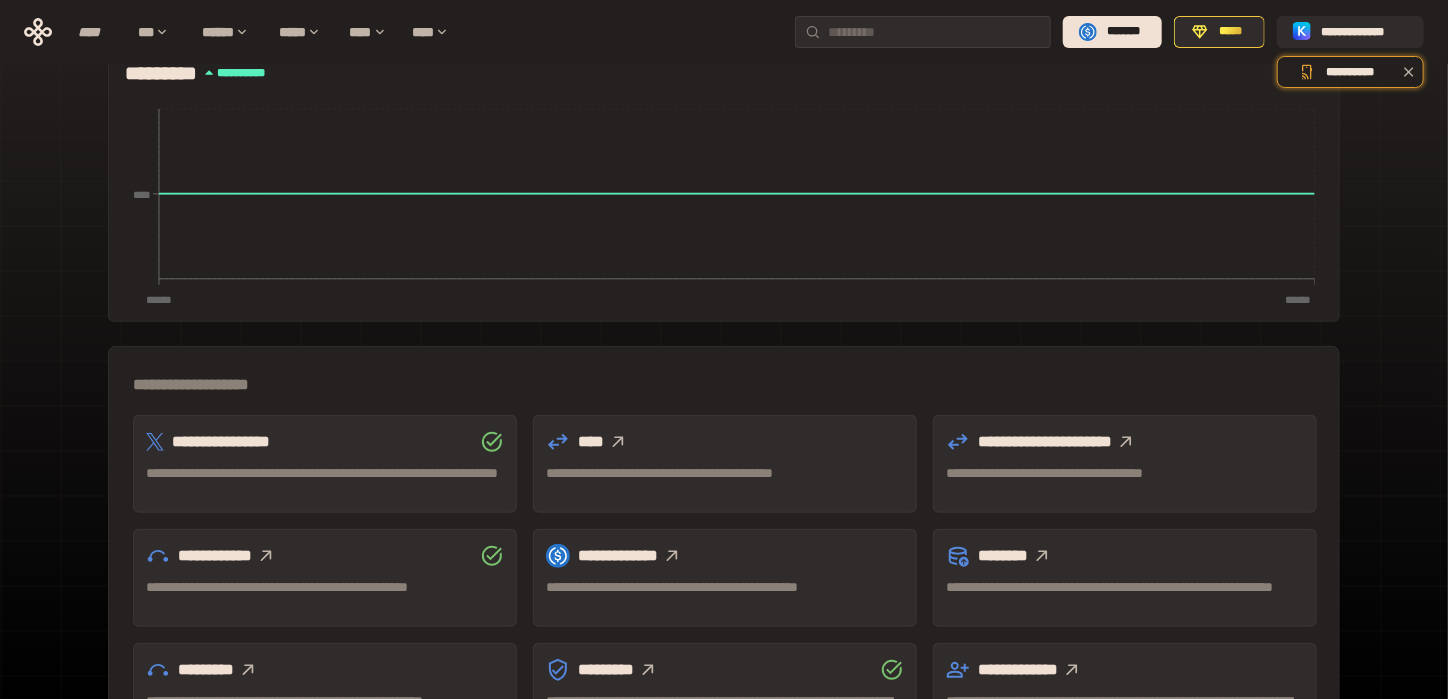scroll, scrollTop: 533, scrollLeft: 0, axis: vertical 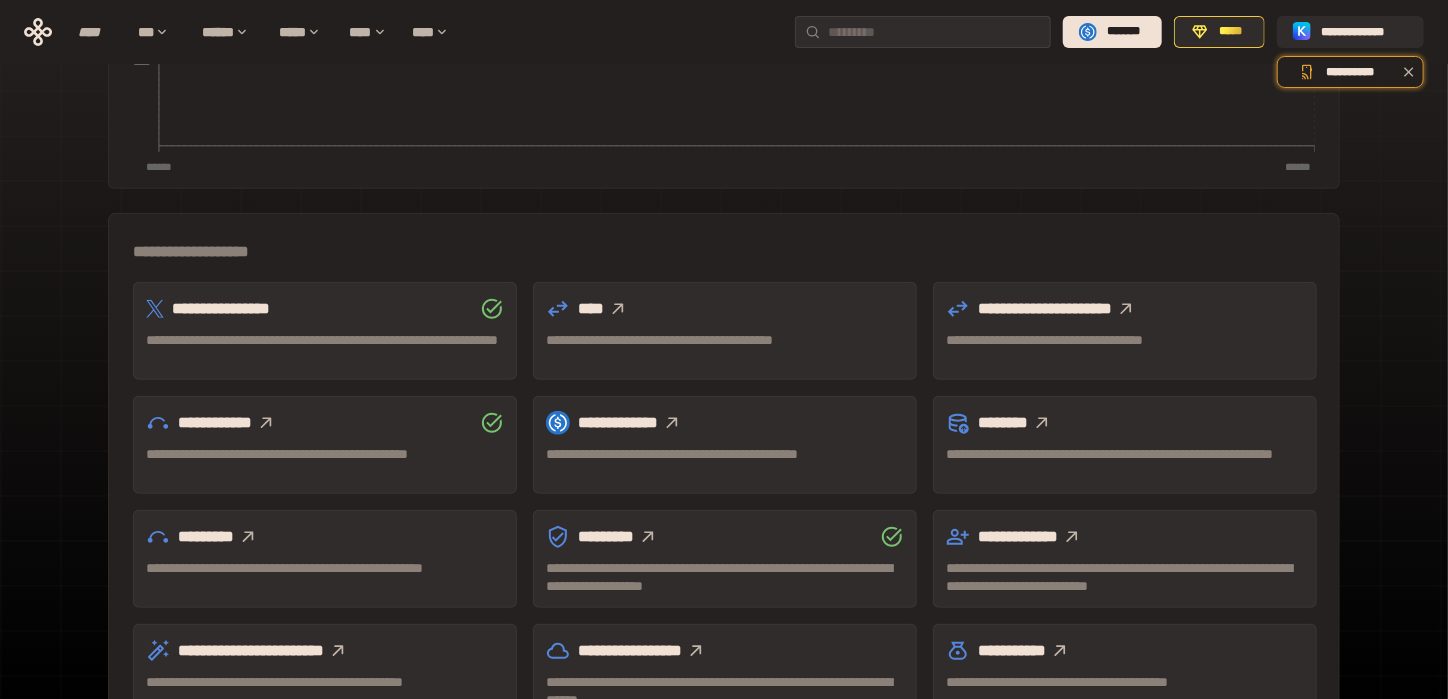 click 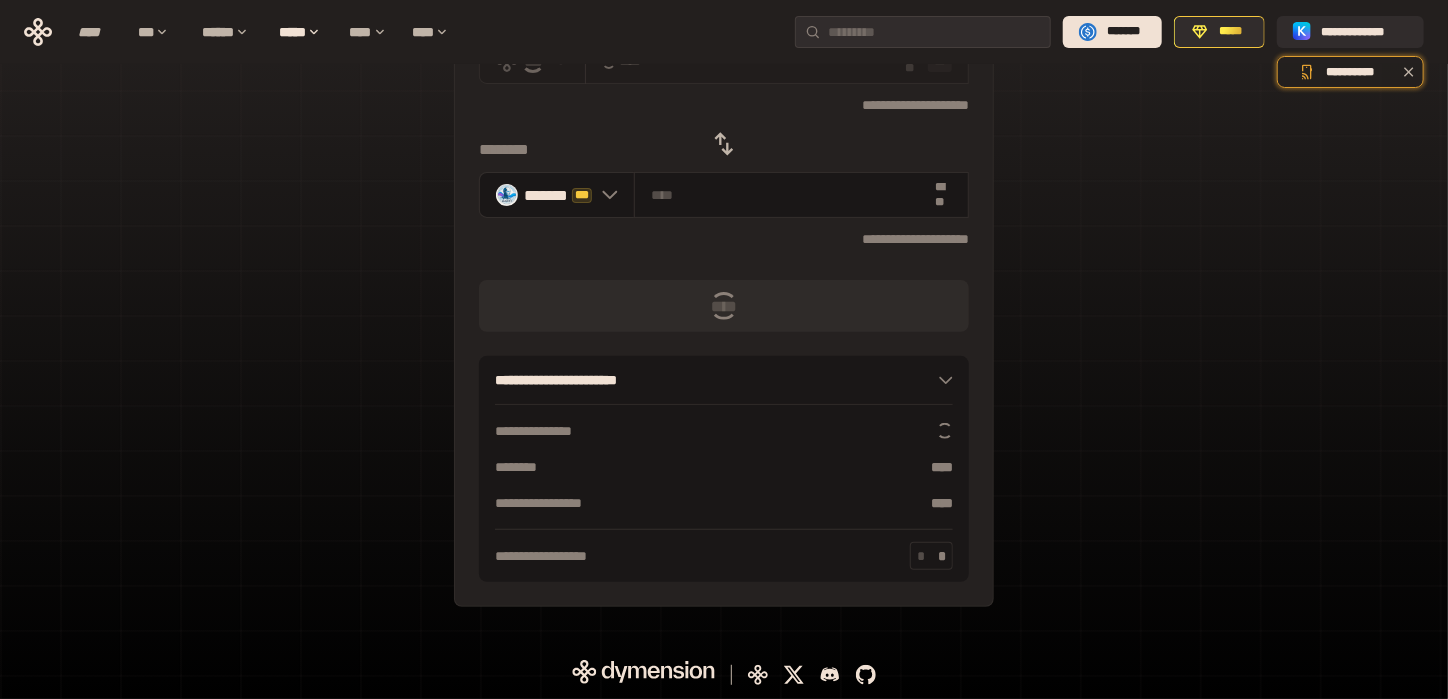 scroll, scrollTop: 0, scrollLeft: 0, axis: both 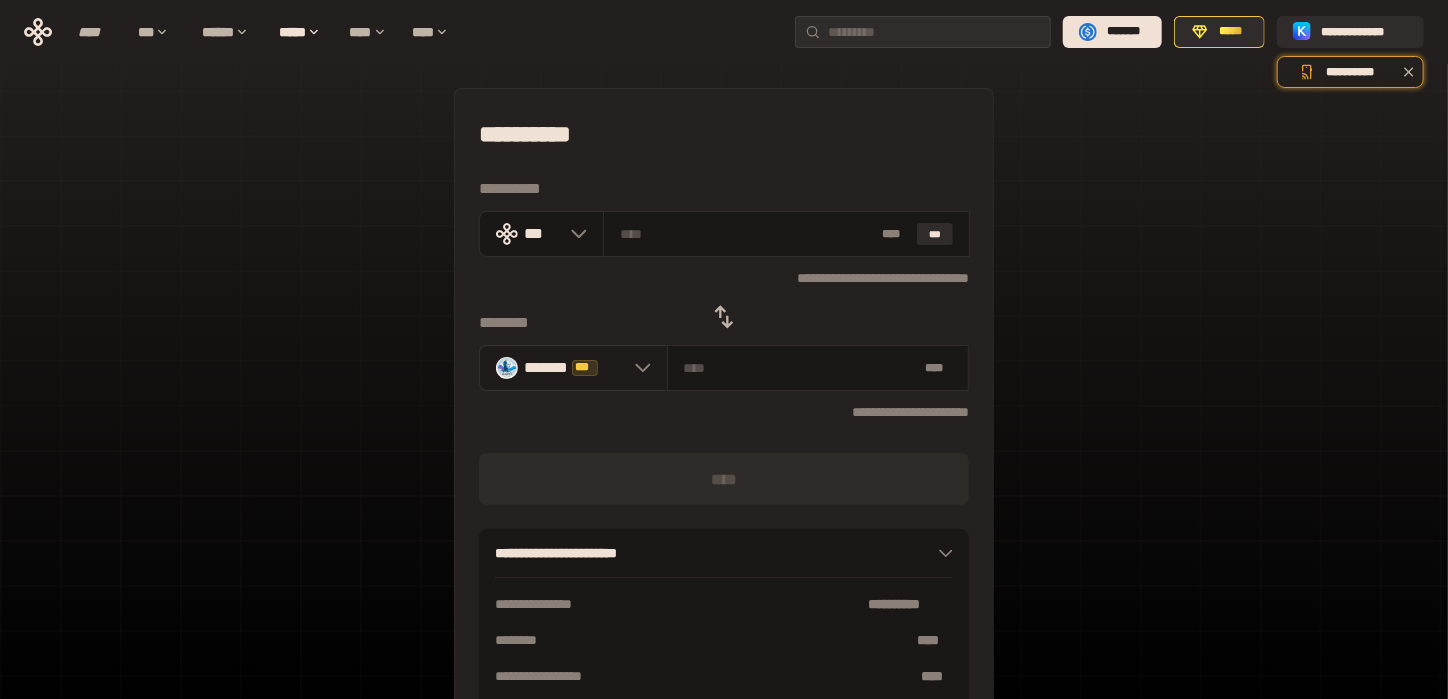 click 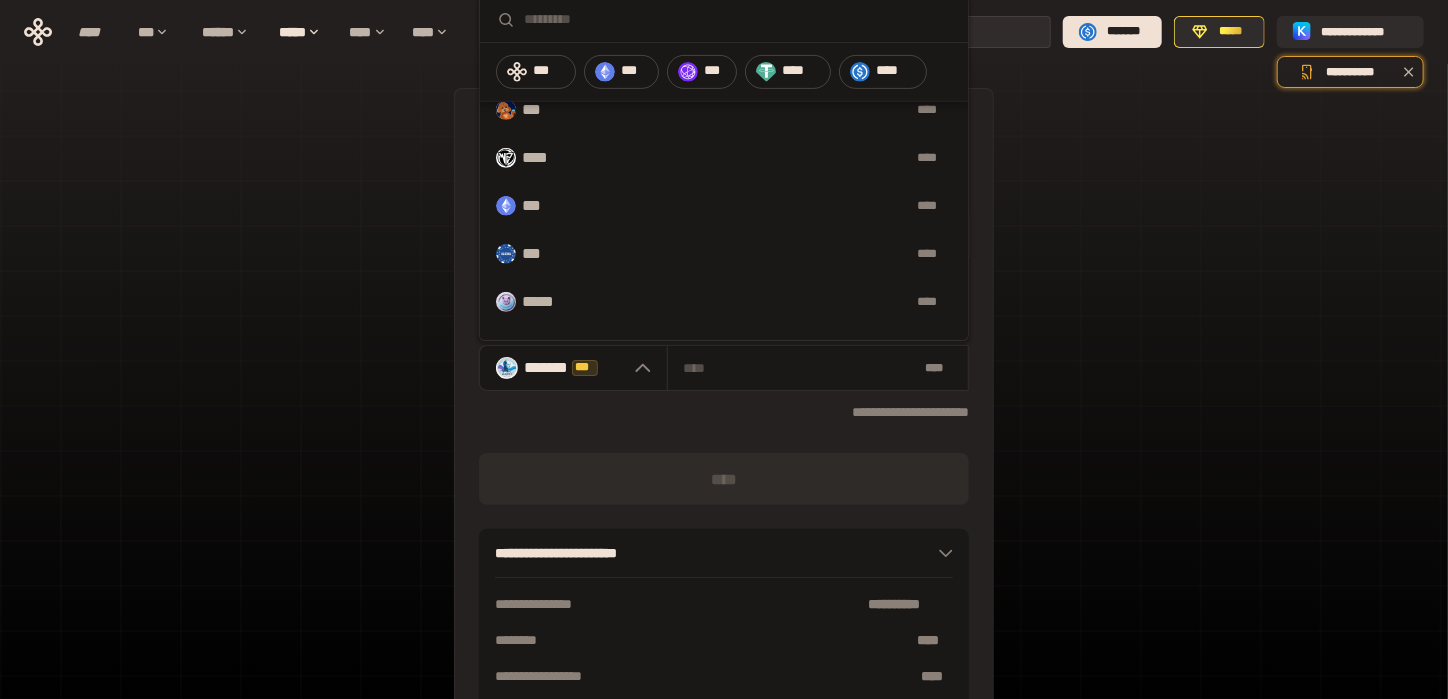 scroll, scrollTop: 0, scrollLeft: 0, axis: both 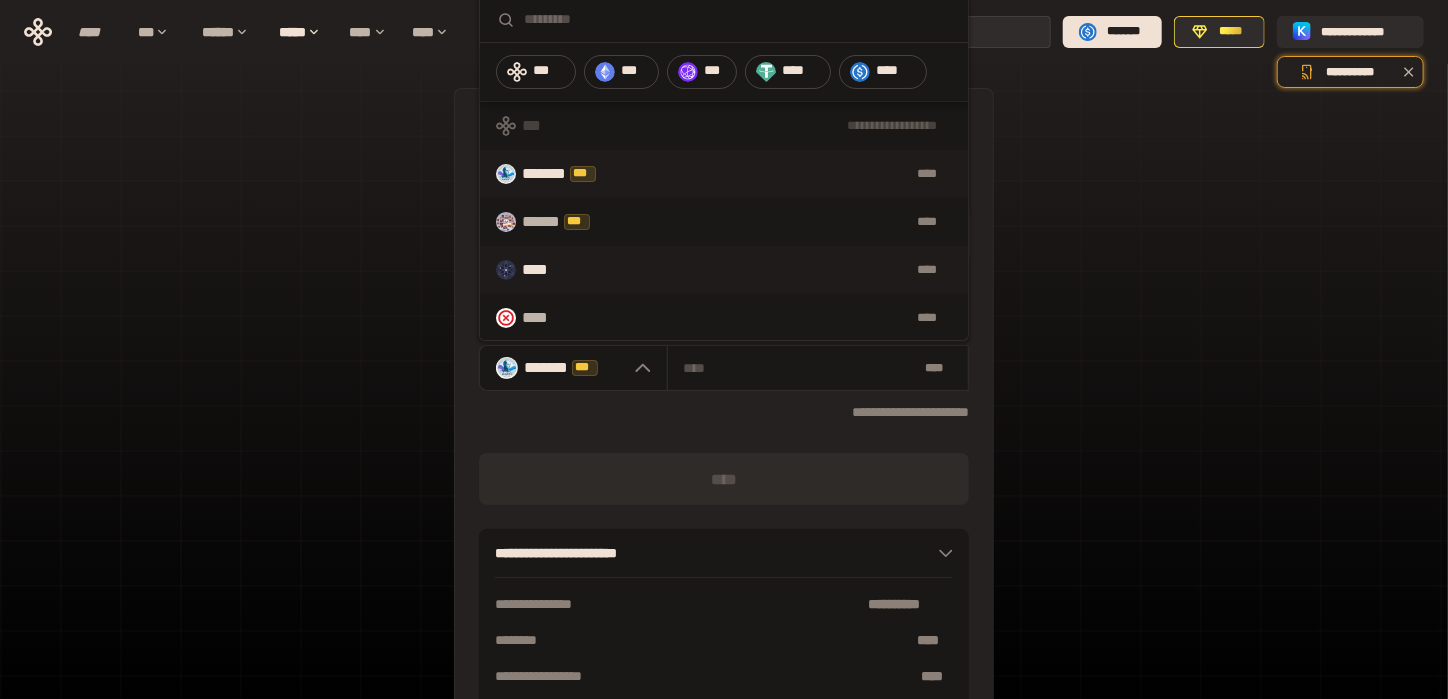 click on "****" at bounding box center [545, 270] 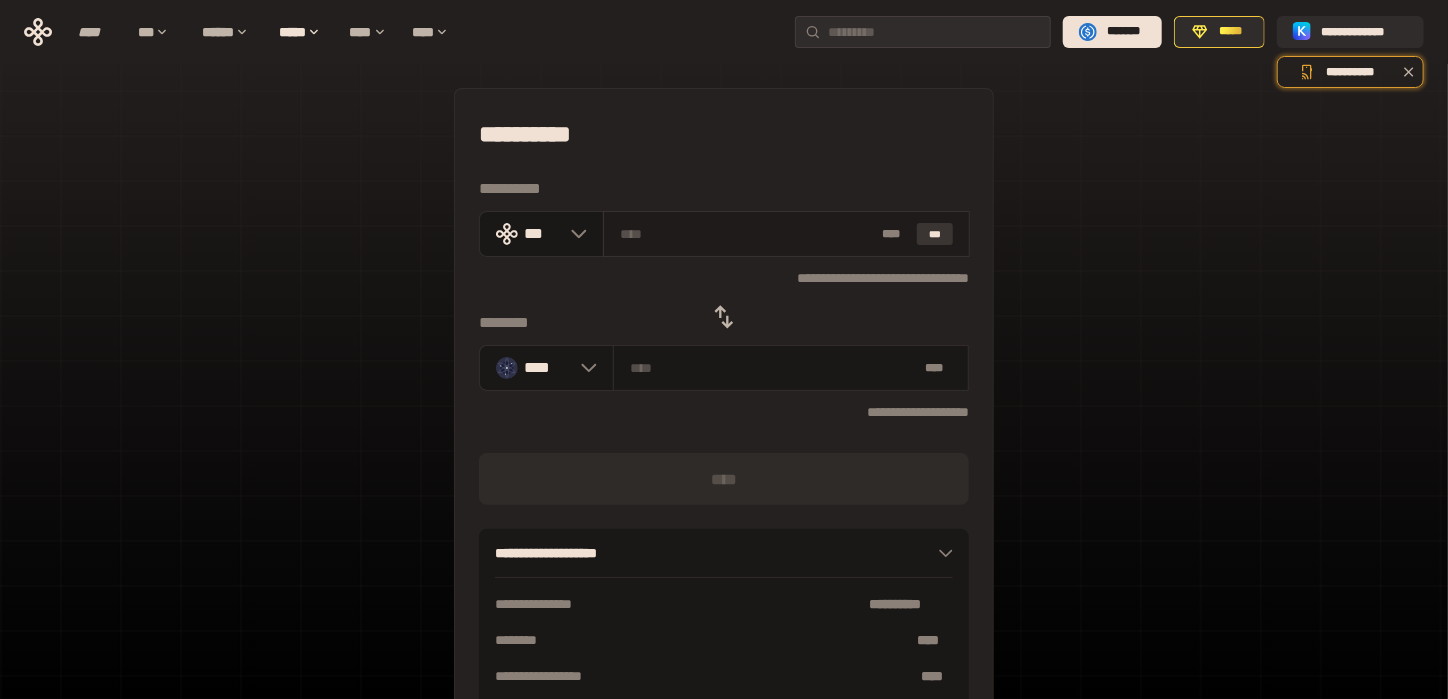 click on "***" at bounding box center [935, 234] 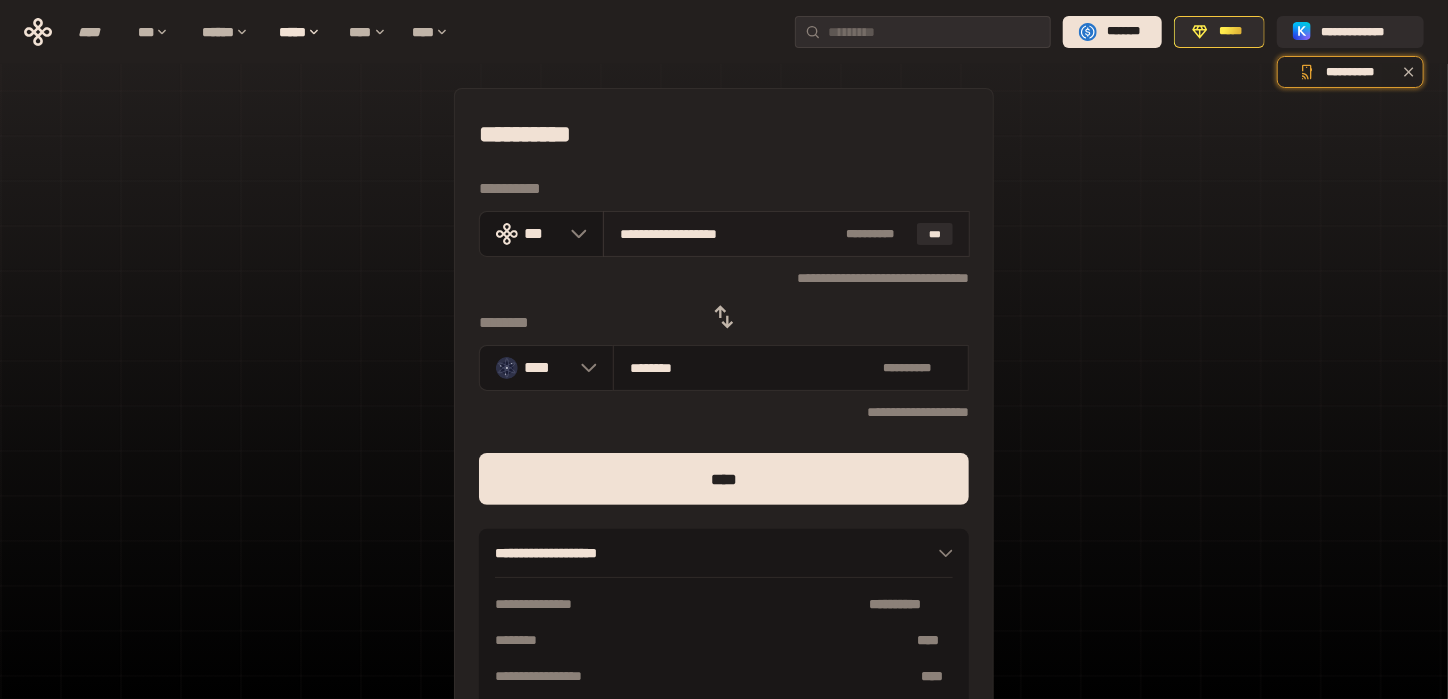 drag, startPoint x: 791, startPoint y: 237, endPoint x: 635, endPoint y: 237, distance: 156 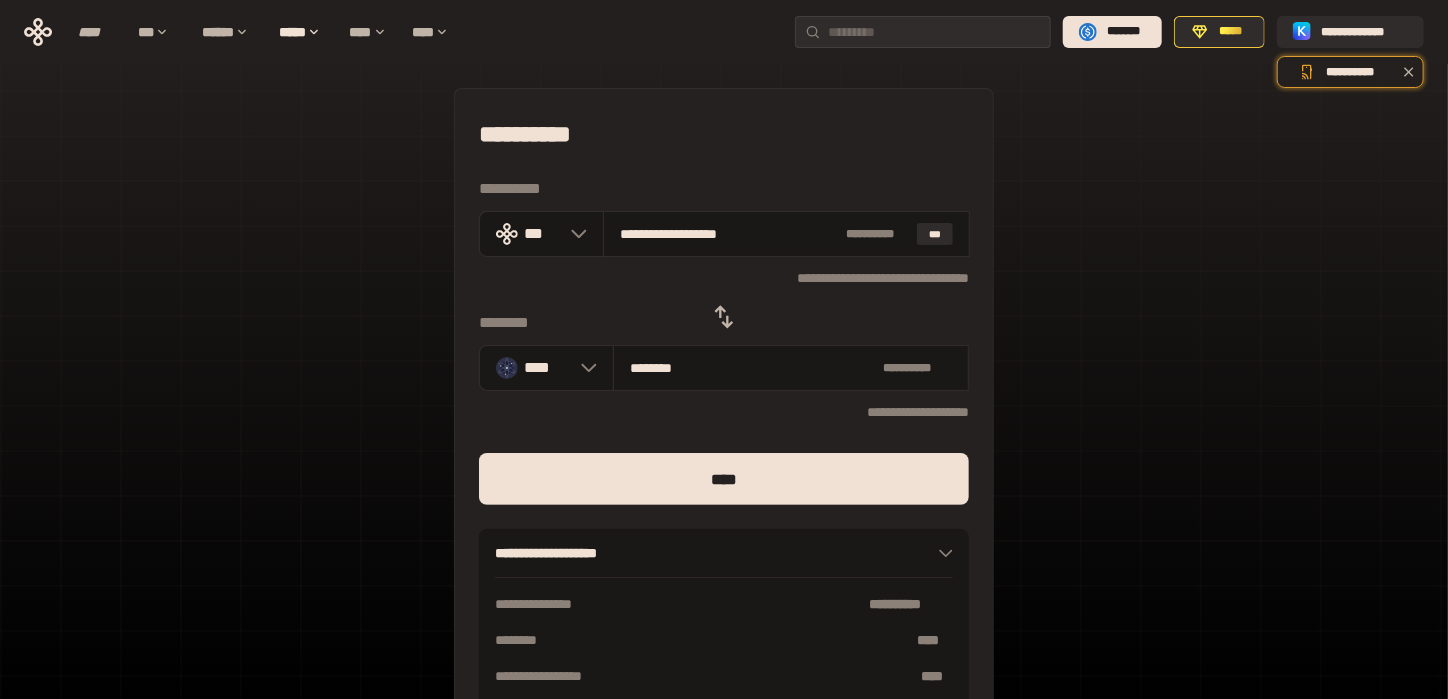 type on "***" 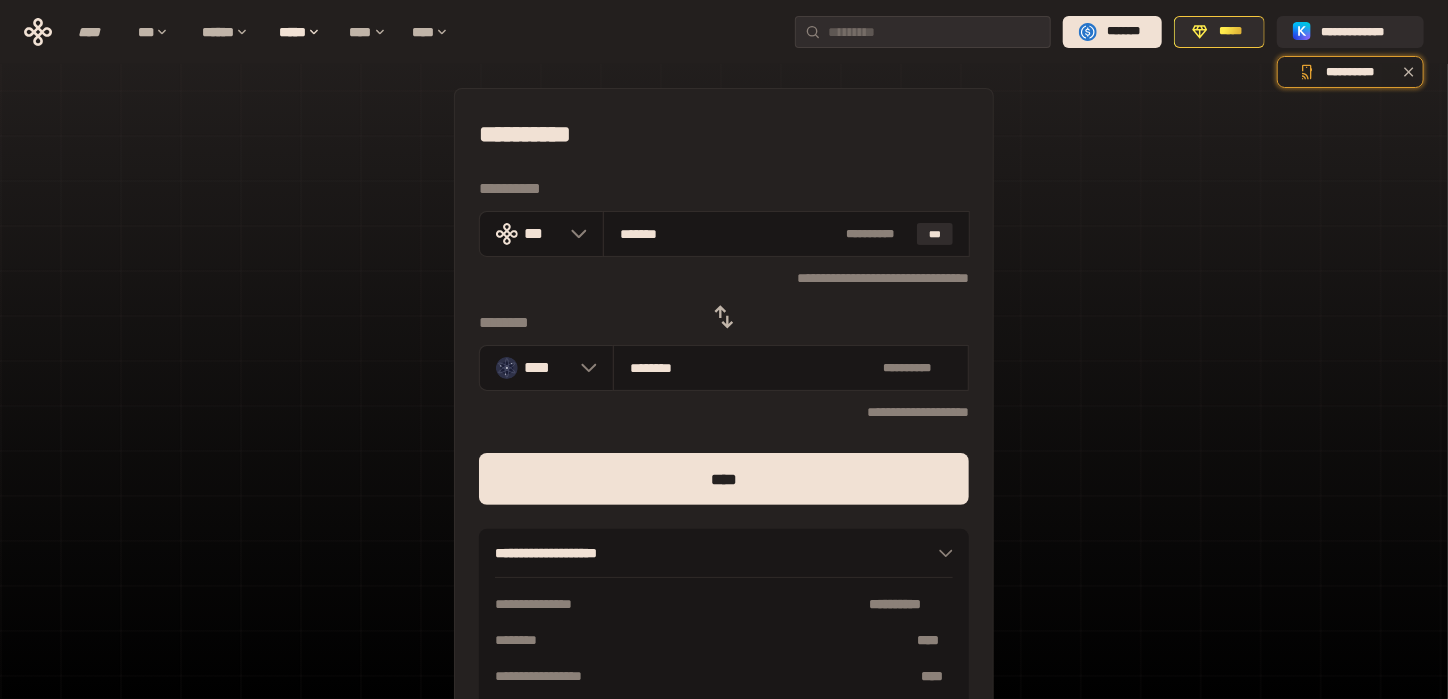 type on "******" 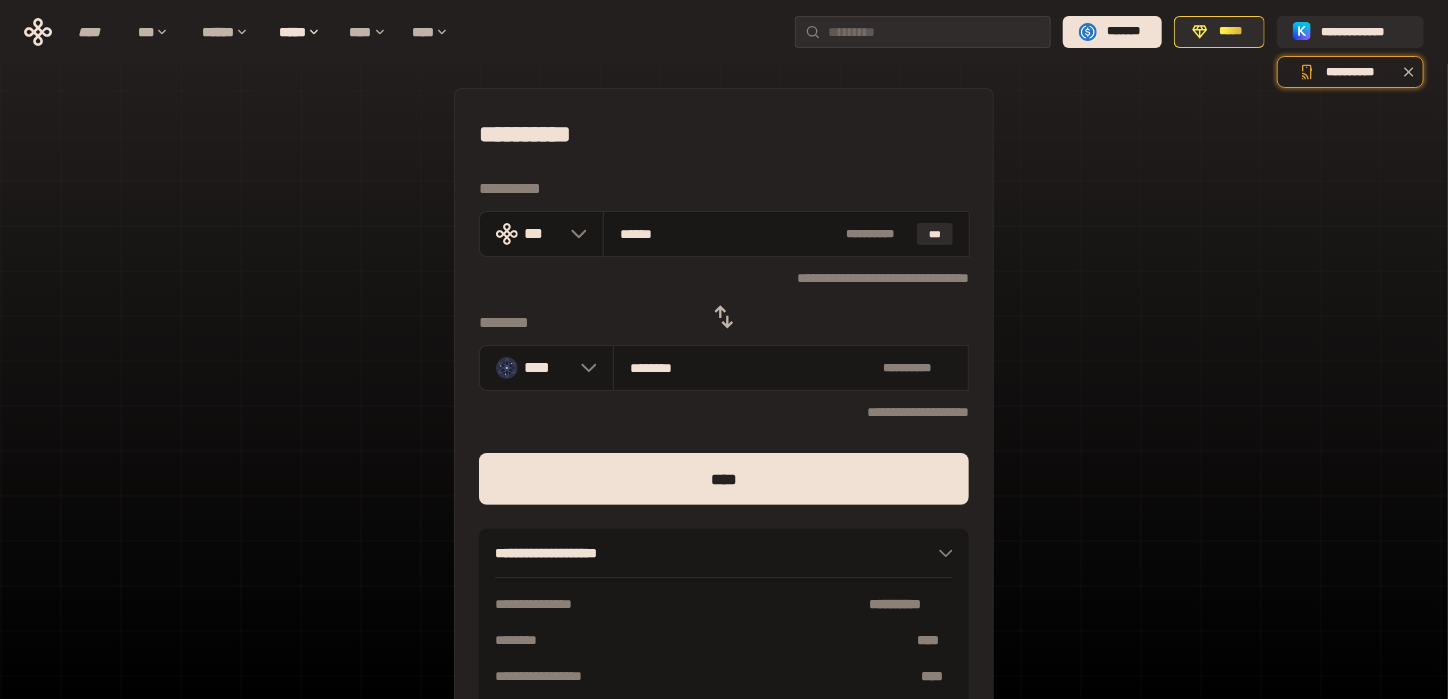 type on "********" 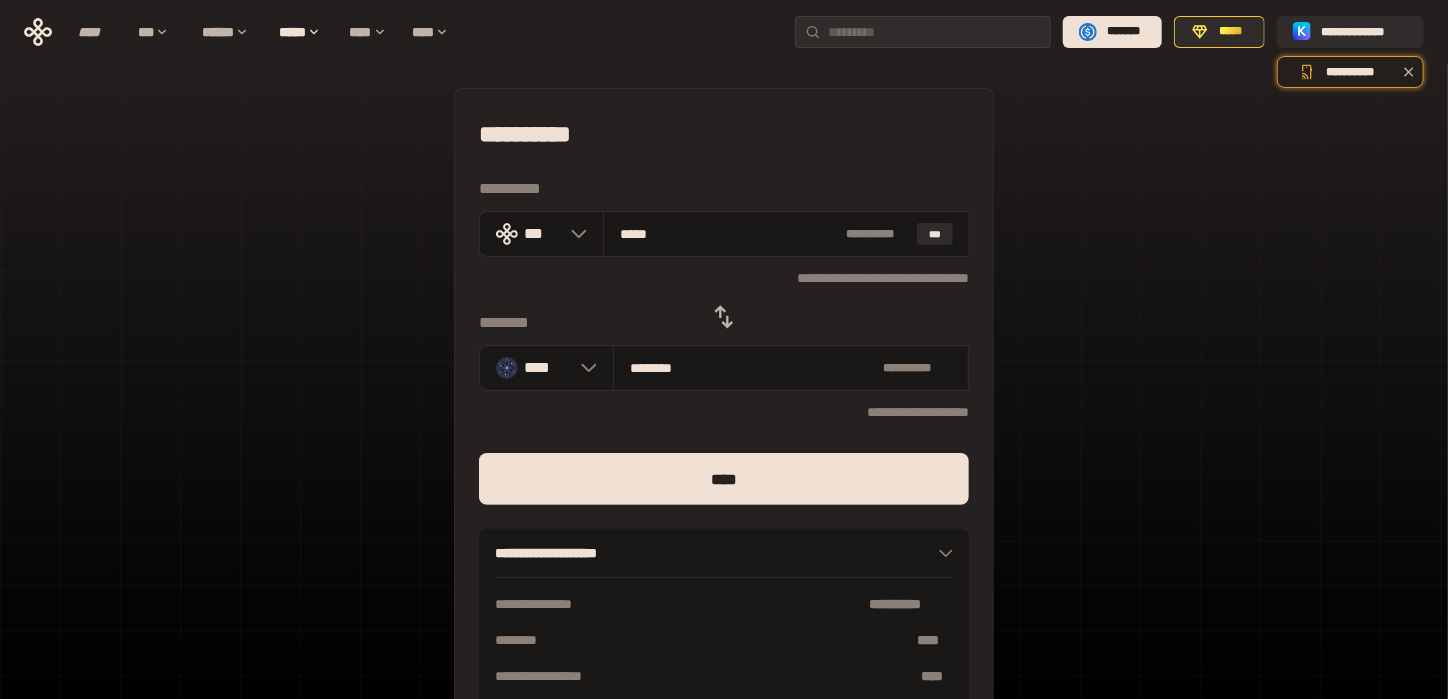 type on "********" 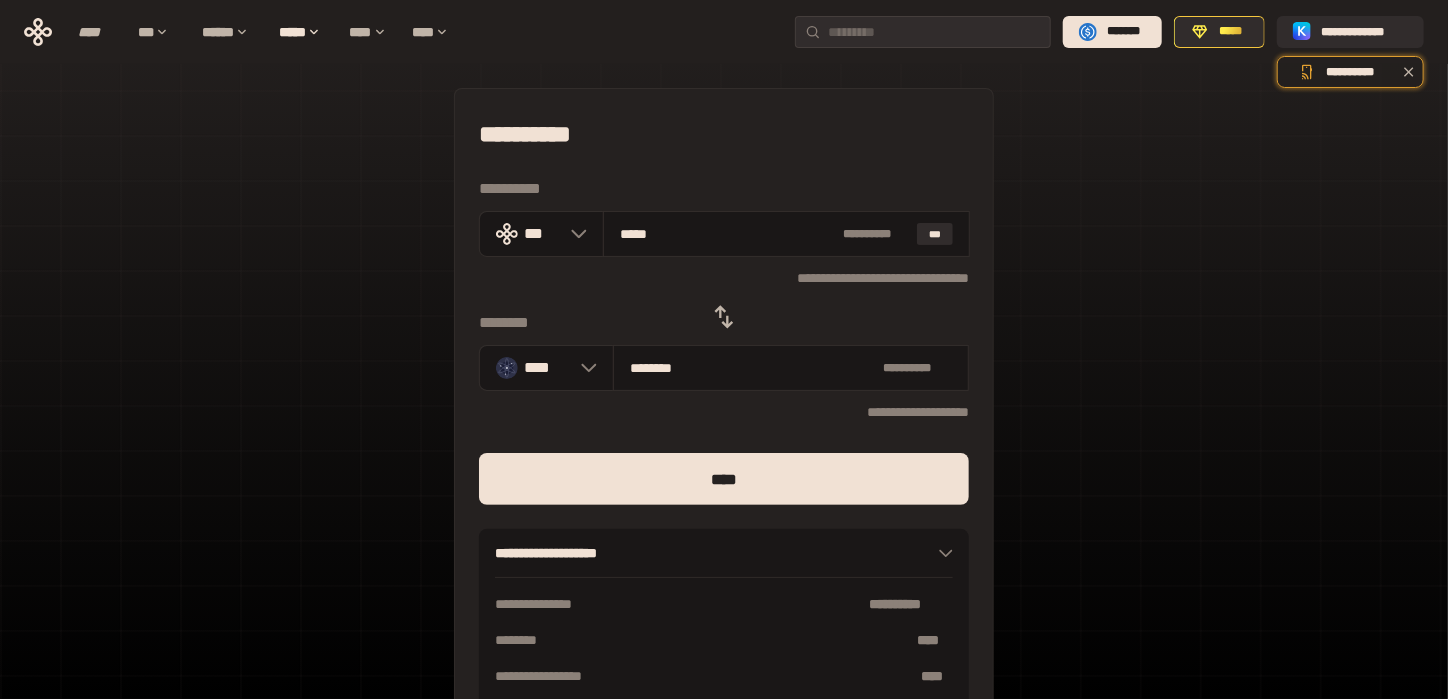 type on "****" 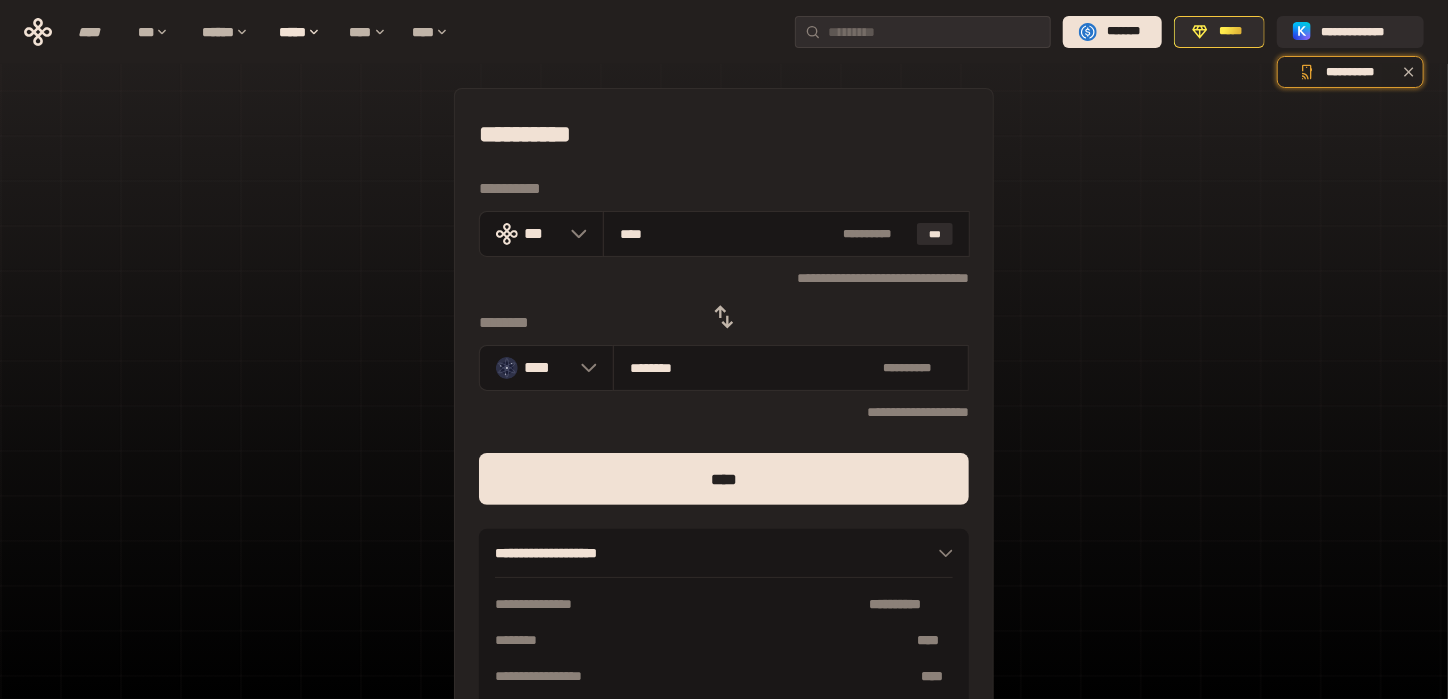 type on "********" 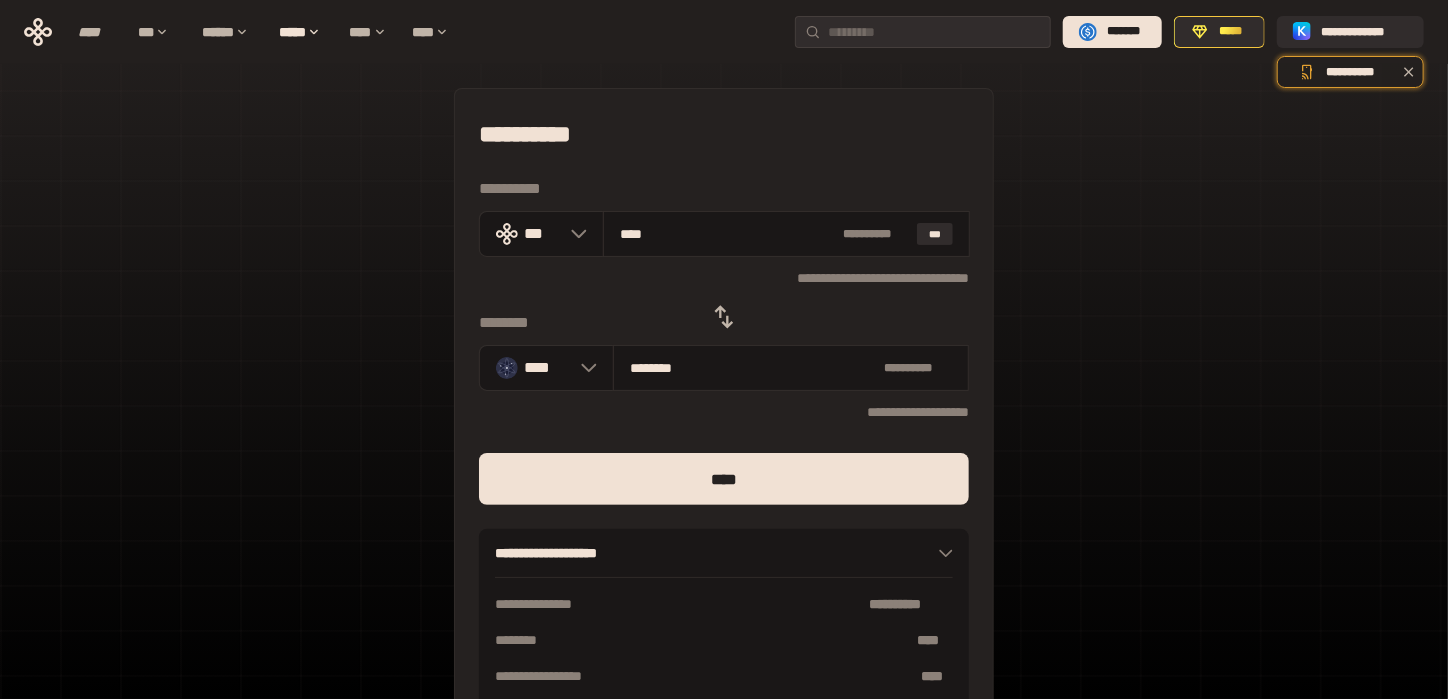 type on "***" 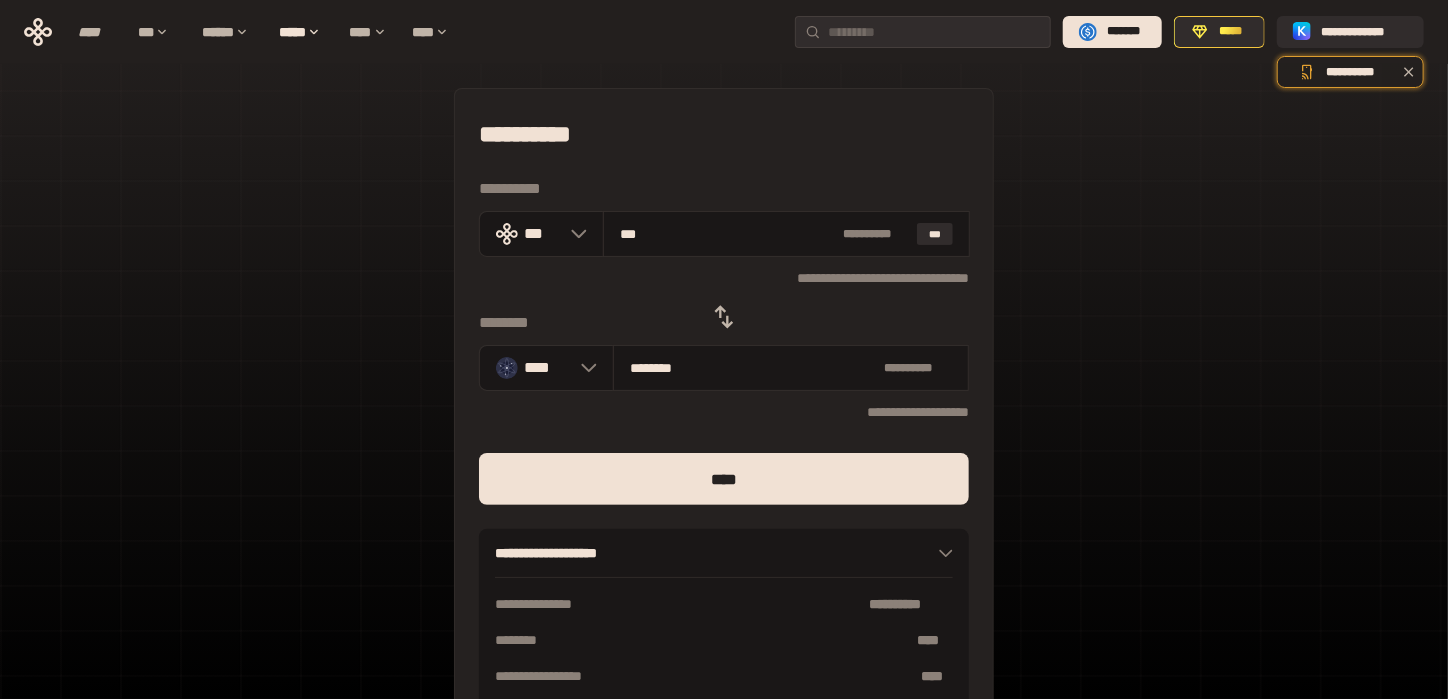 type on "********" 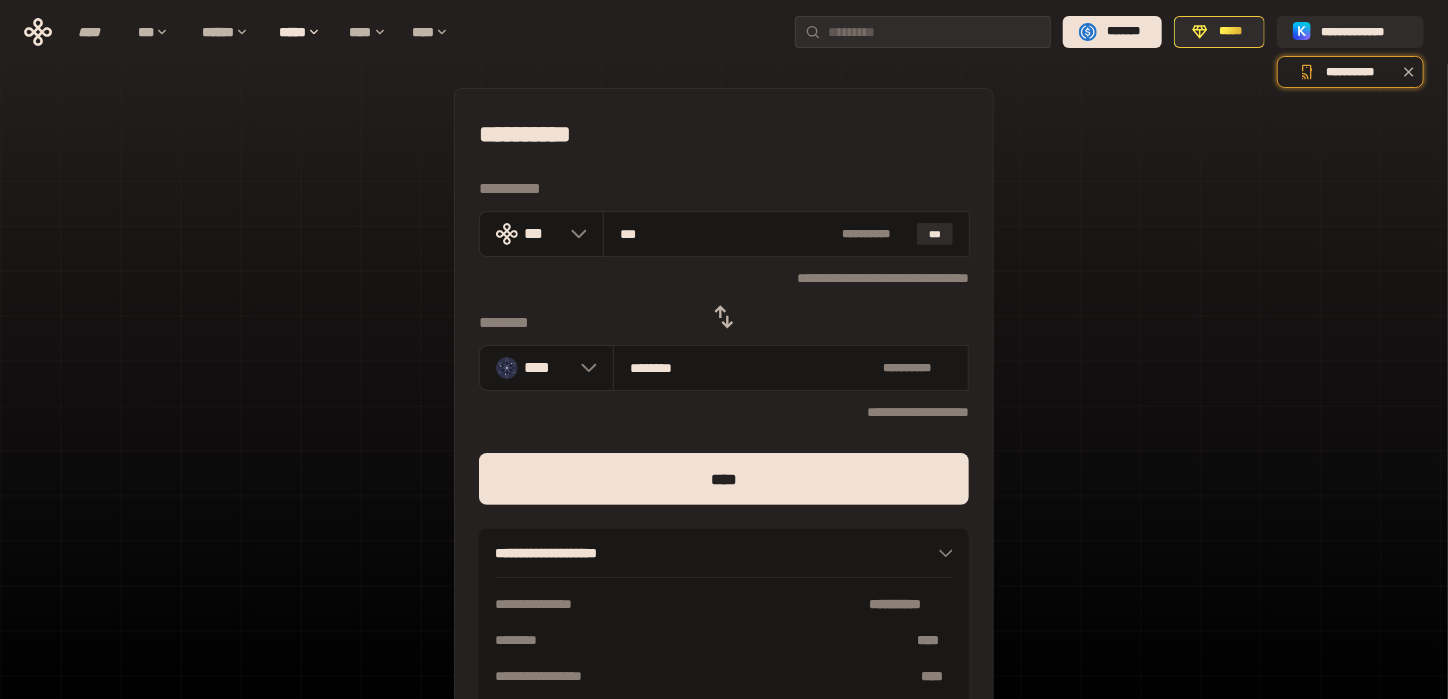 type on "**" 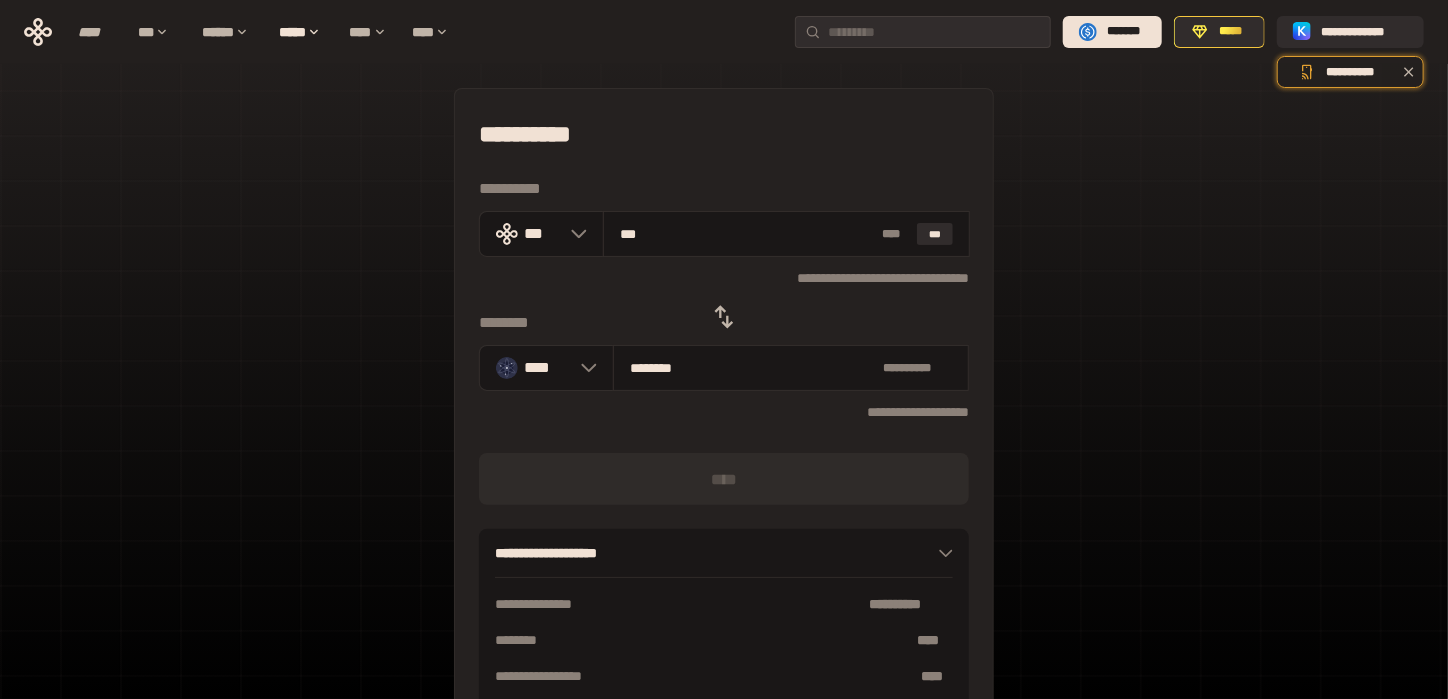type on "****" 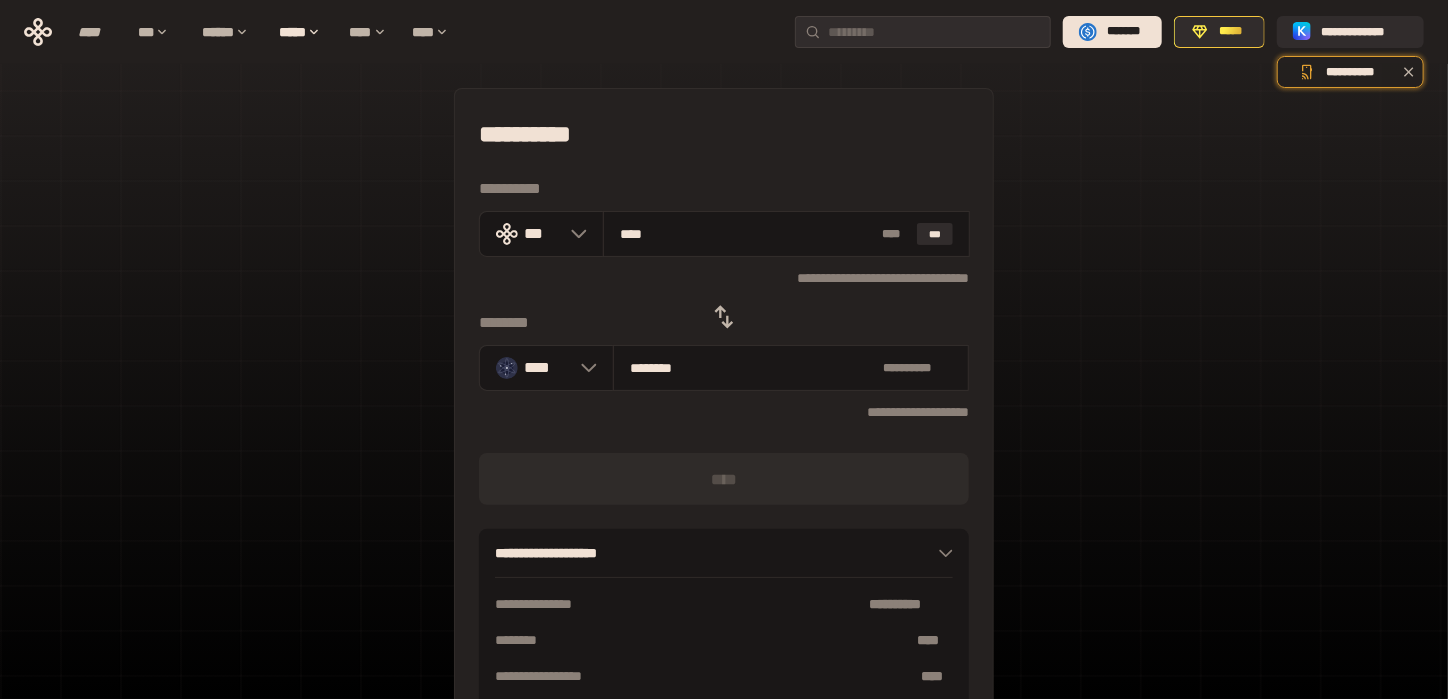 type on "********" 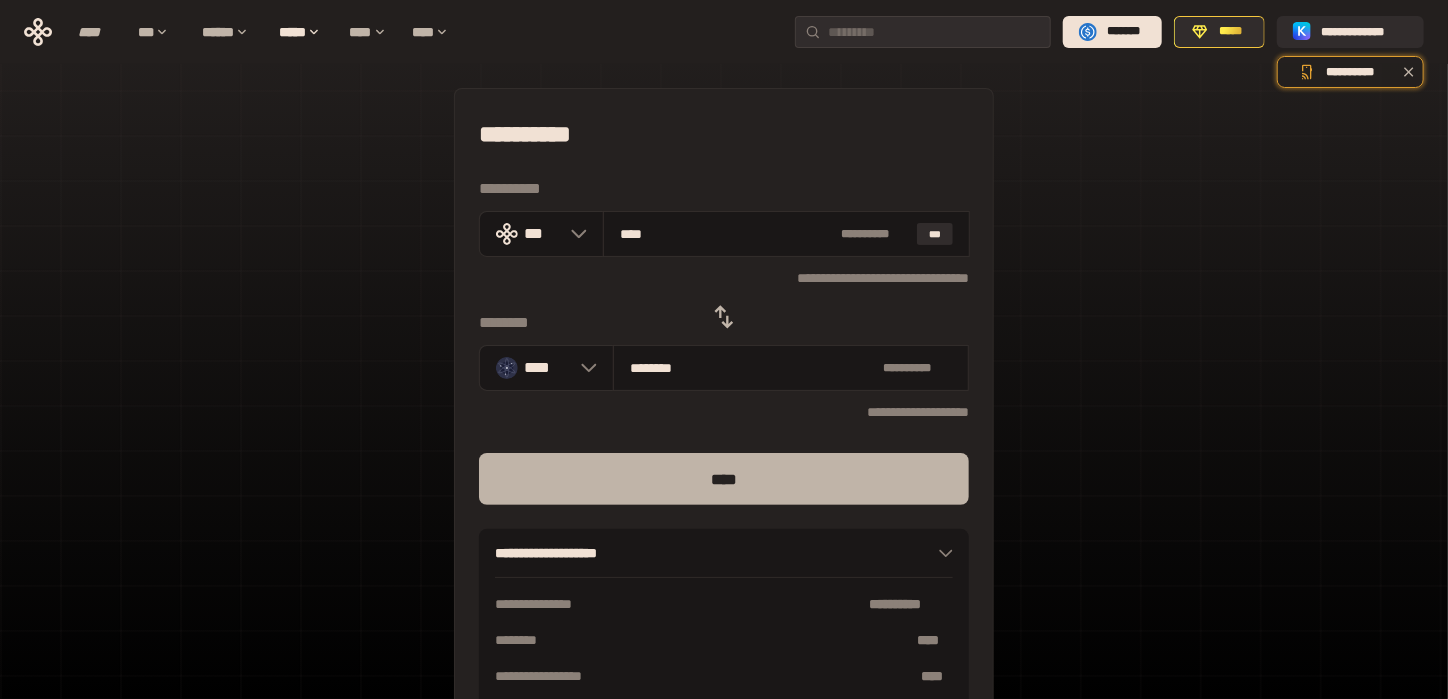 type on "****" 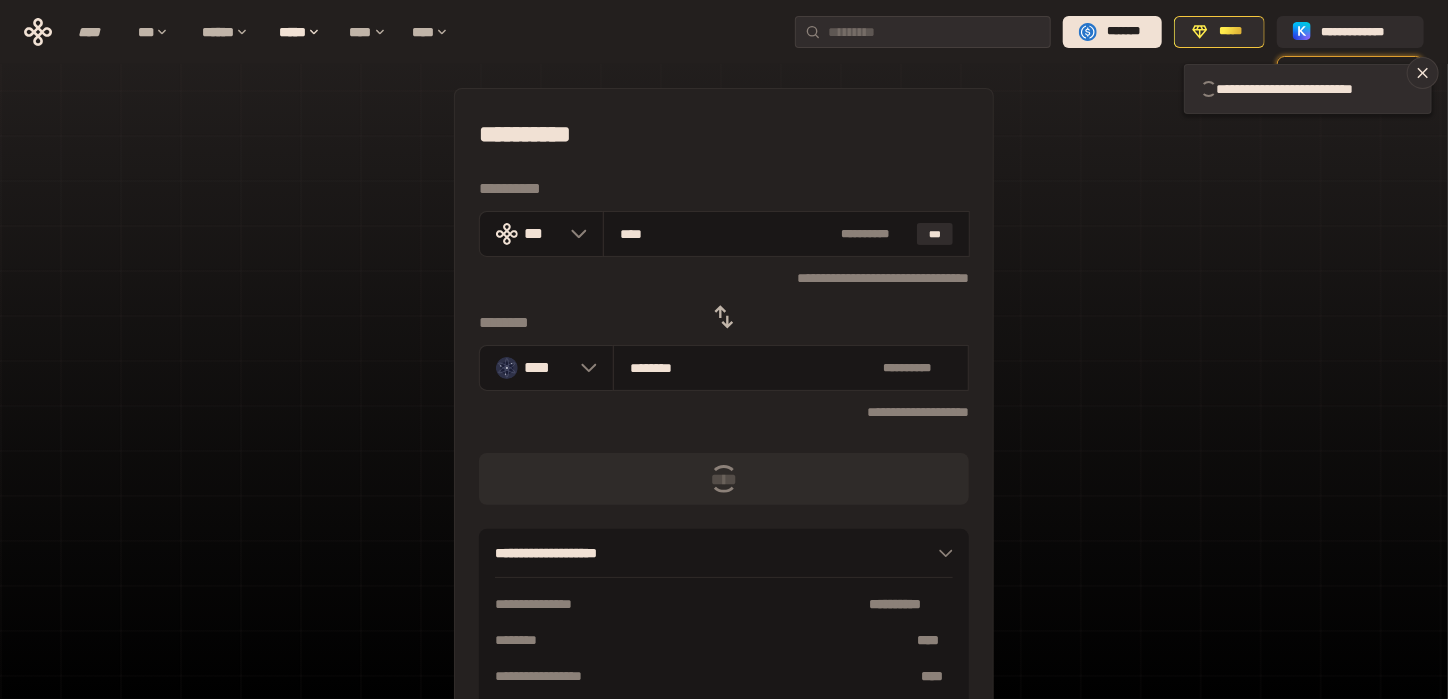 type 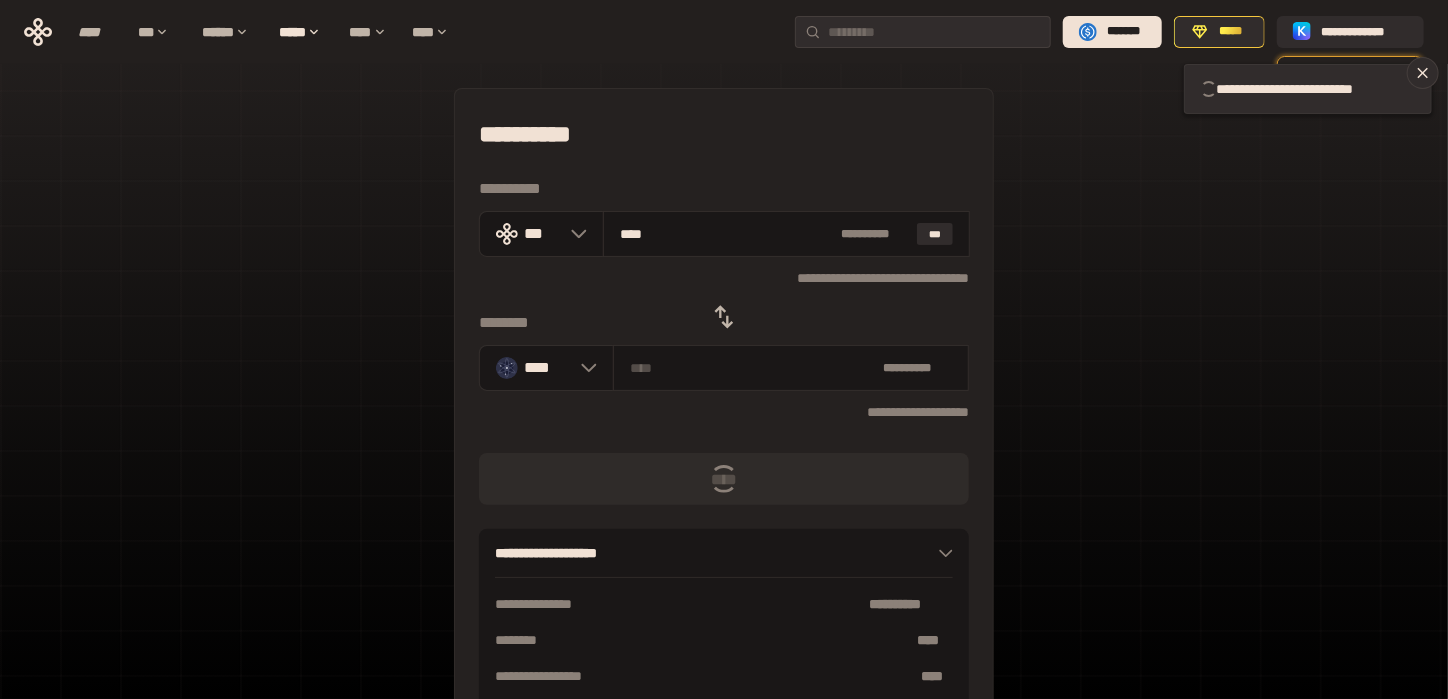type 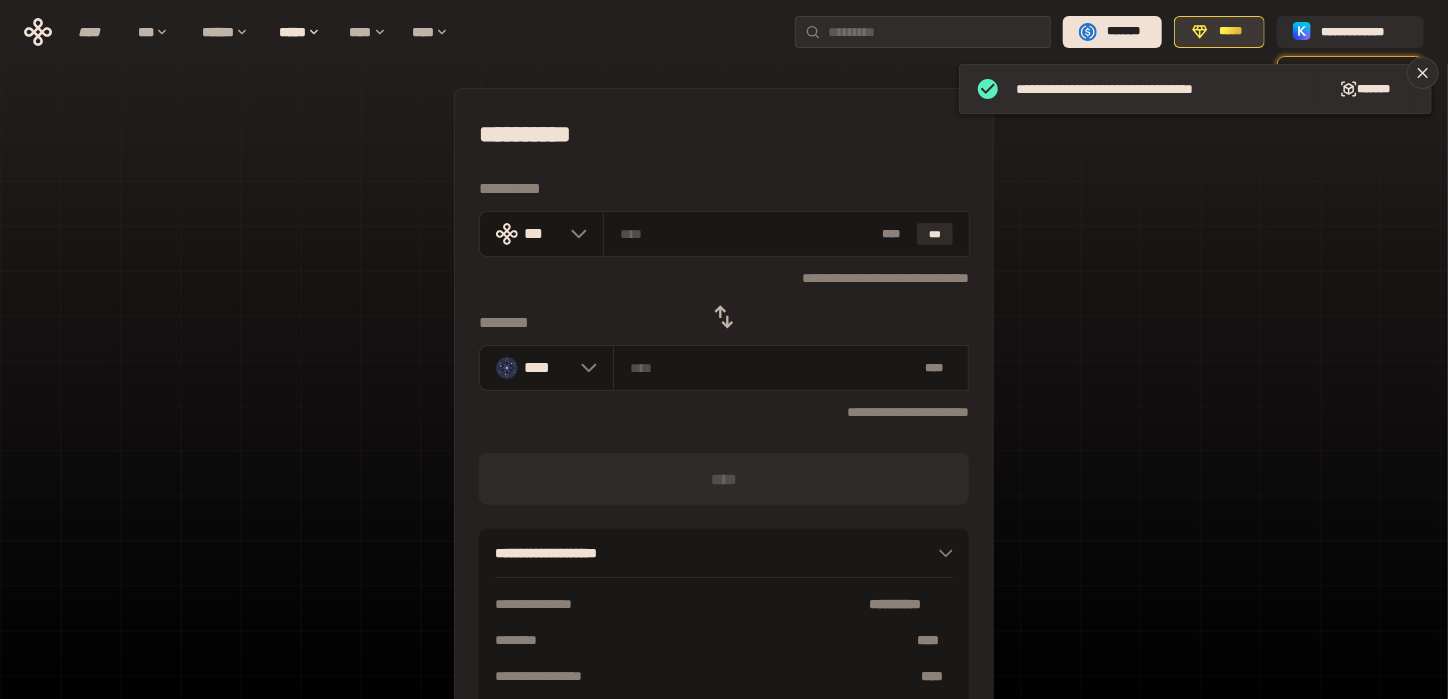 click on "*****" at bounding box center [1231, 32] 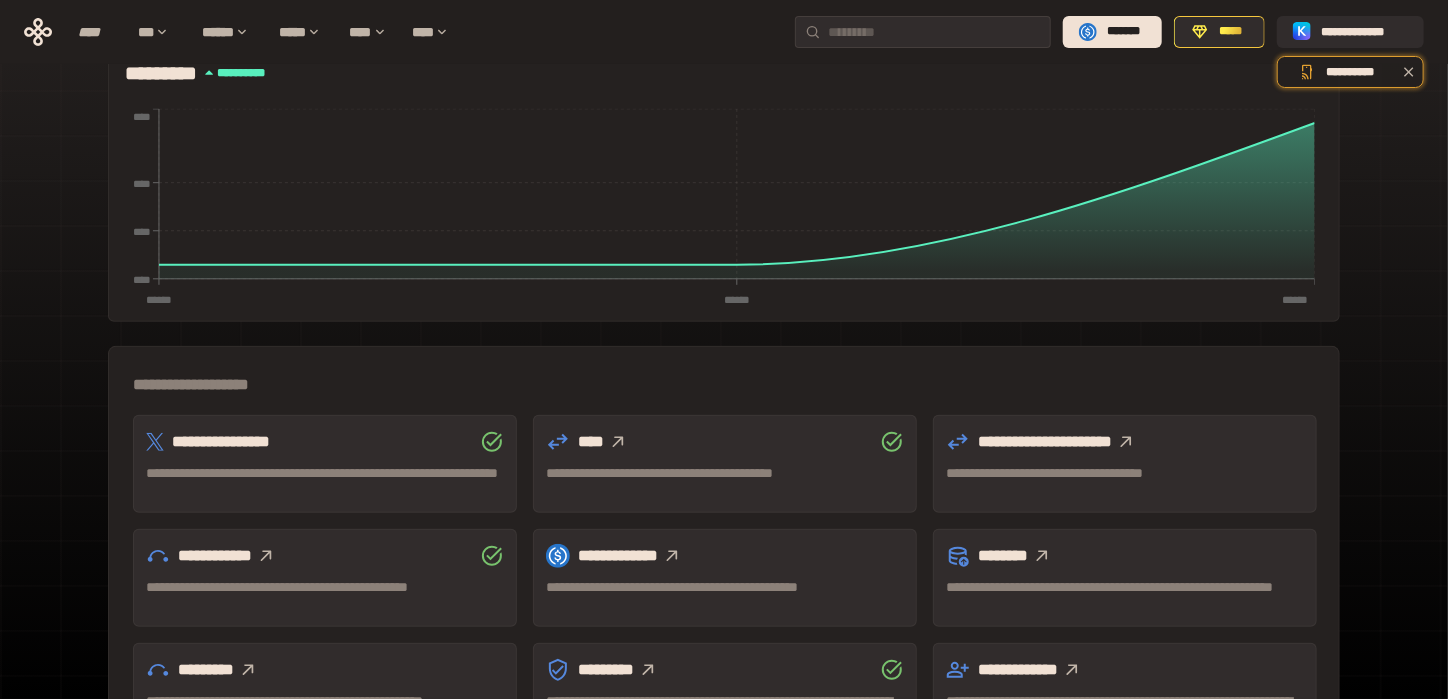 scroll, scrollTop: 533, scrollLeft: 0, axis: vertical 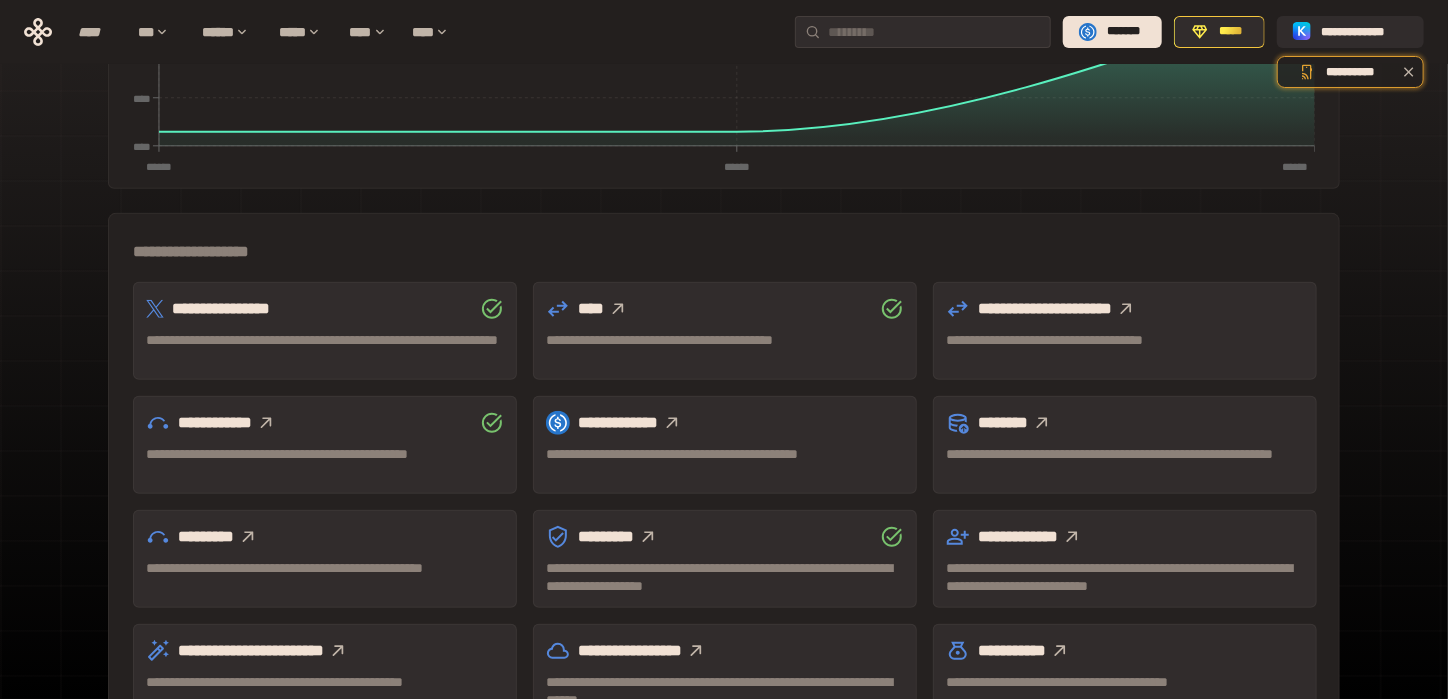 click 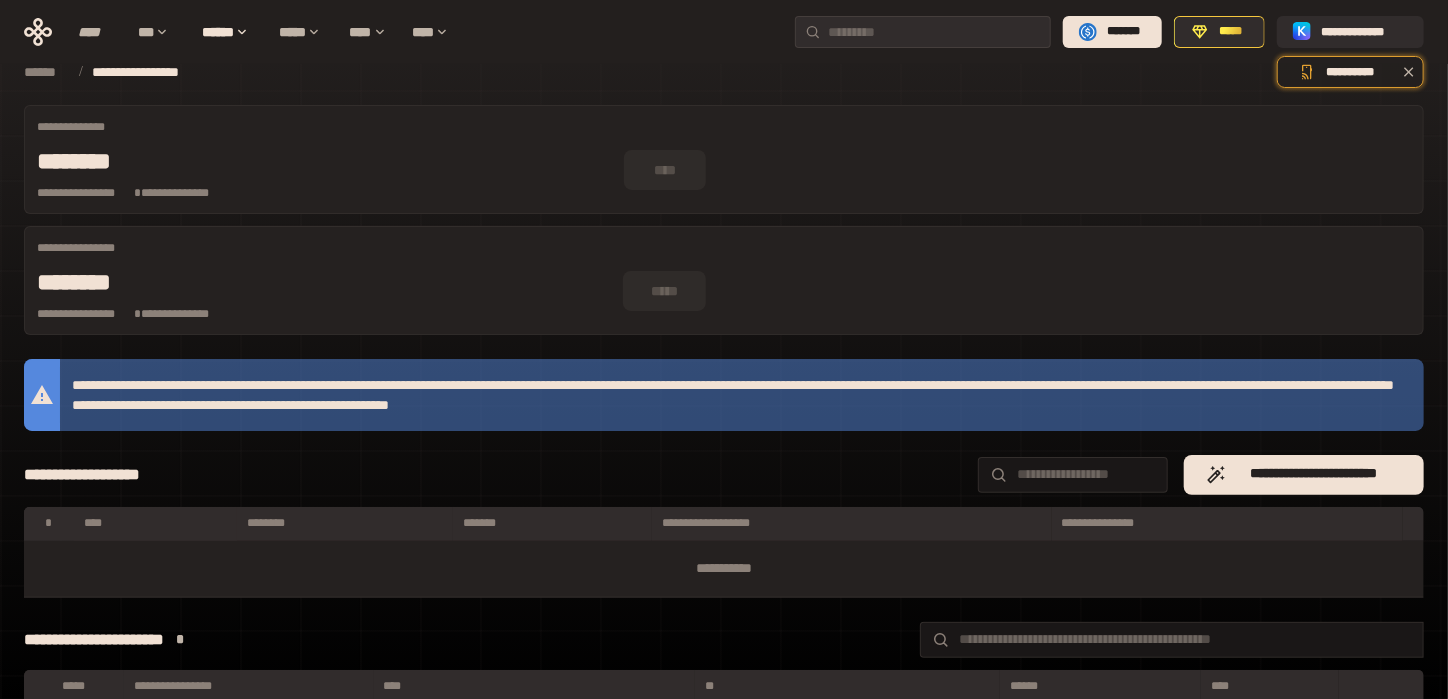 scroll, scrollTop: 39, scrollLeft: 0, axis: vertical 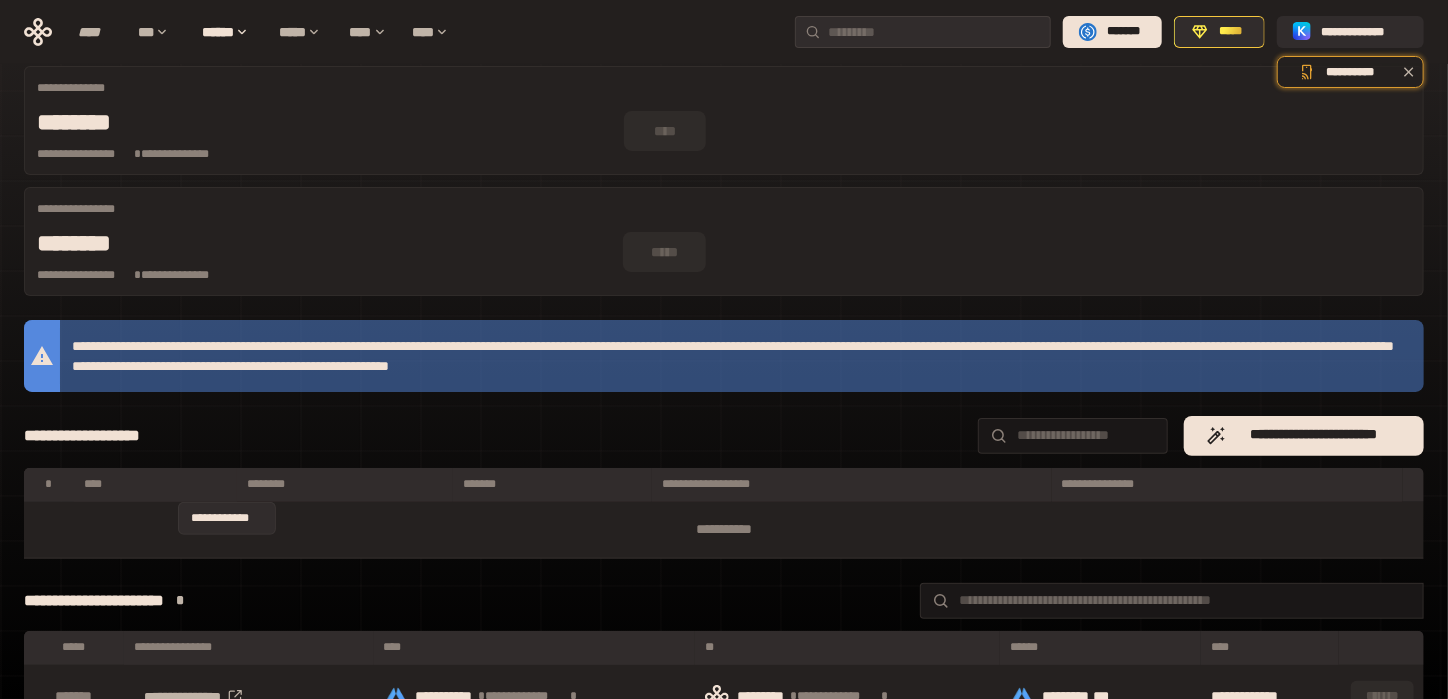 click on "*" at bounding box center (180, 601) 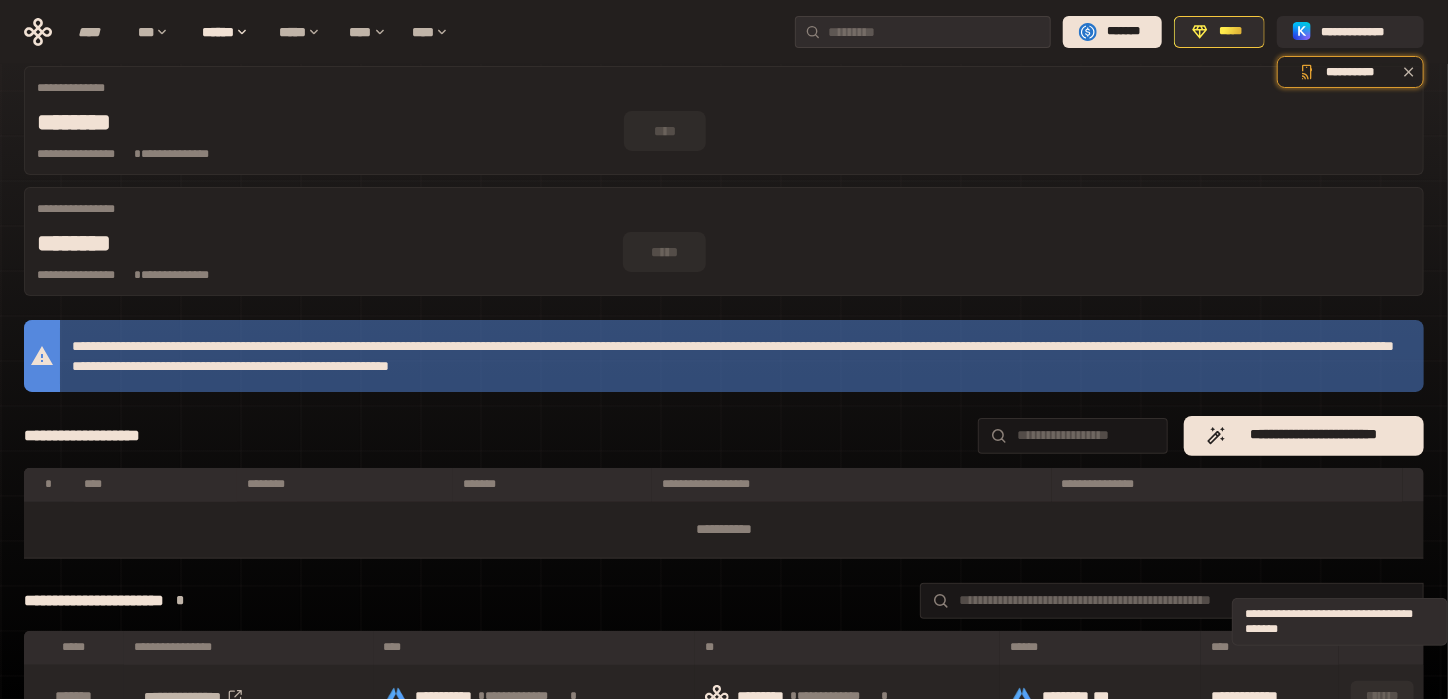 click on "*******" at bounding box center [1382, 697] 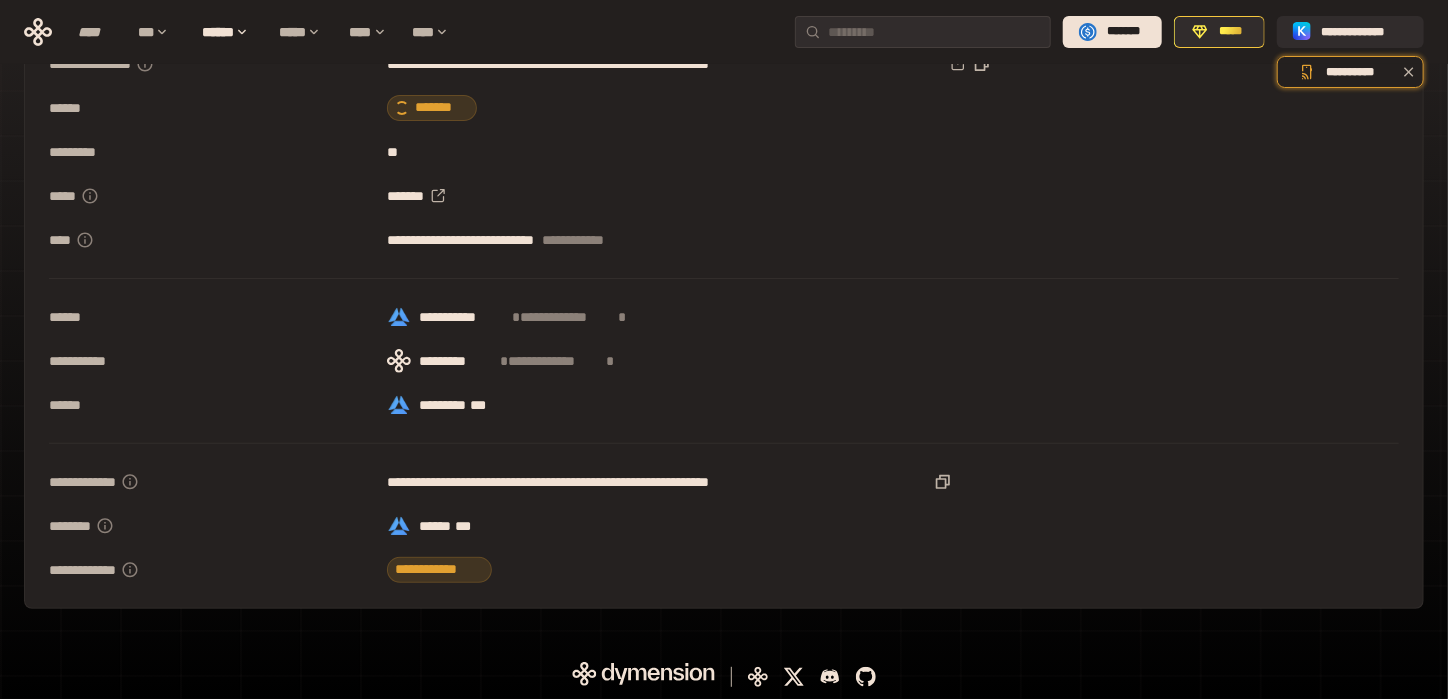scroll, scrollTop: 0, scrollLeft: 0, axis: both 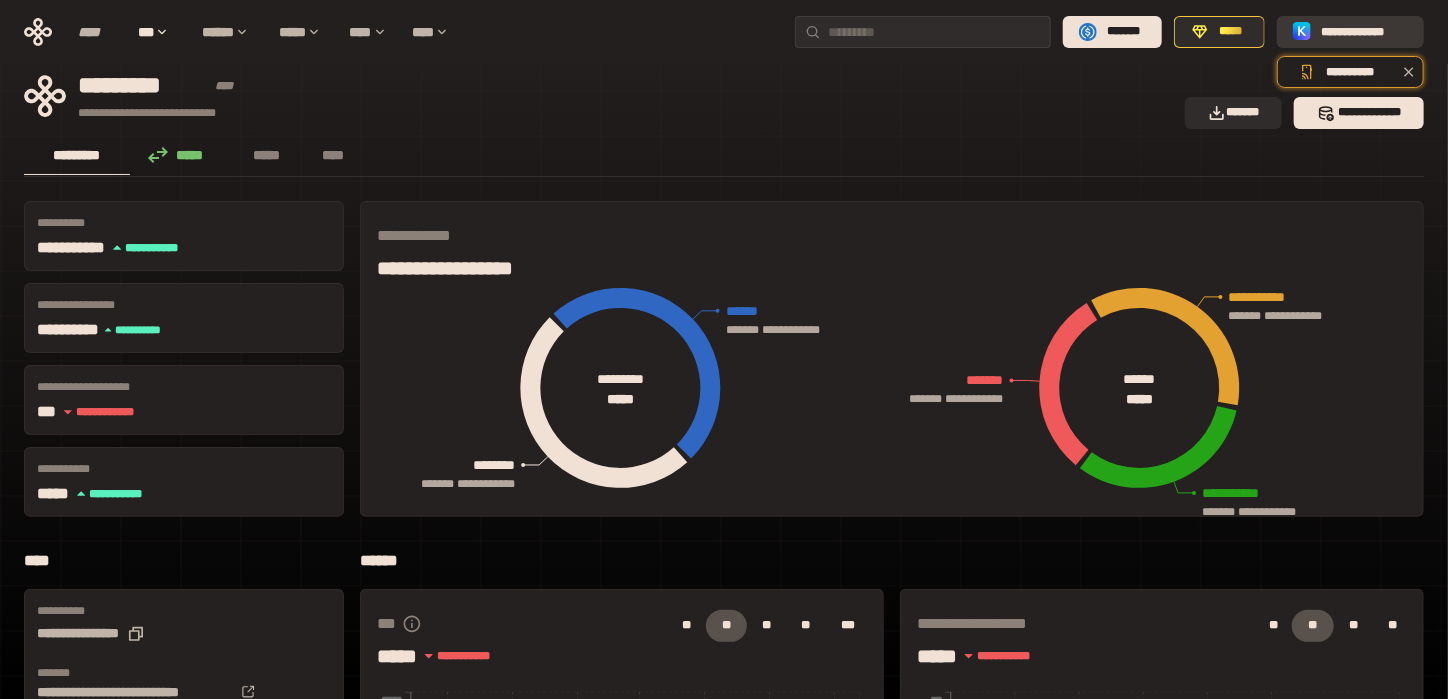 click on "**********" at bounding box center (1364, 32) 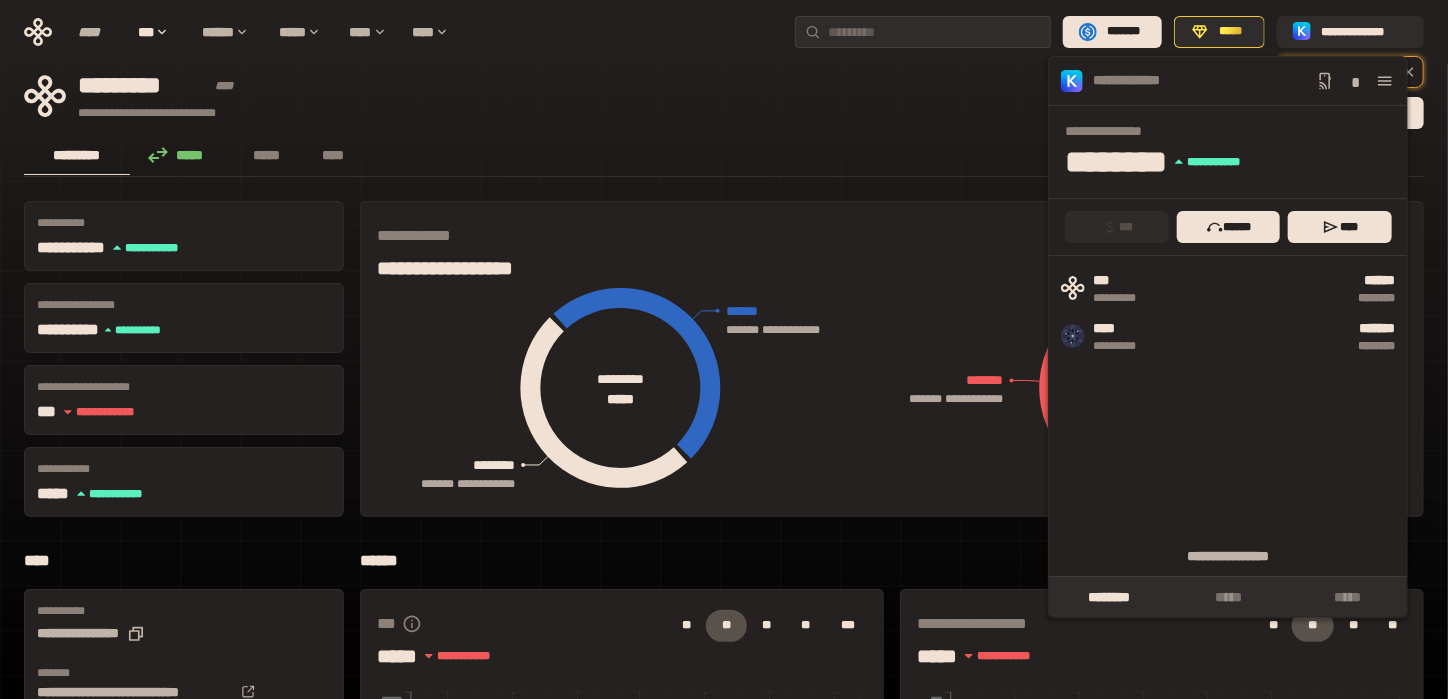 click 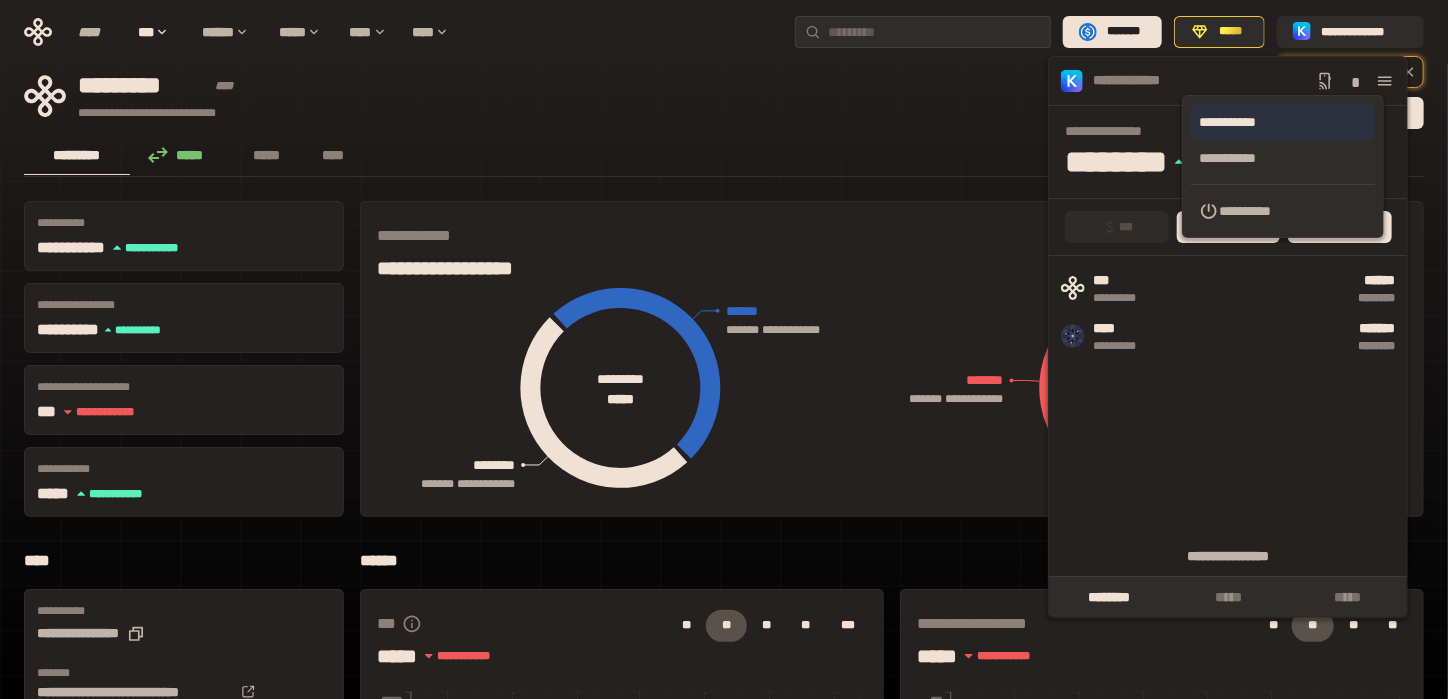click on "**********" at bounding box center [1283, 122] 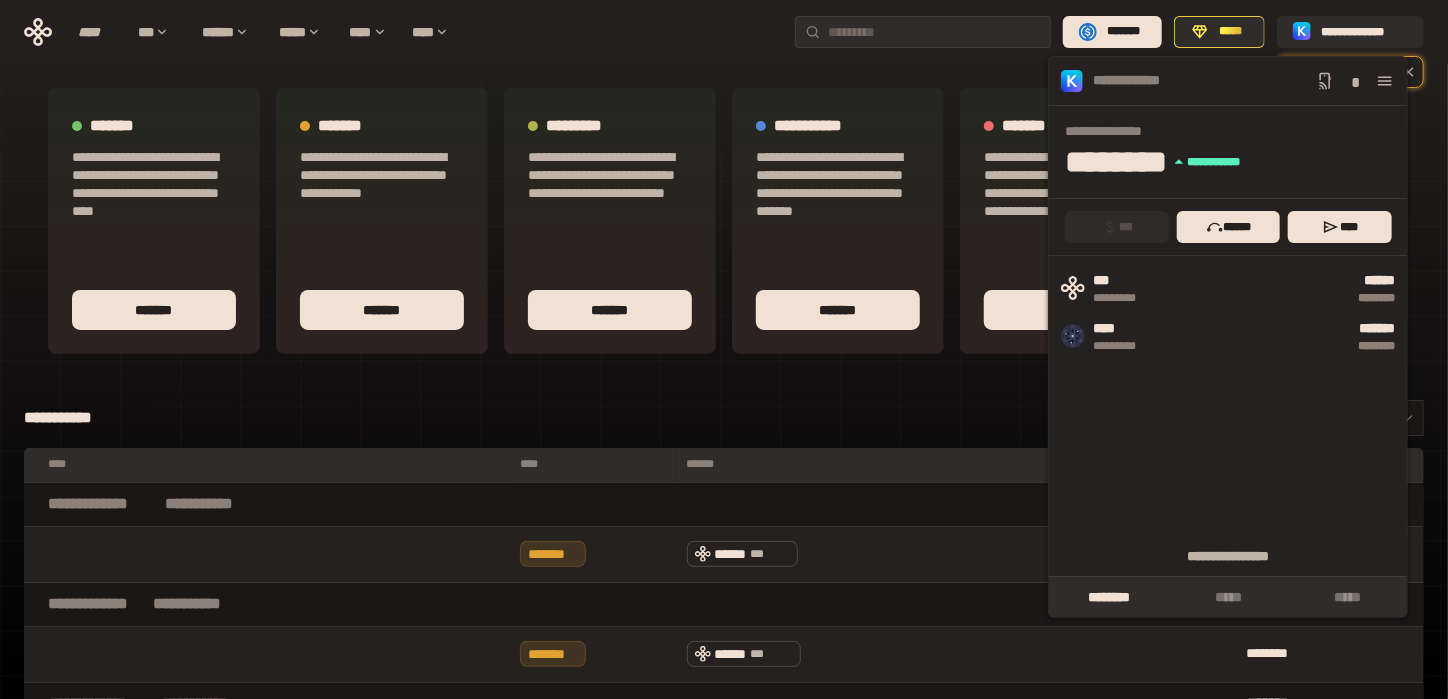 click on "**********" at bounding box center [724, 418] 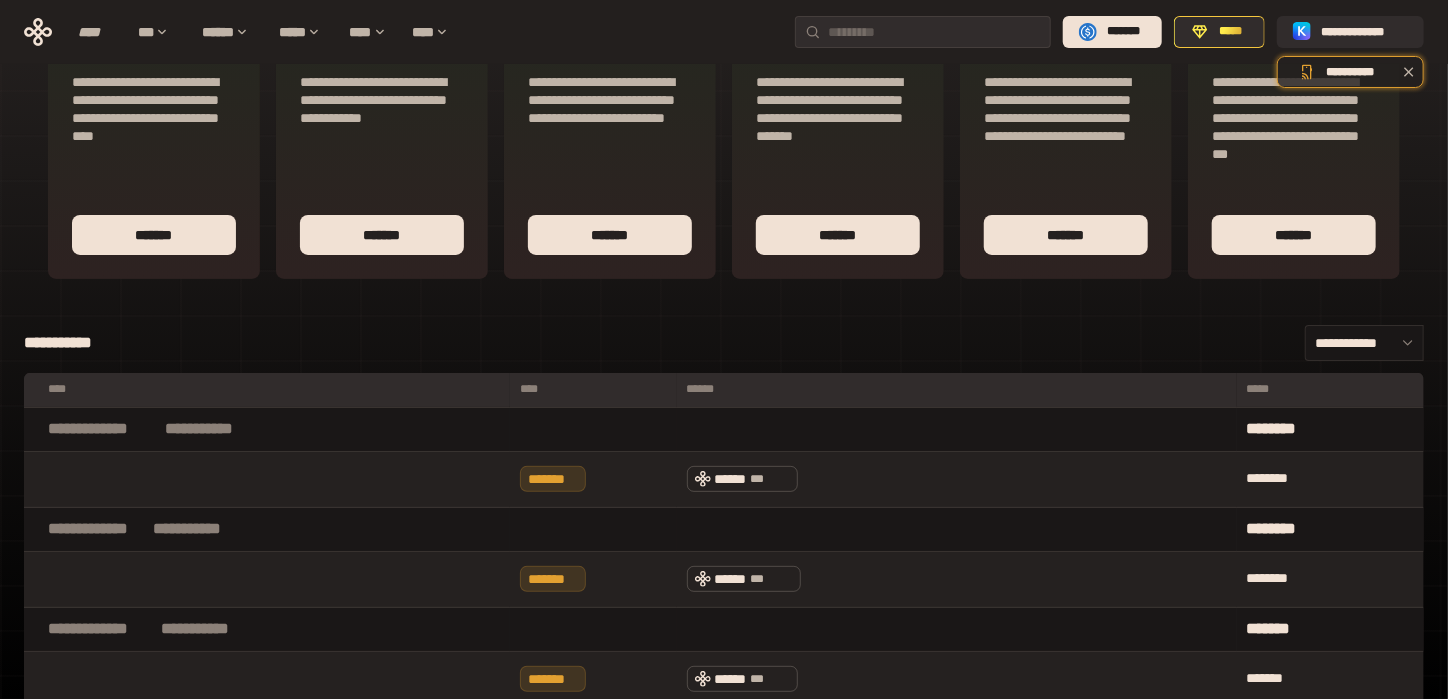scroll, scrollTop: 0, scrollLeft: 0, axis: both 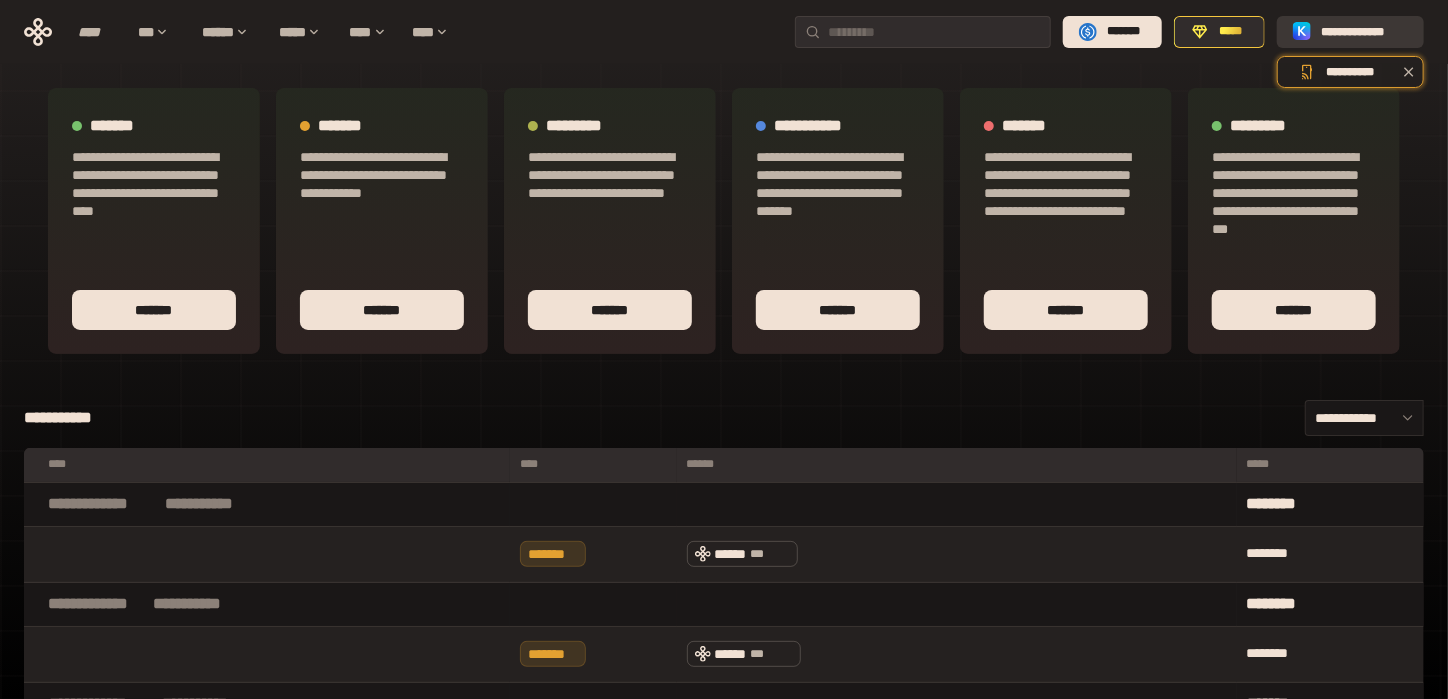 click on "**********" at bounding box center [1364, 32] 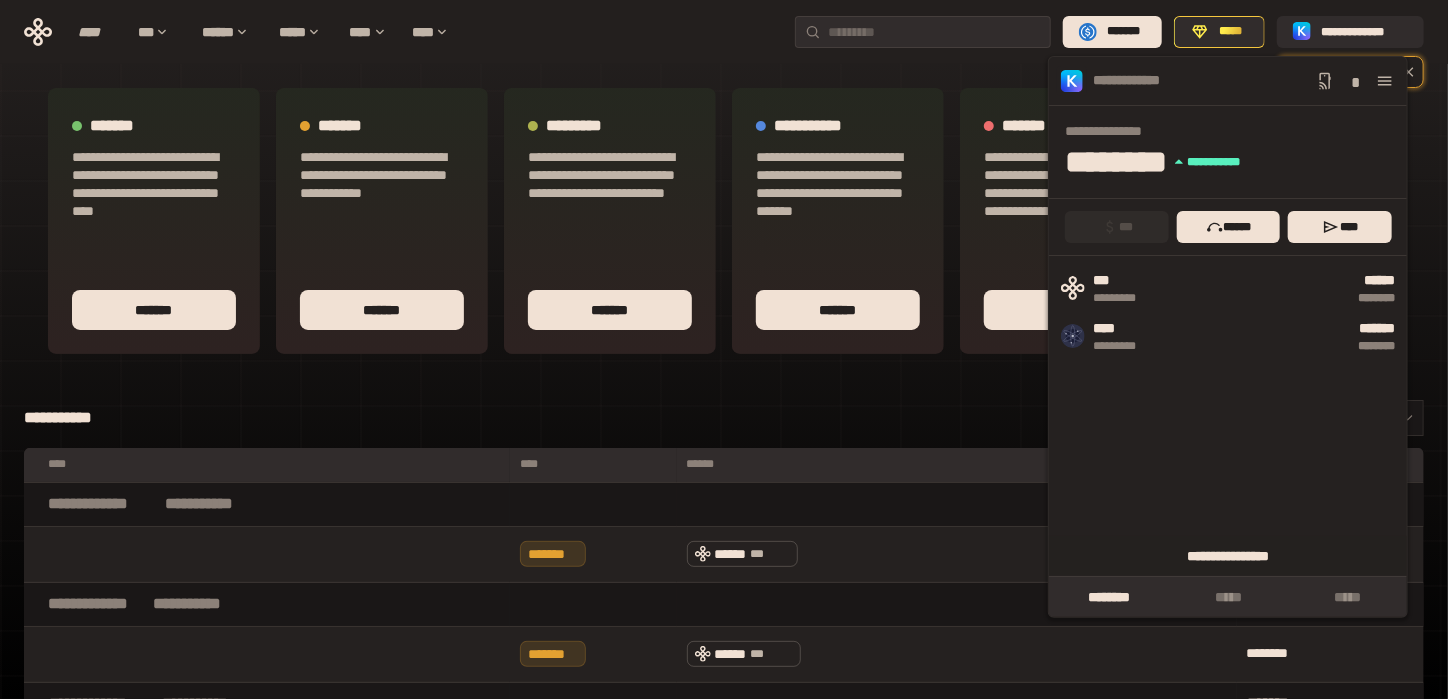 click on "**********" at bounding box center [1228, 556] 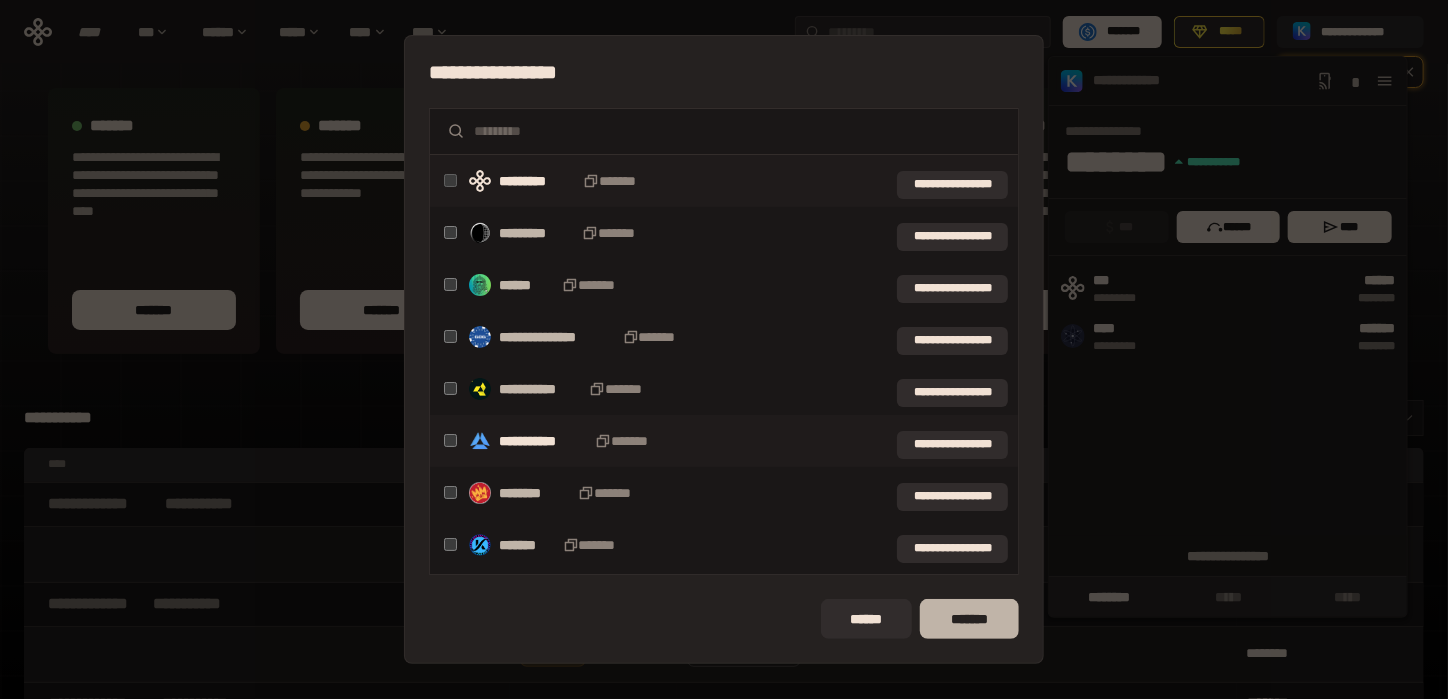 click on "*******" at bounding box center (969, 619) 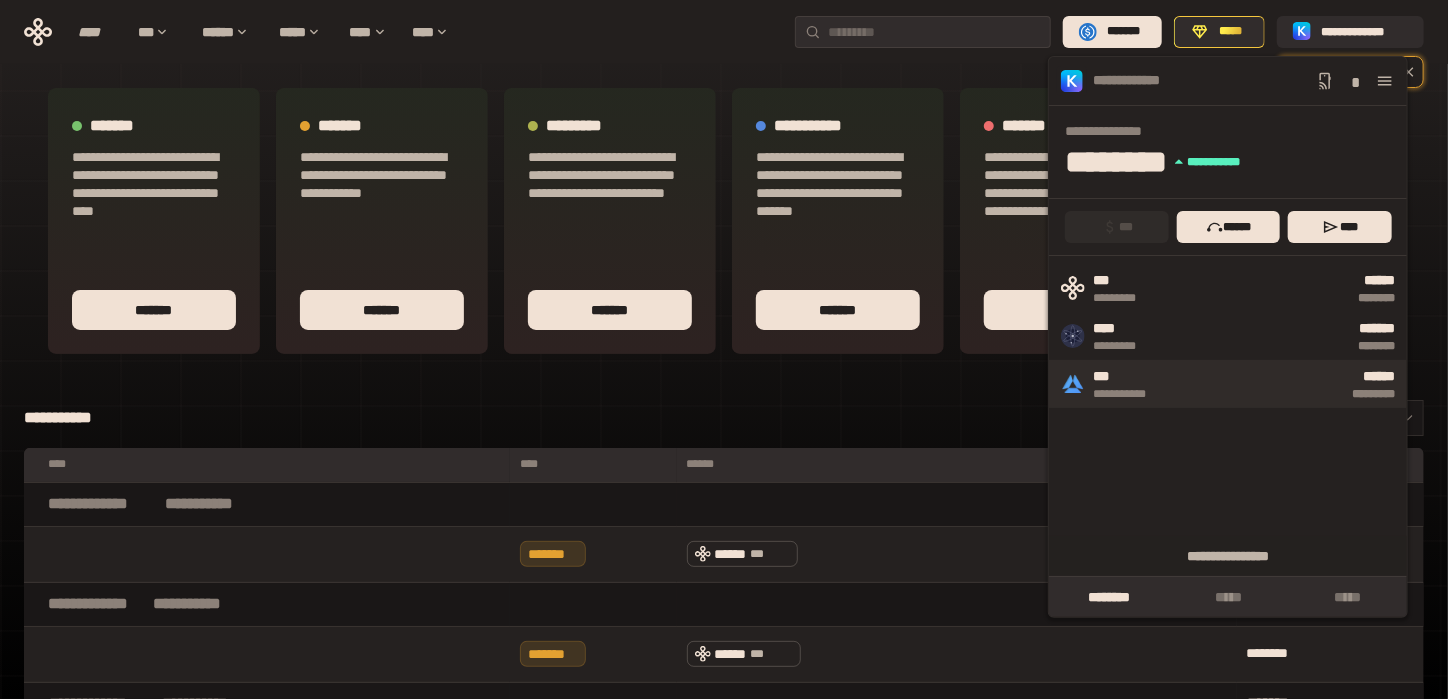 click on "***" at bounding box center [1130, 377] 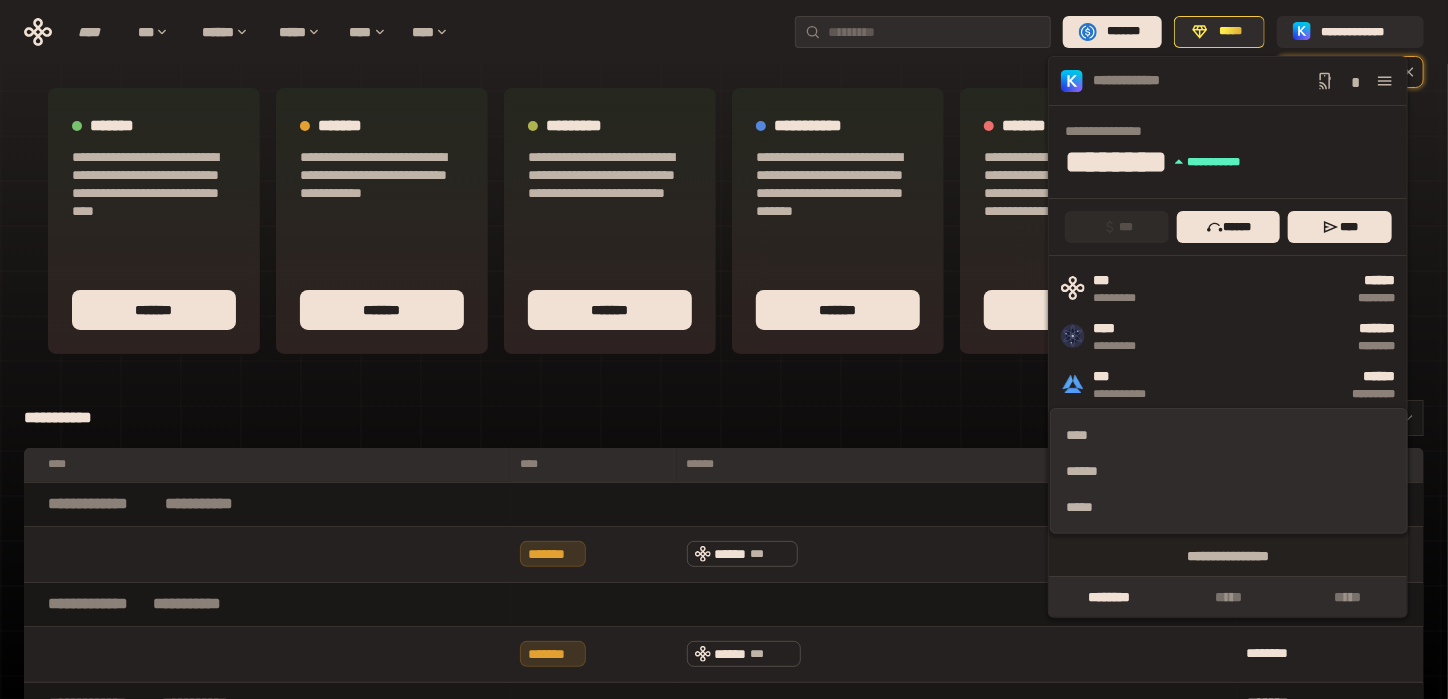 click on "**********" at bounding box center (724, 595) 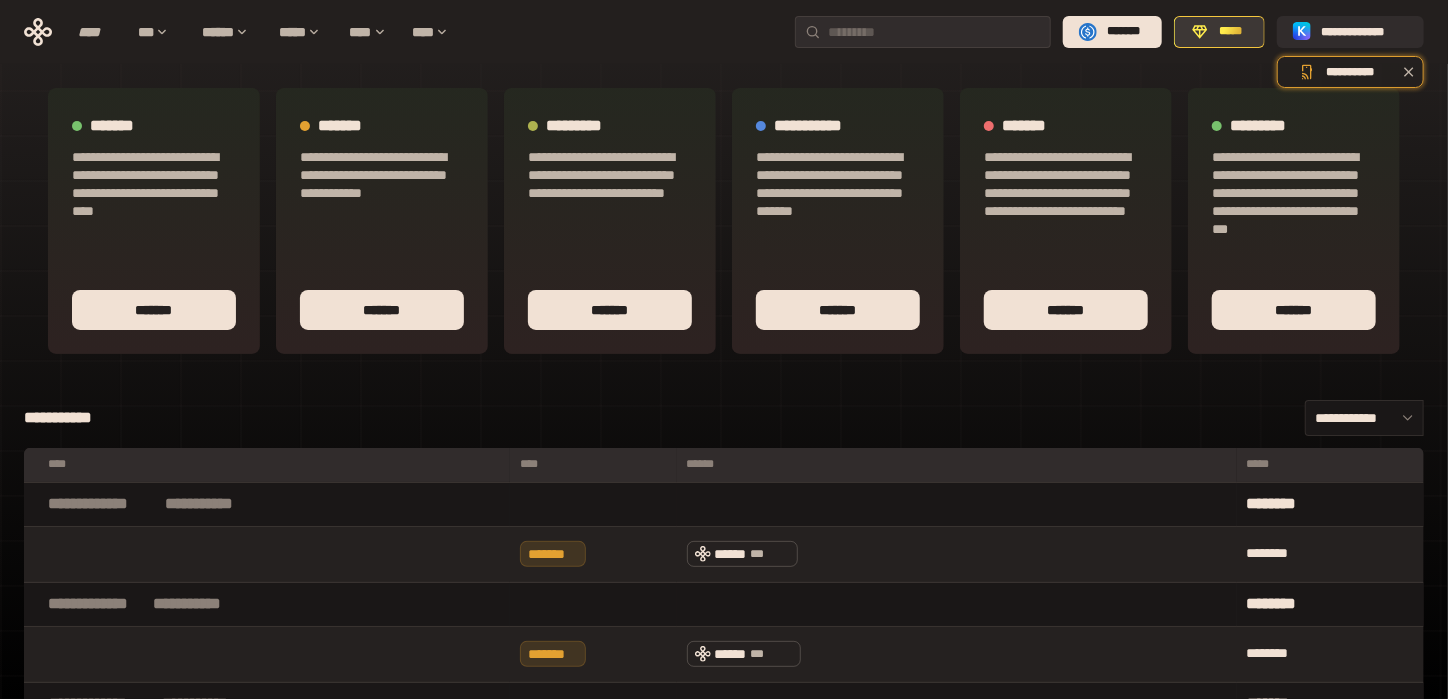 click on "*****" at bounding box center [1231, 32] 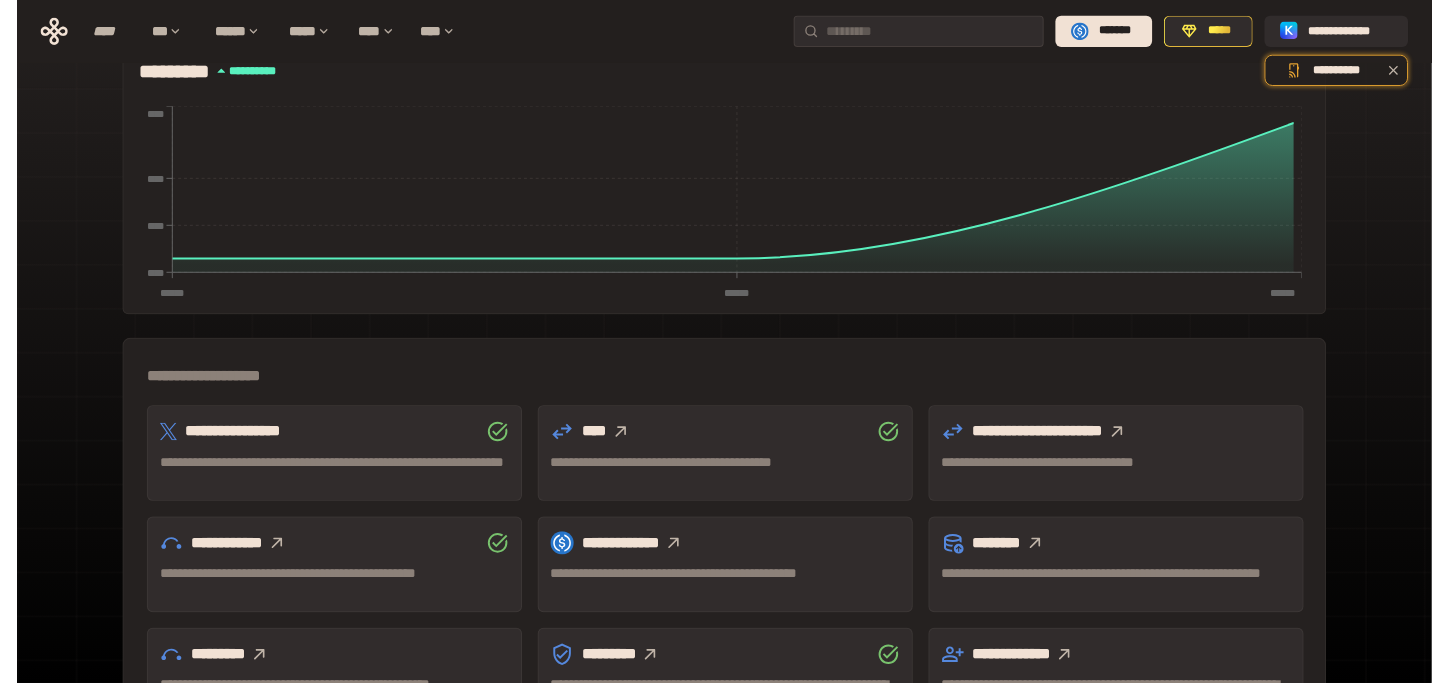 scroll, scrollTop: 585, scrollLeft: 0, axis: vertical 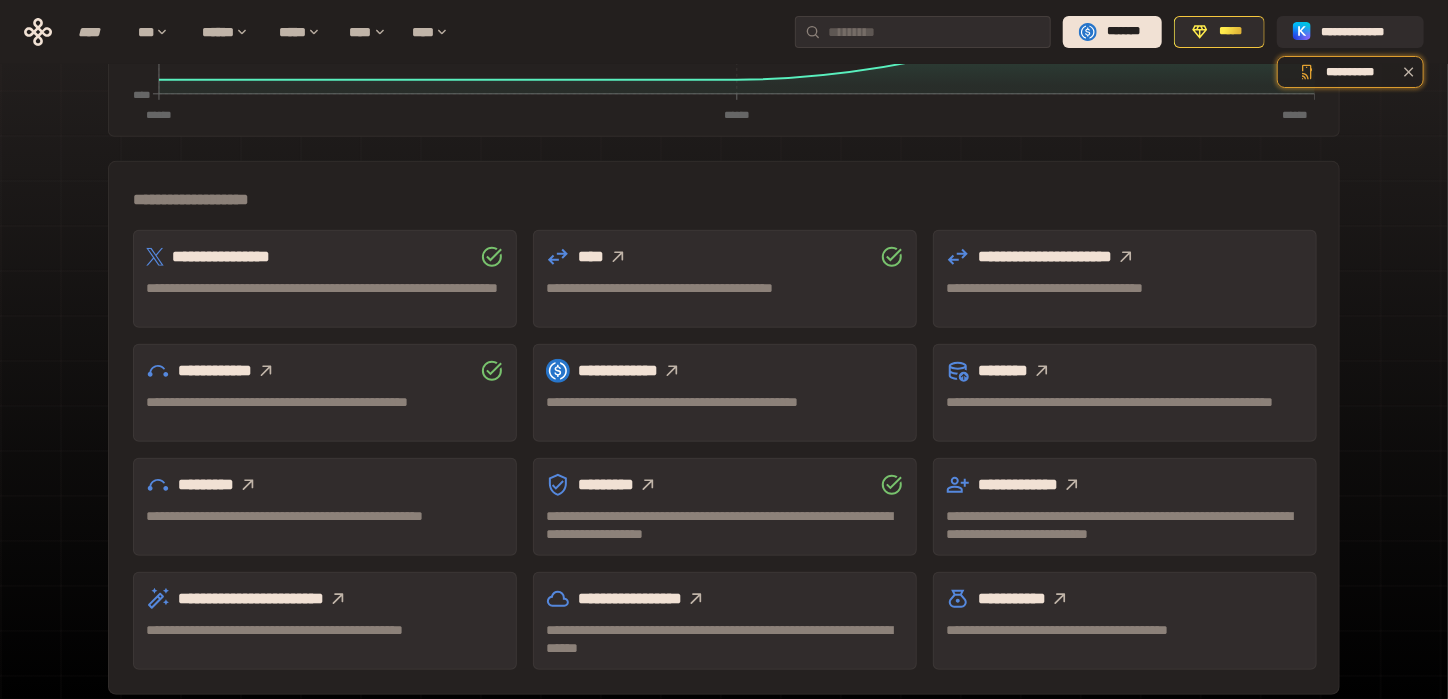 drag, startPoint x: 265, startPoint y: 392, endPoint x: 677, endPoint y: 80, distance: 516.8056 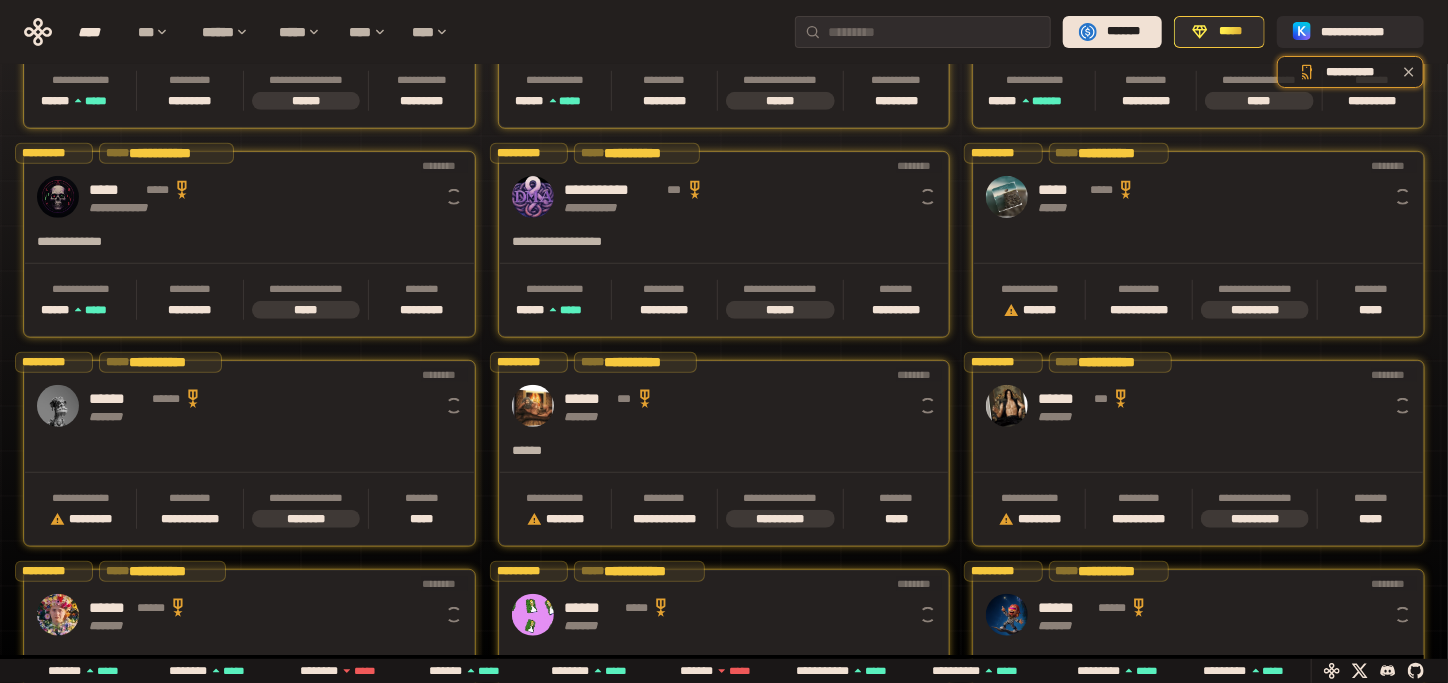 scroll, scrollTop: 0, scrollLeft: 16, axis: horizontal 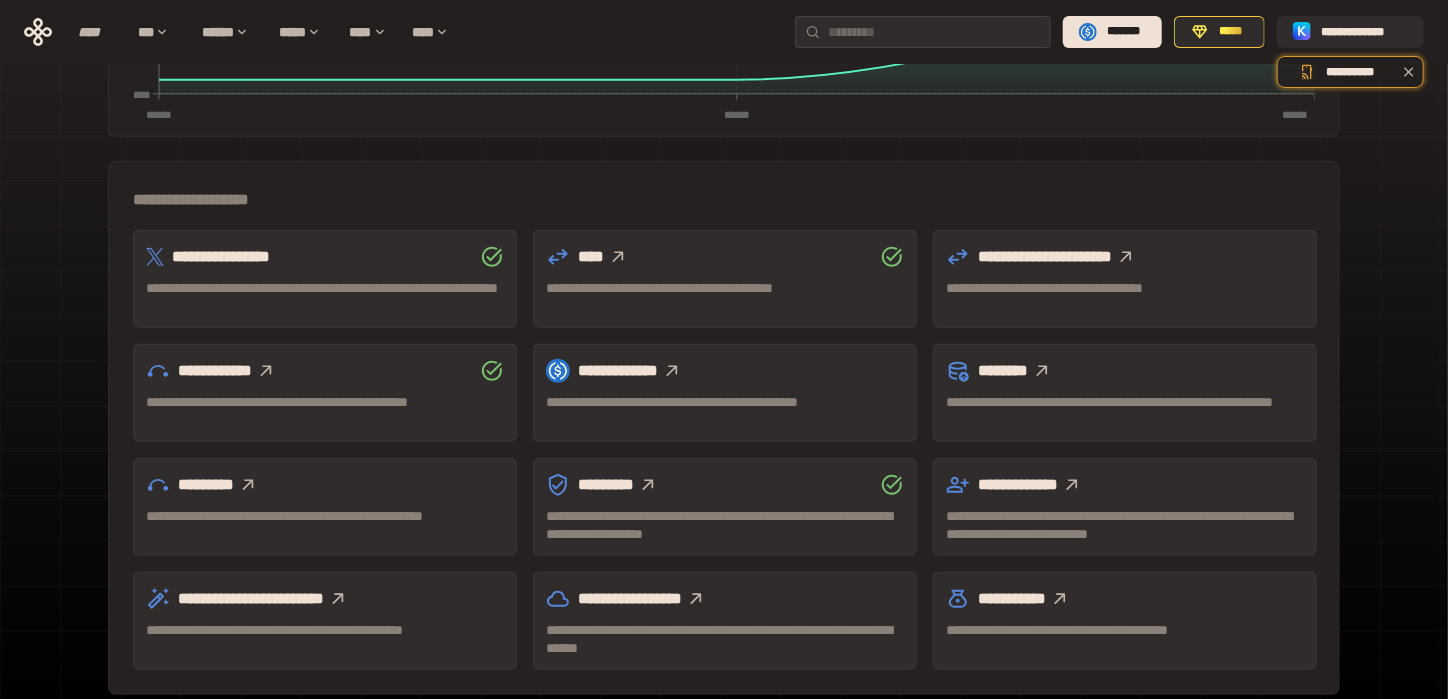 click 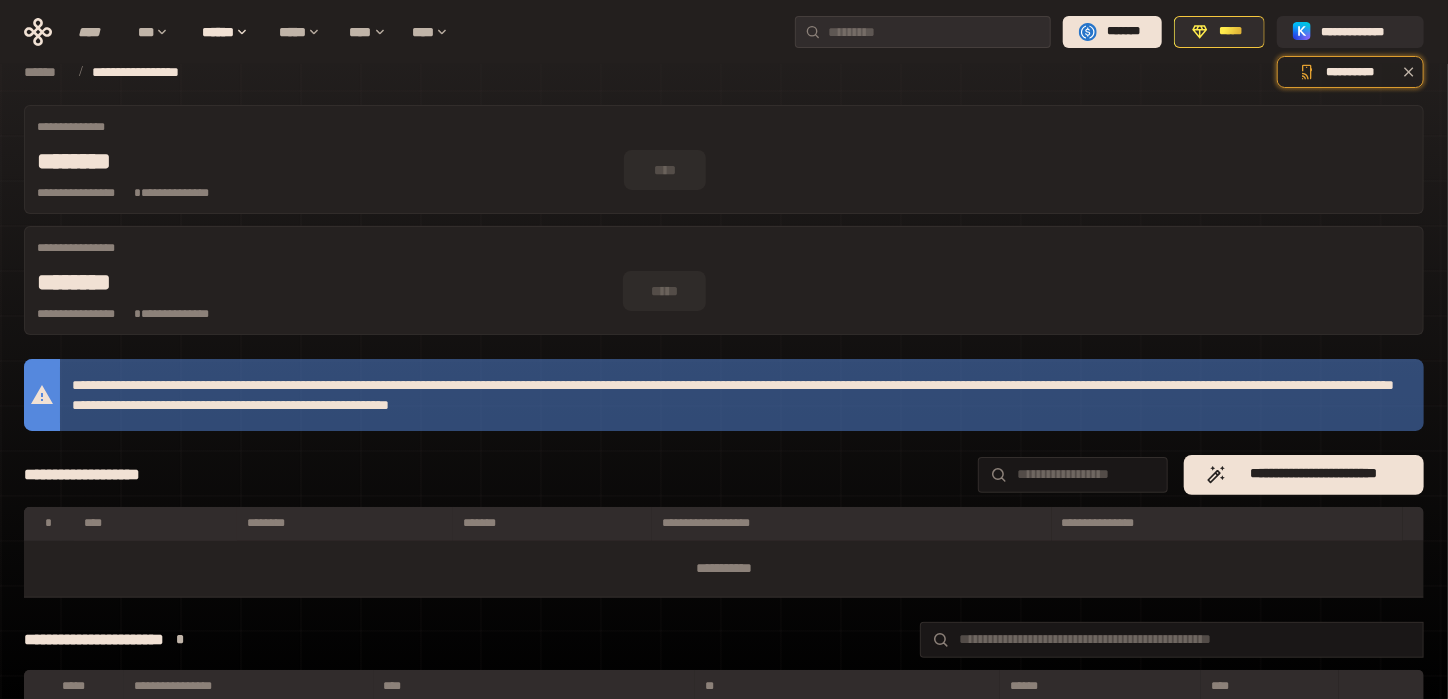 scroll, scrollTop: 39, scrollLeft: 0, axis: vertical 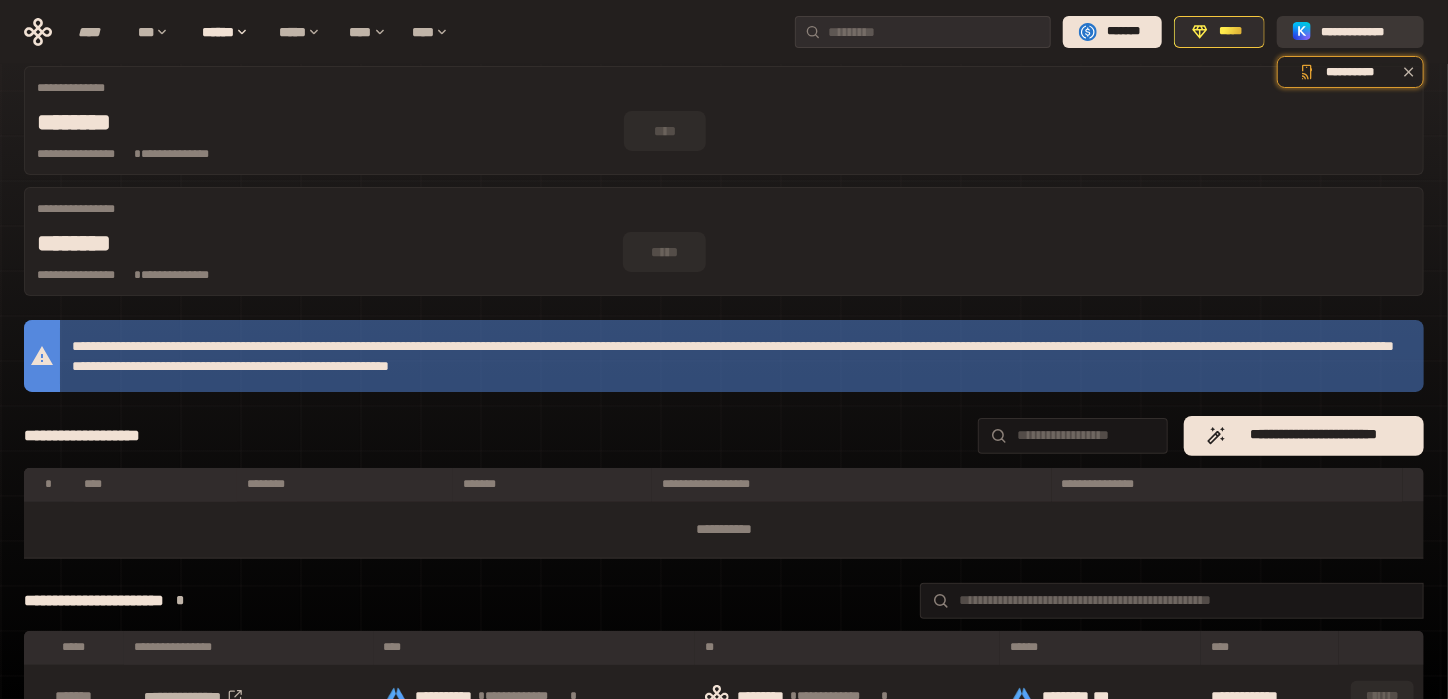 click on "**********" at bounding box center [1364, 32] 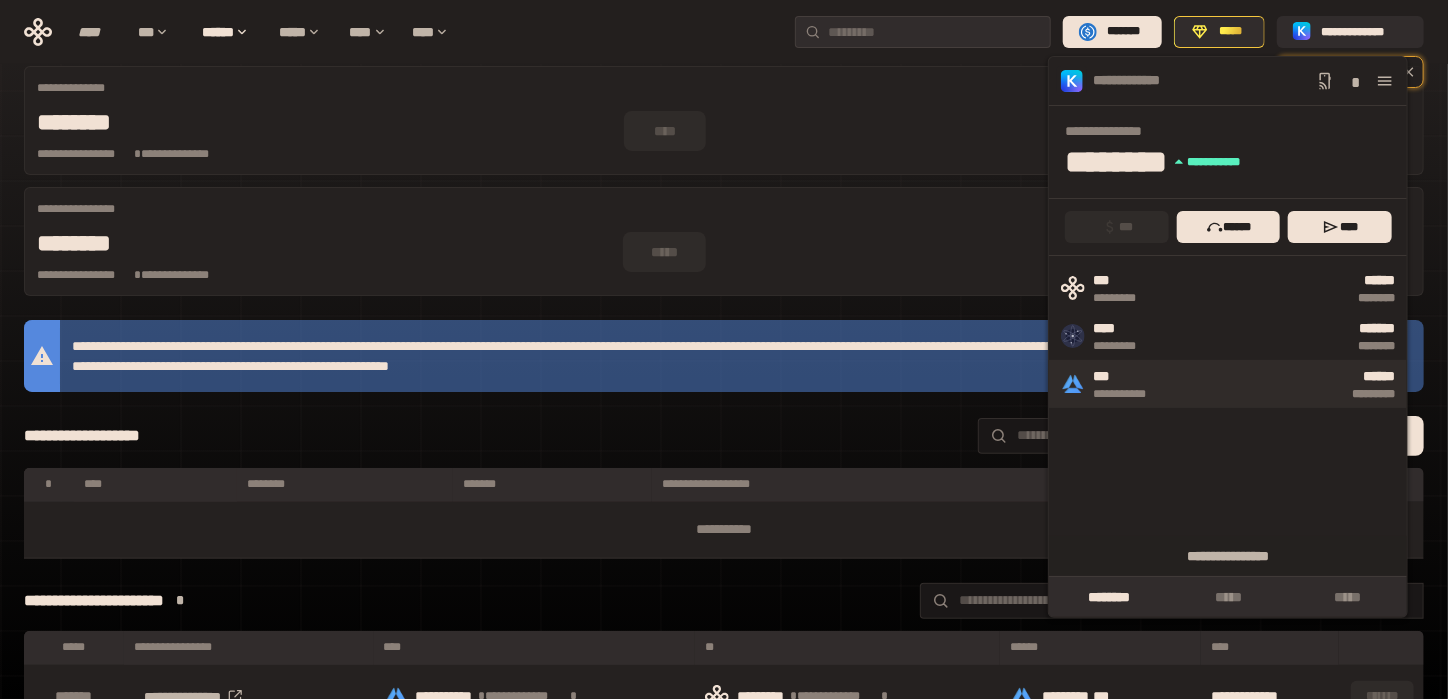 click on "***" at bounding box center [1130, 377] 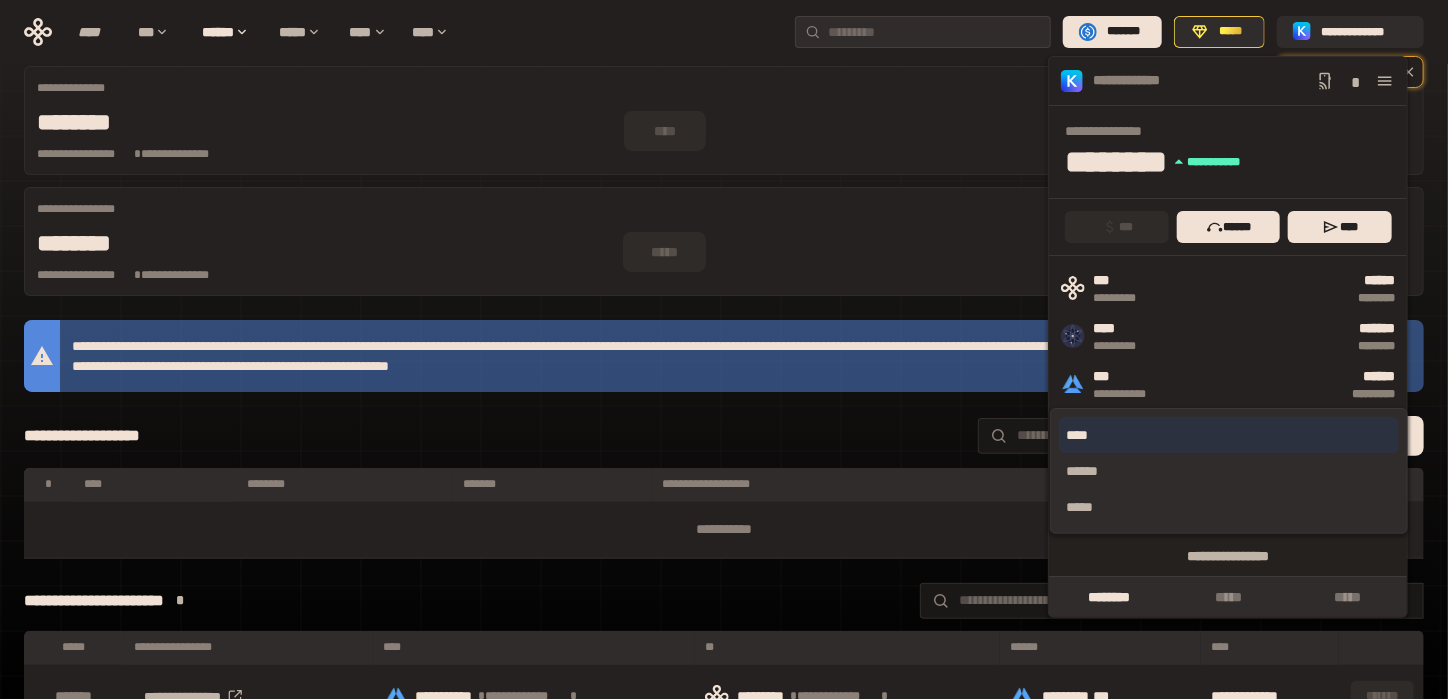 click on "****" at bounding box center [1229, 435] 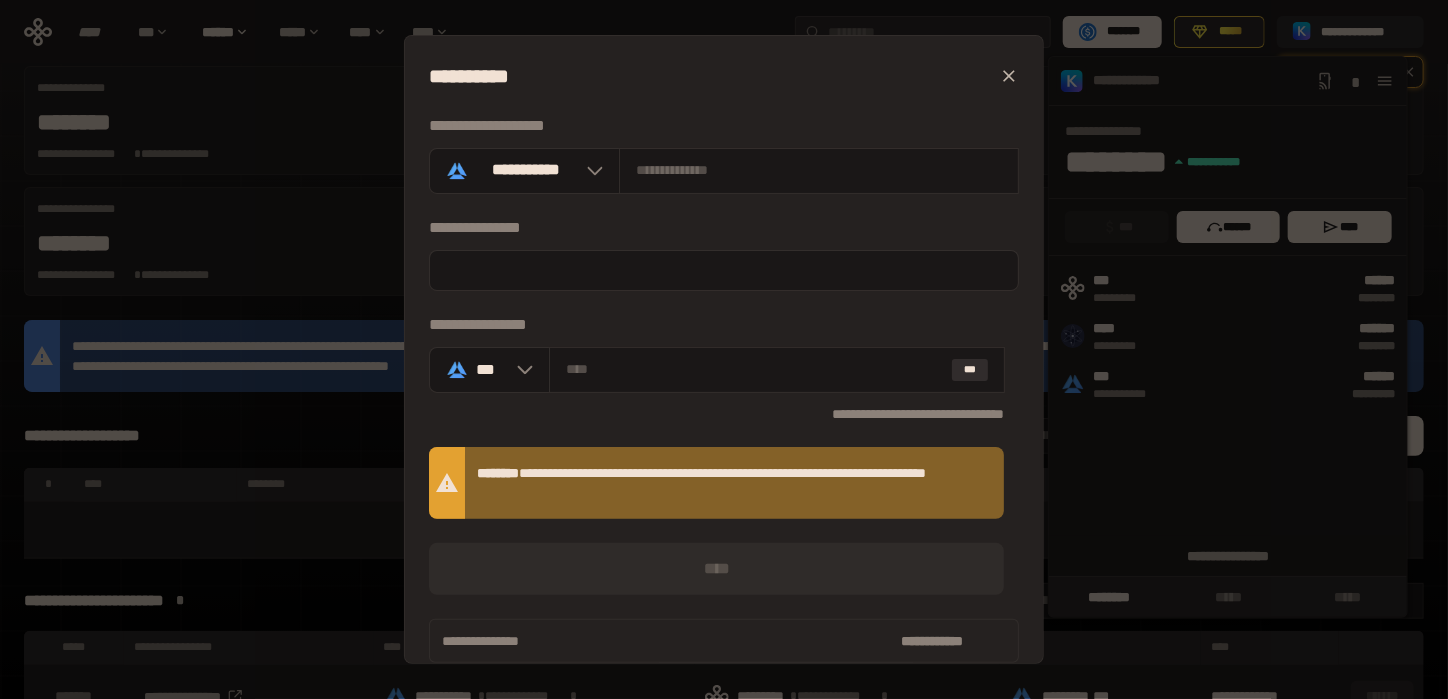 click 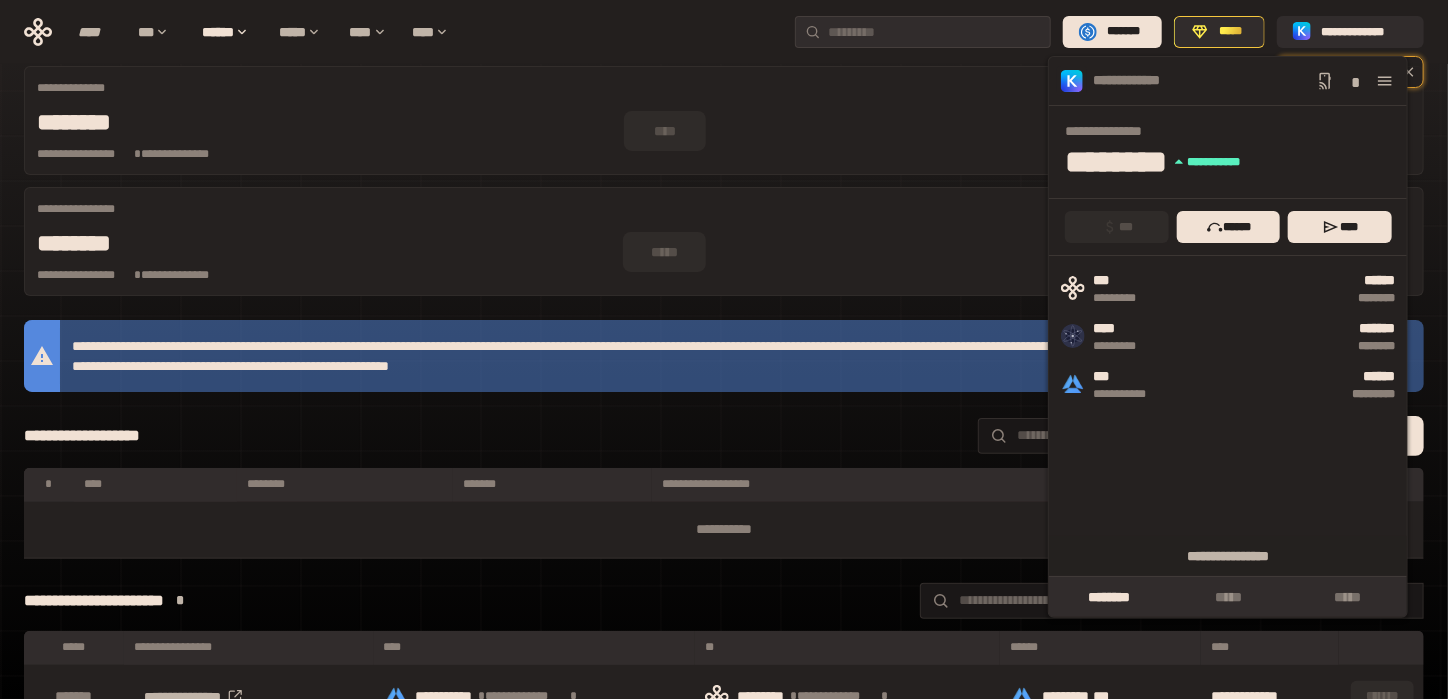 click on "**********" at bounding box center [724, 601] 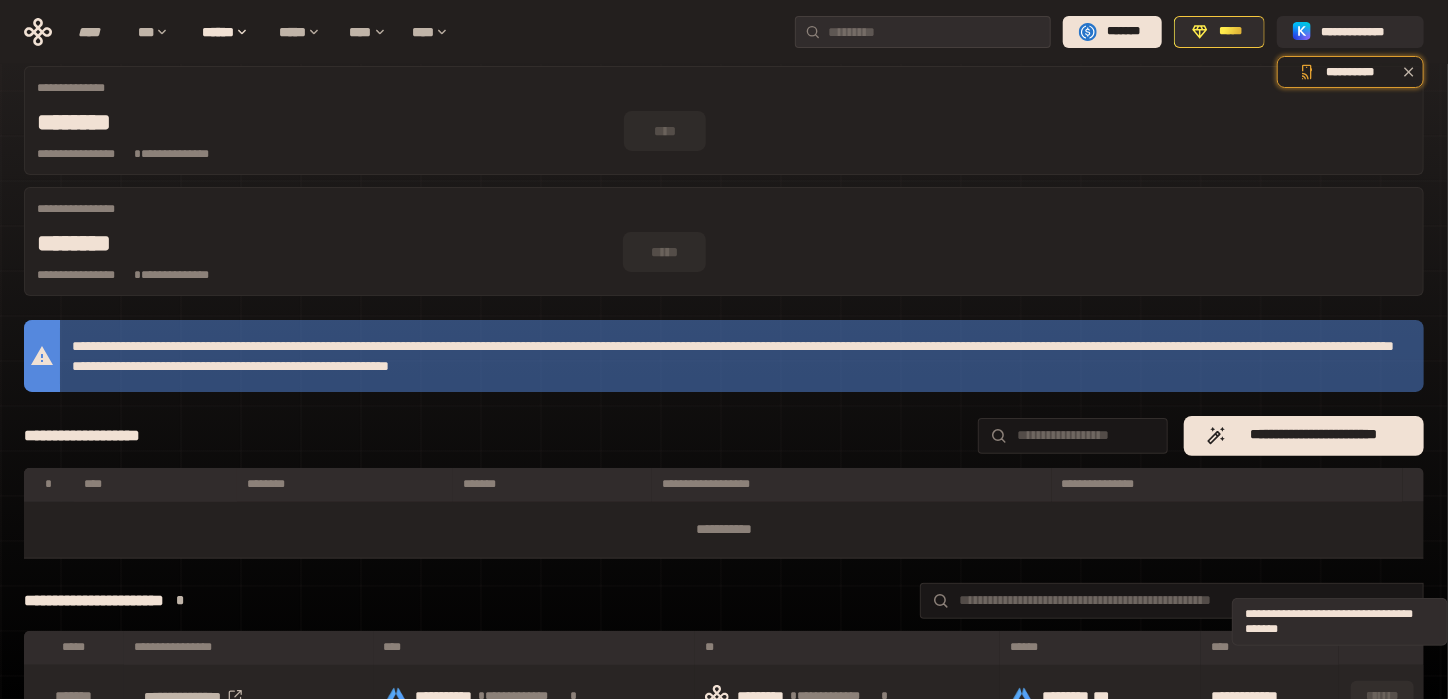 click on "*******" at bounding box center [1382, 697] 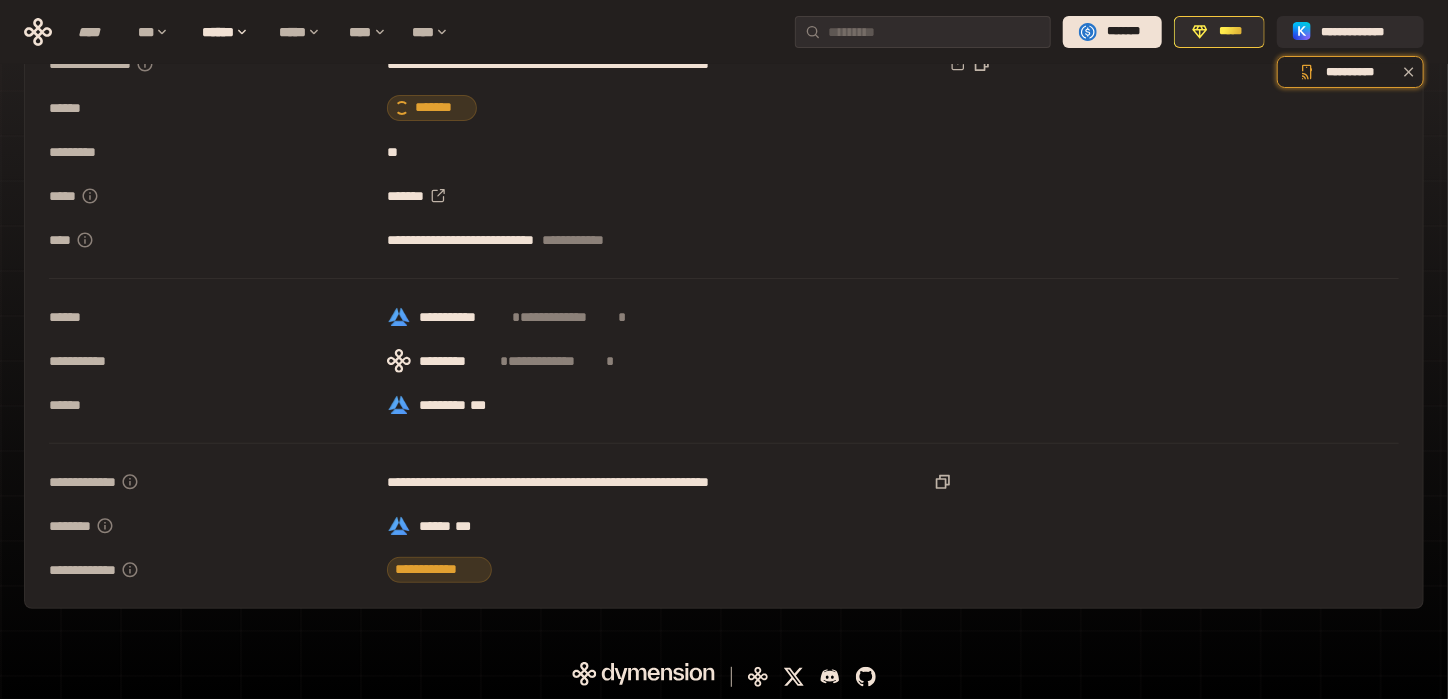 scroll, scrollTop: 0, scrollLeft: 0, axis: both 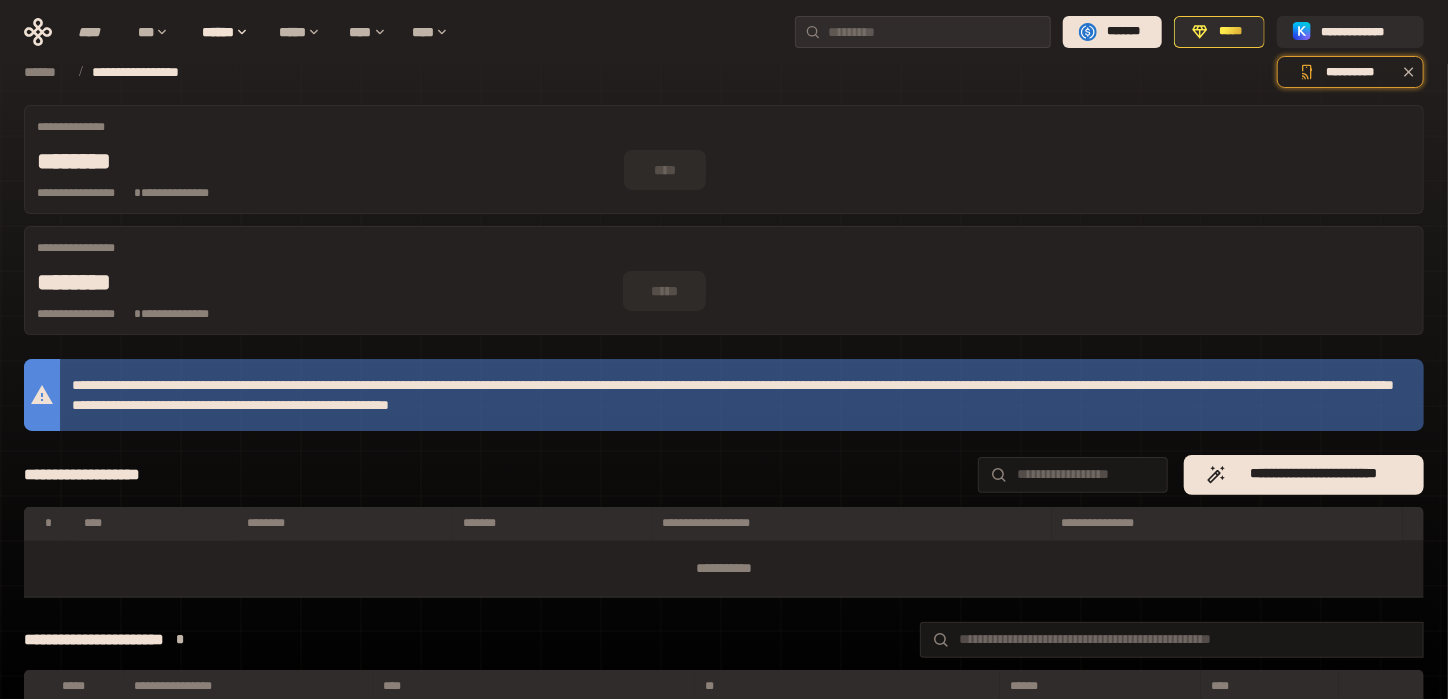 click on "**********" at bounding box center [724, 395] 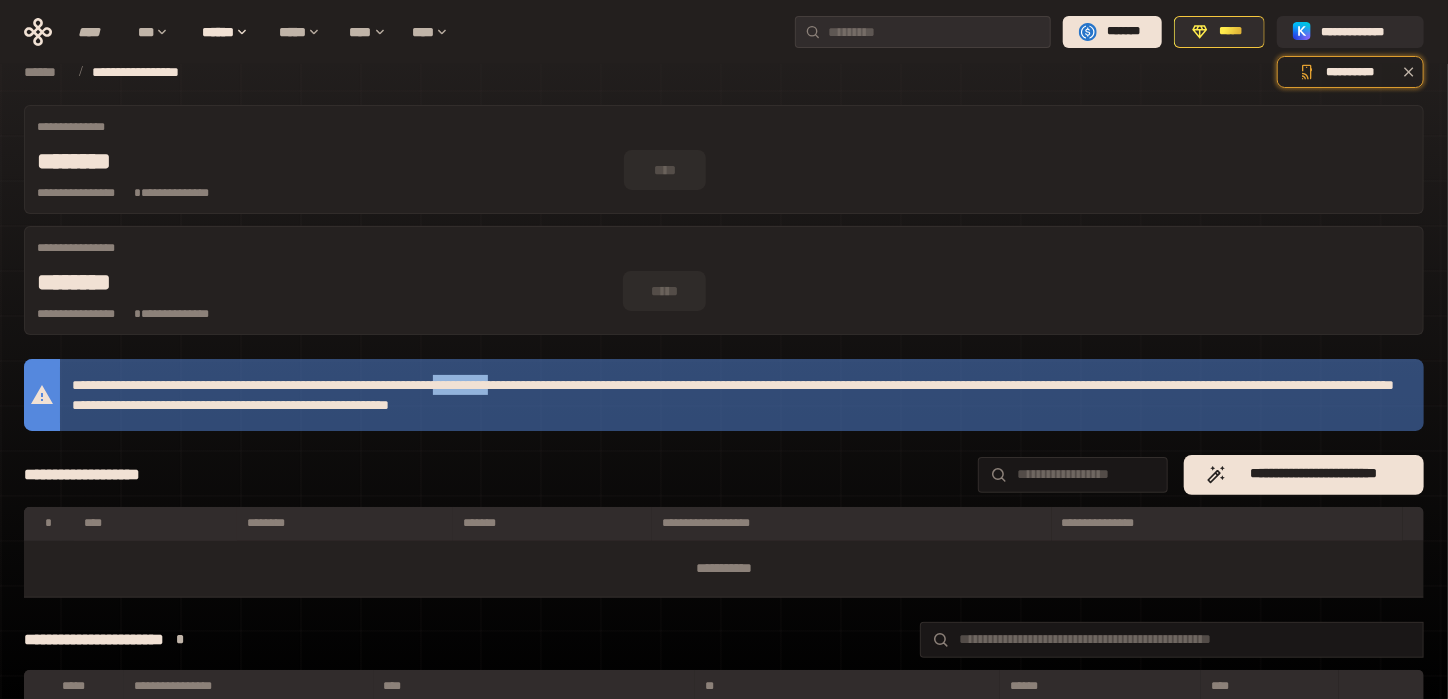 click on "**********" at bounding box center [724, 395] 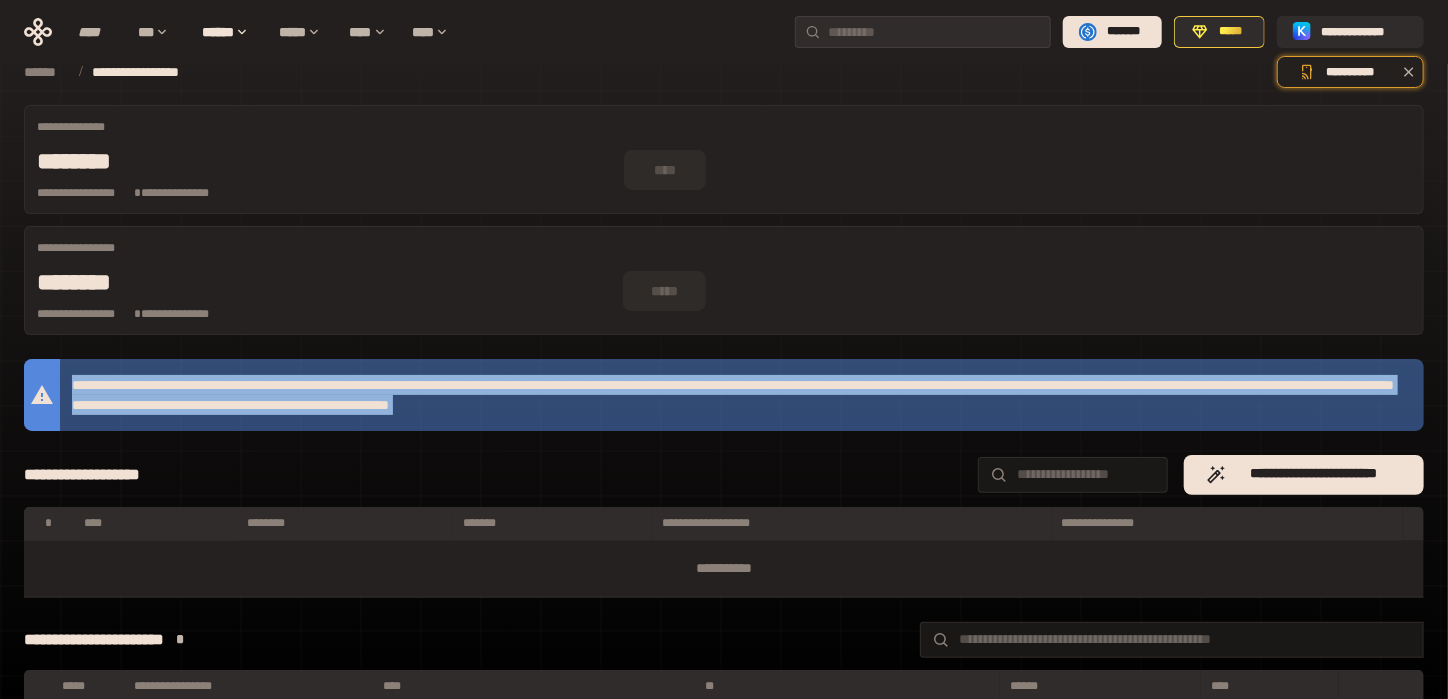 click on "**********" at bounding box center [724, 395] 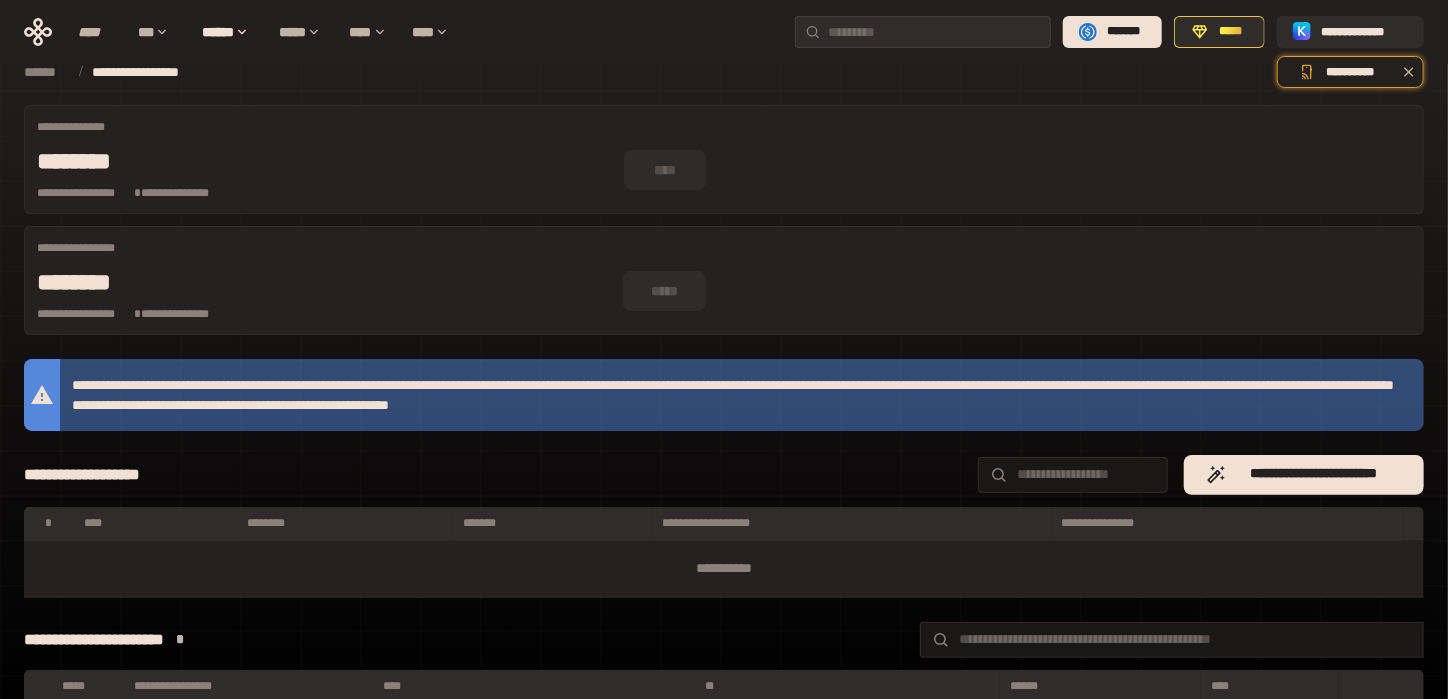click on "**********" at bounding box center [724, 475] 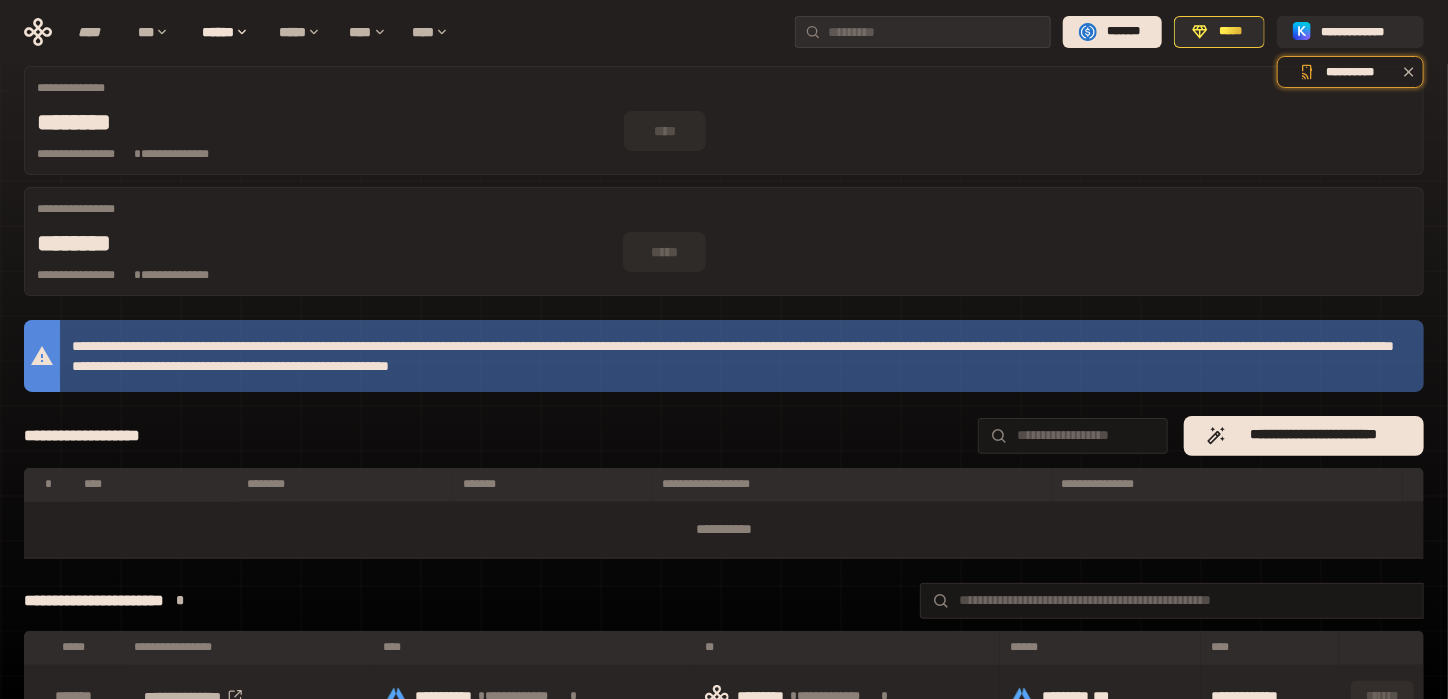 click on "*********   ***" at bounding box center [1098, 697] 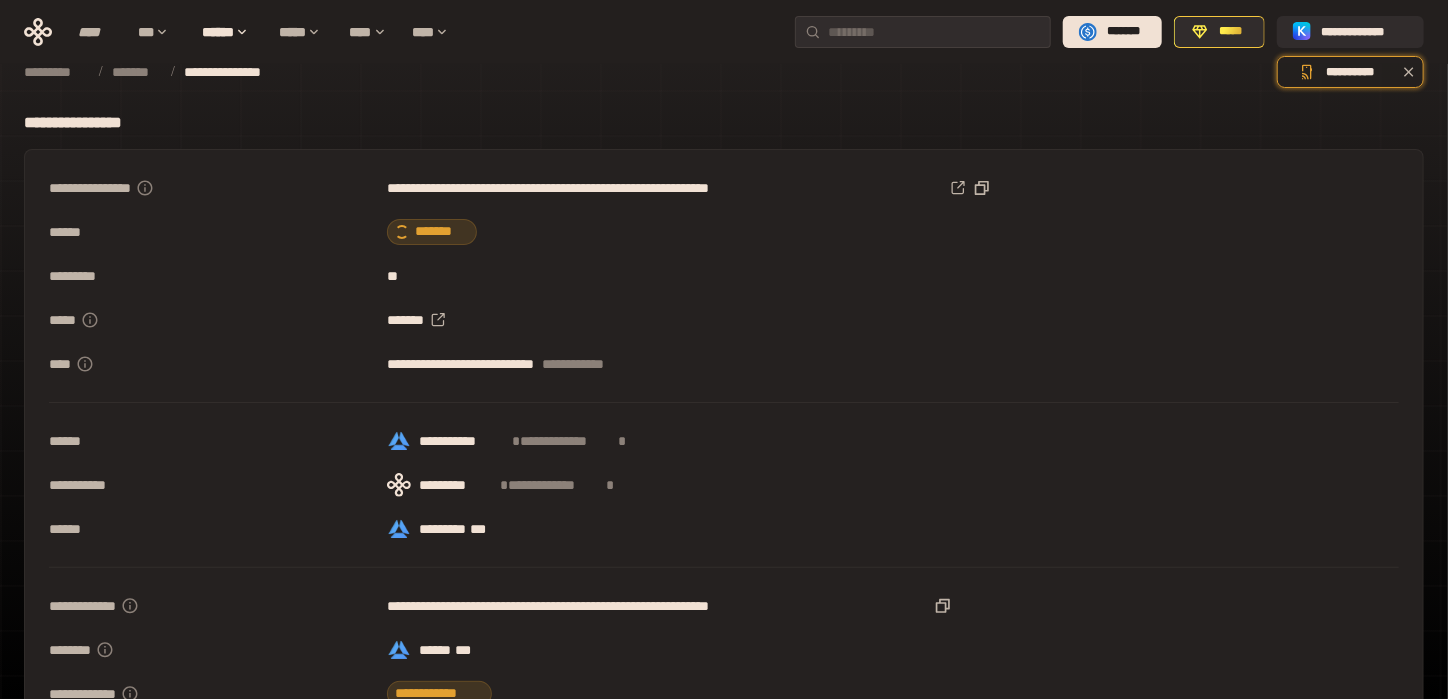 scroll, scrollTop: 124, scrollLeft: 0, axis: vertical 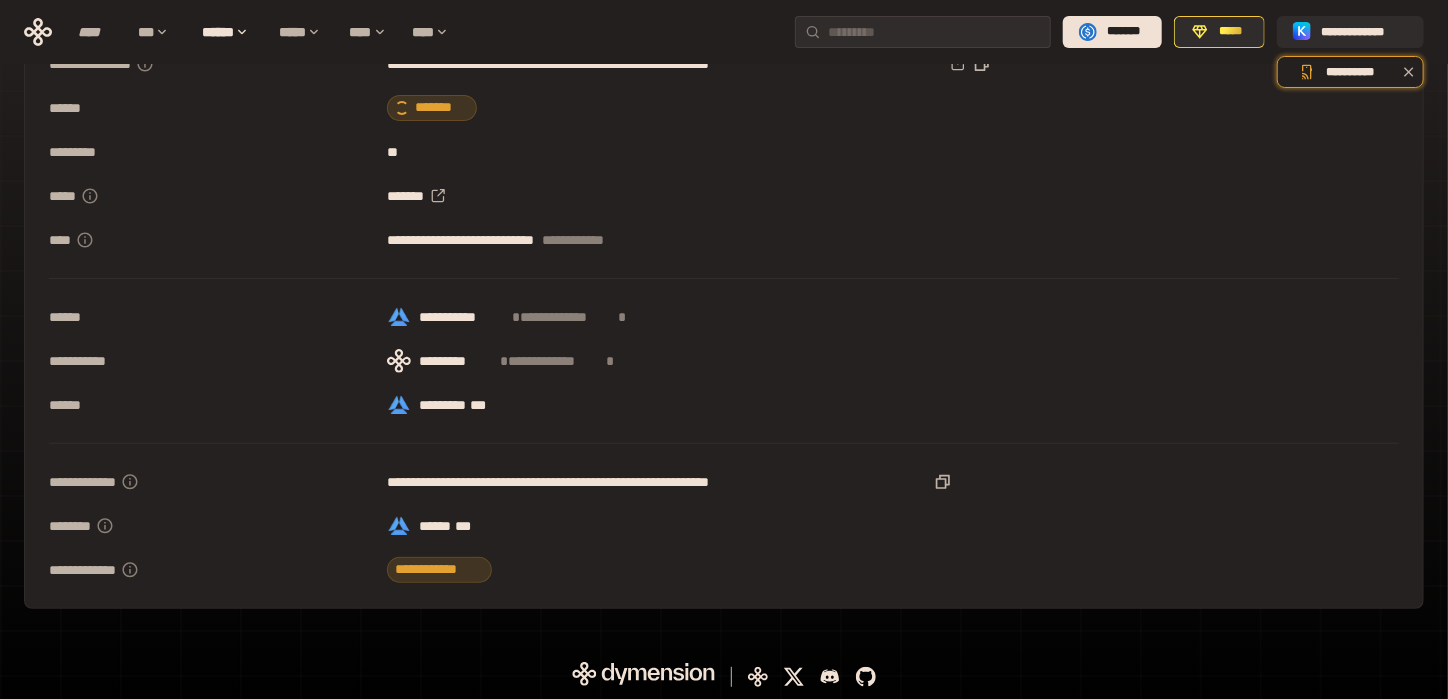 click on "*******" at bounding box center [432, 108] 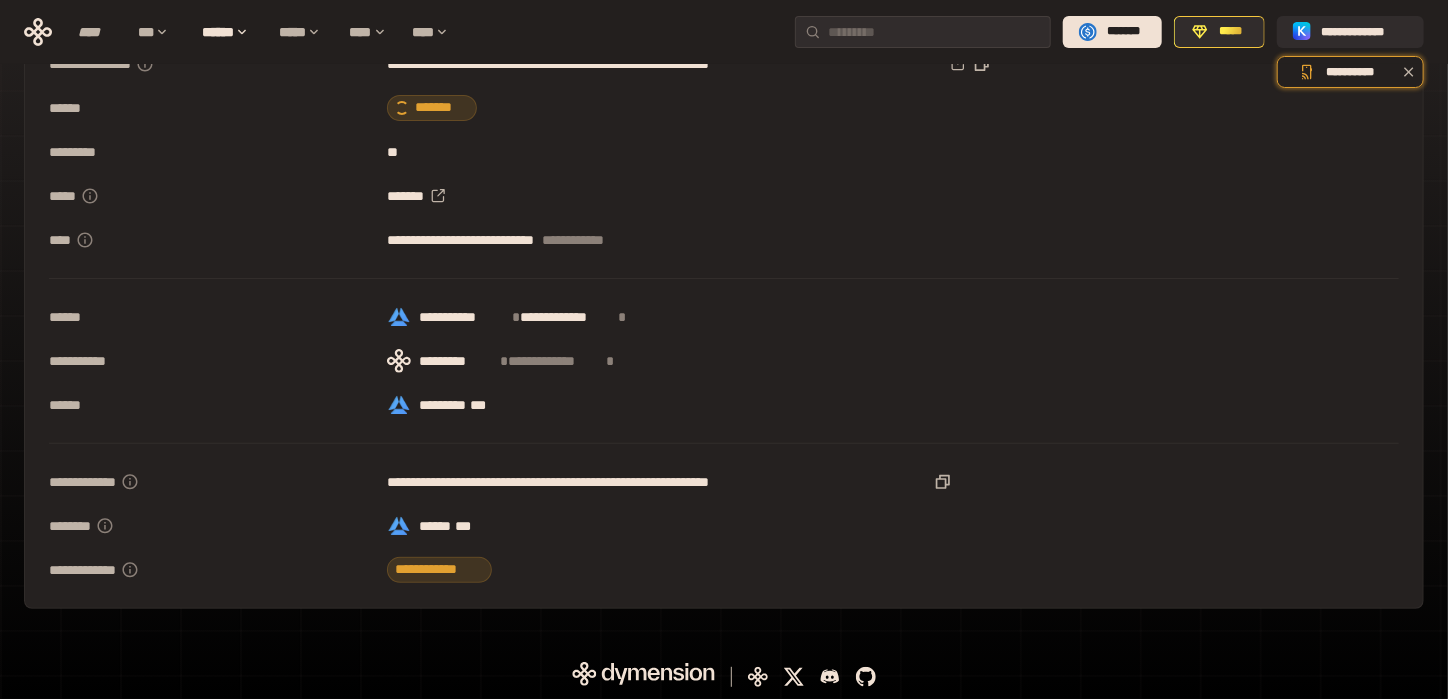 scroll, scrollTop: 0, scrollLeft: 0, axis: both 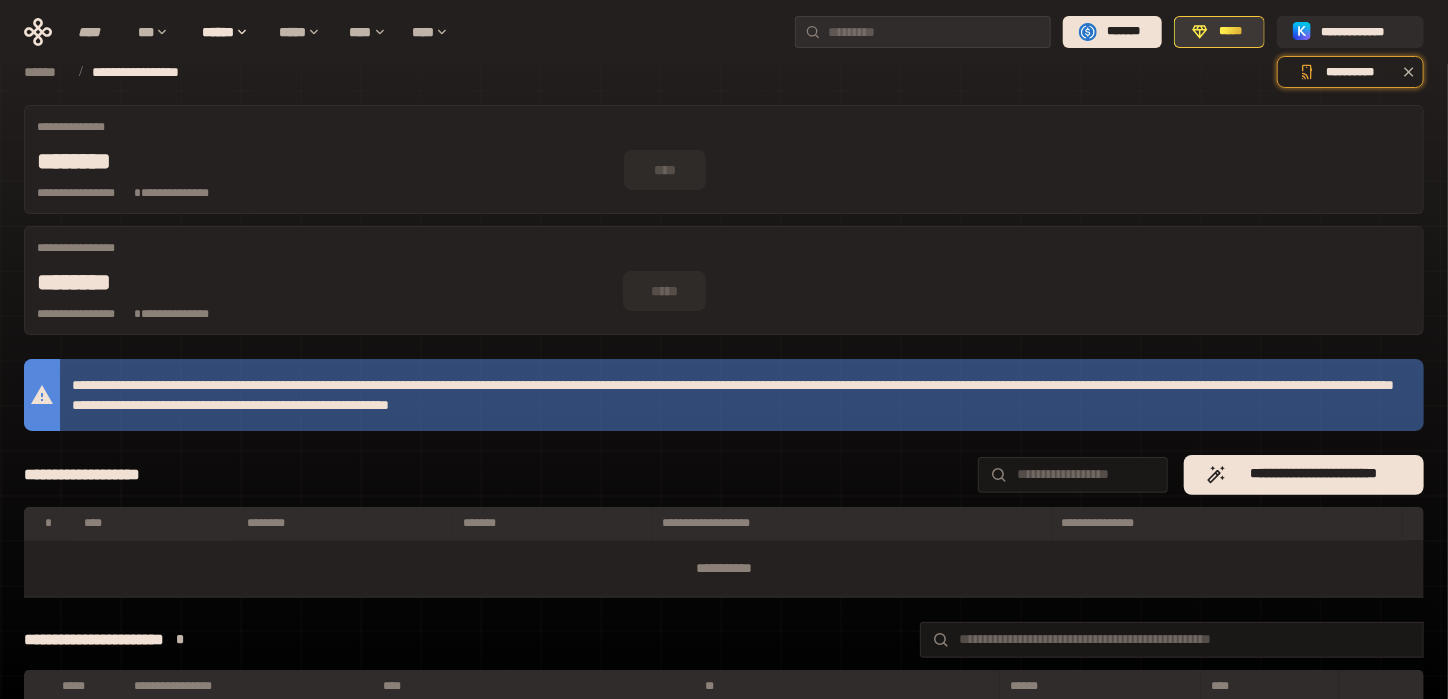click on "*****" at bounding box center [1231, 32] 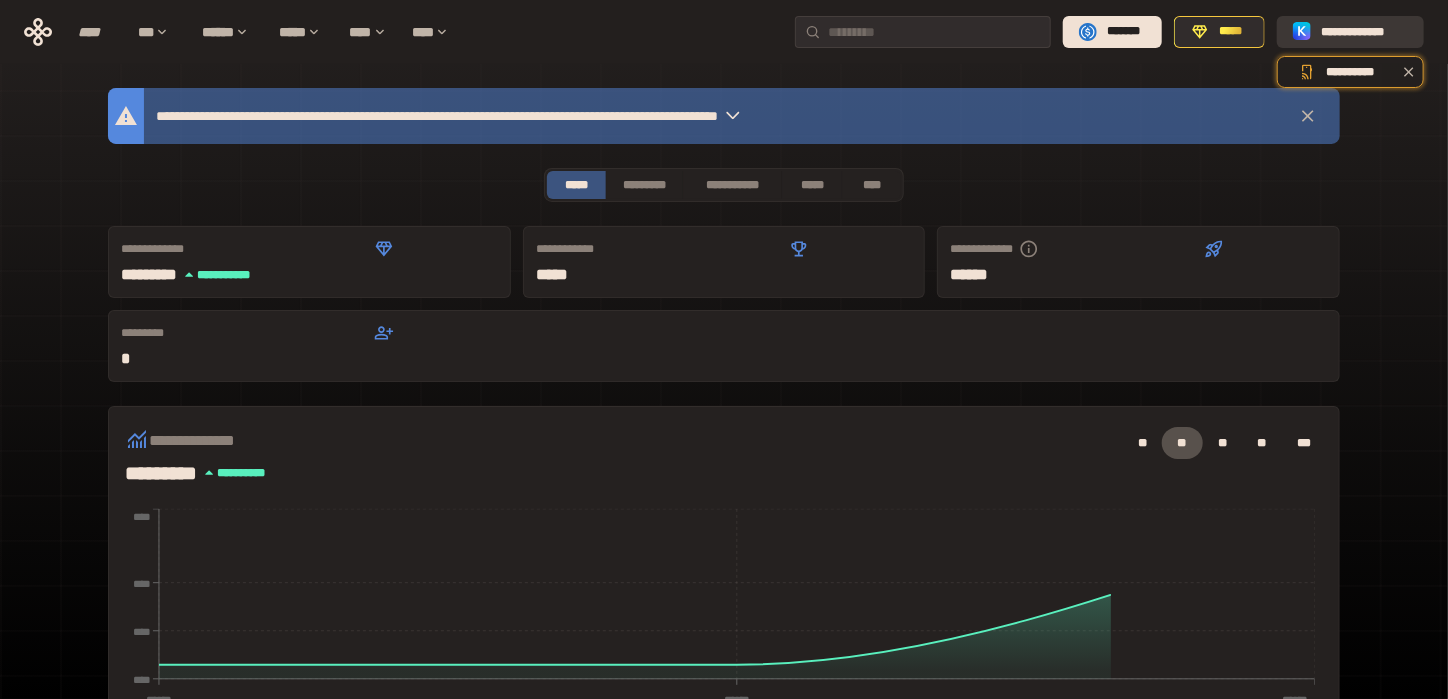 click on "**********" at bounding box center [1364, 32] 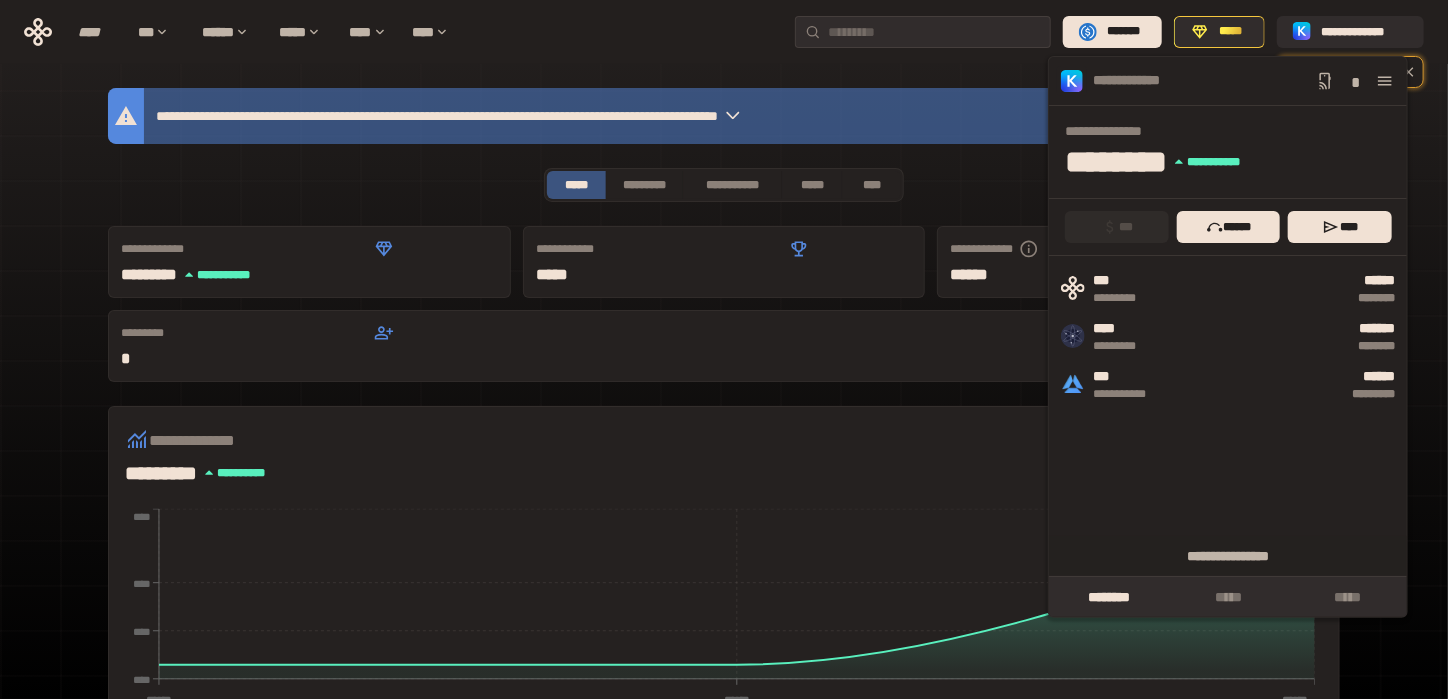 click on "**********" at bounding box center (724, 32) 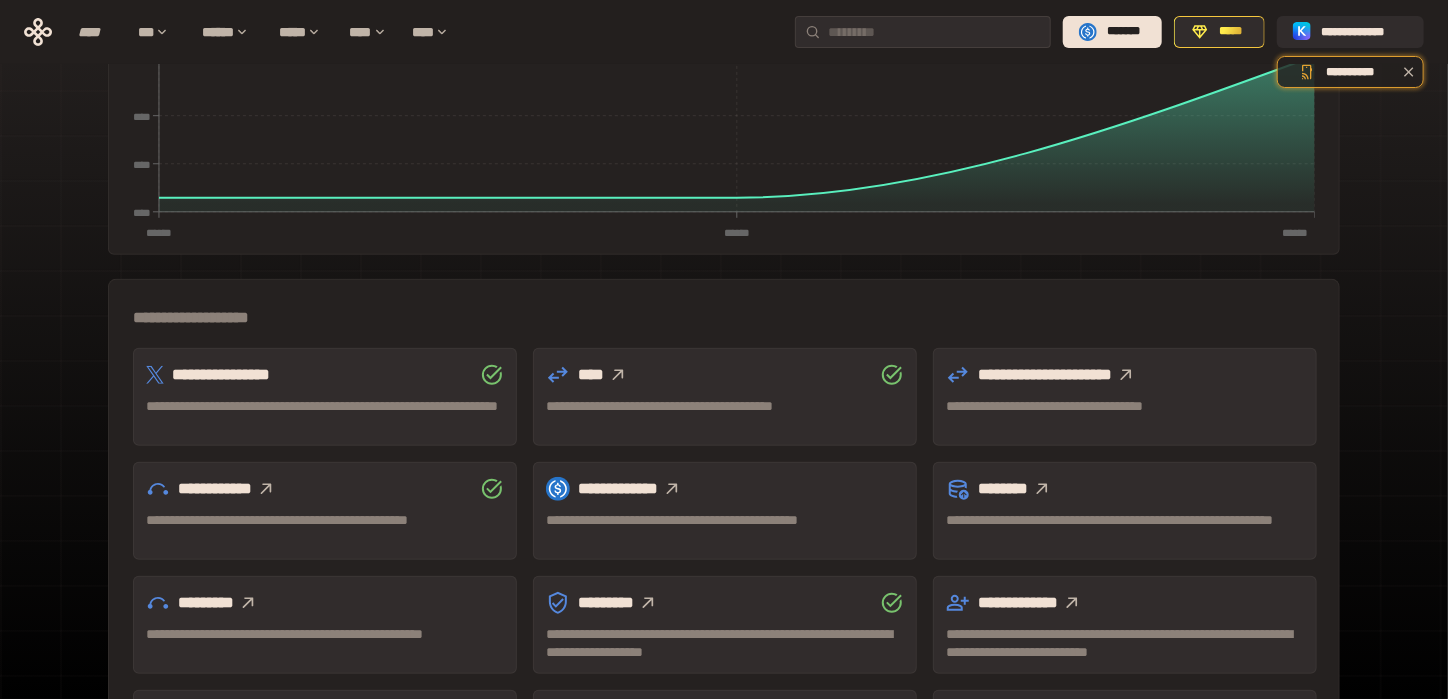 scroll, scrollTop: 585, scrollLeft: 0, axis: vertical 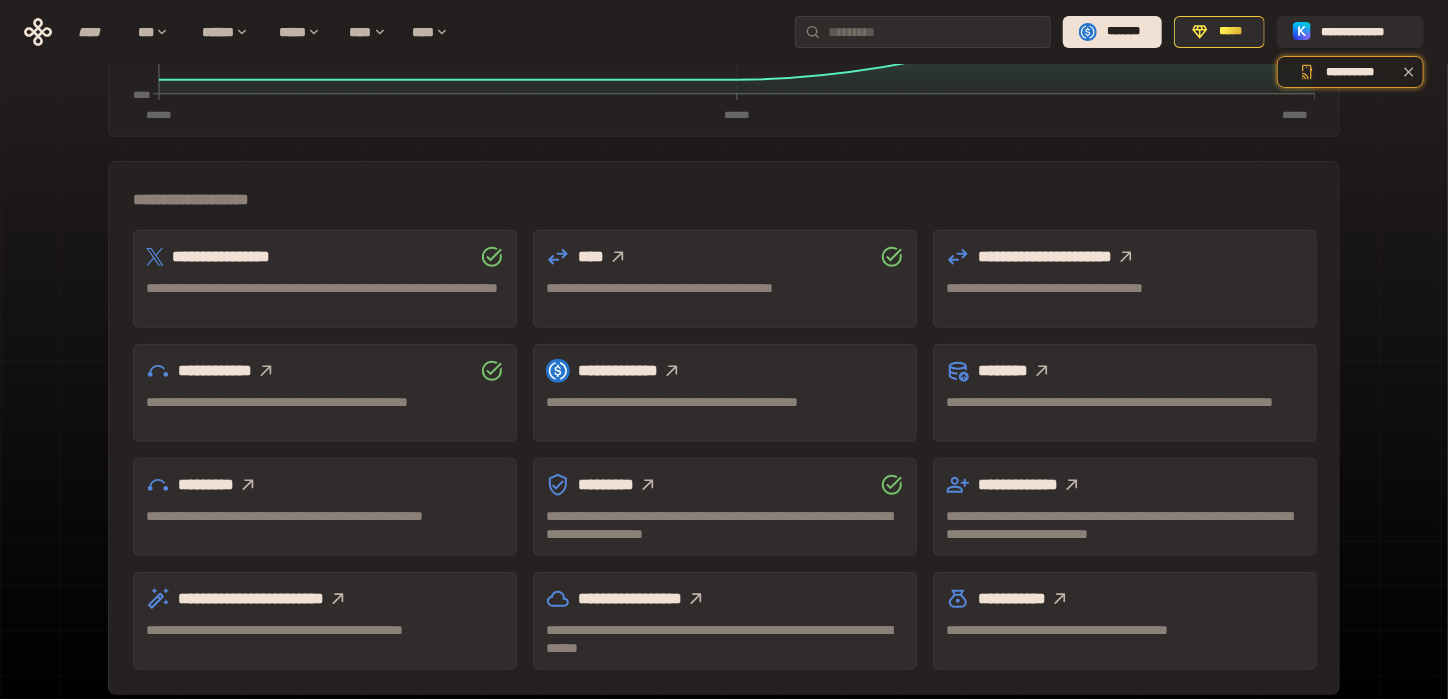 click 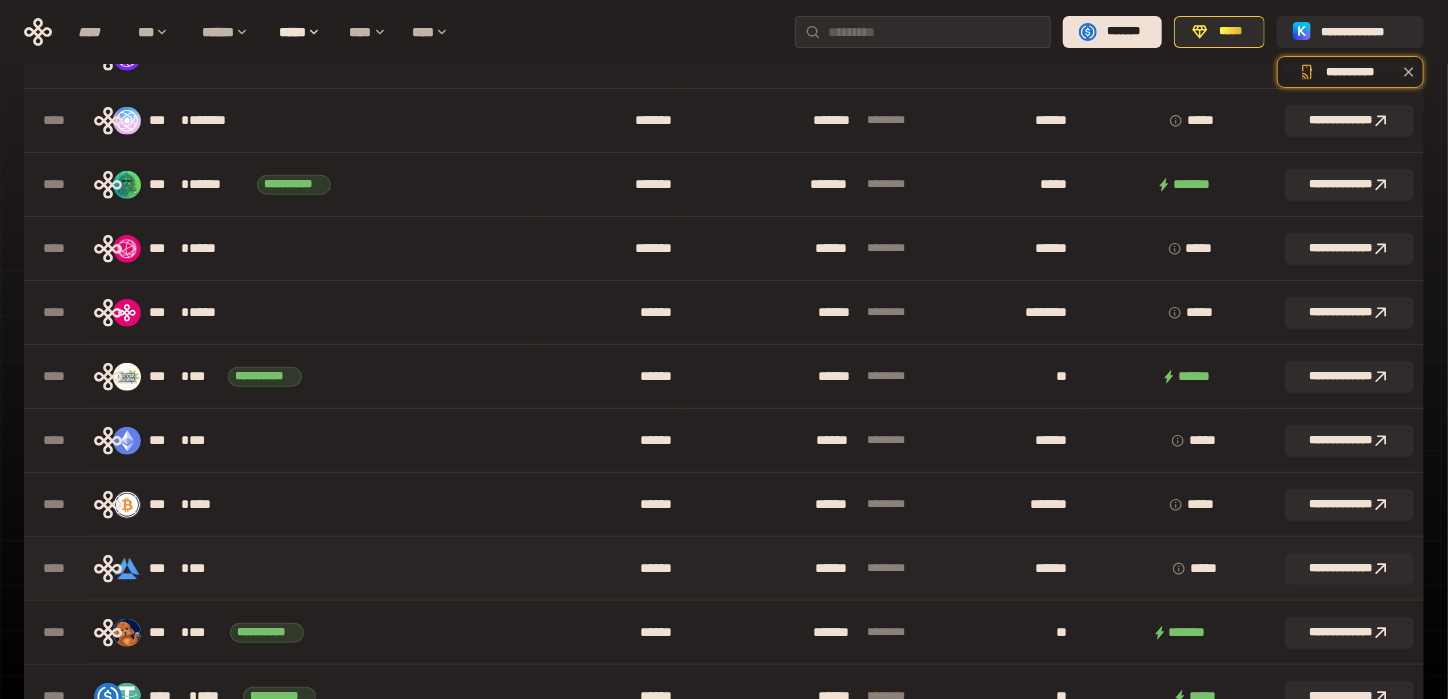 click on "***" at bounding box center (202, 569) 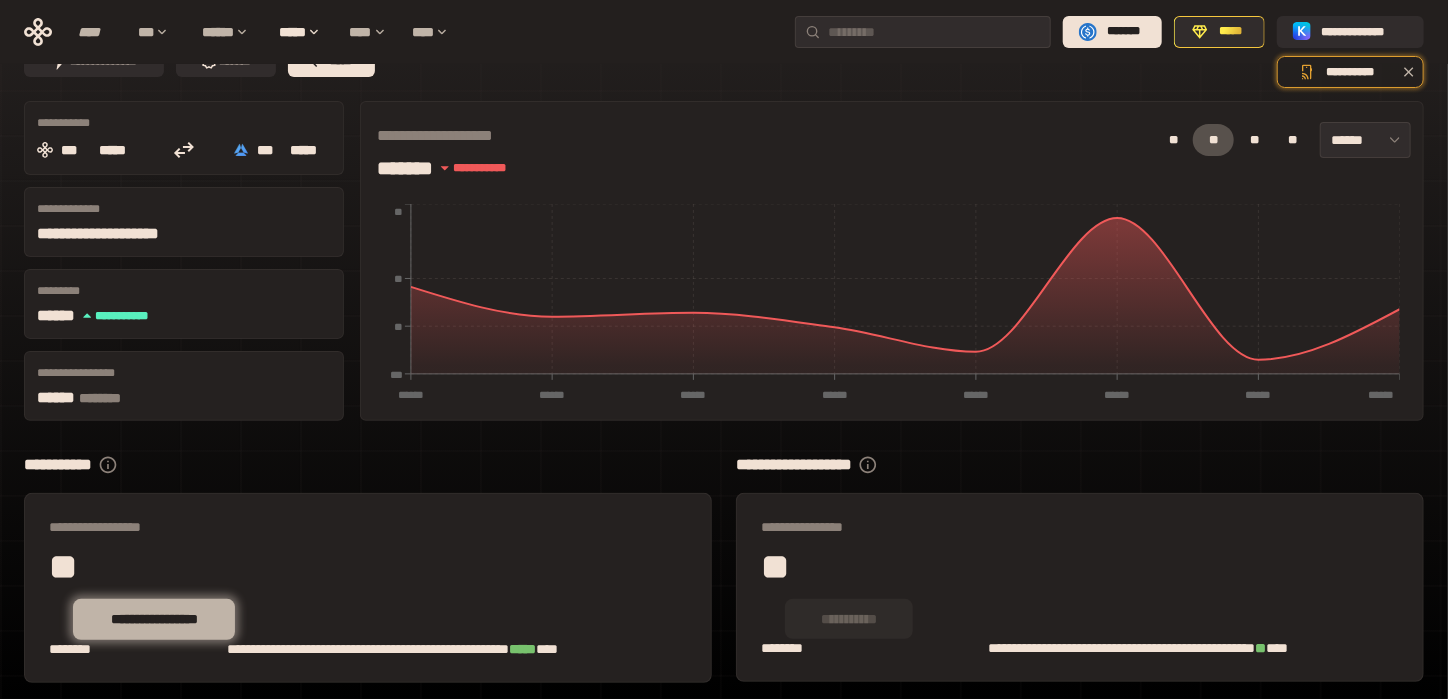 click on "**********" at bounding box center (154, 619) 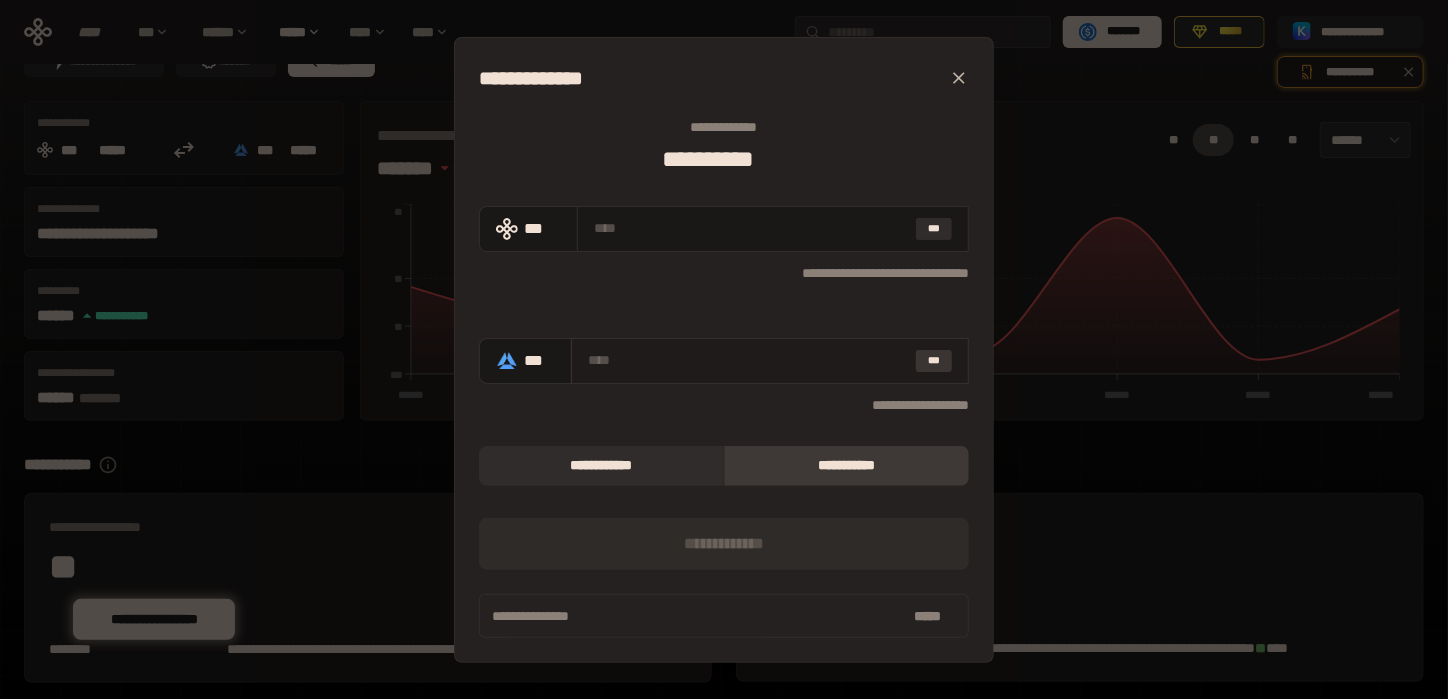 click on "***" at bounding box center (934, 361) 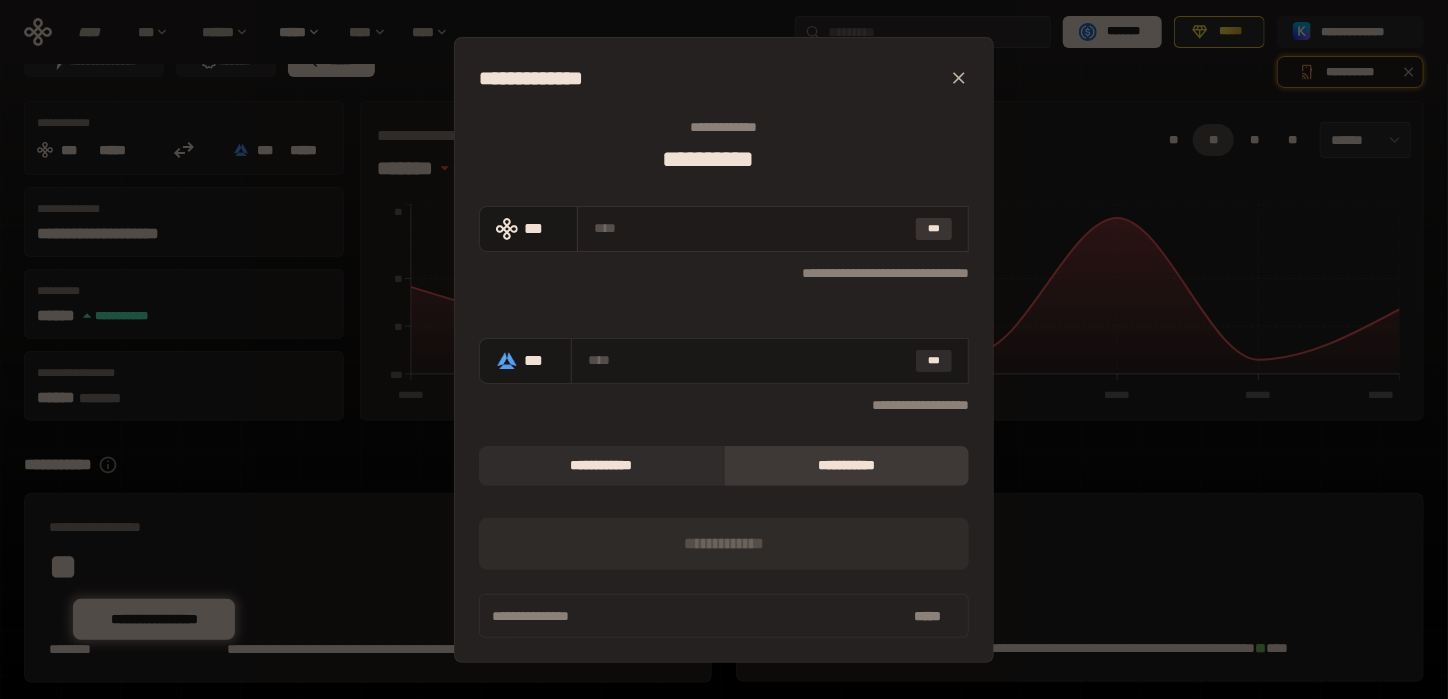 click on "***" at bounding box center (934, 229) 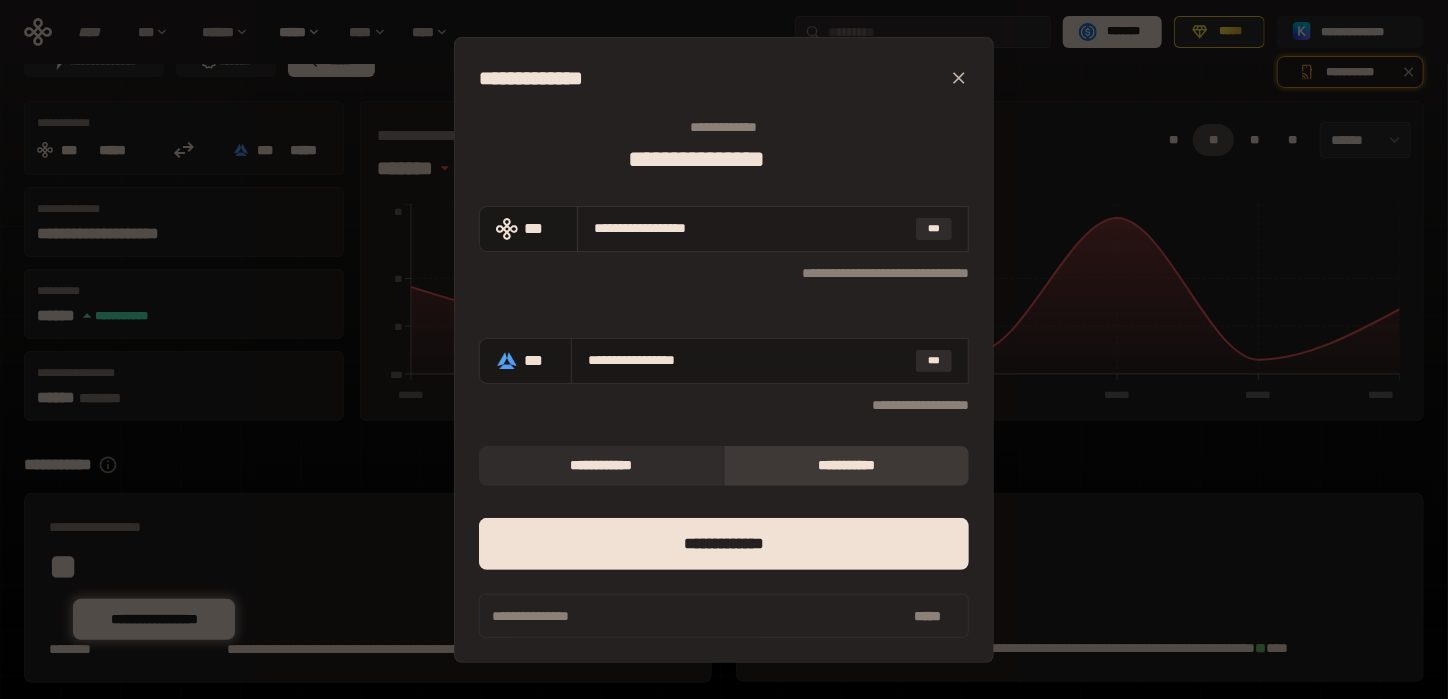 drag, startPoint x: 779, startPoint y: 221, endPoint x: 832, endPoint y: 357, distance: 145.96233 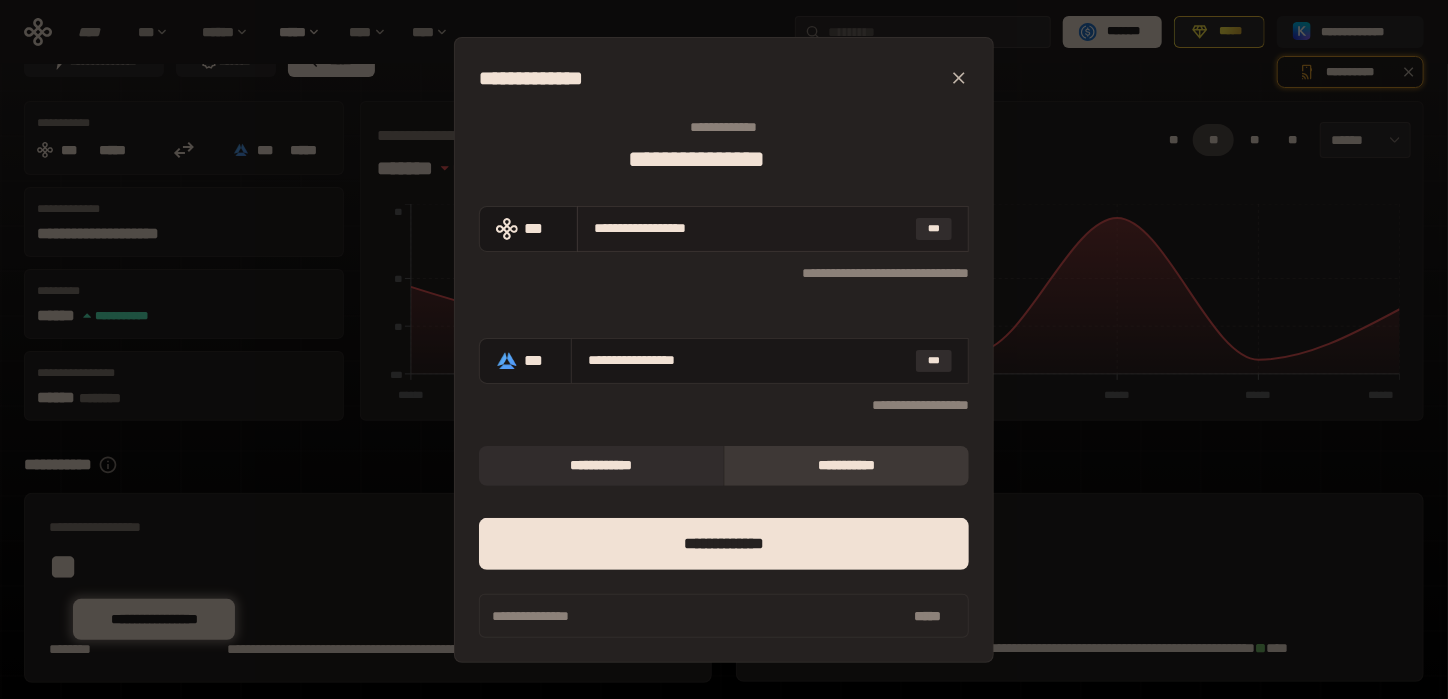 click on "**********" at bounding box center [773, 229] 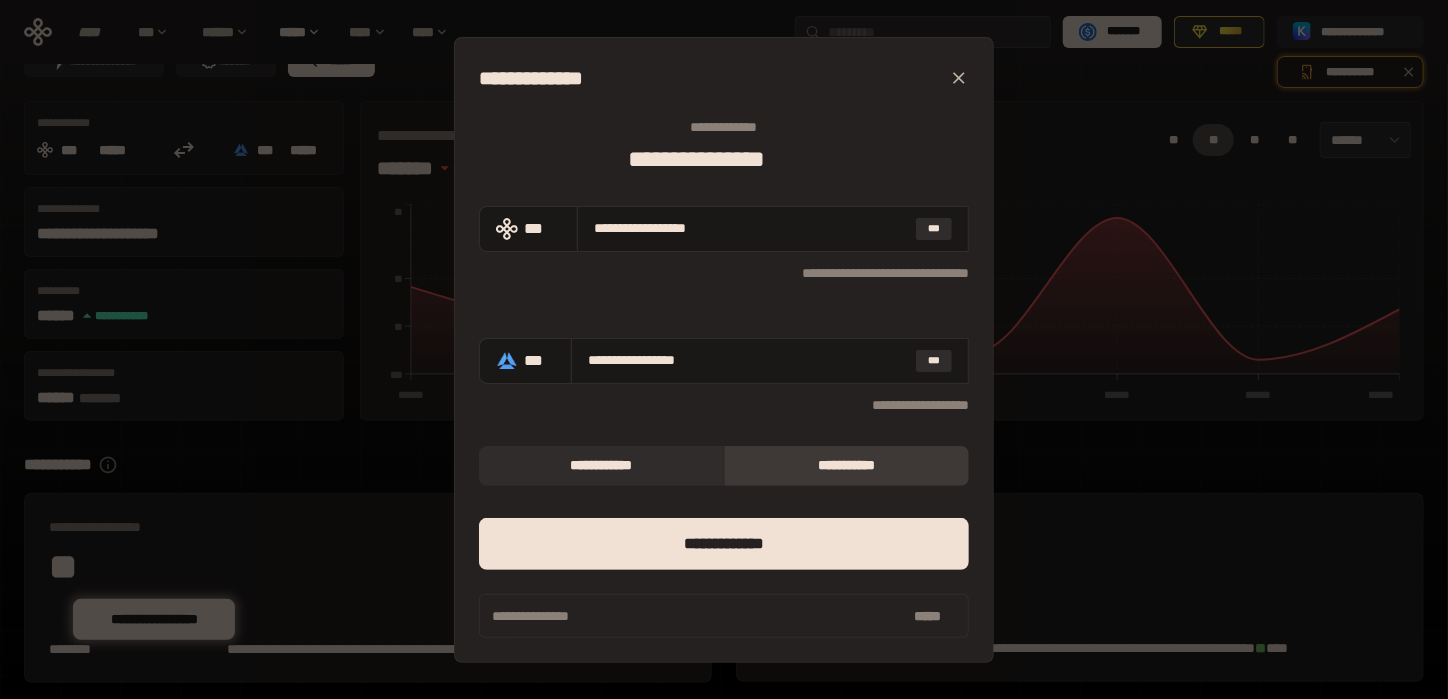 click on "**********" at bounding box center [847, 466] 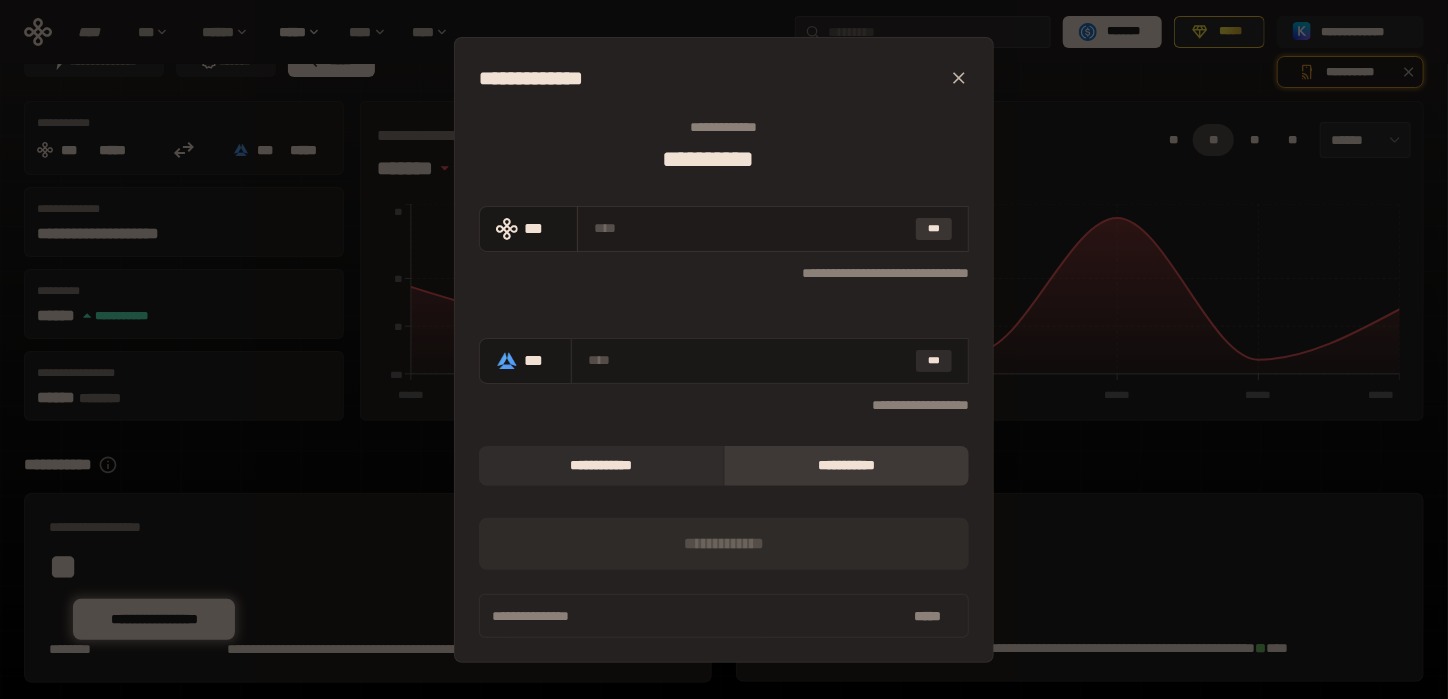 click on "***" at bounding box center [934, 229] 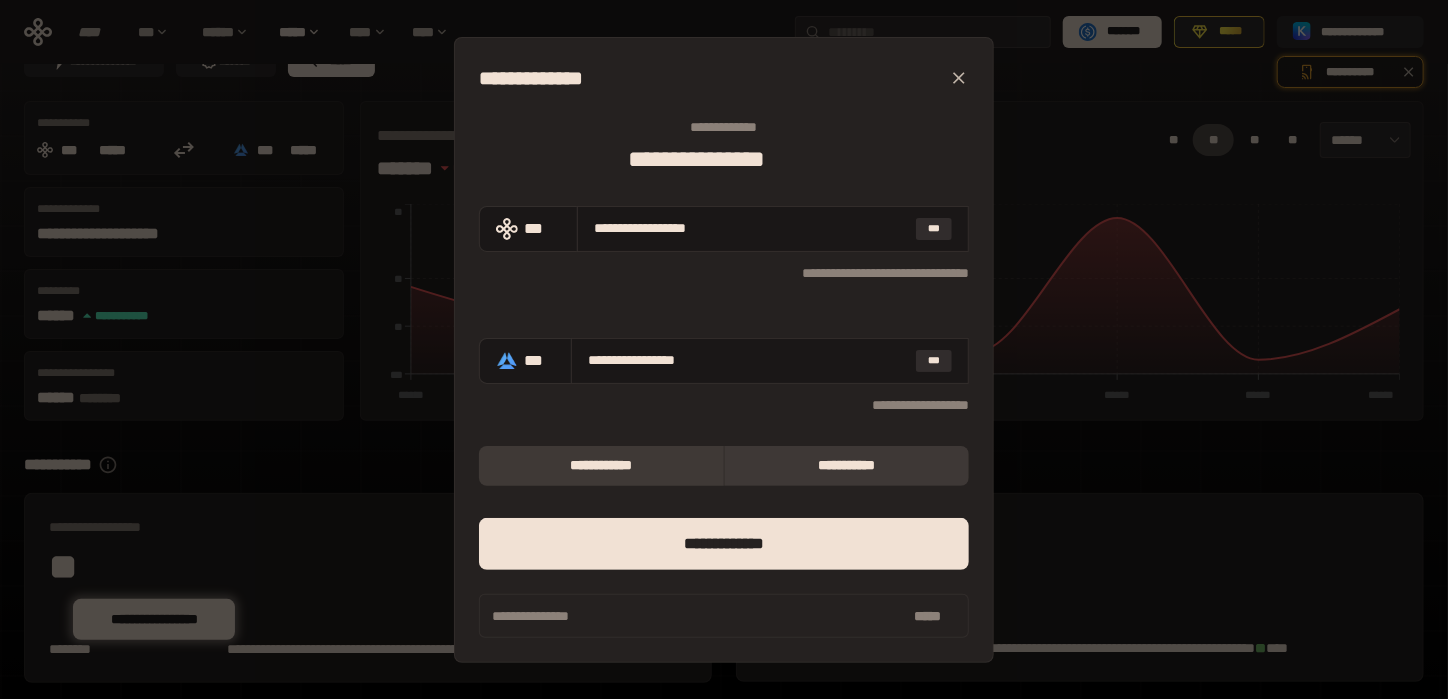 click on "**********" at bounding box center [601, 466] 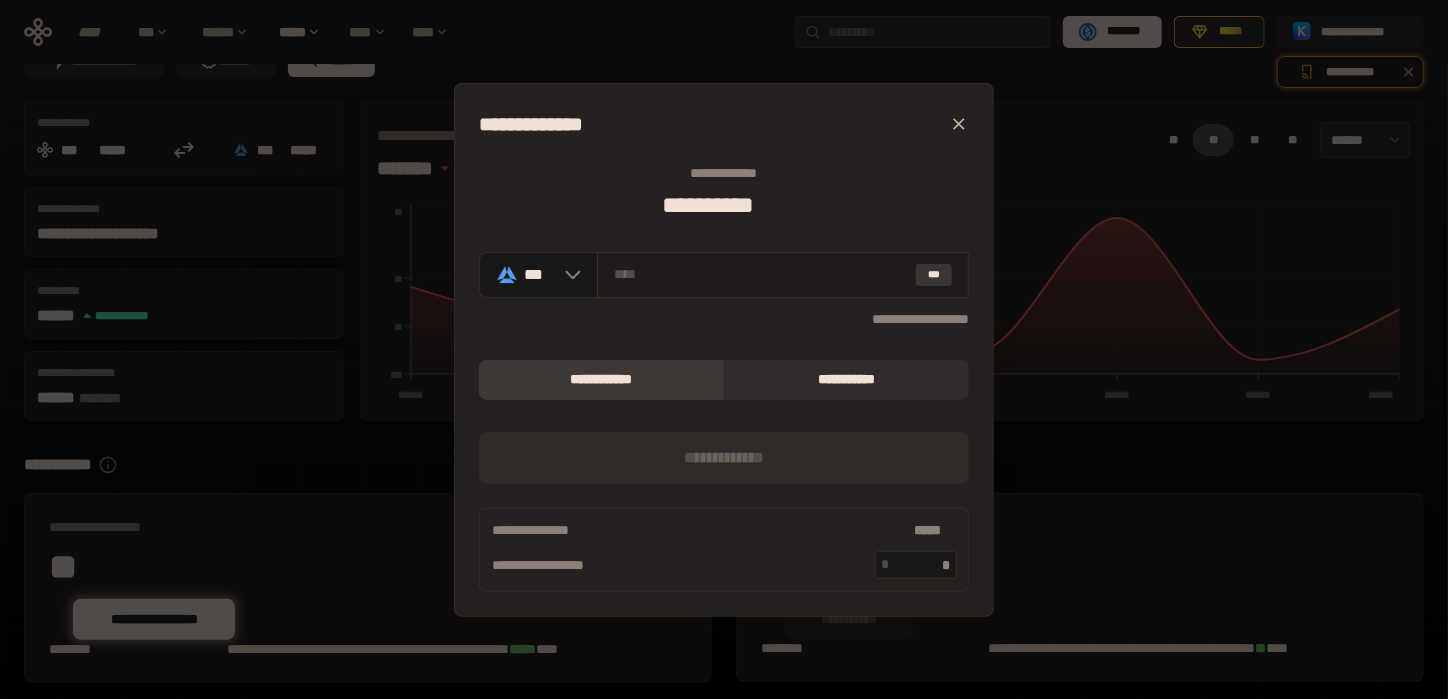 click on "***" at bounding box center (934, 275) 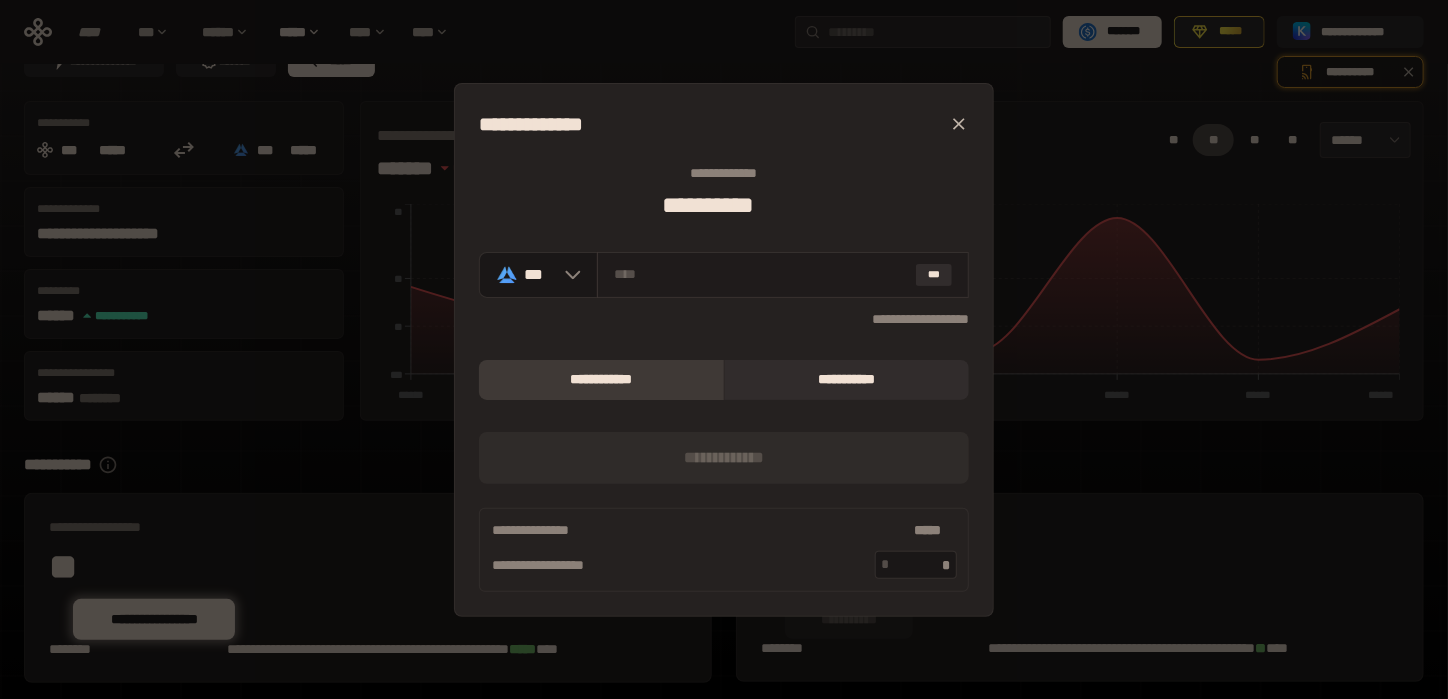 drag, startPoint x: 715, startPoint y: 287, endPoint x: 660, endPoint y: 278, distance: 55.7315 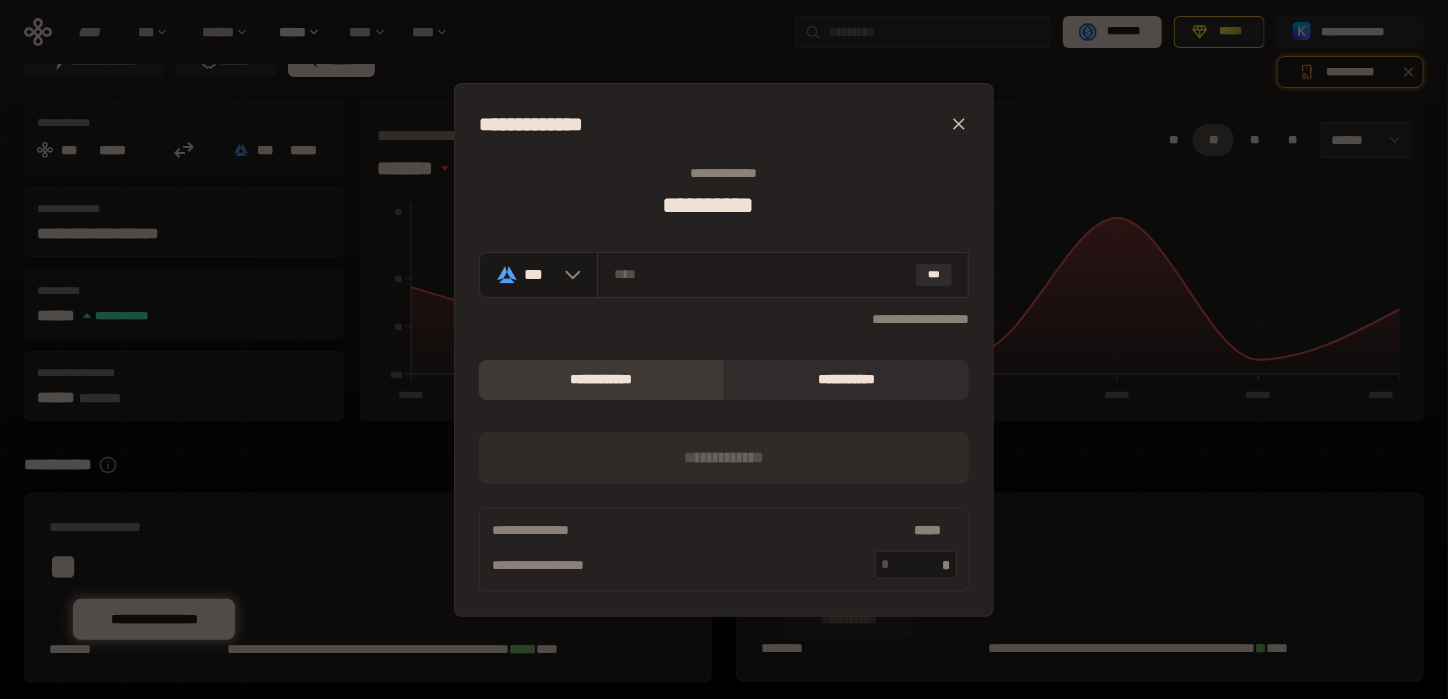 click on "***" at bounding box center [783, 275] 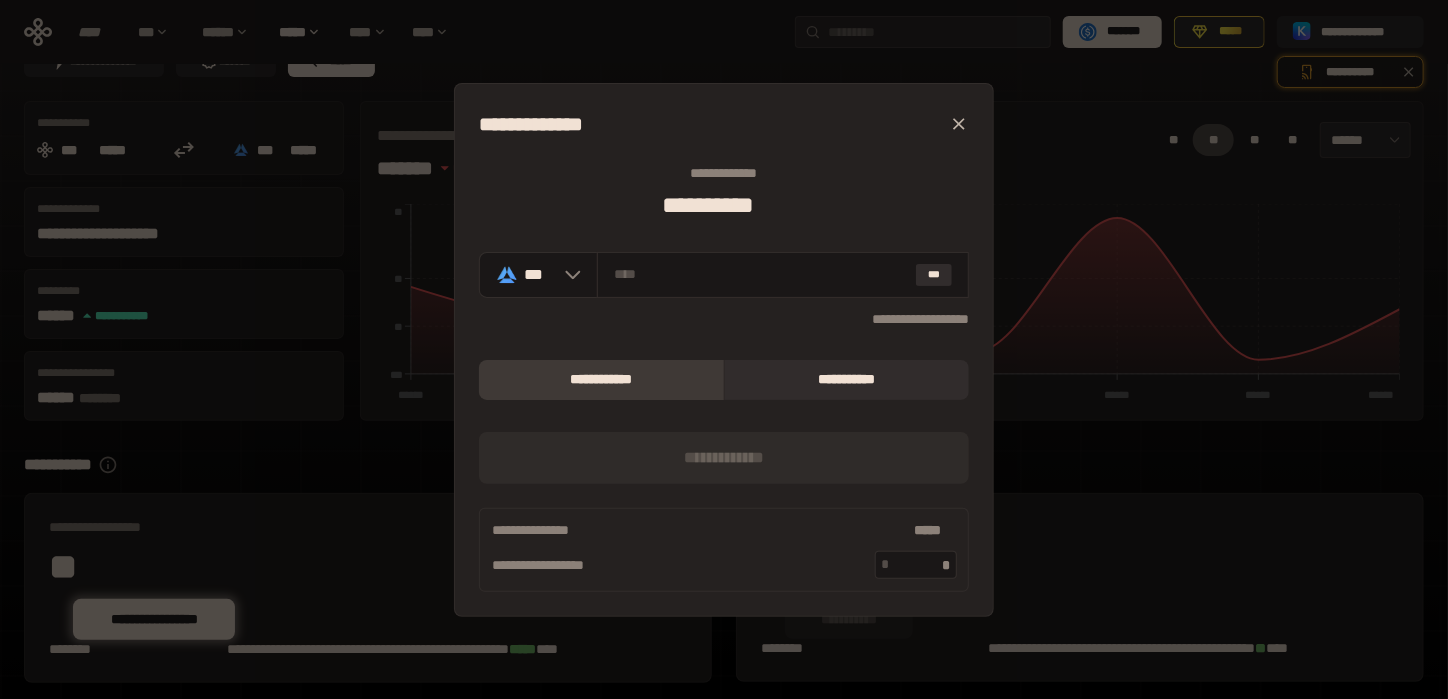click on "**********" at bounding box center [724, 349] 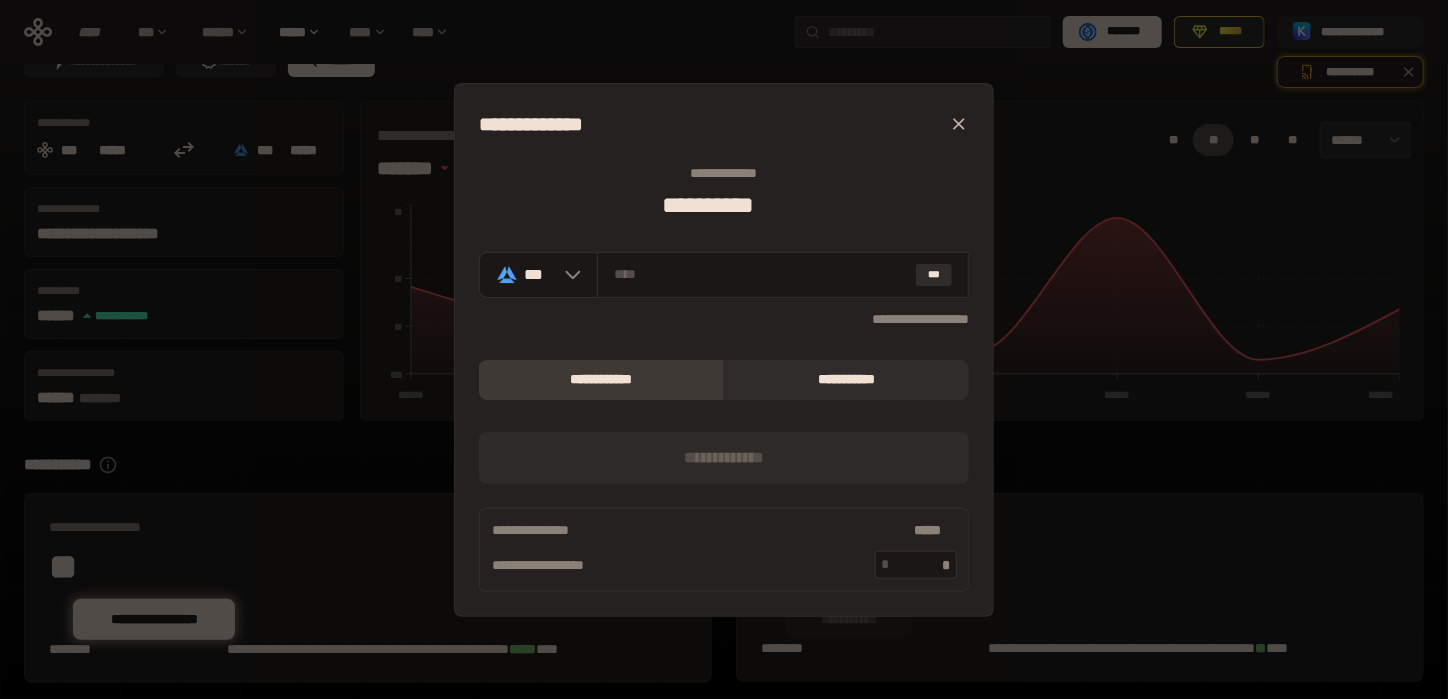 click on "**********" at bounding box center (724, 349) 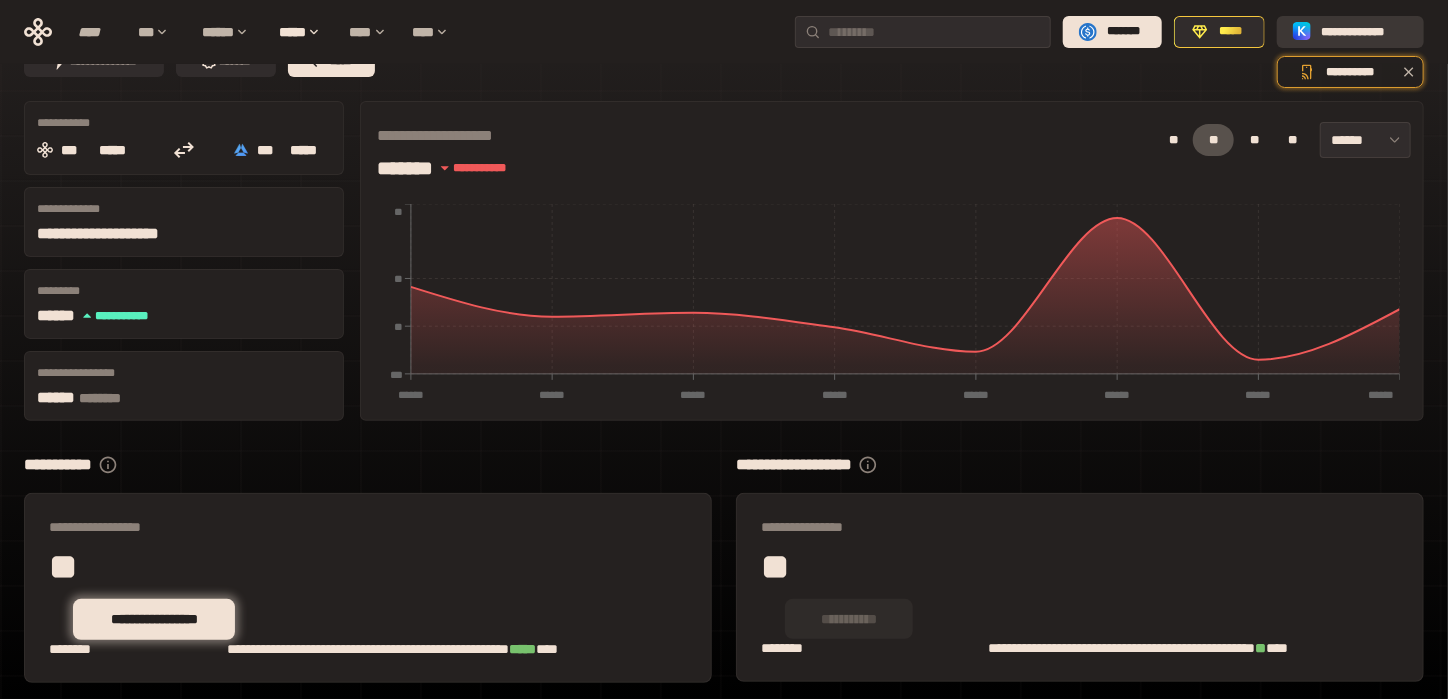 click on "**********" at bounding box center [1364, 32] 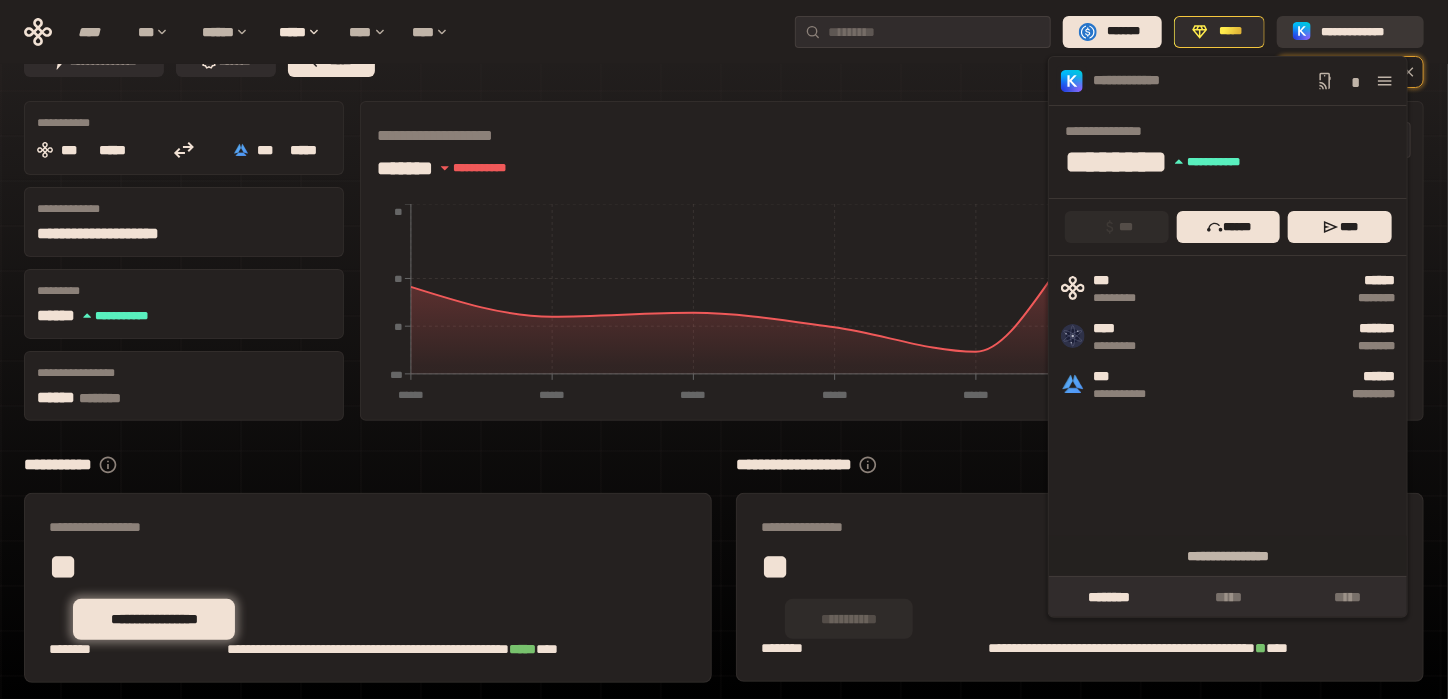 click on "**********" at bounding box center (1364, 32) 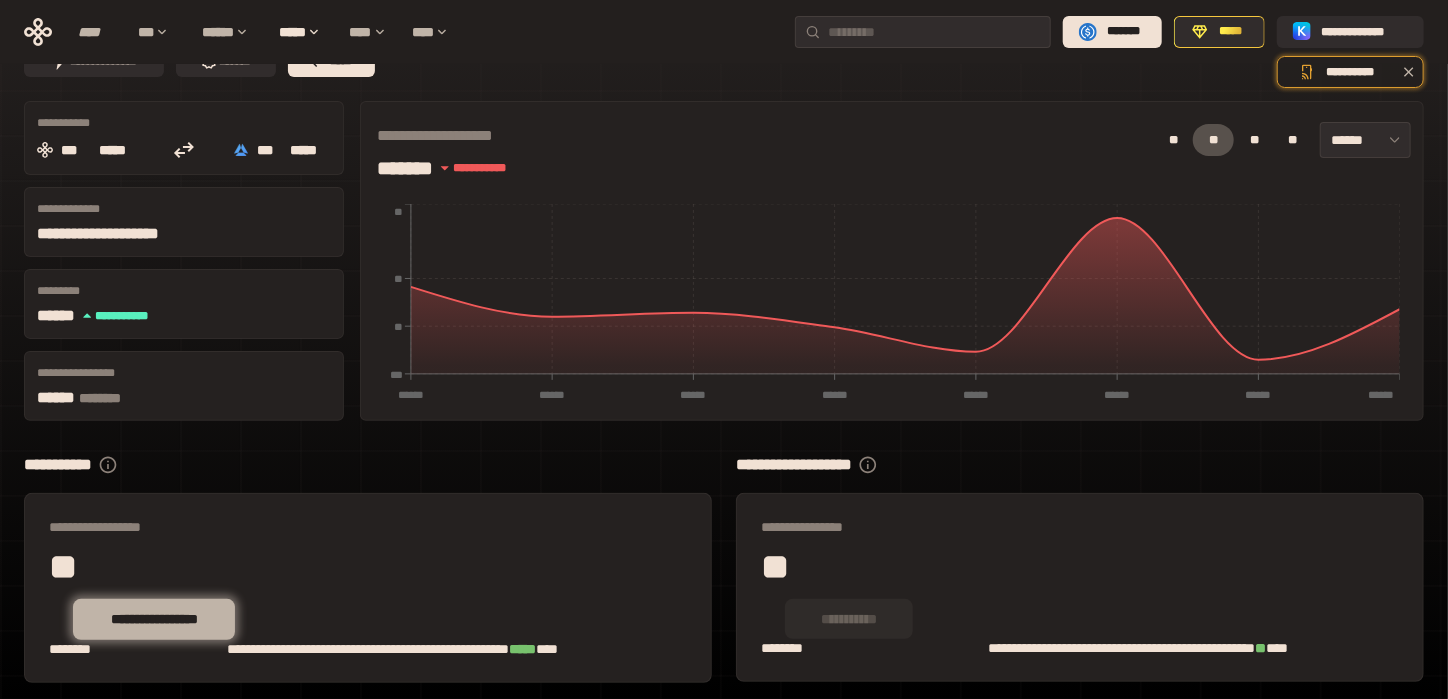 click on "**********" at bounding box center [154, 619] 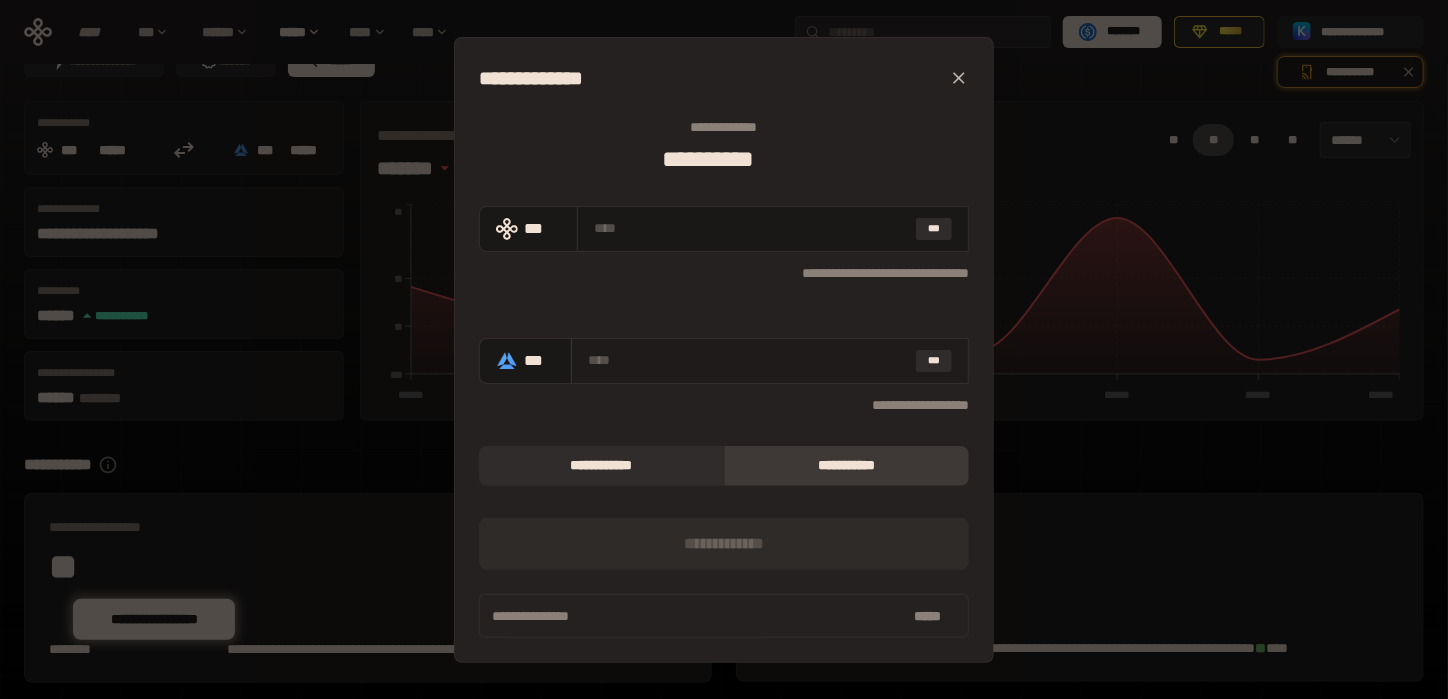 click at bounding box center [748, 360] 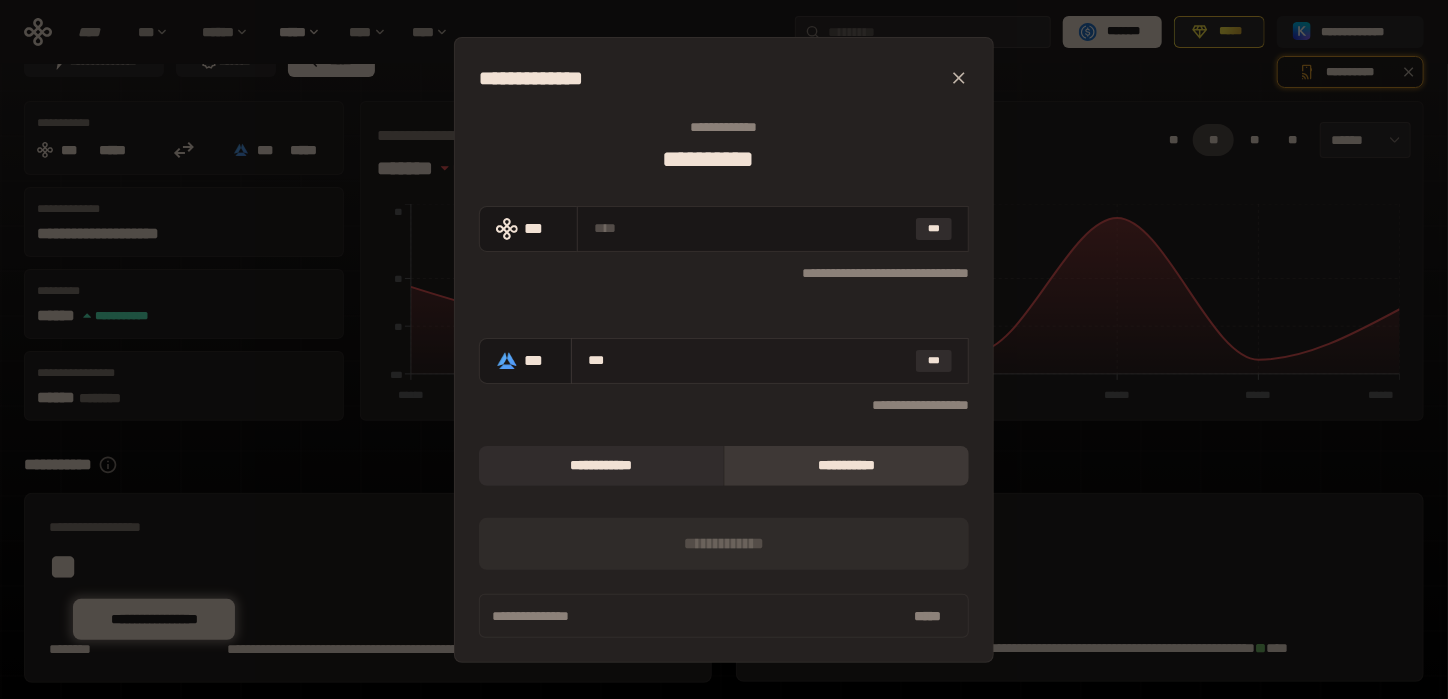 type on "****" 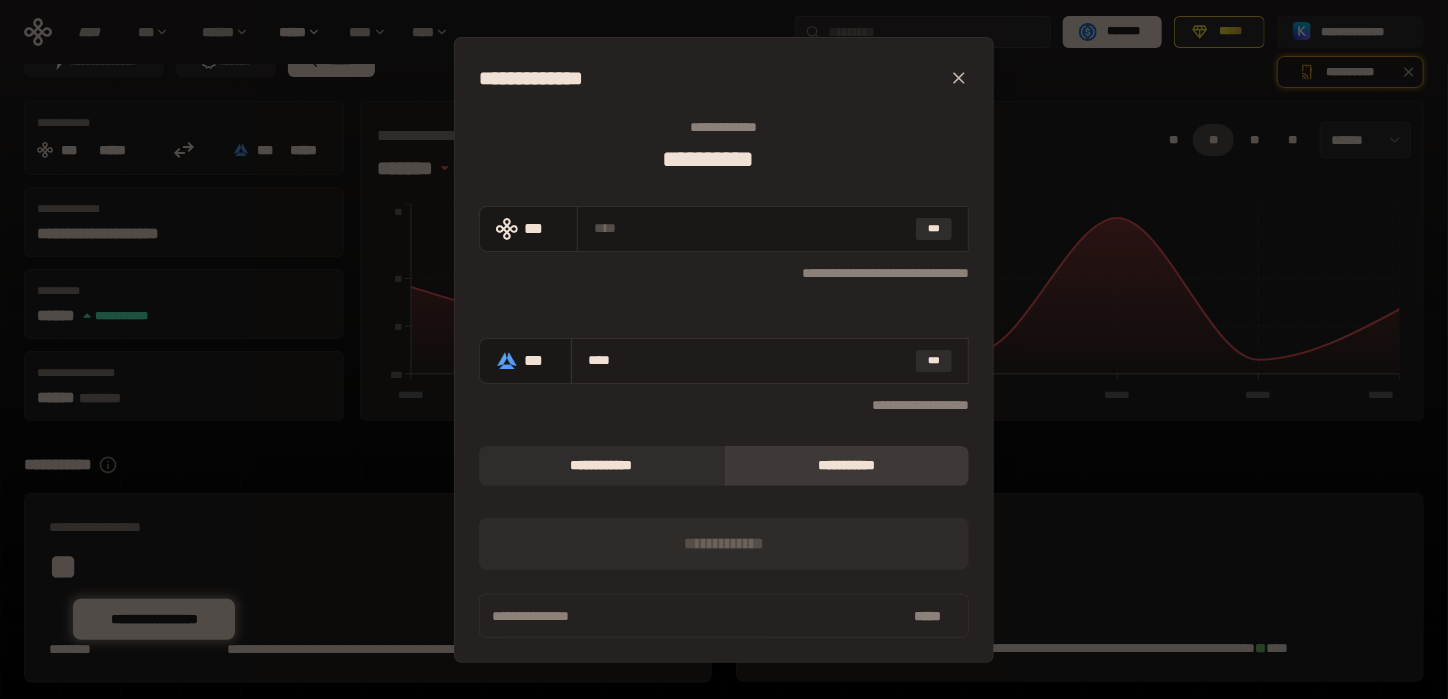 type on "**********" 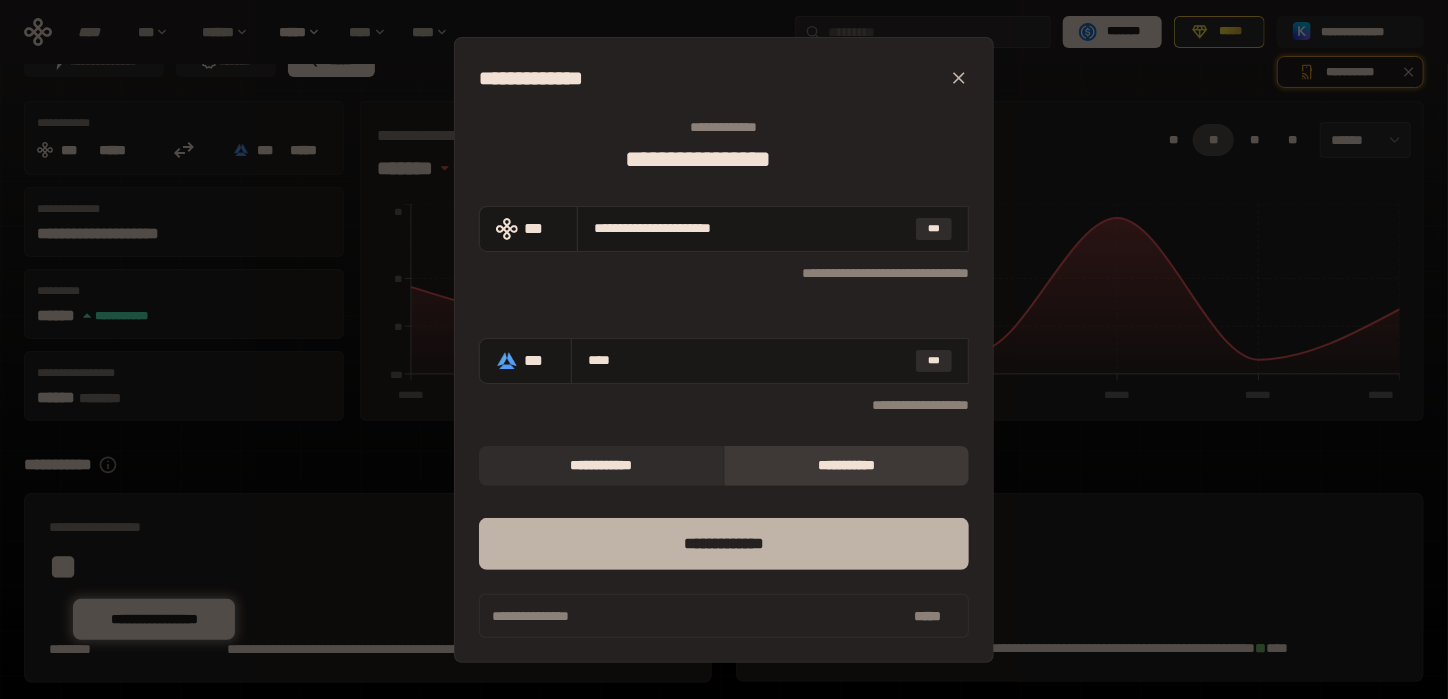 type on "****" 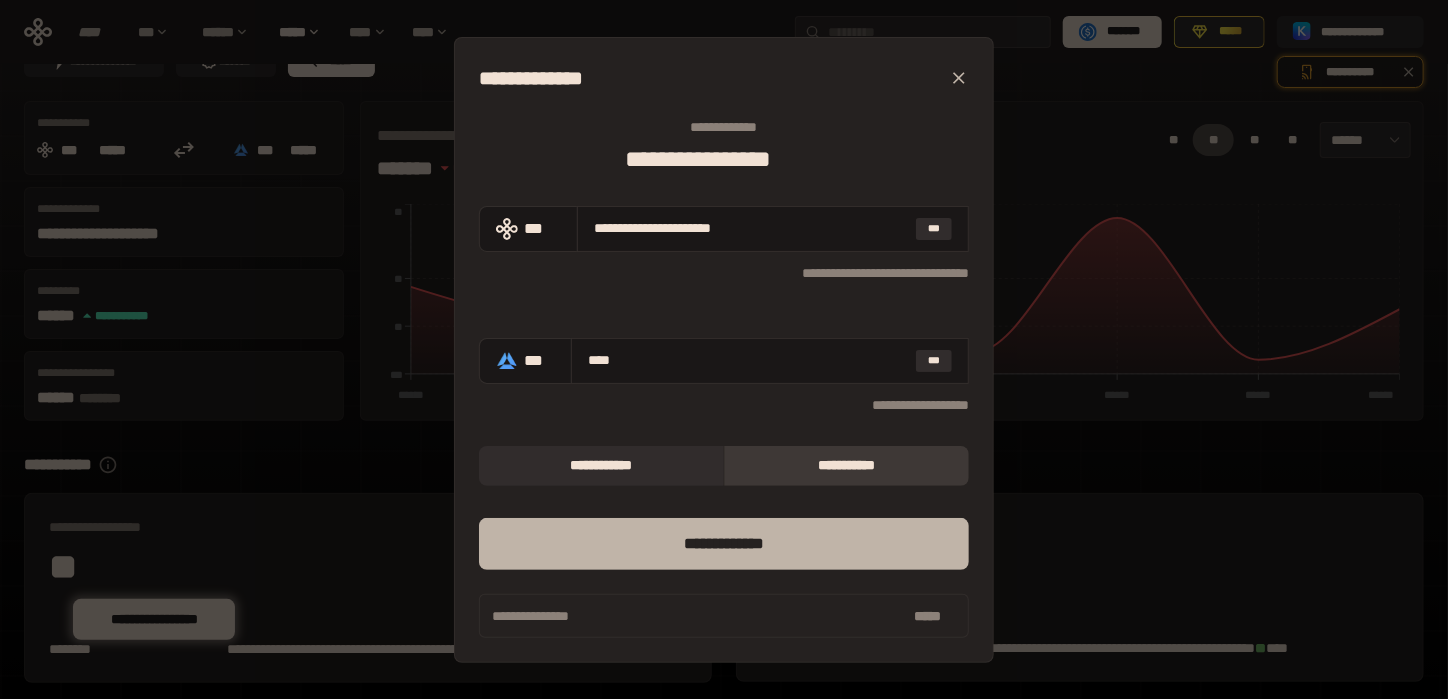 click on "*** *********" at bounding box center [724, 544] 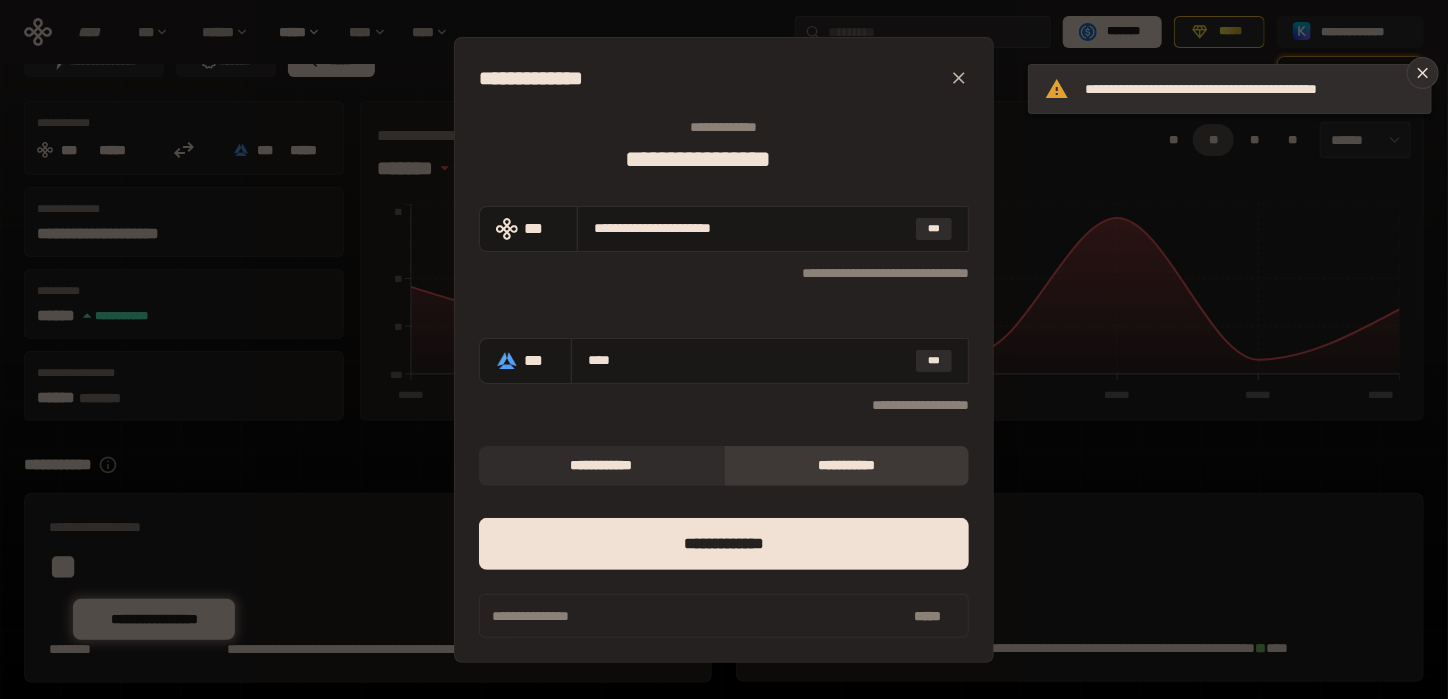 click 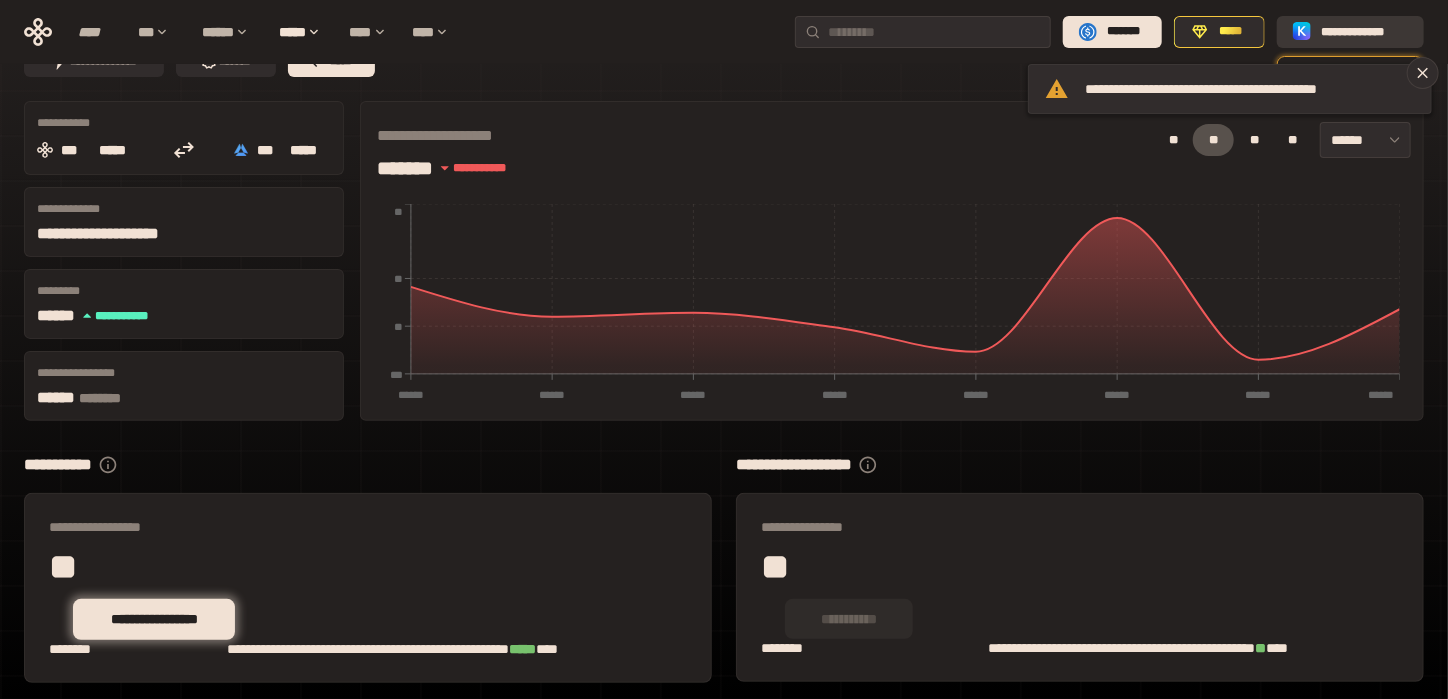 click on "**********" at bounding box center [1364, 32] 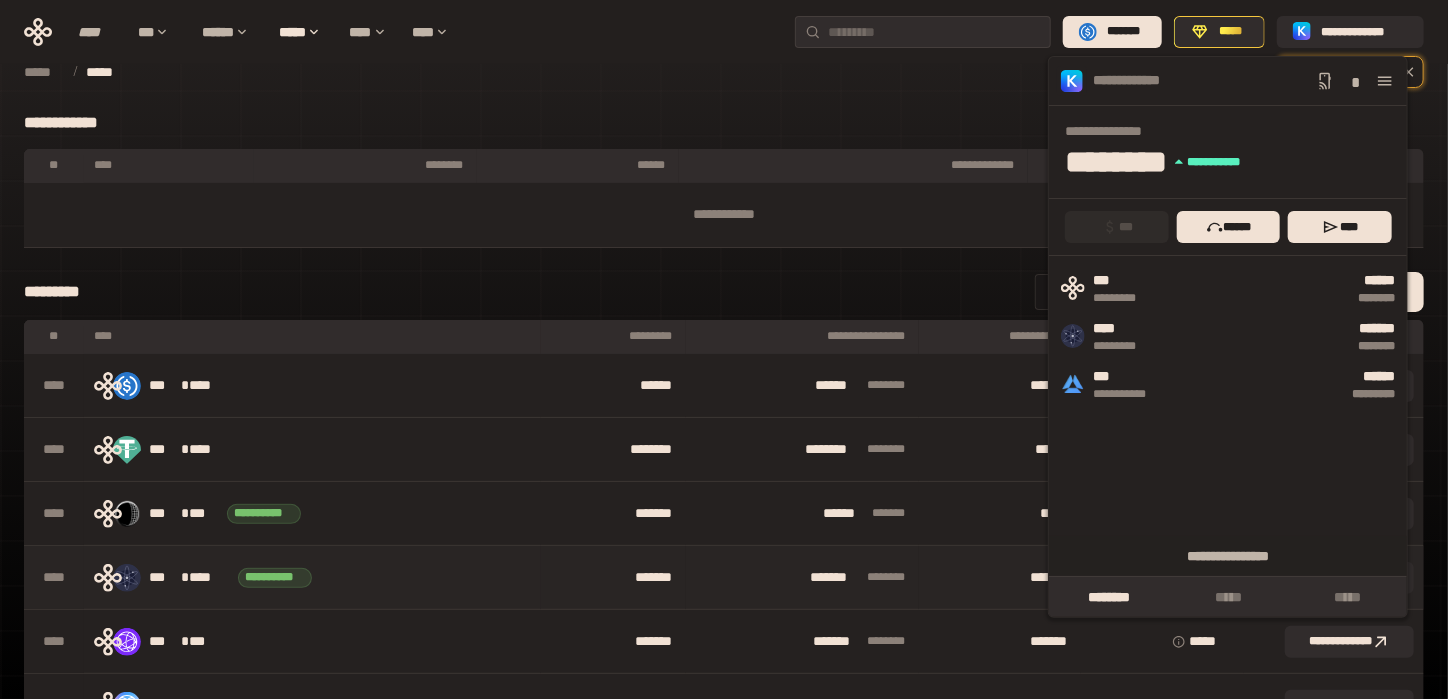 scroll, scrollTop: 67, scrollLeft: 0, axis: vertical 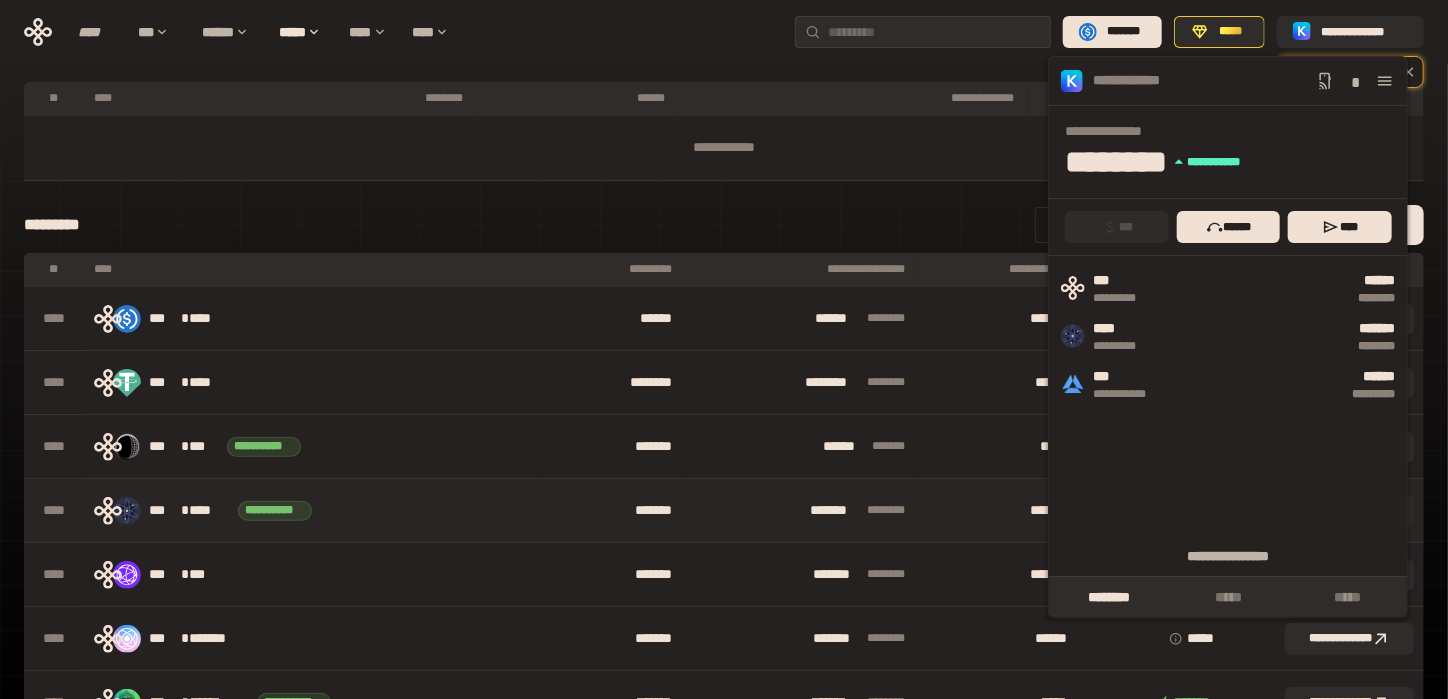 click on "***" at bounding box center (165, 511) 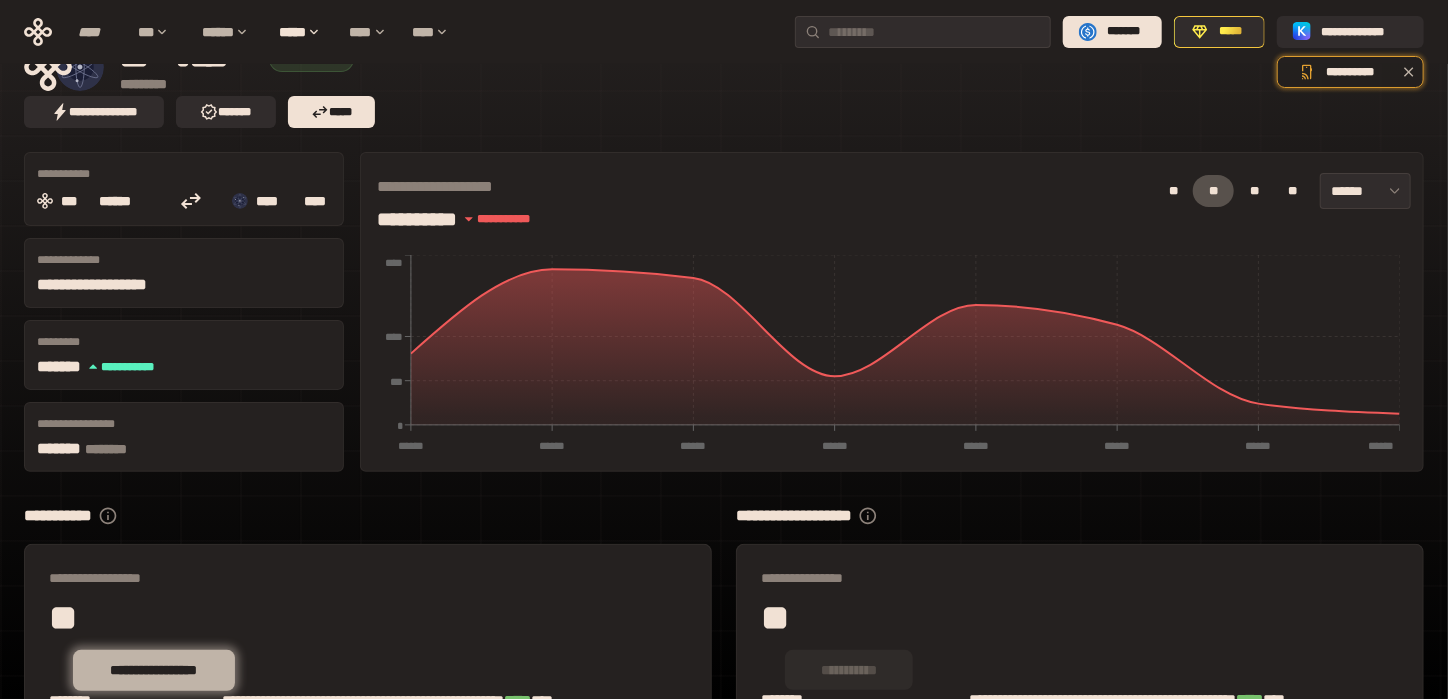 click on "**********" at bounding box center [154, 670] 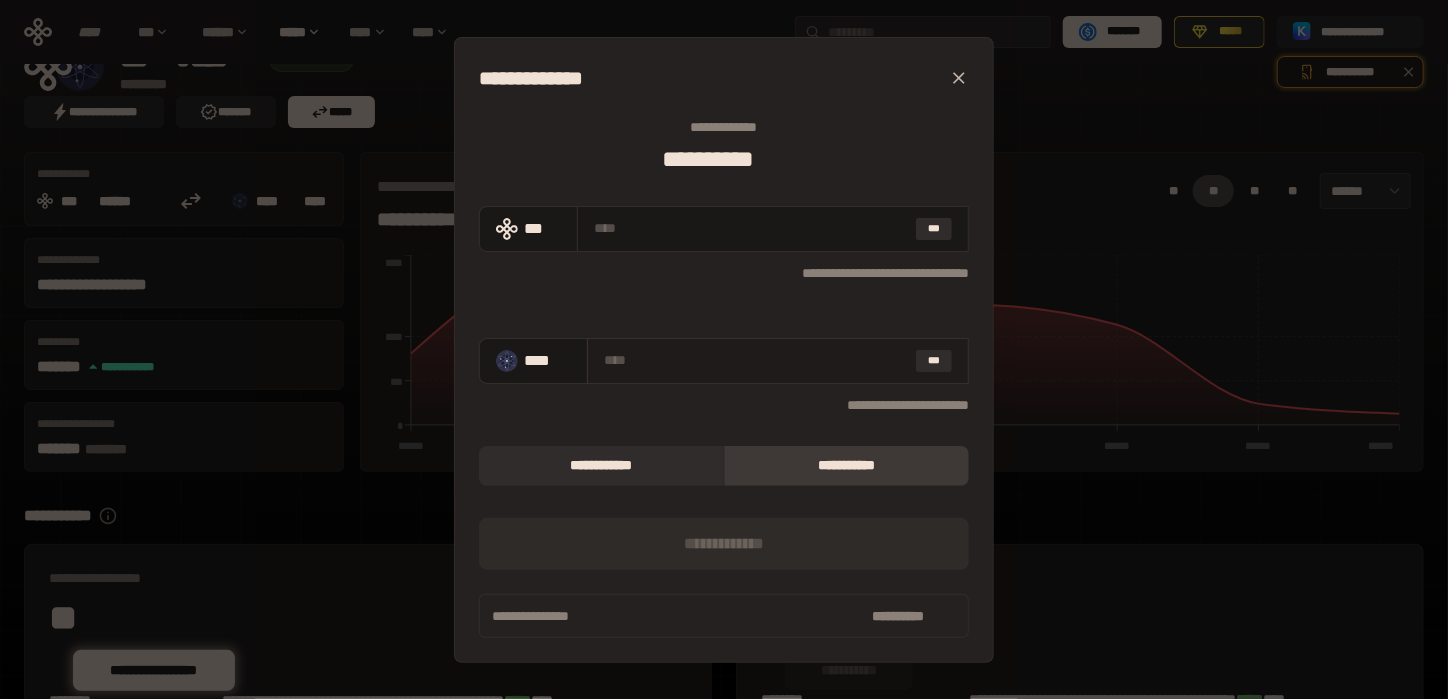 click at bounding box center (756, 360) 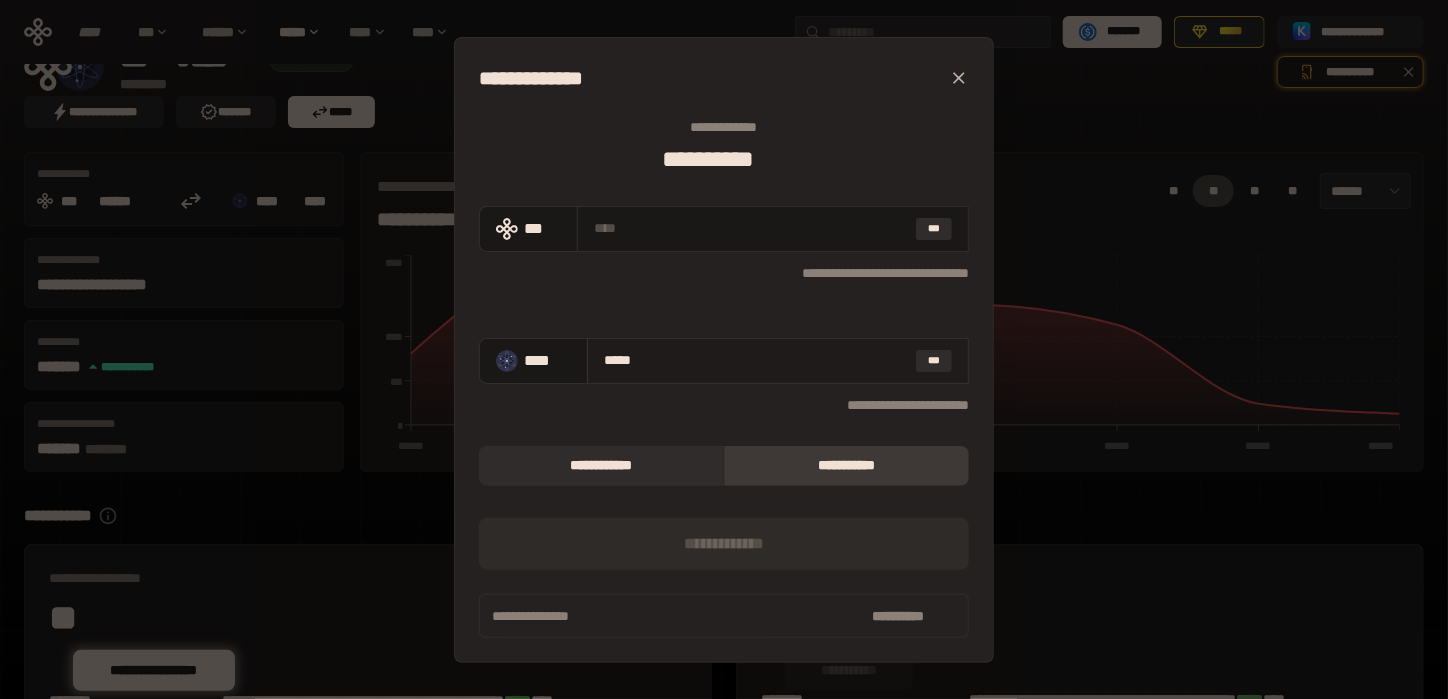 type on "******" 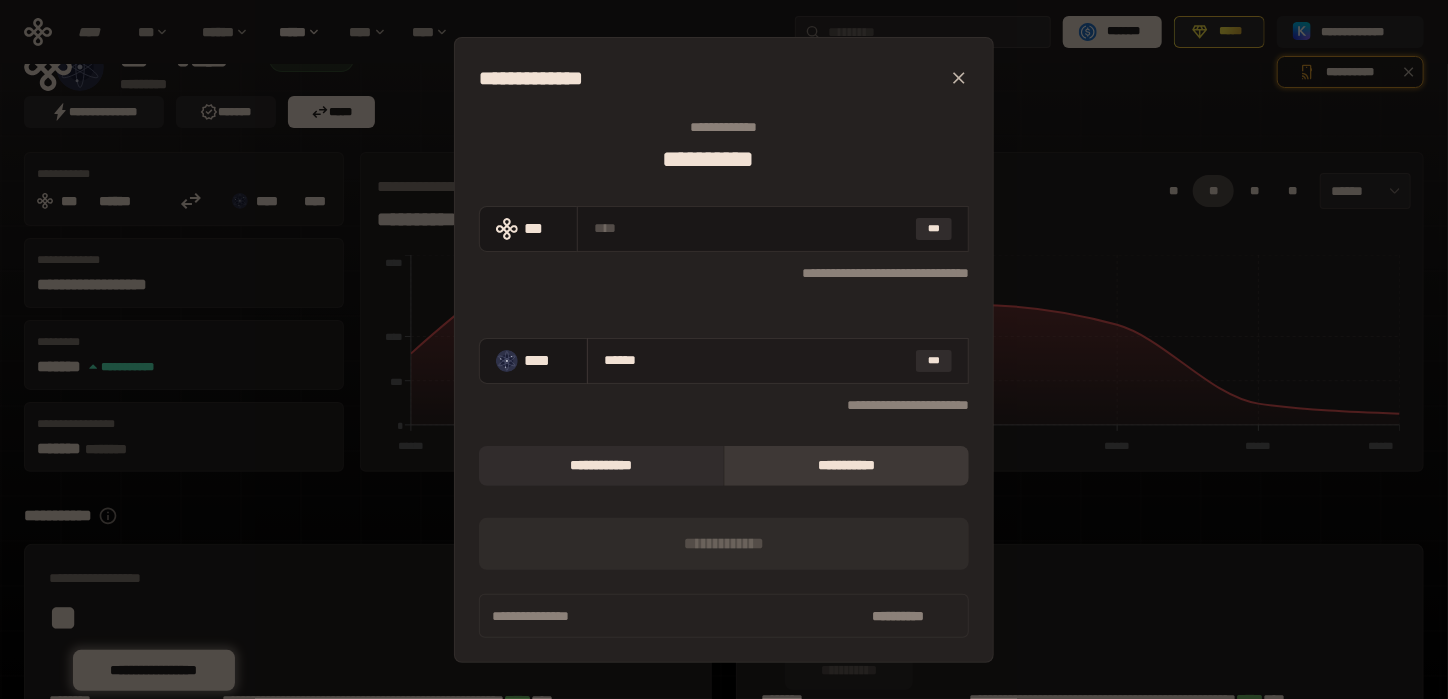 type on "**********" 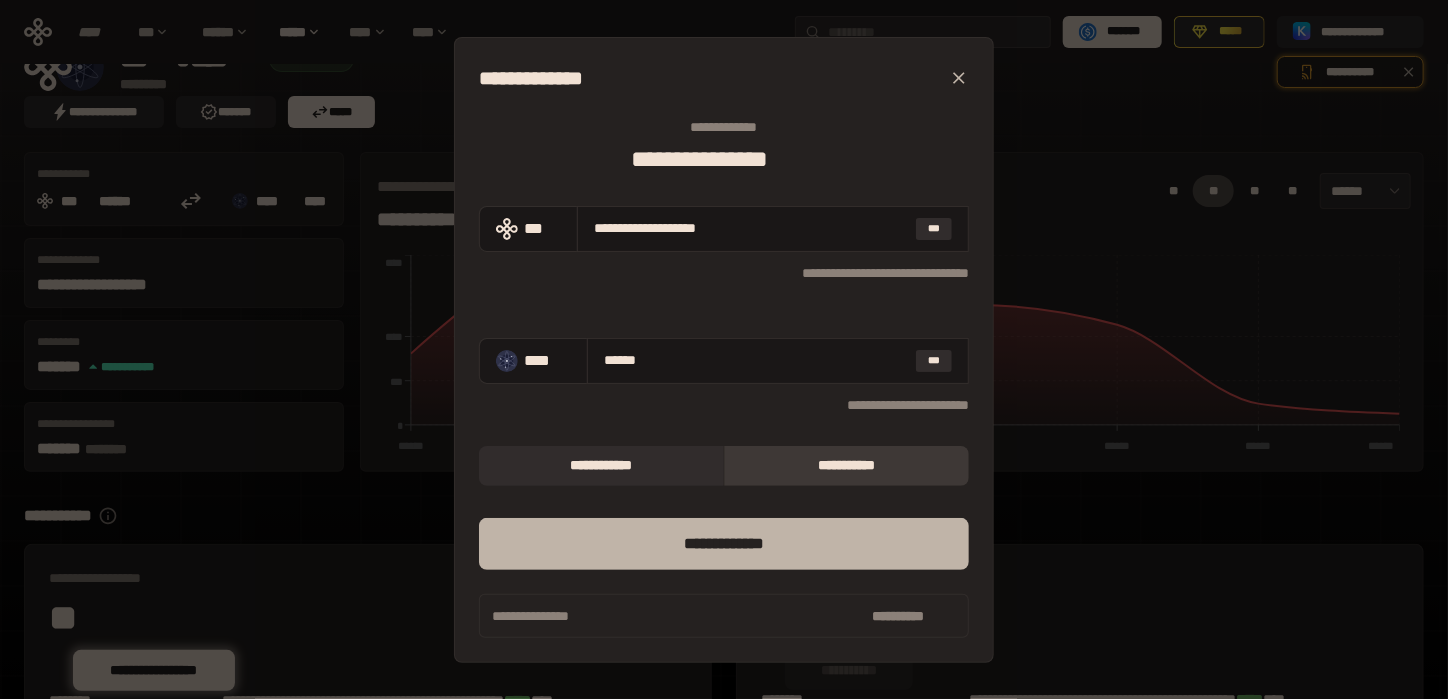 type on "******" 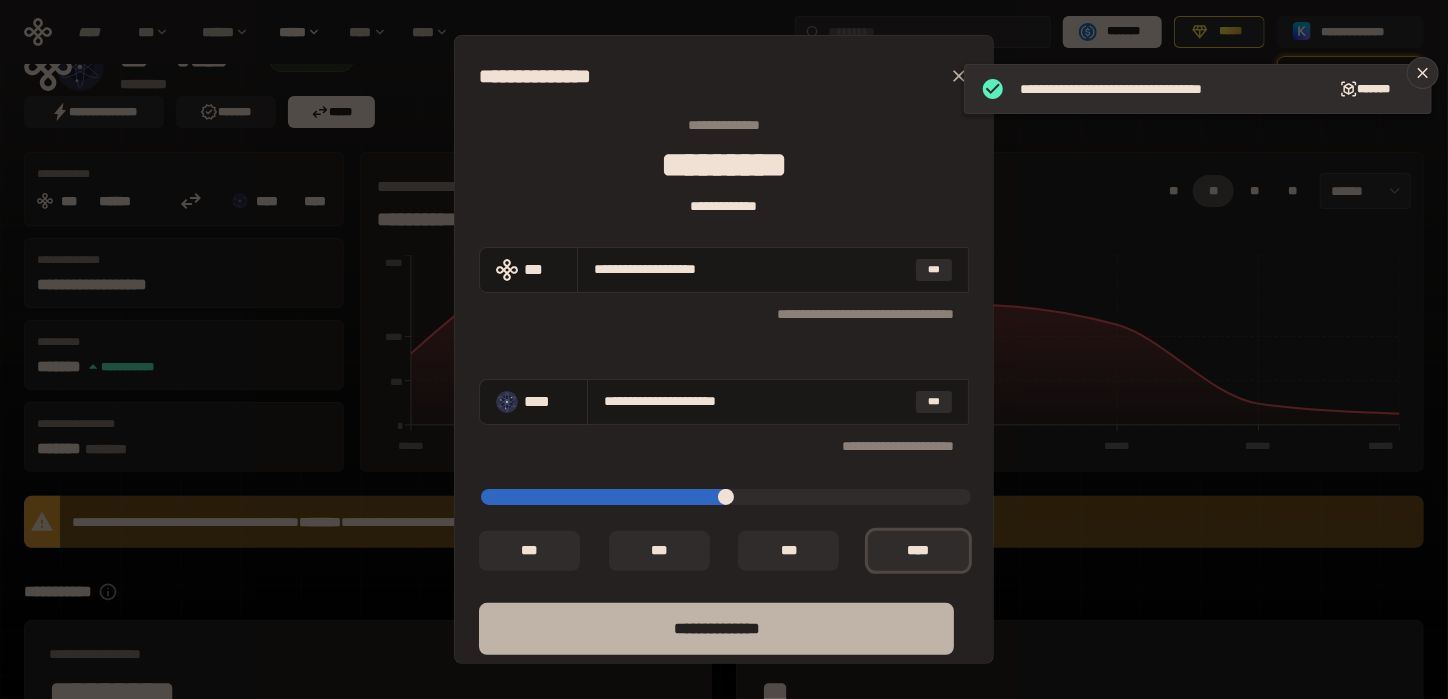 click on "**** *********" at bounding box center [716, 629] 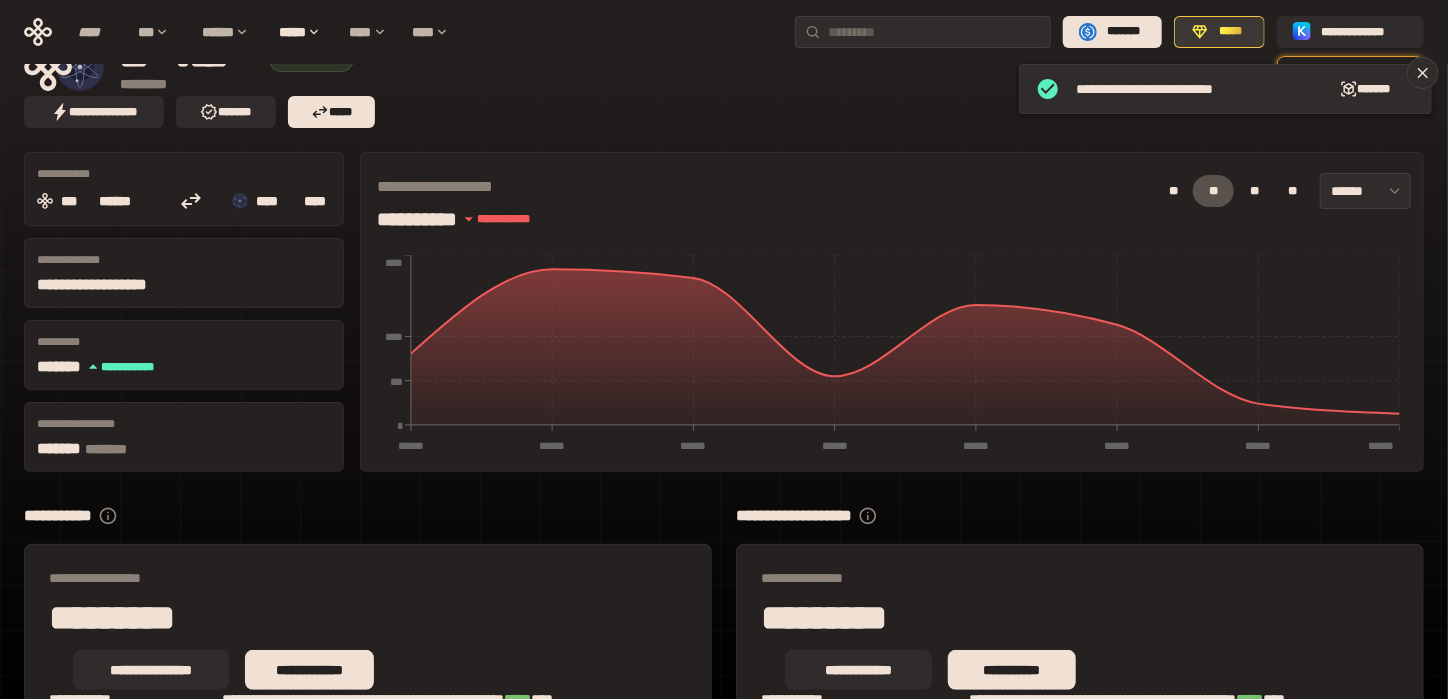 click on "*****" at bounding box center [1231, 32] 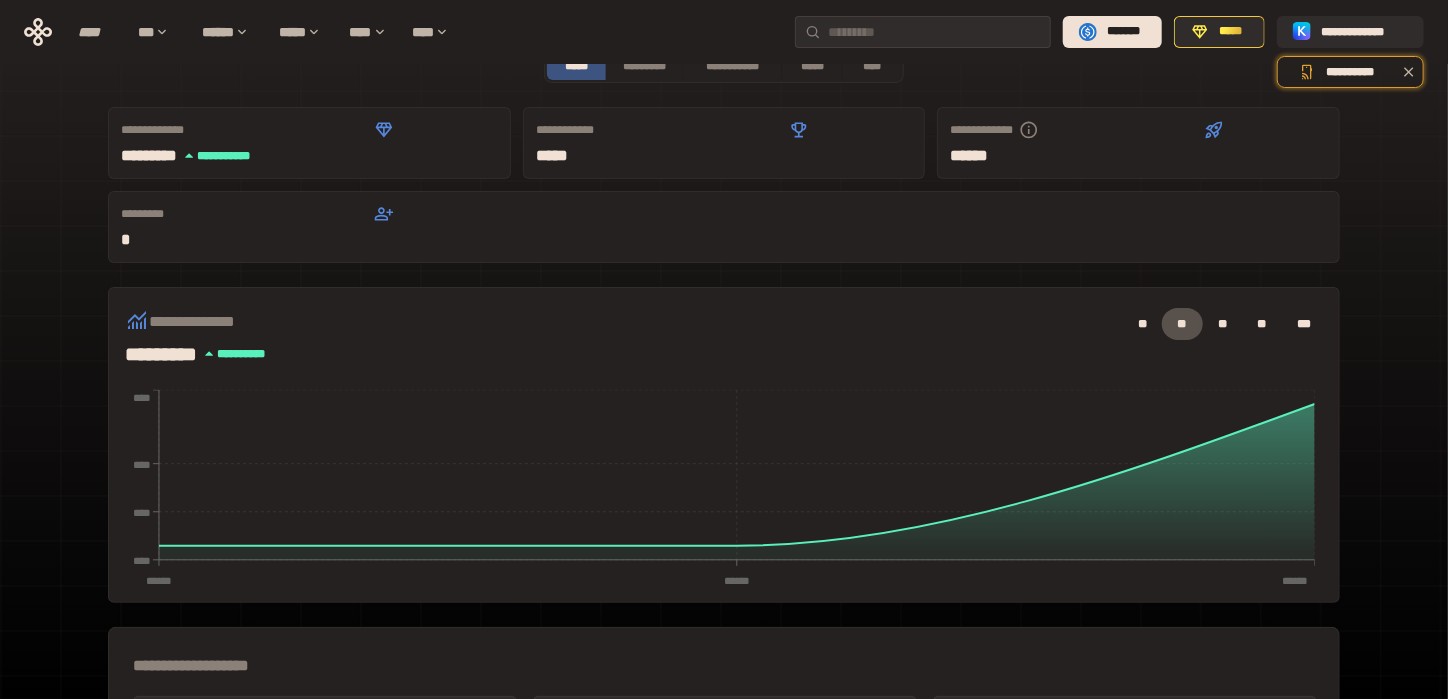 scroll, scrollTop: 0, scrollLeft: 0, axis: both 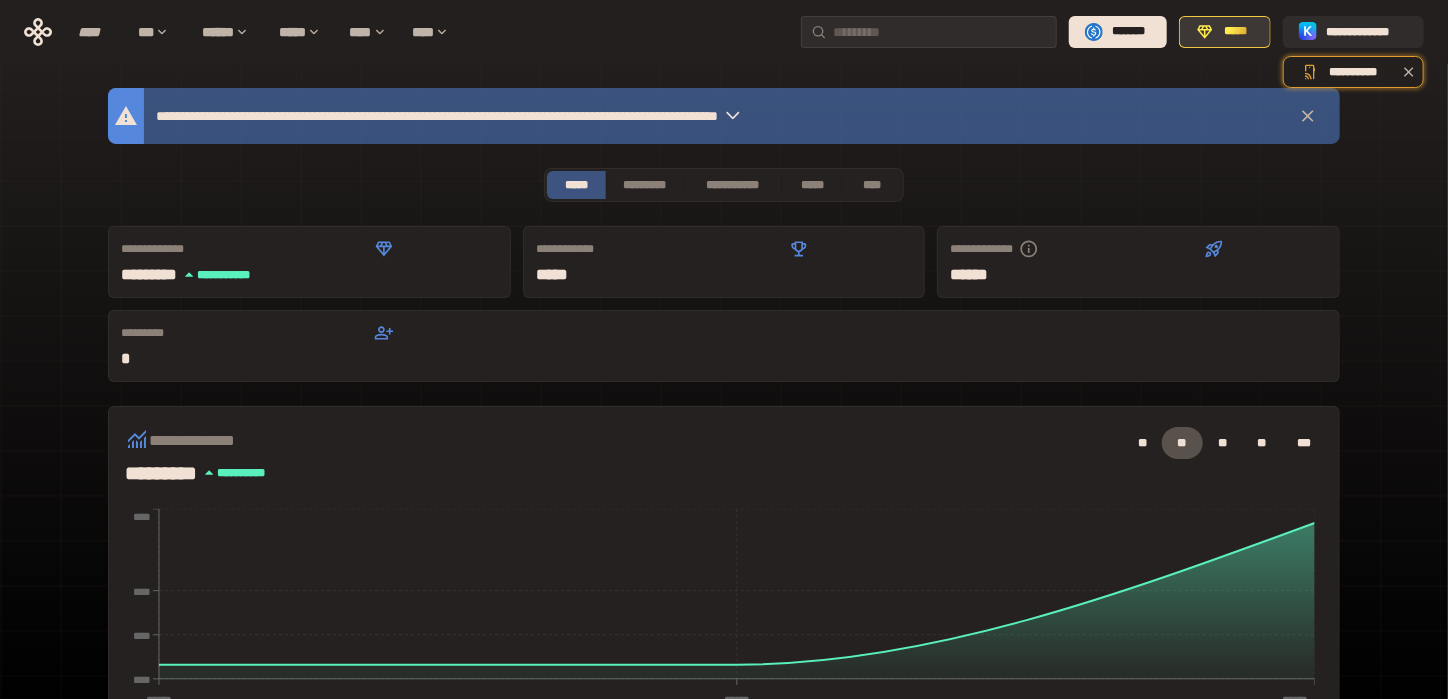 click on "*****" at bounding box center [1236, 32] 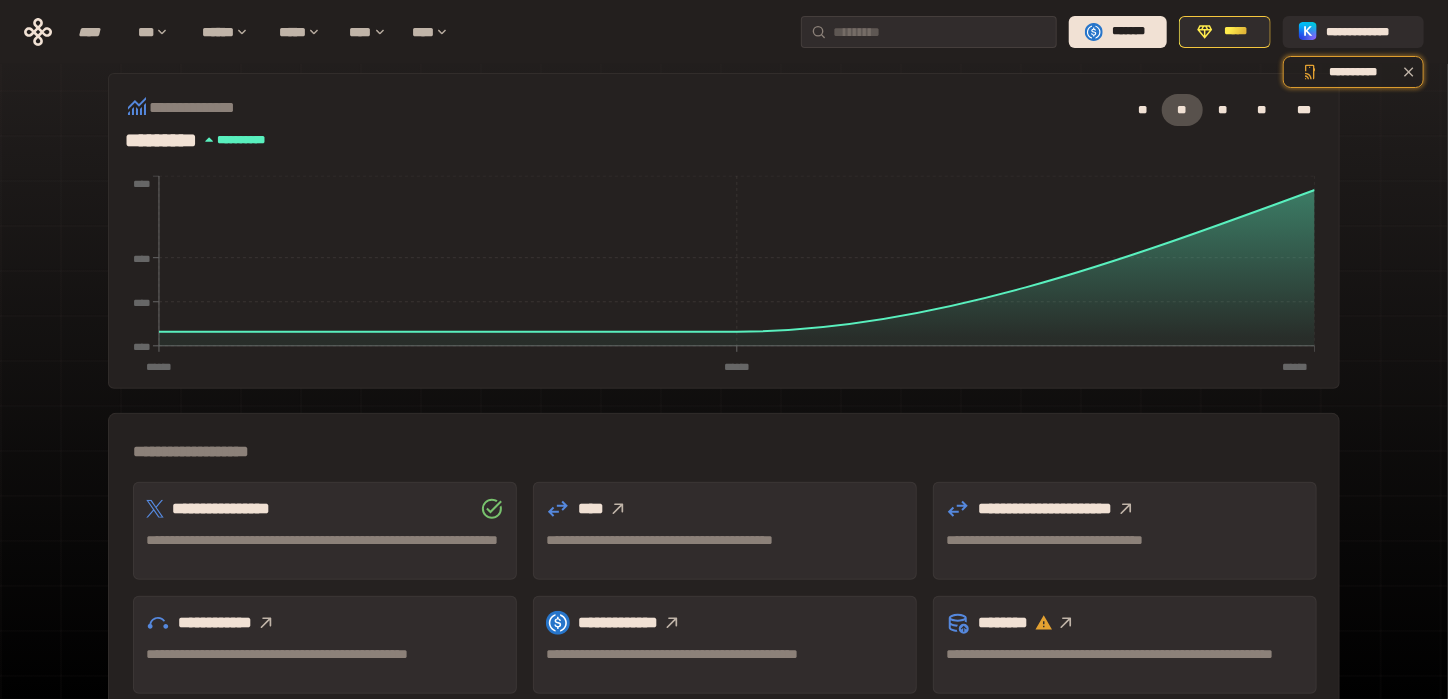 scroll, scrollTop: 533, scrollLeft: 0, axis: vertical 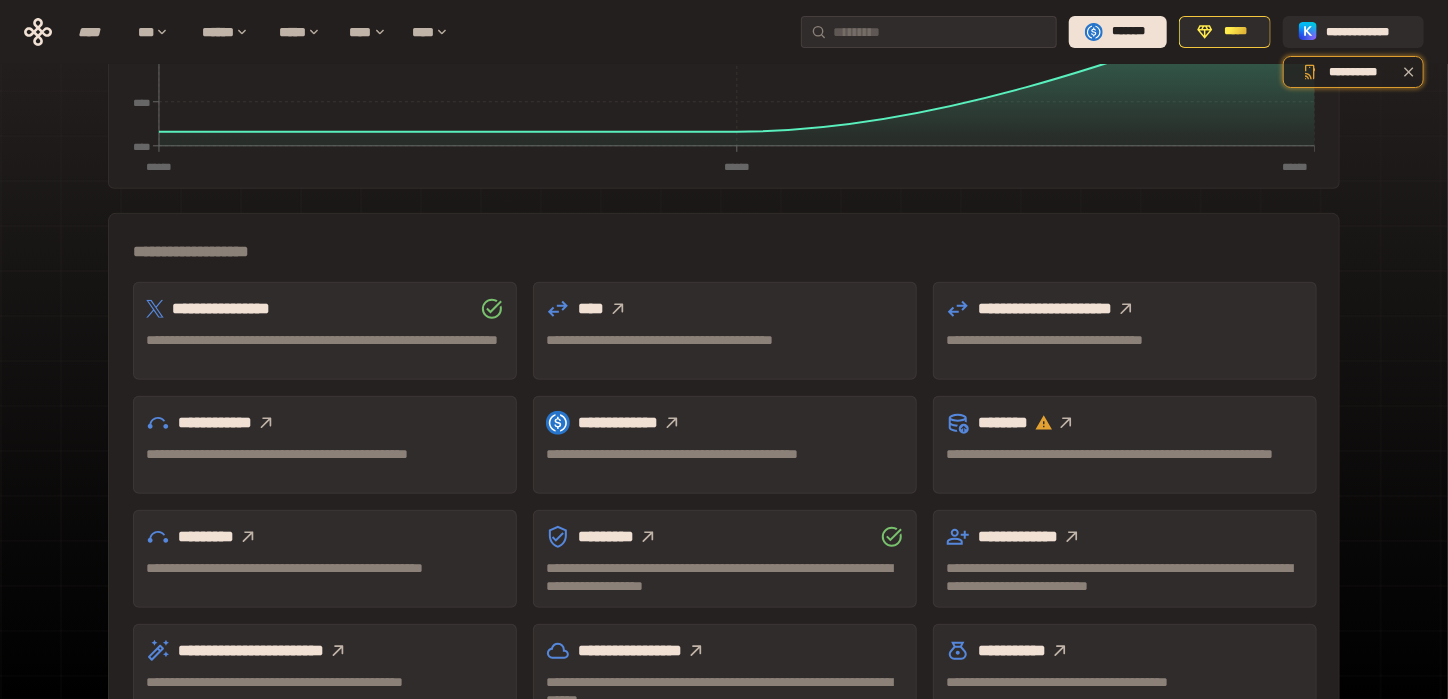 click 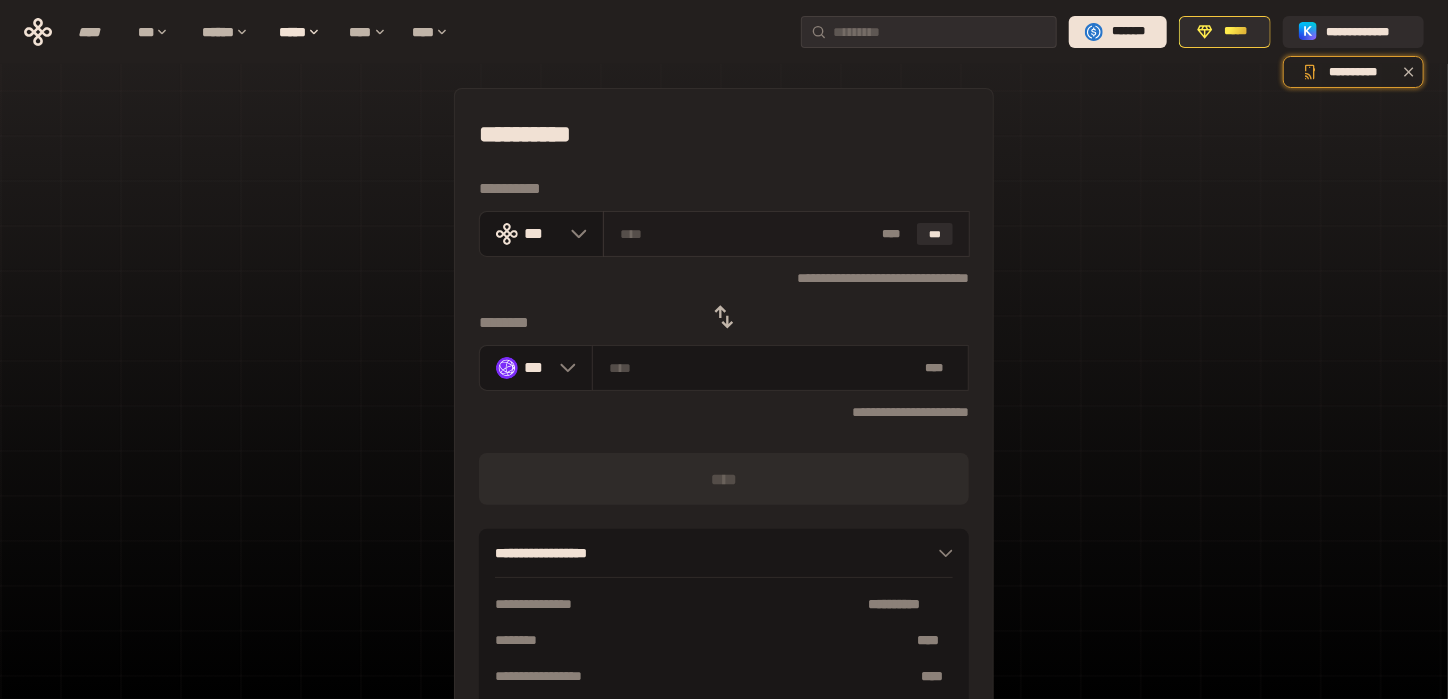 click at bounding box center (747, 234) 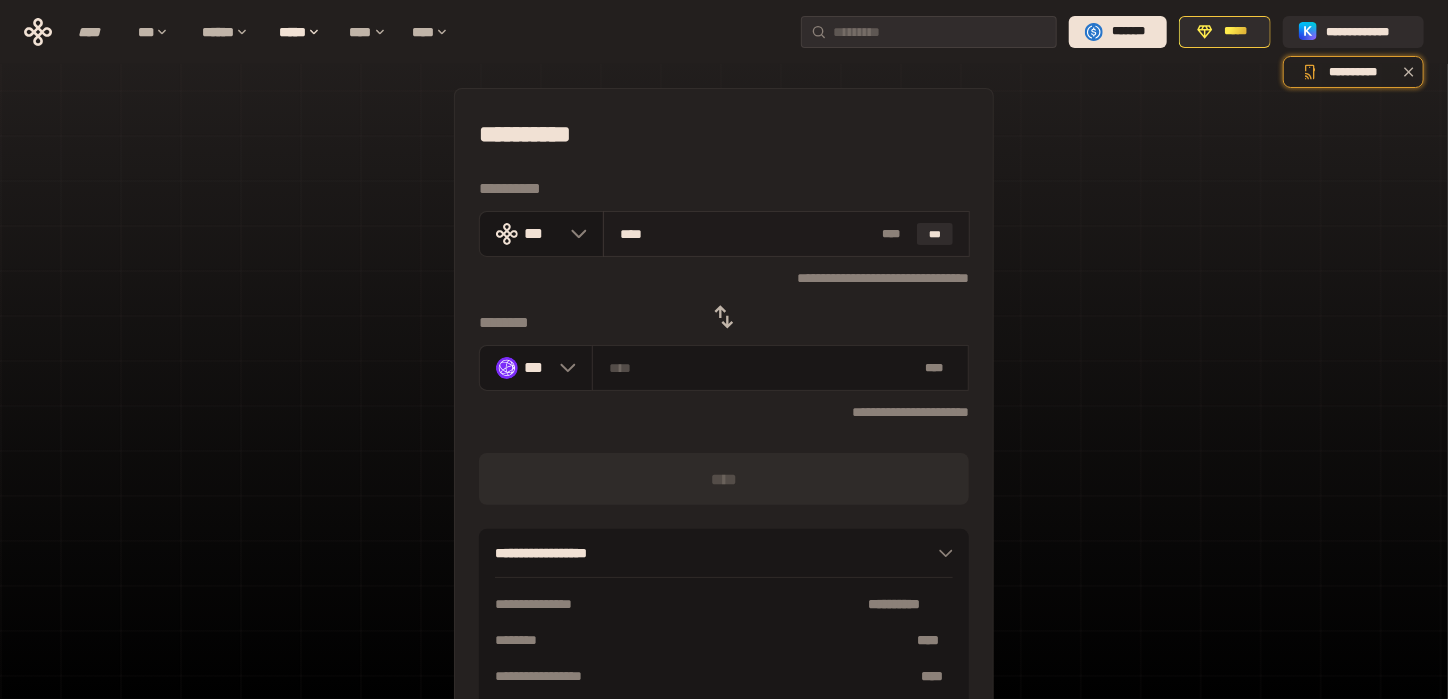 type on "*****" 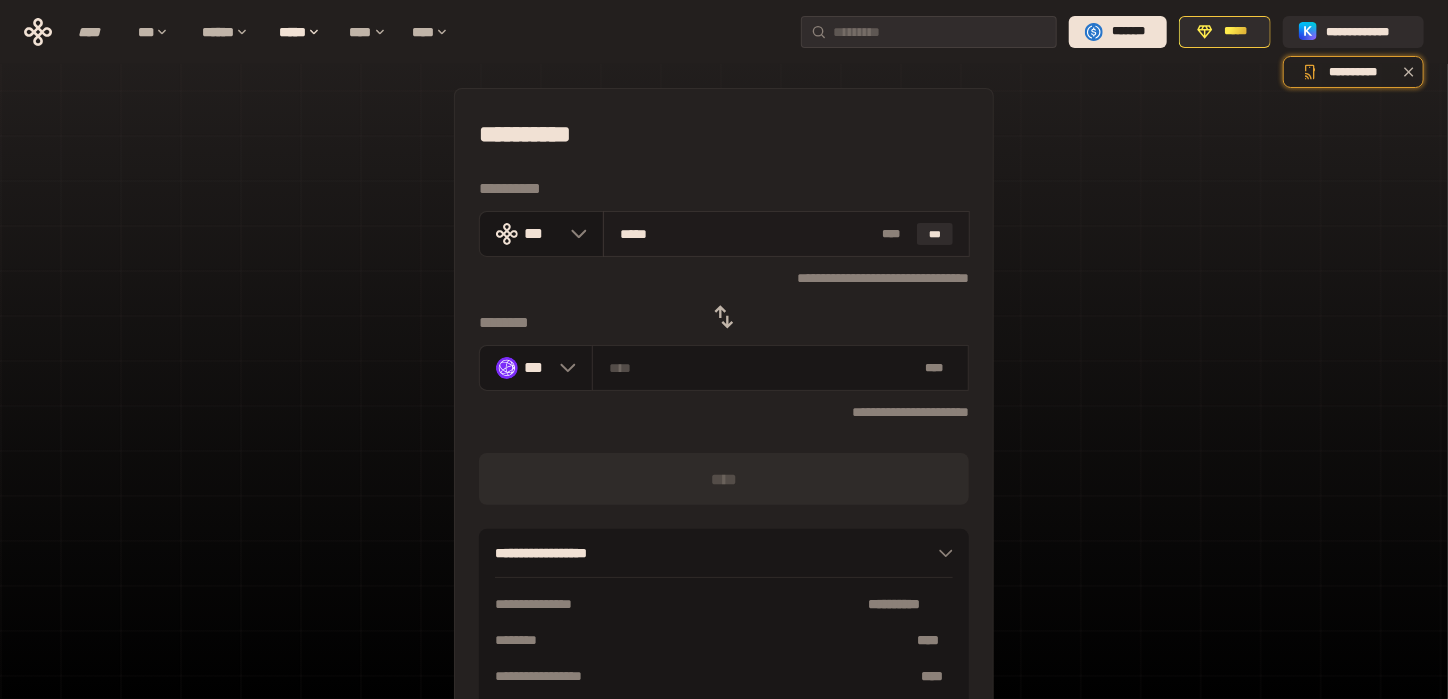type on "********" 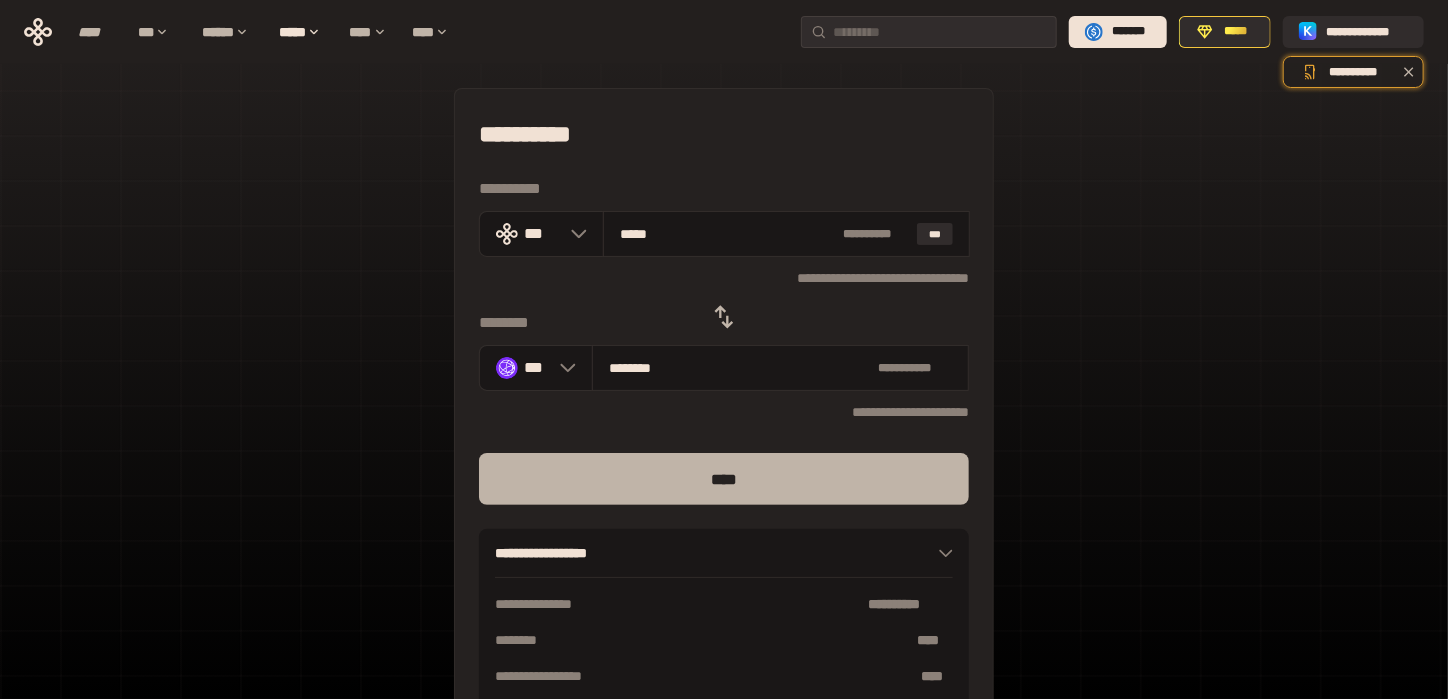 type on "*****" 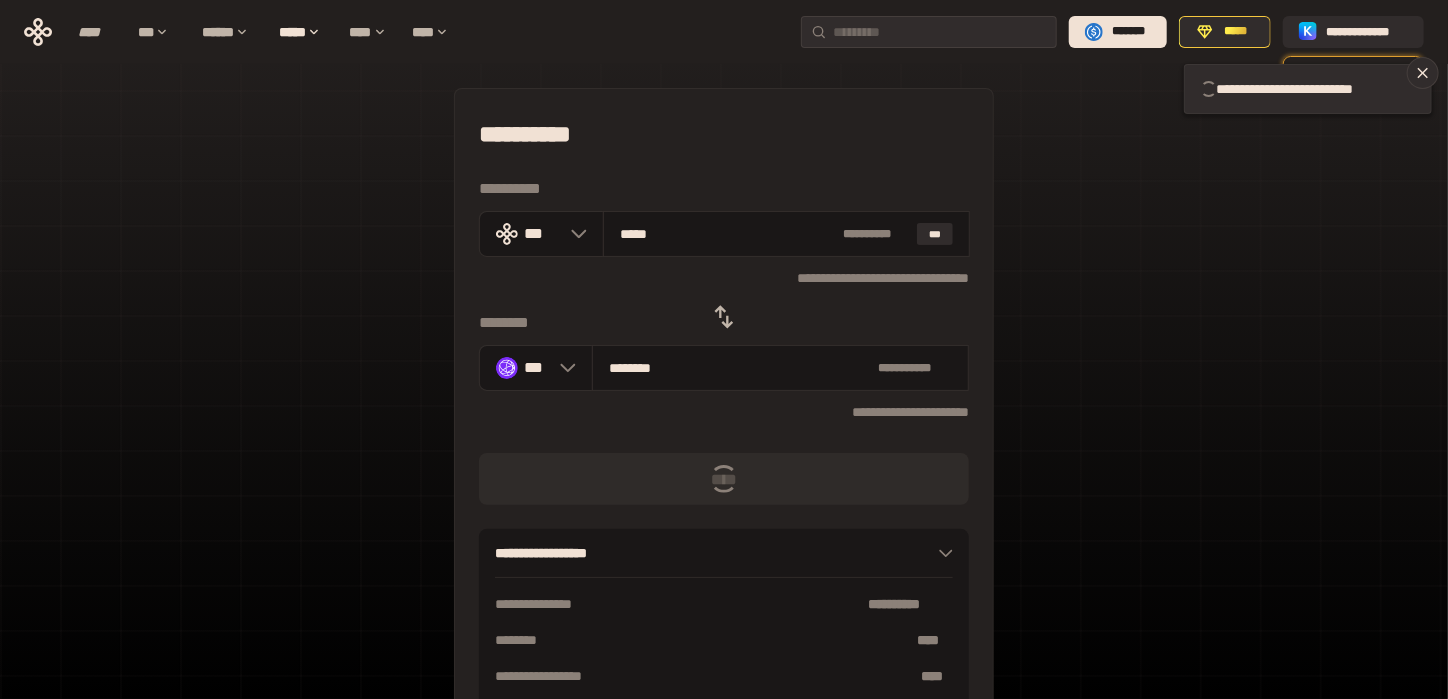 type 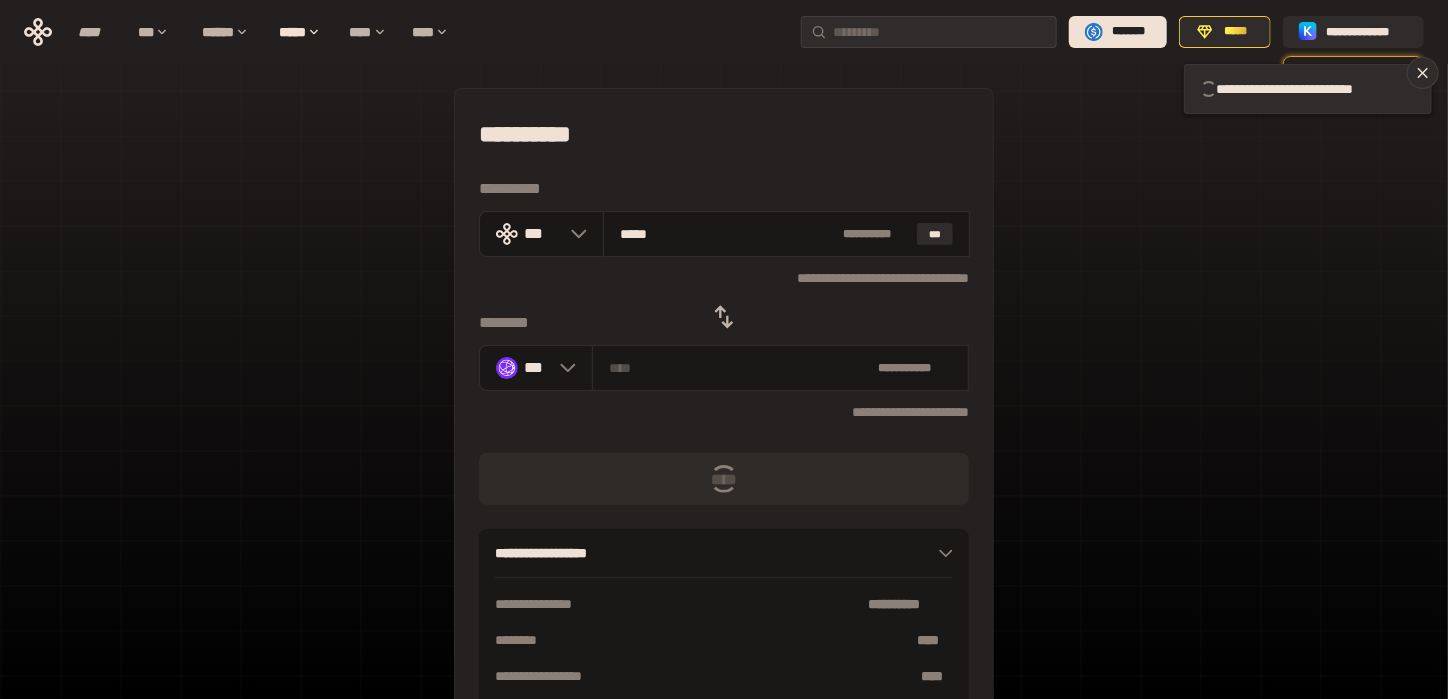 type 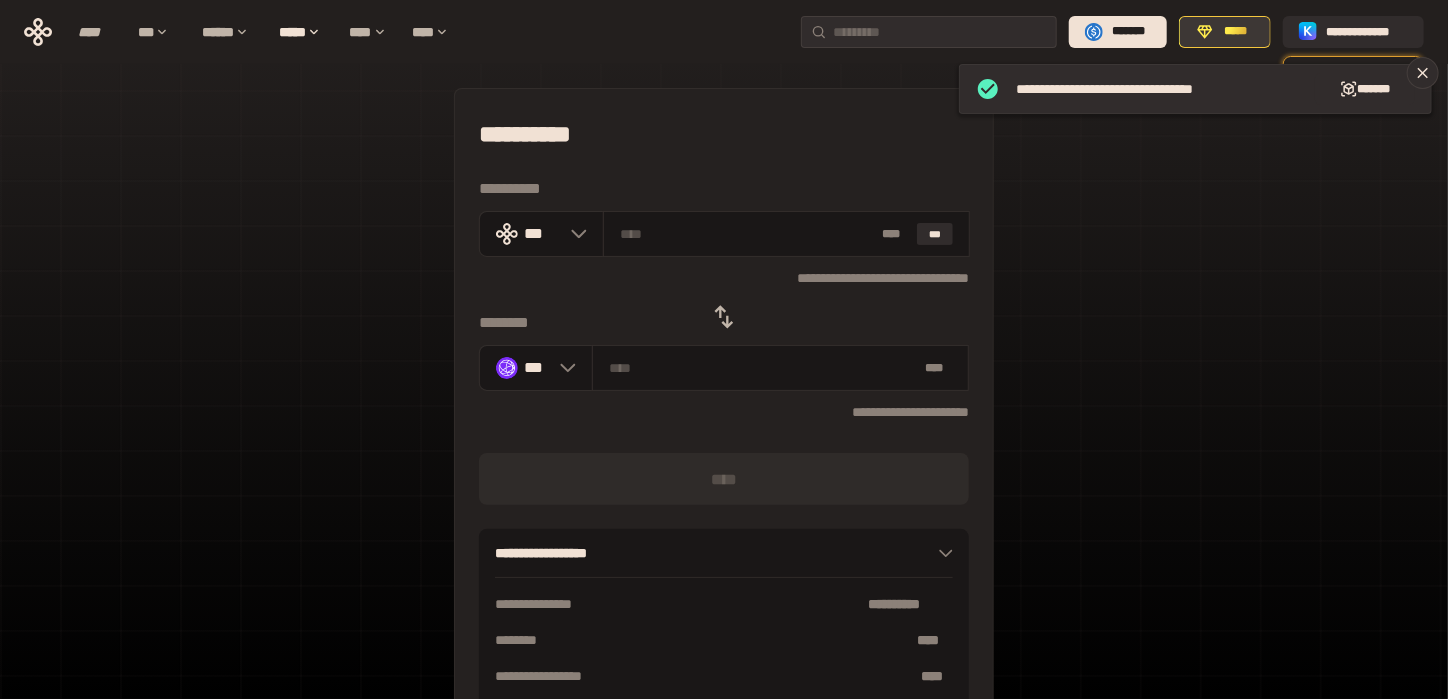 click on "*****" at bounding box center (1236, 32) 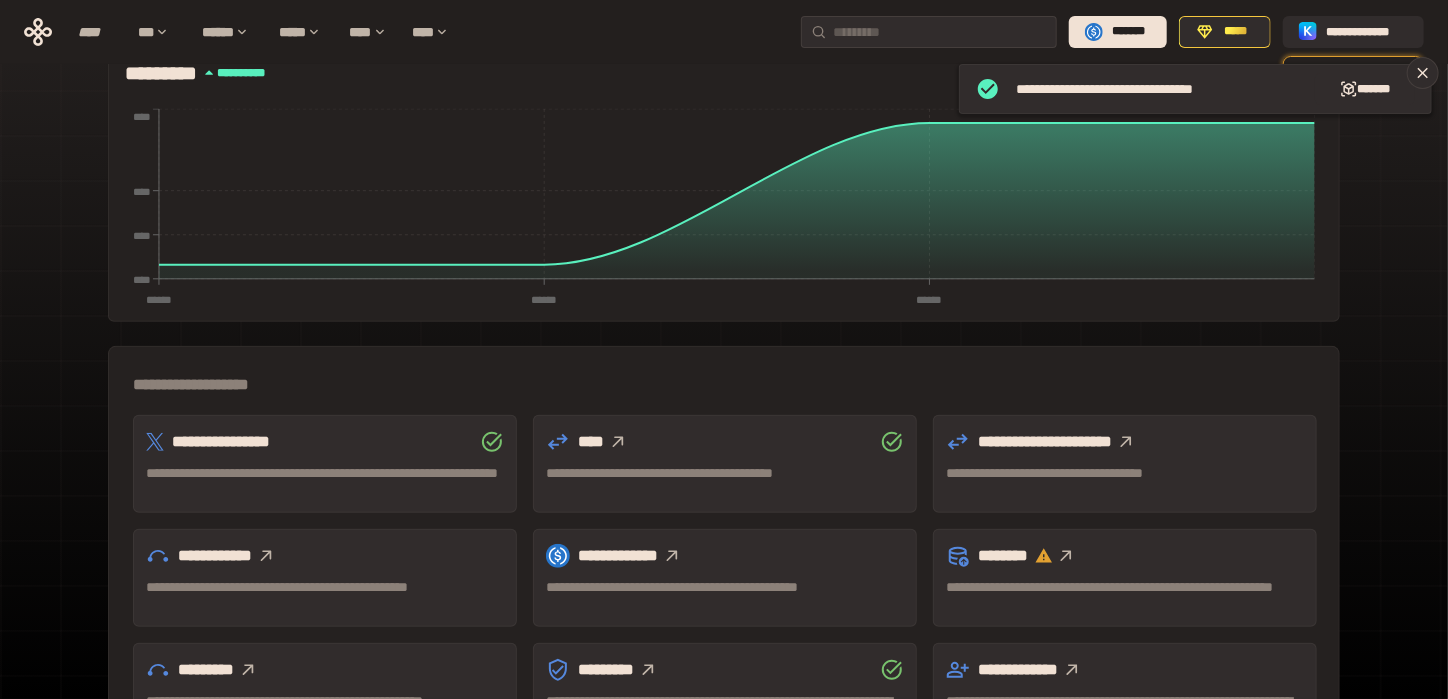 scroll, scrollTop: 533, scrollLeft: 0, axis: vertical 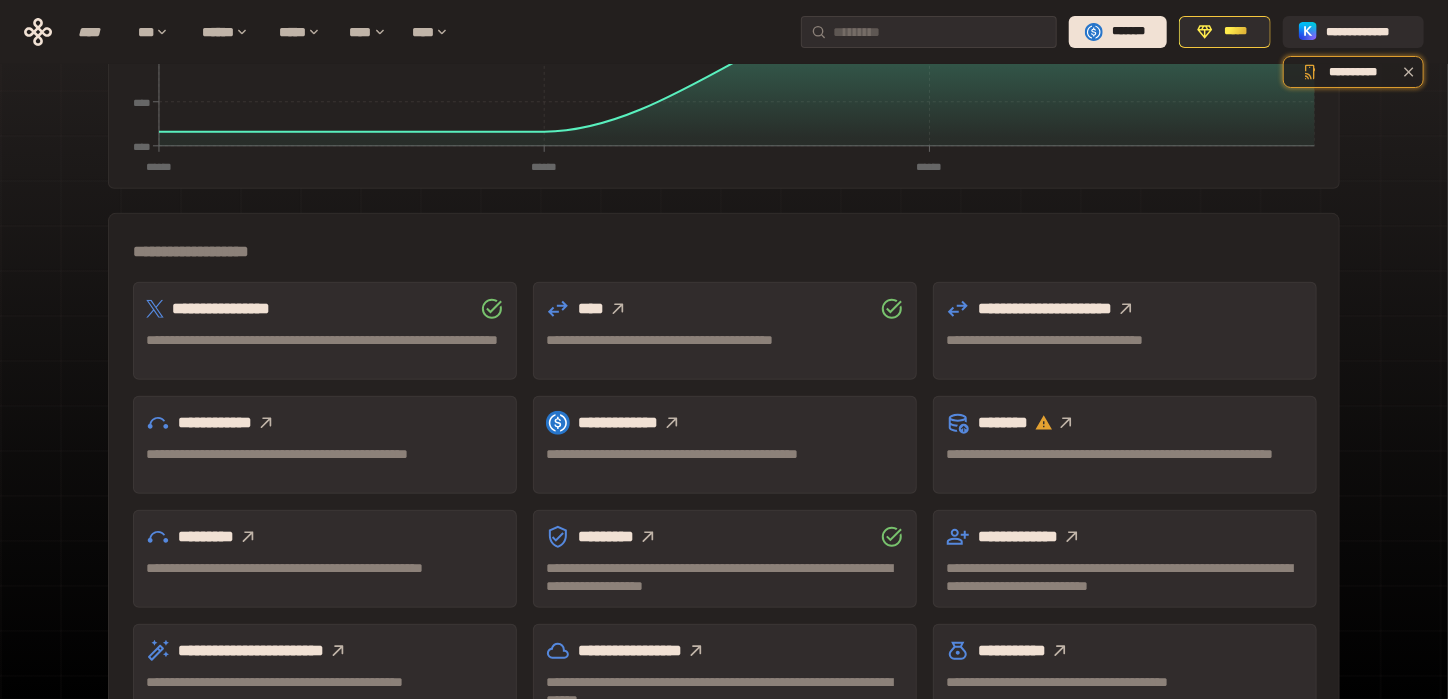 click 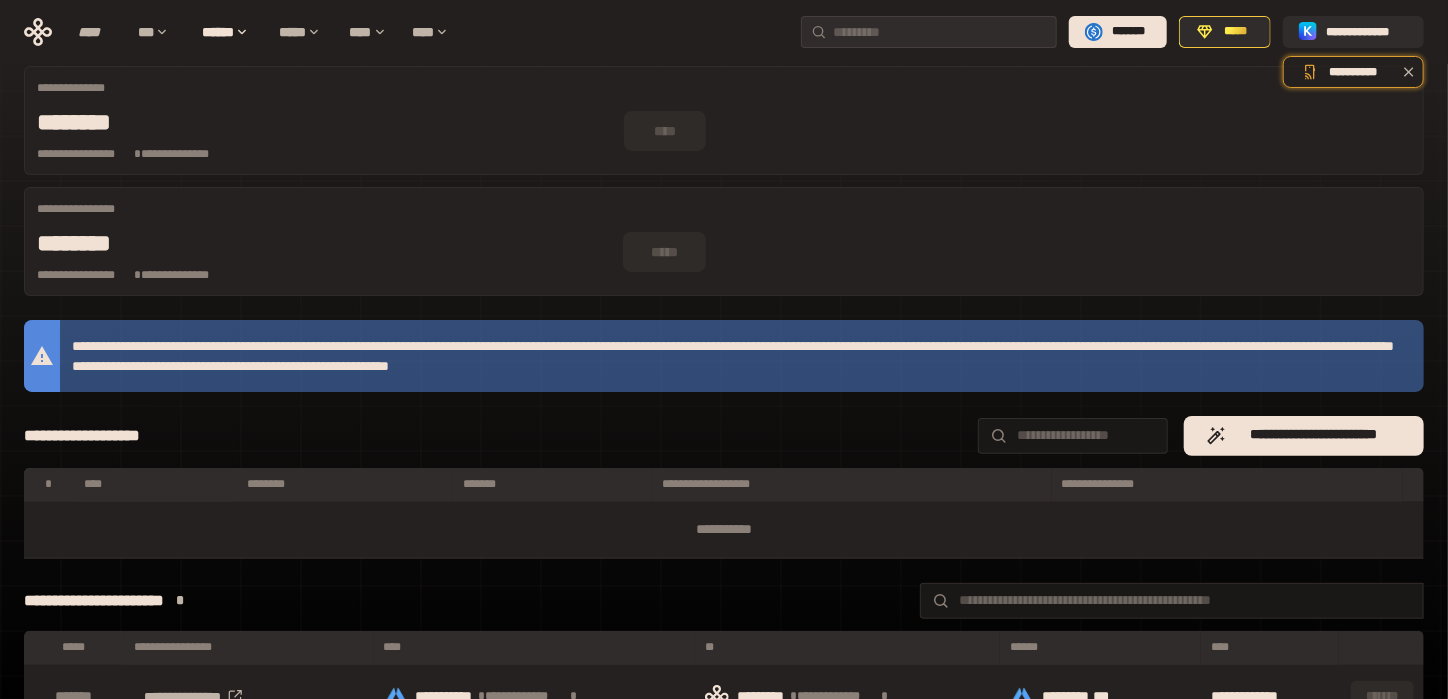 scroll, scrollTop: 0, scrollLeft: 0, axis: both 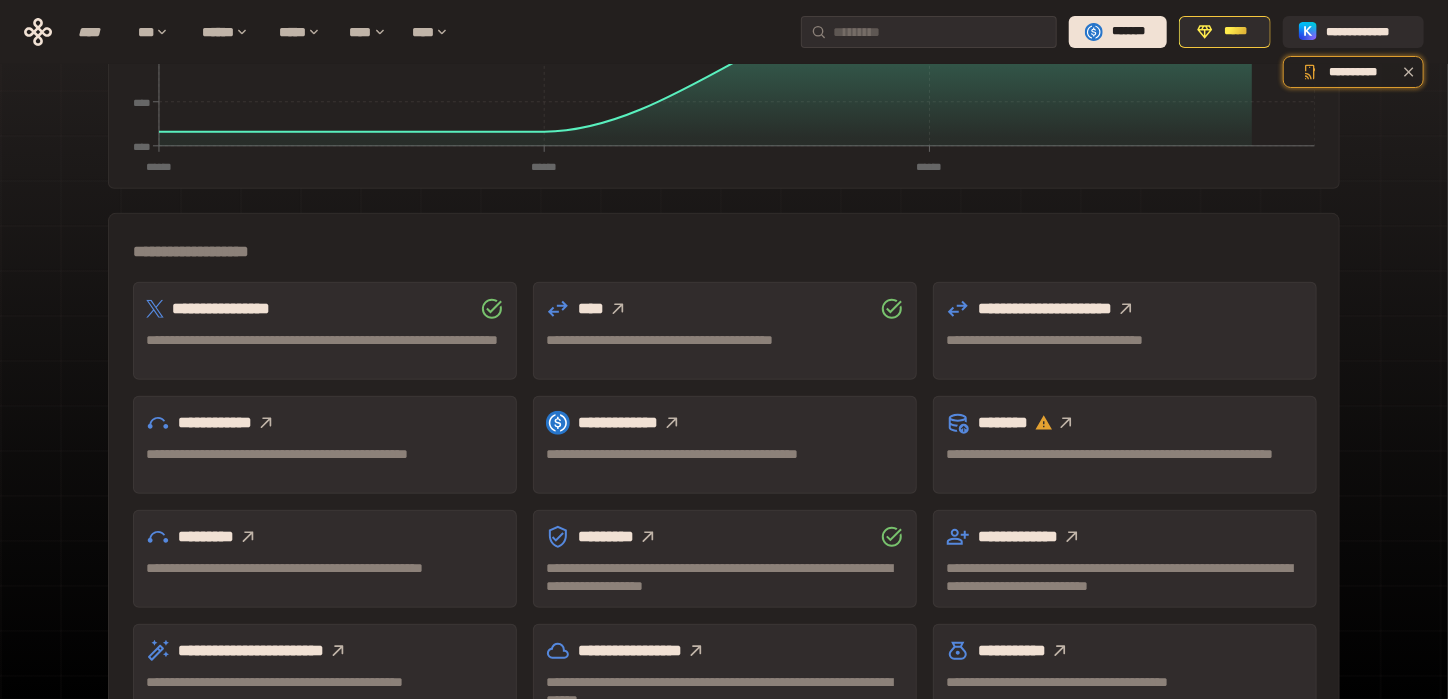 click 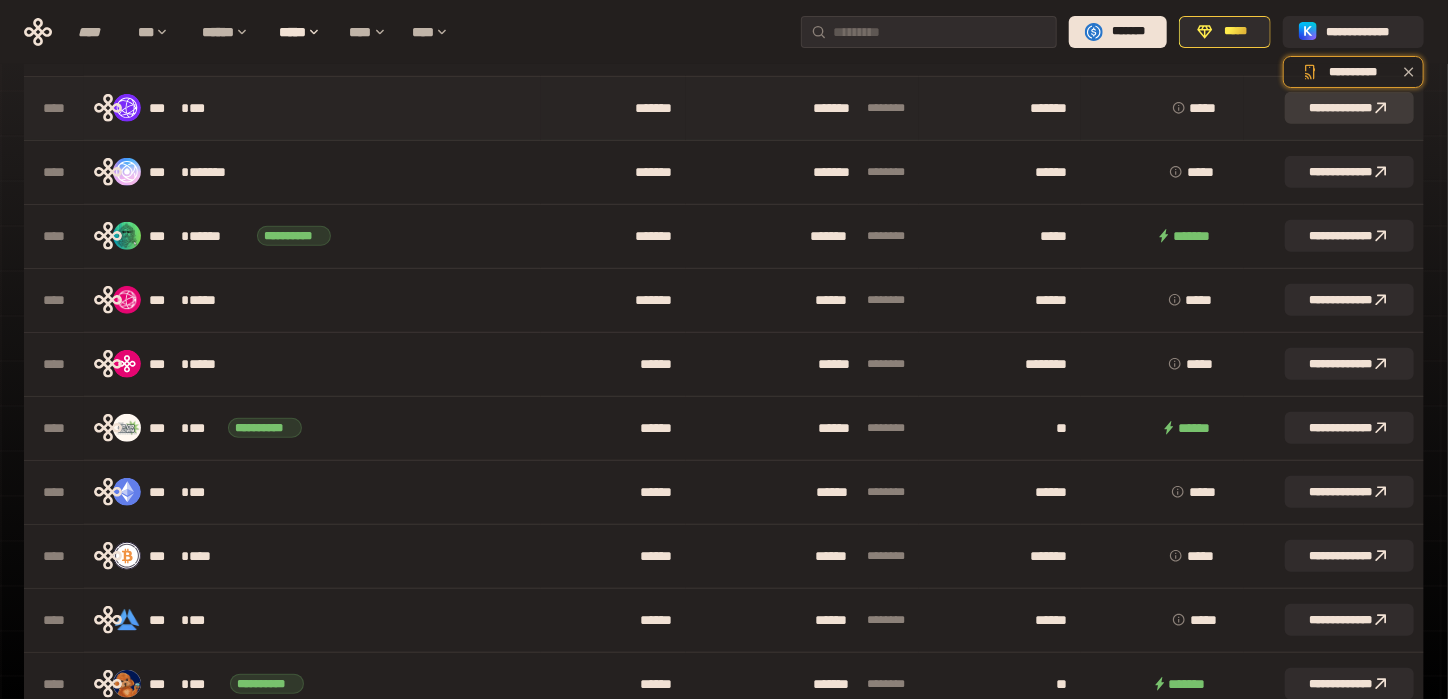 click on "**********" at bounding box center [1349, 108] 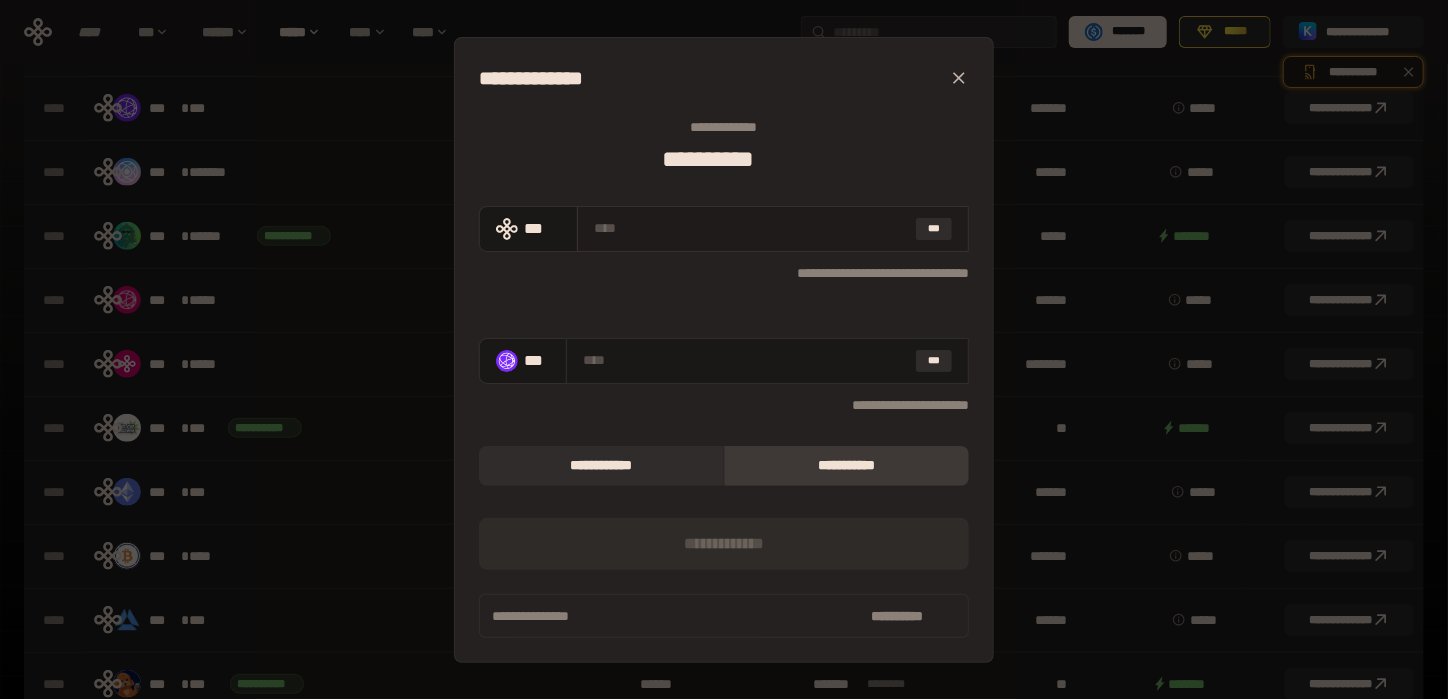 click at bounding box center [751, 228] 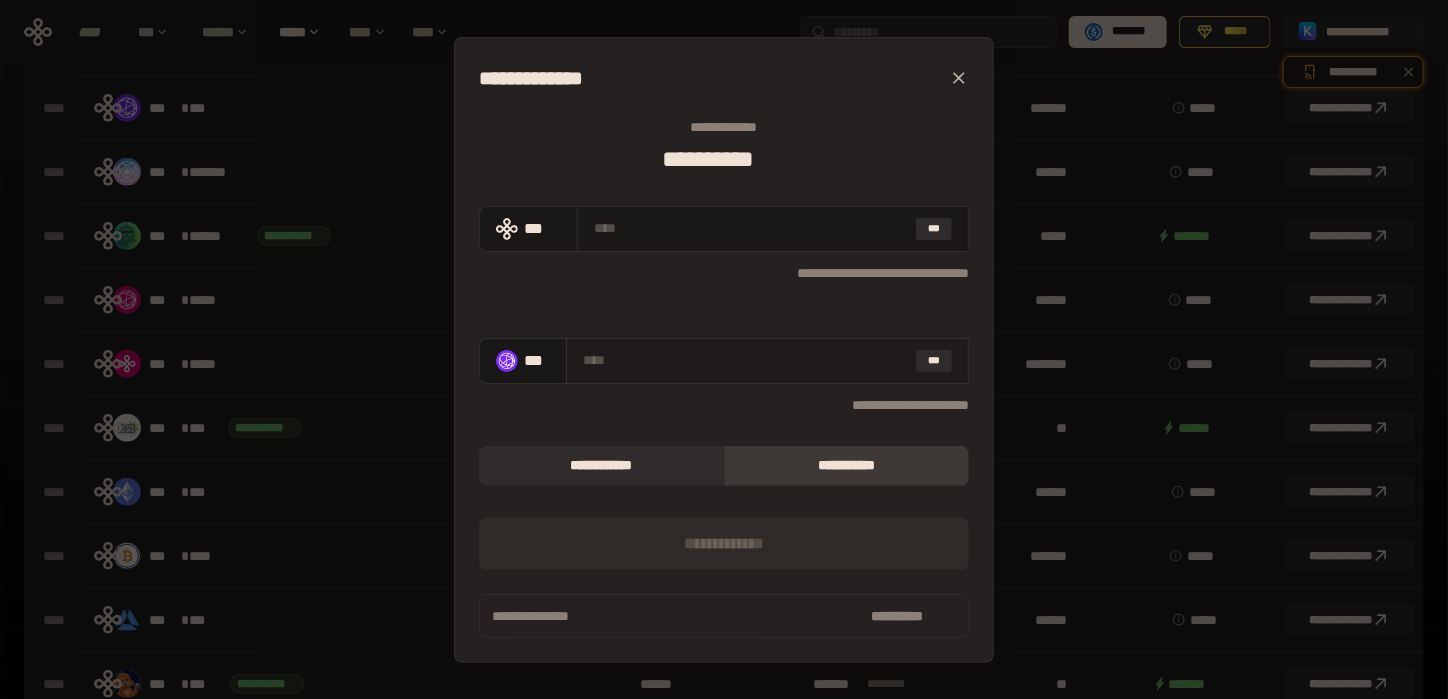click at bounding box center (745, 360) 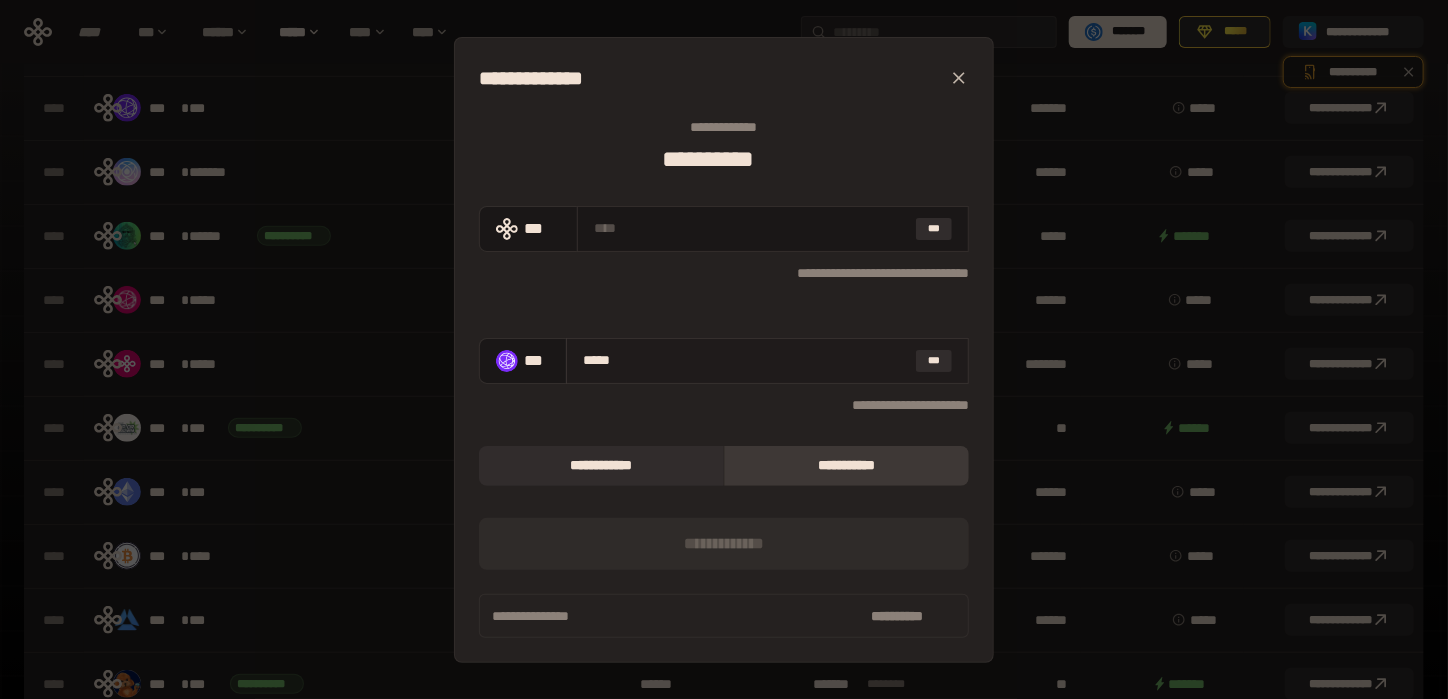 type on "******" 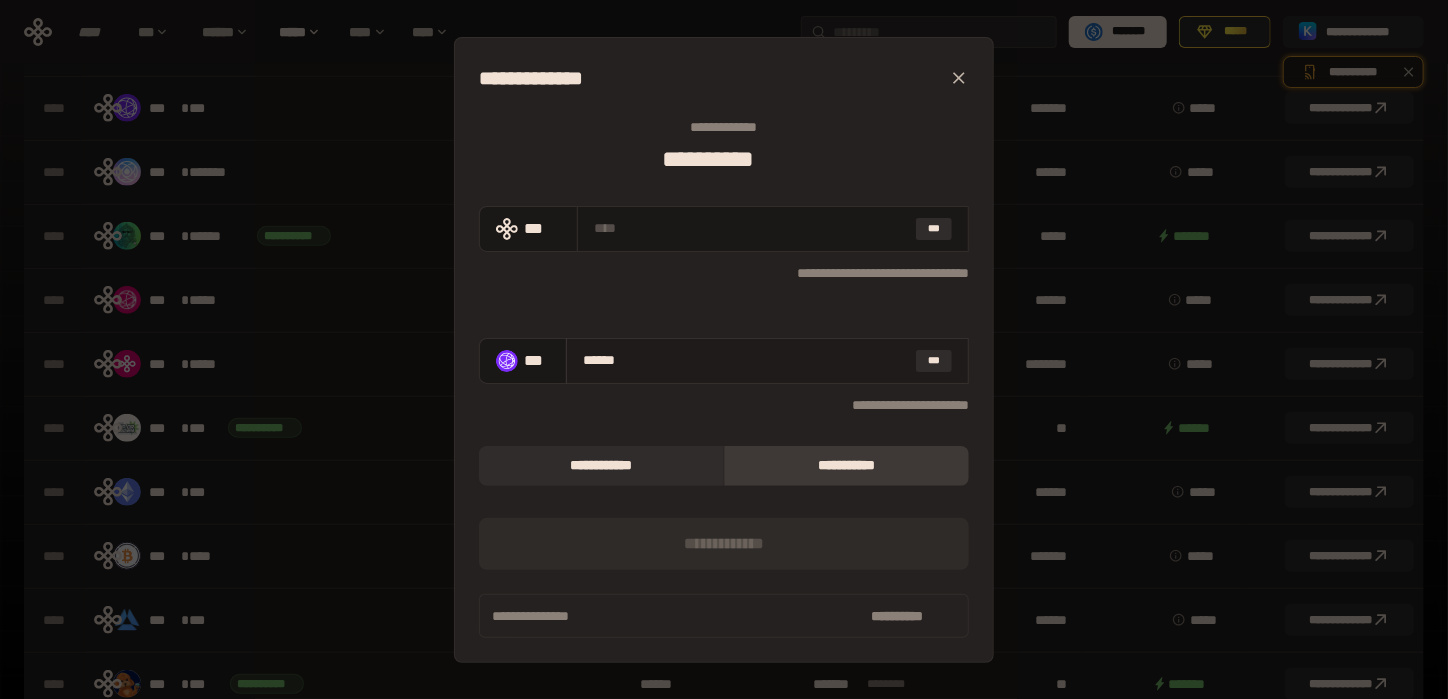 type on "**********" 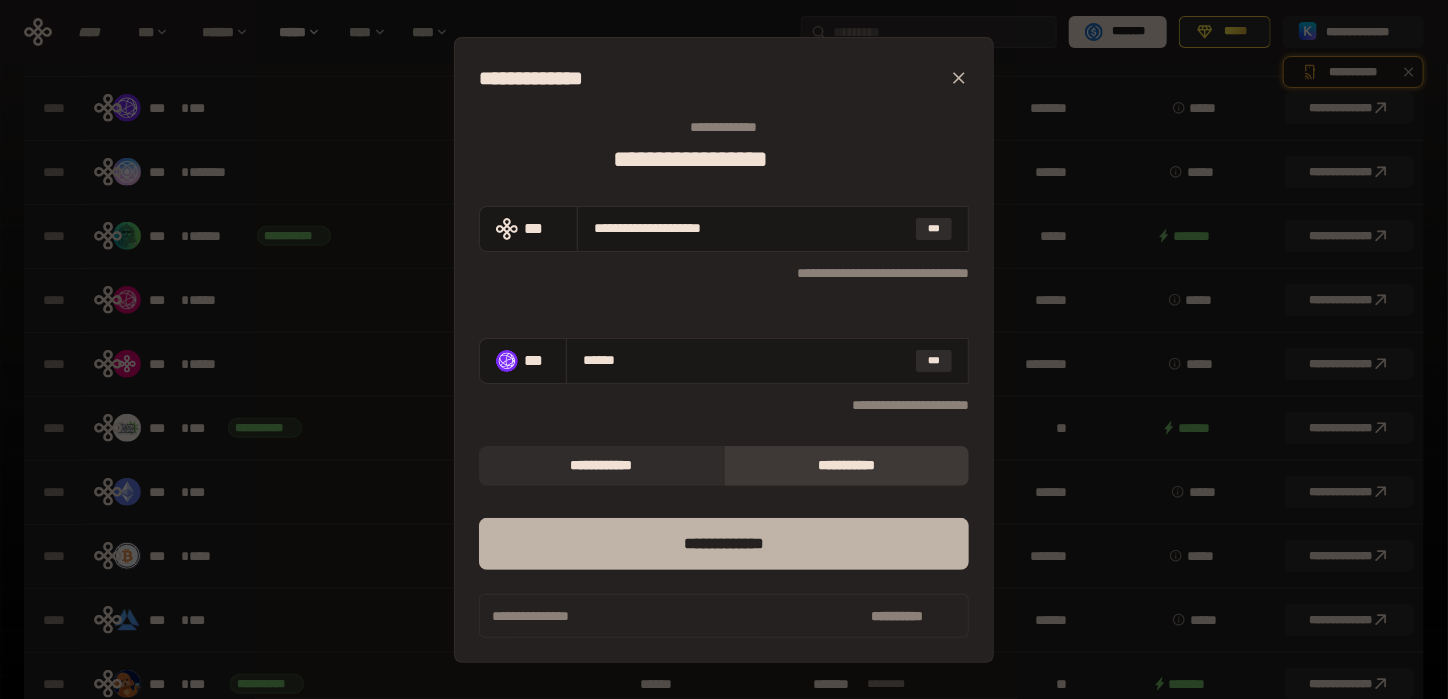 type on "******" 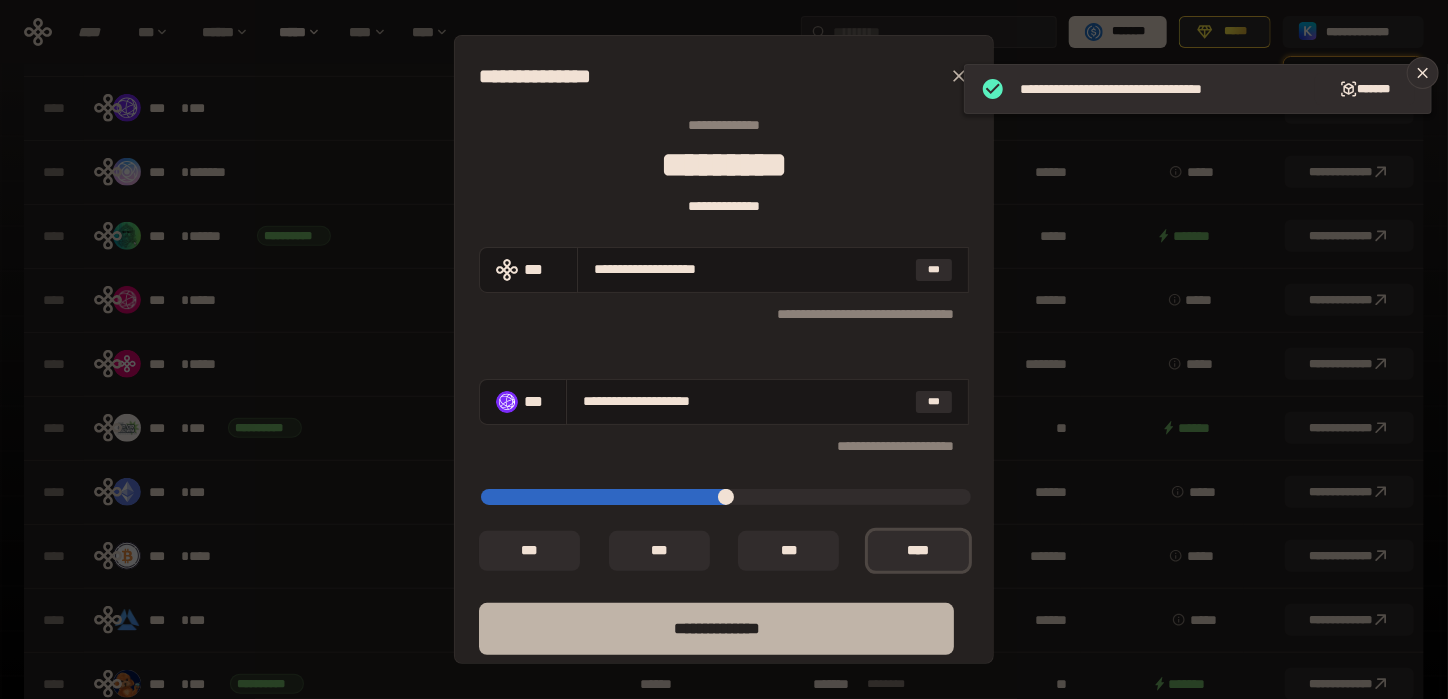 click on "**** *********" at bounding box center (716, 629) 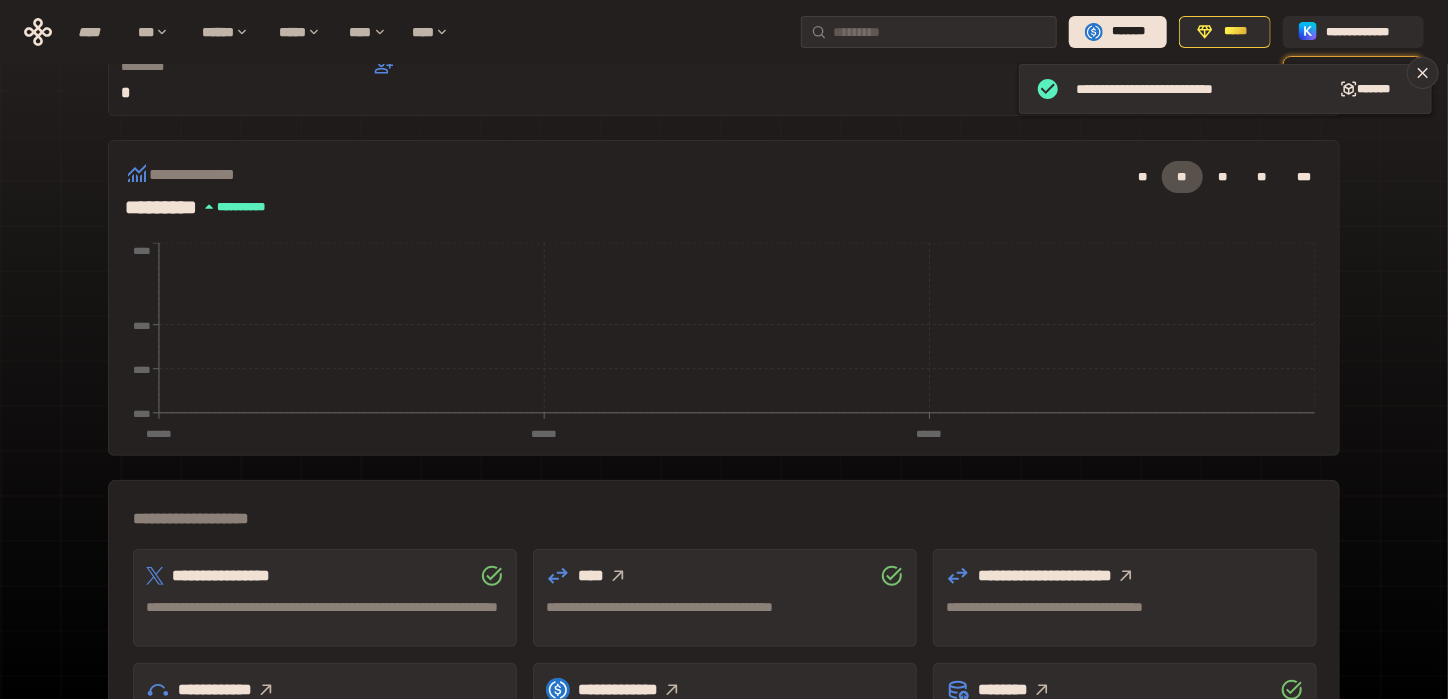scroll, scrollTop: 533, scrollLeft: 0, axis: vertical 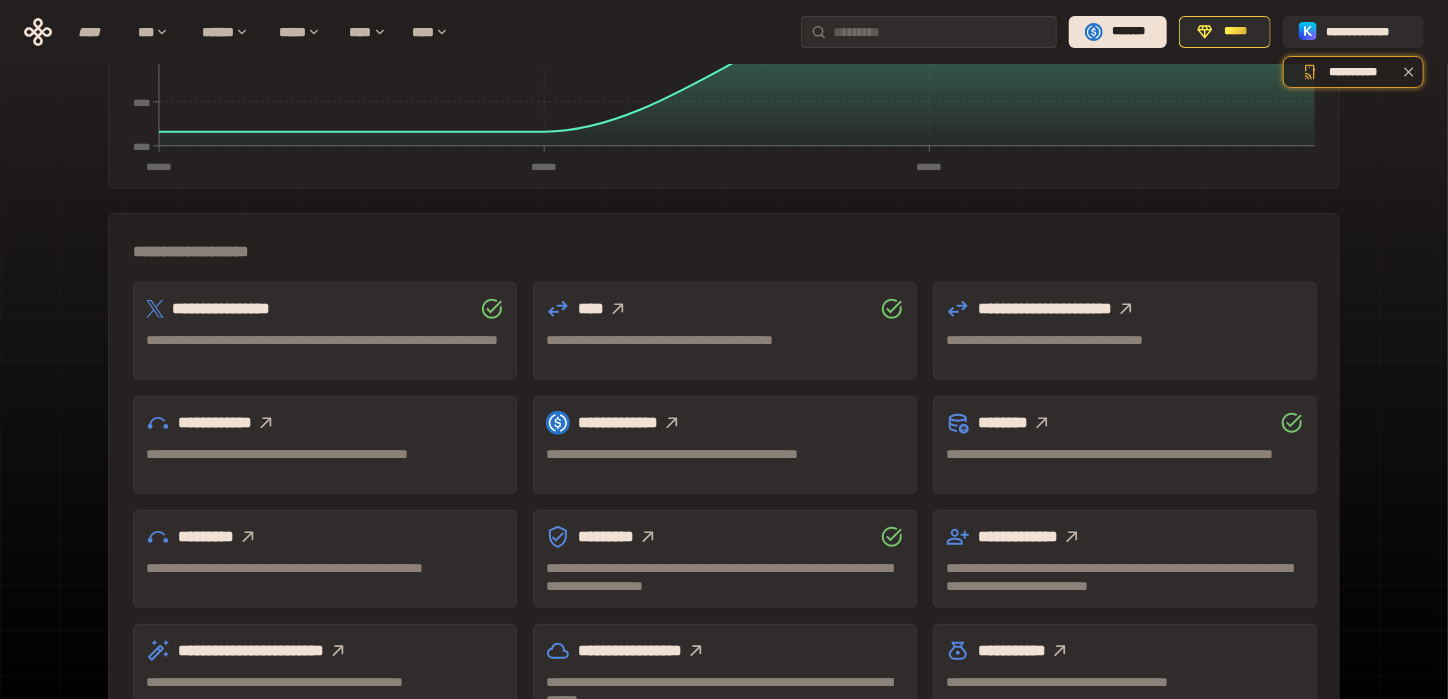 click 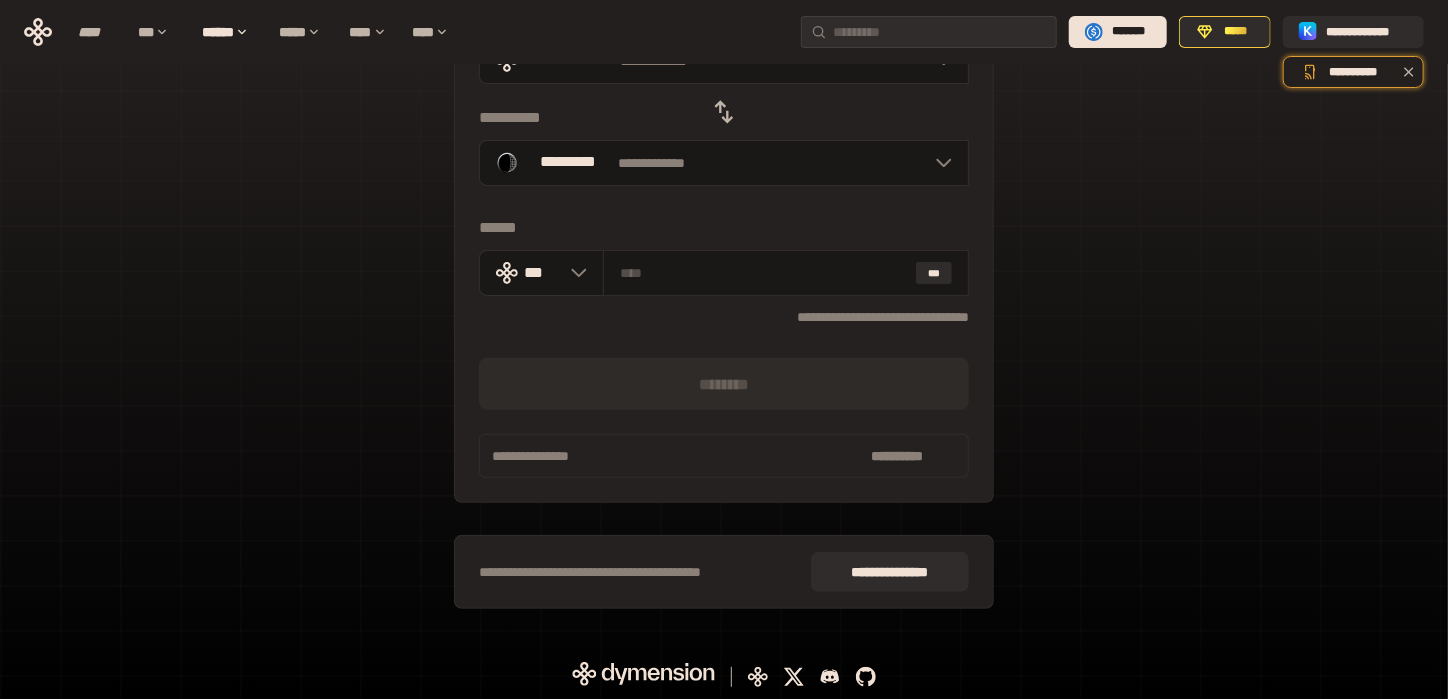 scroll, scrollTop: 0, scrollLeft: 0, axis: both 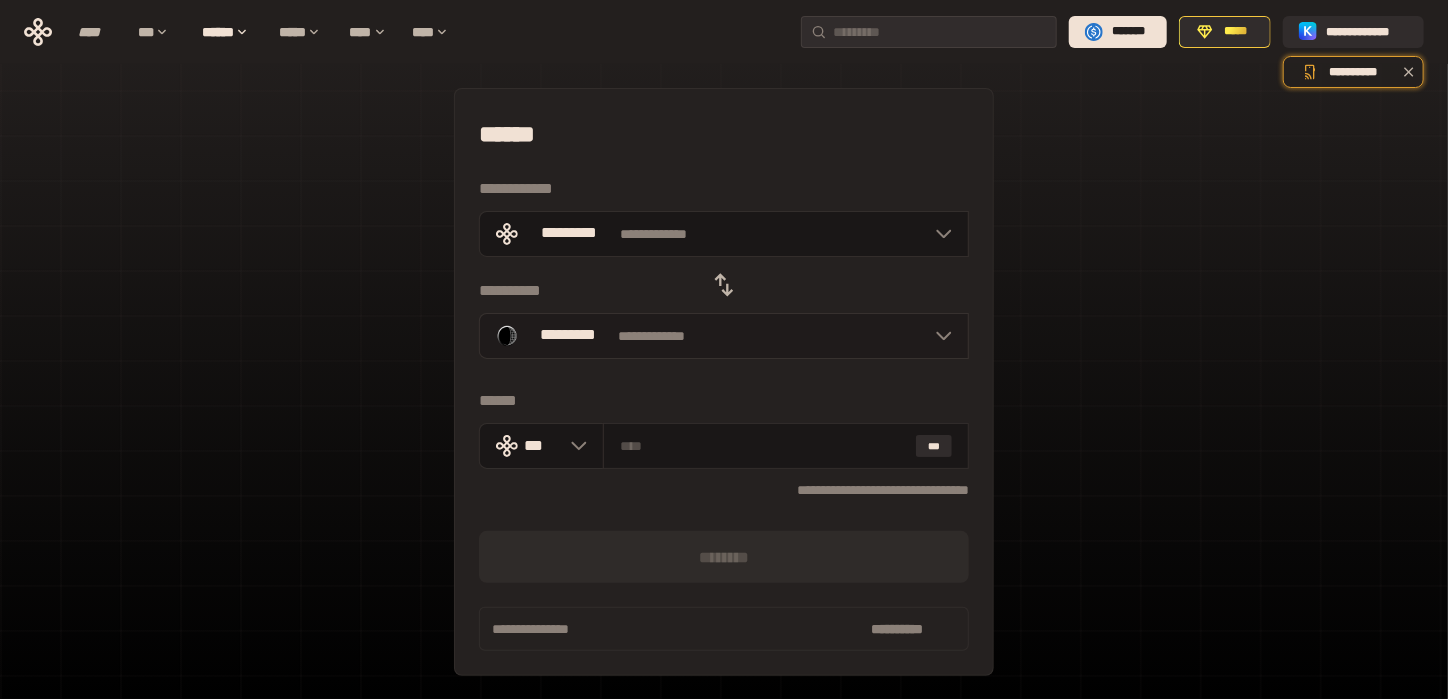 click 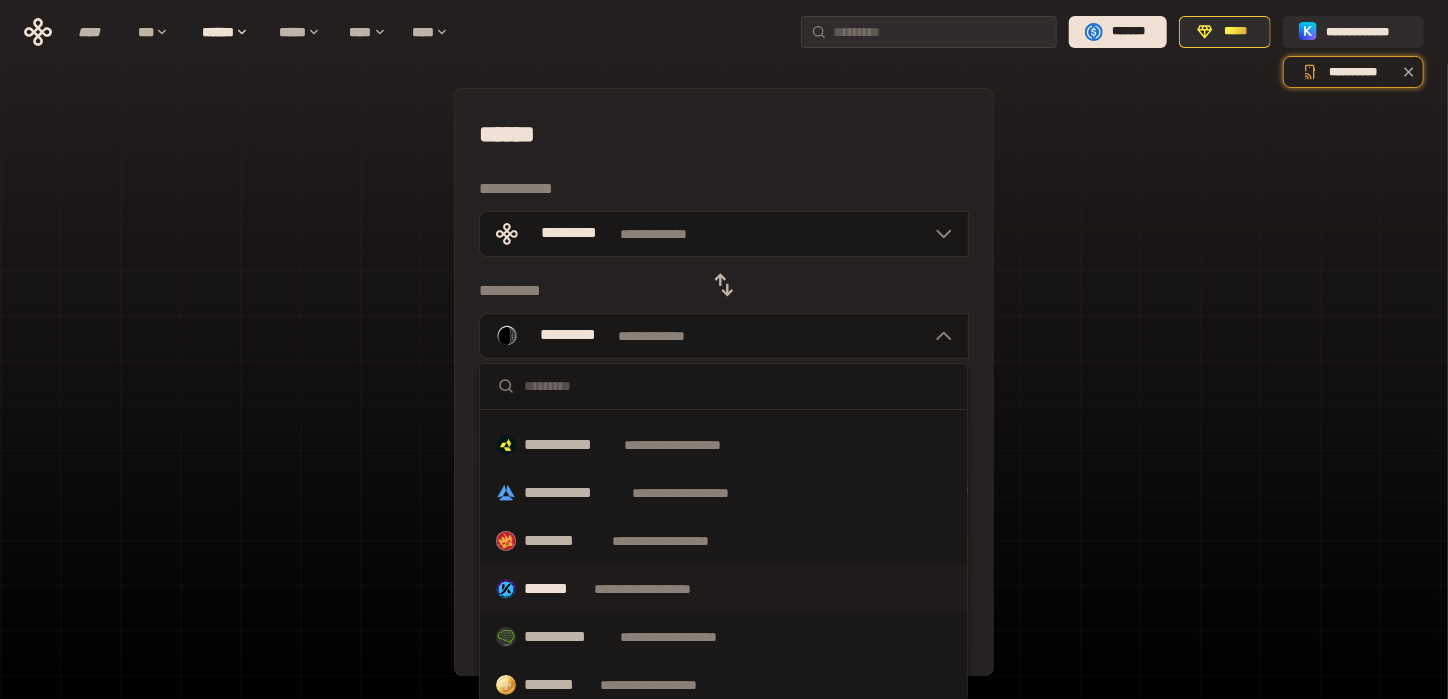 scroll, scrollTop: 200, scrollLeft: 0, axis: vertical 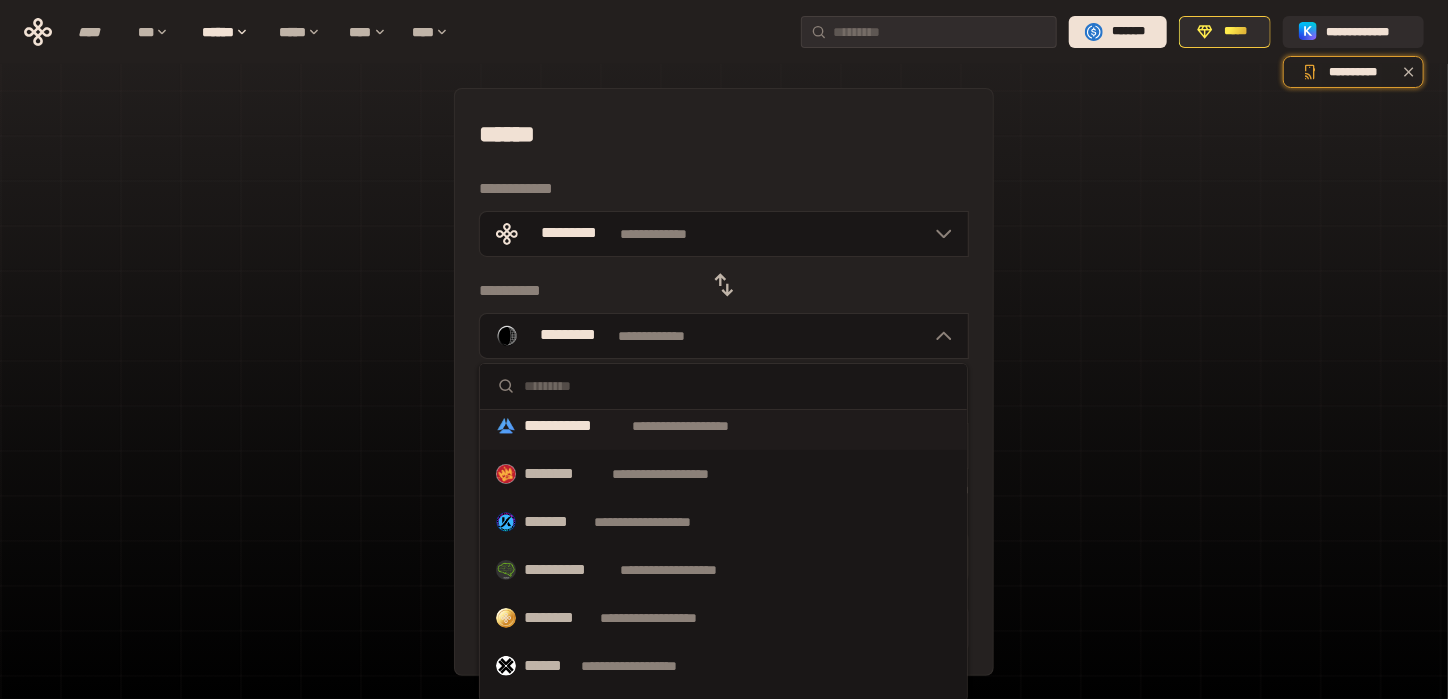 click on "**********" at bounding box center (574, 426) 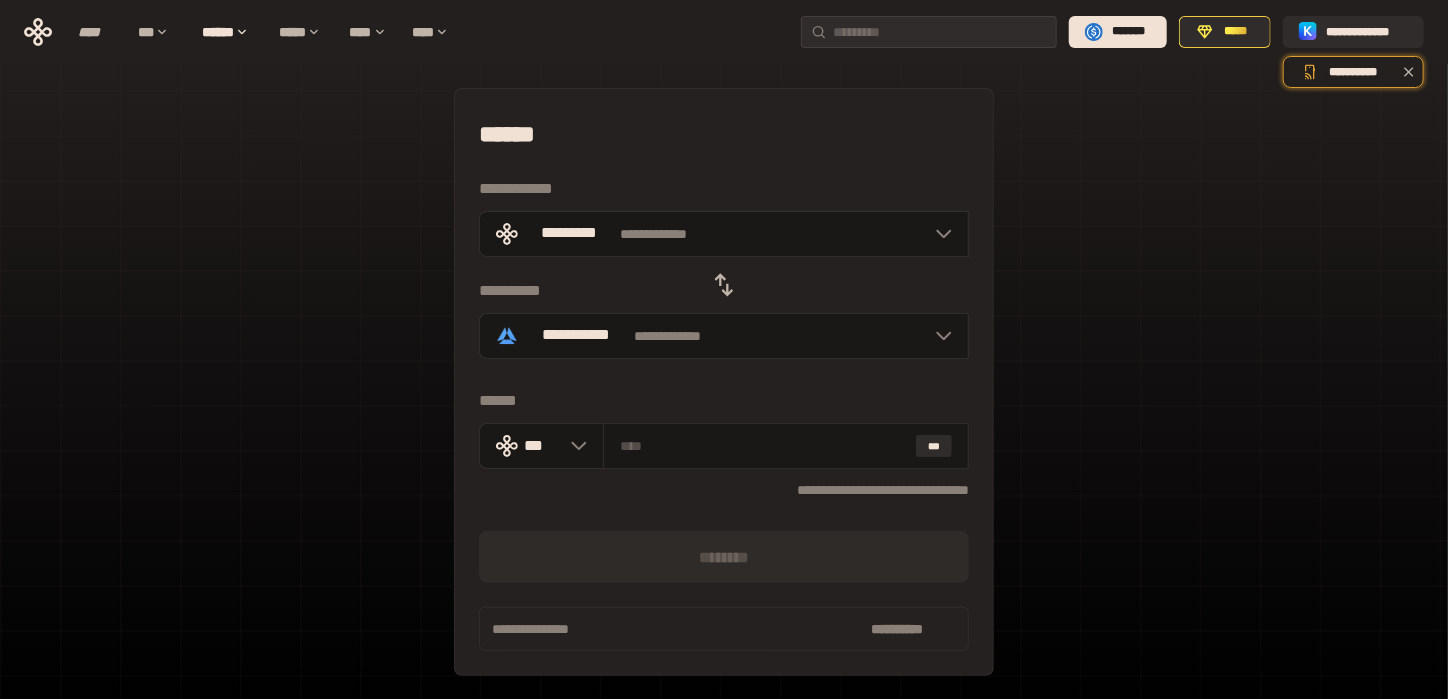 click at bounding box center (724, 285) 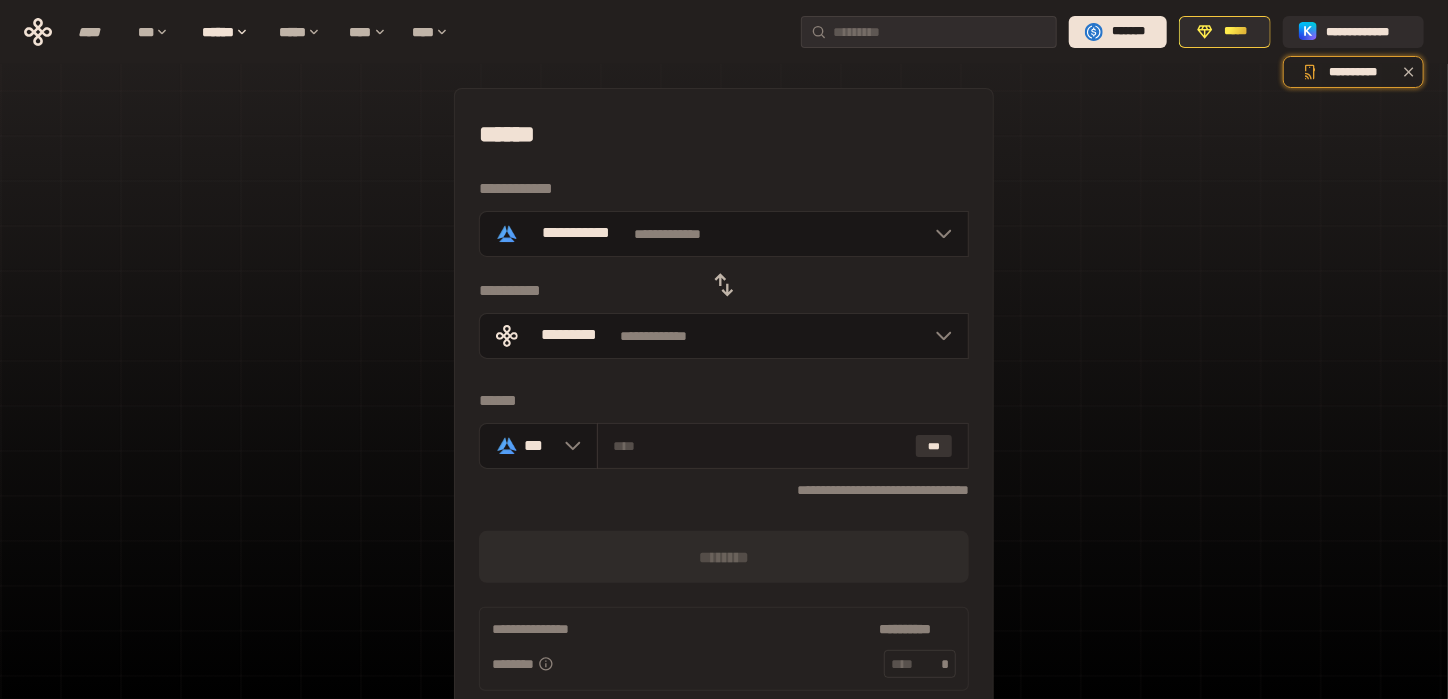 click on "***" at bounding box center (934, 446) 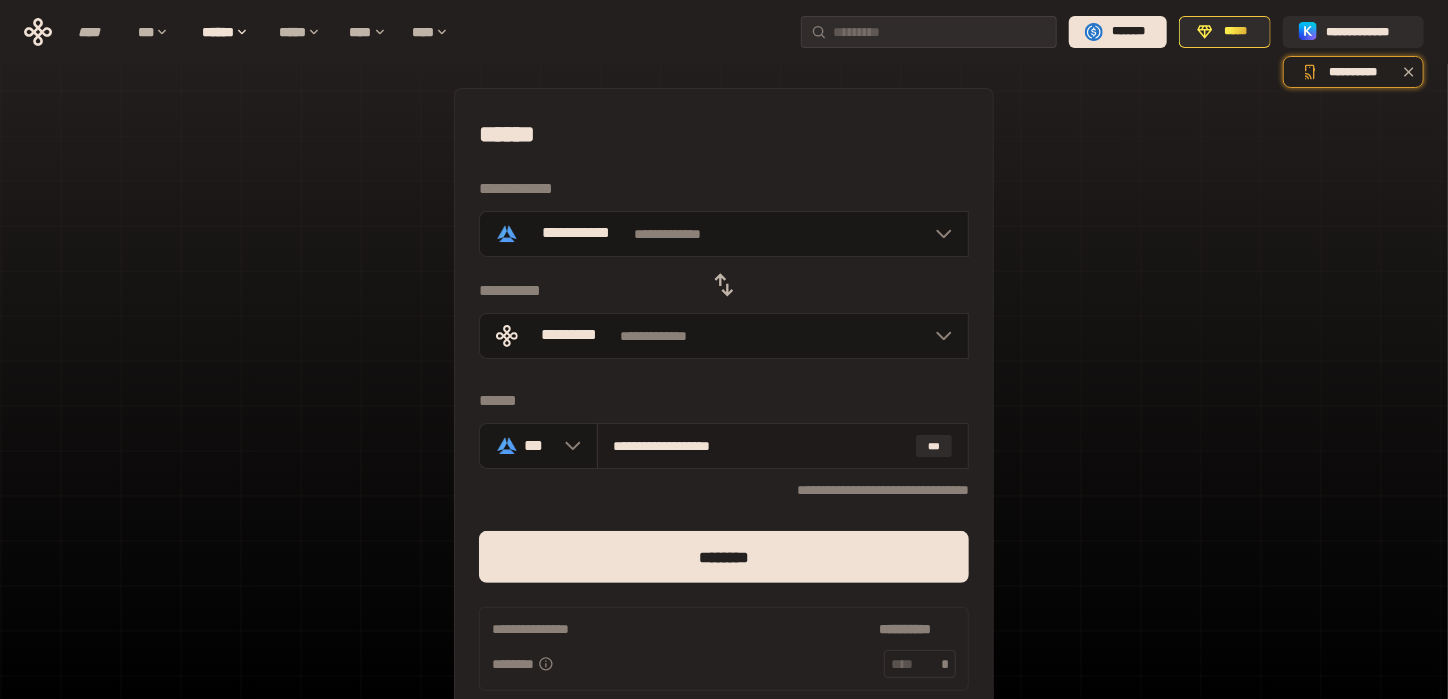 drag, startPoint x: 801, startPoint y: 443, endPoint x: 629, endPoint y: 440, distance: 172.02615 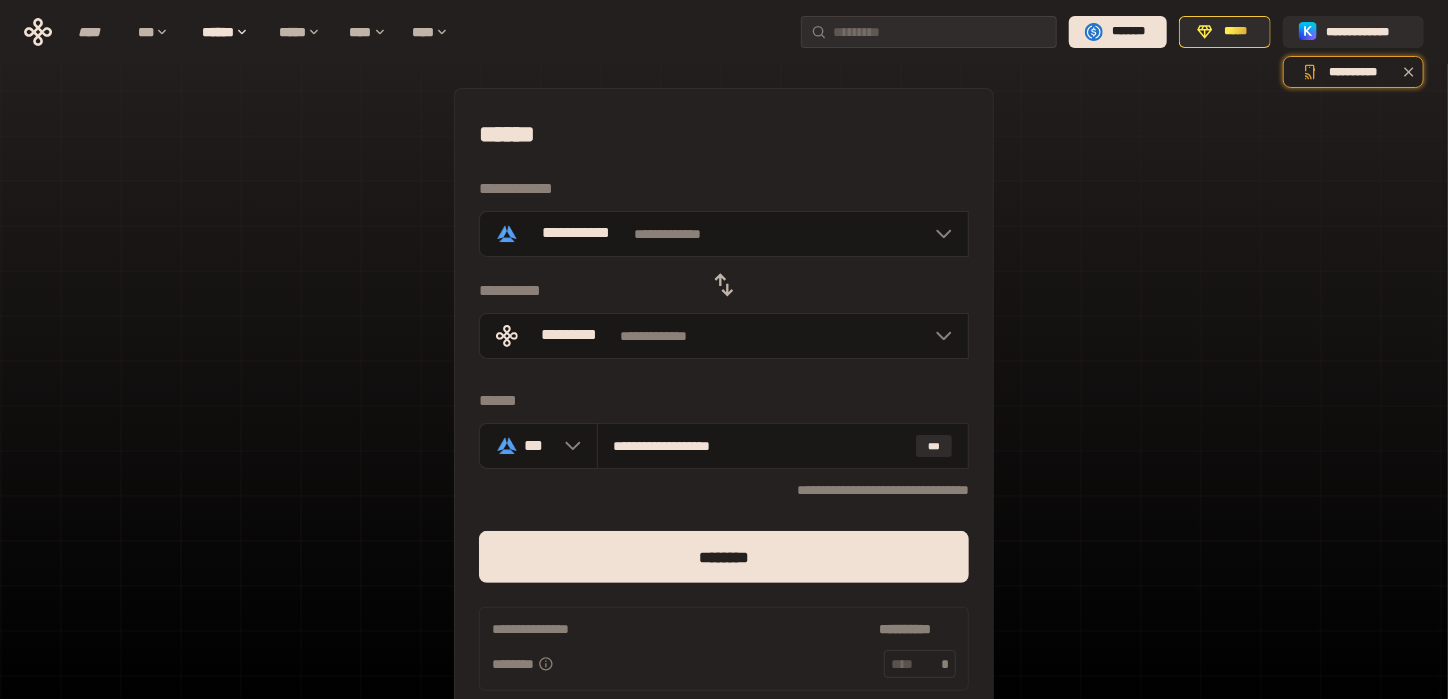 type on "***" 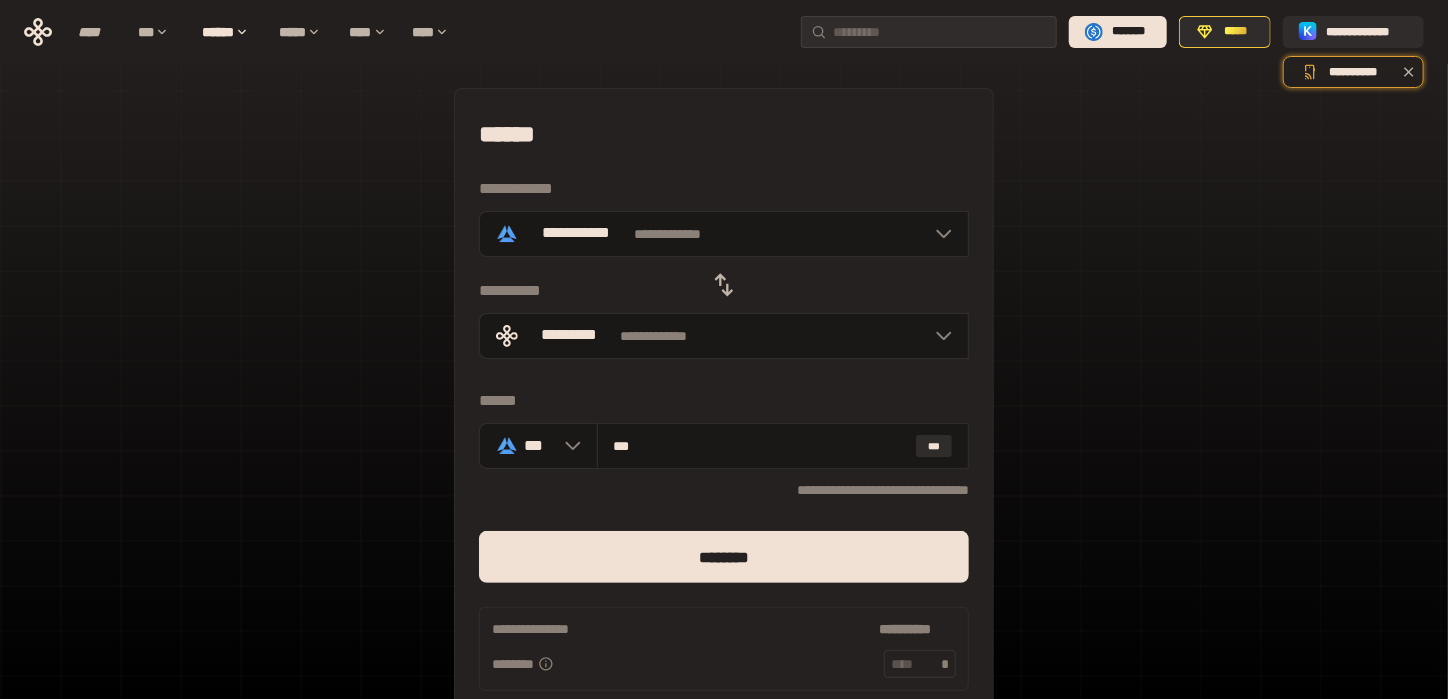 type on "**" 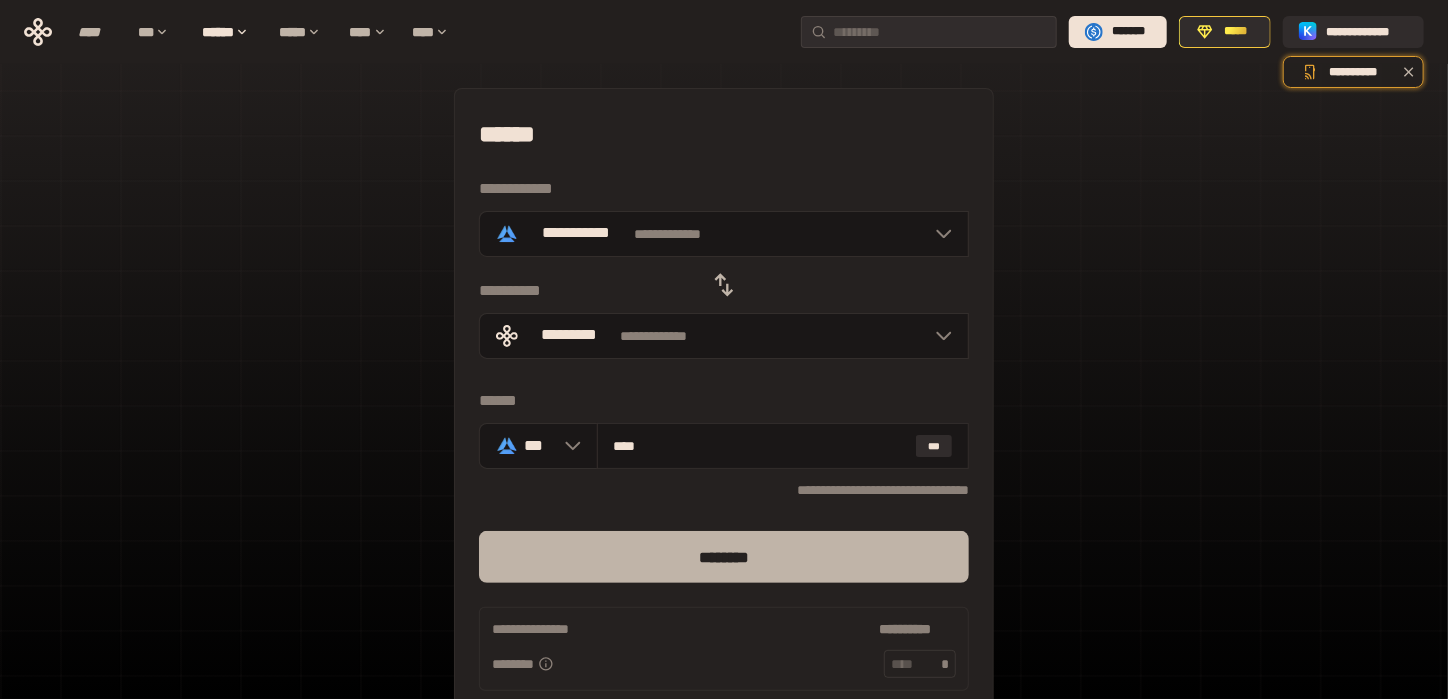 type on "****" 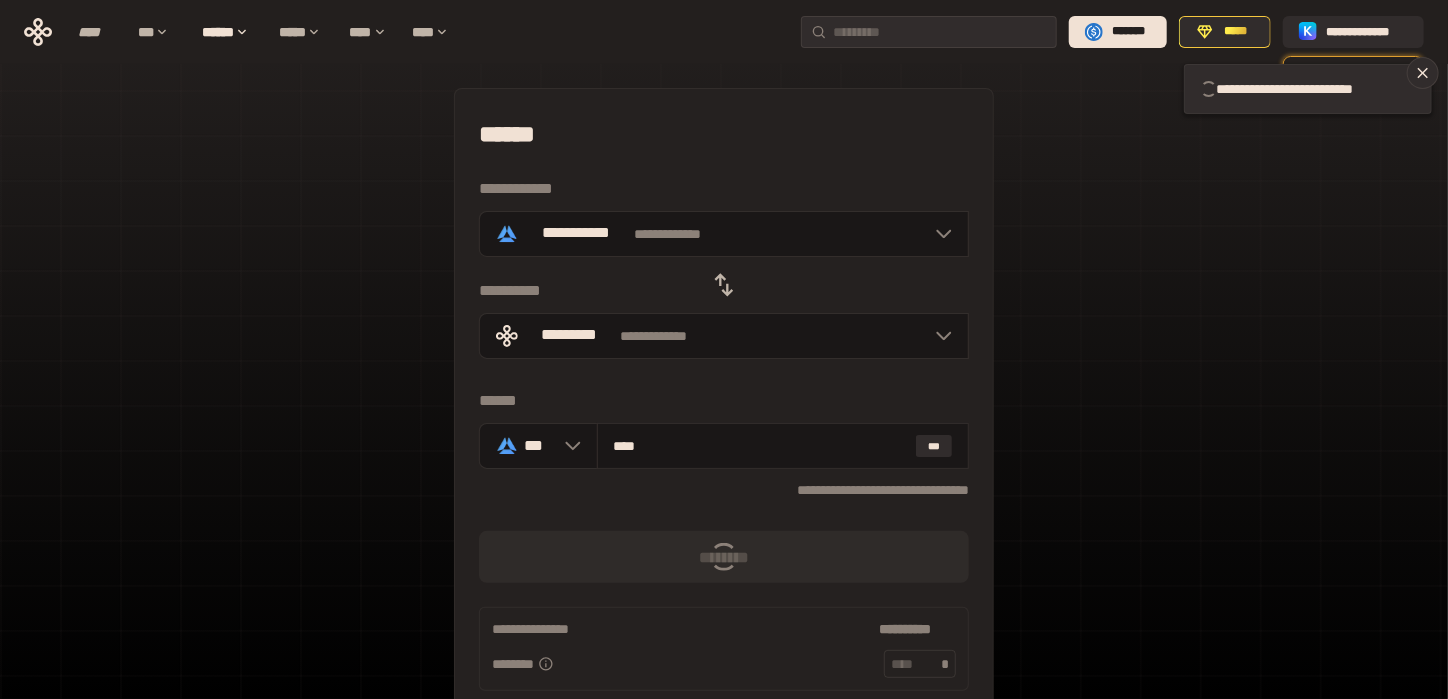 type 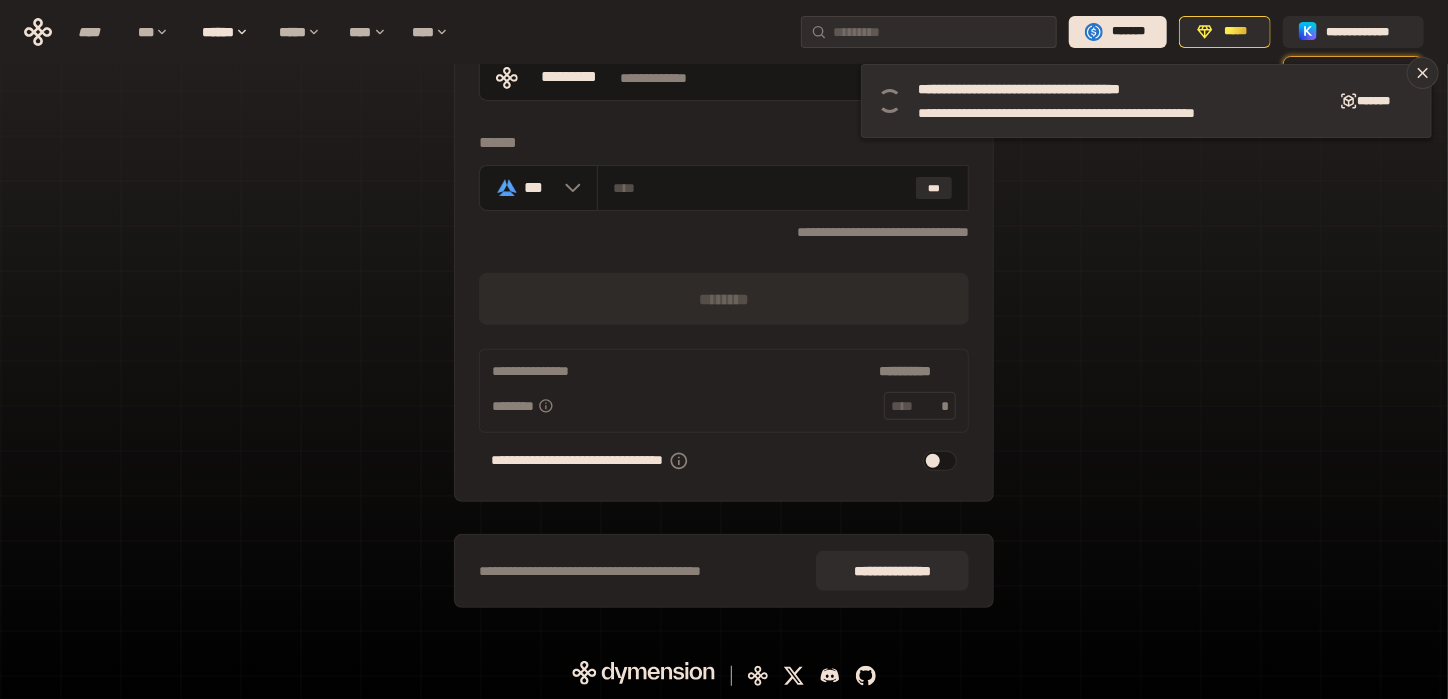 scroll, scrollTop: 0, scrollLeft: 0, axis: both 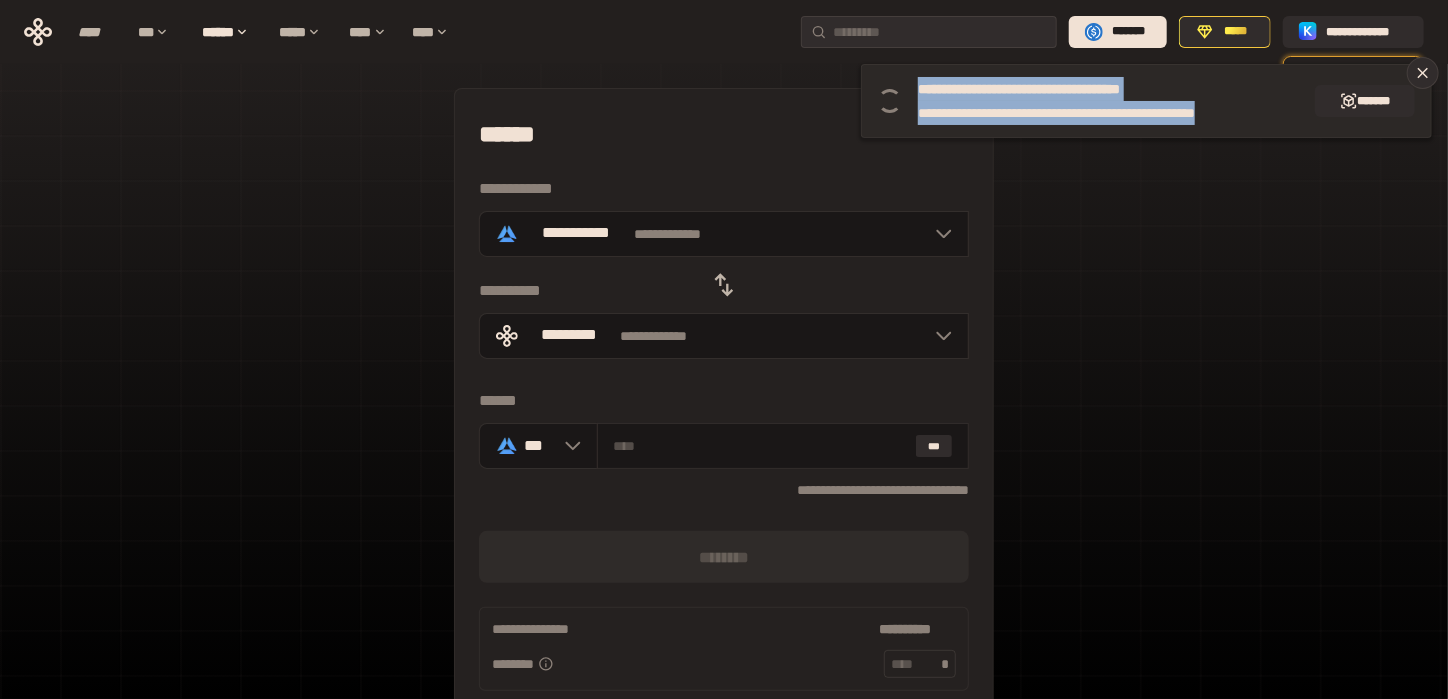 drag, startPoint x: 911, startPoint y: 80, endPoint x: 1272, endPoint y: 120, distance: 363.20932 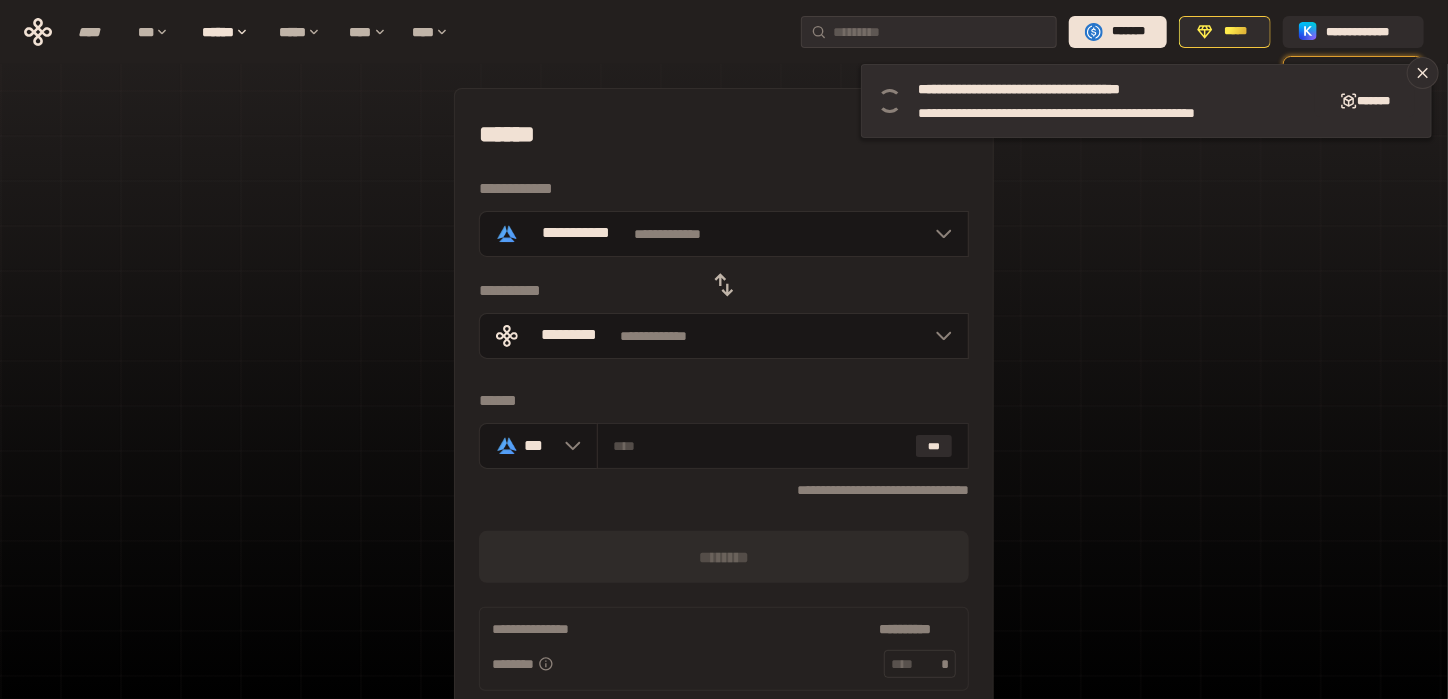 click on "**********" at bounding box center (724, 487) 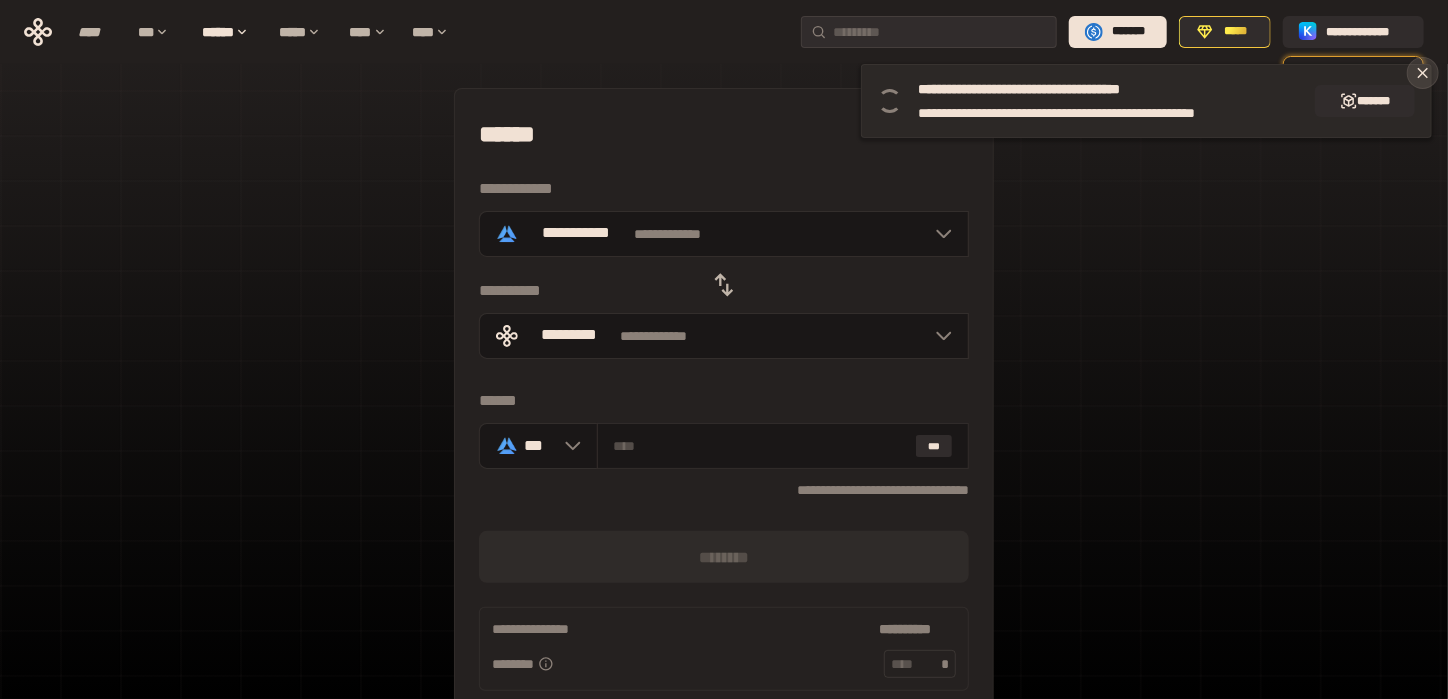 click 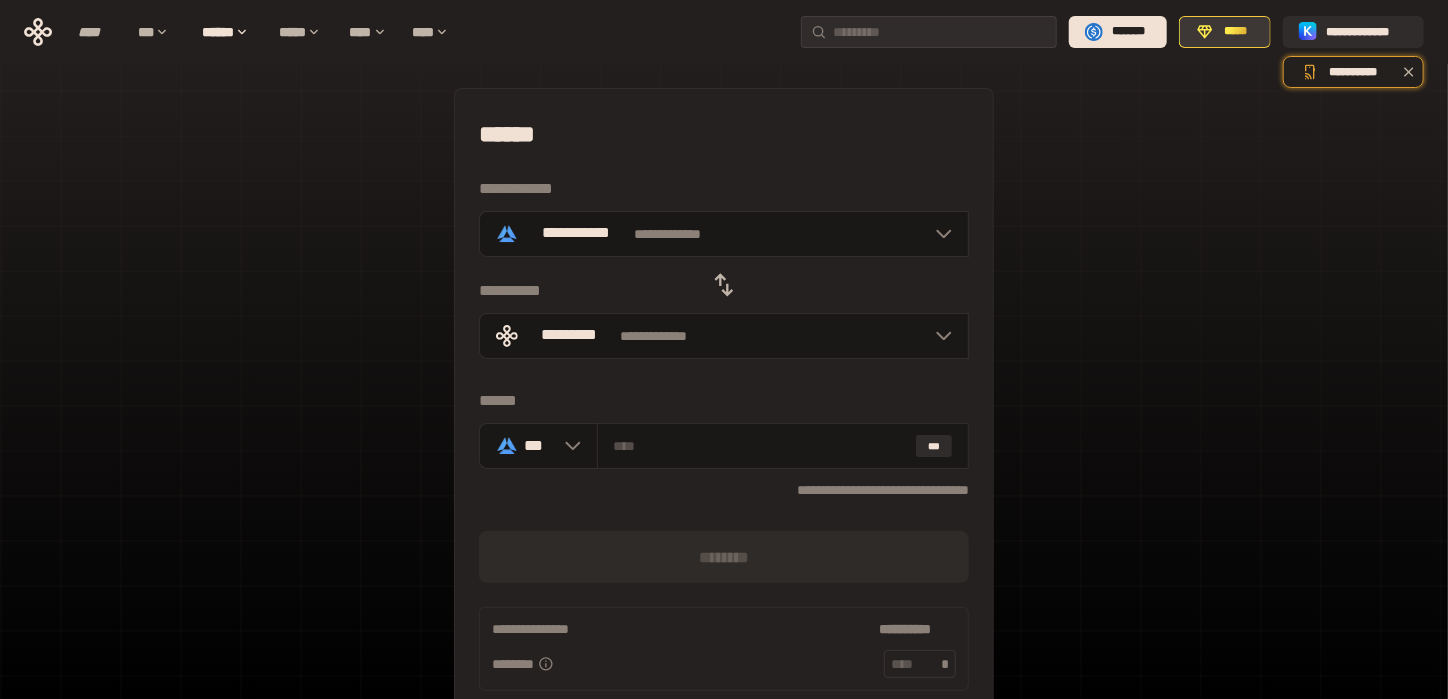 click on "*****" at bounding box center [1236, 32] 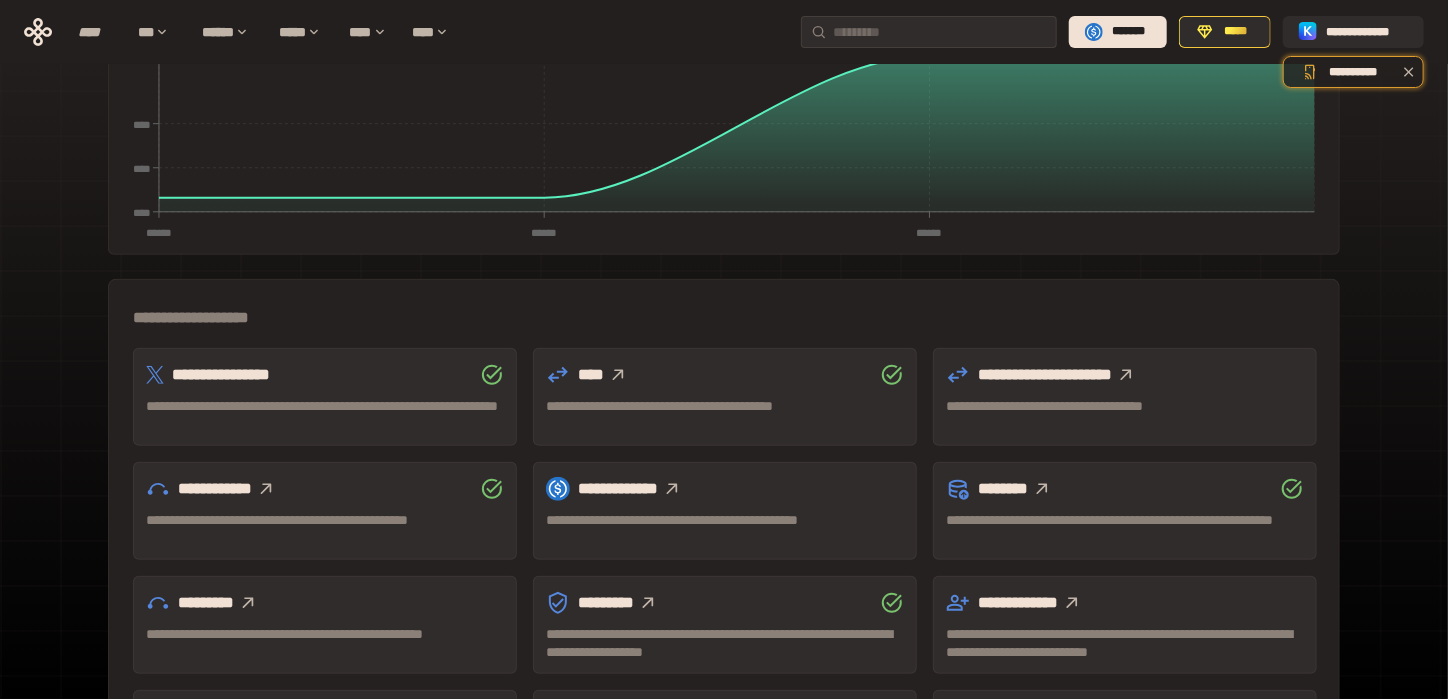 scroll, scrollTop: 585, scrollLeft: 0, axis: vertical 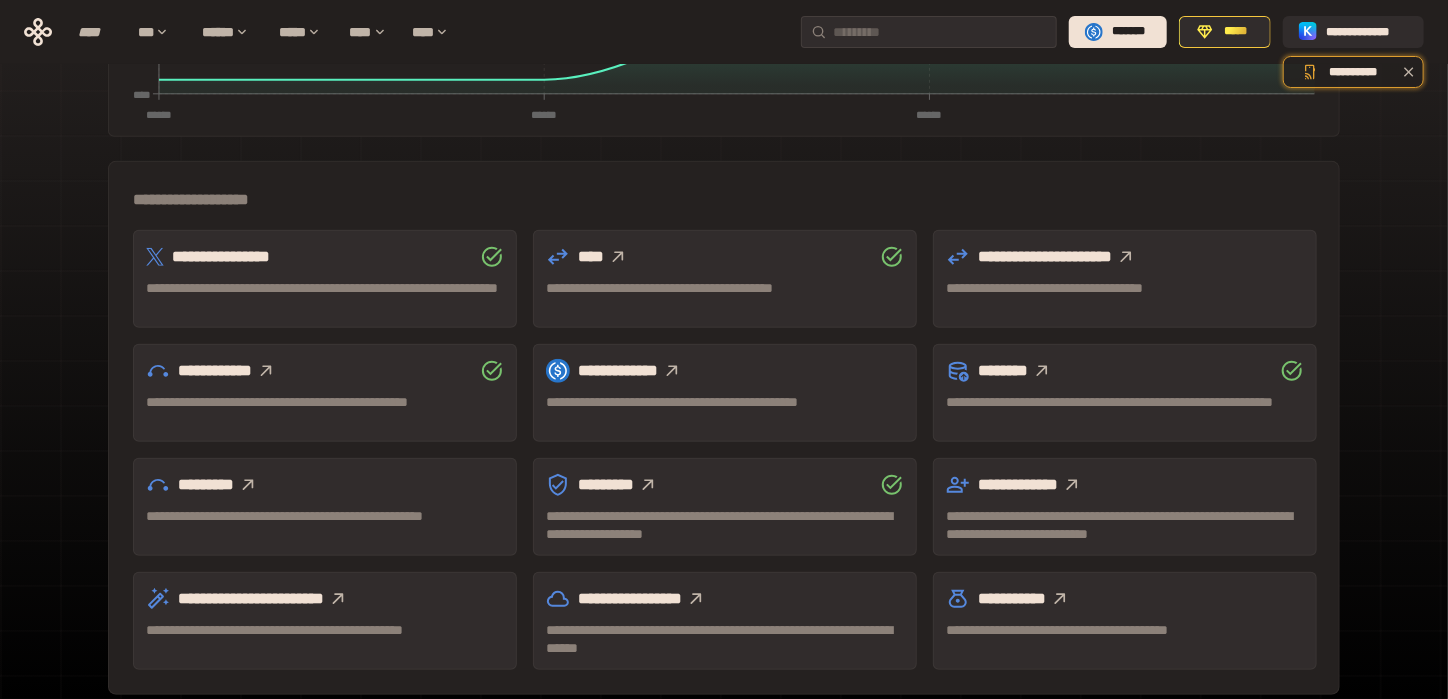 click 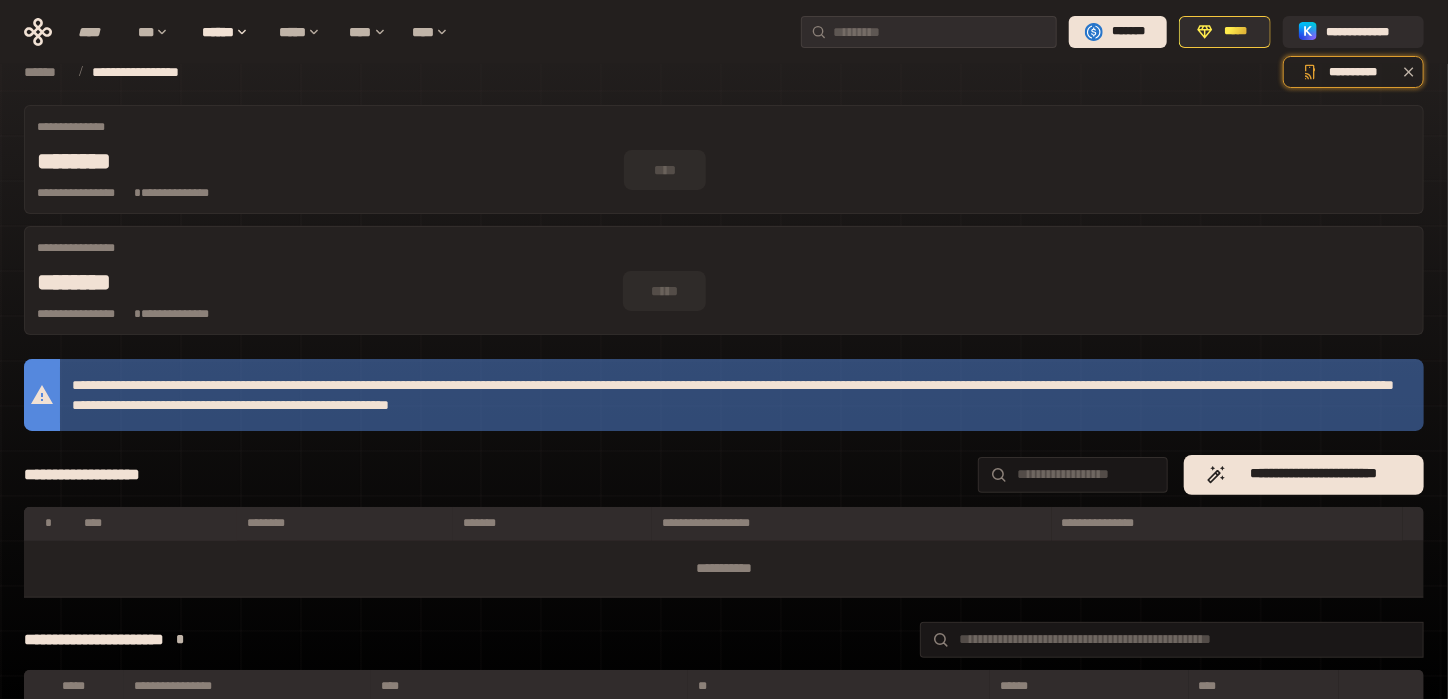 scroll, scrollTop: 103, scrollLeft: 0, axis: vertical 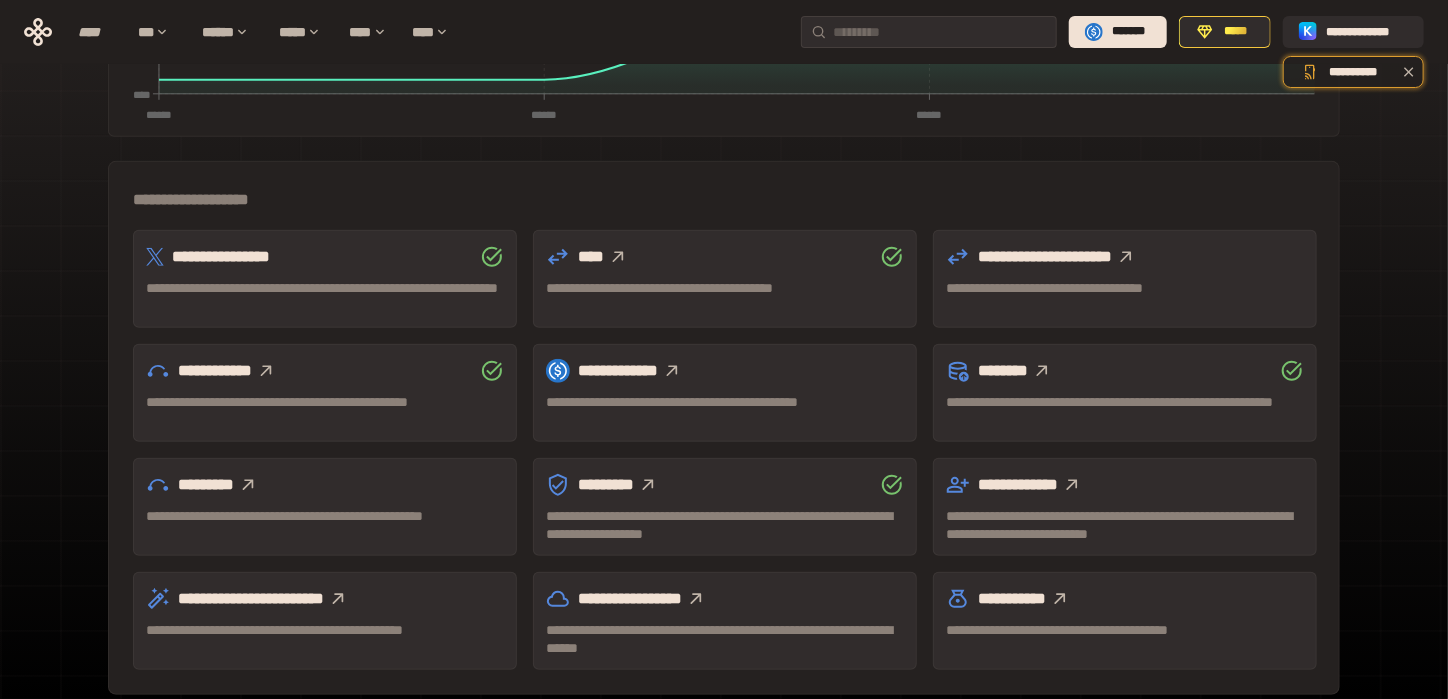 click 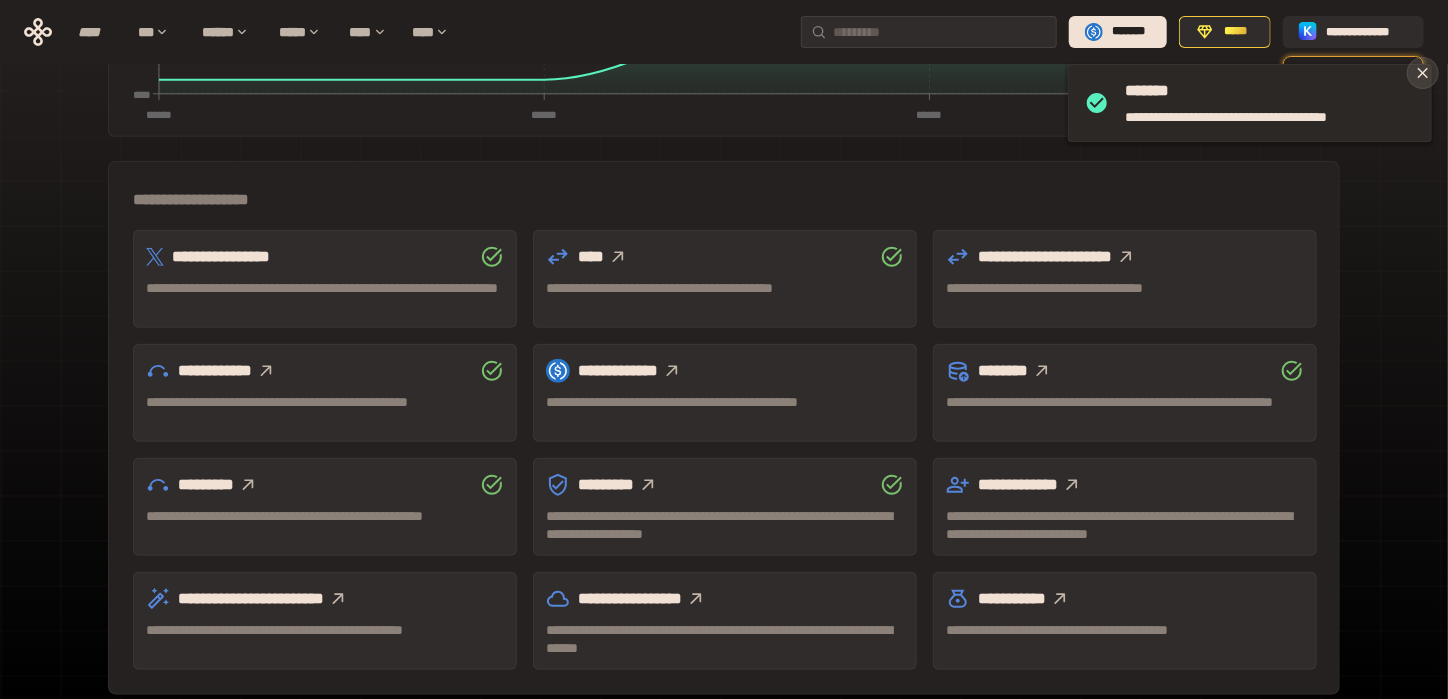 click 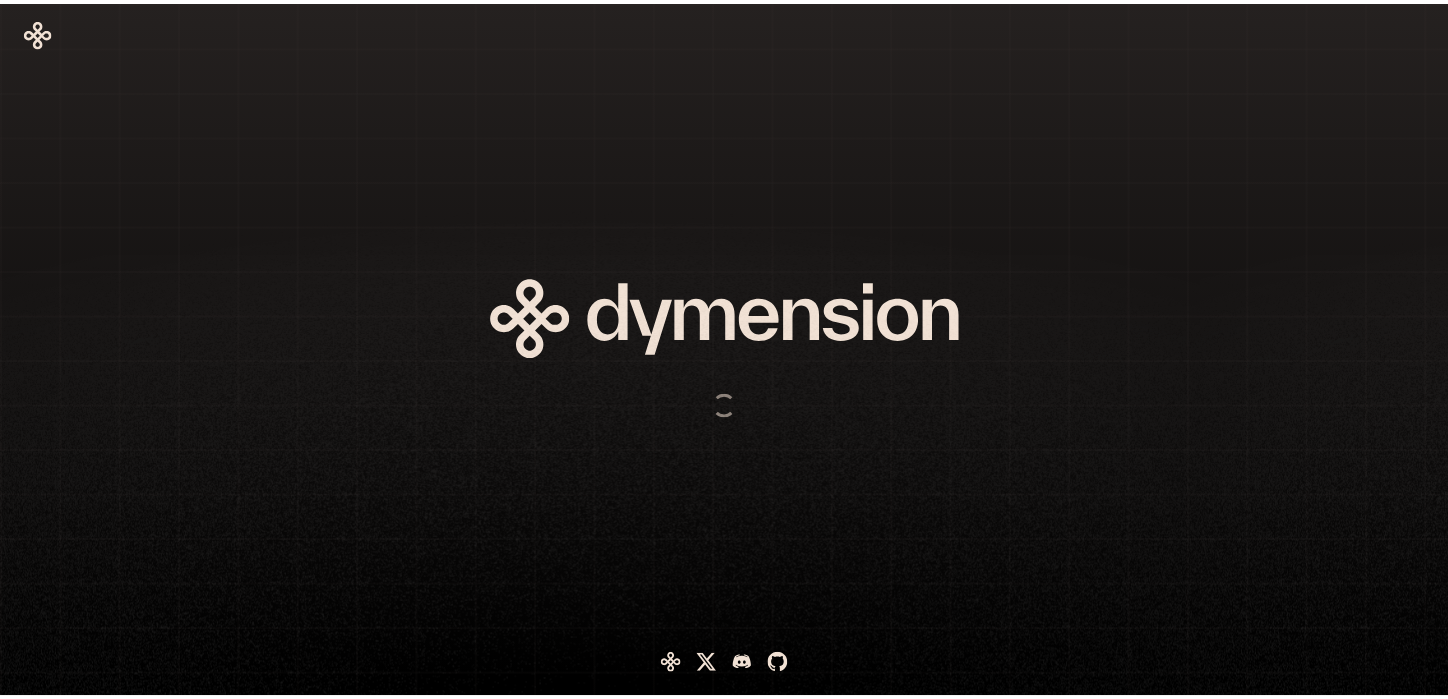 scroll, scrollTop: 0, scrollLeft: 0, axis: both 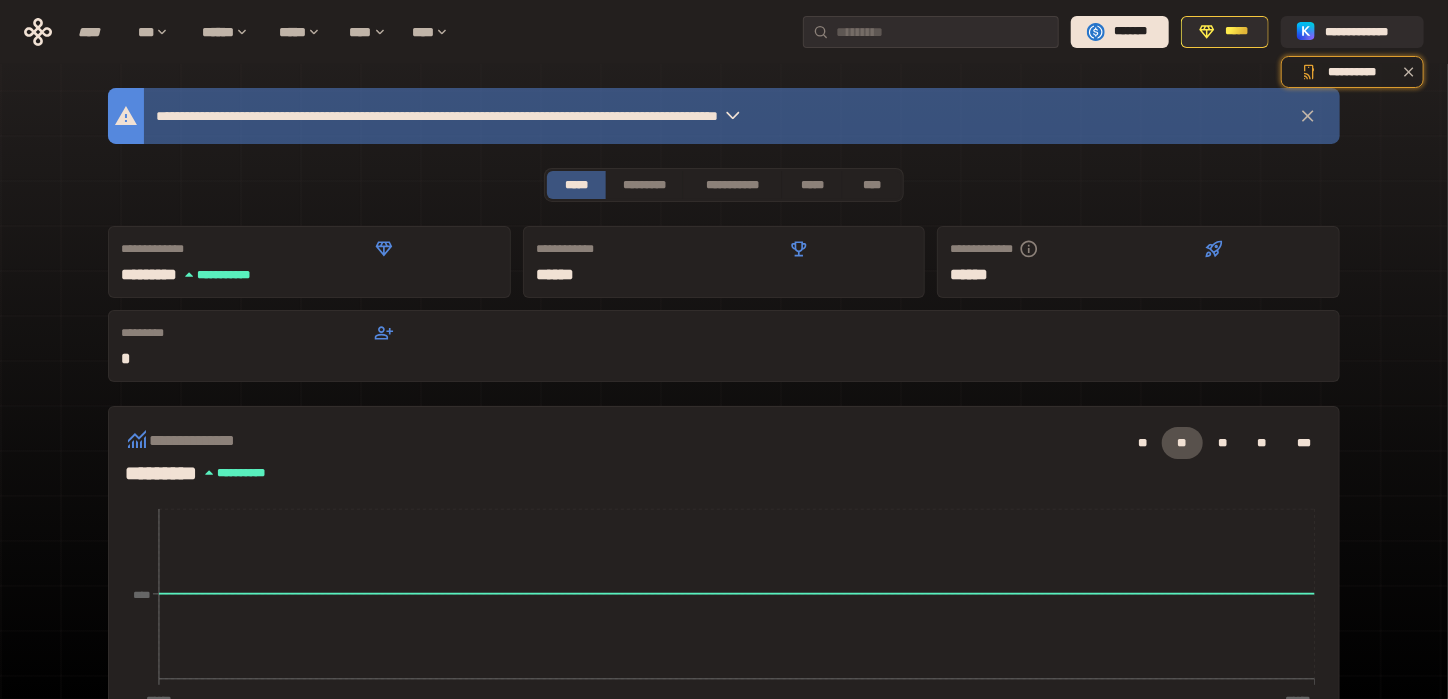 click on "**********" at bounding box center [724, 662] 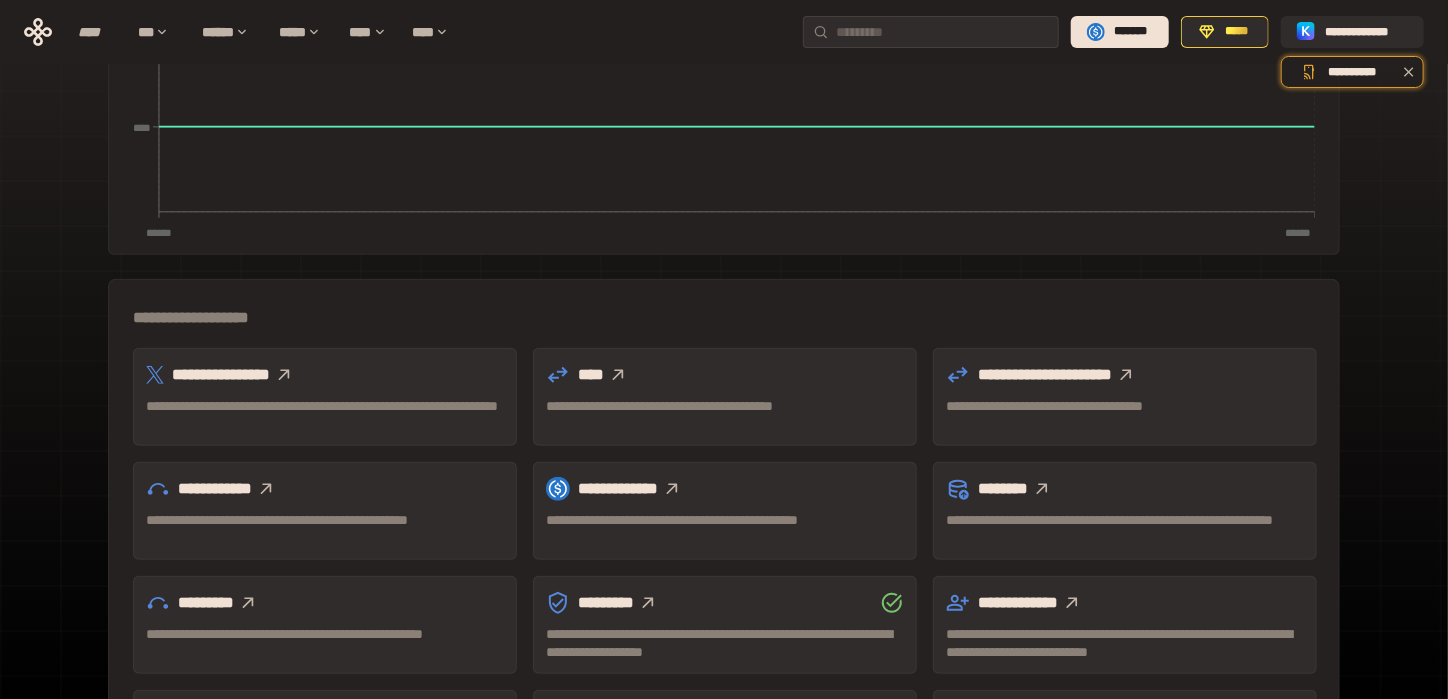 scroll, scrollTop: 585, scrollLeft: 0, axis: vertical 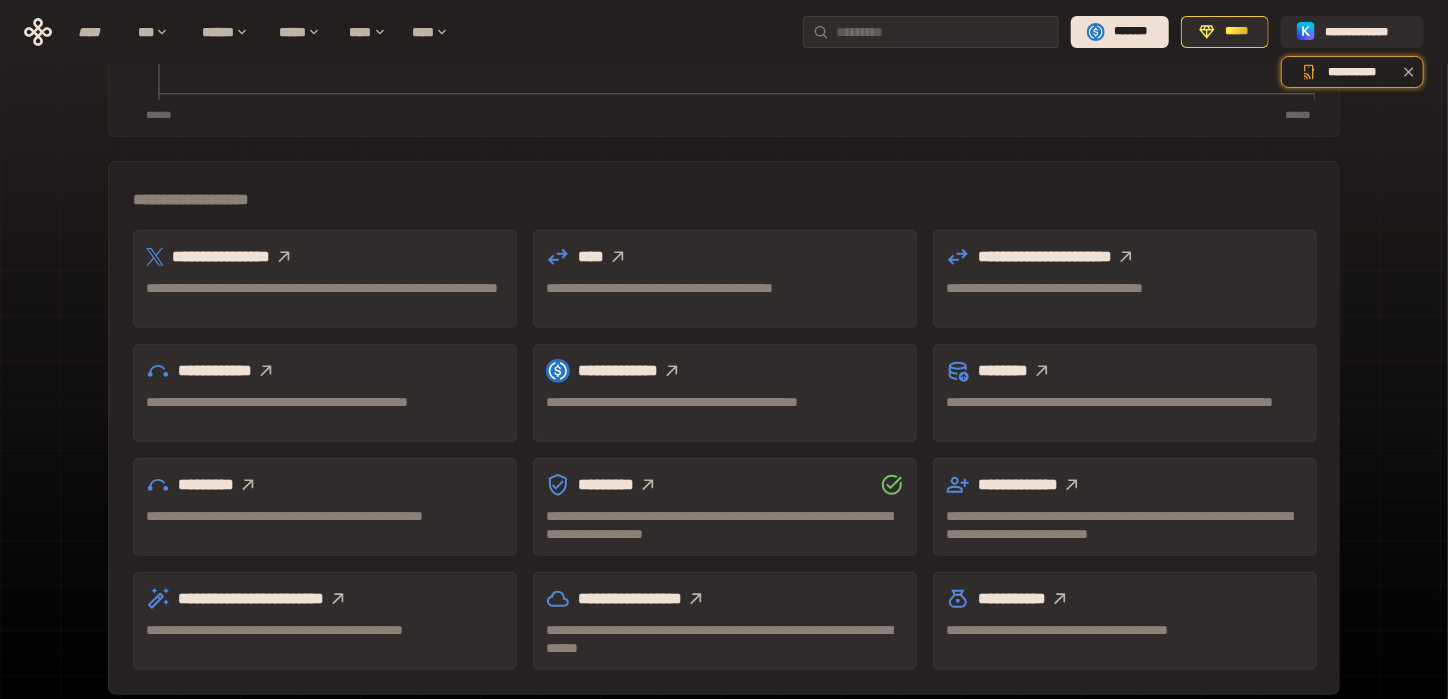 click 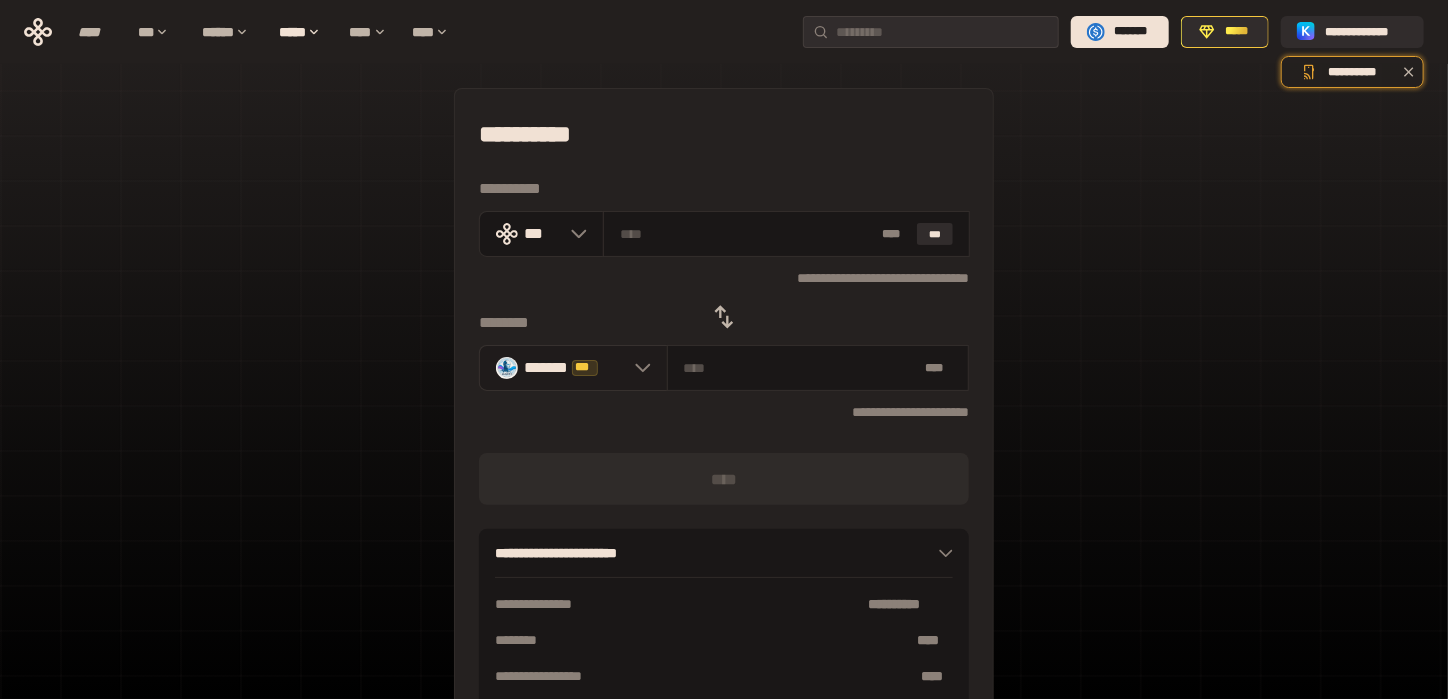 click 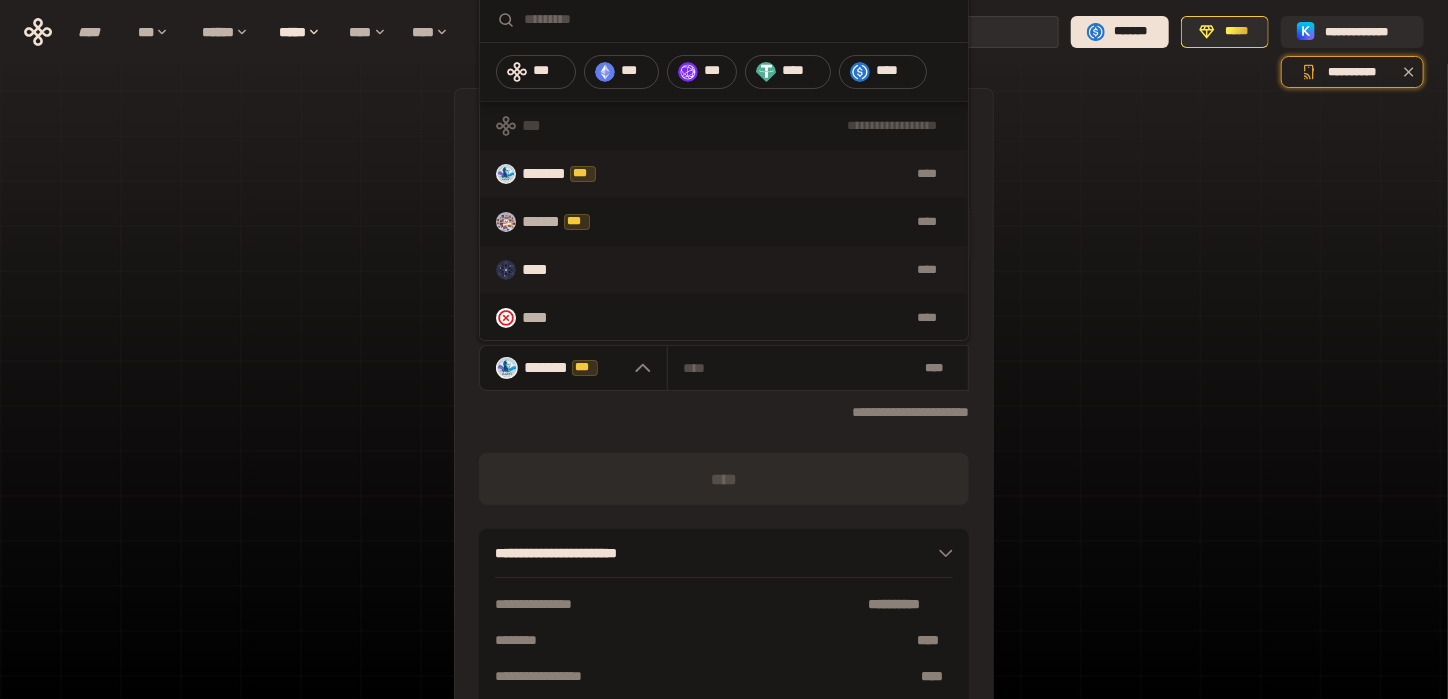click on "****" at bounding box center [545, 270] 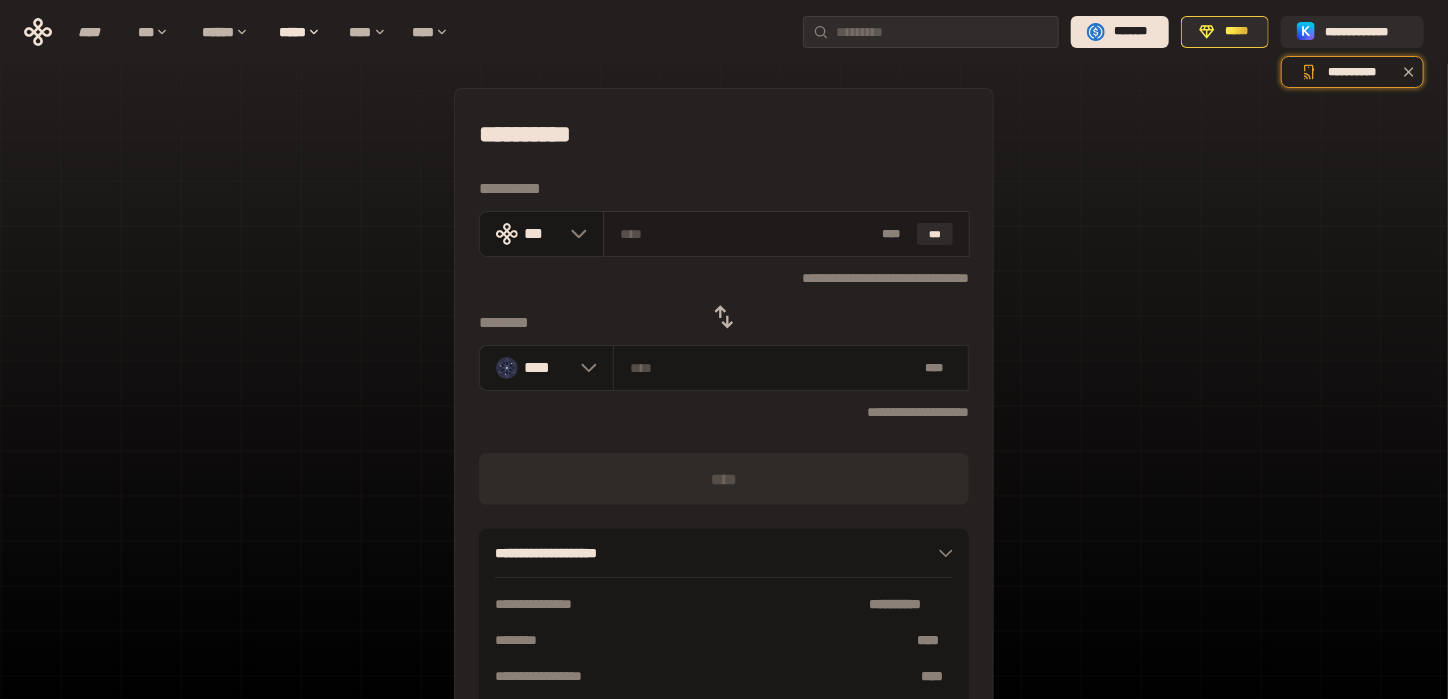 click at bounding box center [747, 234] 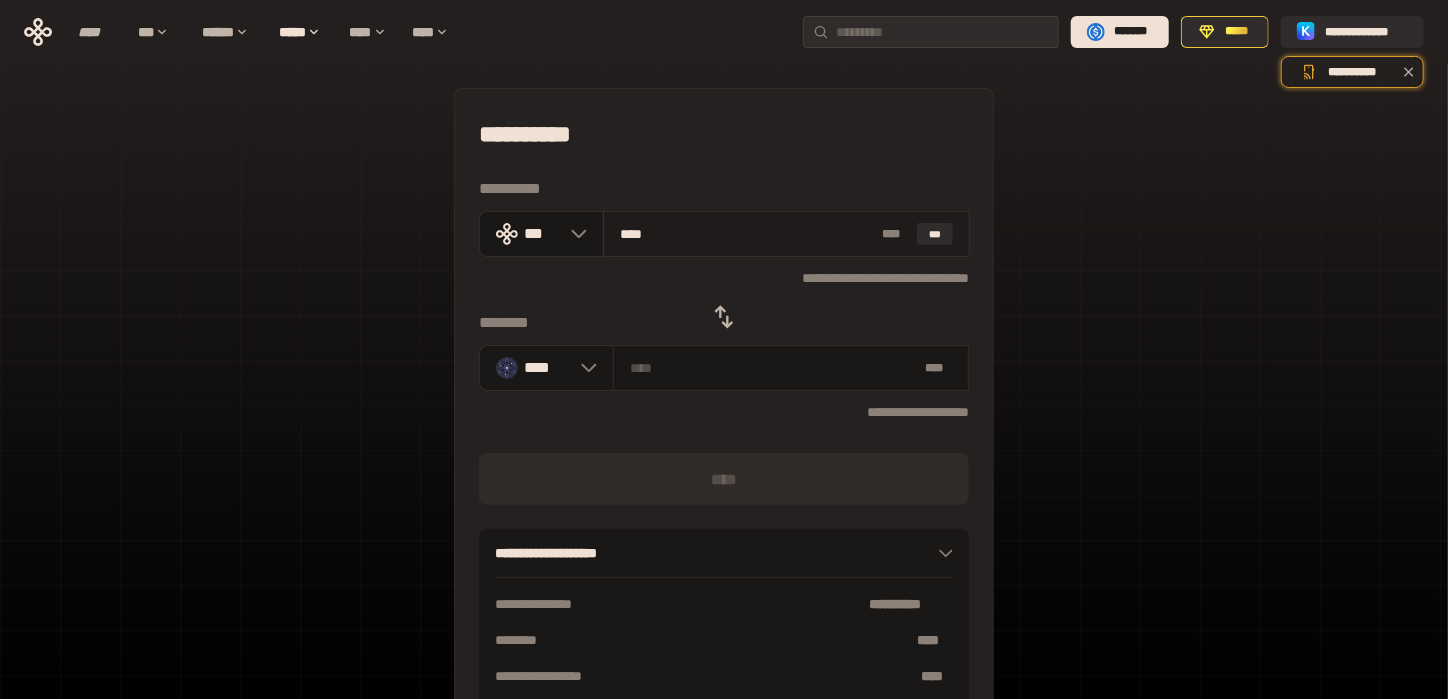 type on "*****" 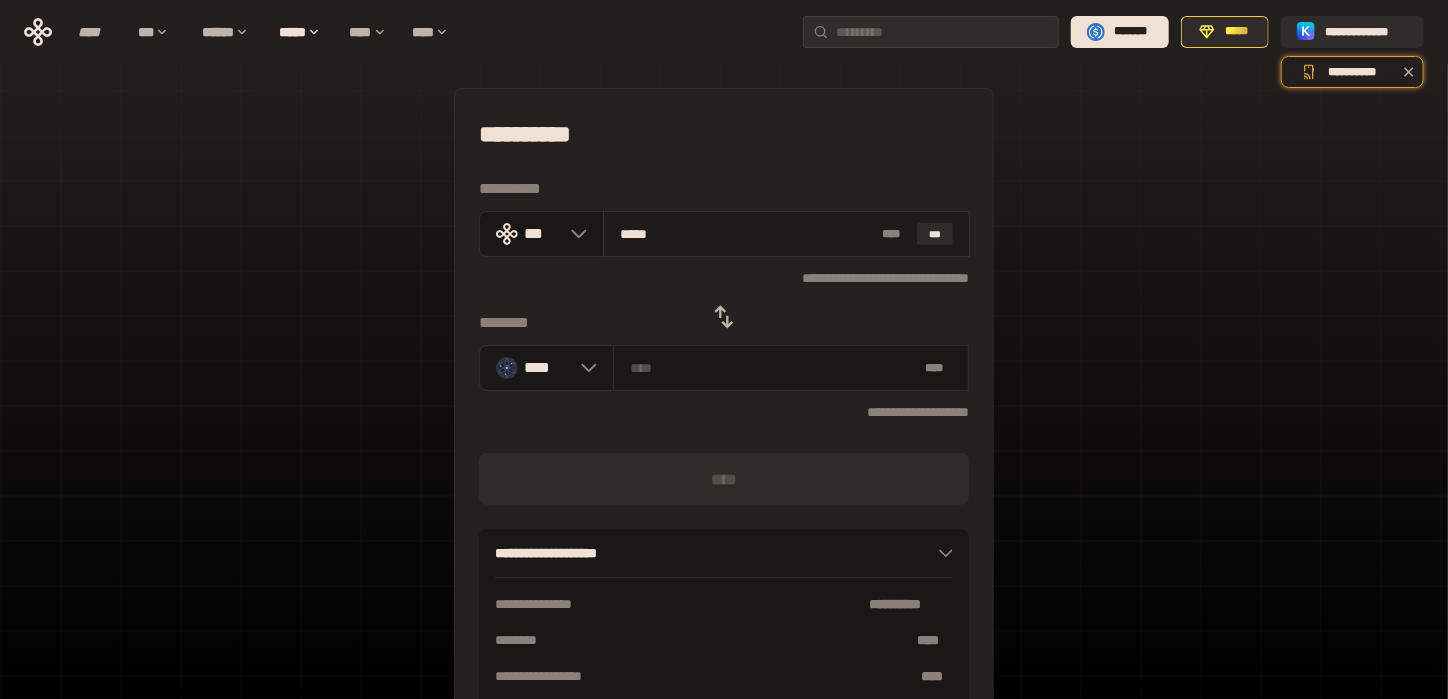 type on "********" 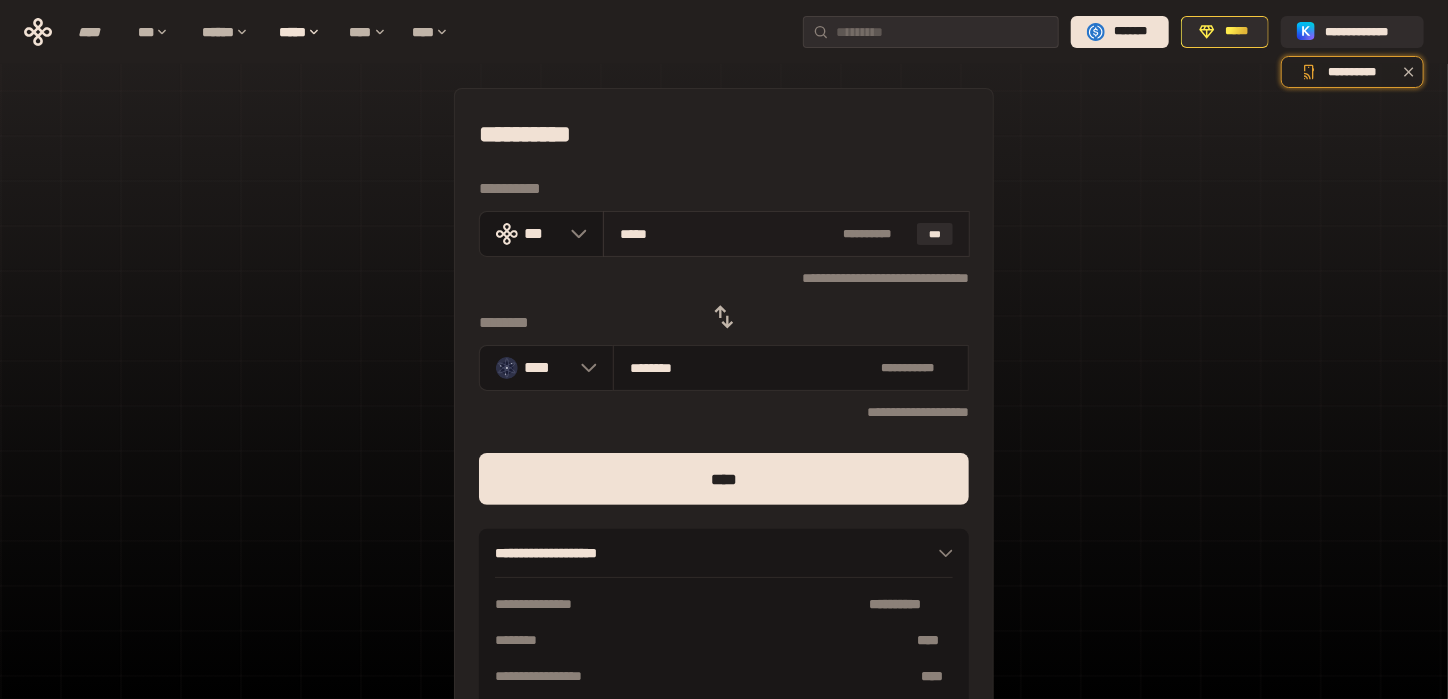 type on "****" 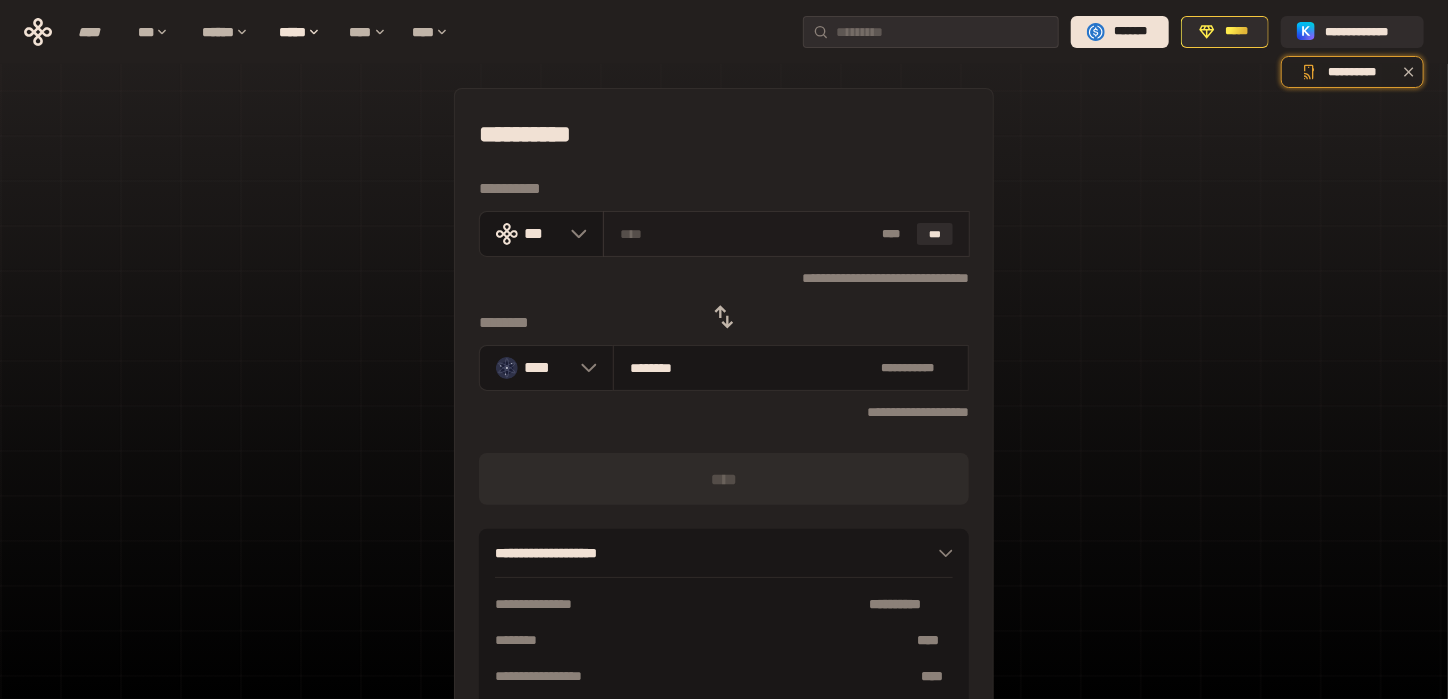 type on "**********" 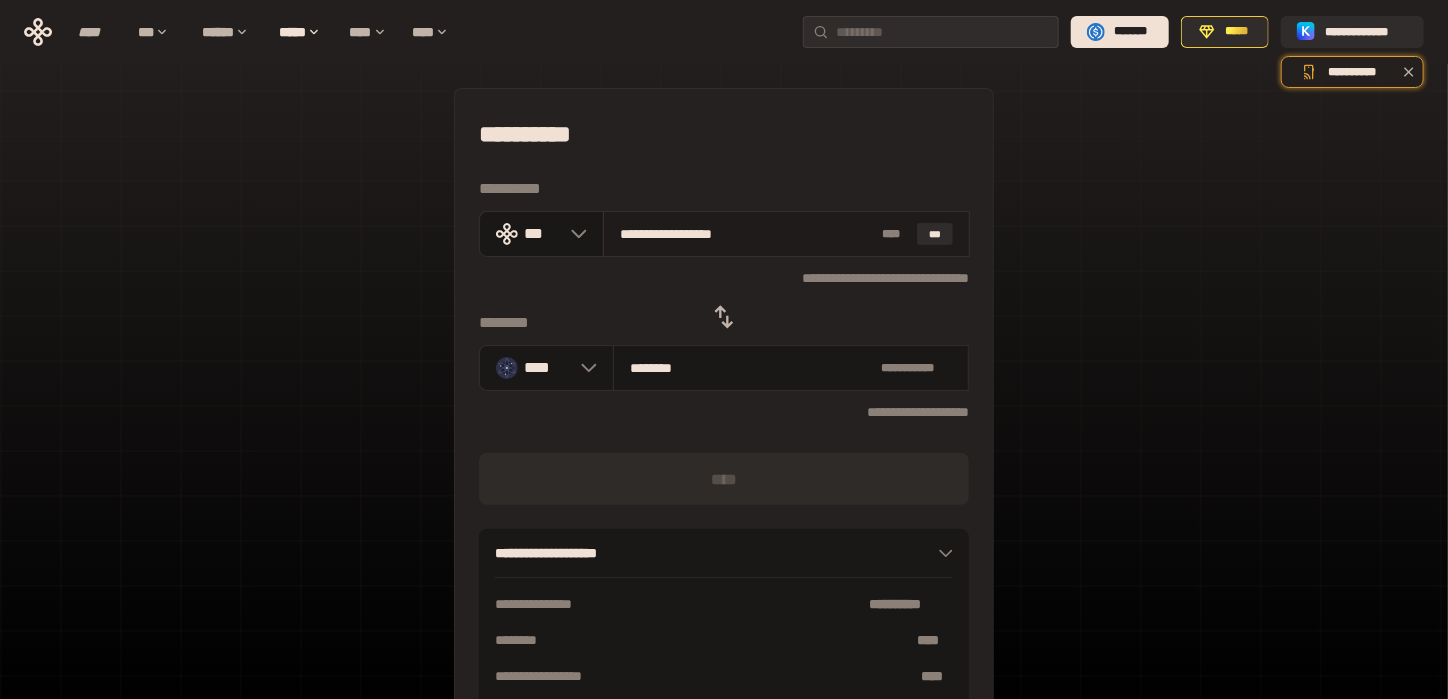 type on "********" 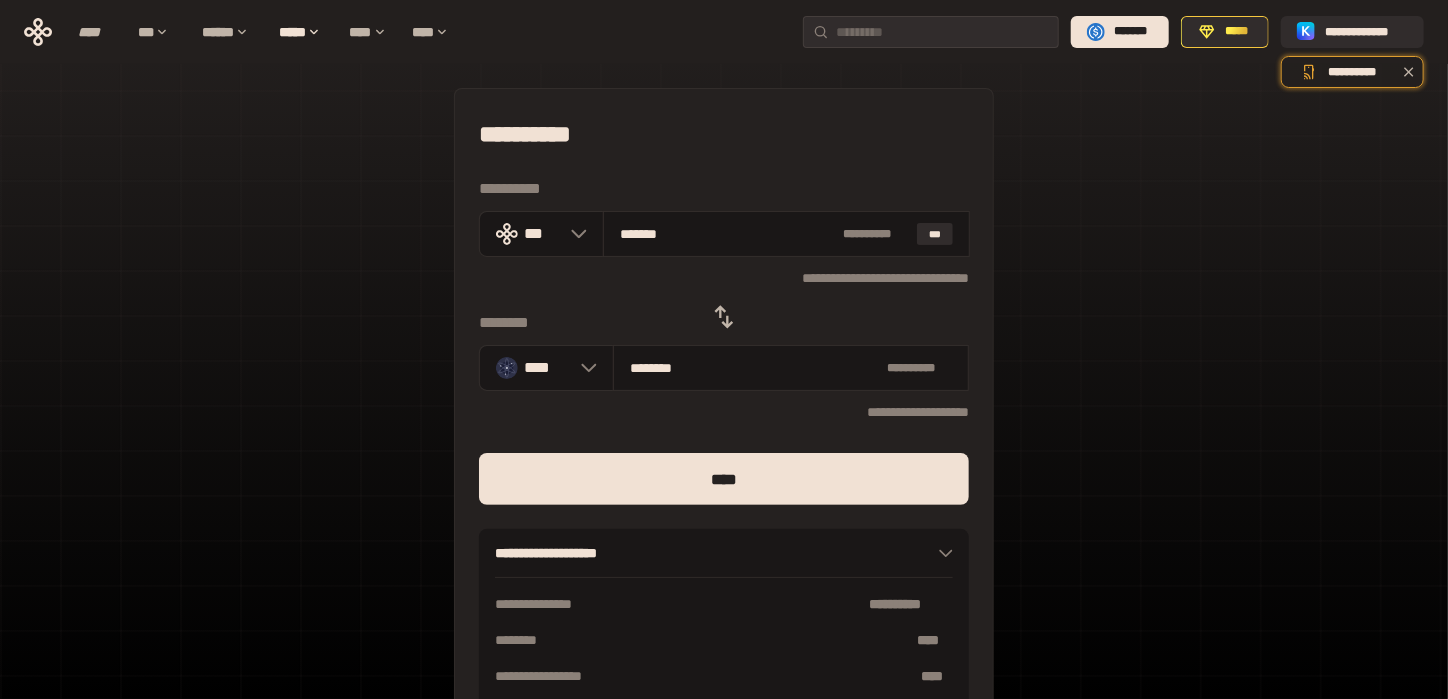 type on "******" 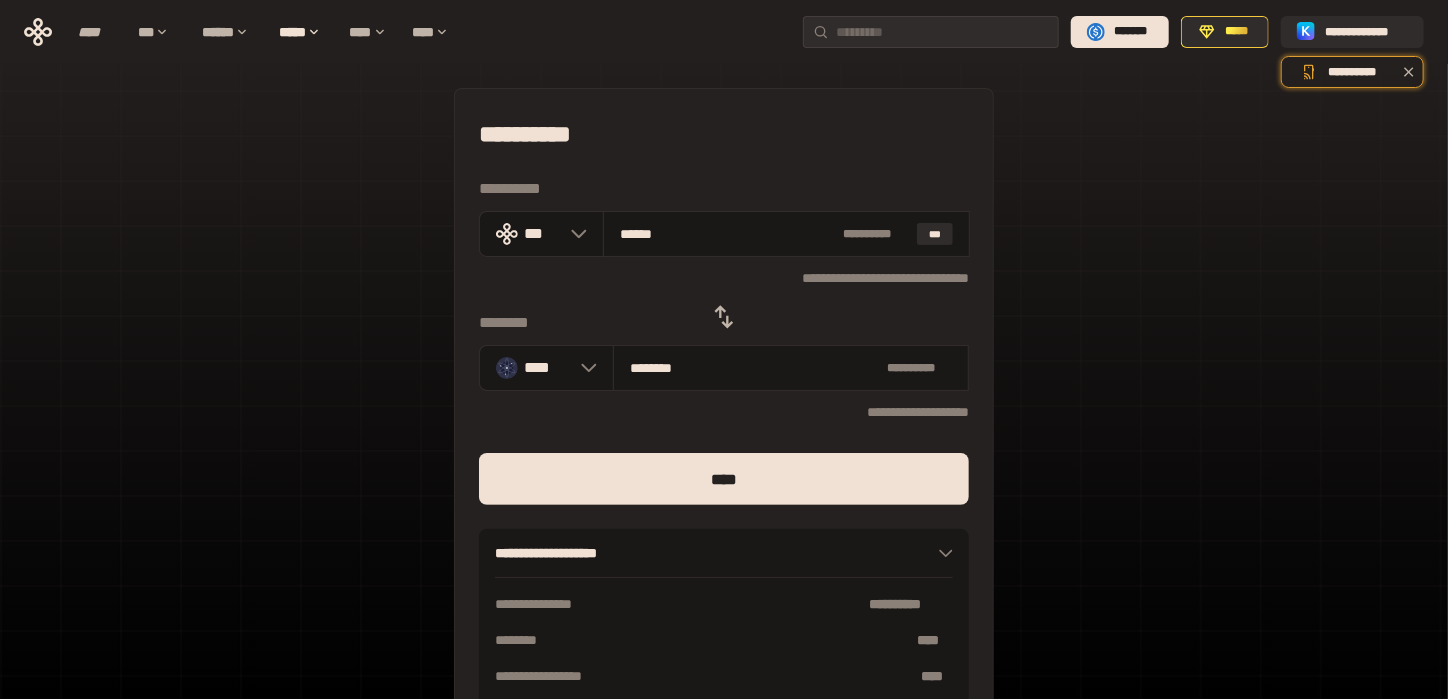type on "********" 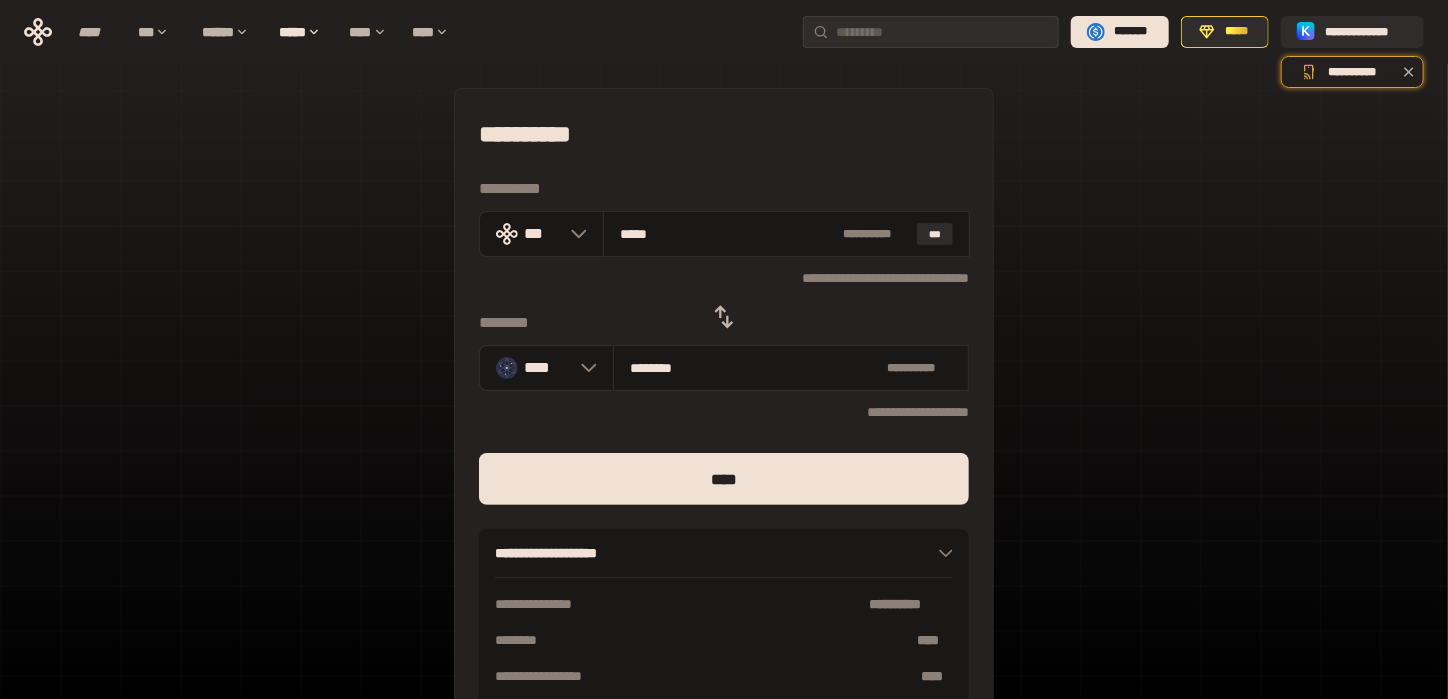 type on "********" 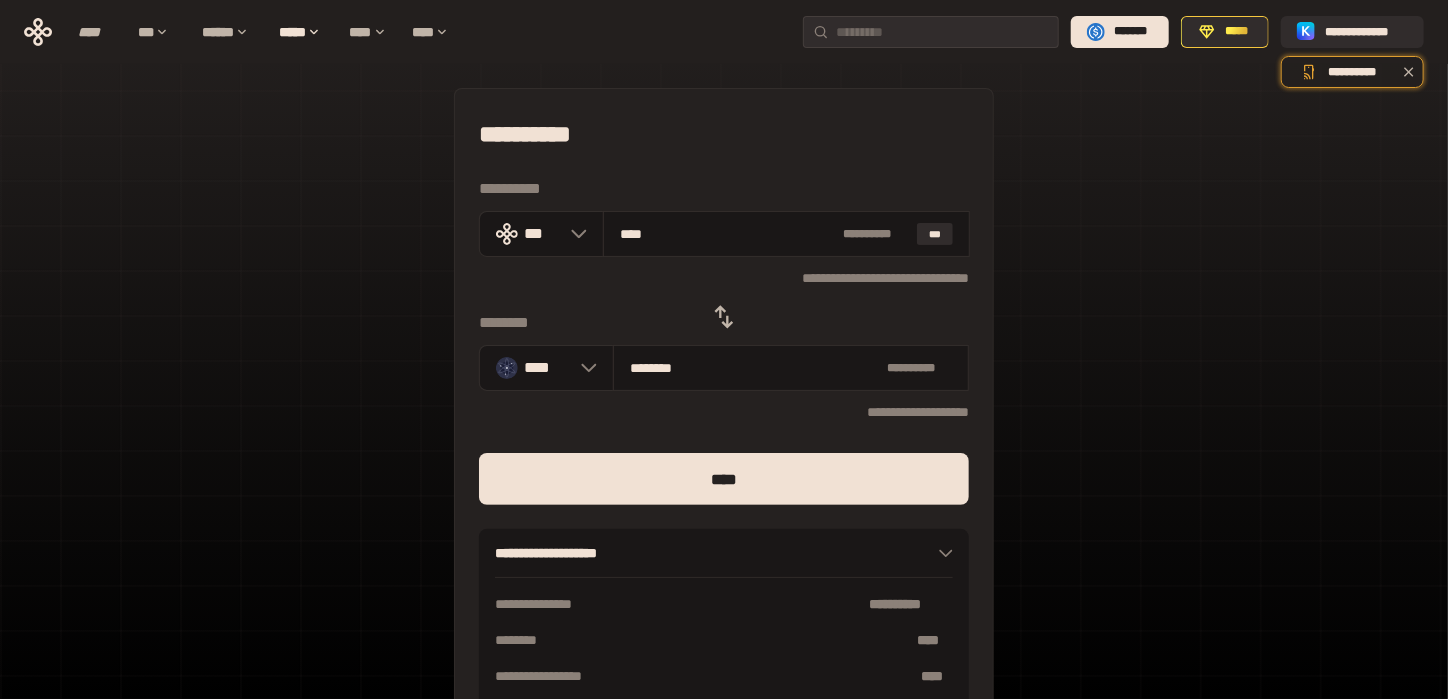 type on "********" 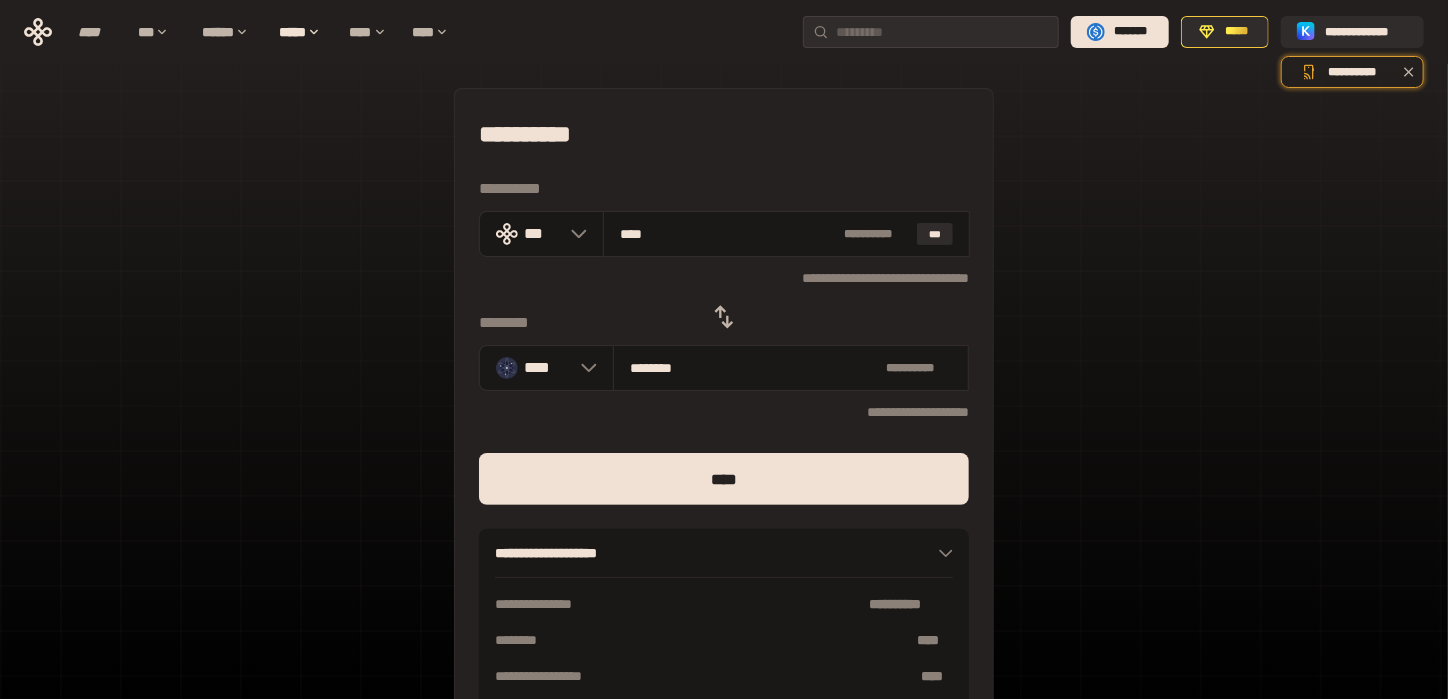 type on "***" 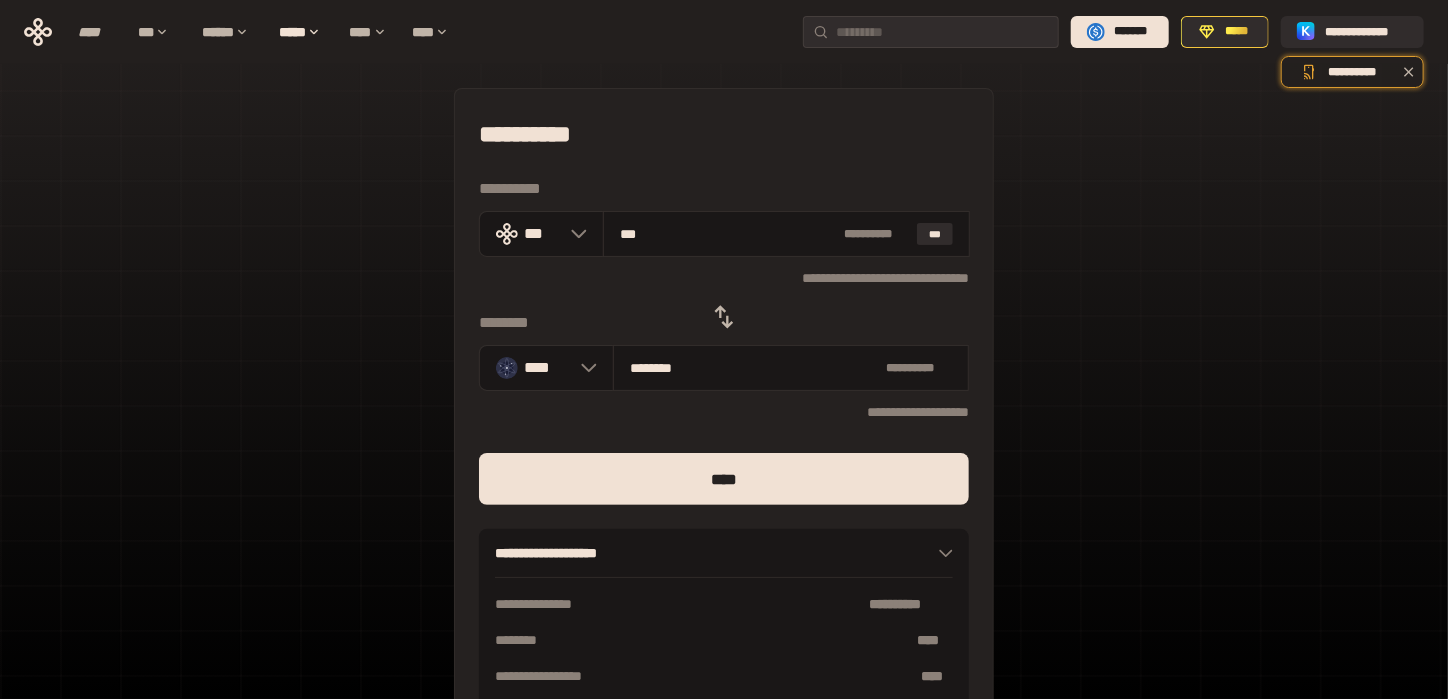 type on "********" 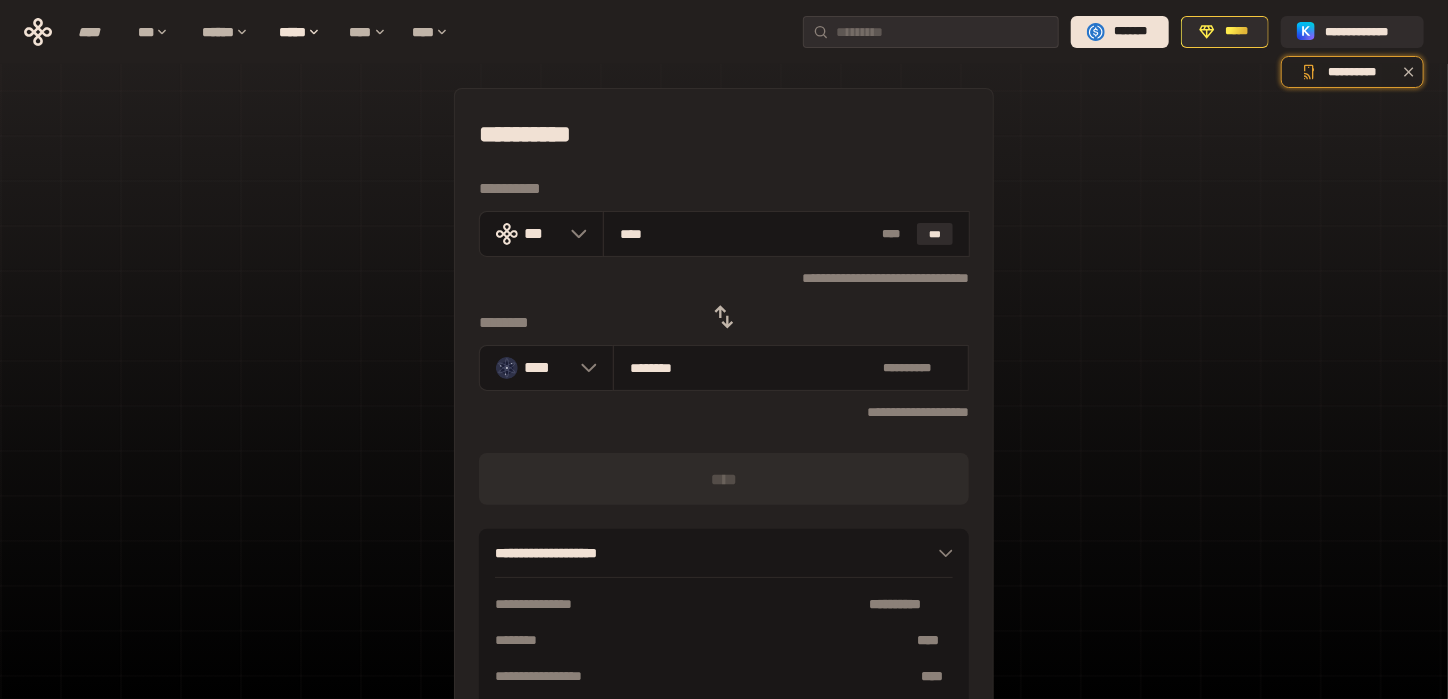 type on "*****" 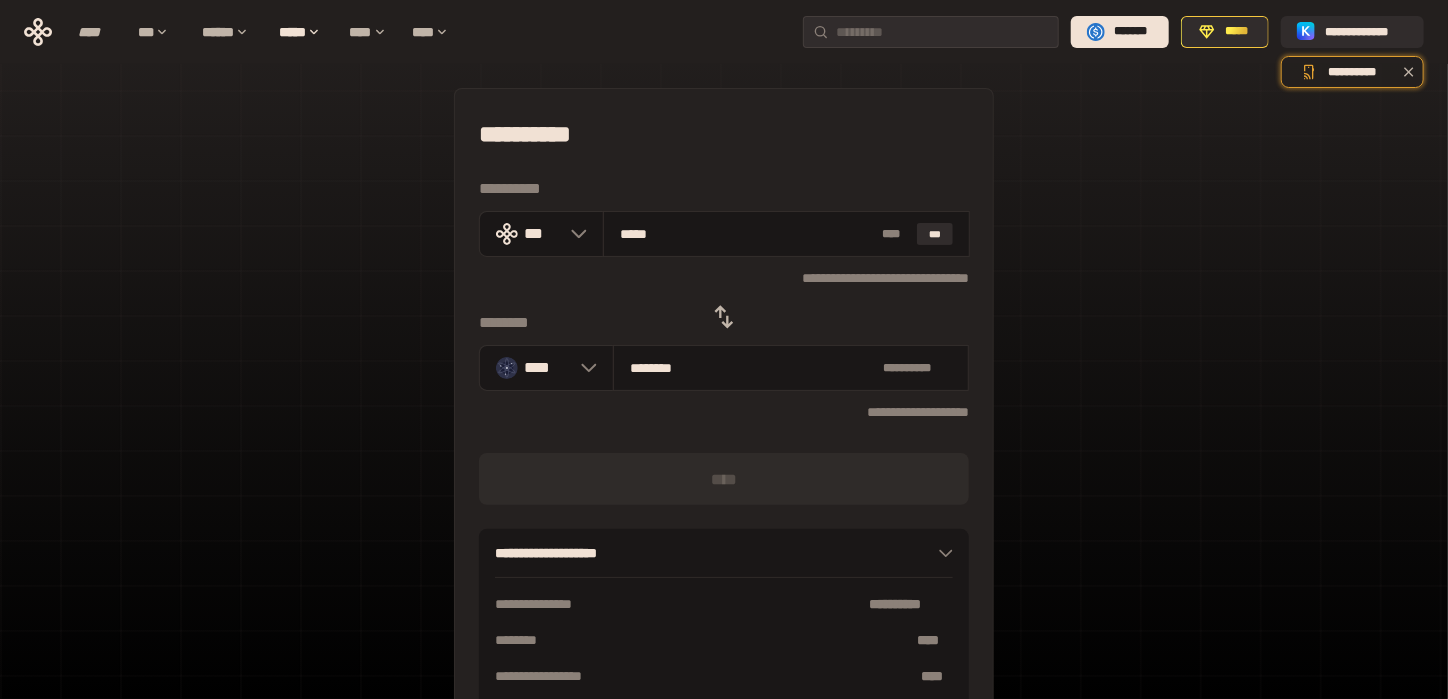 type on "********" 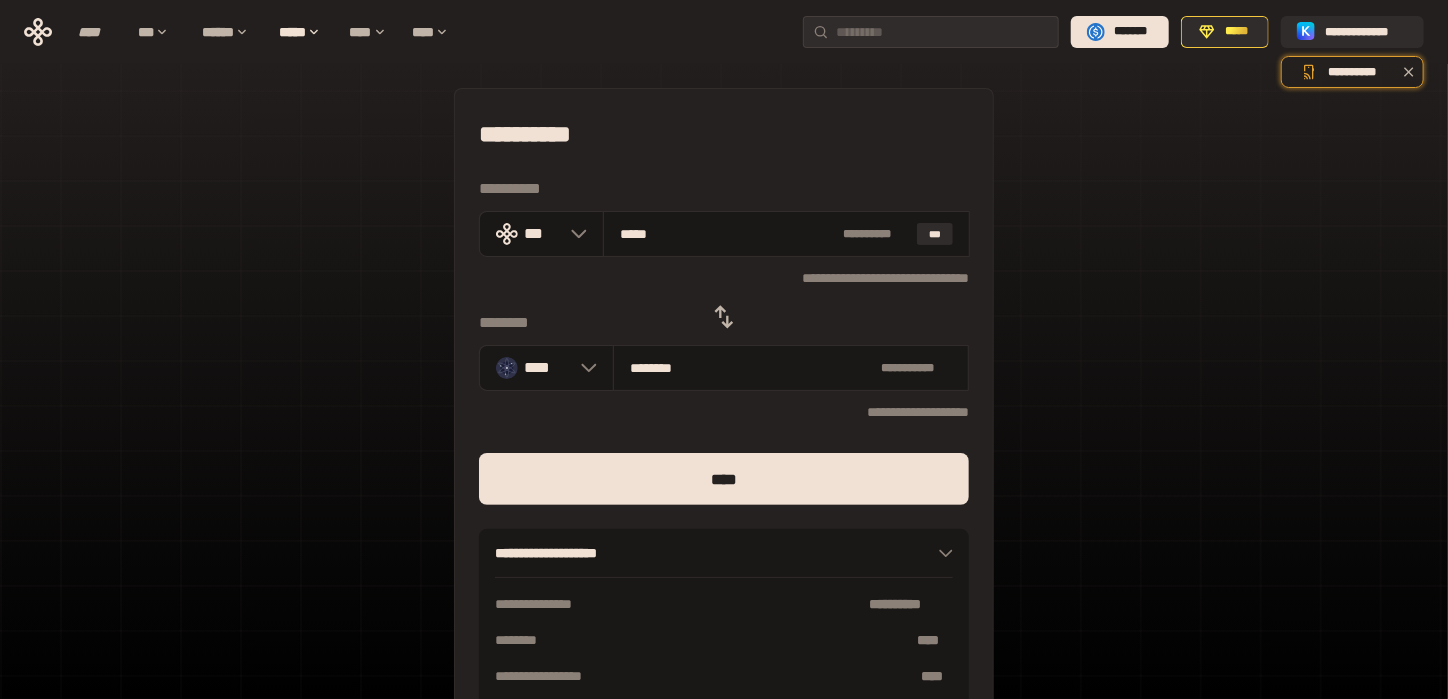 type on "****" 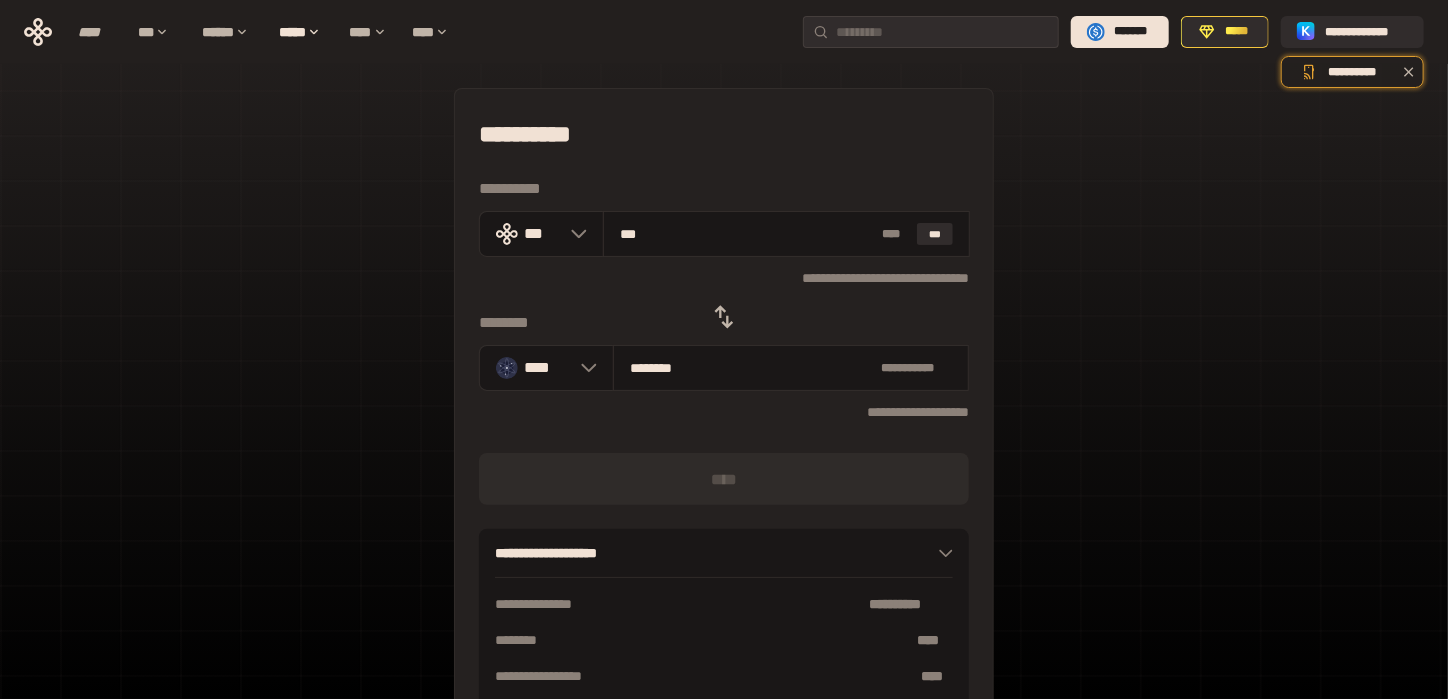 type on "****" 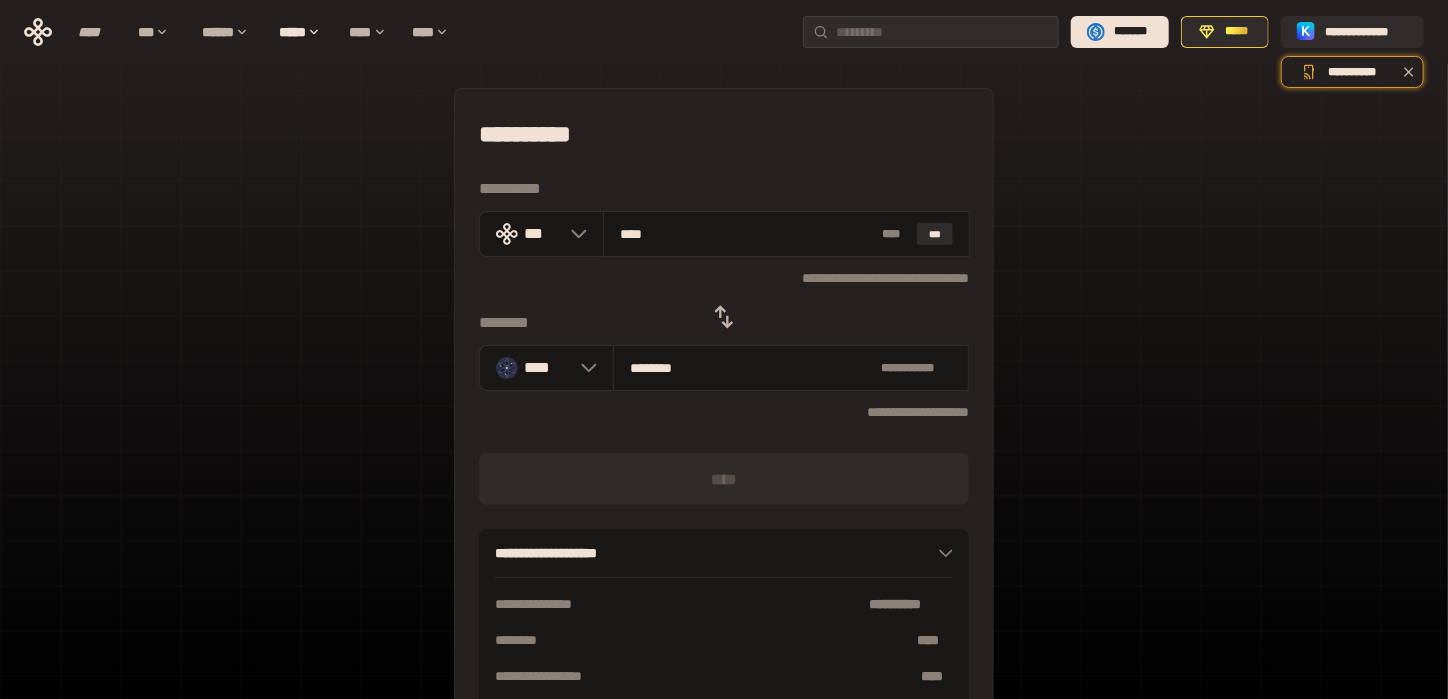 type on "********" 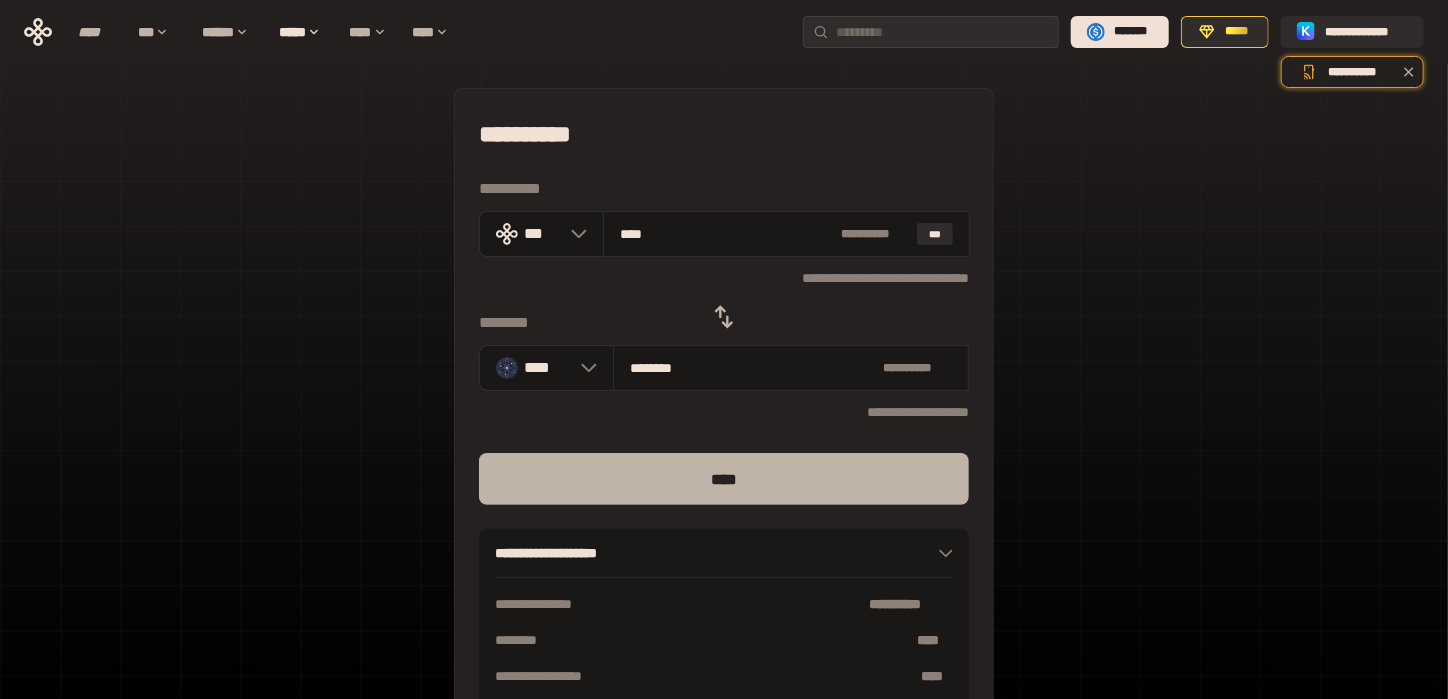 type on "****" 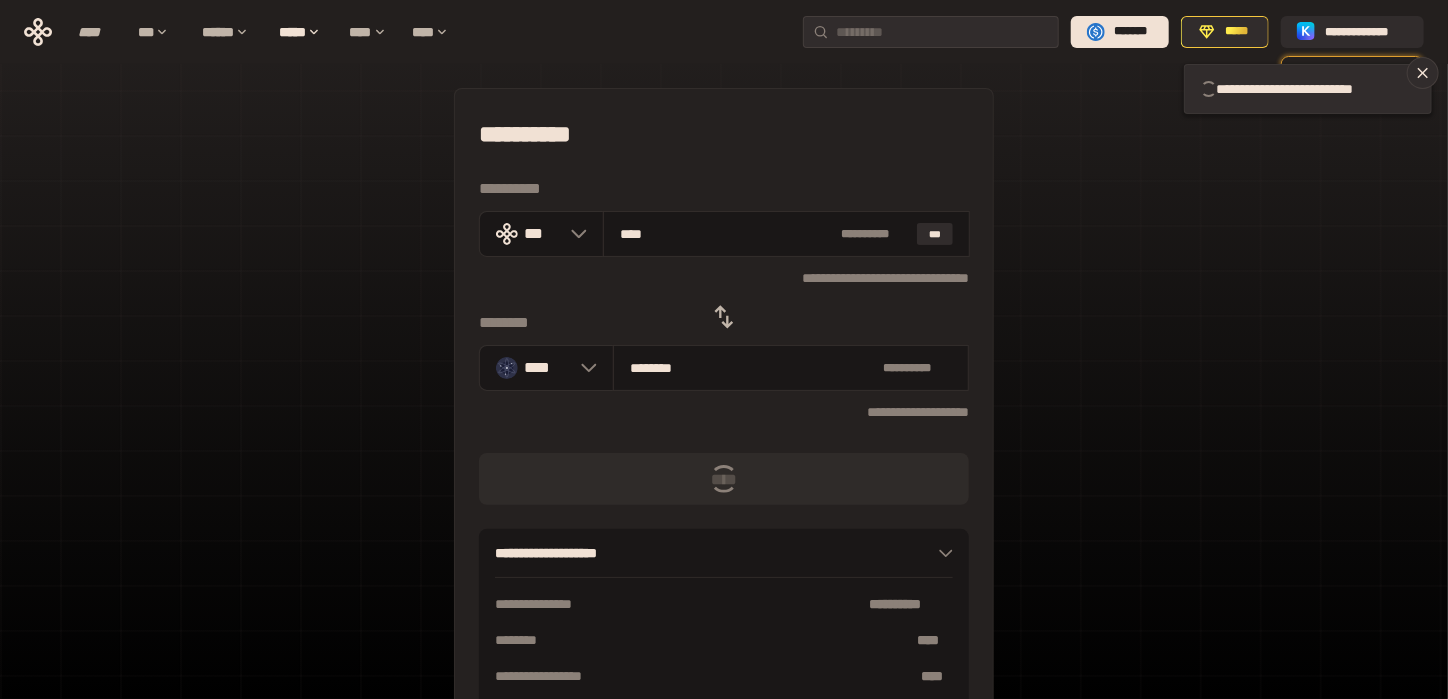 type 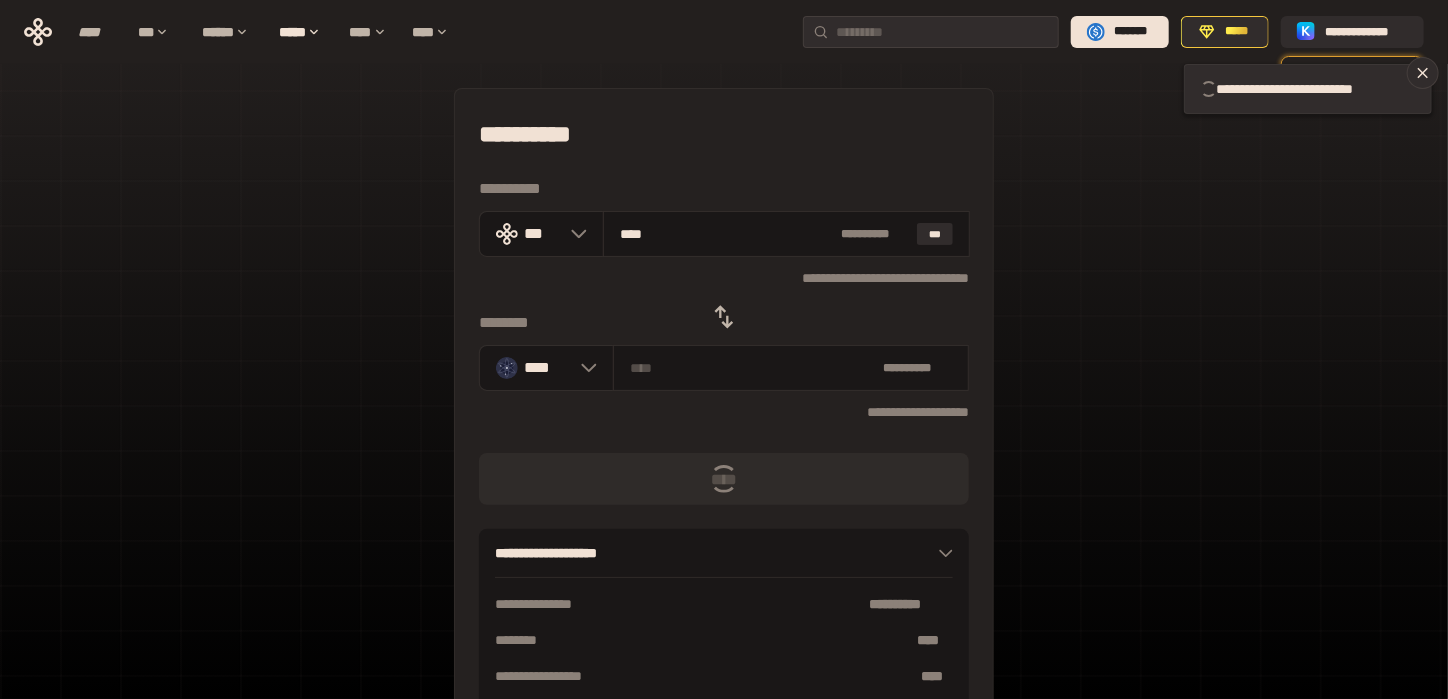 type 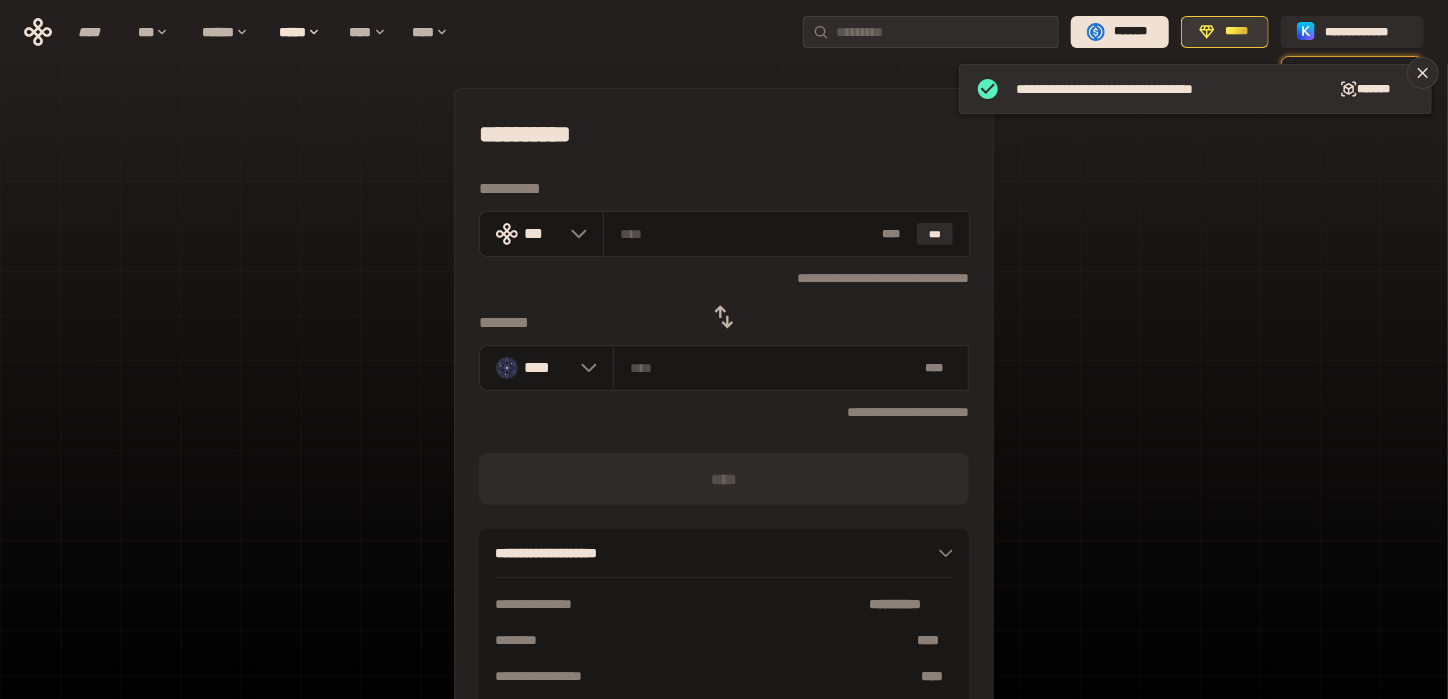 click on "*****" at bounding box center [1225, 32] 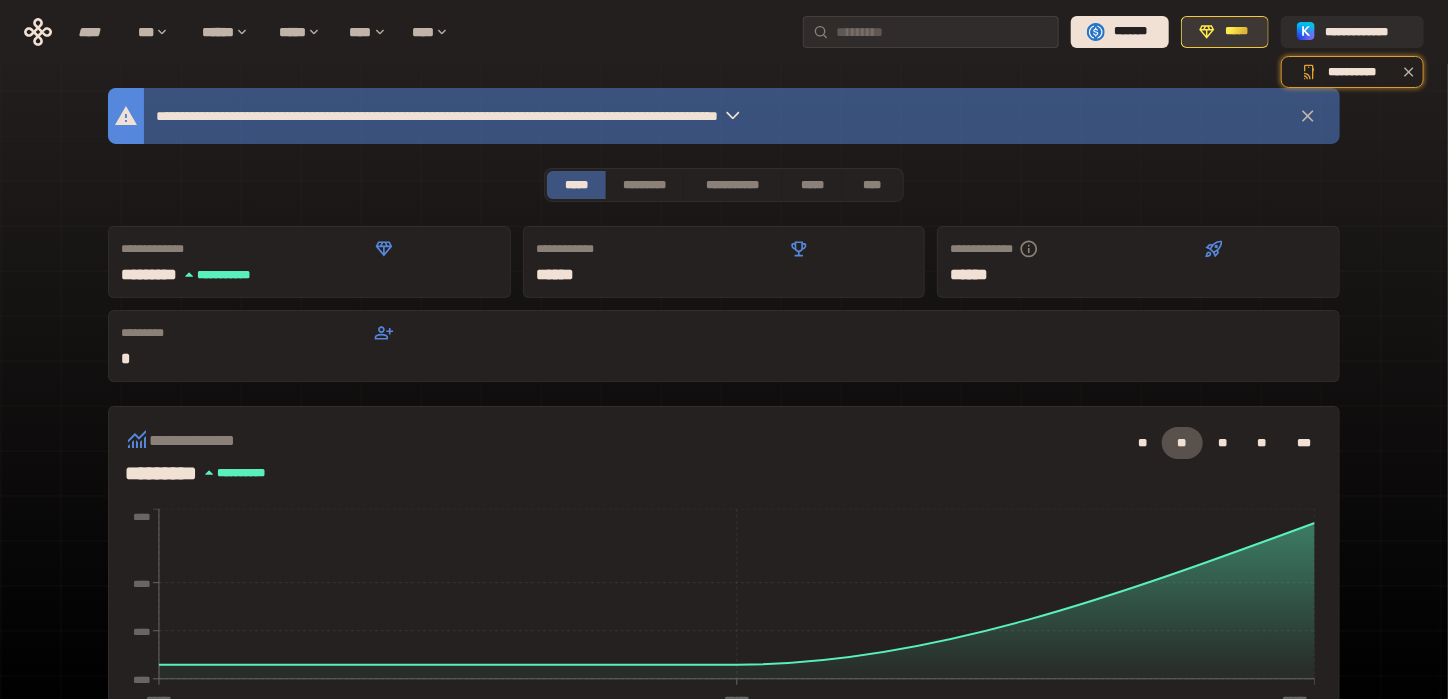 click on "*****" at bounding box center (1236, 32) 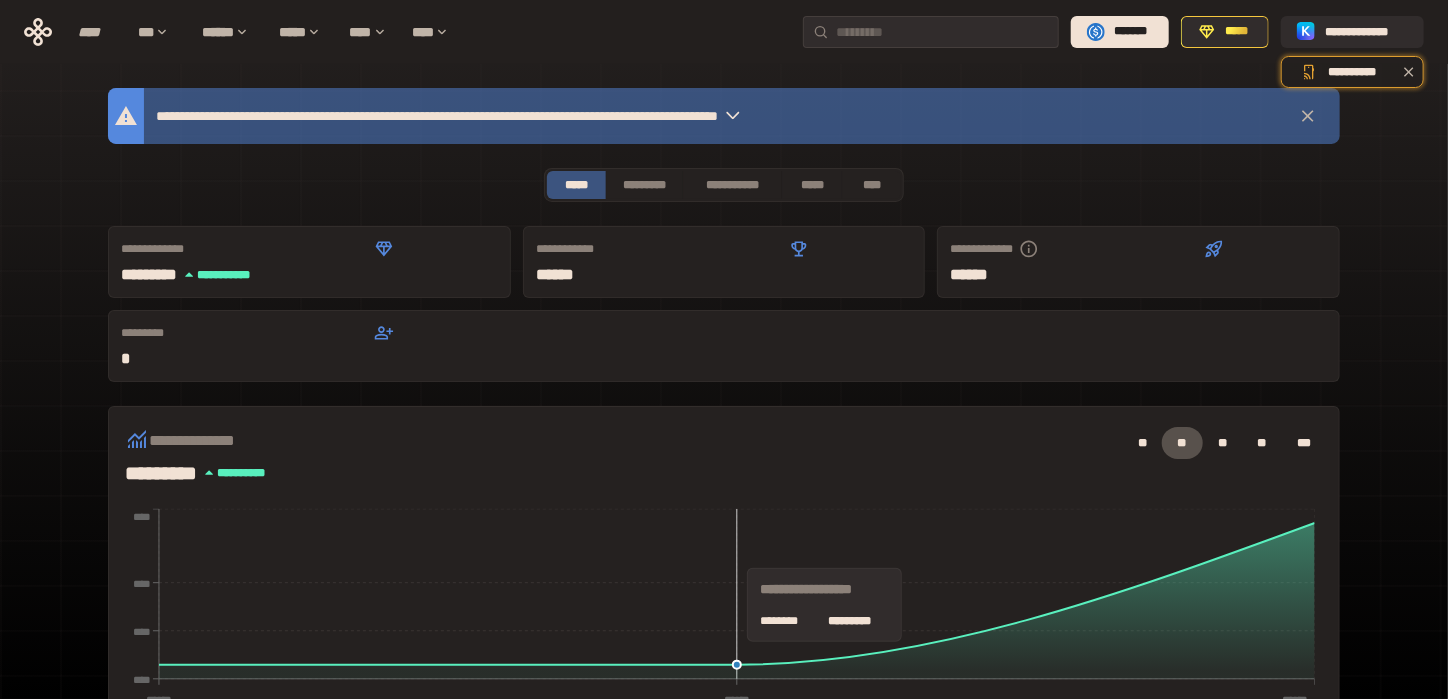 scroll, scrollTop: 266, scrollLeft: 0, axis: vertical 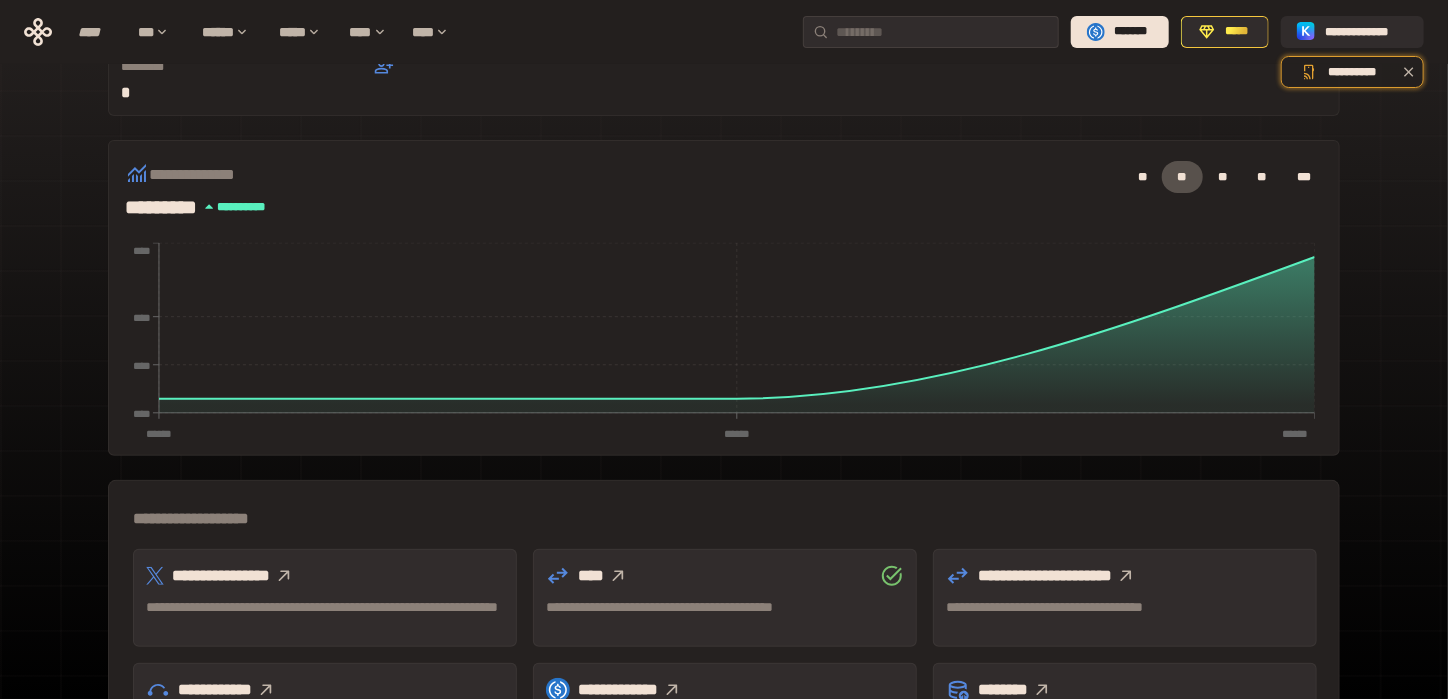 click 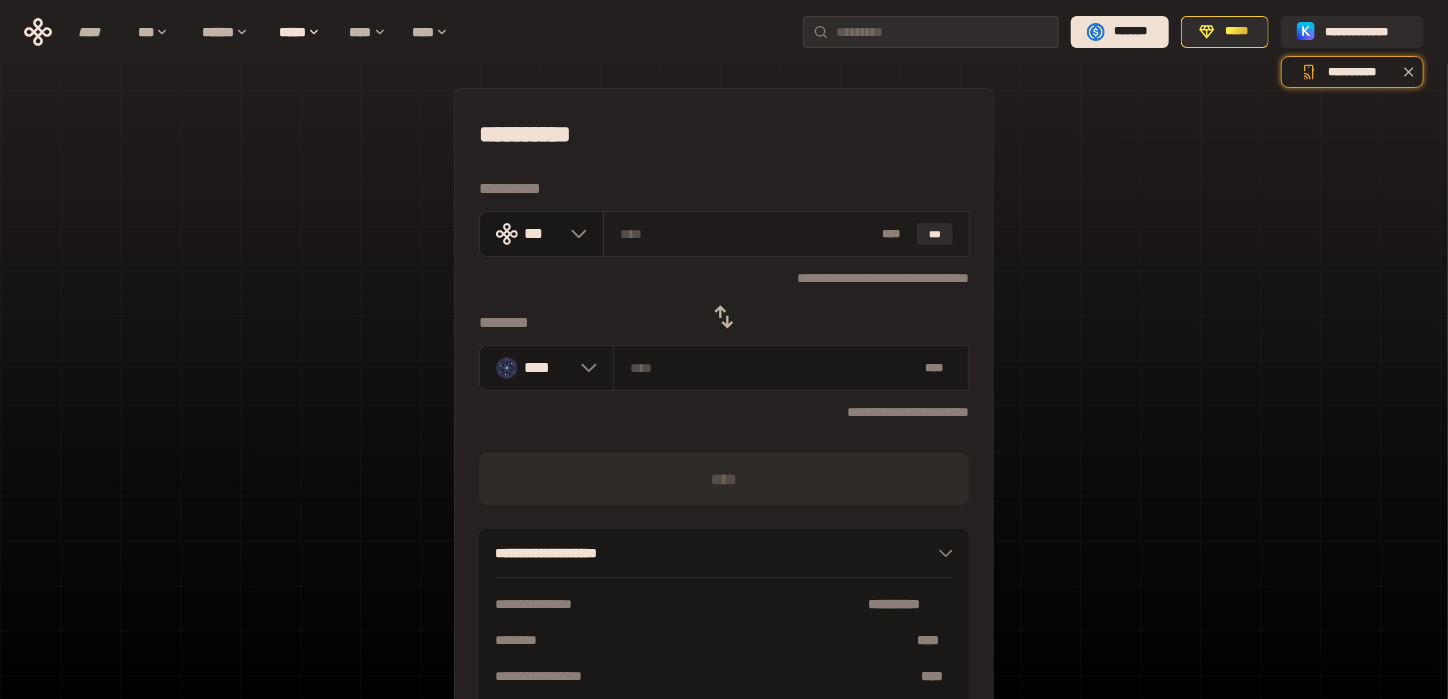 click at bounding box center [747, 234] 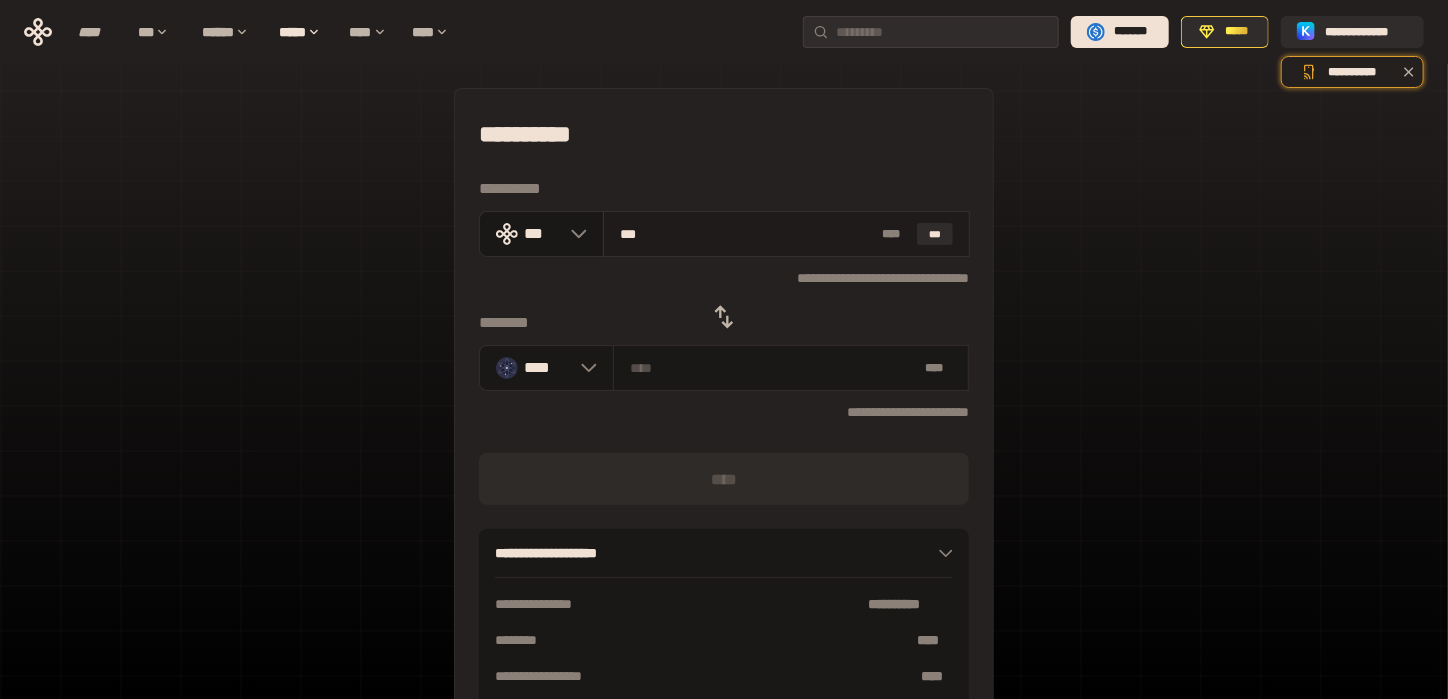 type on "****" 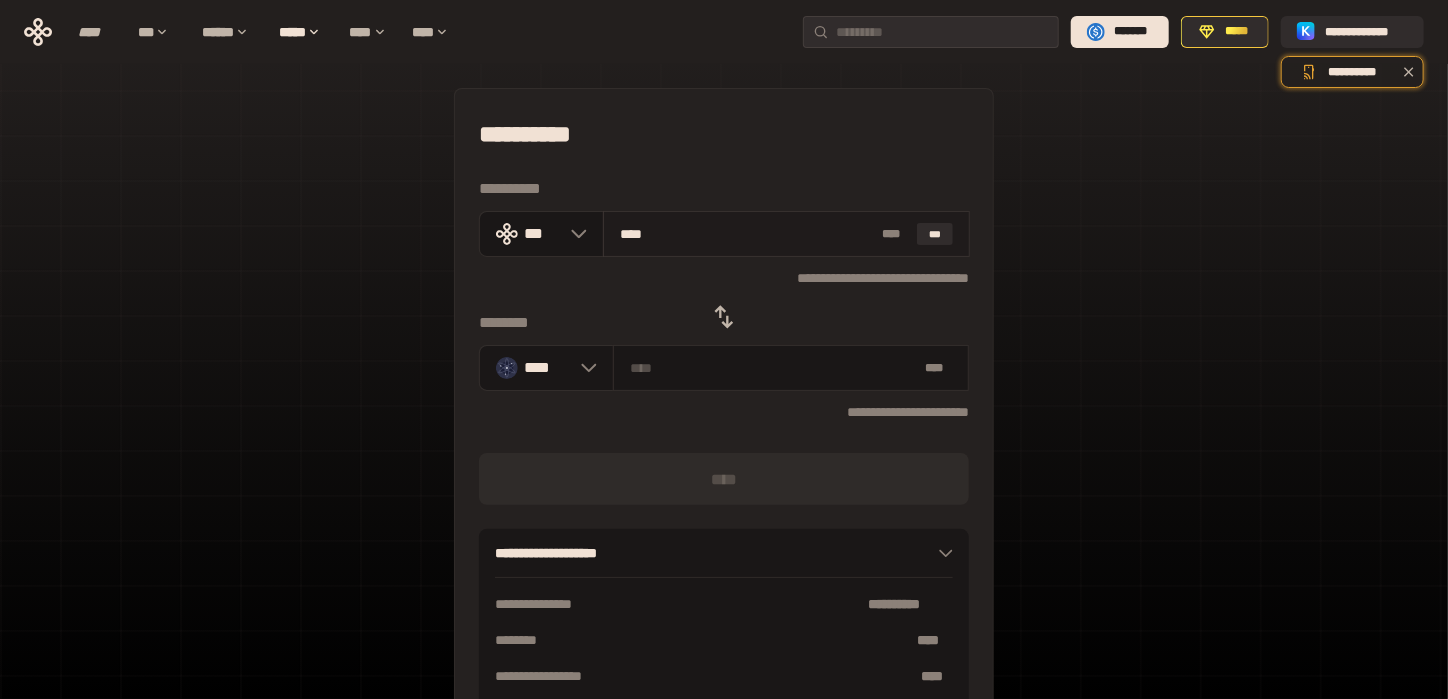 type on "********" 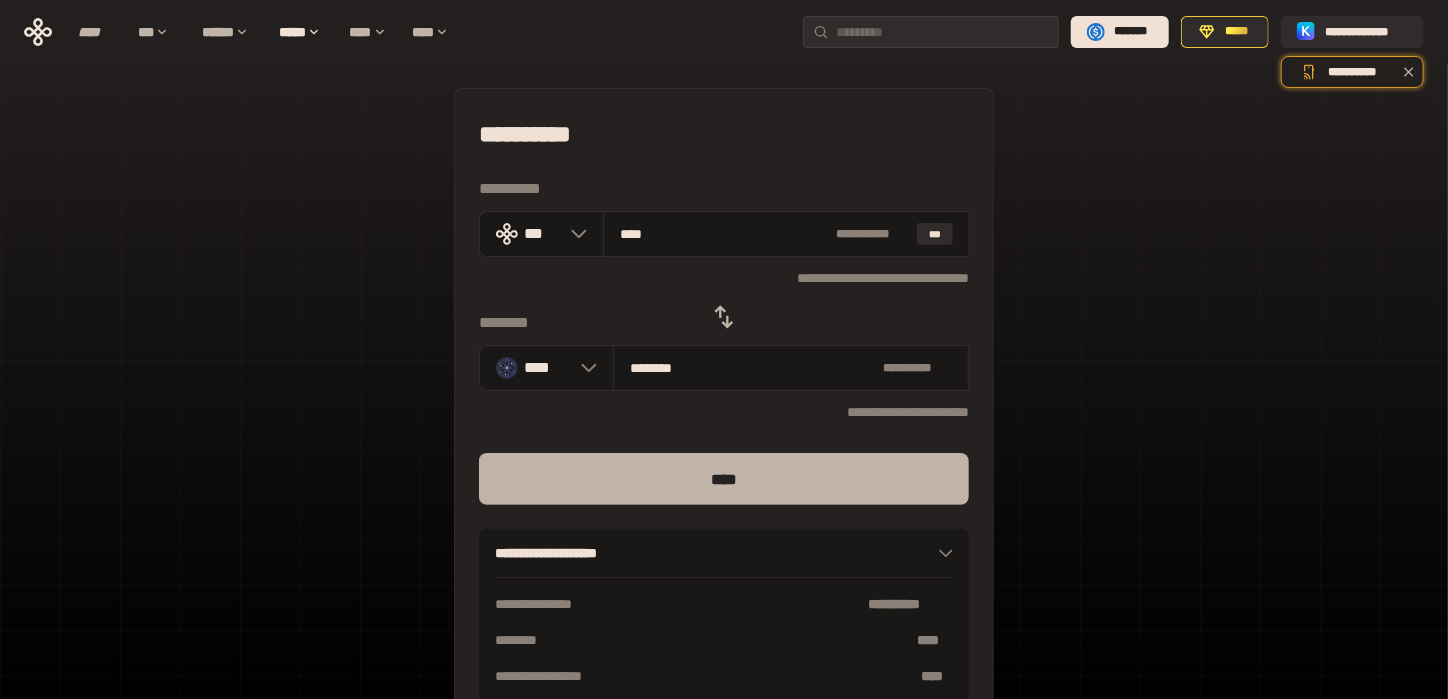 type on "****" 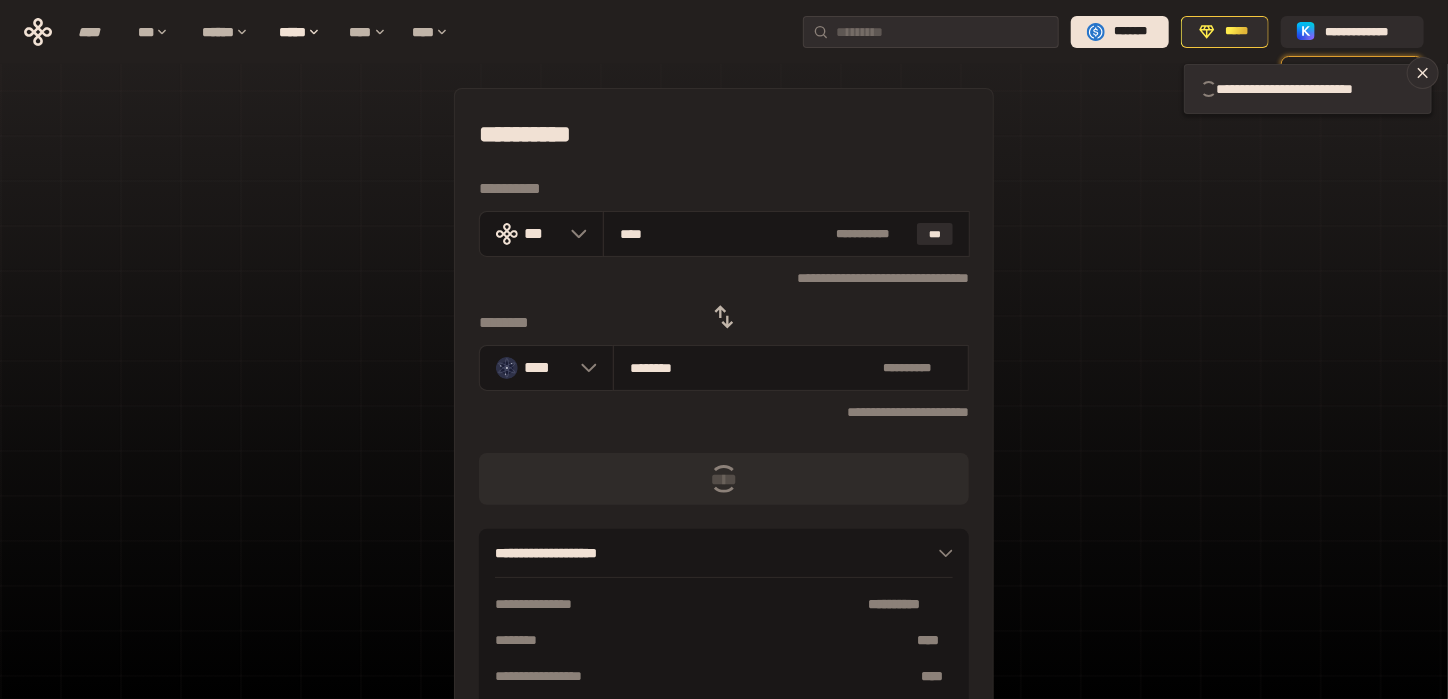 type 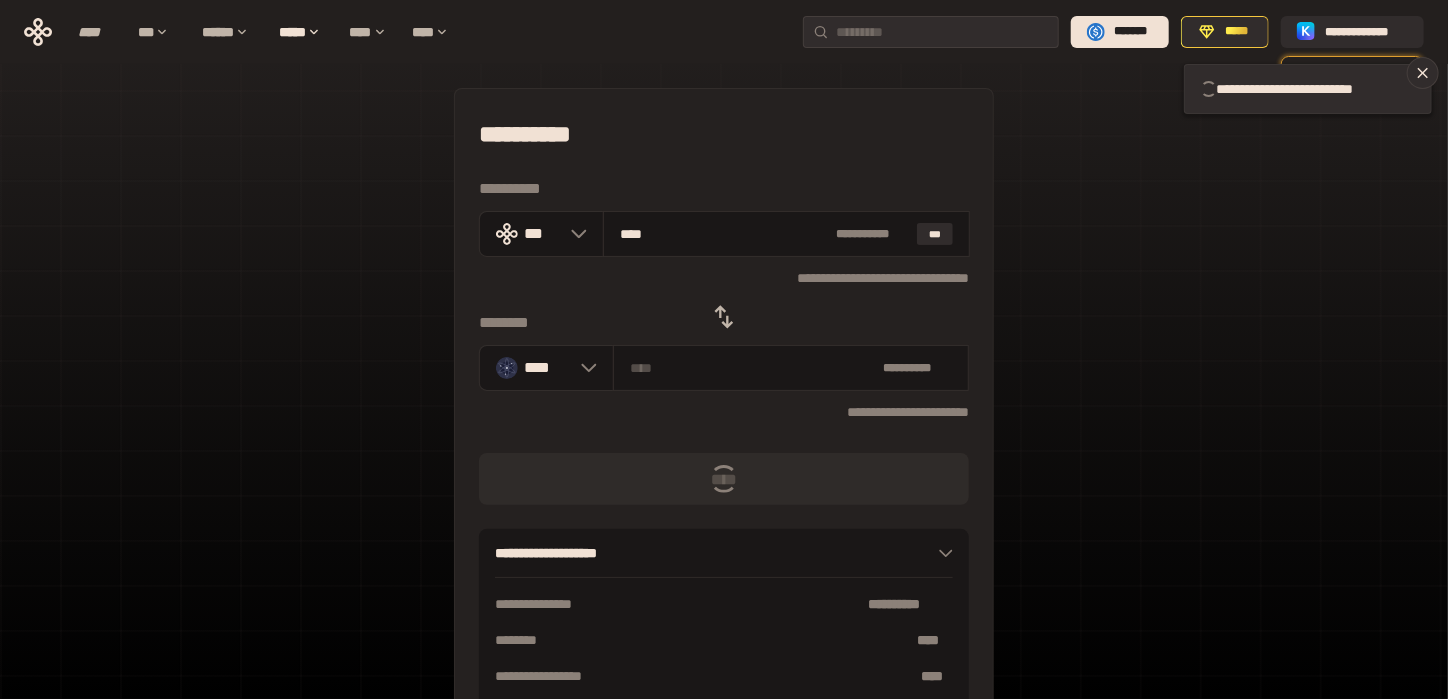 type 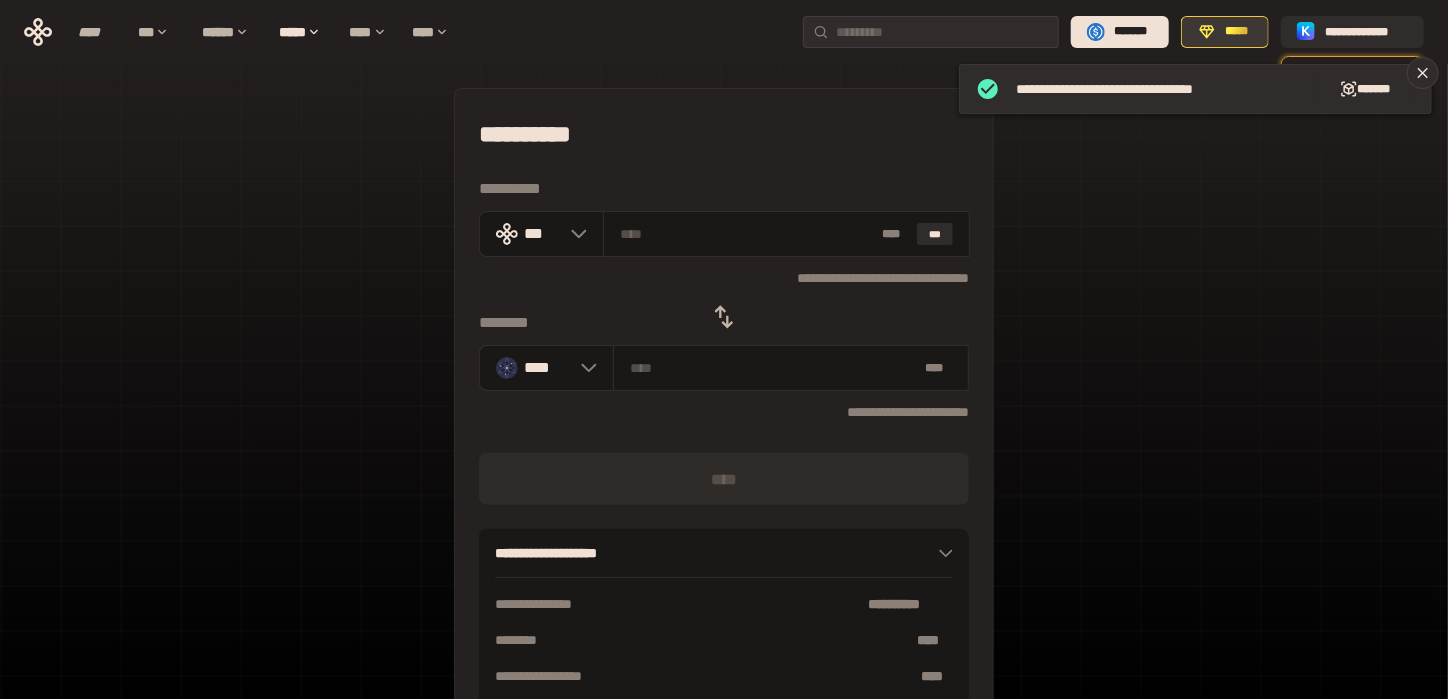 click 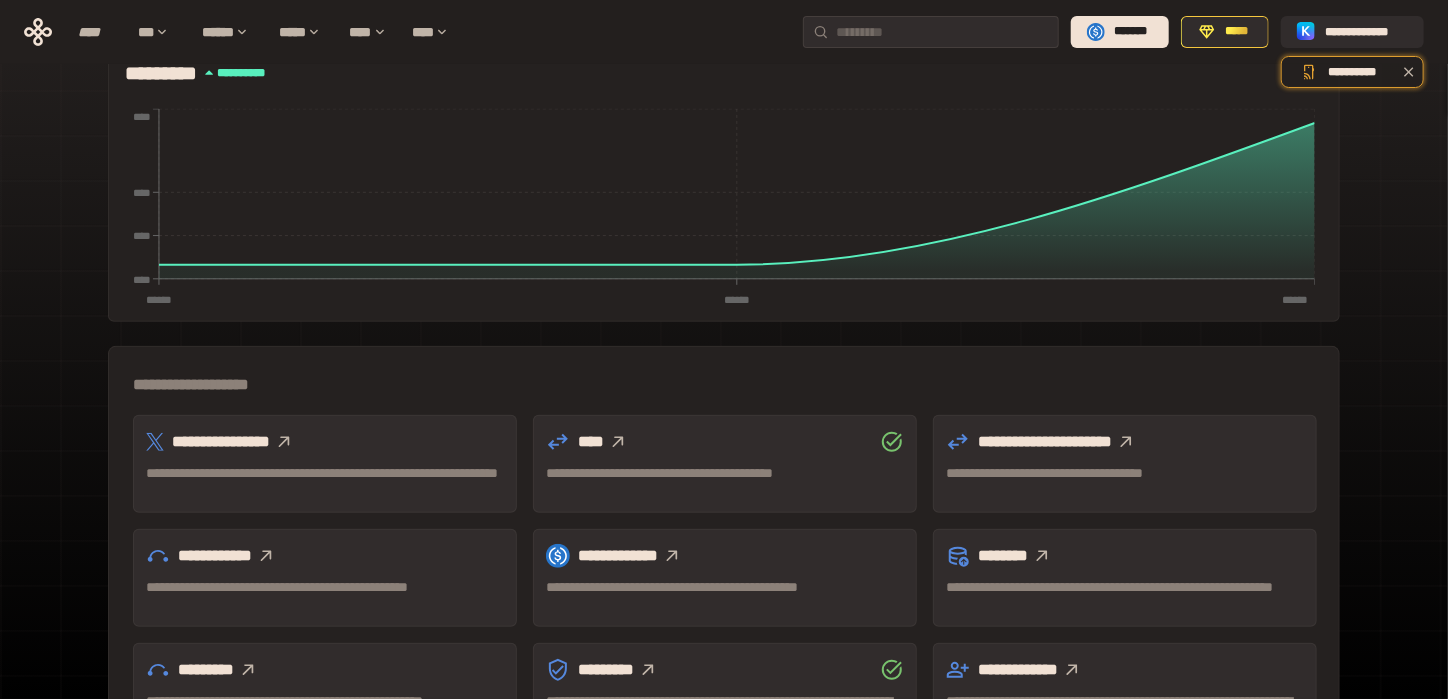 scroll, scrollTop: 533, scrollLeft: 0, axis: vertical 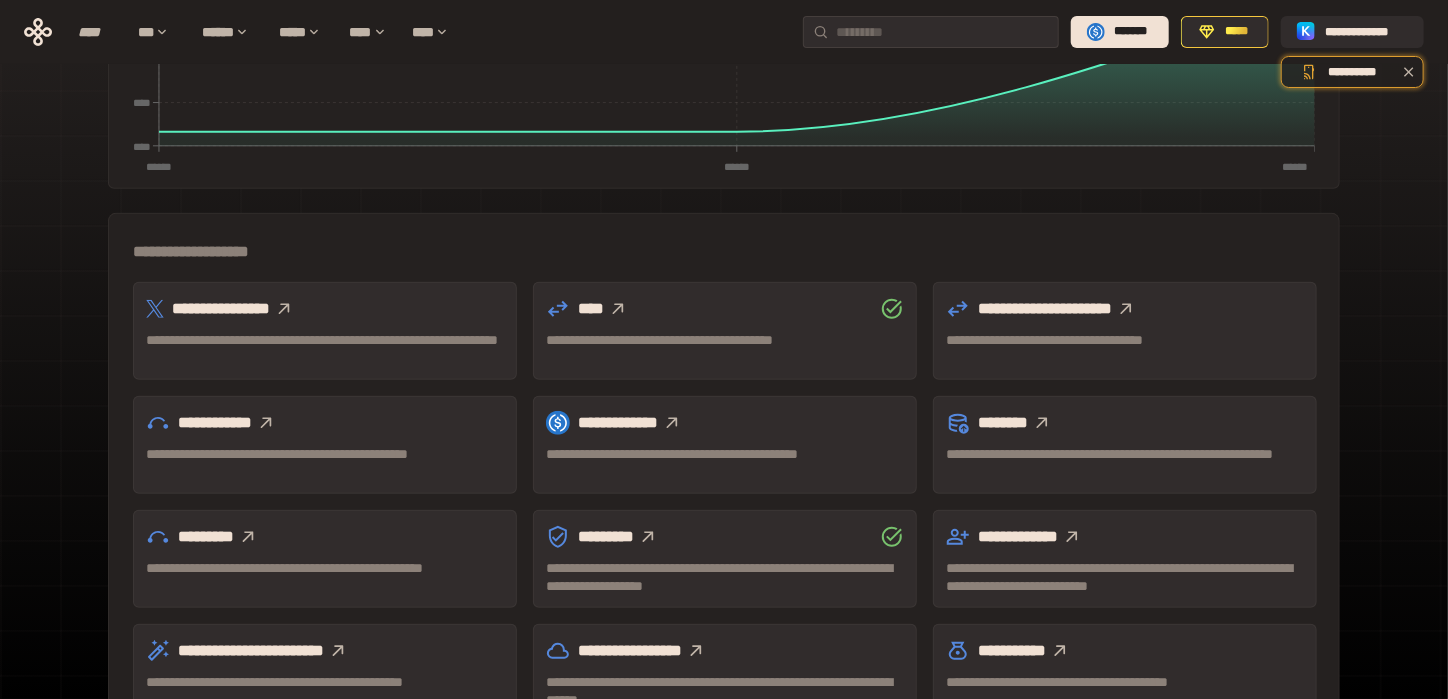click 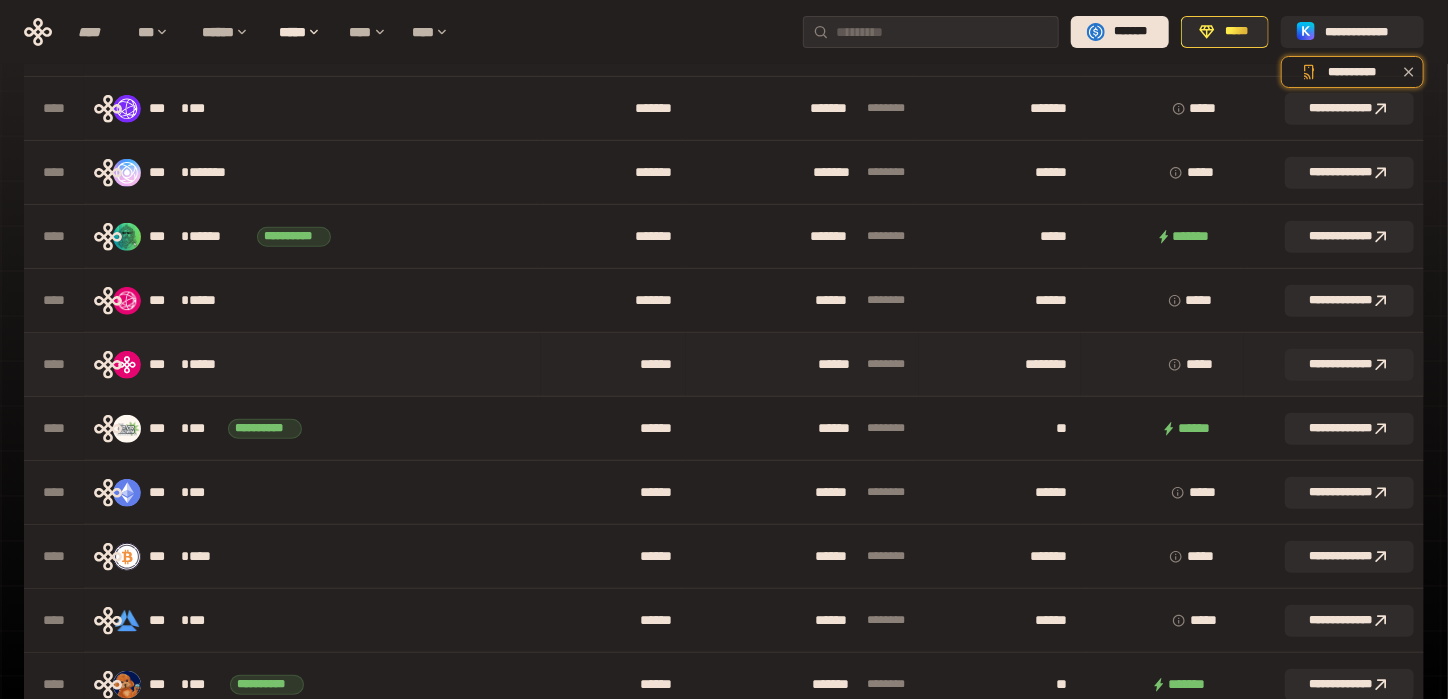 scroll, scrollTop: 200, scrollLeft: 0, axis: vertical 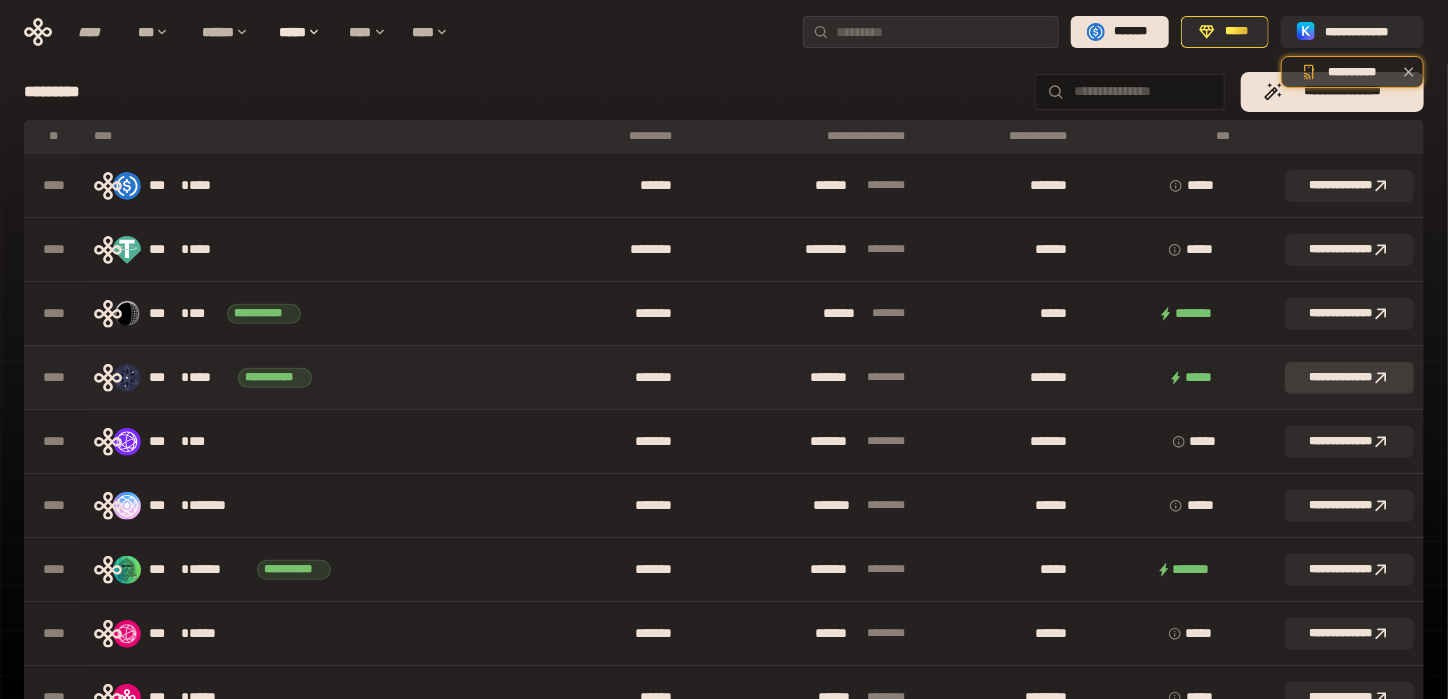 click 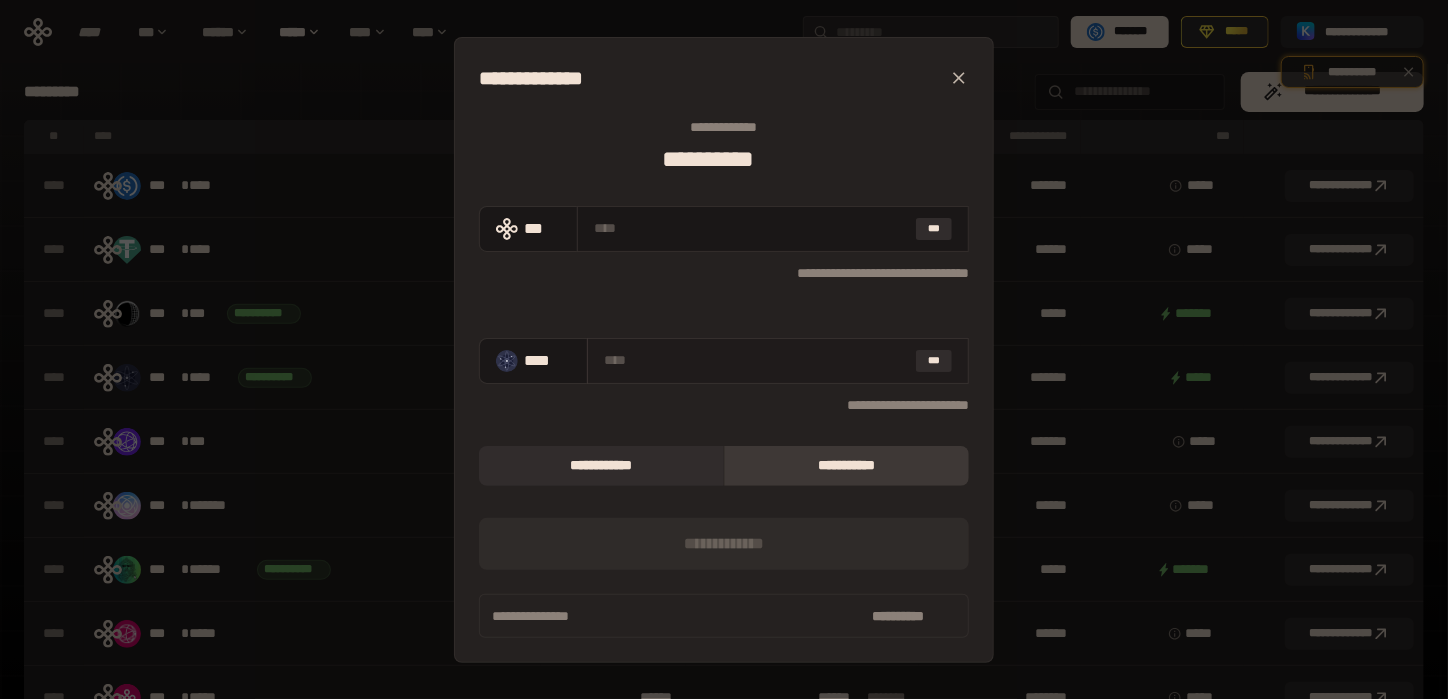 click at bounding box center (756, 360) 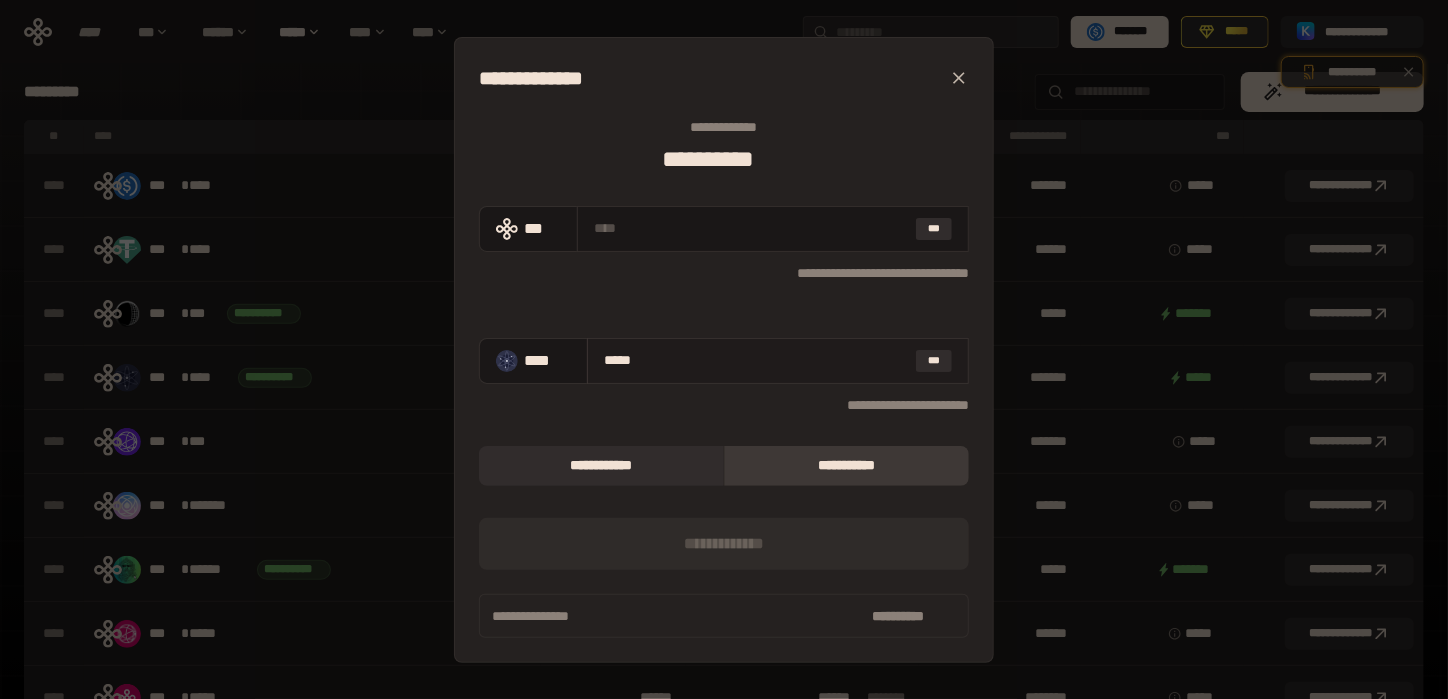type on "******" 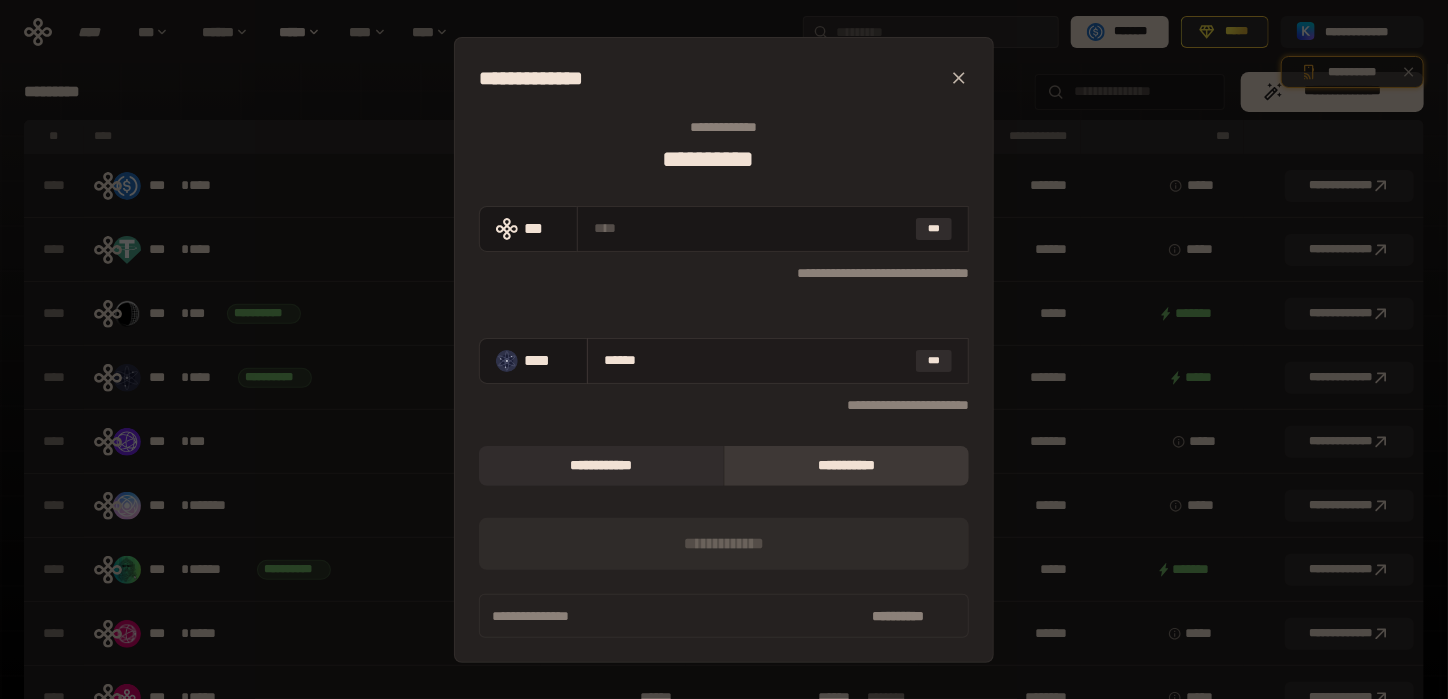 type on "**********" 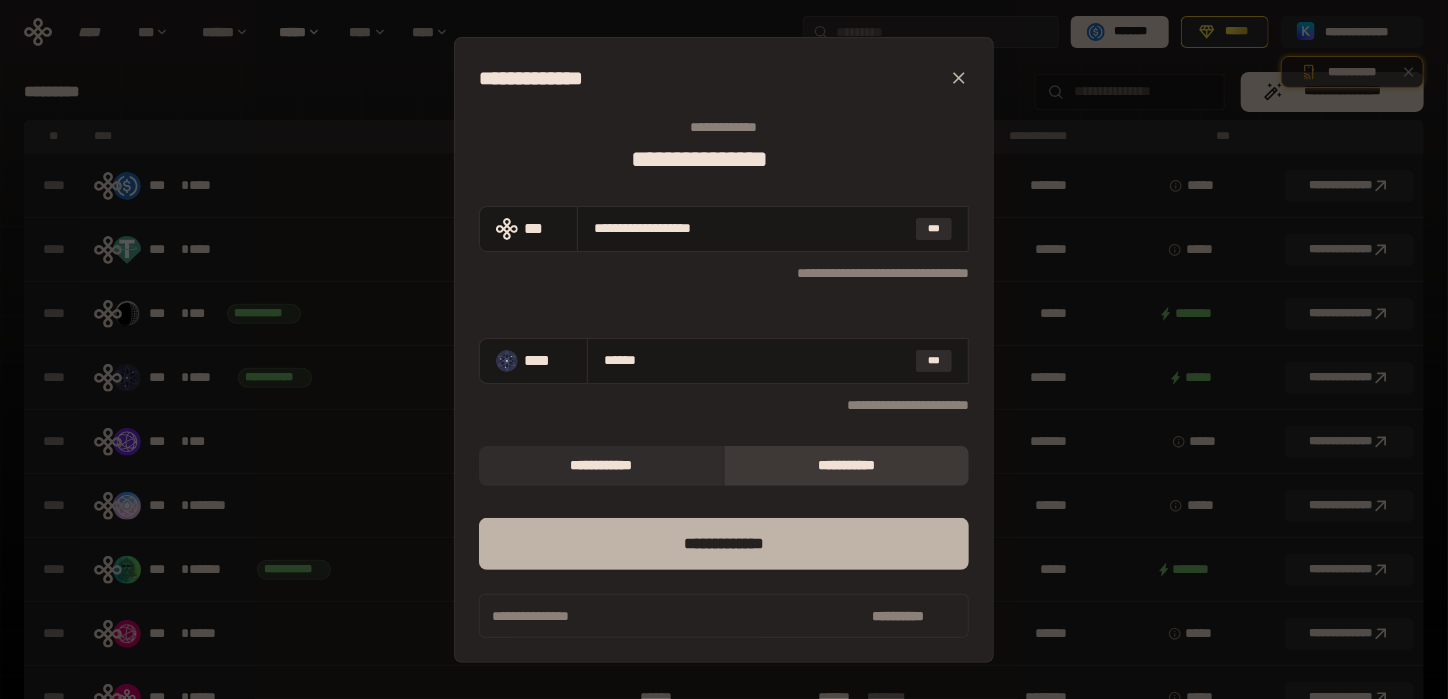 type on "******" 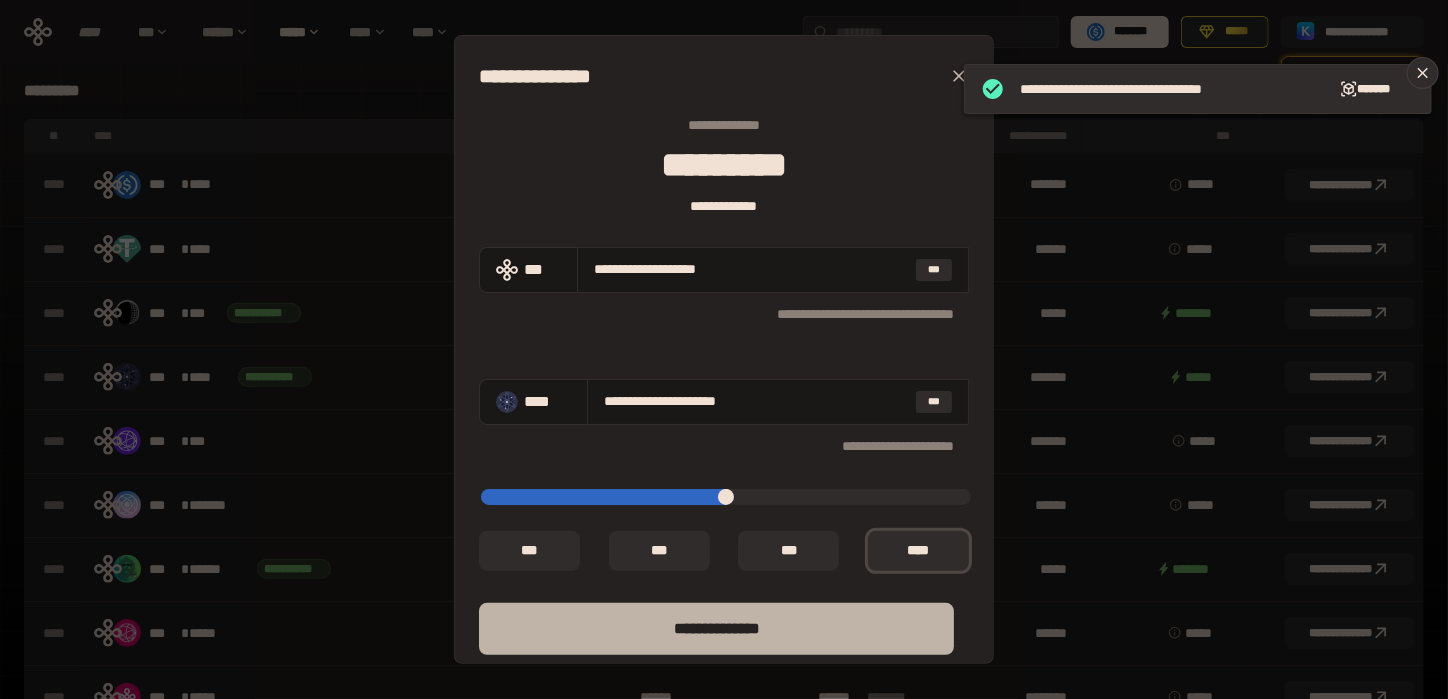 click on "**** *********" at bounding box center [716, 629] 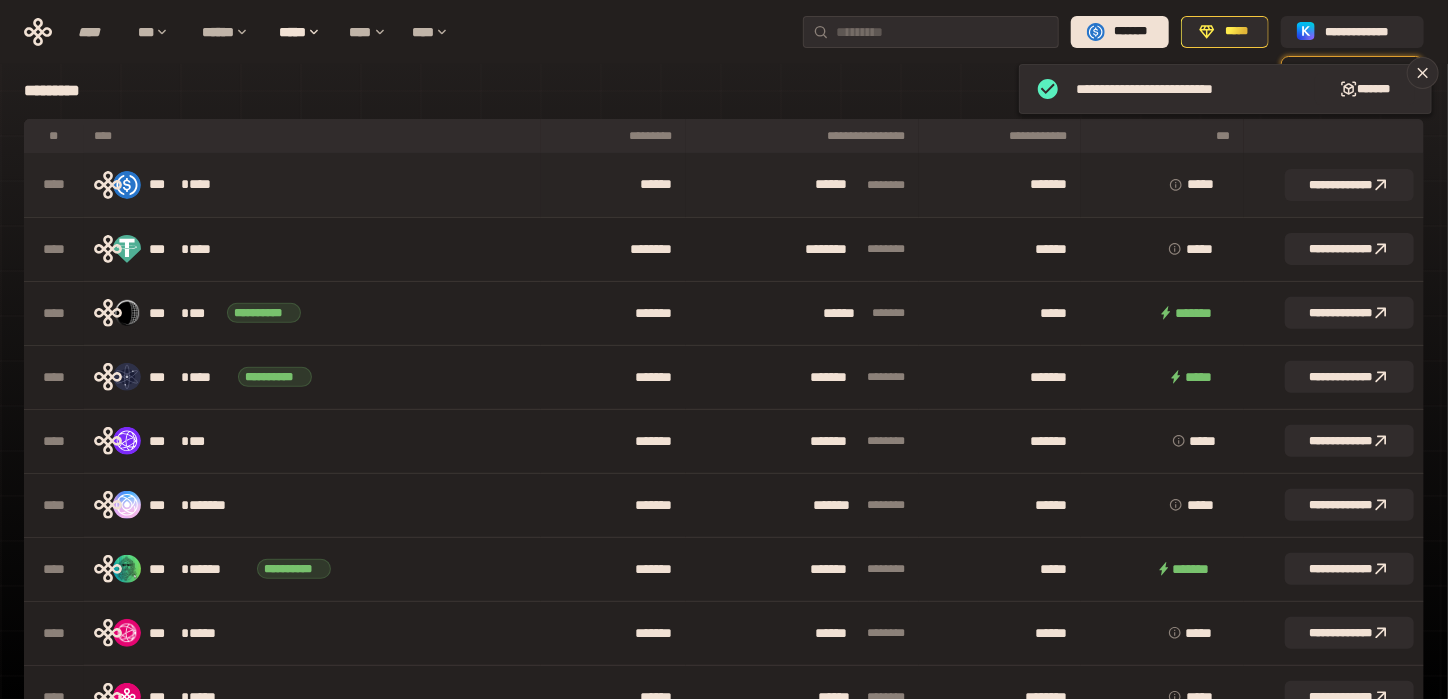 scroll, scrollTop: 0, scrollLeft: 0, axis: both 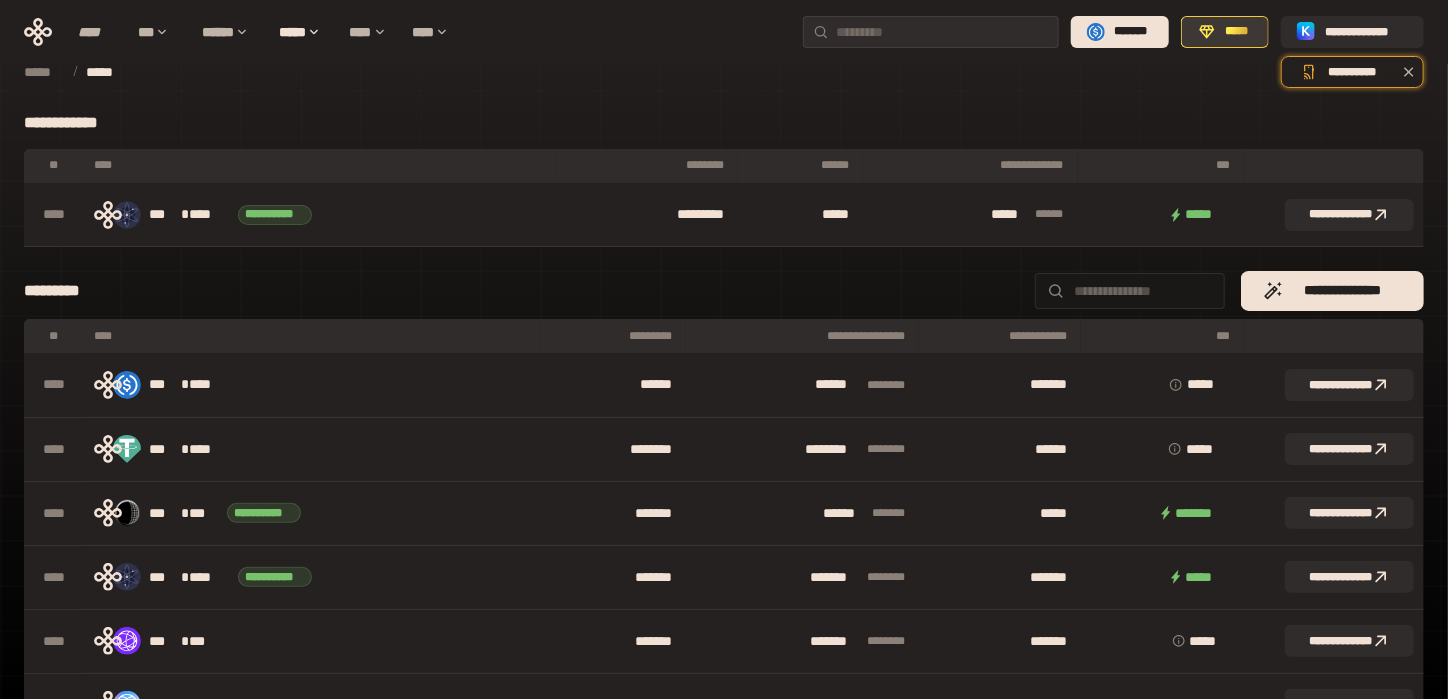 click on "*****" at bounding box center [1236, 32] 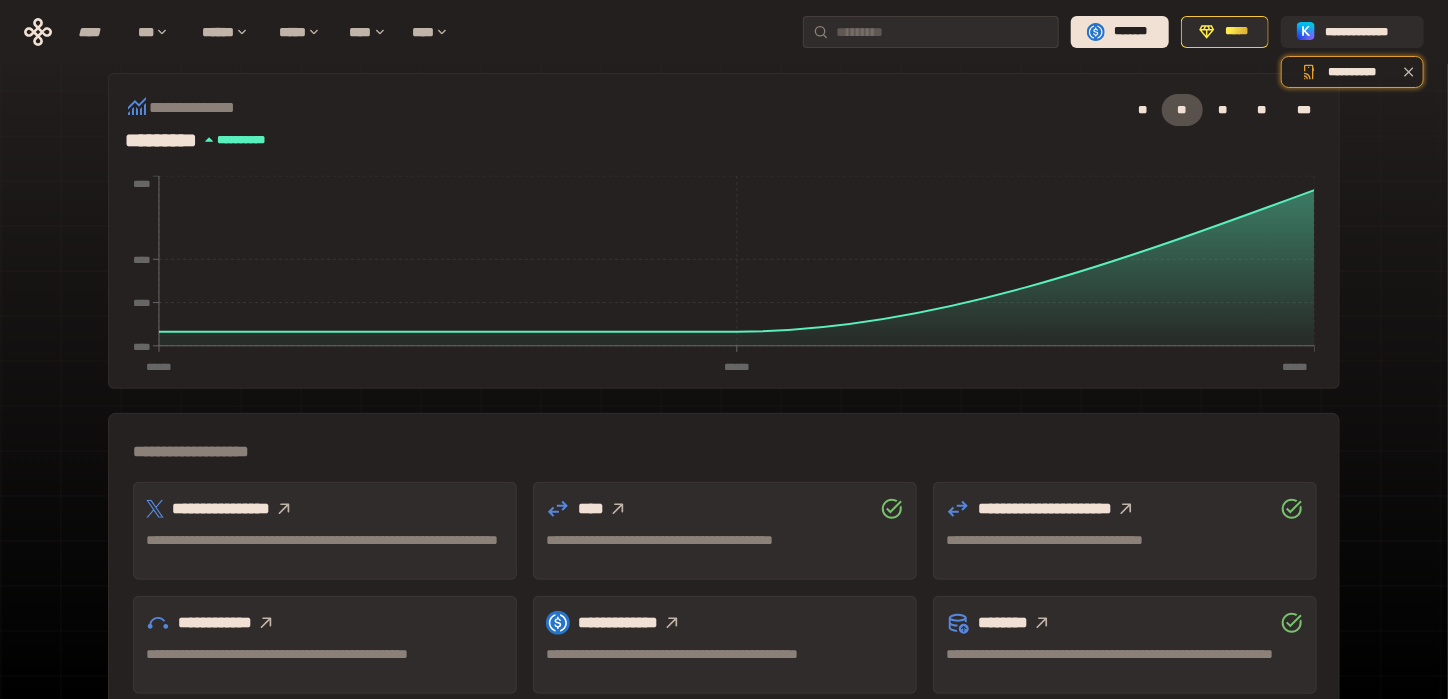 scroll, scrollTop: 585, scrollLeft: 0, axis: vertical 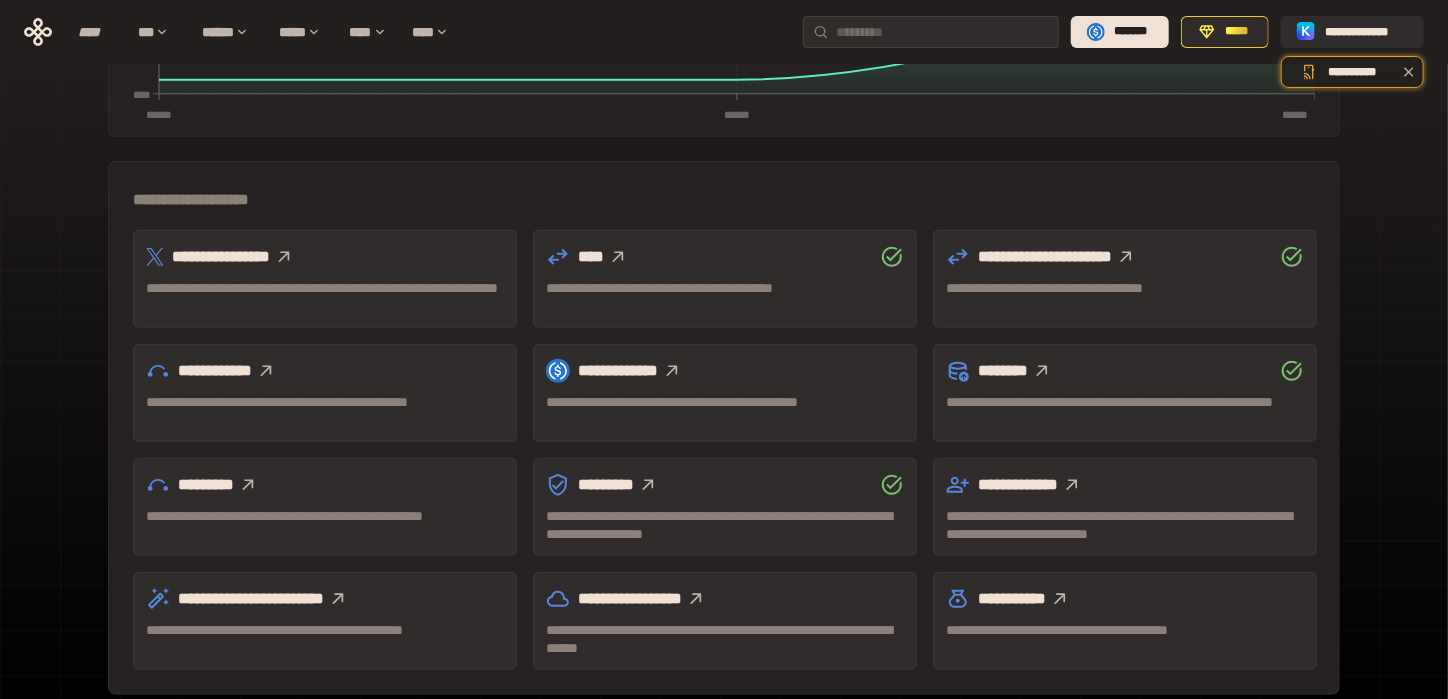 click 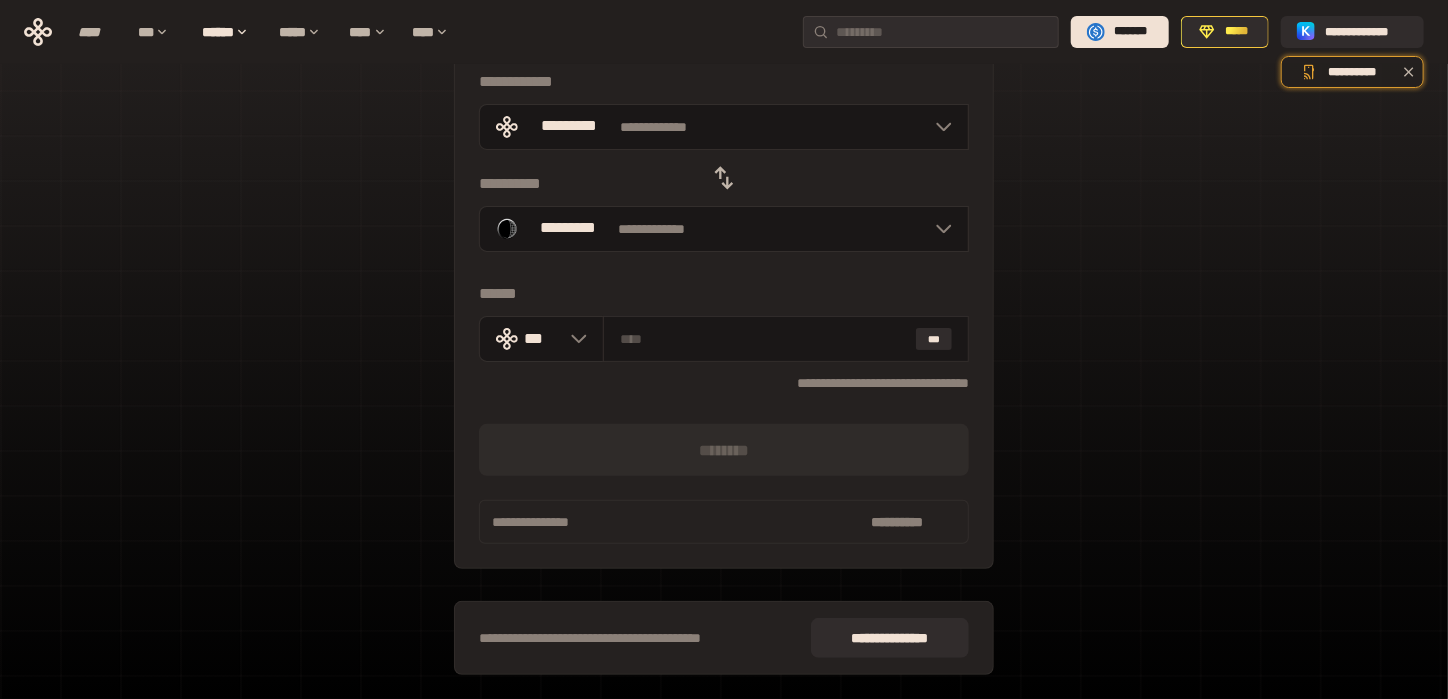 scroll, scrollTop: 0, scrollLeft: 0, axis: both 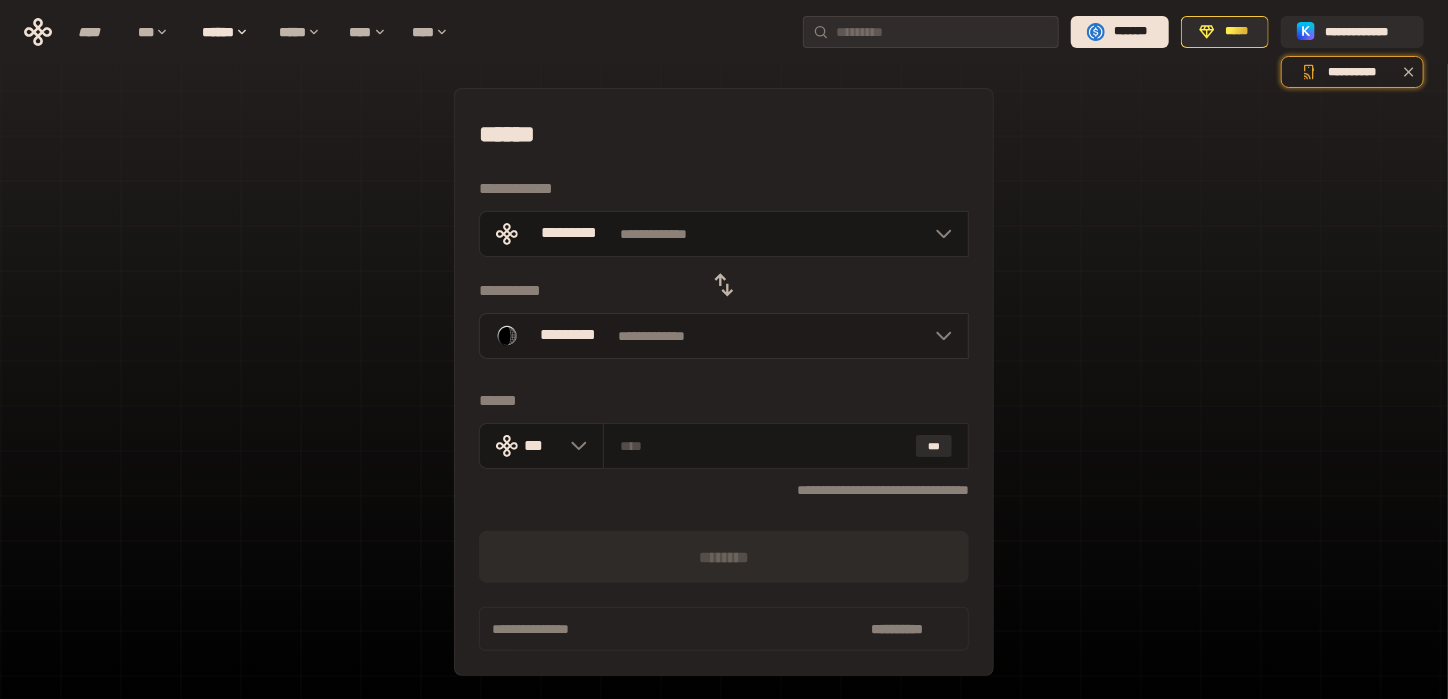 click on "**********" at bounding box center (724, 336) 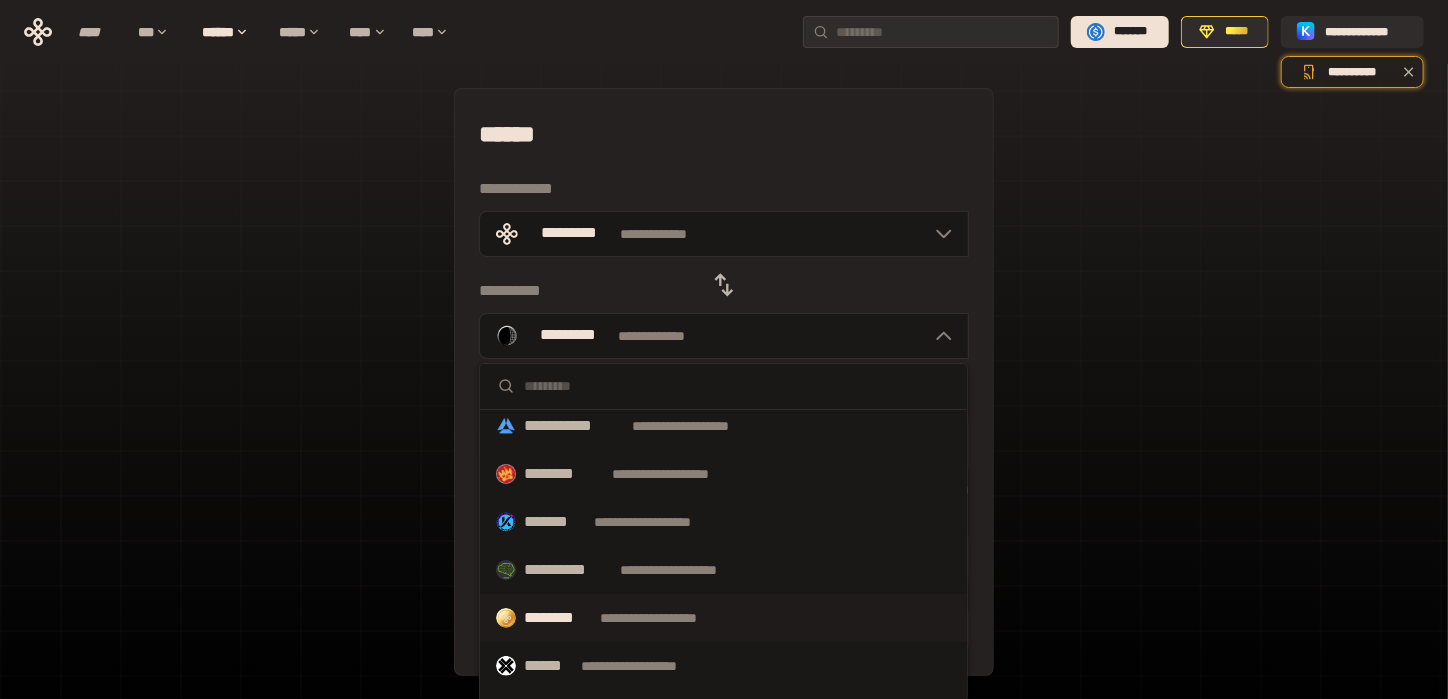 scroll, scrollTop: 400, scrollLeft: 0, axis: vertical 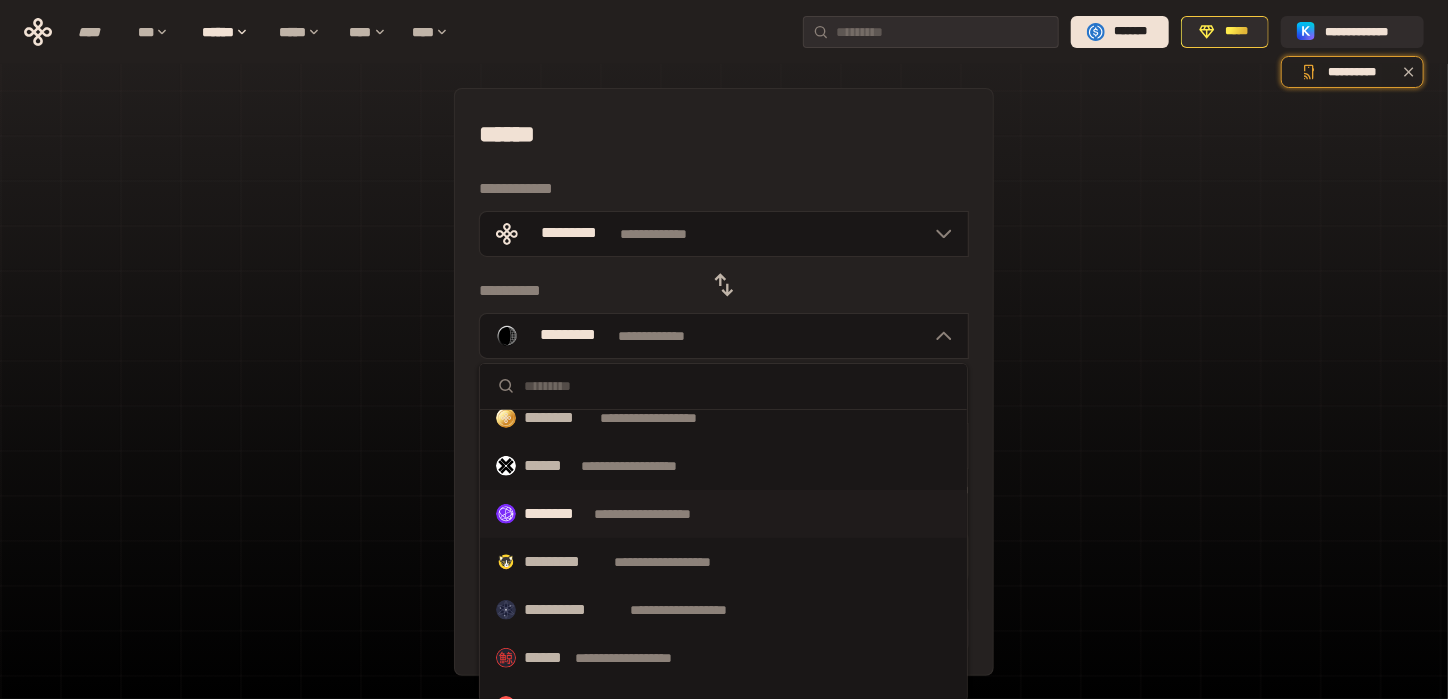 click on "********" at bounding box center (555, 514) 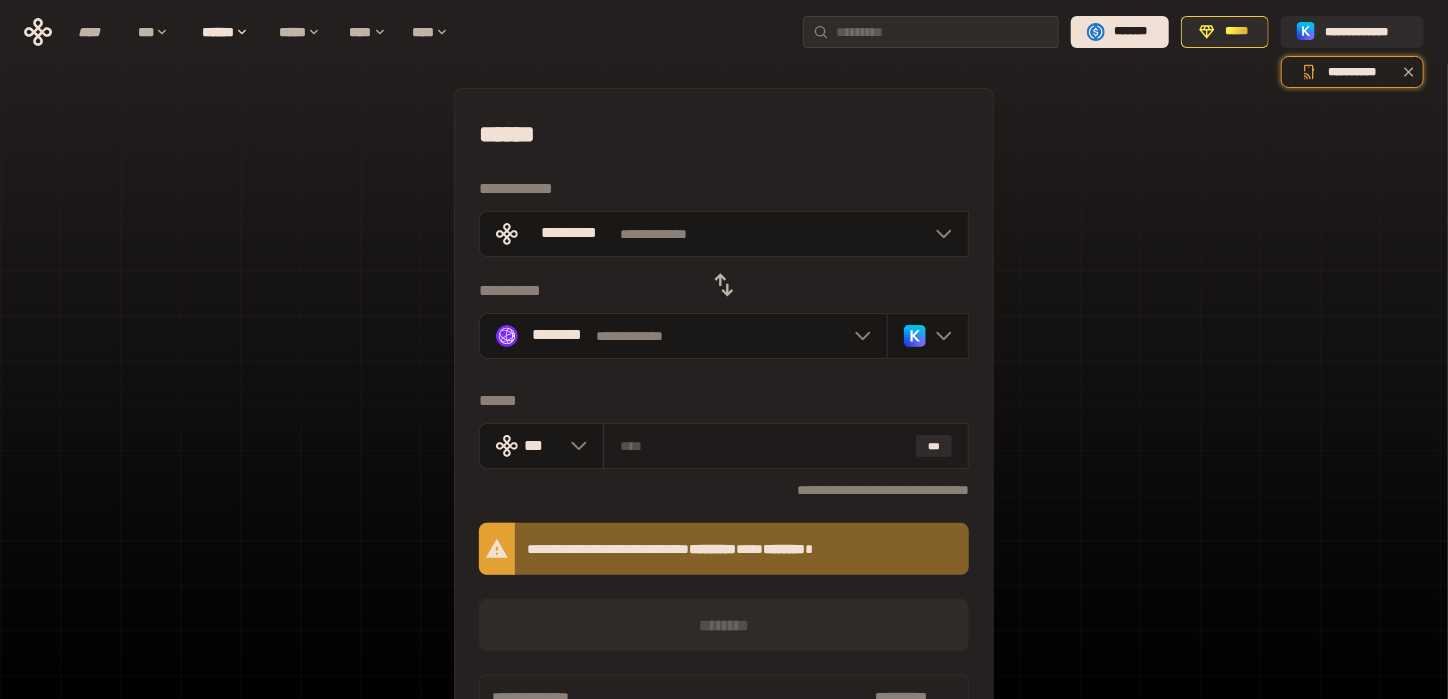 click at bounding box center (764, 446) 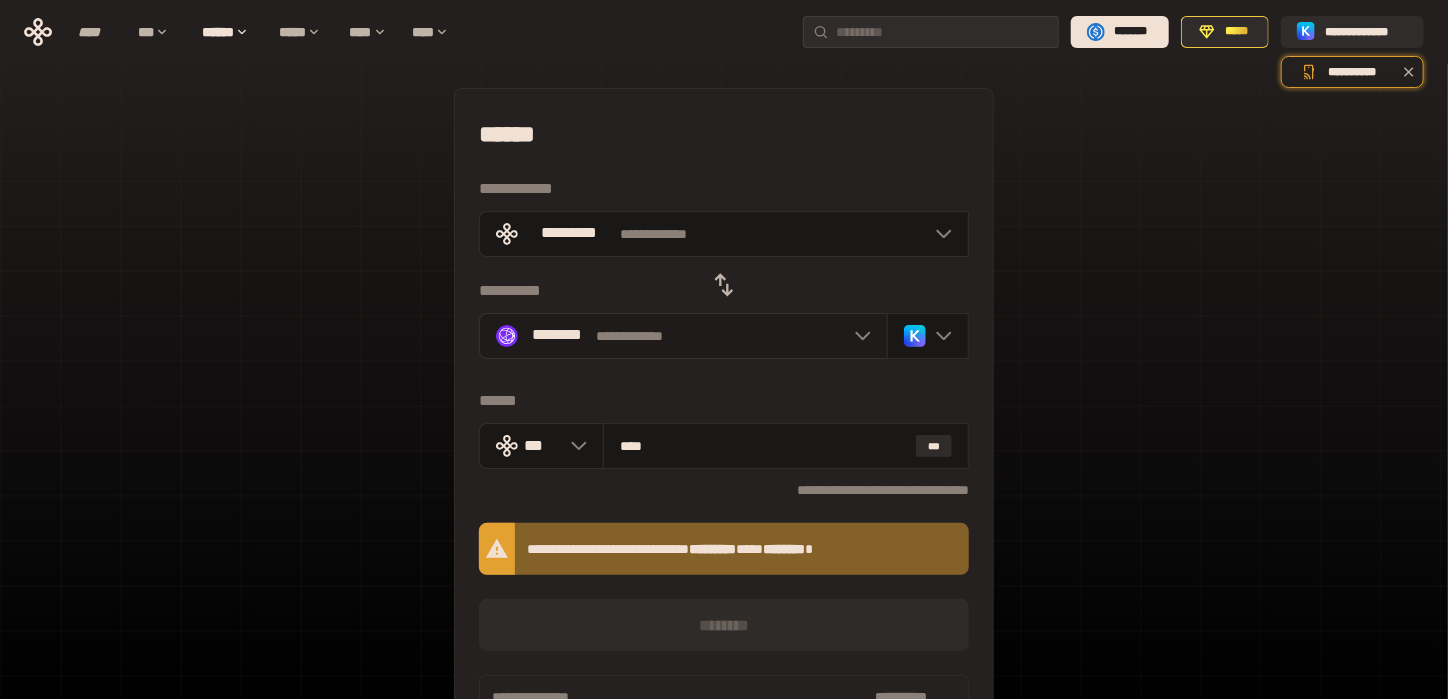type on "****" 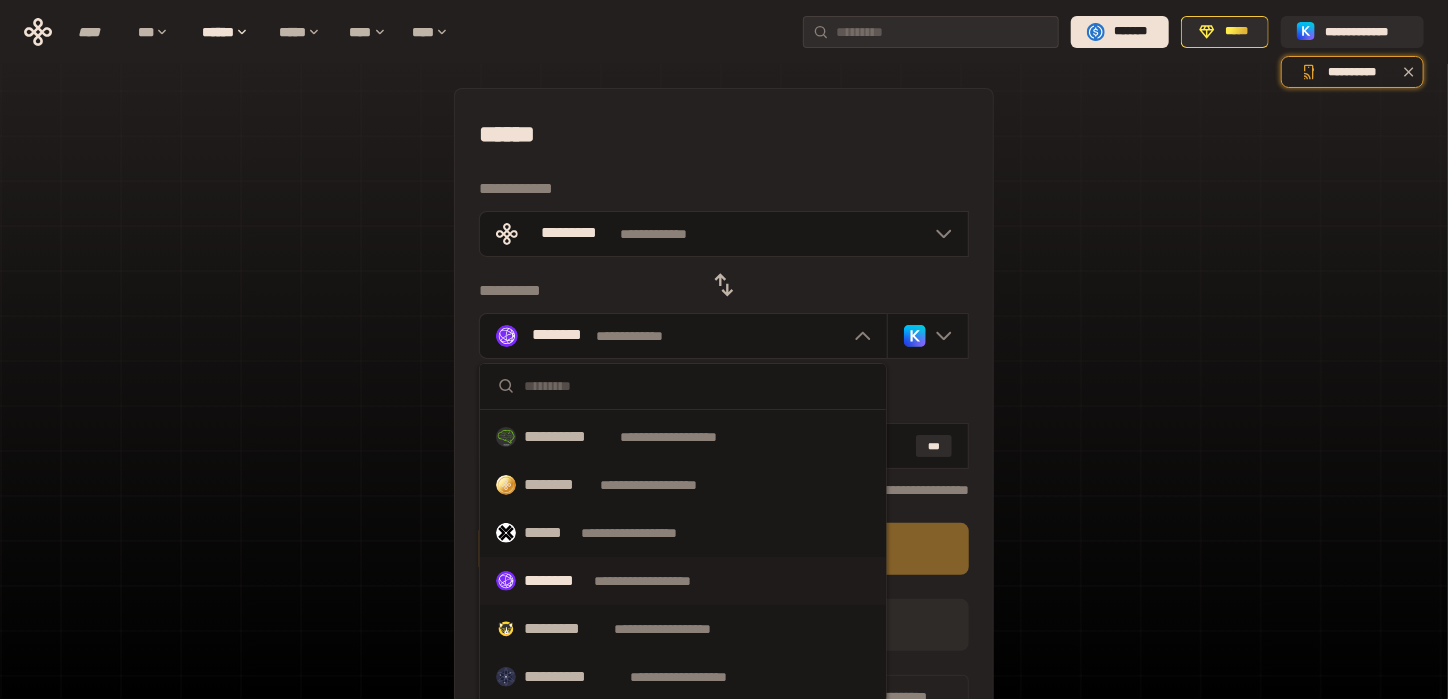 scroll, scrollTop: 400, scrollLeft: 0, axis: vertical 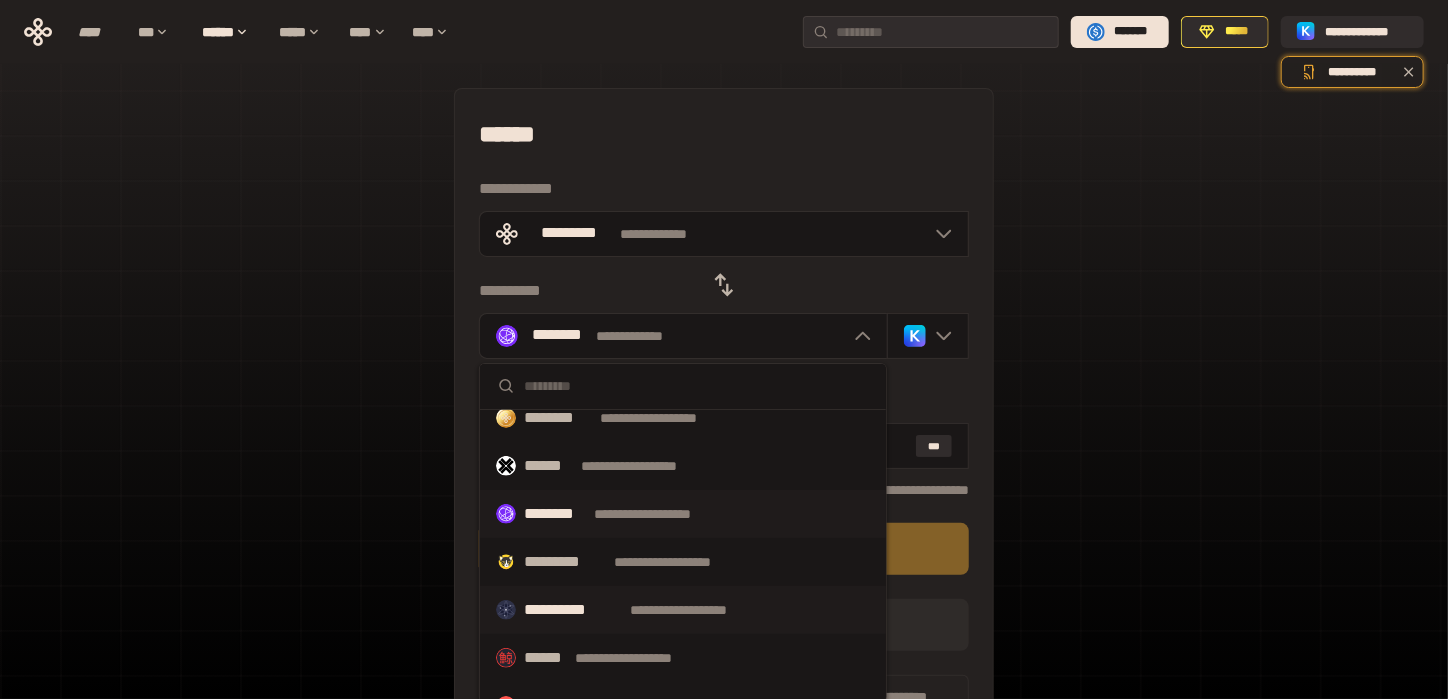 click on "**********" at bounding box center (573, 610) 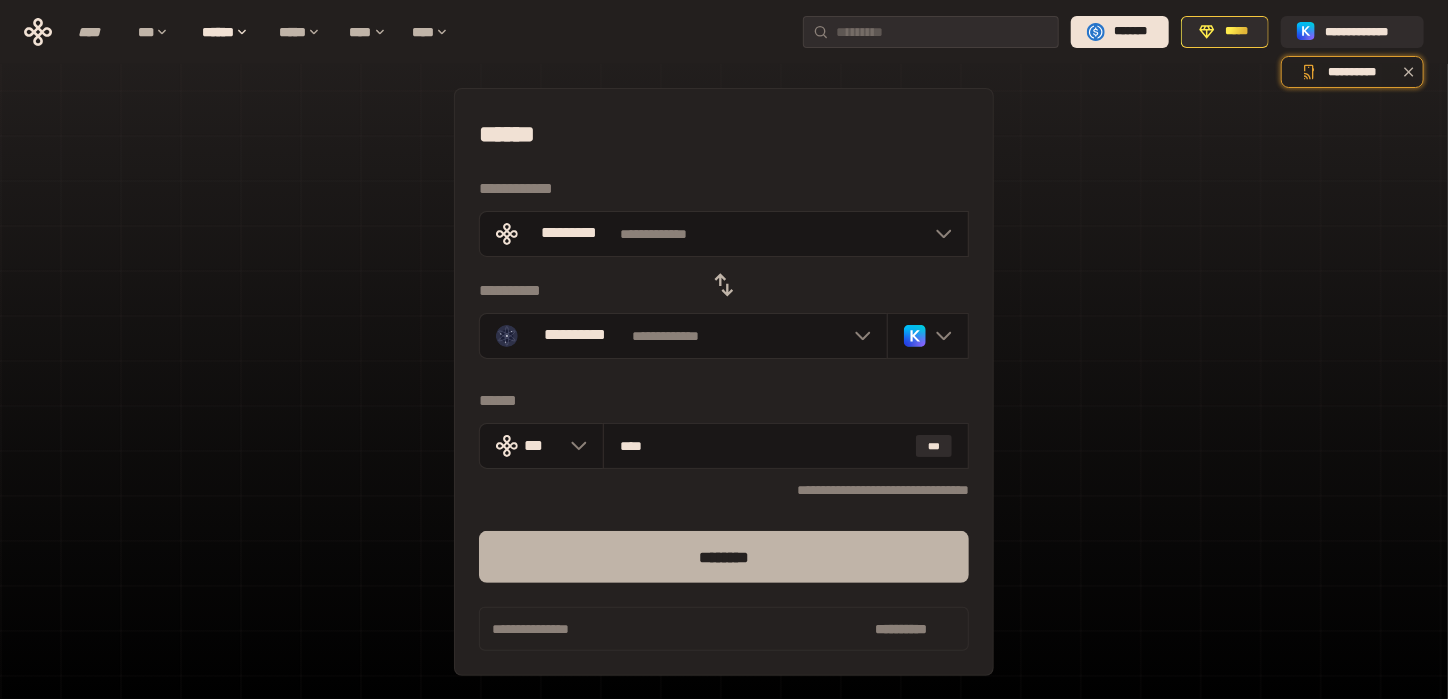 click on "********" at bounding box center [724, 557] 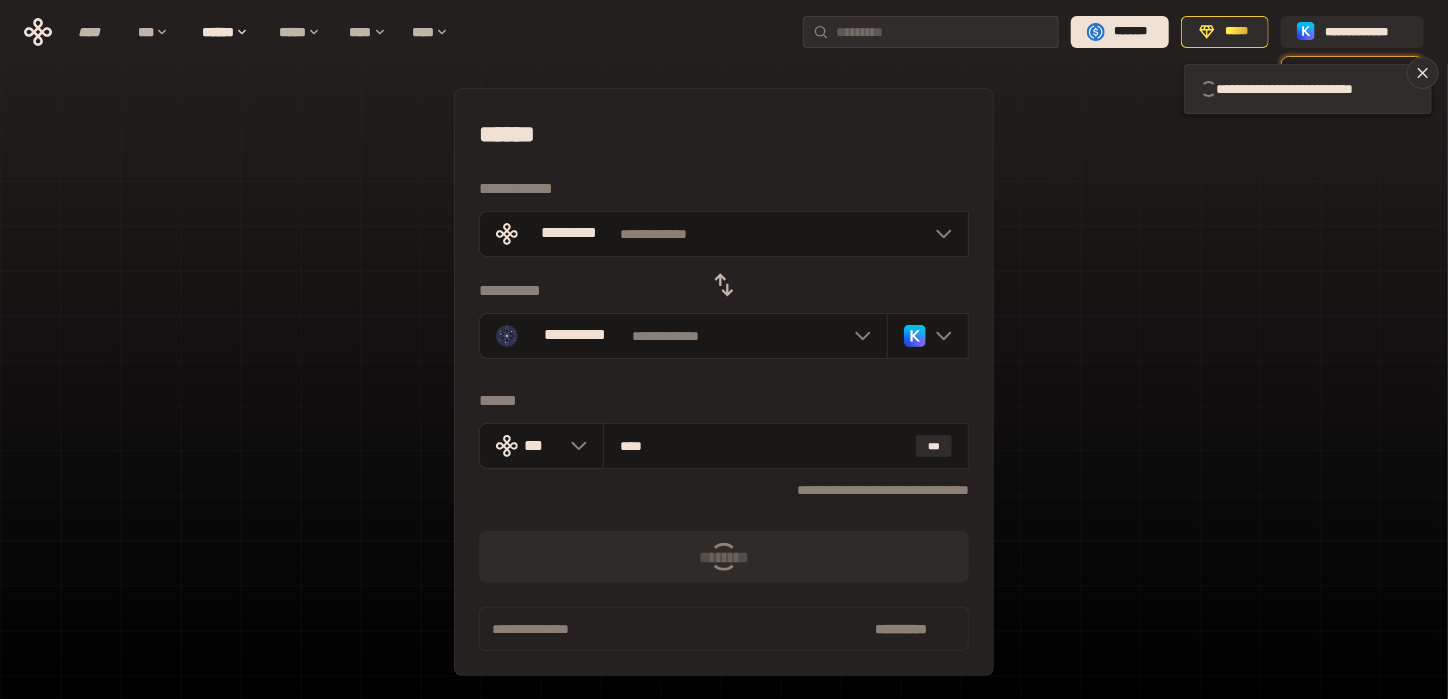 type 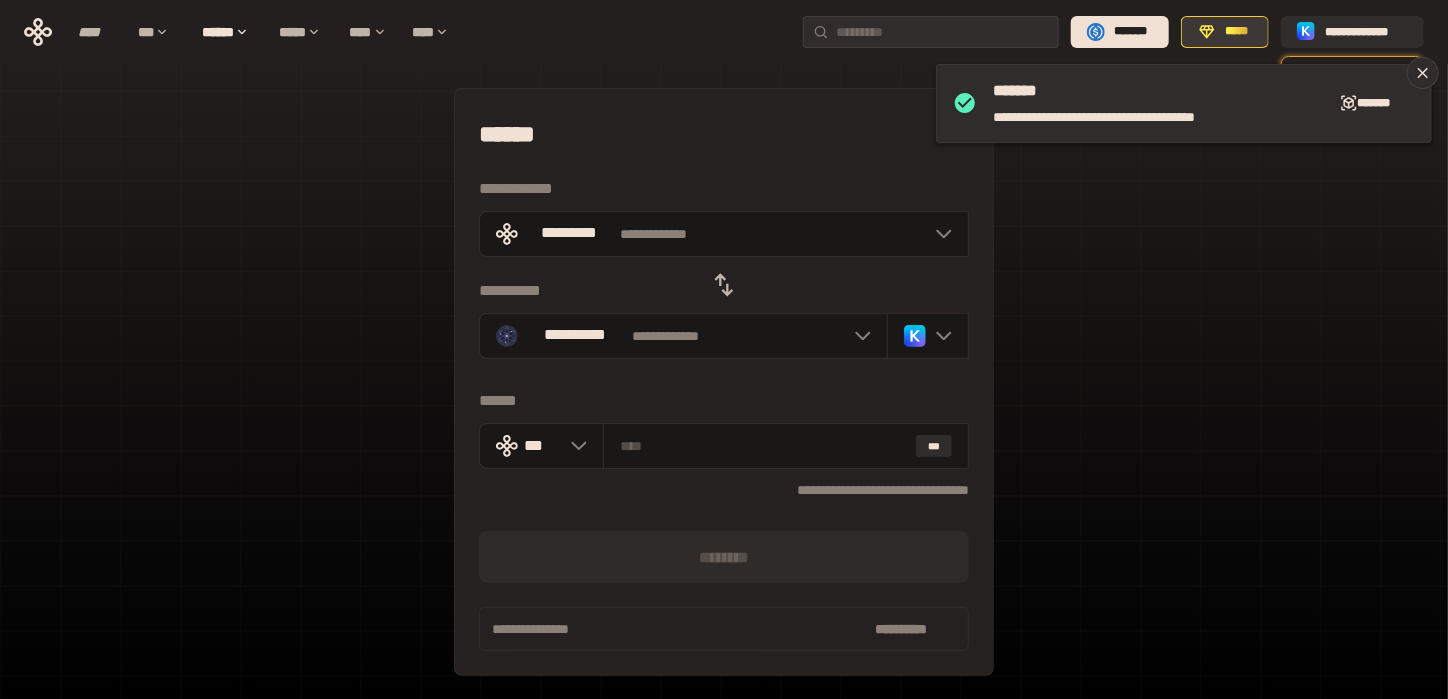 click on "*****" at bounding box center (1236, 32) 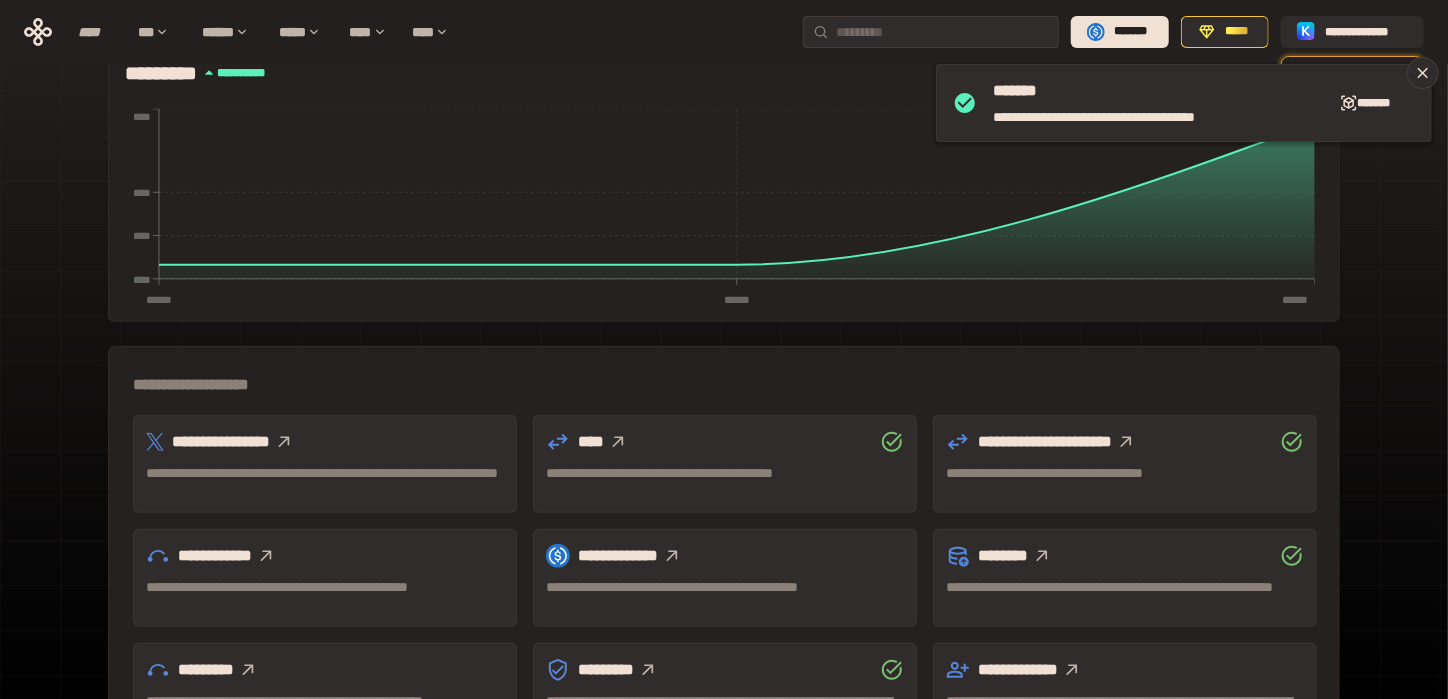 scroll, scrollTop: 585, scrollLeft: 0, axis: vertical 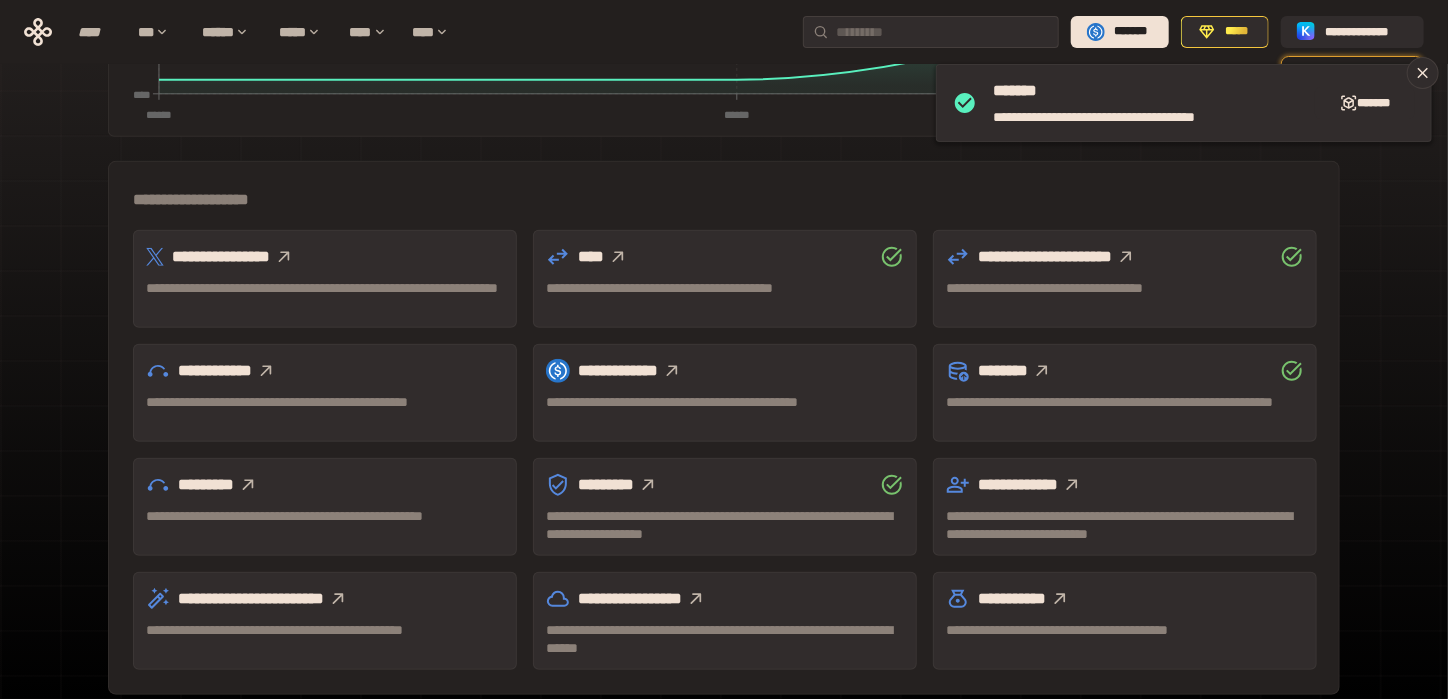 click 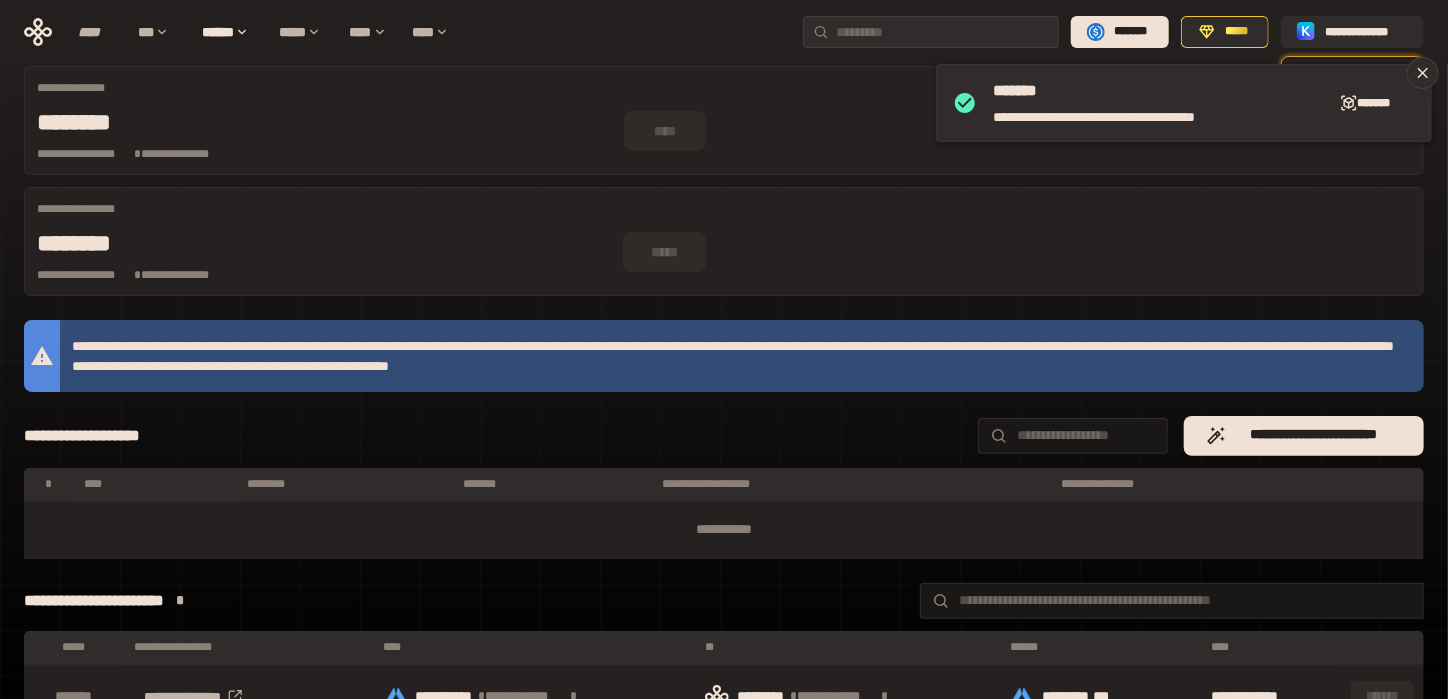 scroll, scrollTop: 0, scrollLeft: 0, axis: both 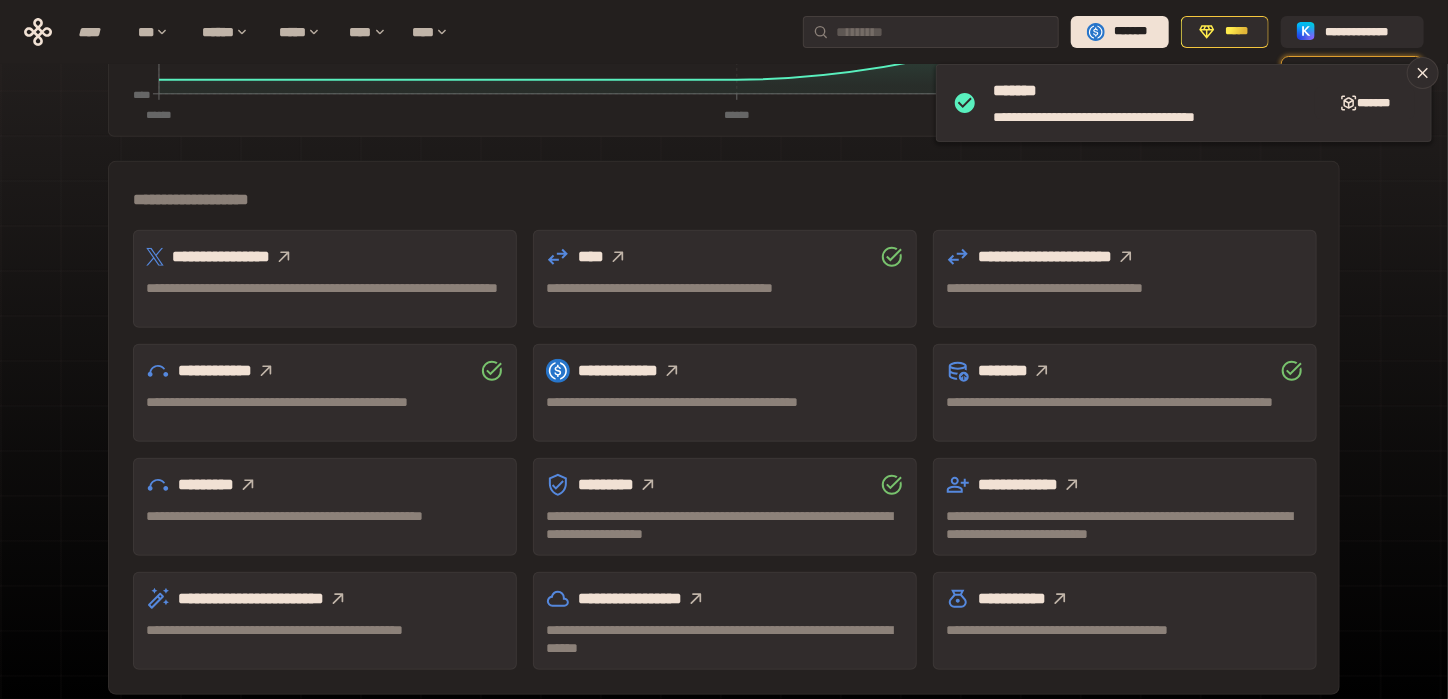 click 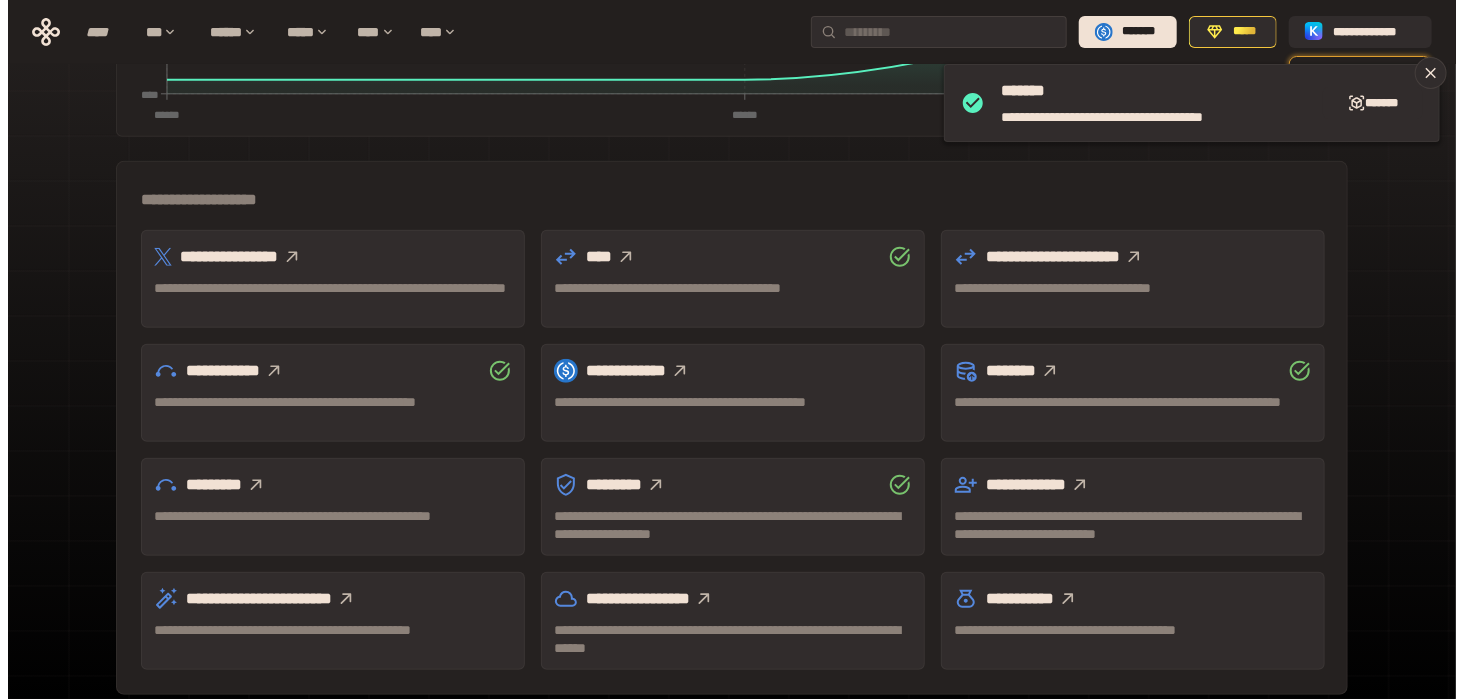 scroll, scrollTop: 0, scrollLeft: 0, axis: both 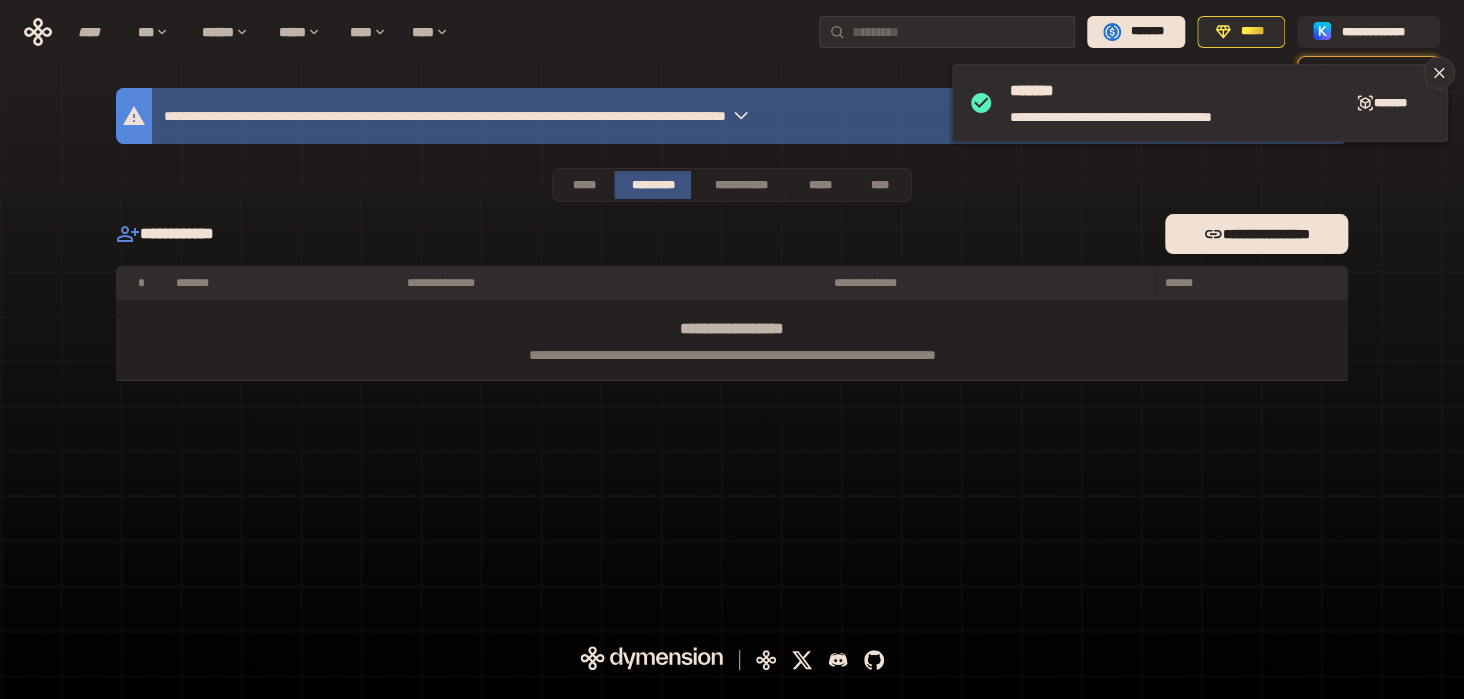 click on "**********" at bounding box center (732, 311) 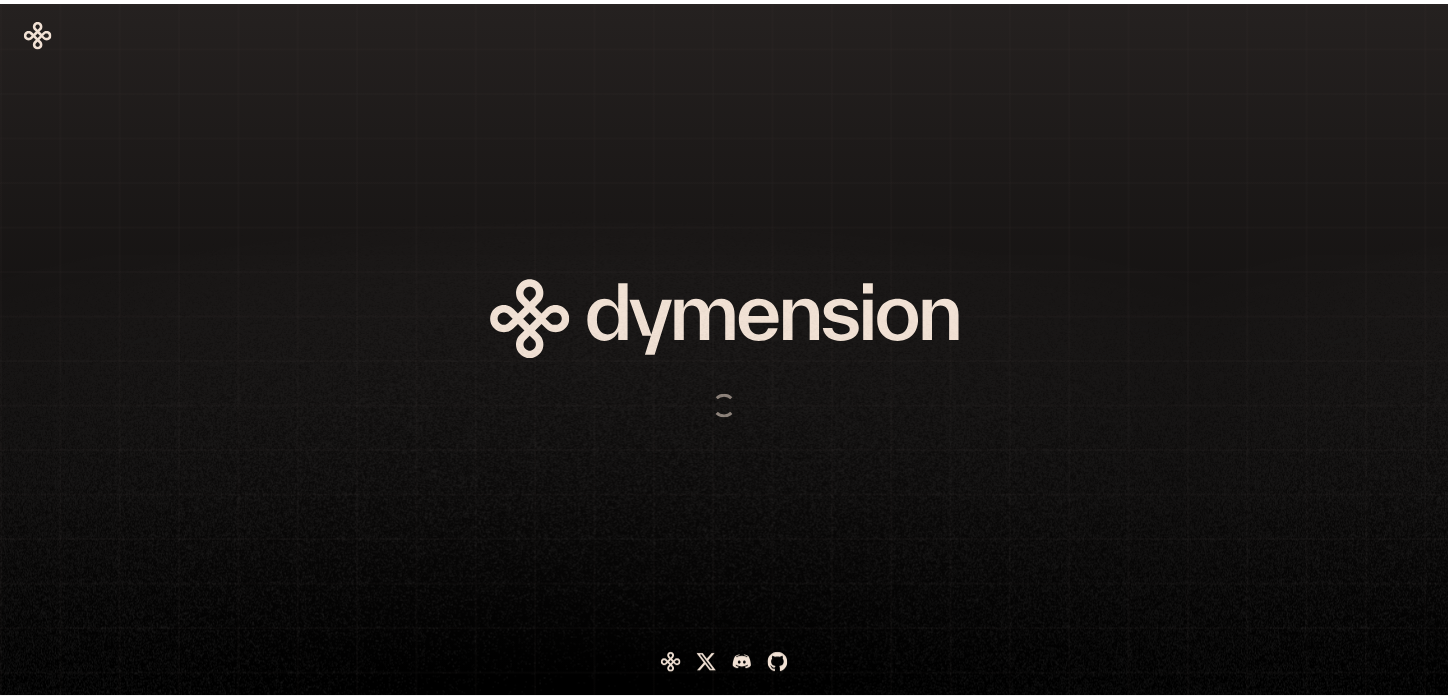 scroll, scrollTop: 0, scrollLeft: 0, axis: both 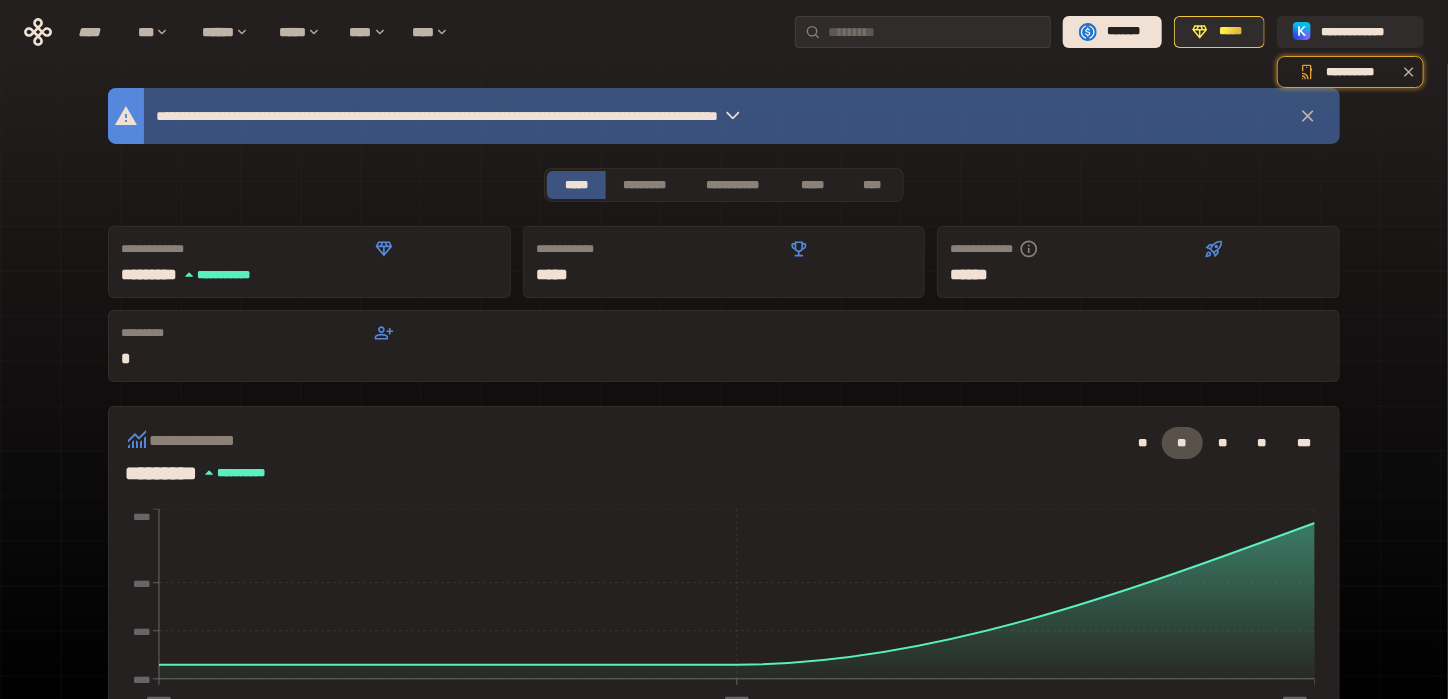 click on "**********" at bounding box center [724, 694] 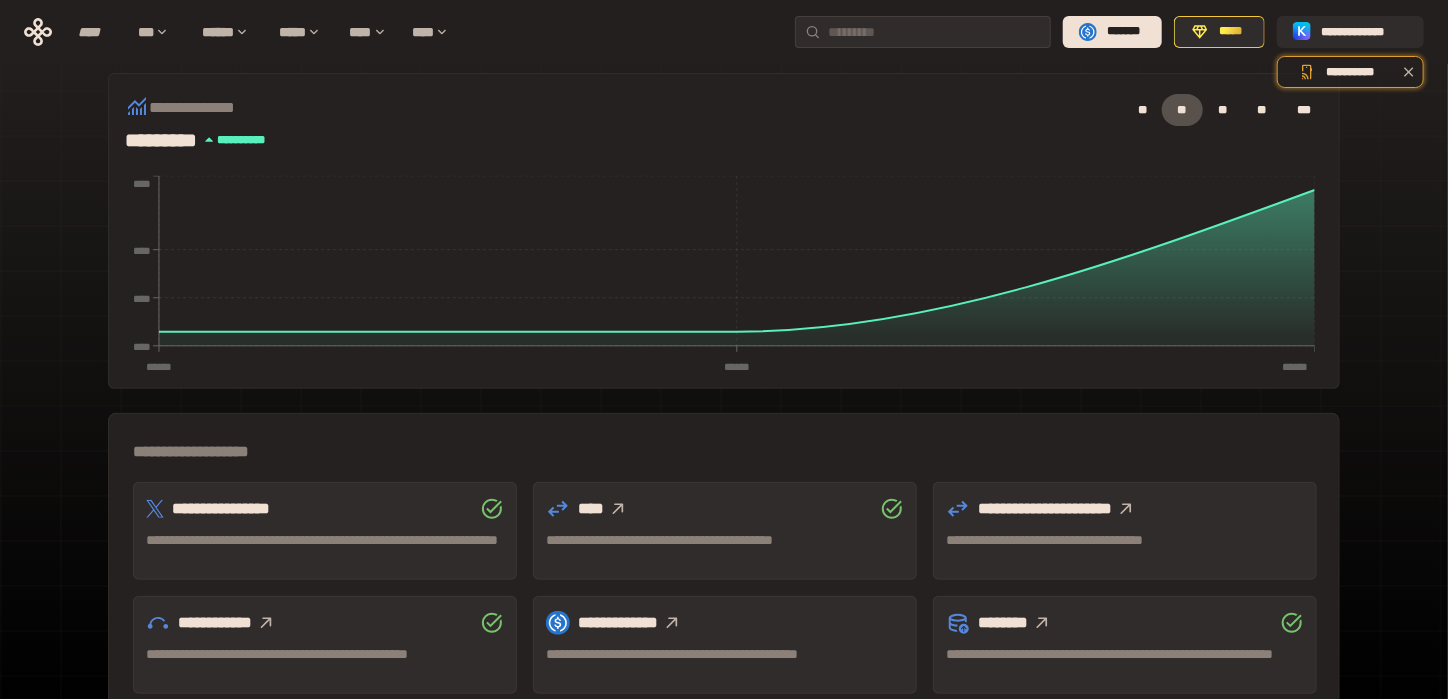 scroll, scrollTop: 533, scrollLeft: 0, axis: vertical 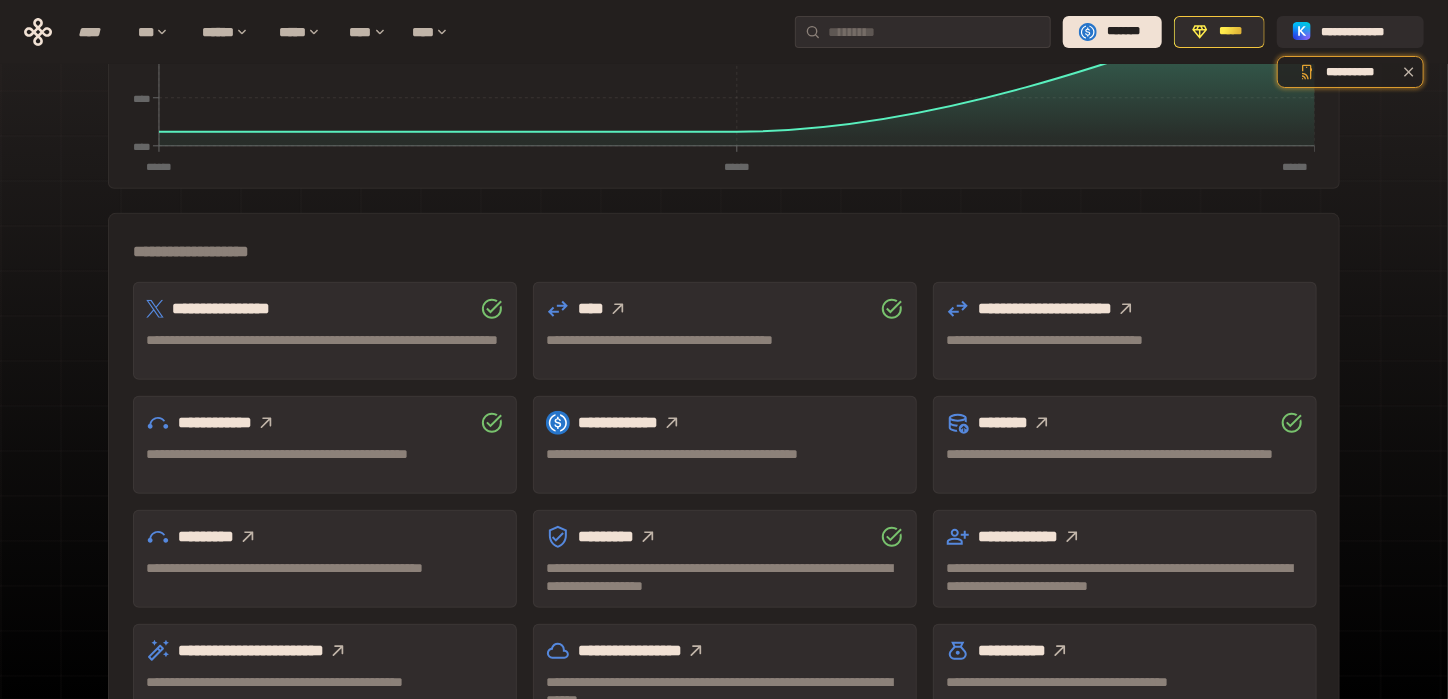 click 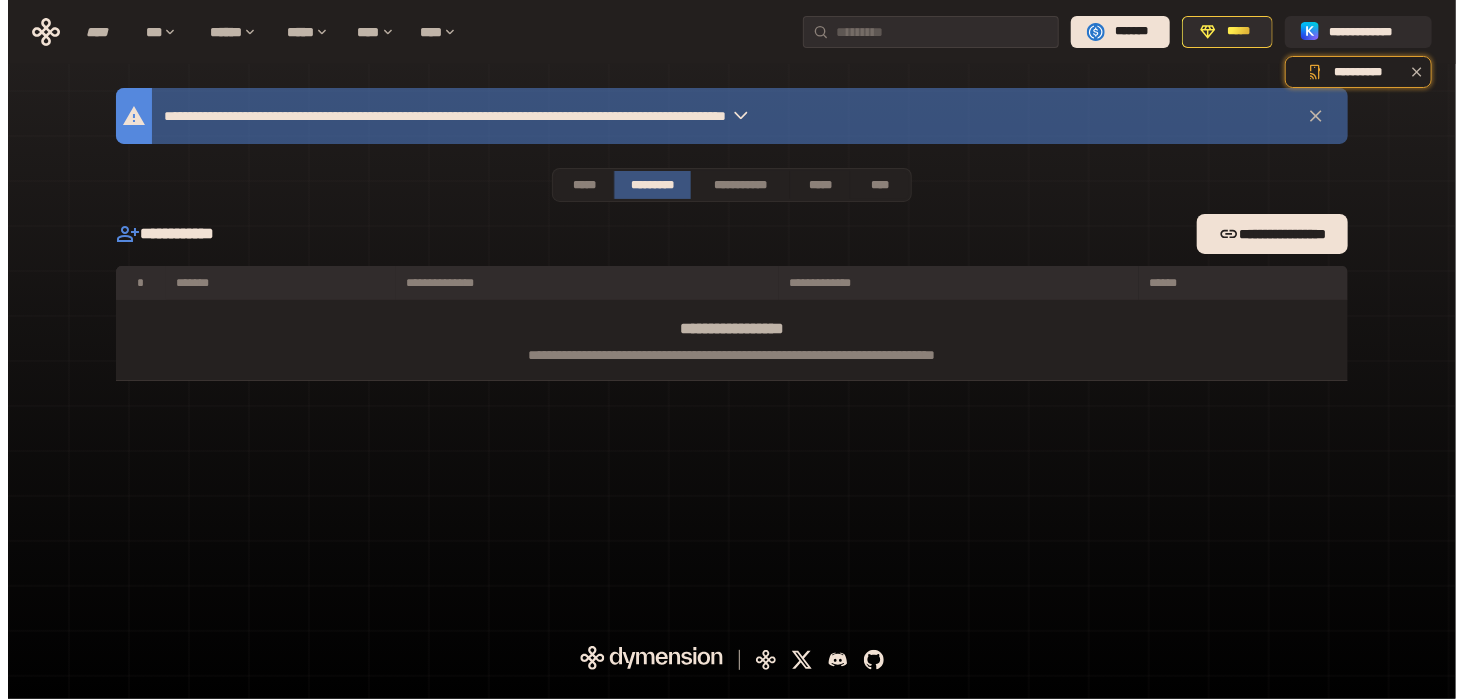 scroll, scrollTop: 0, scrollLeft: 0, axis: both 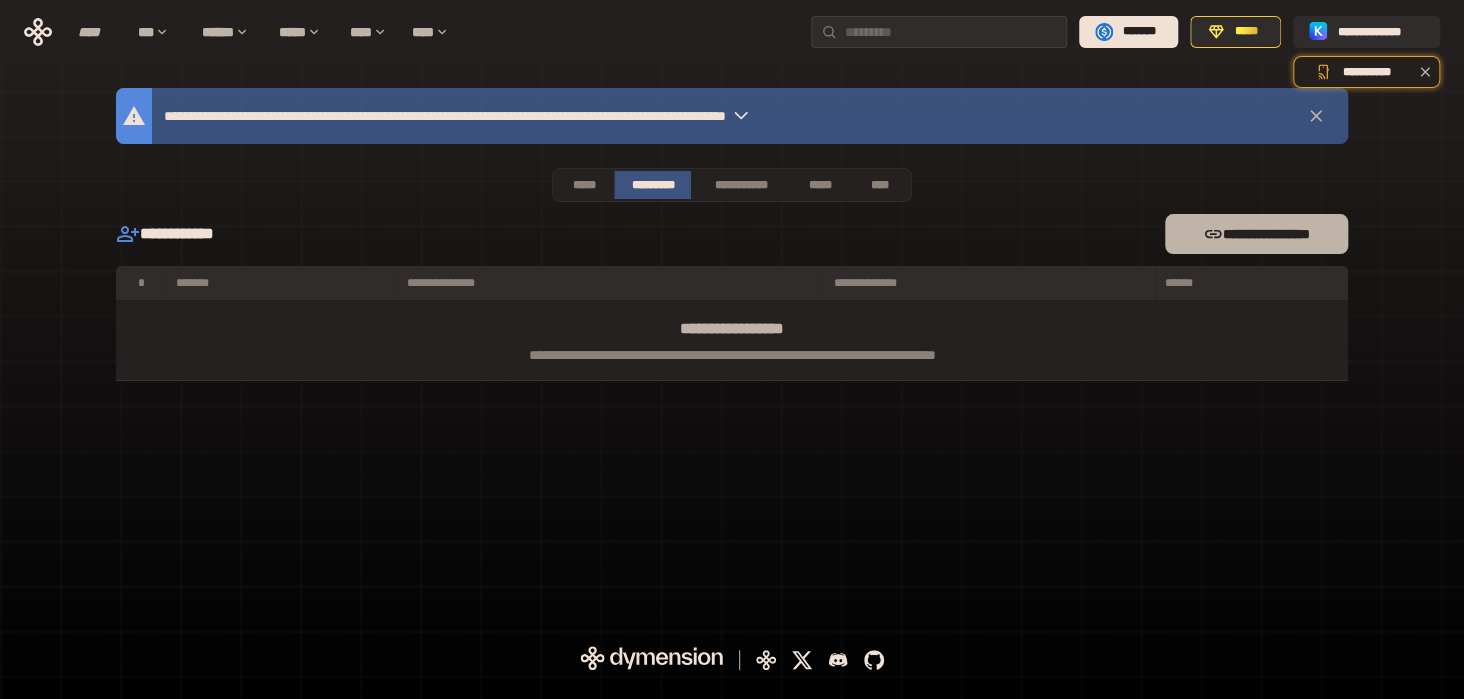 click on "**********" at bounding box center (1256, 234) 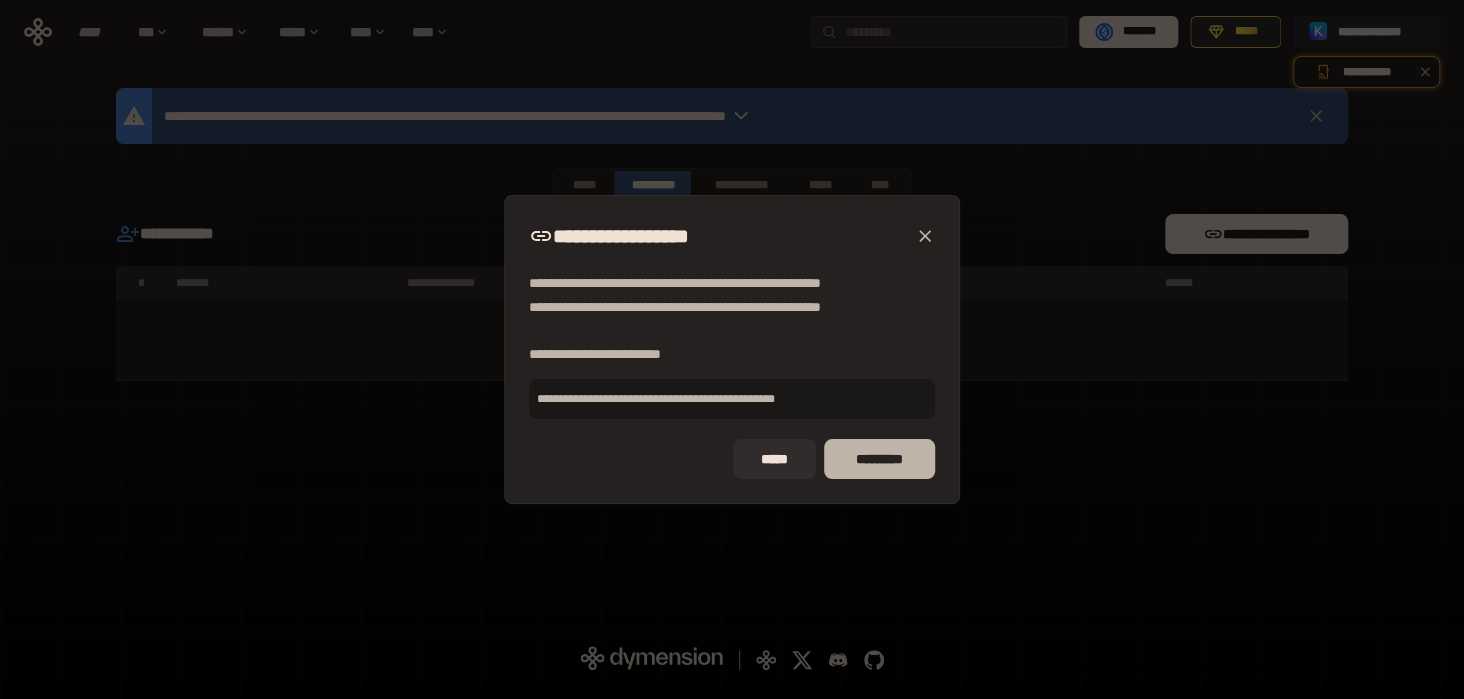 click on "*********" at bounding box center [879, 459] 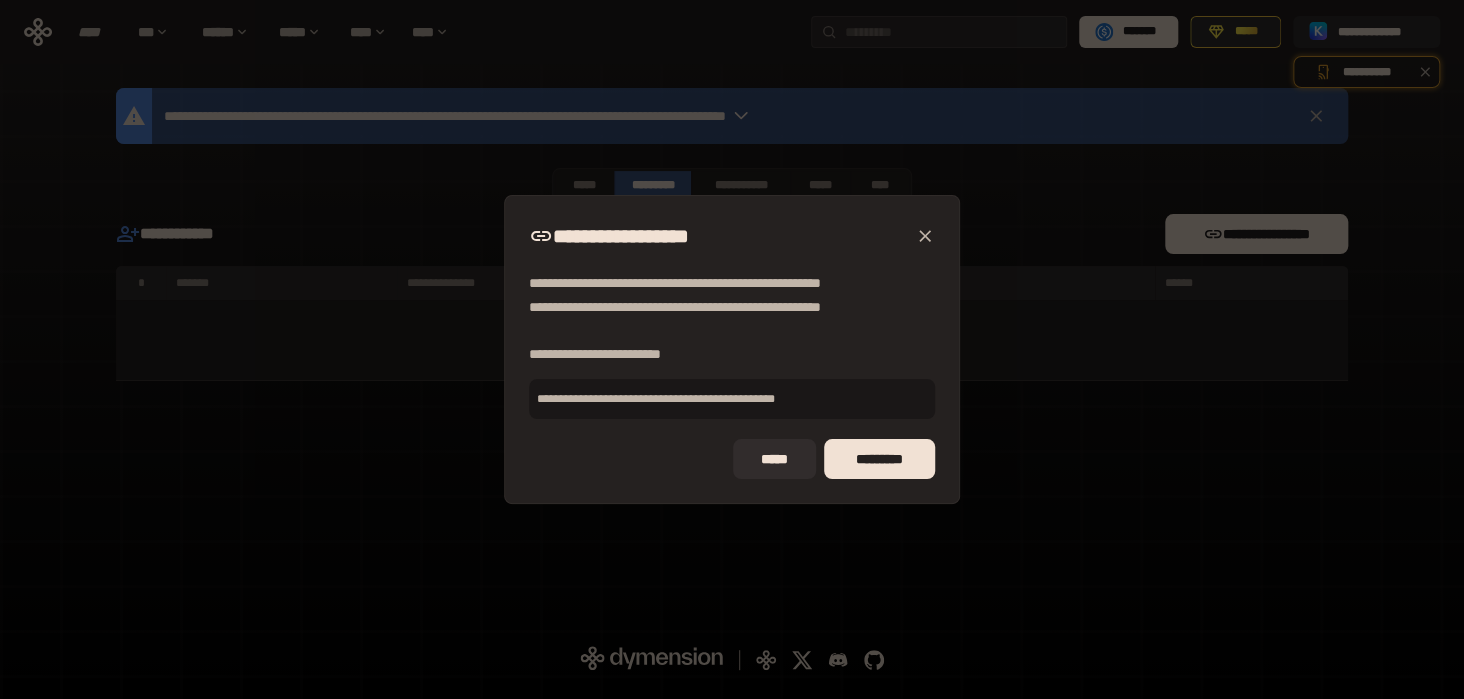 click 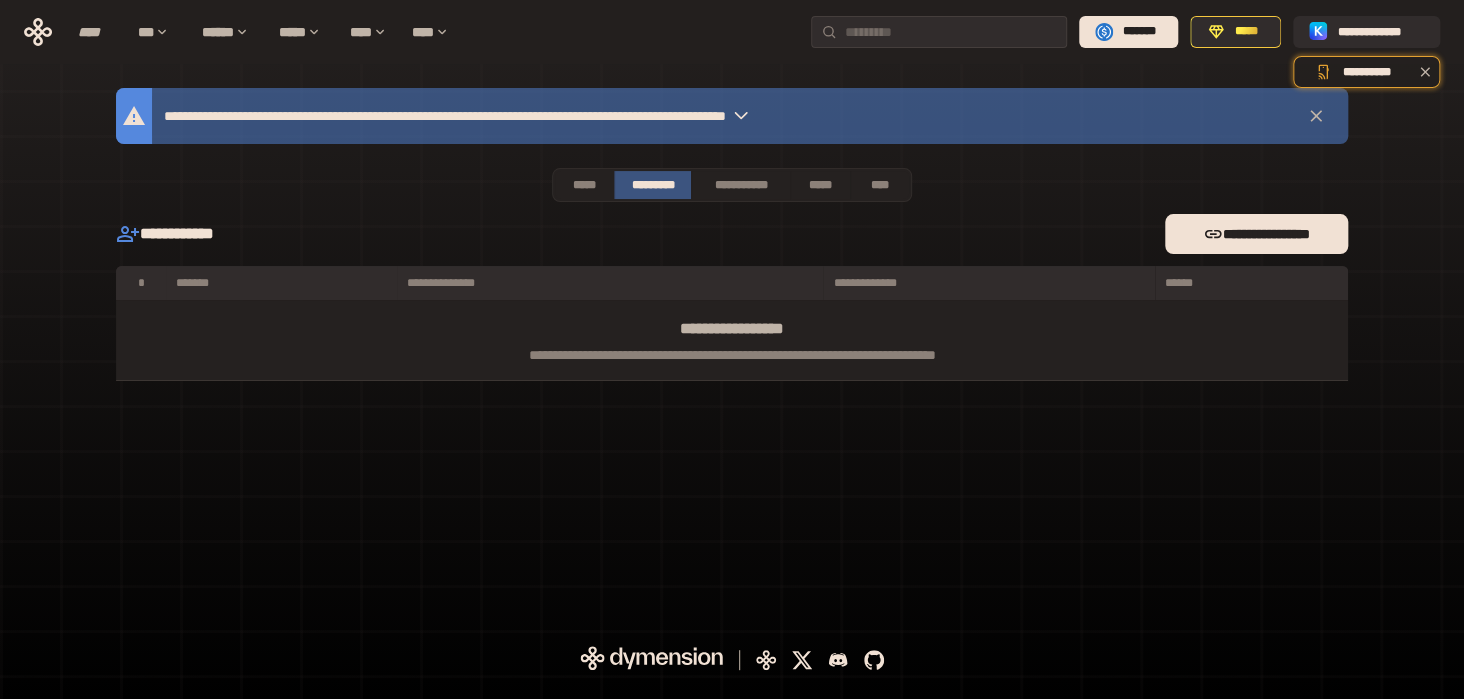 click on "**********" at bounding box center (732, 311) 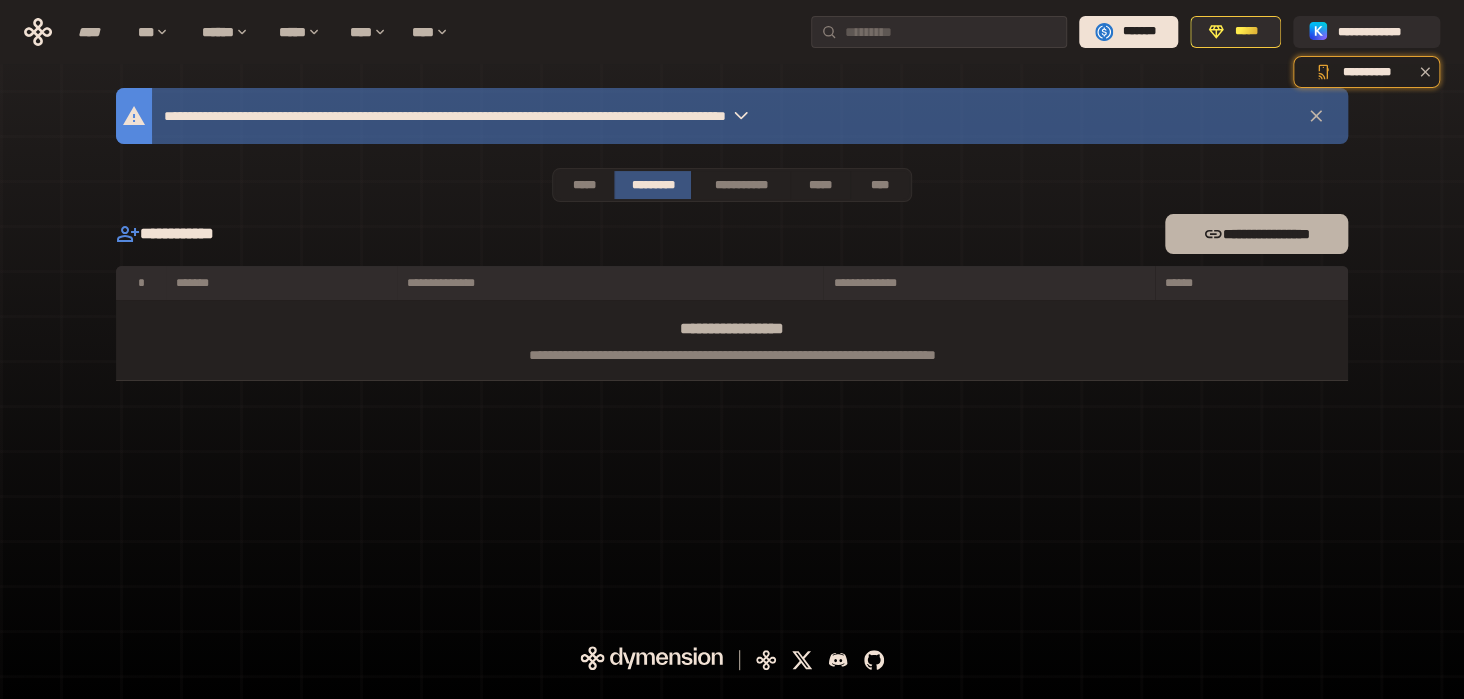 click on "**********" at bounding box center (1256, 234) 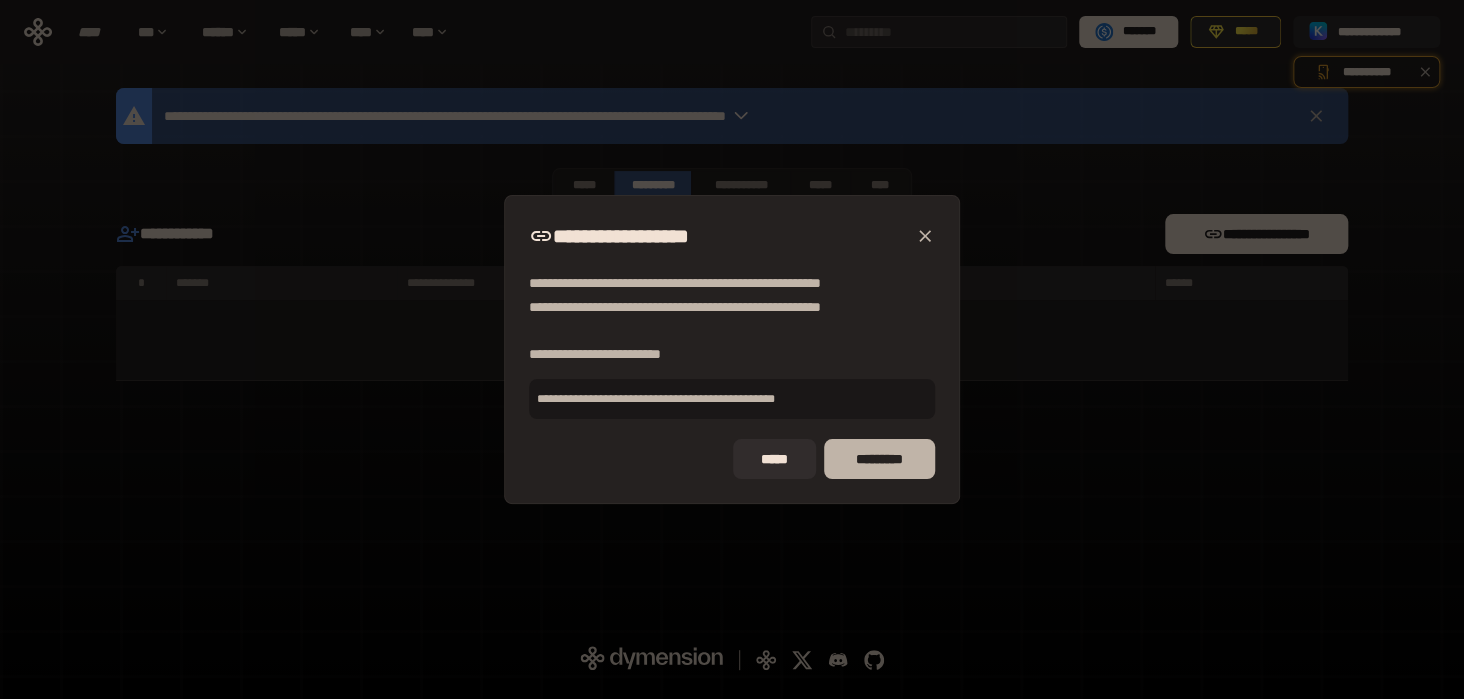 click on "*********" at bounding box center [879, 459] 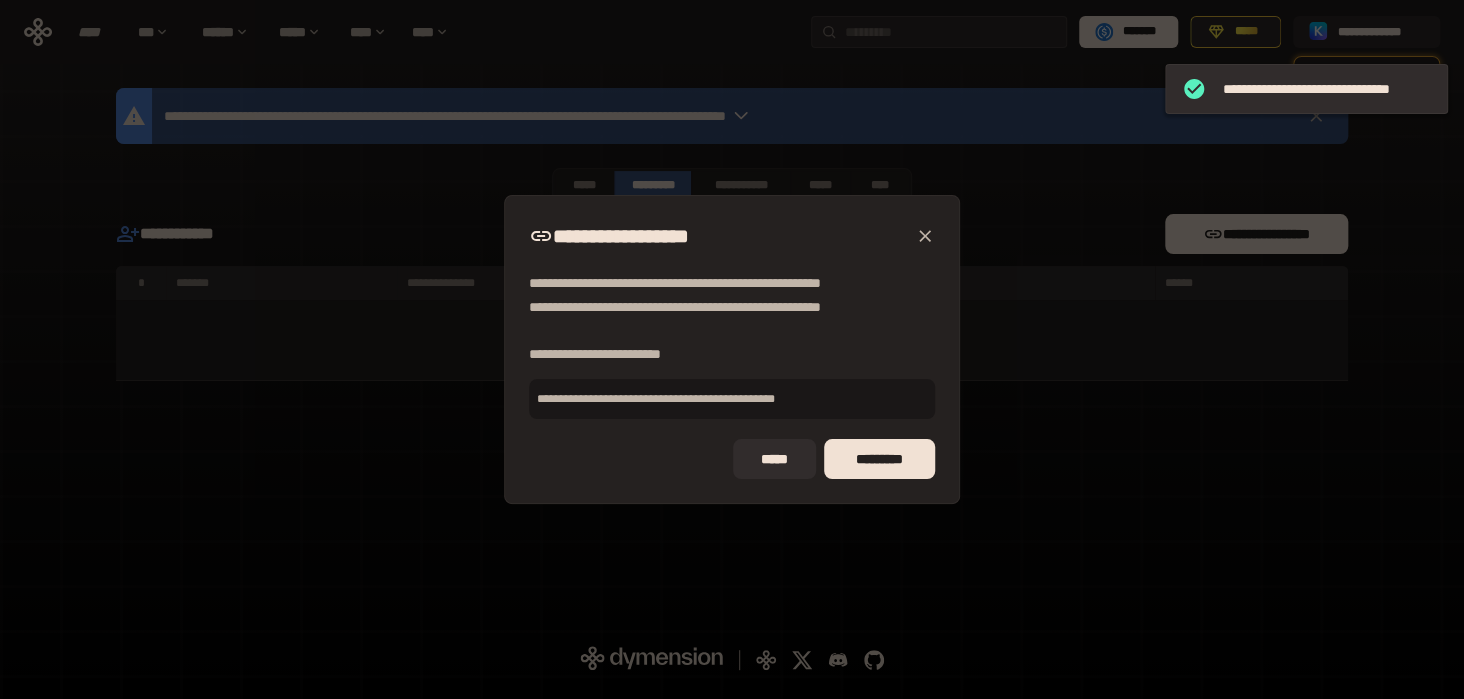 click 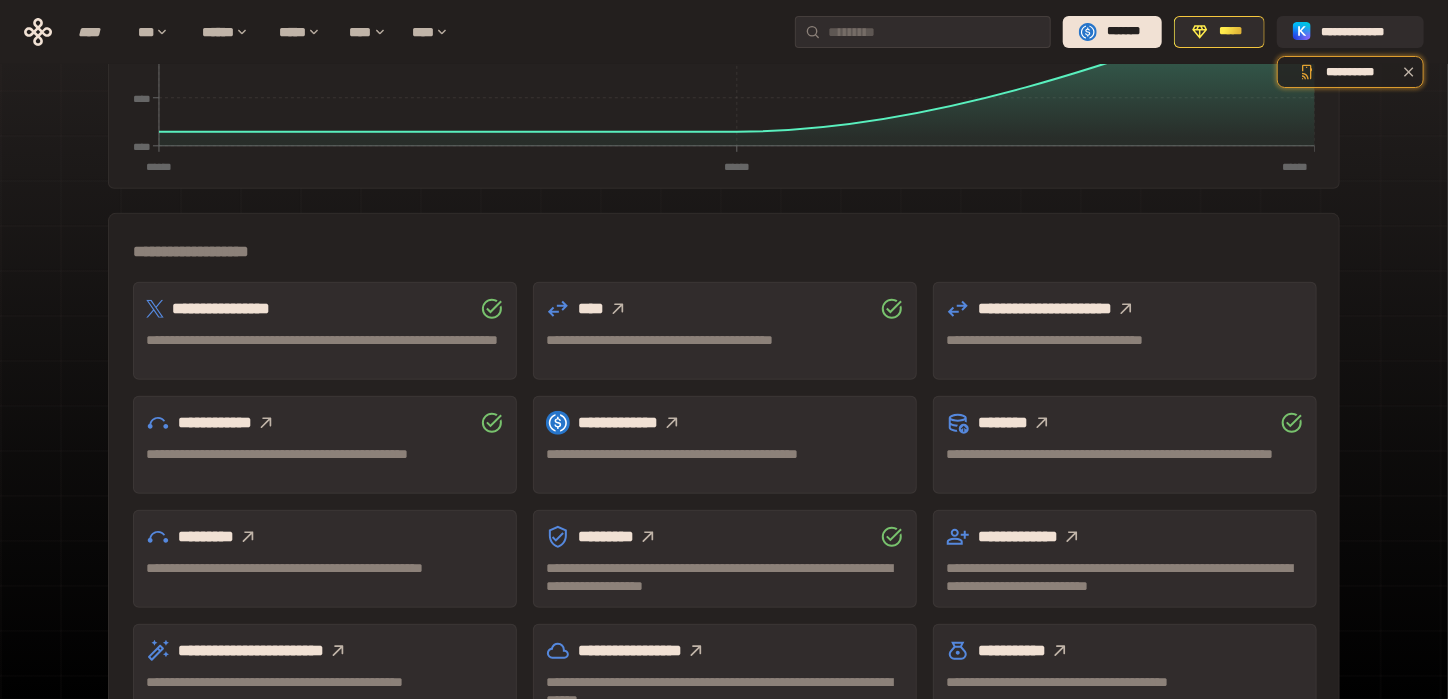 scroll, scrollTop: 585, scrollLeft: 0, axis: vertical 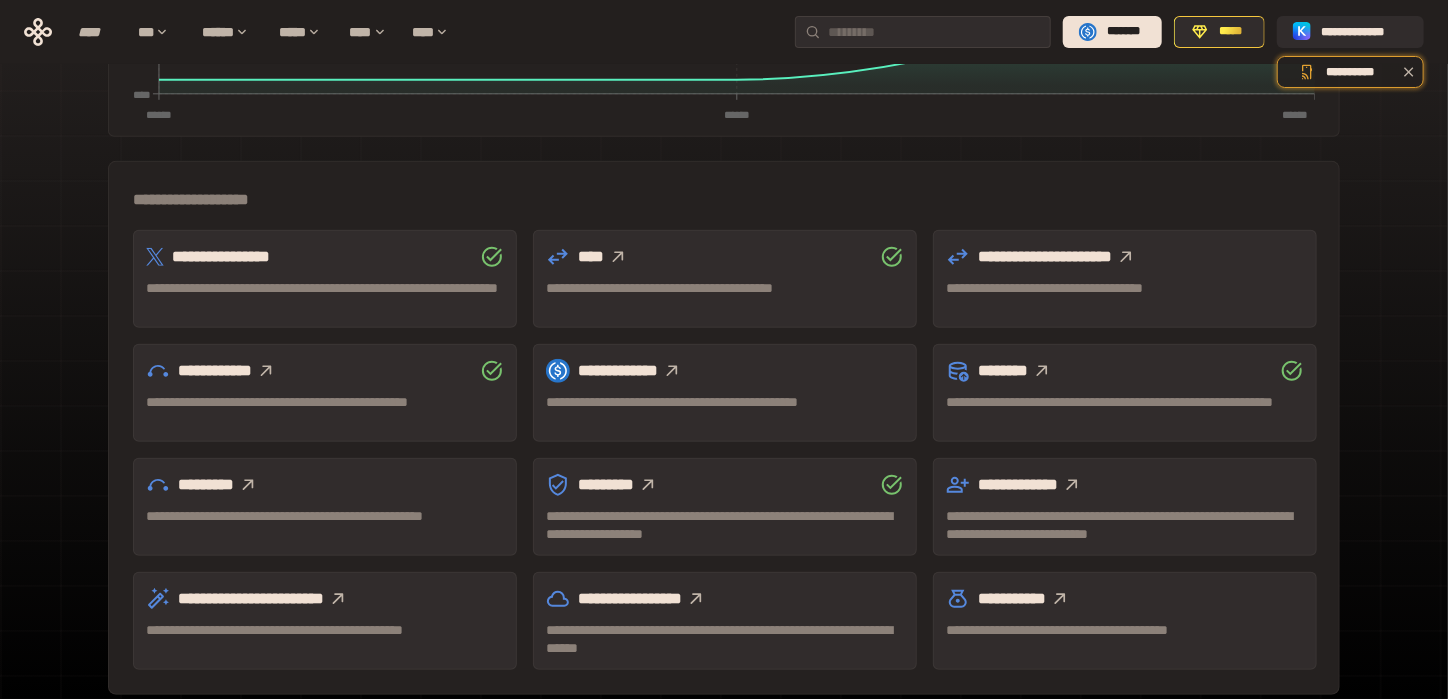 click 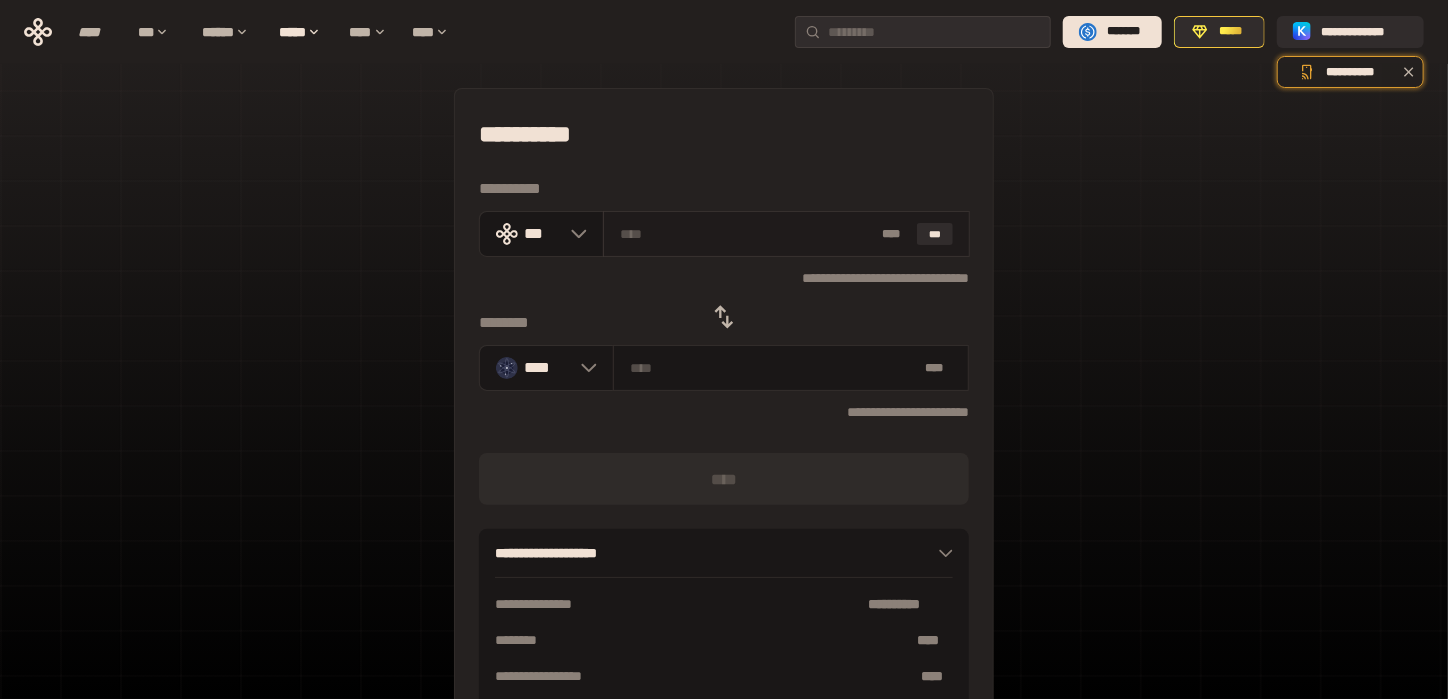 click at bounding box center (747, 234) 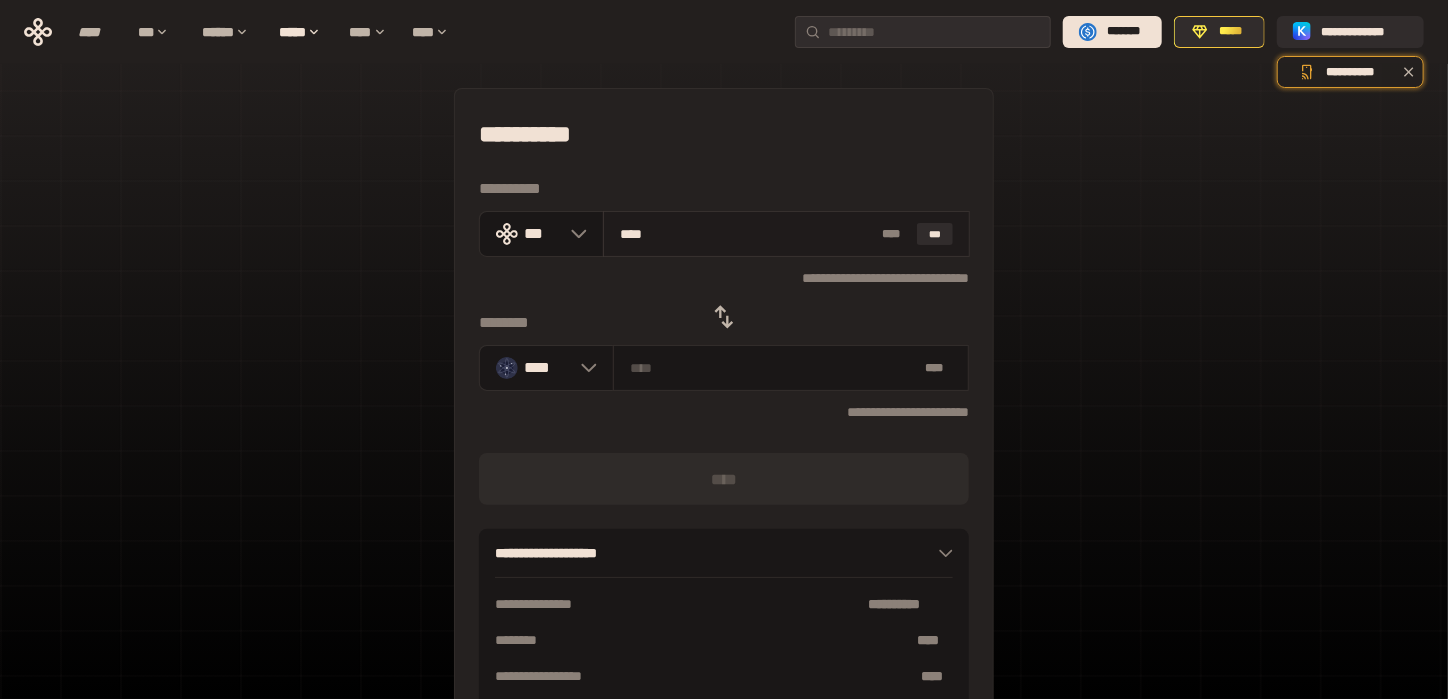 type on "*****" 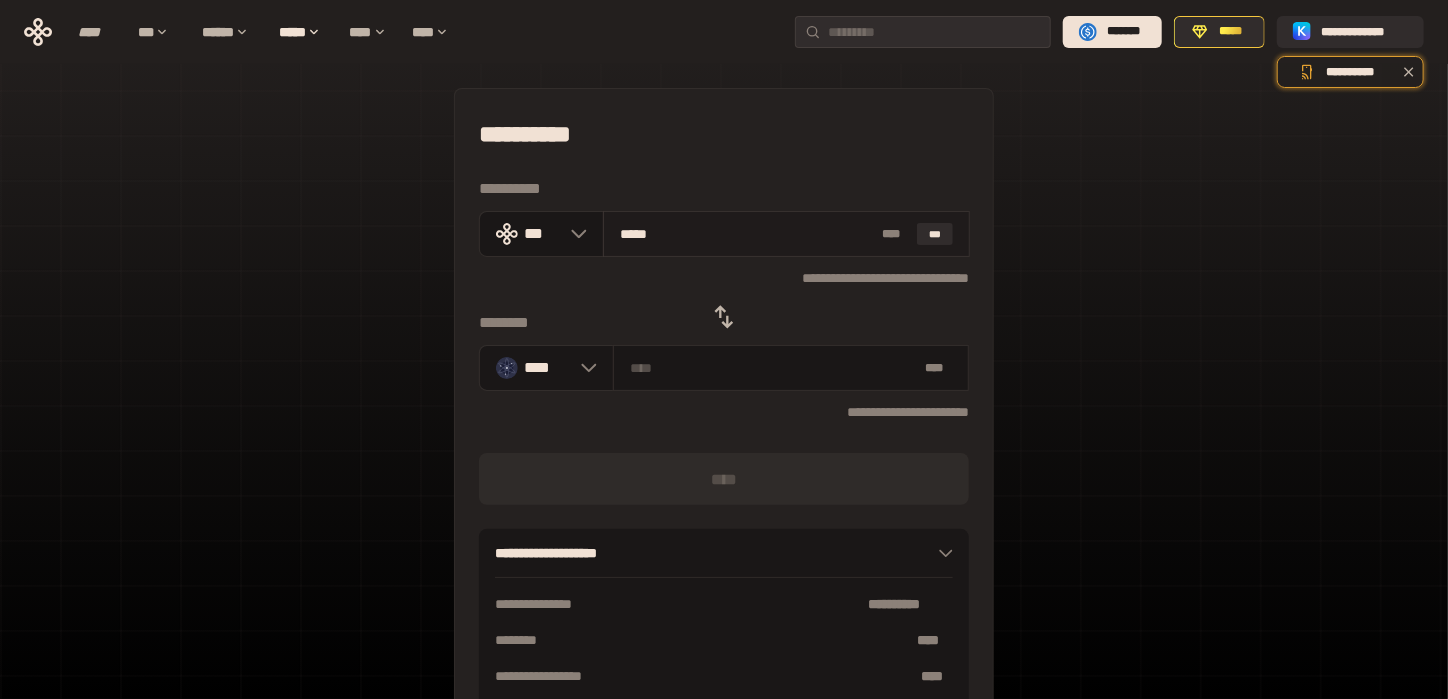 type on "********" 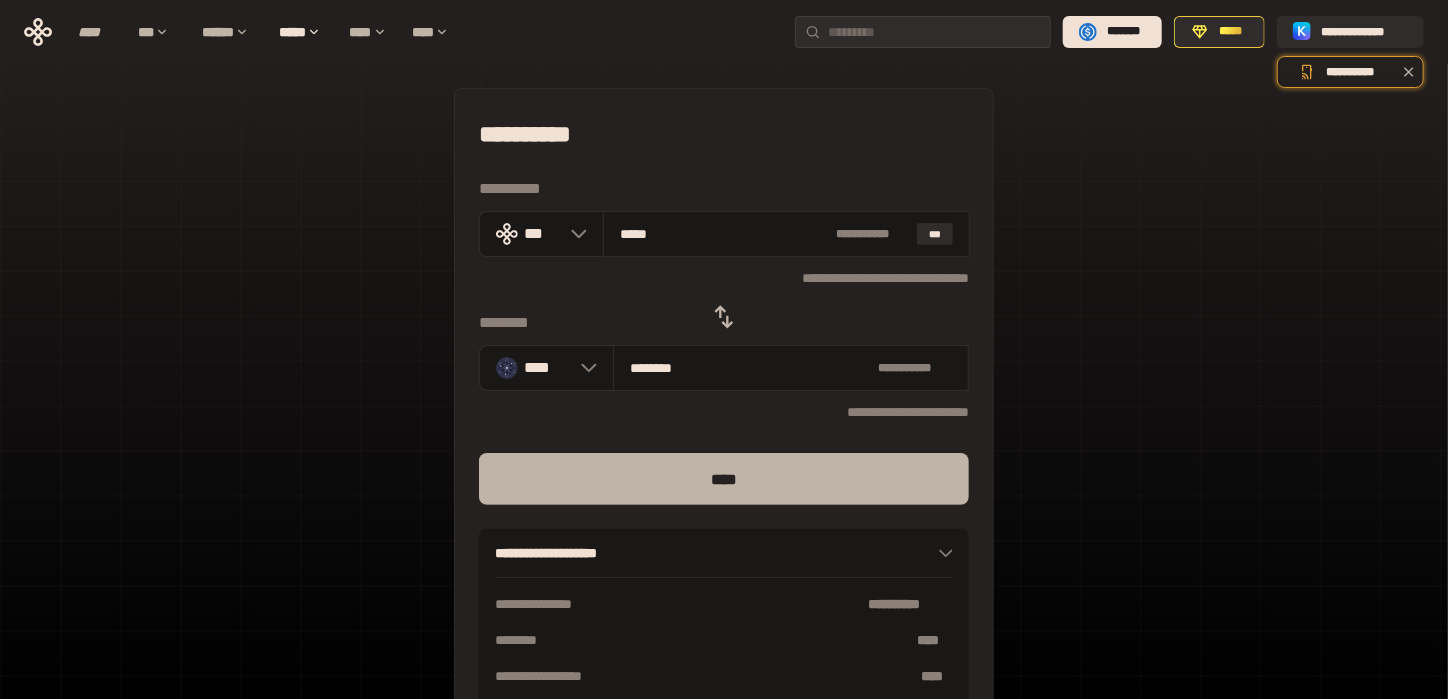 type on "*****" 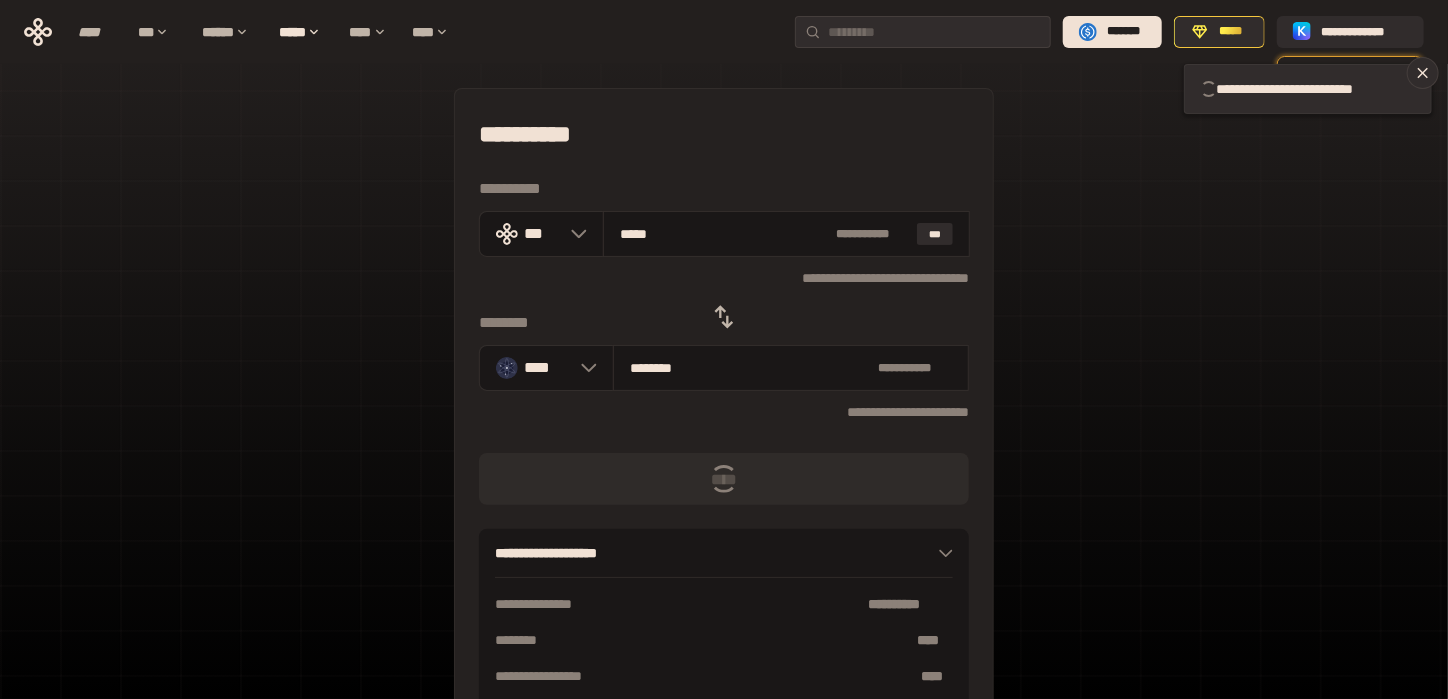 type 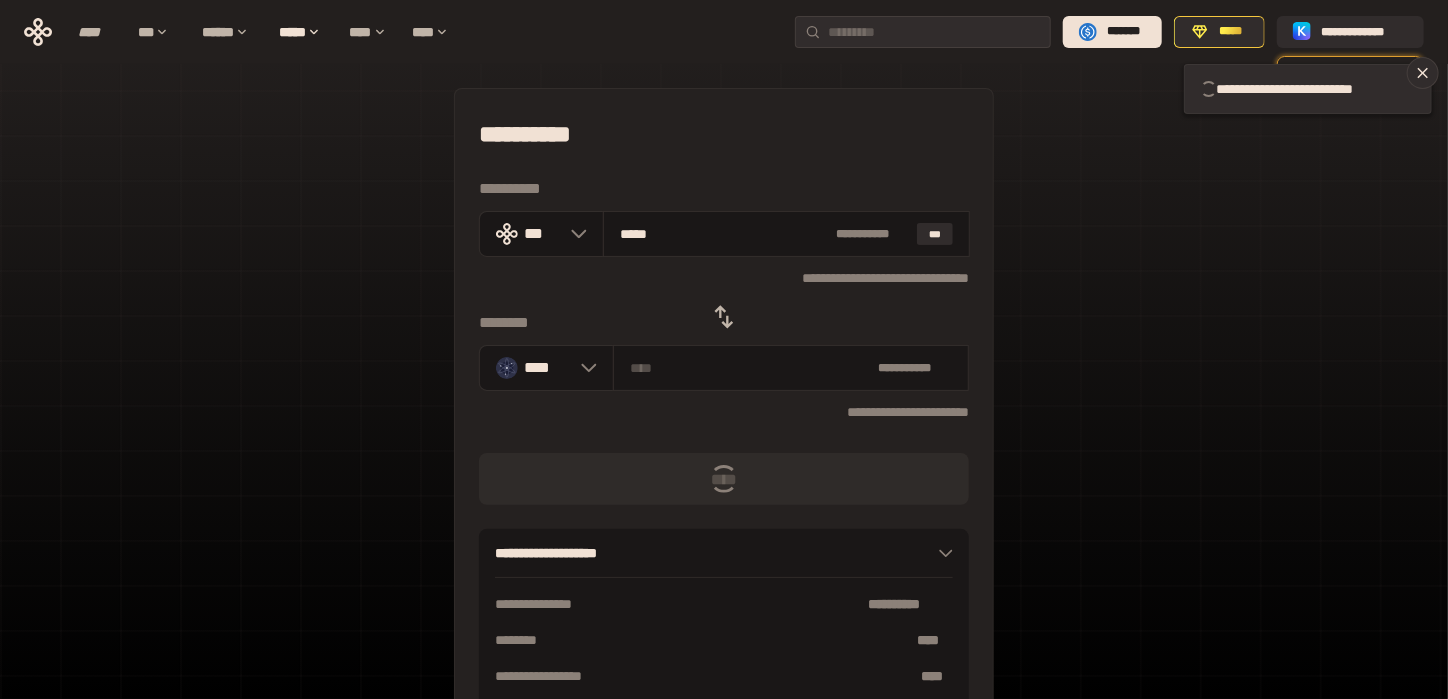 type 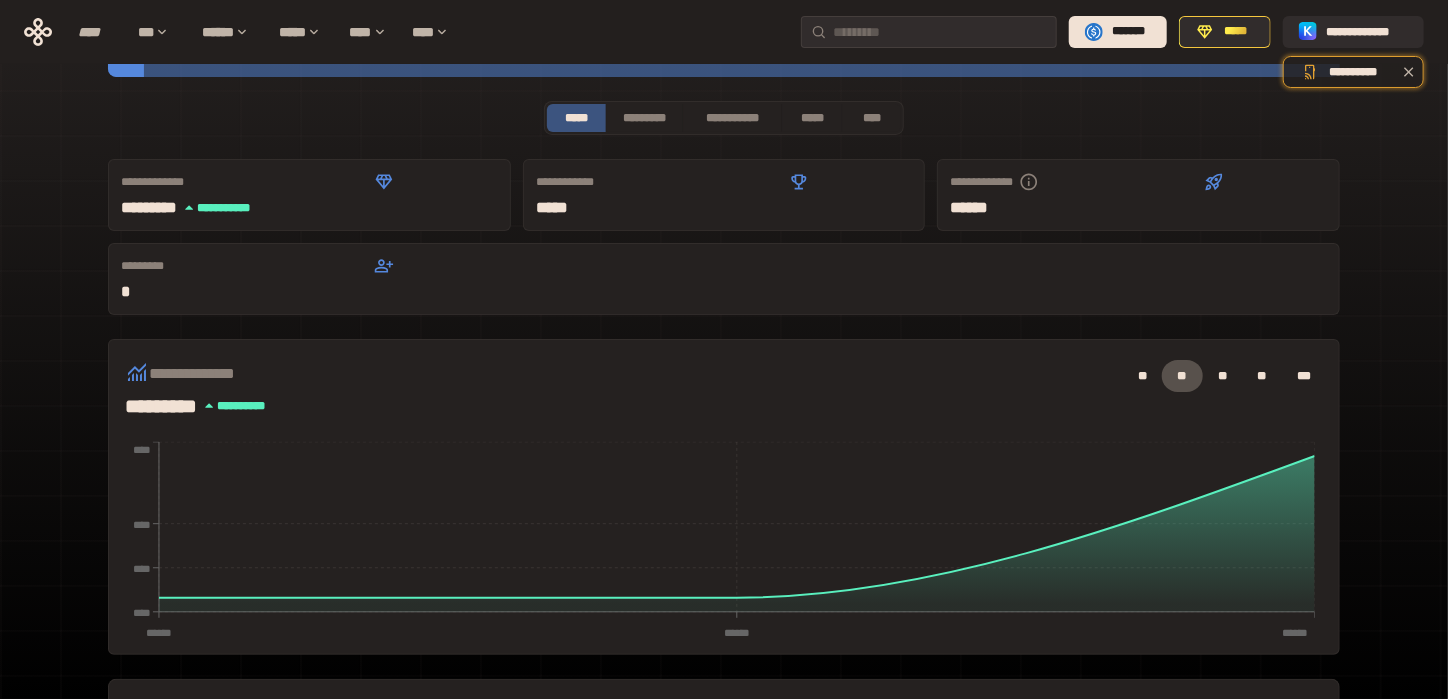 scroll, scrollTop: 0, scrollLeft: 0, axis: both 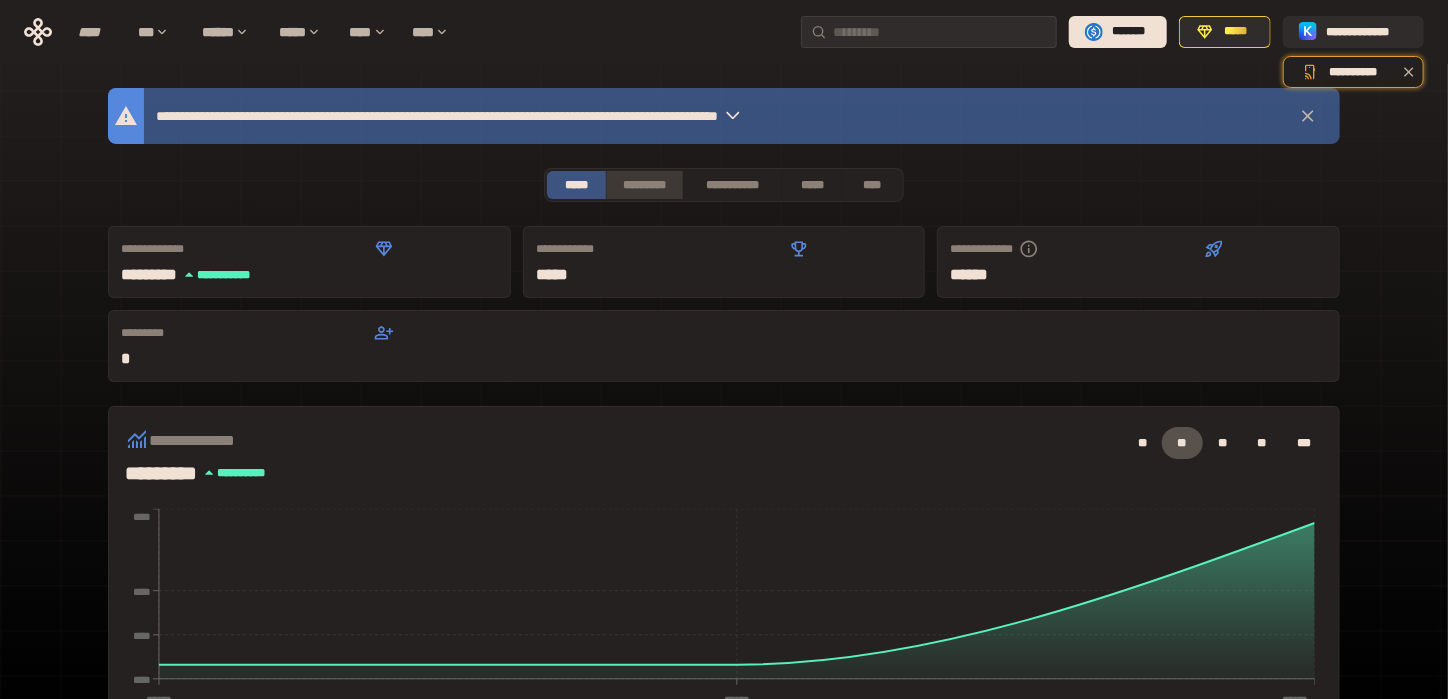 click on "*********" at bounding box center [644, 185] 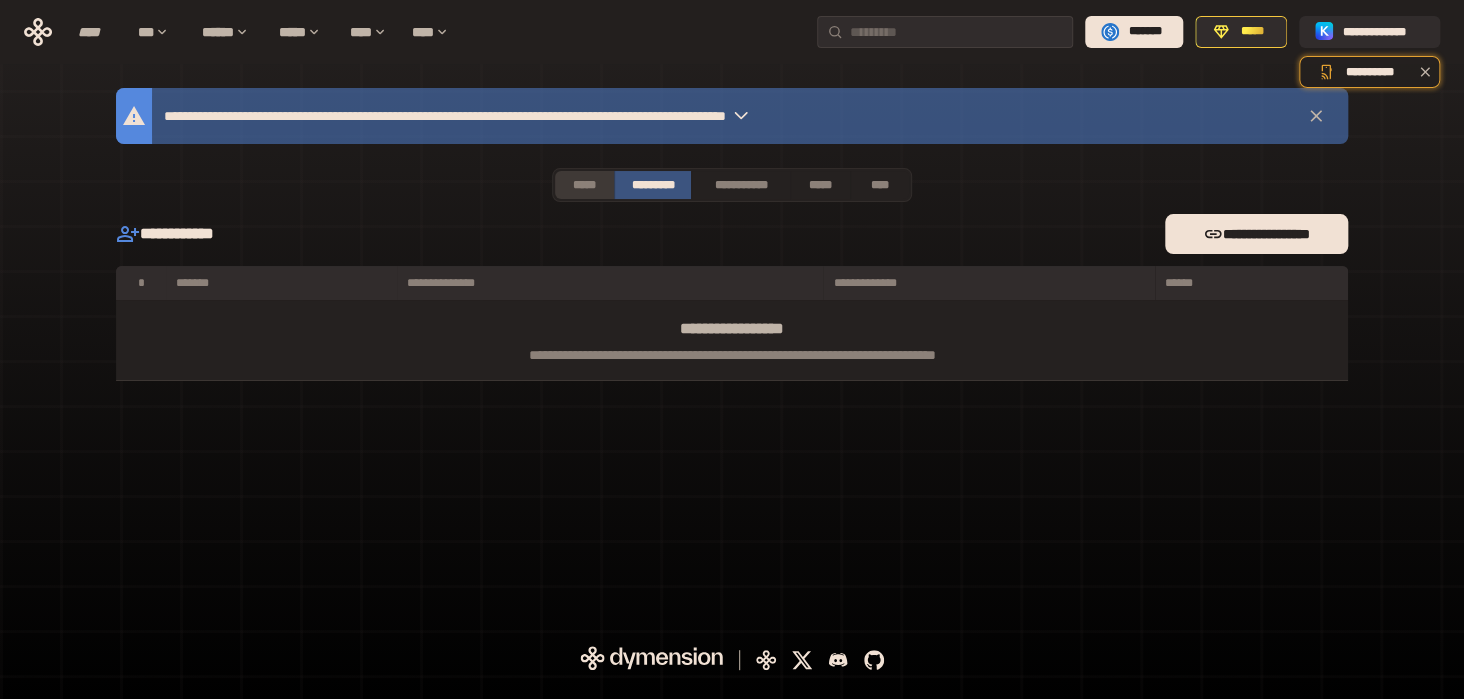 click on "*****" at bounding box center [584, 185] 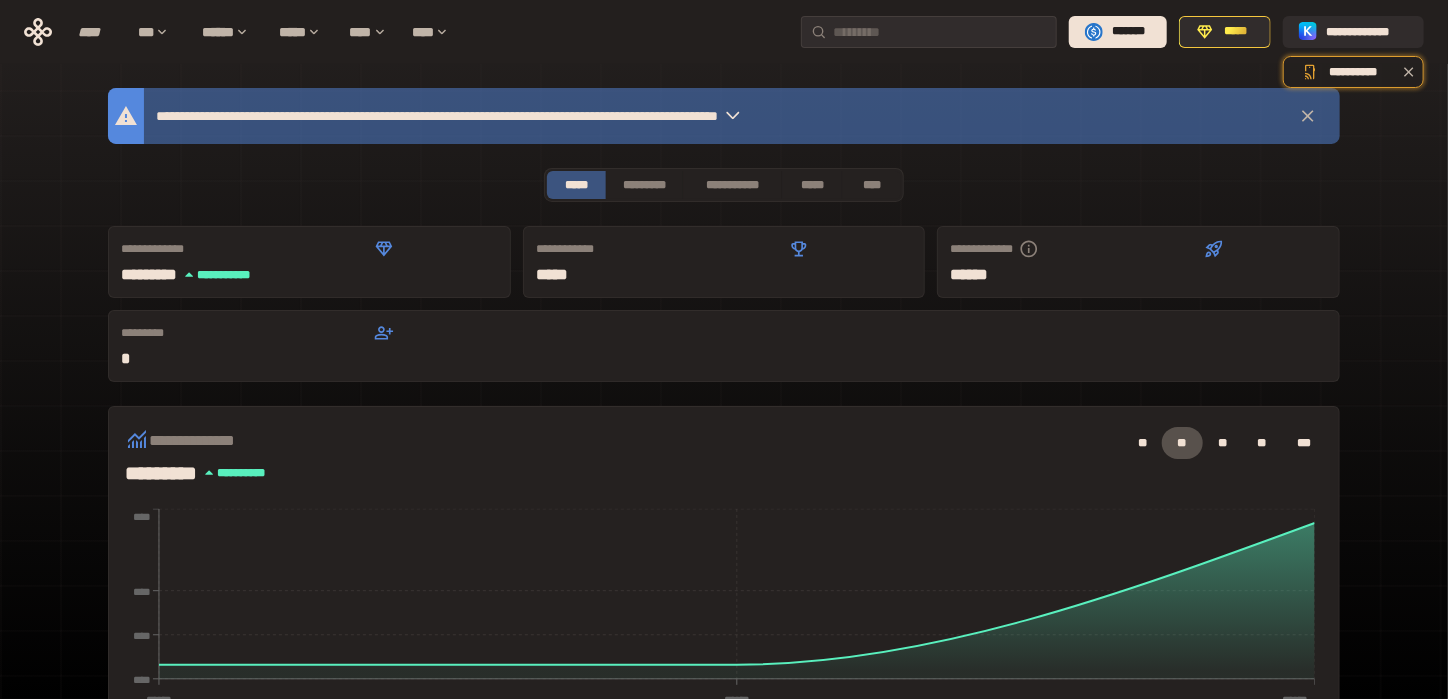 scroll, scrollTop: 467, scrollLeft: 0, axis: vertical 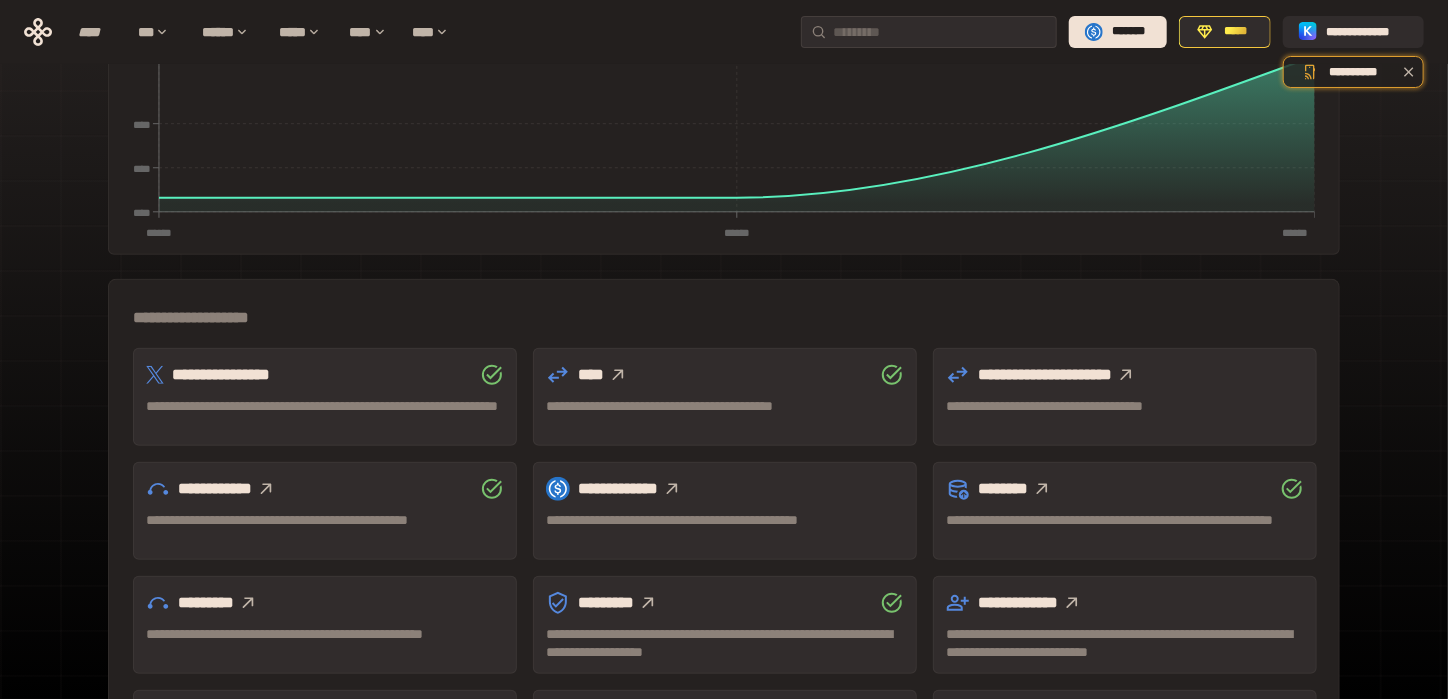 click 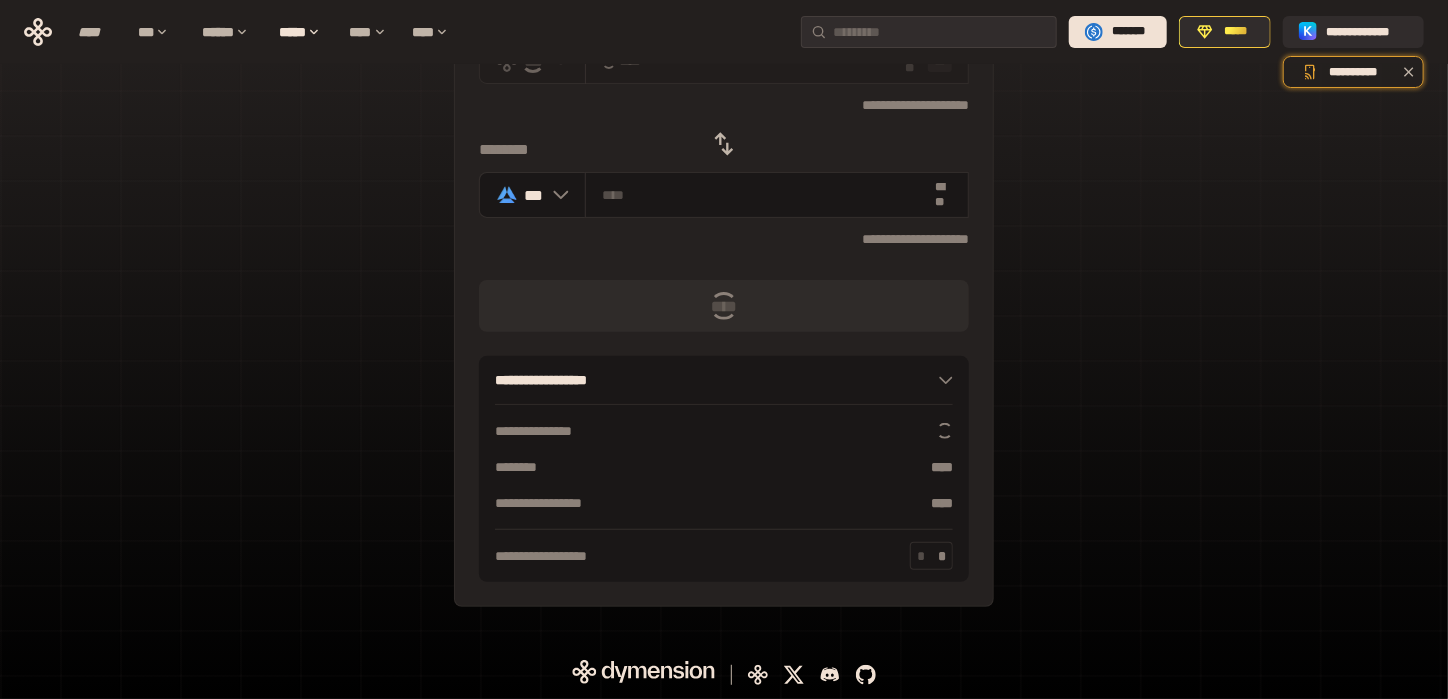 scroll, scrollTop: 0, scrollLeft: 0, axis: both 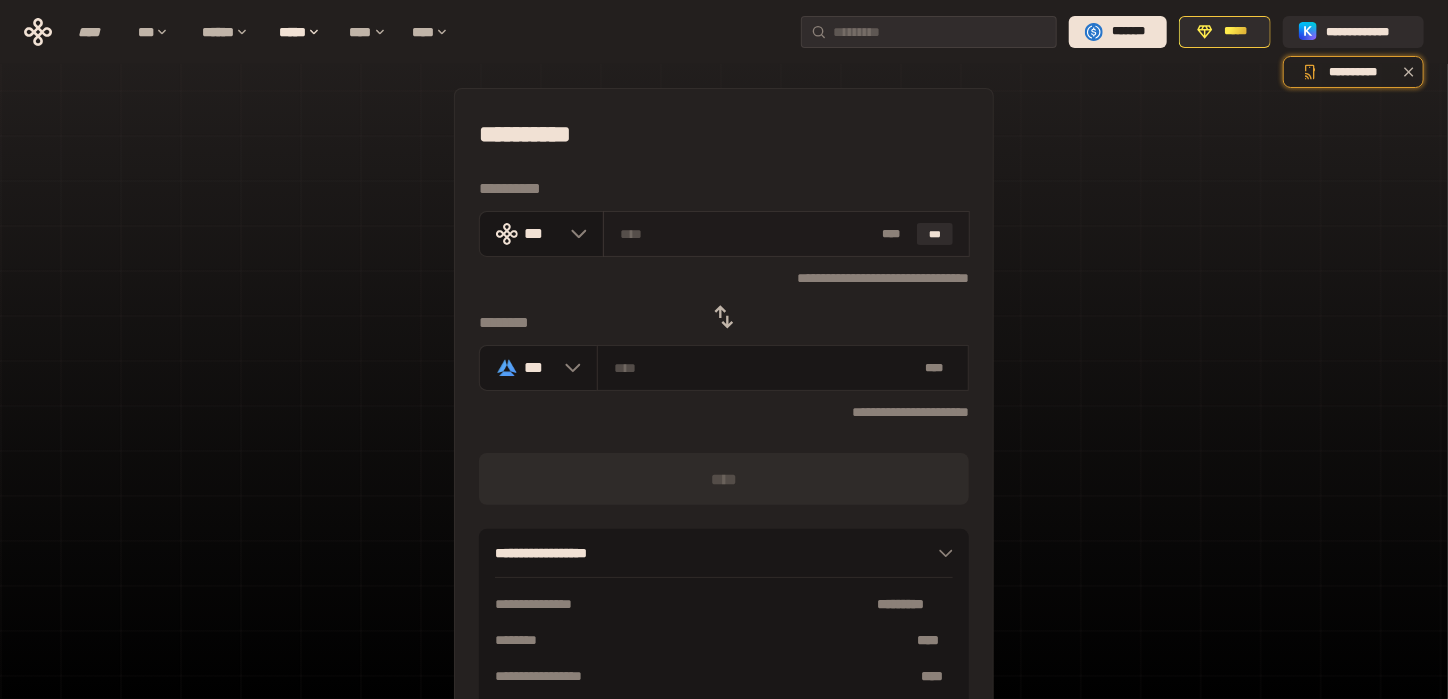 click at bounding box center (747, 234) 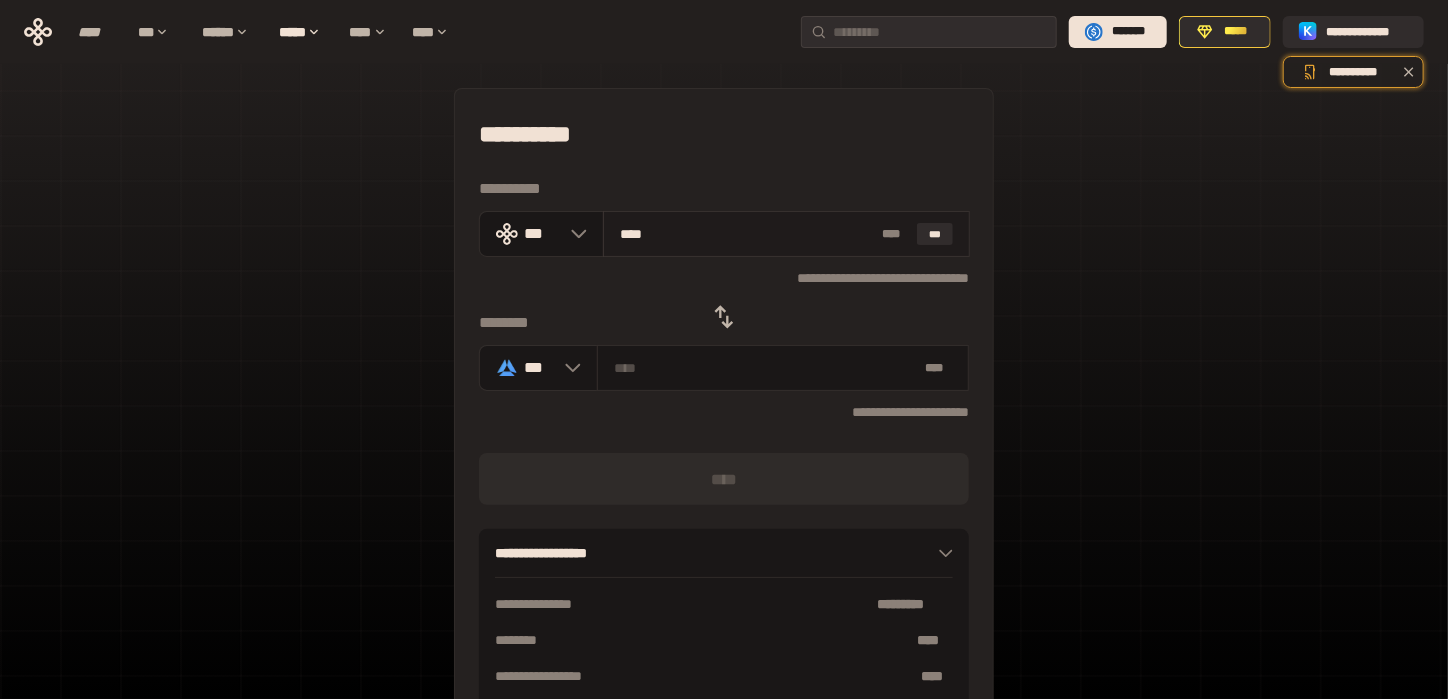 type on "*****" 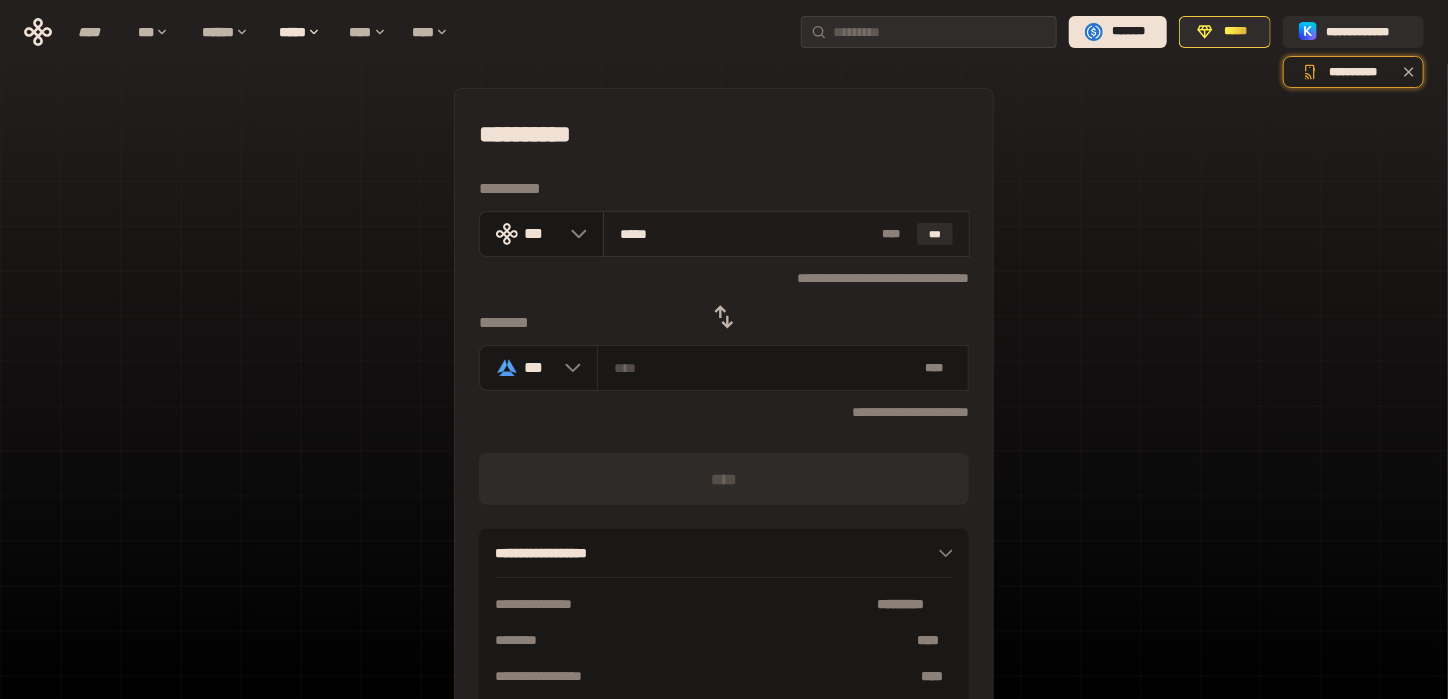 type on "**********" 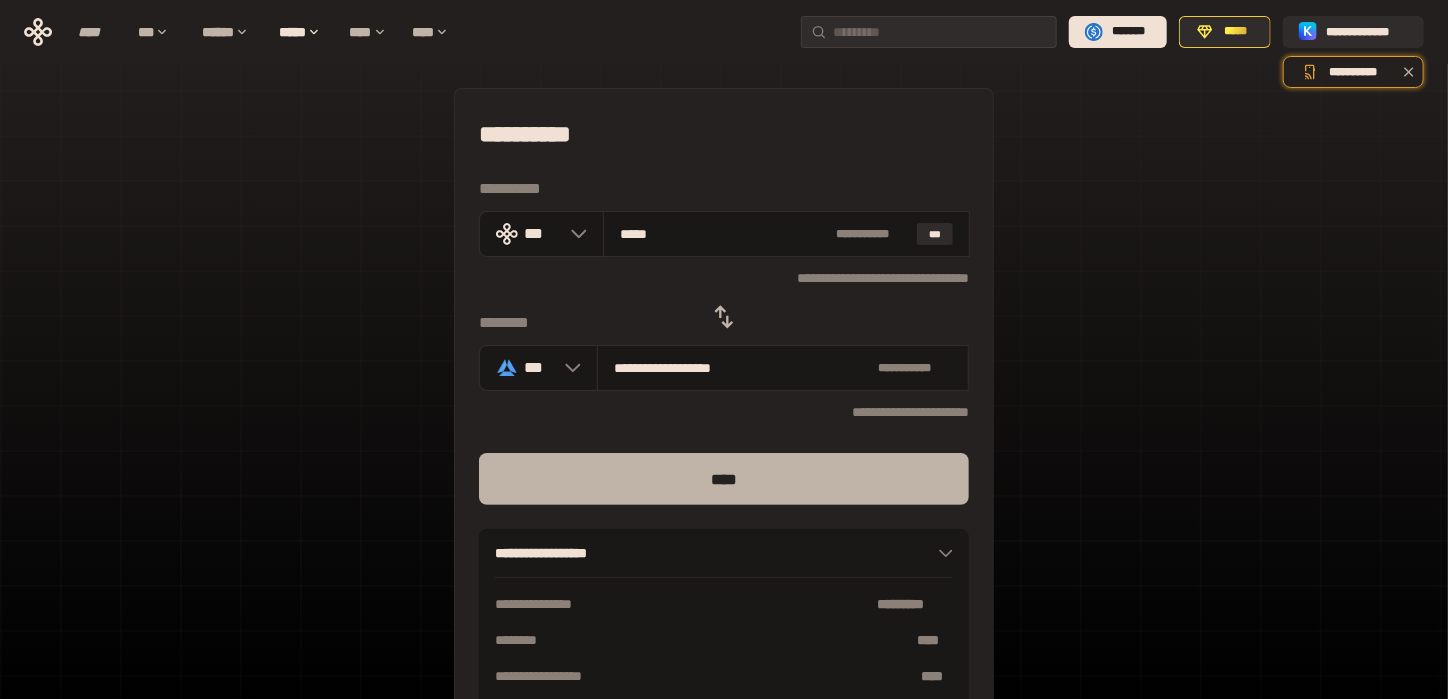 type on "*****" 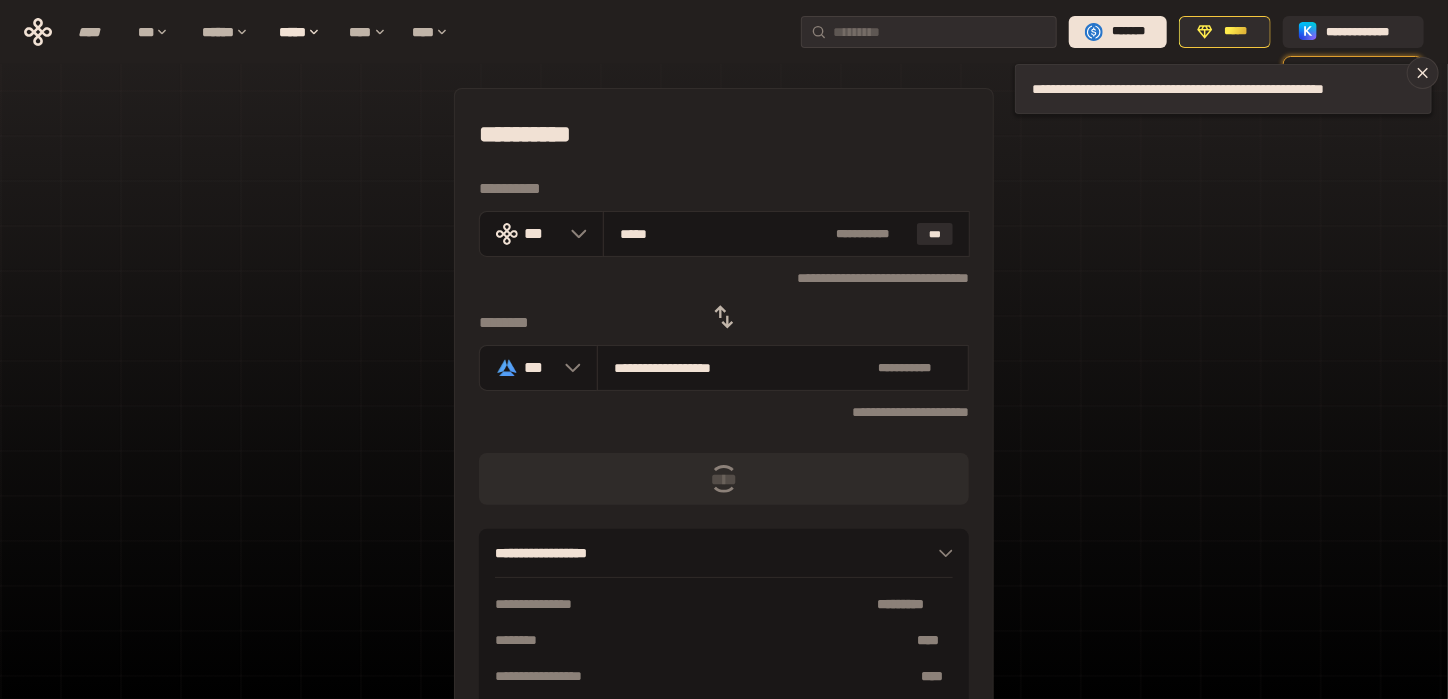 scroll, scrollTop: 172, scrollLeft: 0, axis: vertical 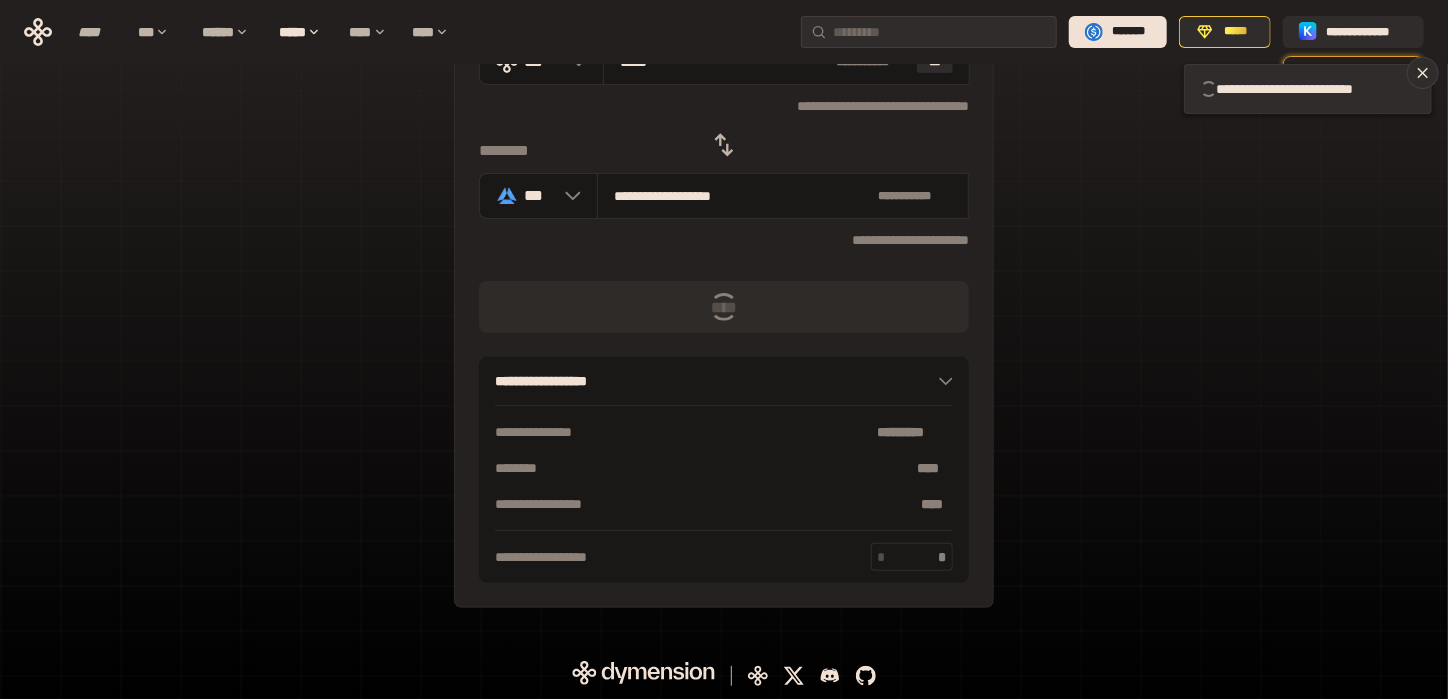 type 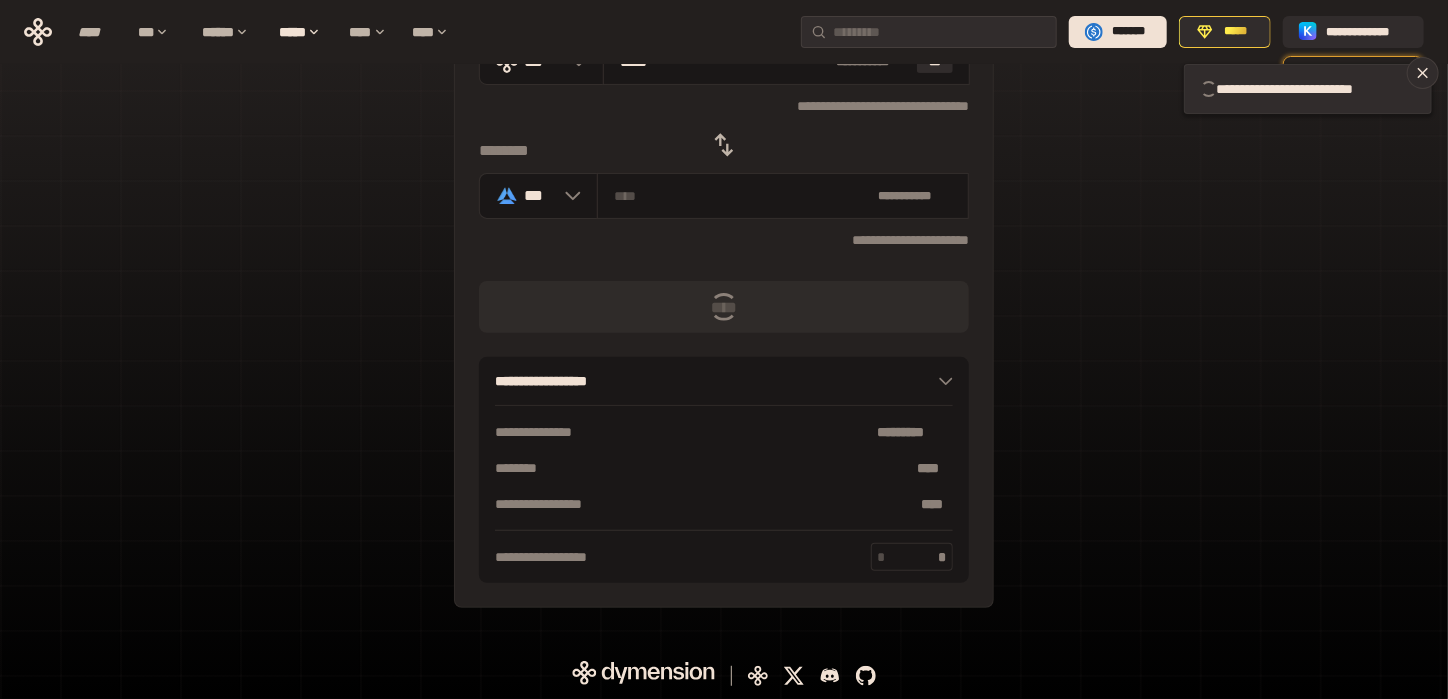 type 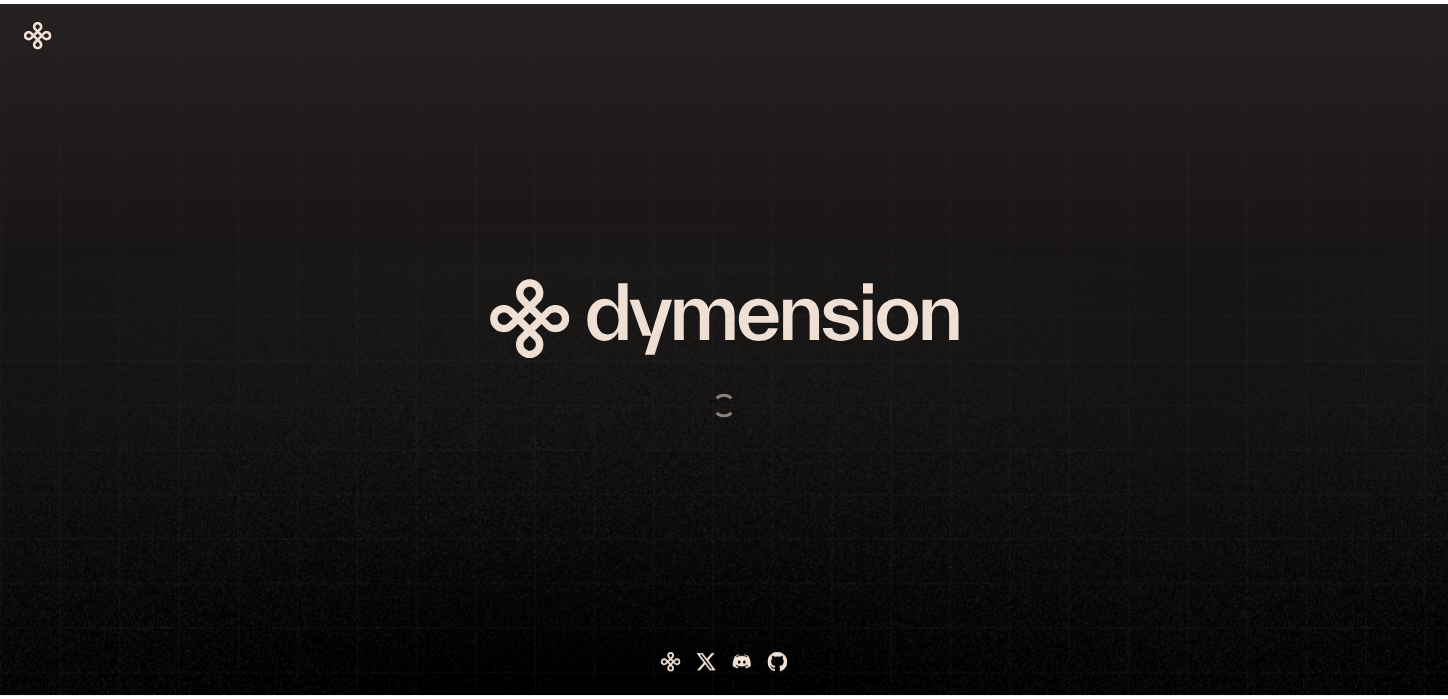 scroll, scrollTop: 0, scrollLeft: 0, axis: both 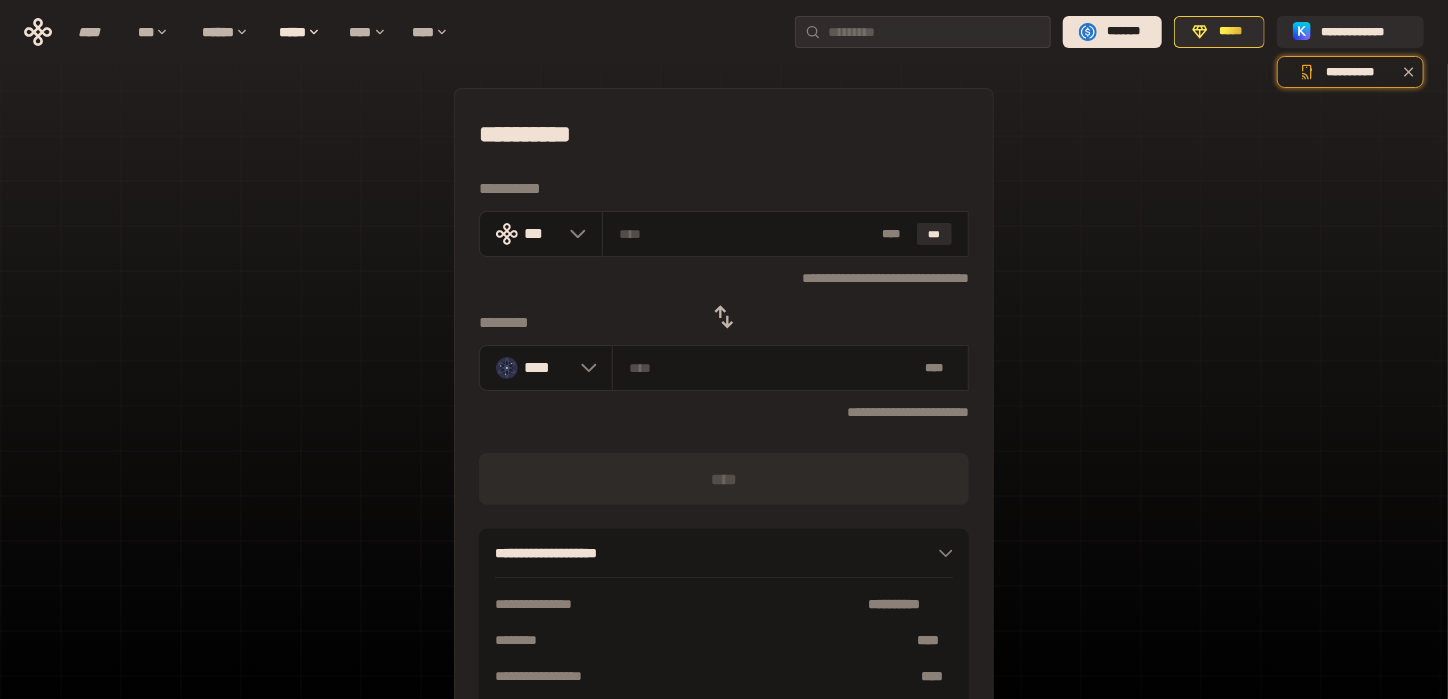 drag, startPoint x: 1251, startPoint y: 194, endPoint x: 1236, endPoint y: 147, distance: 49.335587 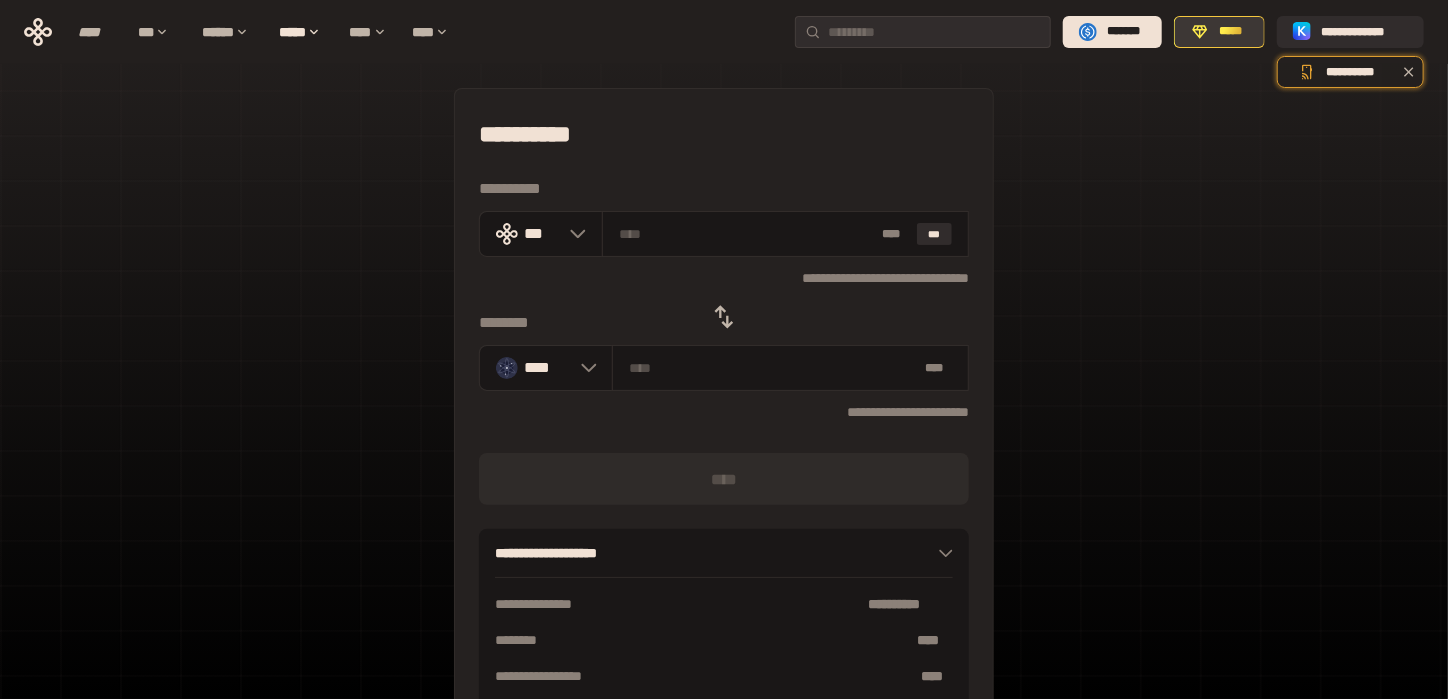click on "*****" at bounding box center [1231, 32] 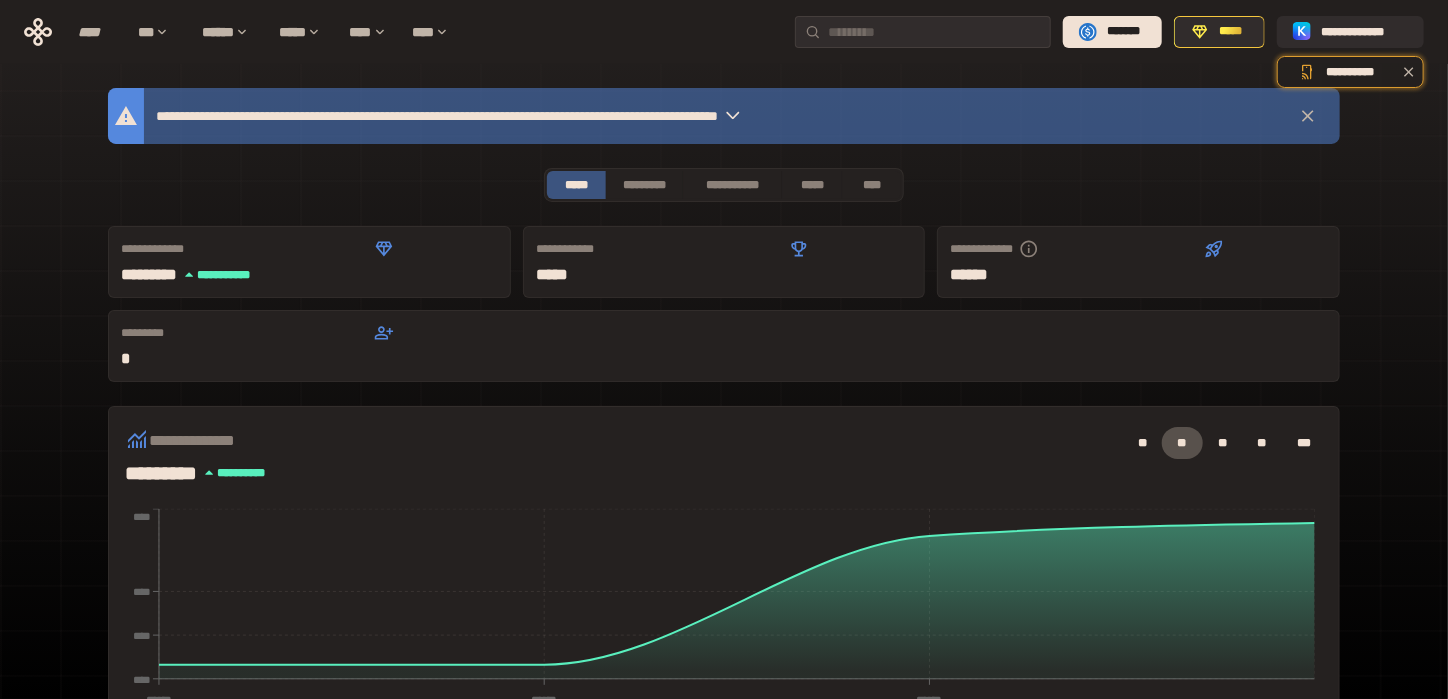 click 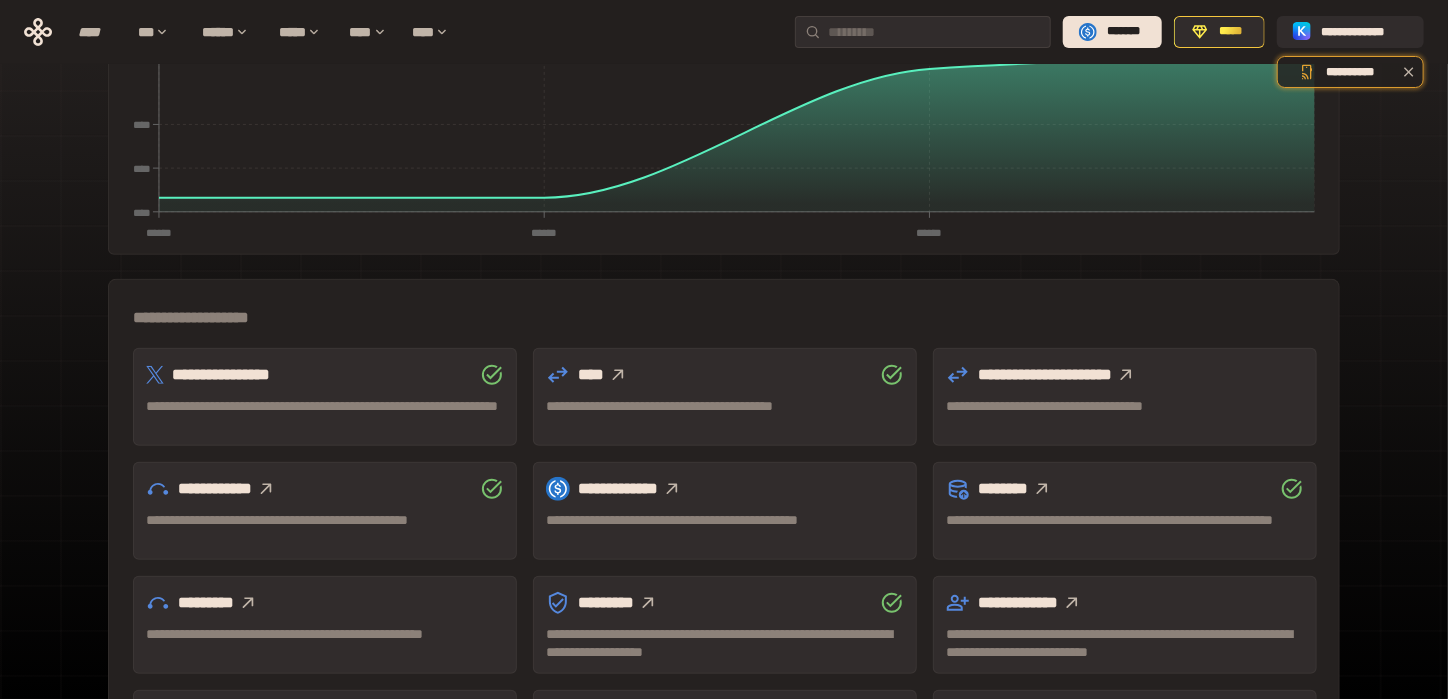 scroll, scrollTop: 533, scrollLeft: 0, axis: vertical 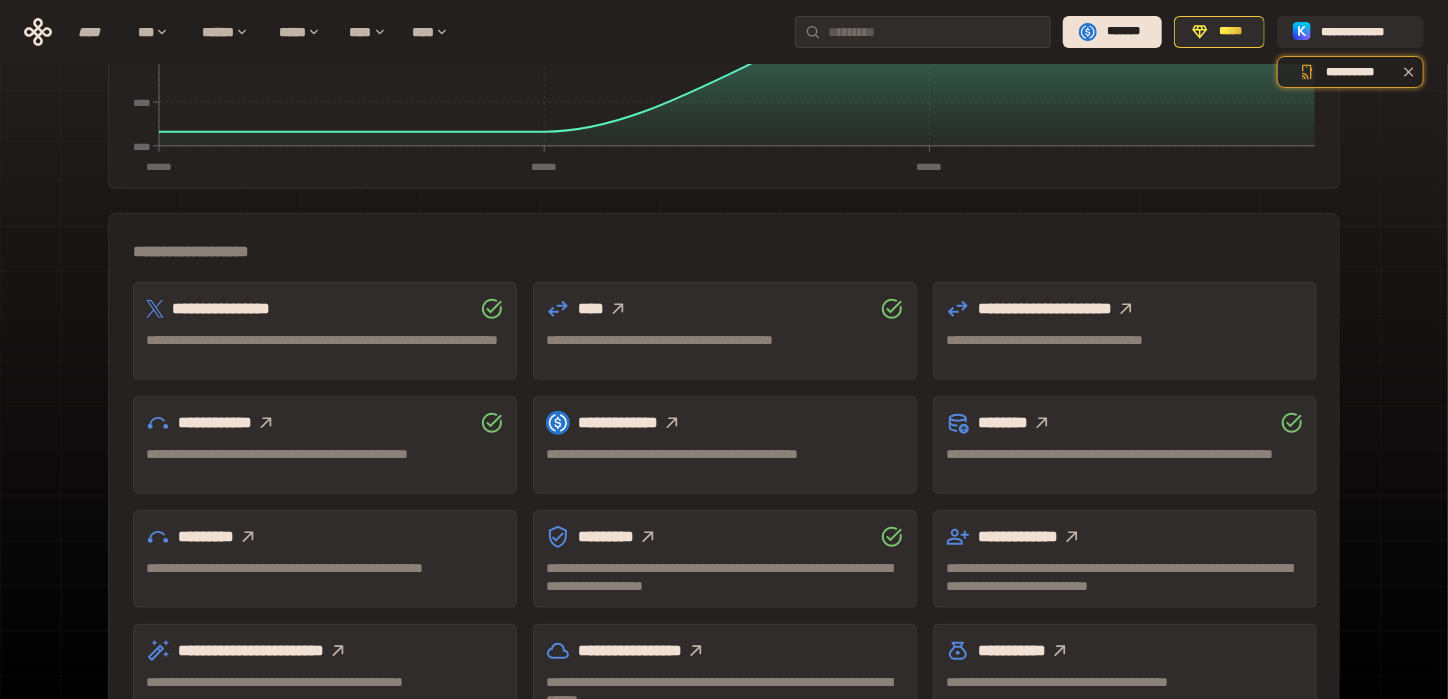 click 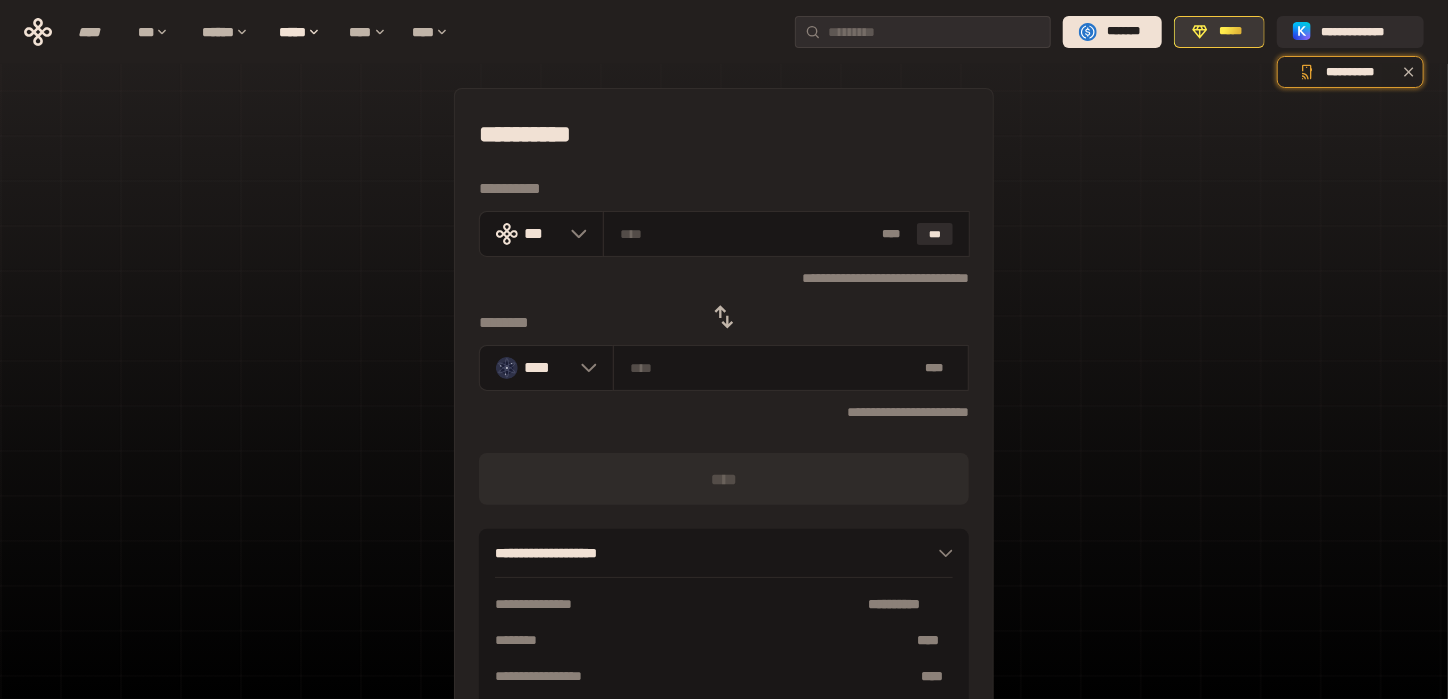 click on "*****" at bounding box center [1231, 32] 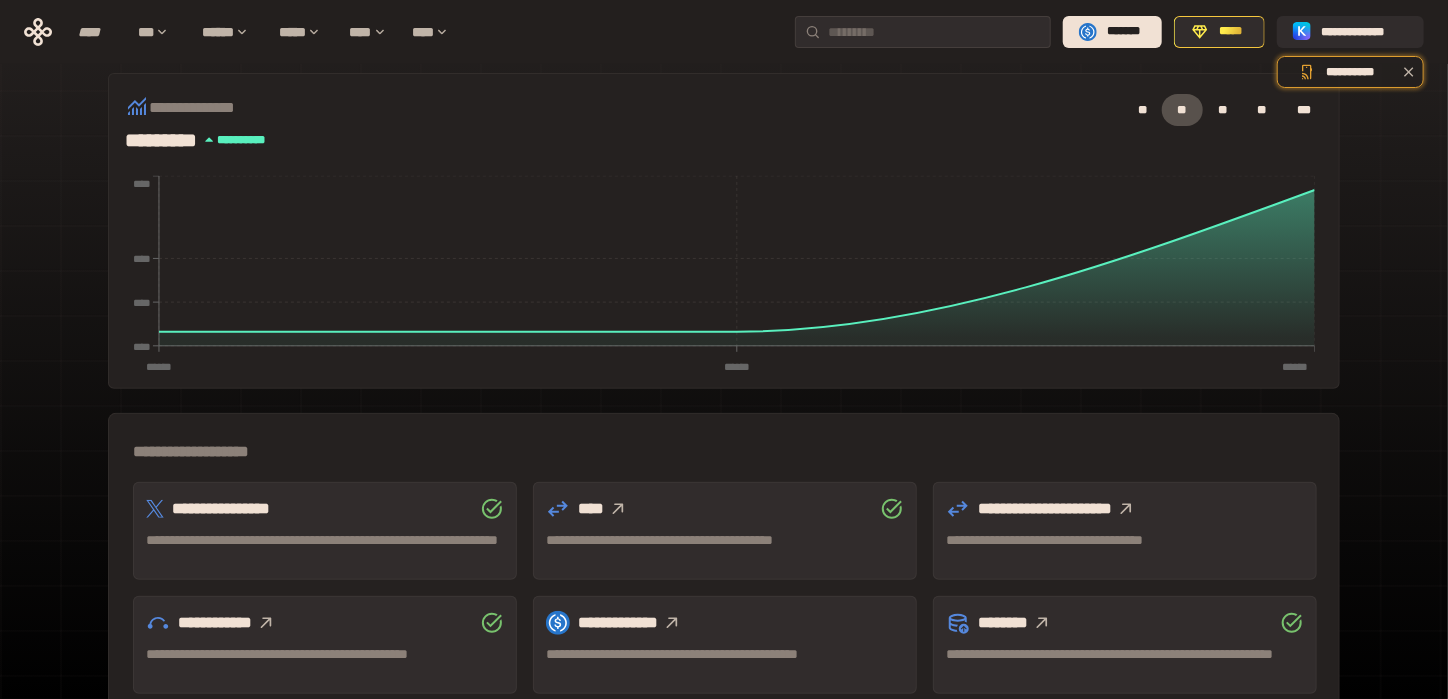 scroll, scrollTop: 533, scrollLeft: 0, axis: vertical 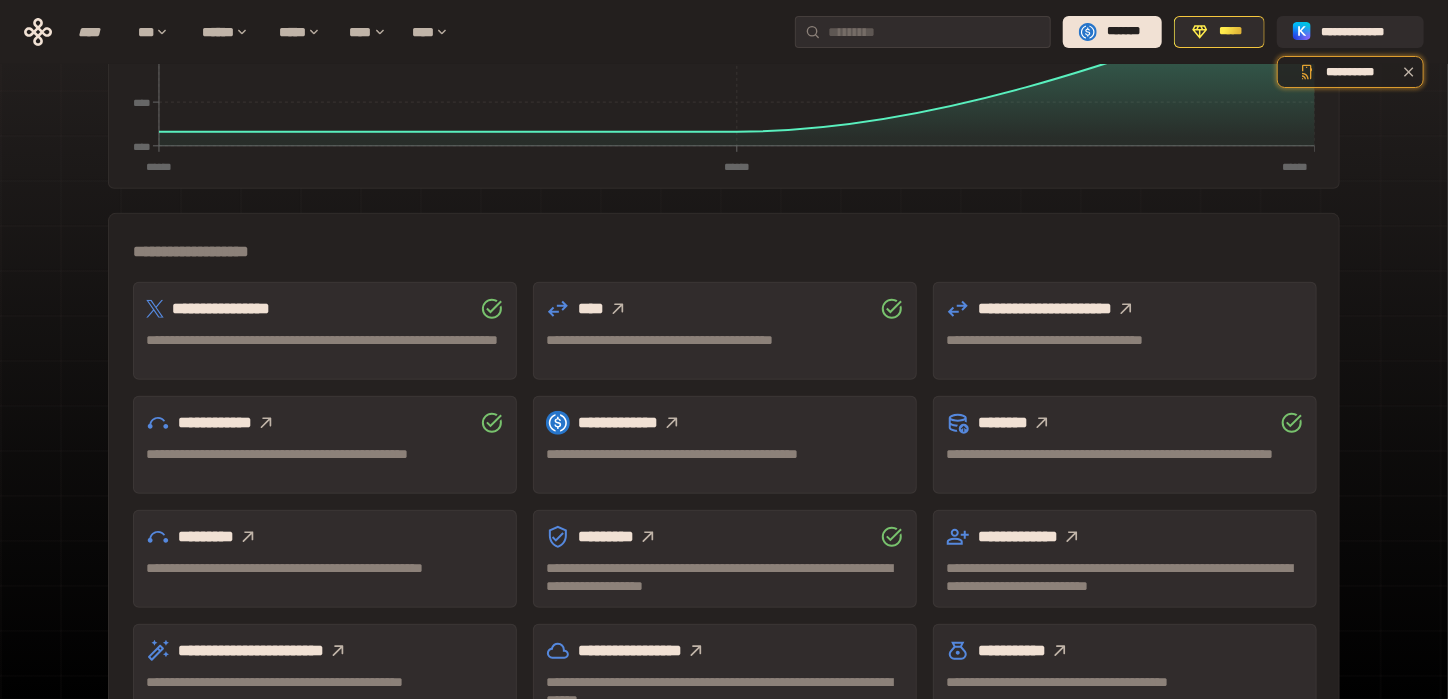 click 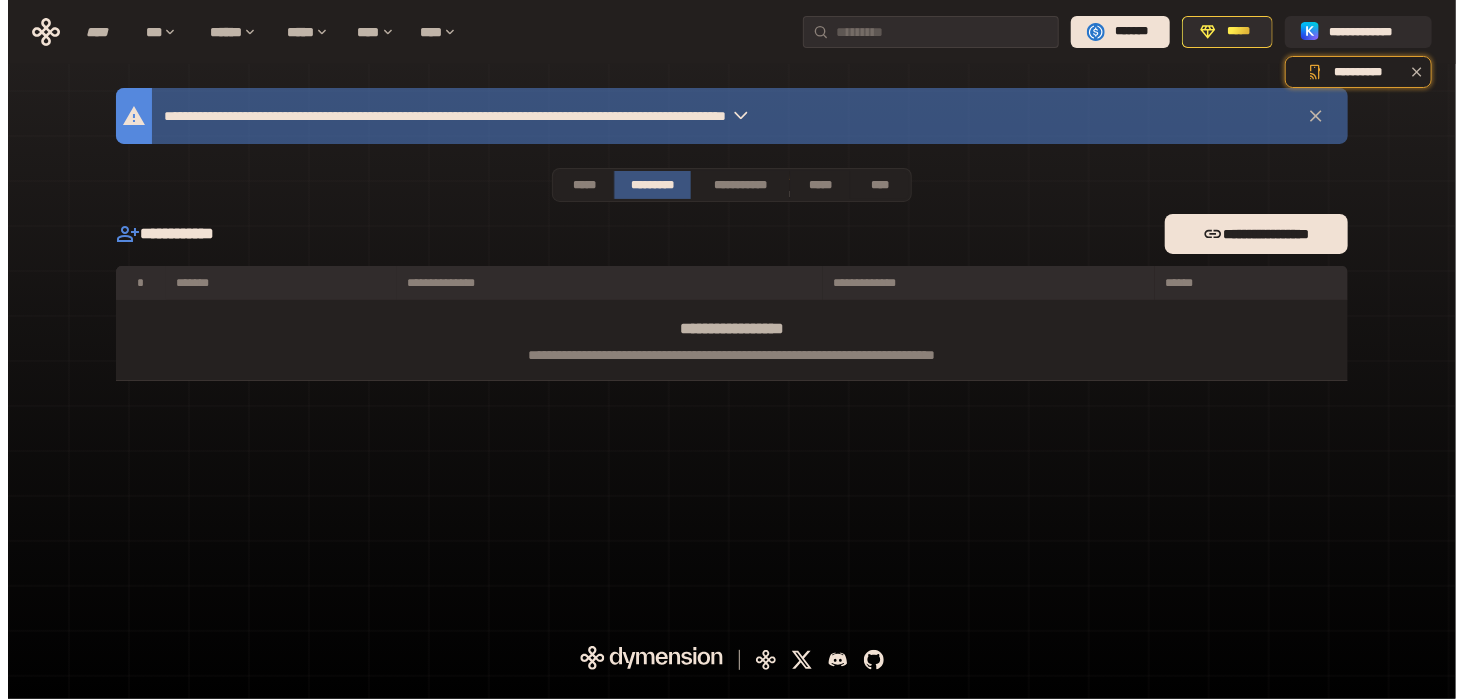 scroll, scrollTop: 0, scrollLeft: 0, axis: both 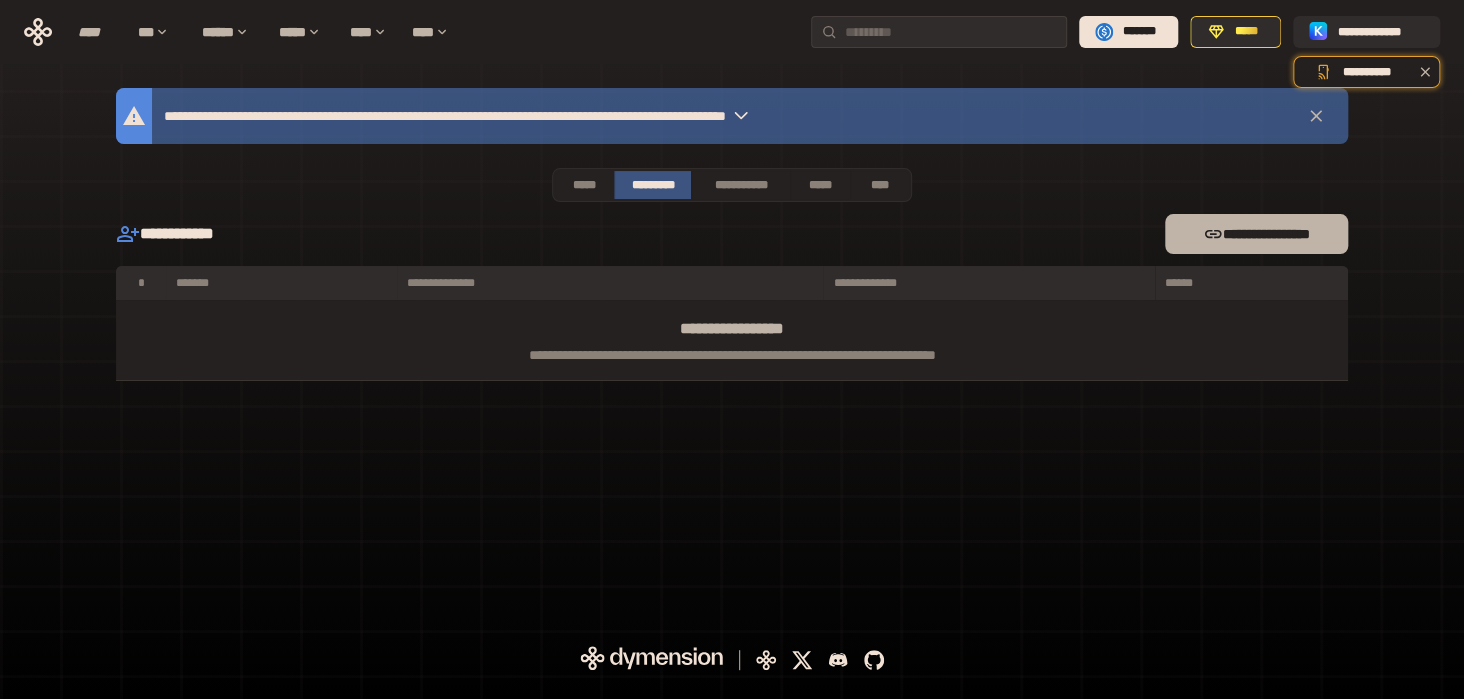 click on "**********" at bounding box center [1256, 234] 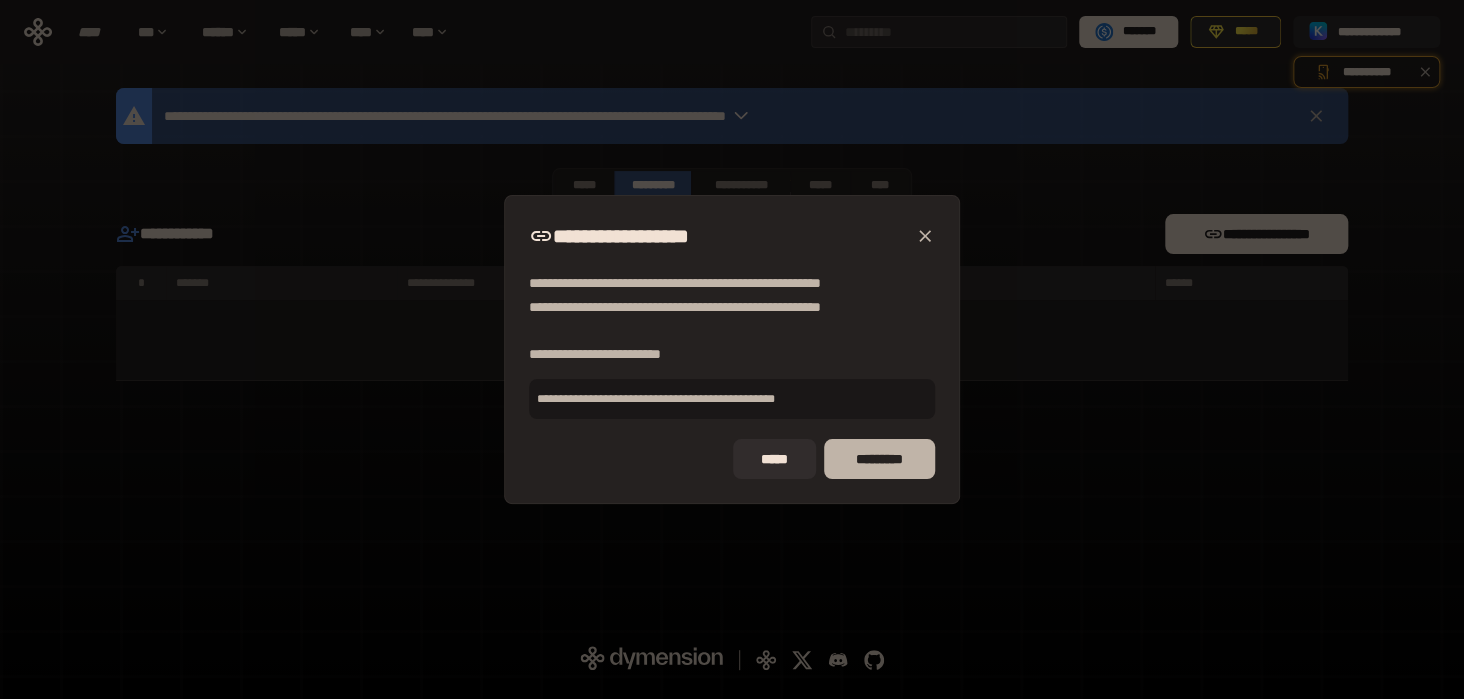 click on "*********" at bounding box center (879, 459) 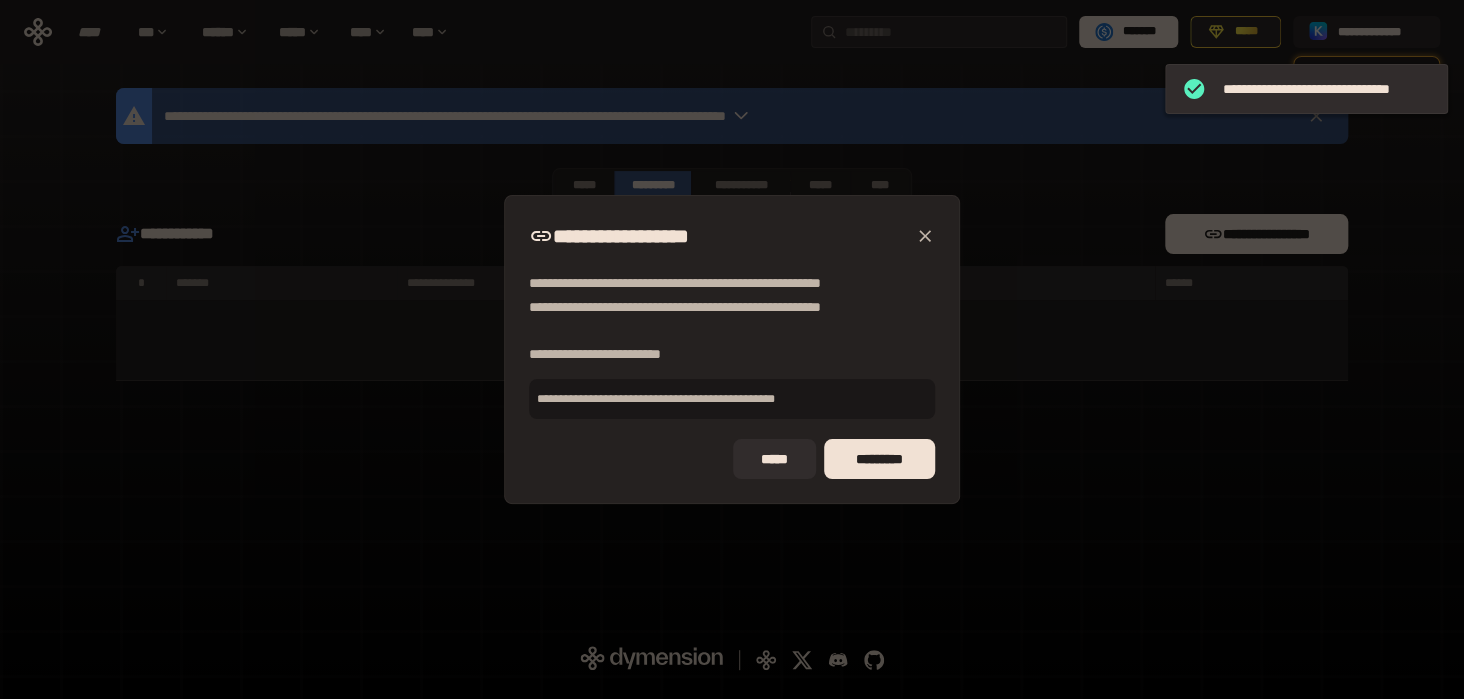 click on "**********" at bounding box center (732, 349) 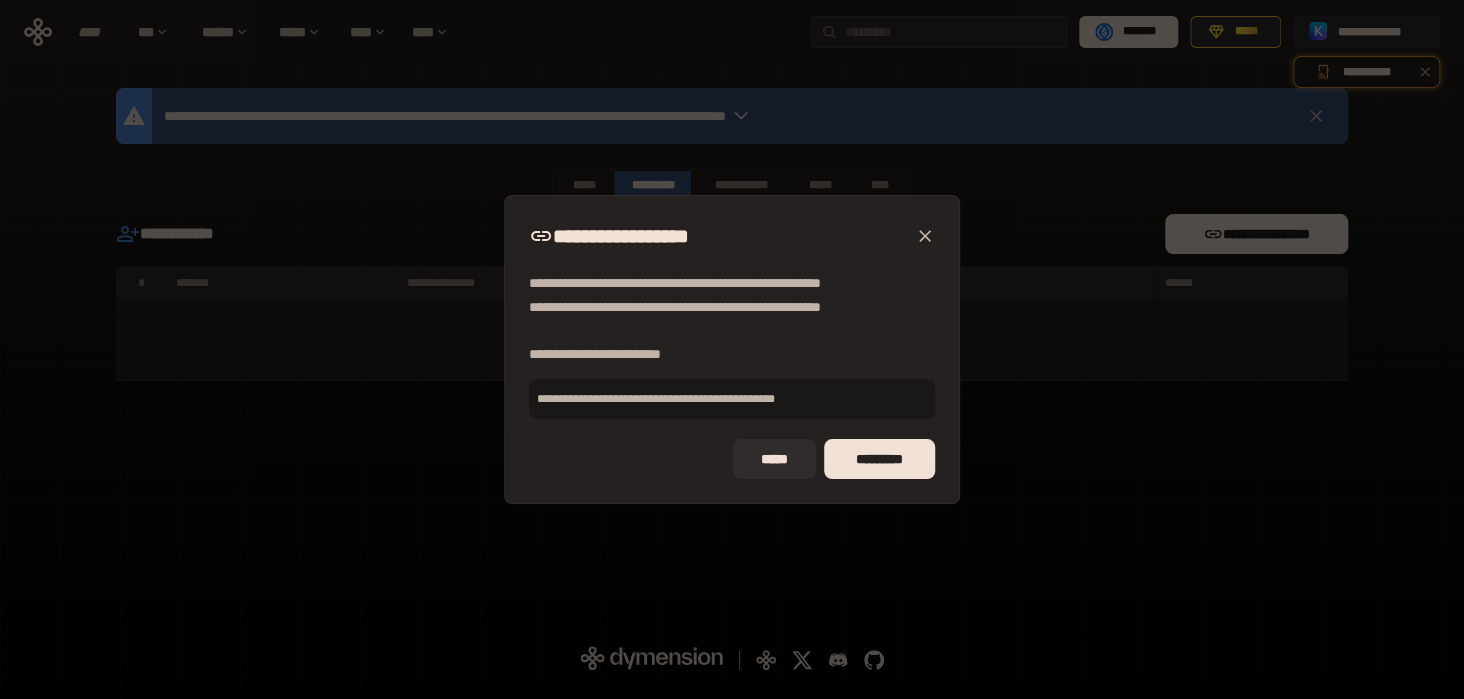 drag, startPoint x: 1309, startPoint y: 454, endPoint x: 1061, endPoint y: 108, distance: 425.69943 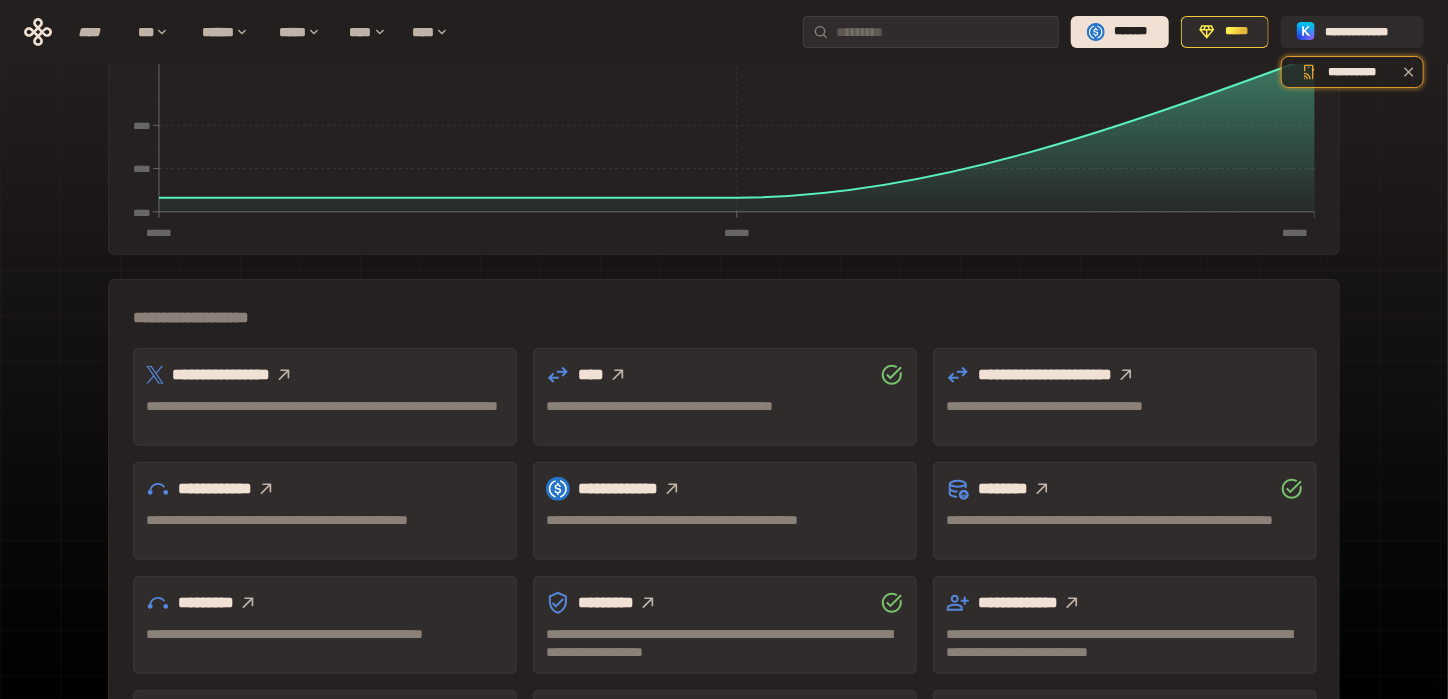 scroll, scrollTop: 585, scrollLeft: 0, axis: vertical 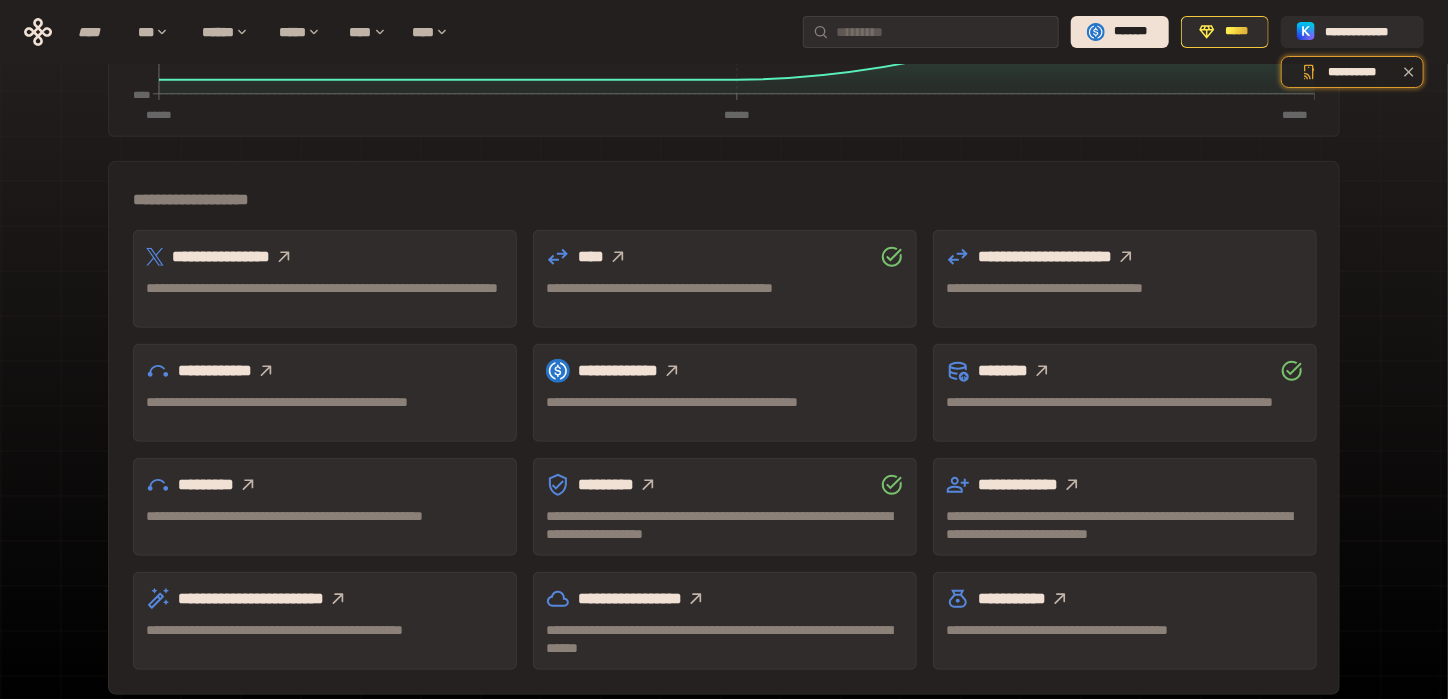 click 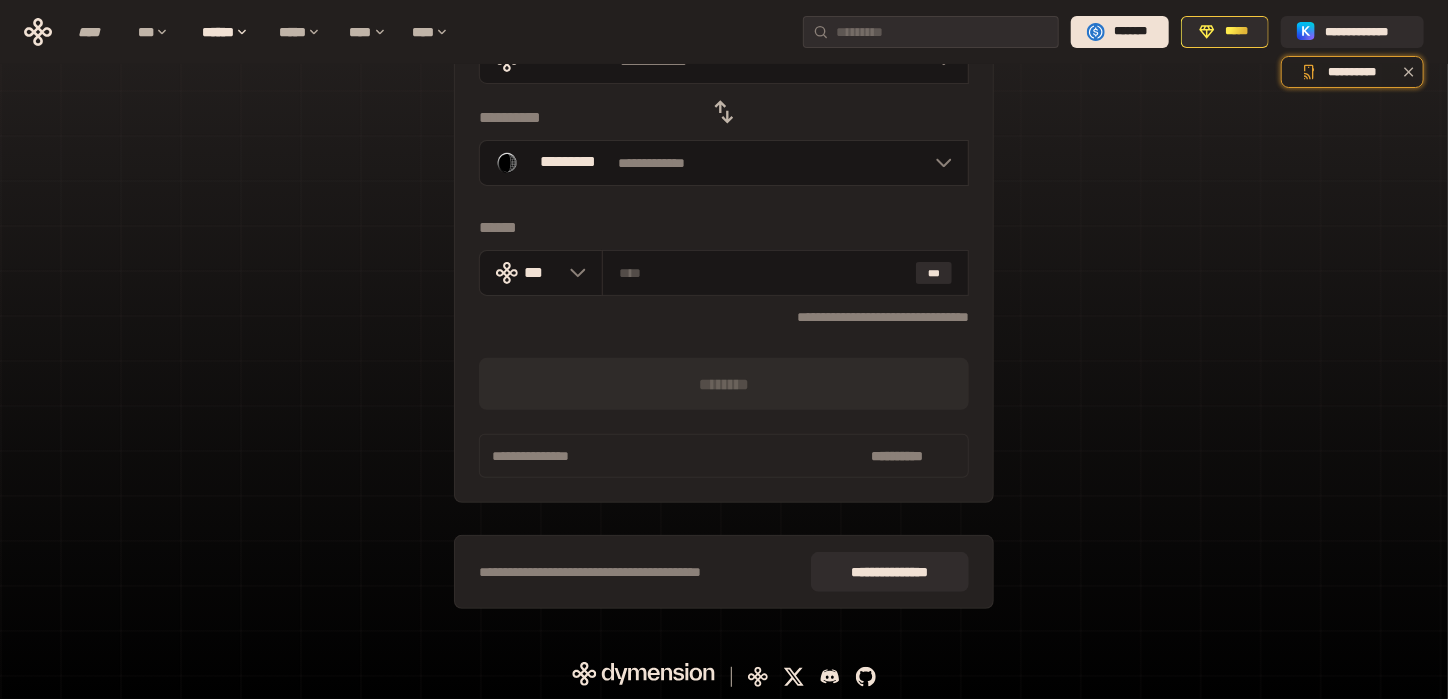 scroll, scrollTop: 0, scrollLeft: 0, axis: both 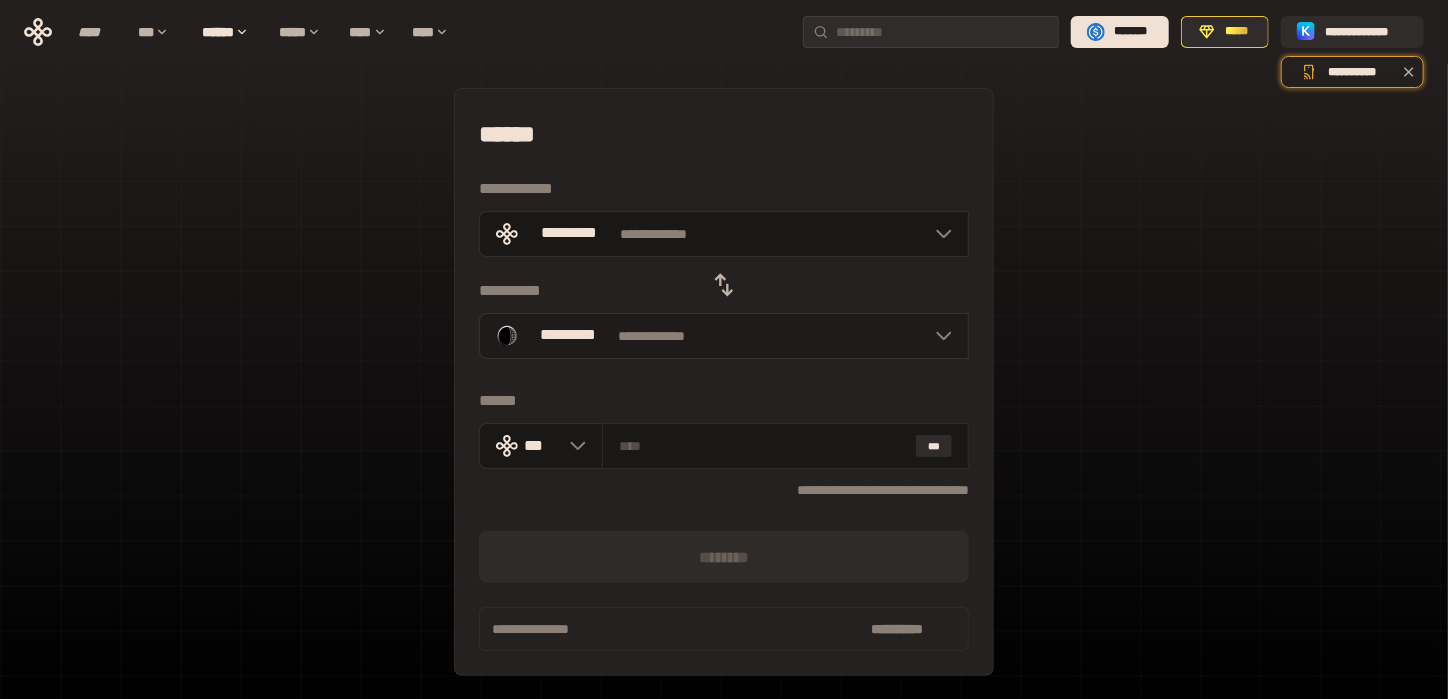 click 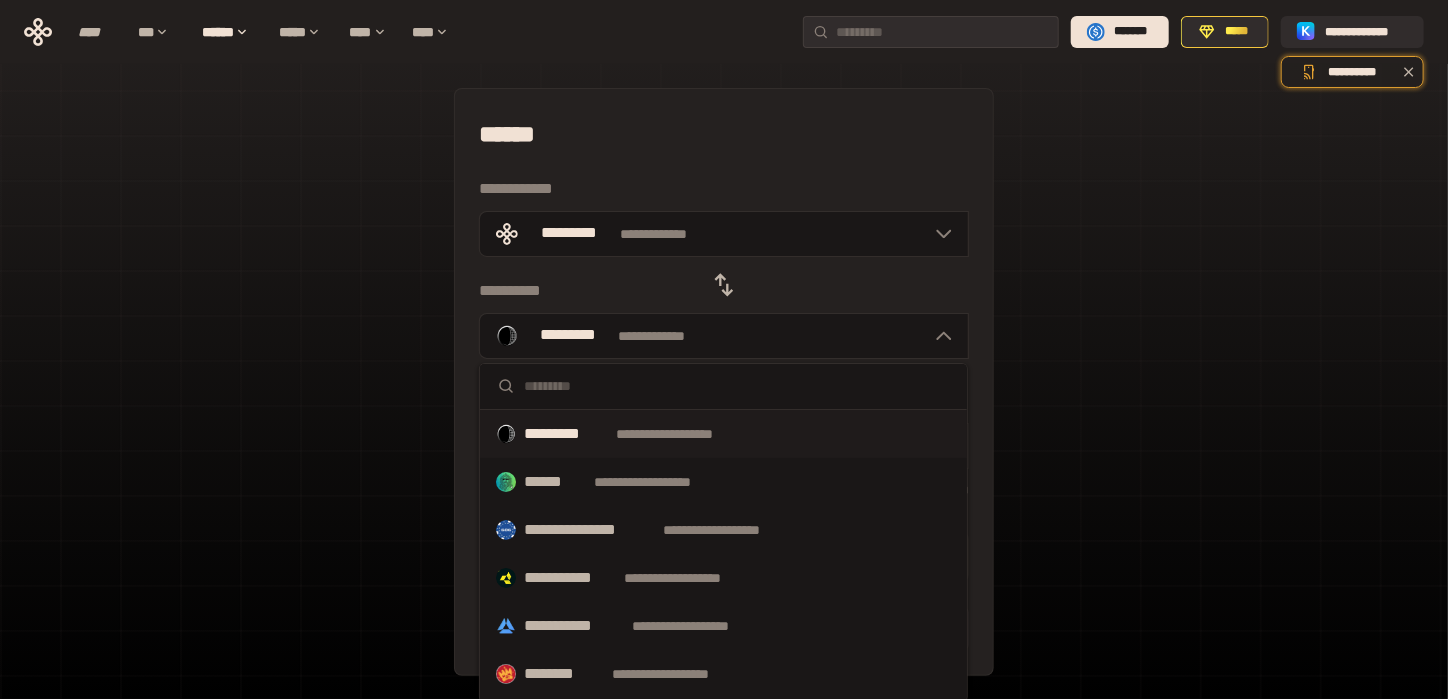 click on "**********" at bounding box center [724, 445] 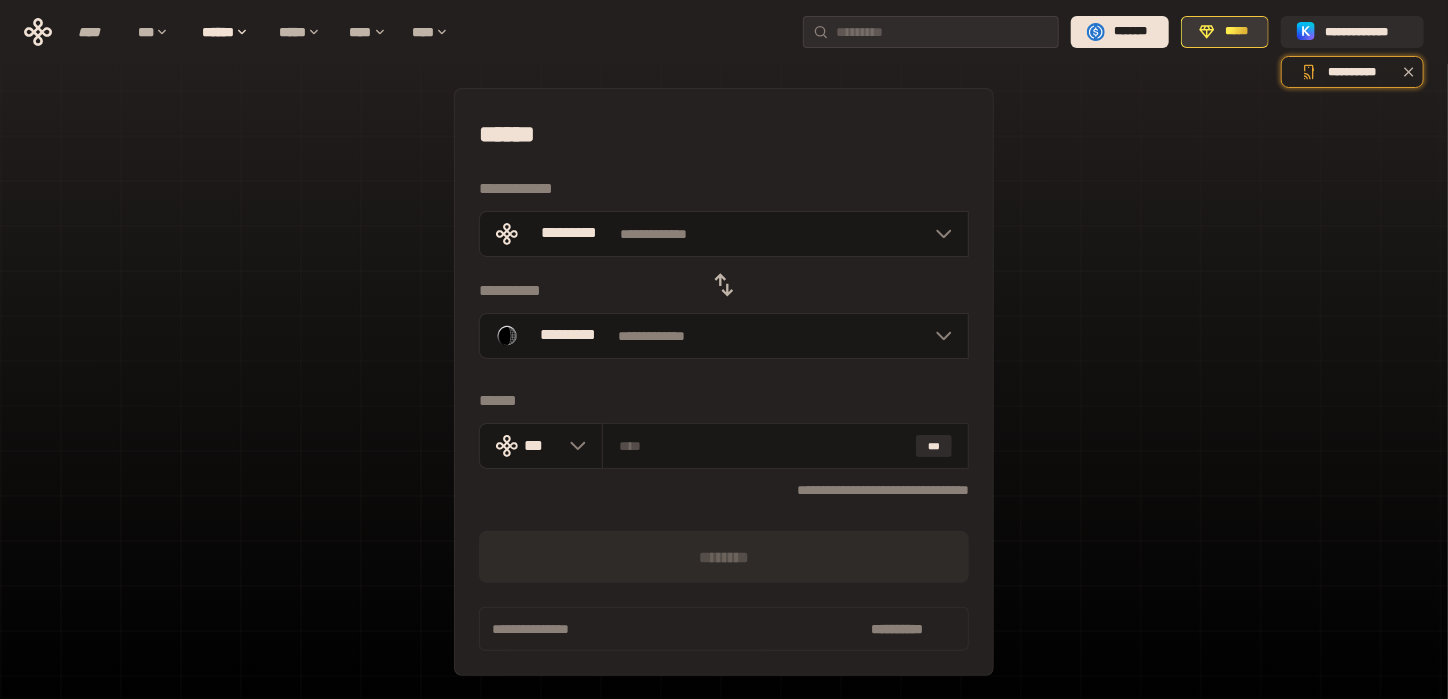 click on "*****" at bounding box center [1225, 32] 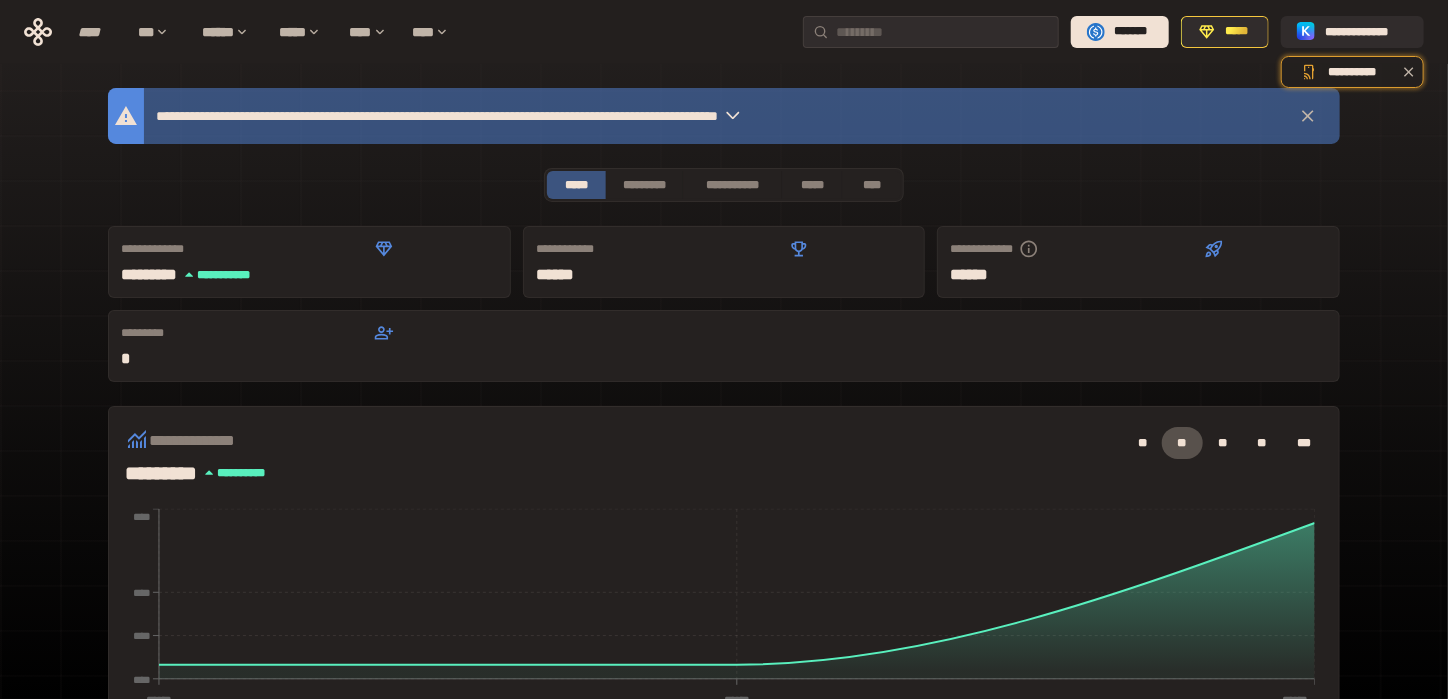 scroll, scrollTop: 400, scrollLeft: 0, axis: vertical 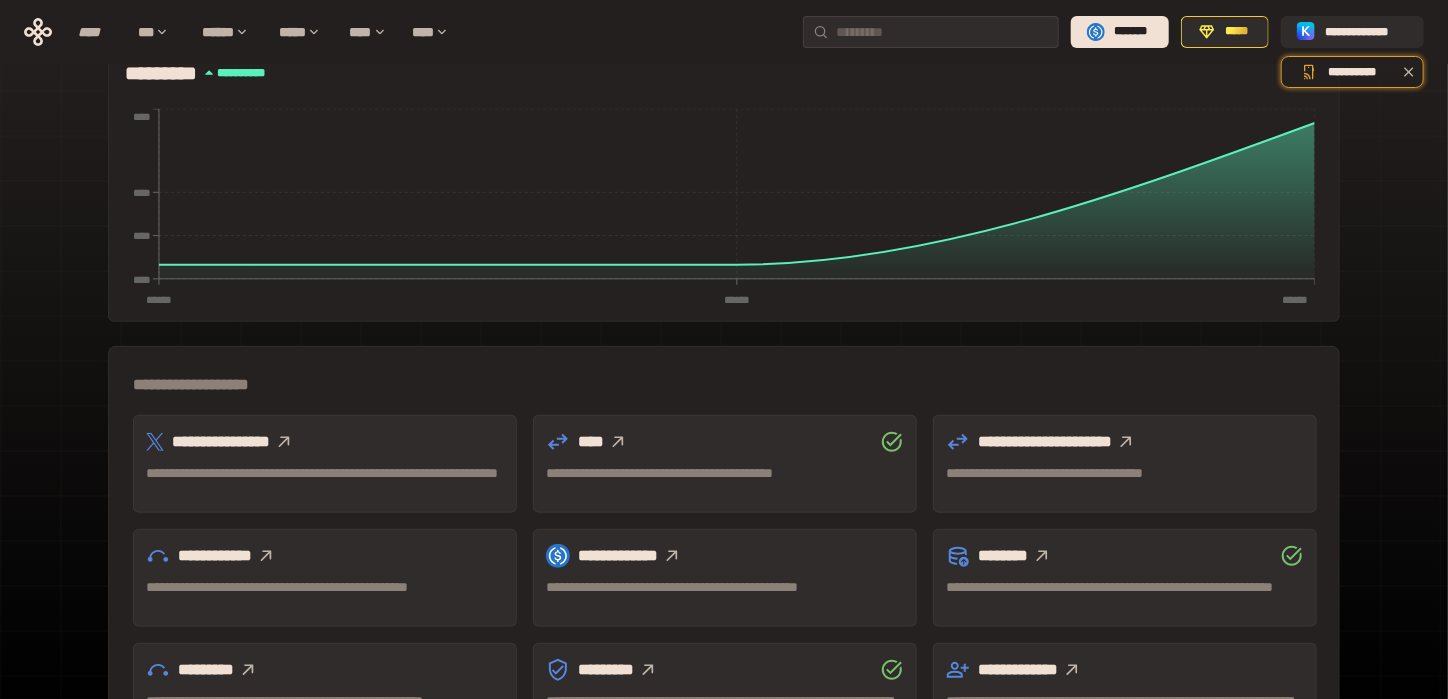click 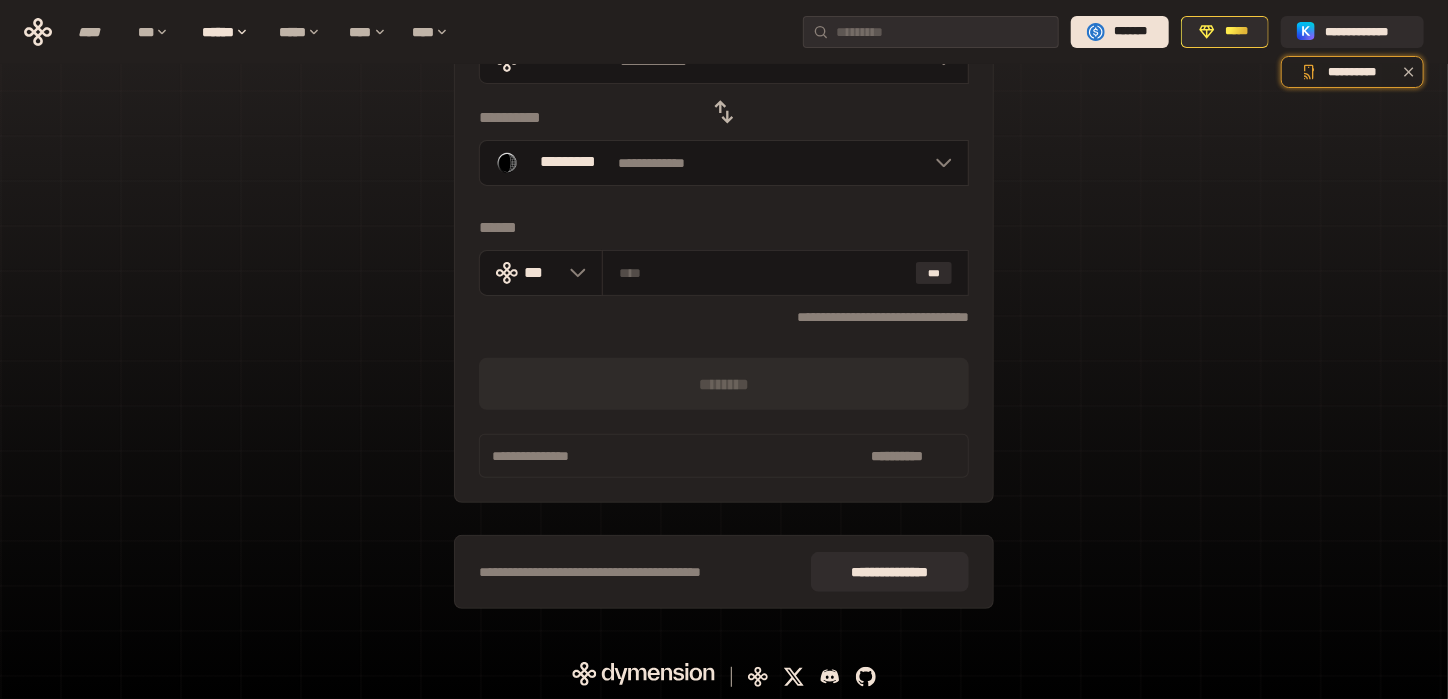 scroll, scrollTop: 40, scrollLeft: 0, axis: vertical 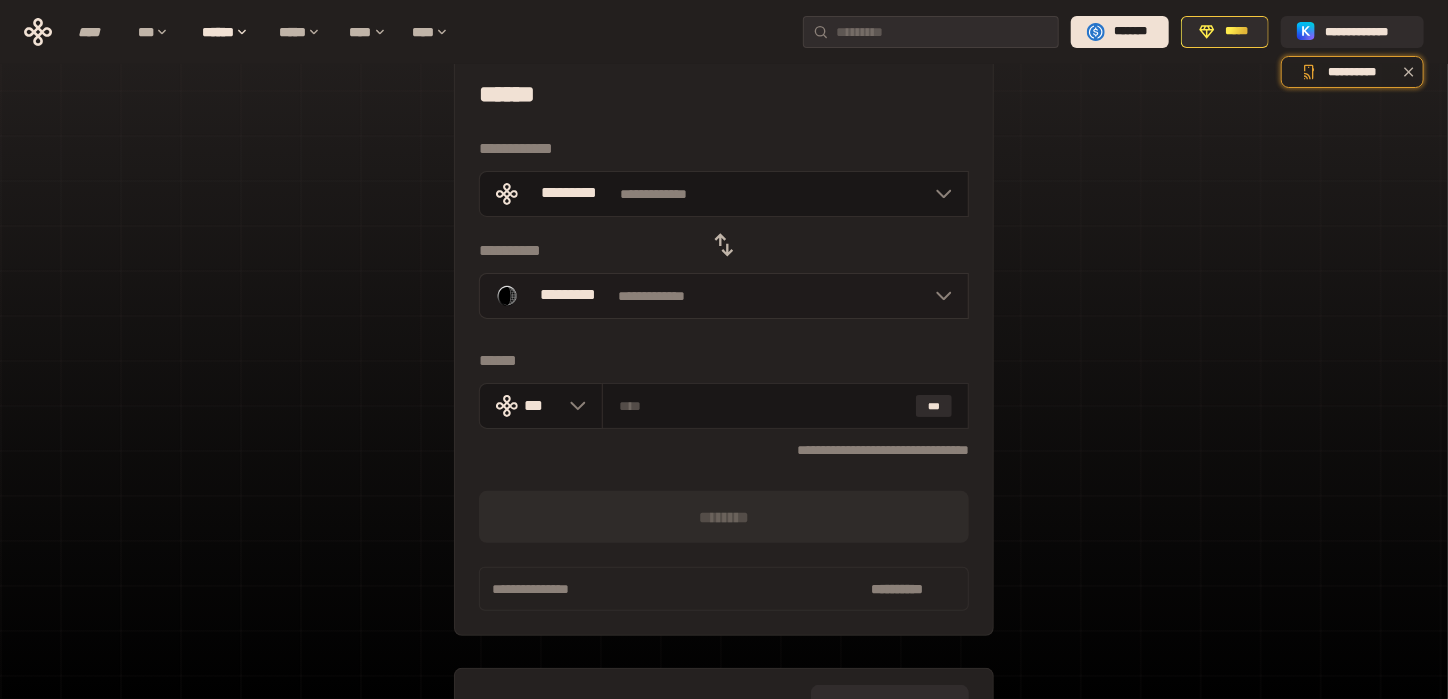 click 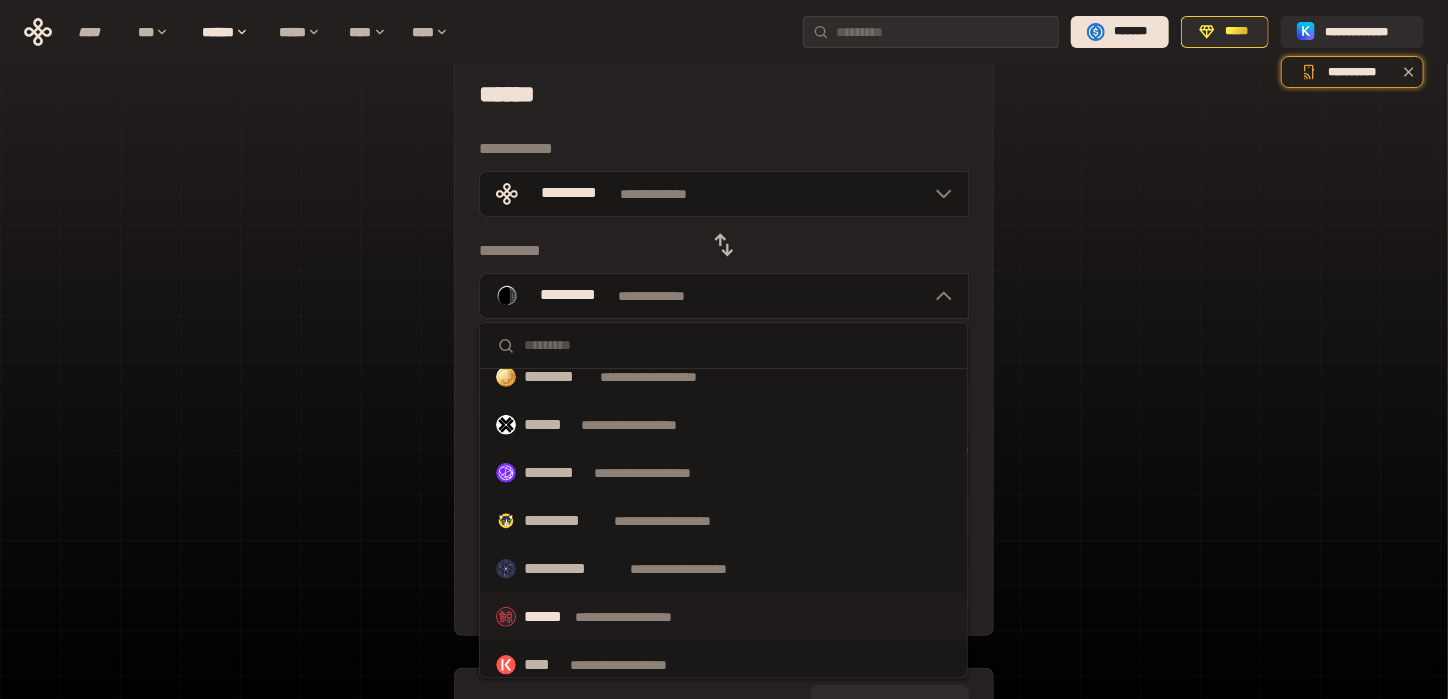 scroll, scrollTop: 467, scrollLeft: 0, axis: vertical 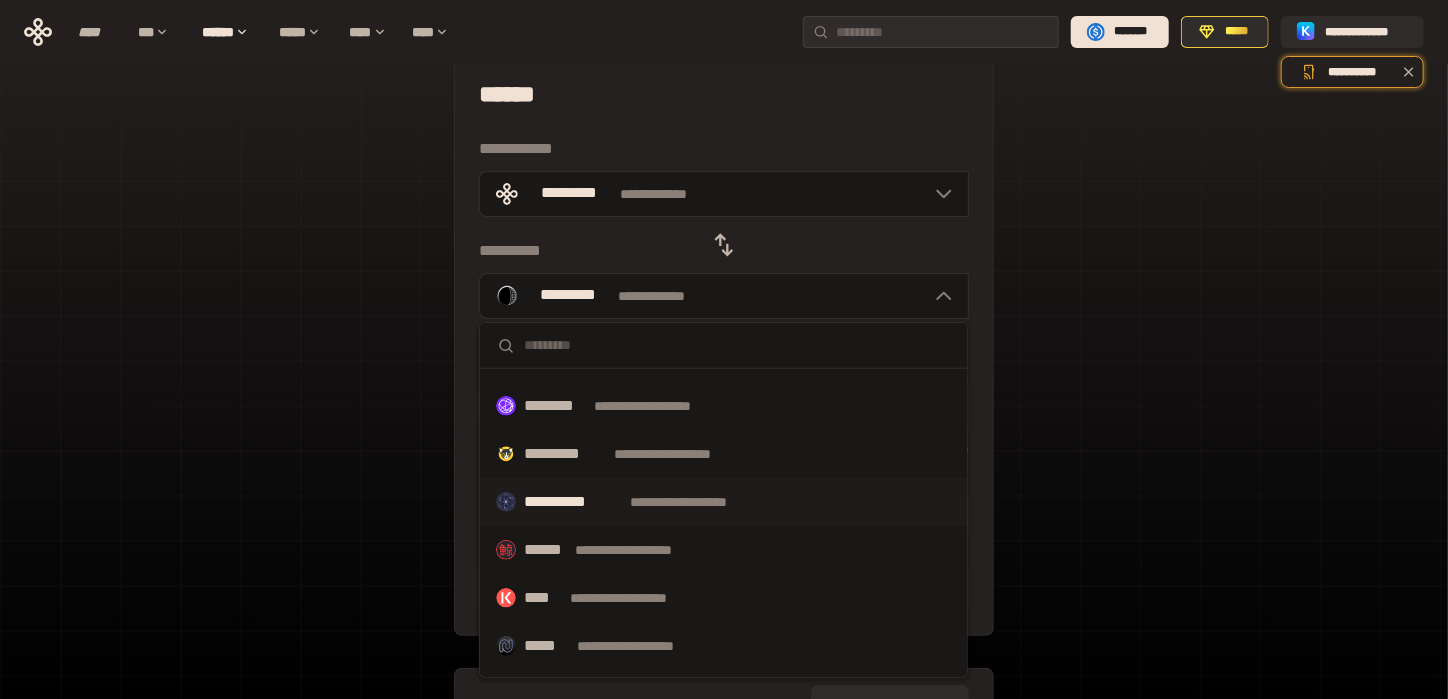 click on "**********" at bounding box center (573, 502) 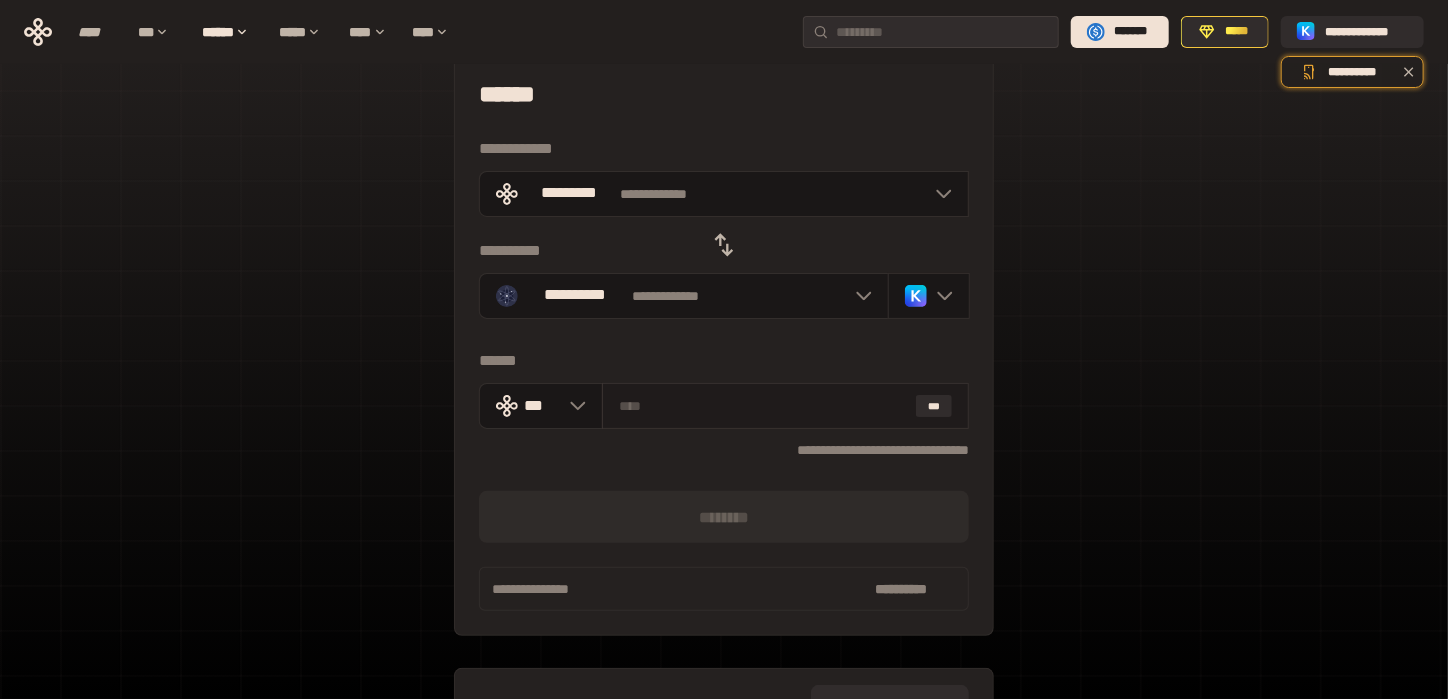 click at bounding box center [763, 406] 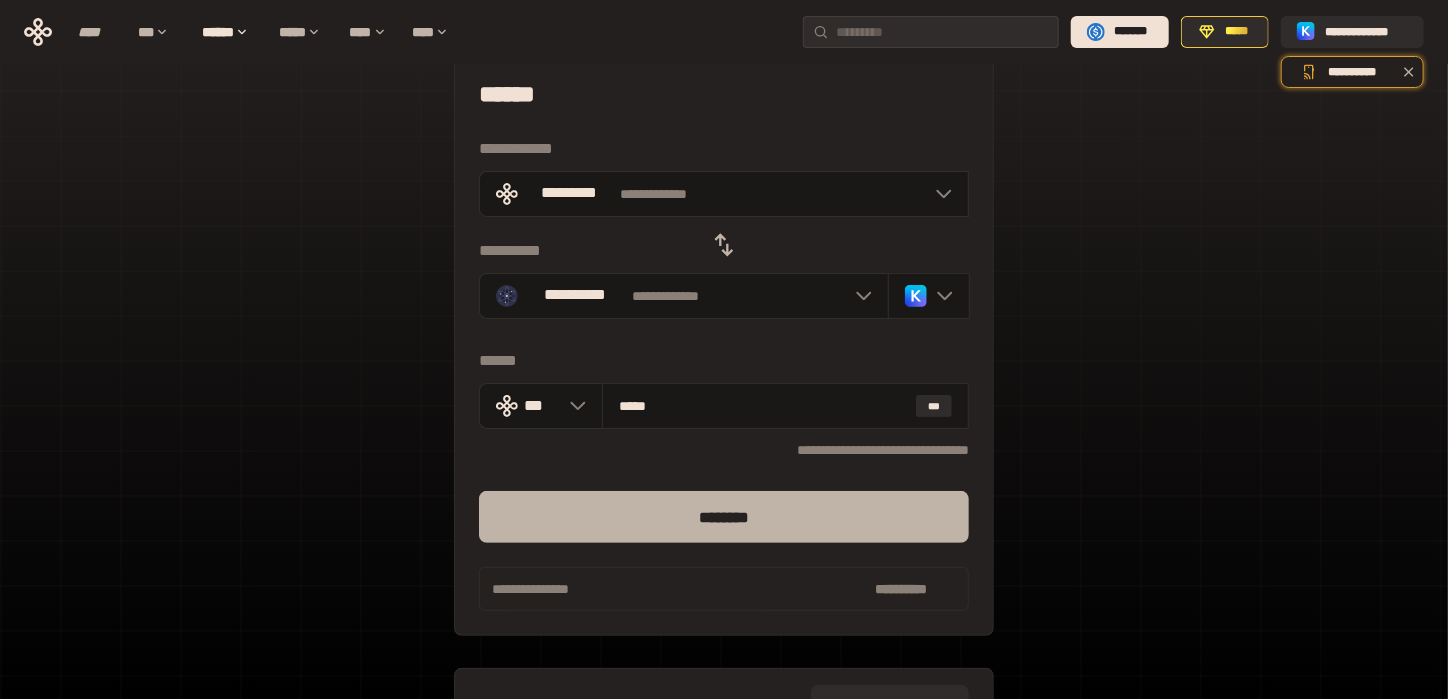 type on "*****" 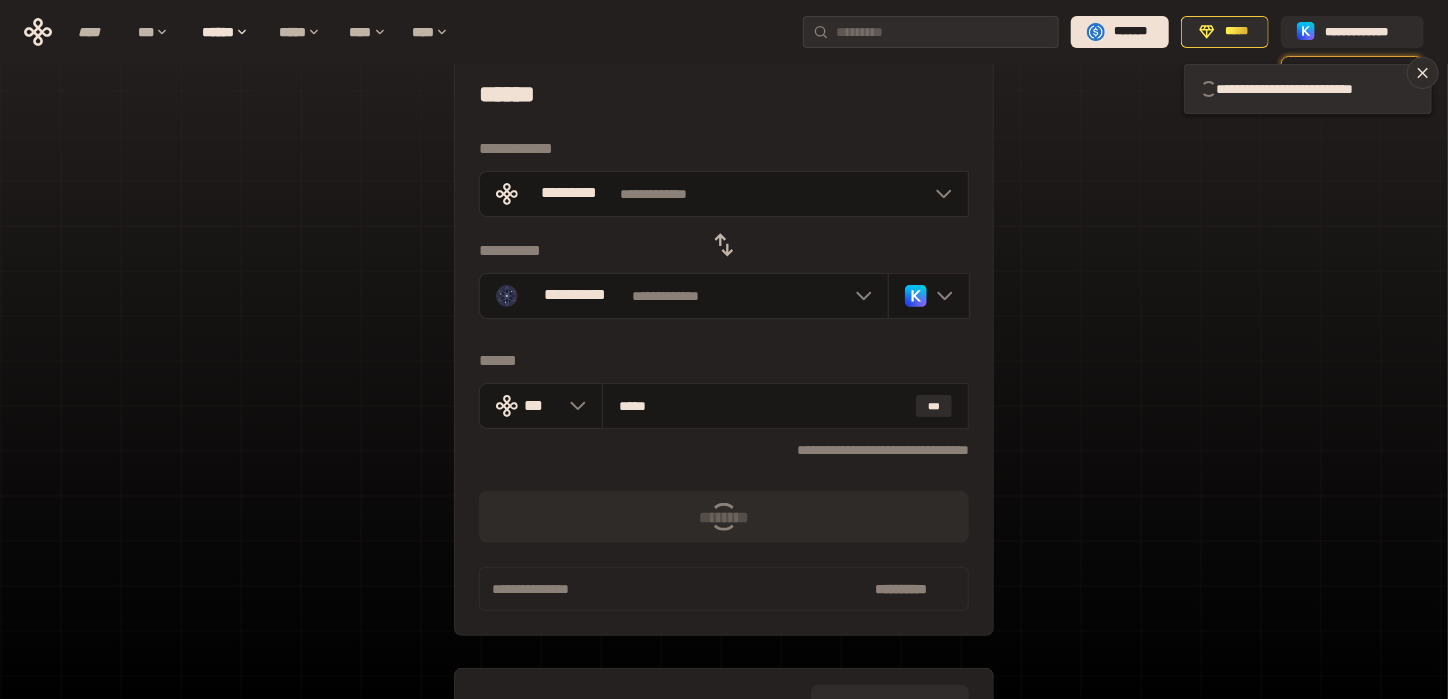 type 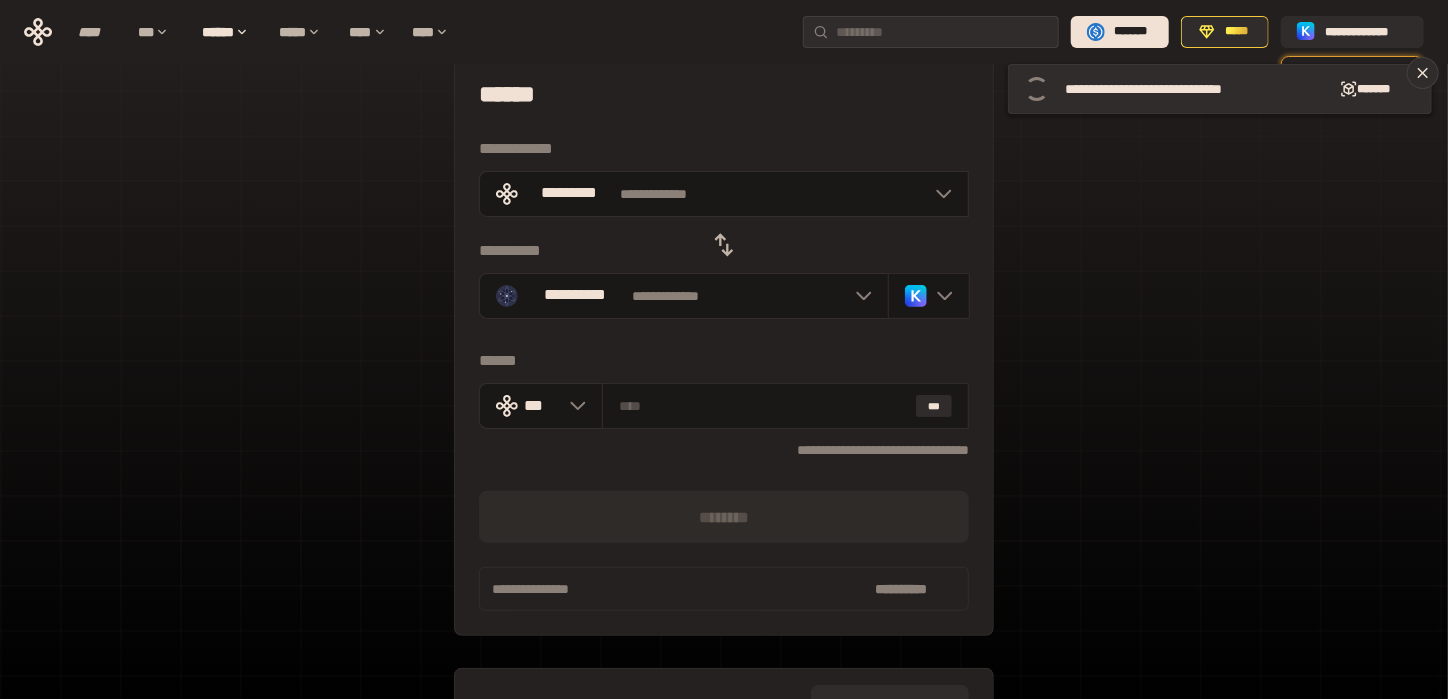 scroll, scrollTop: 173, scrollLeft: 0, axis: vertical 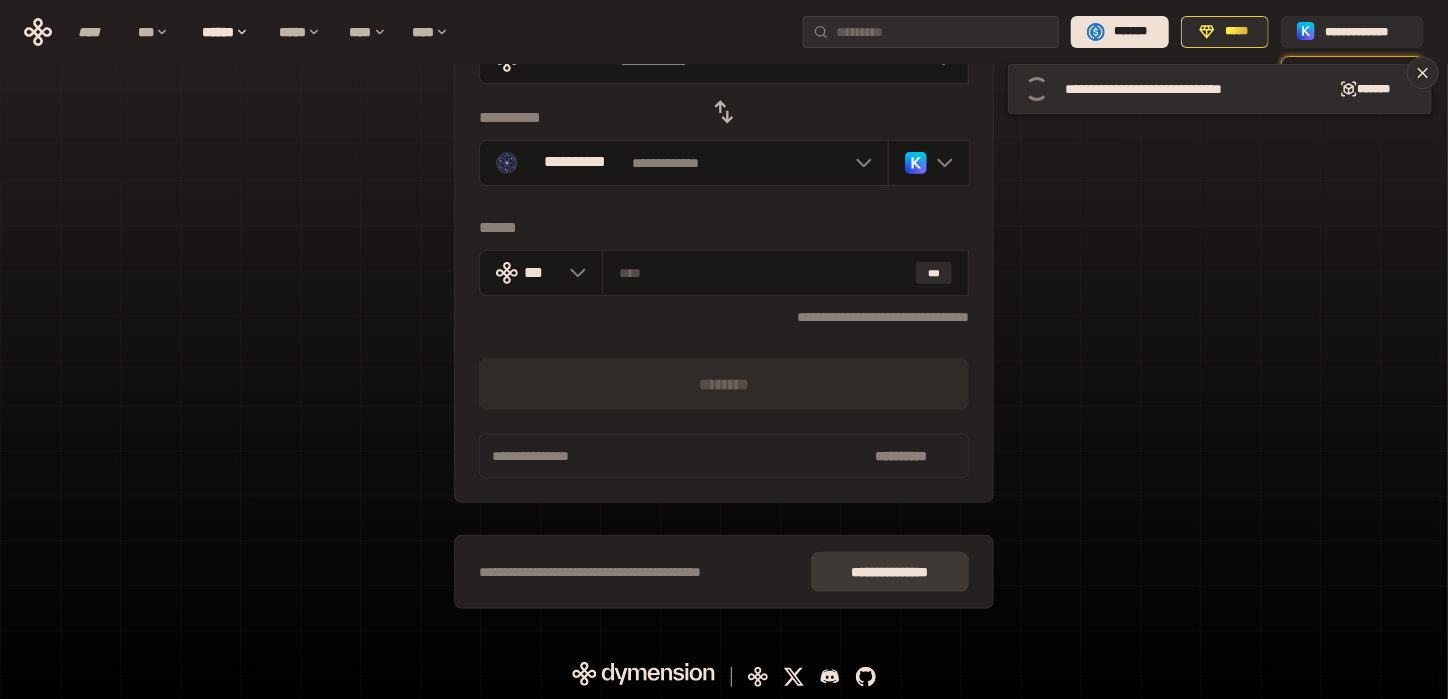 click on "**** **** * ***" at bounding box center [890, 572] 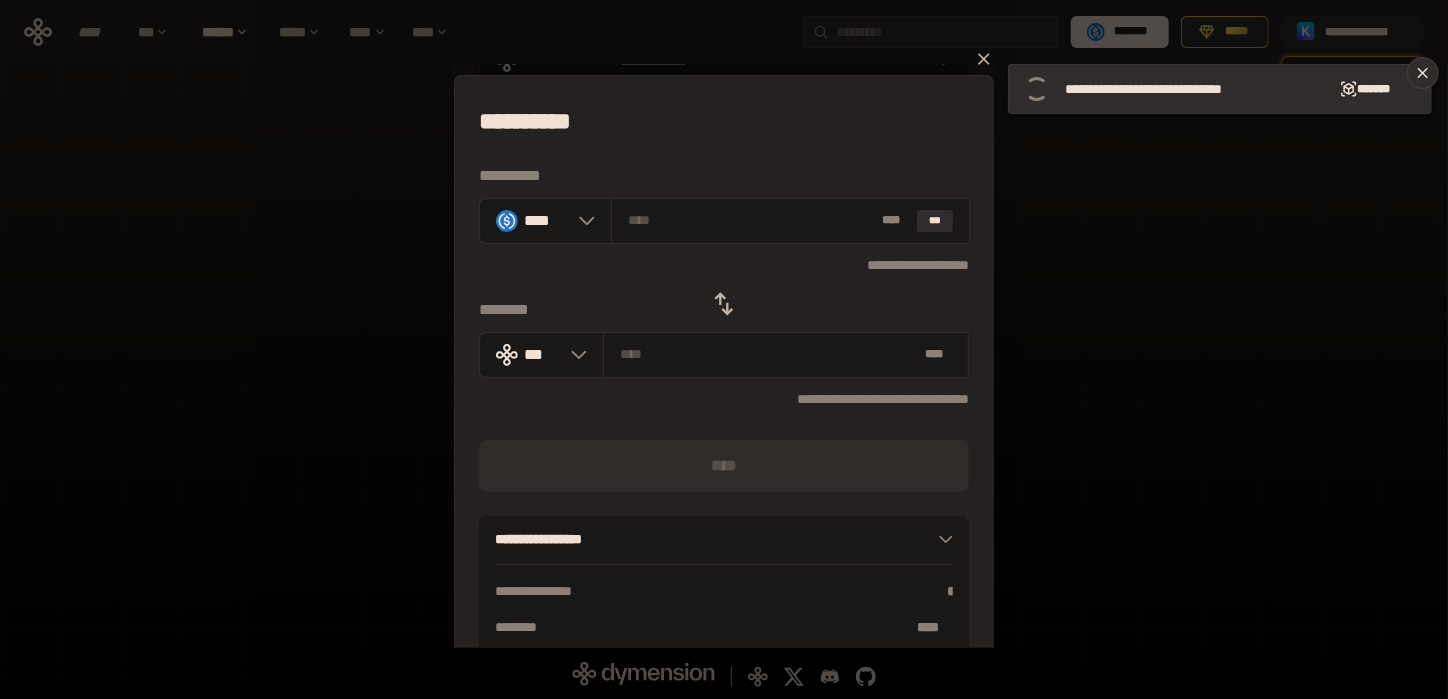 click 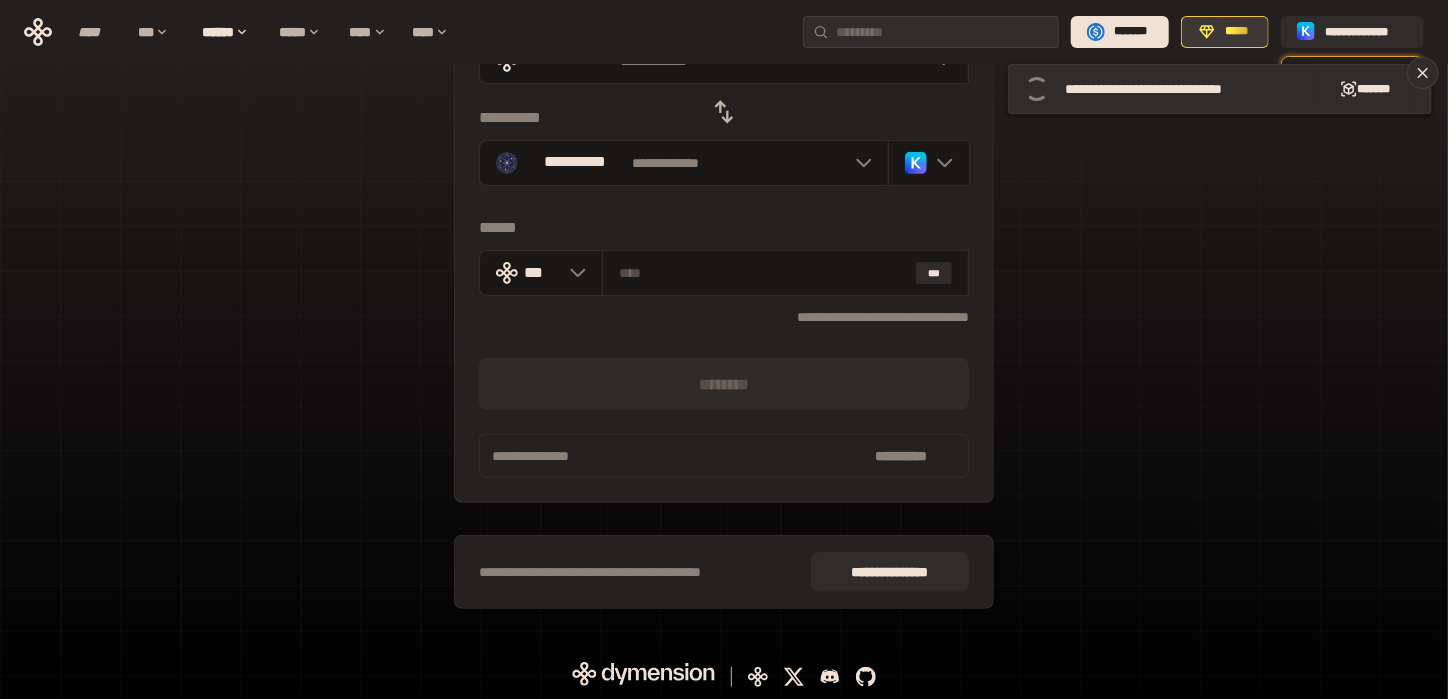 click on "*****" at bounding box center [1236, 32] 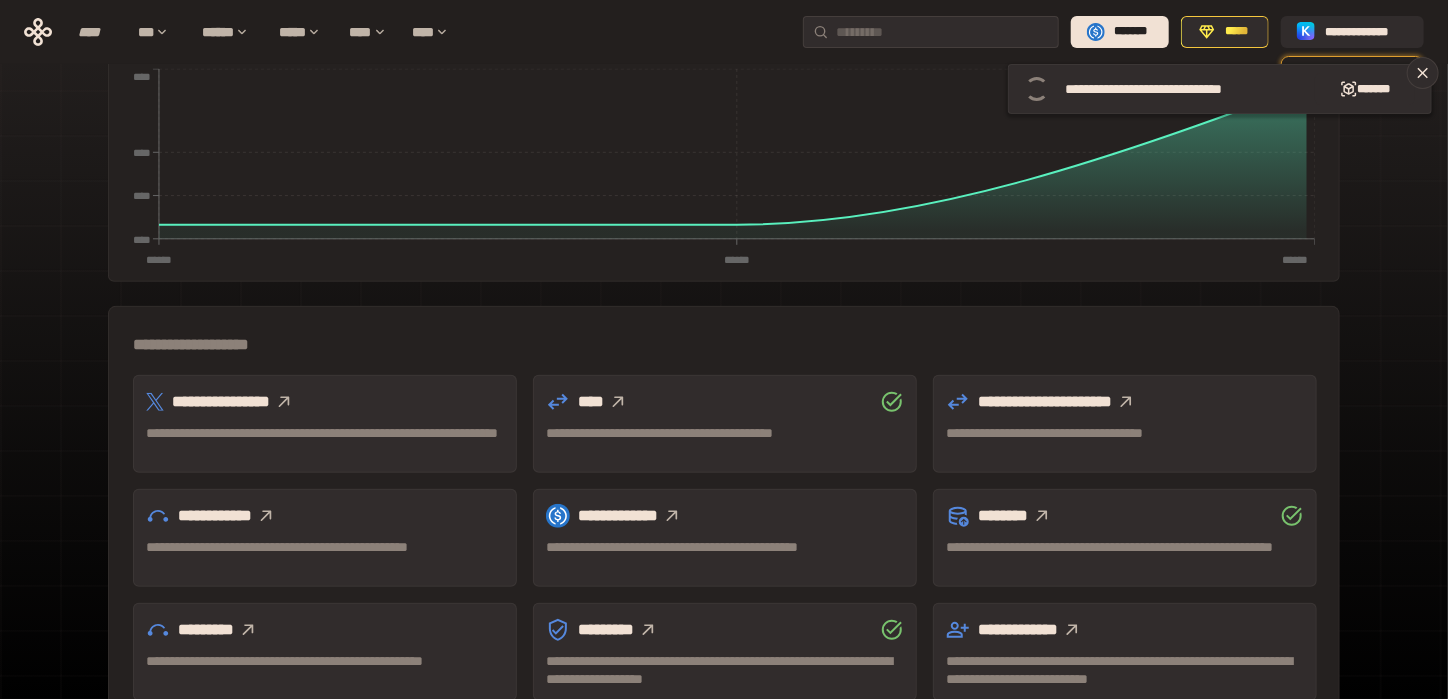 scroll, scrollTop: 573, scrollLeft: 0, axis: vertical 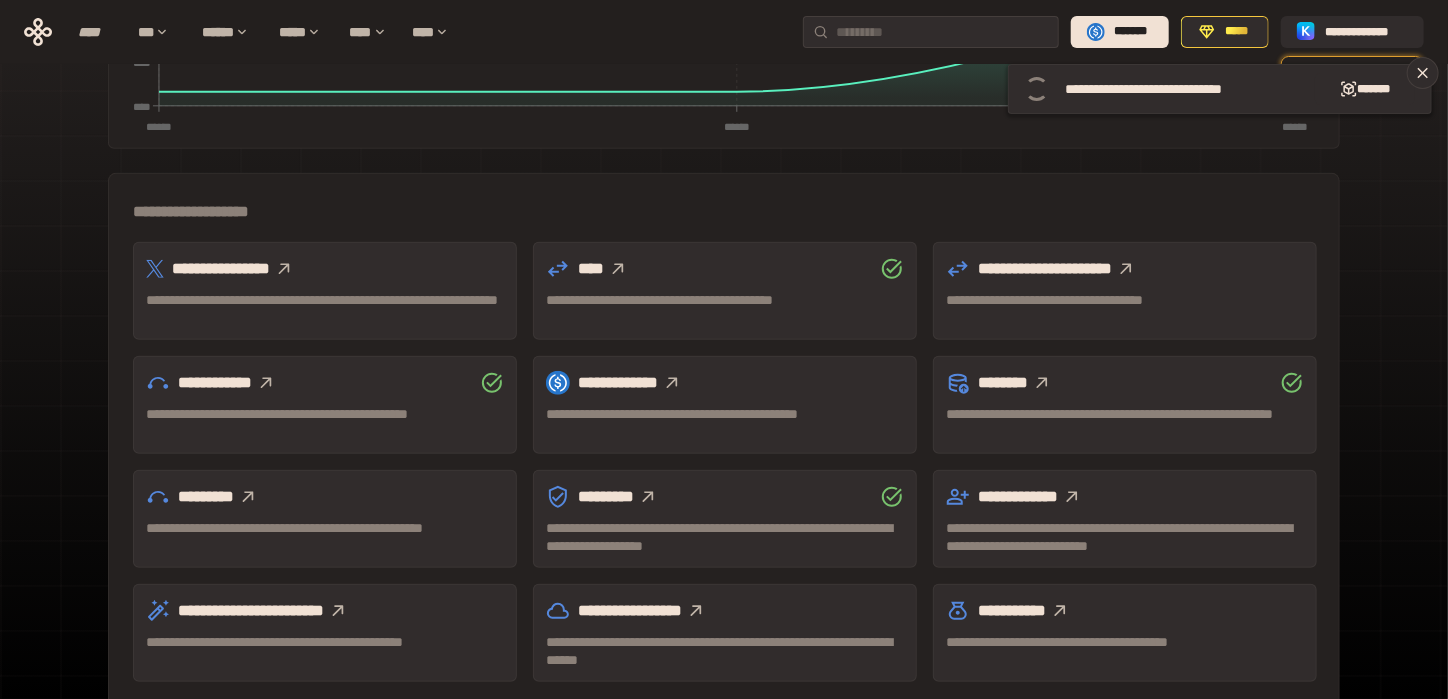 click 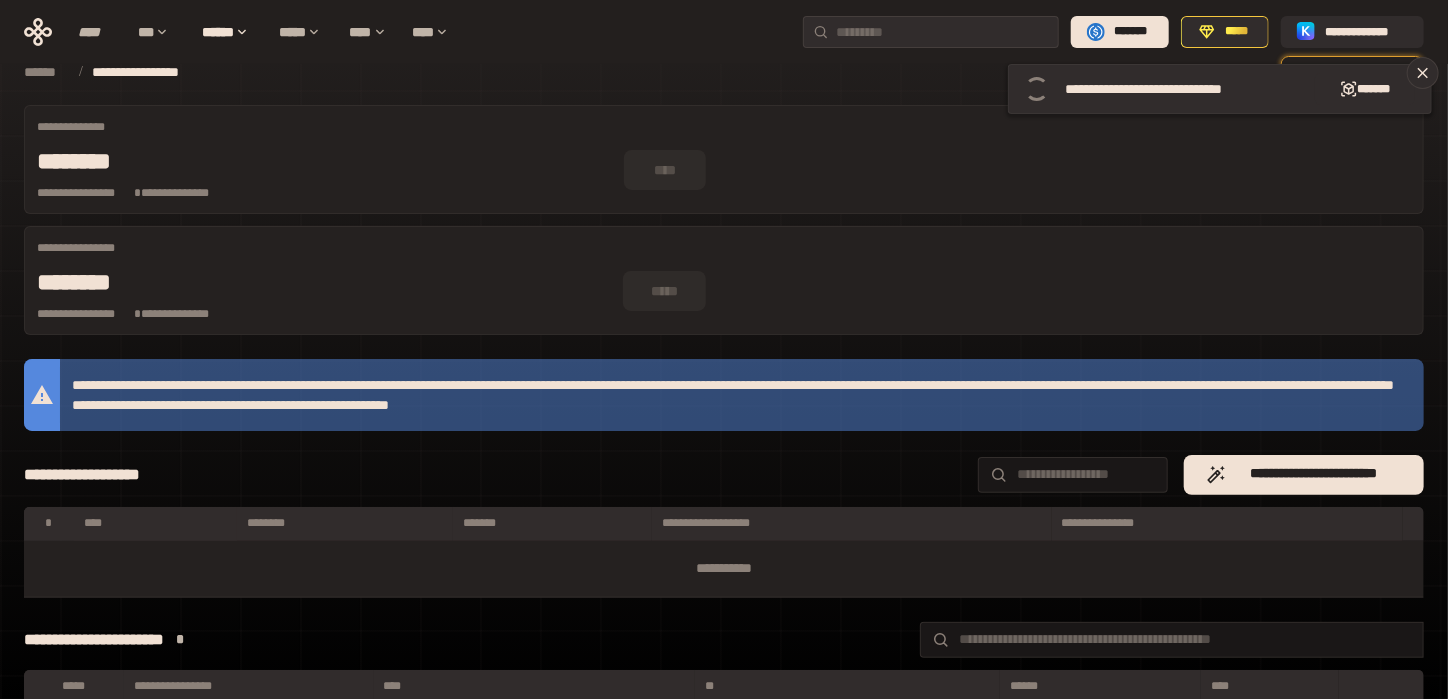 scroll, scrollTop: 39, scrollLeft: 0, axis: vertical 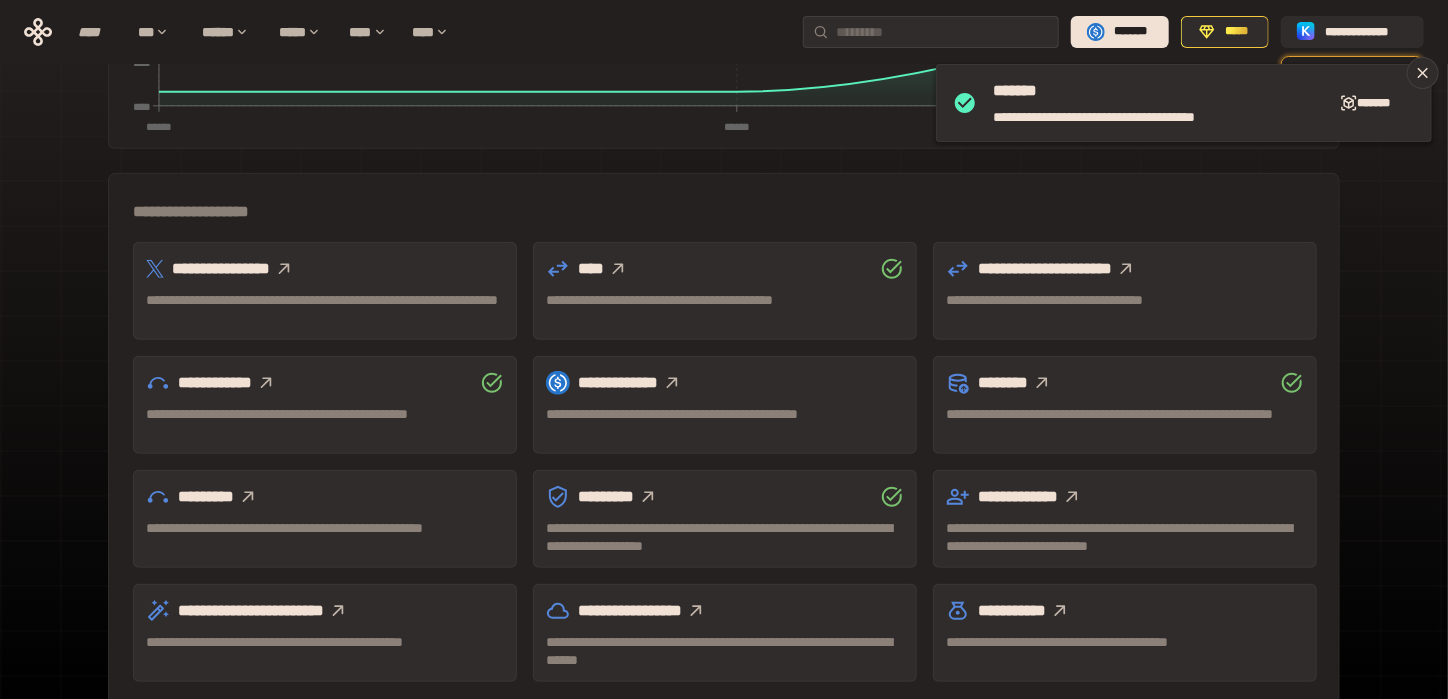 click 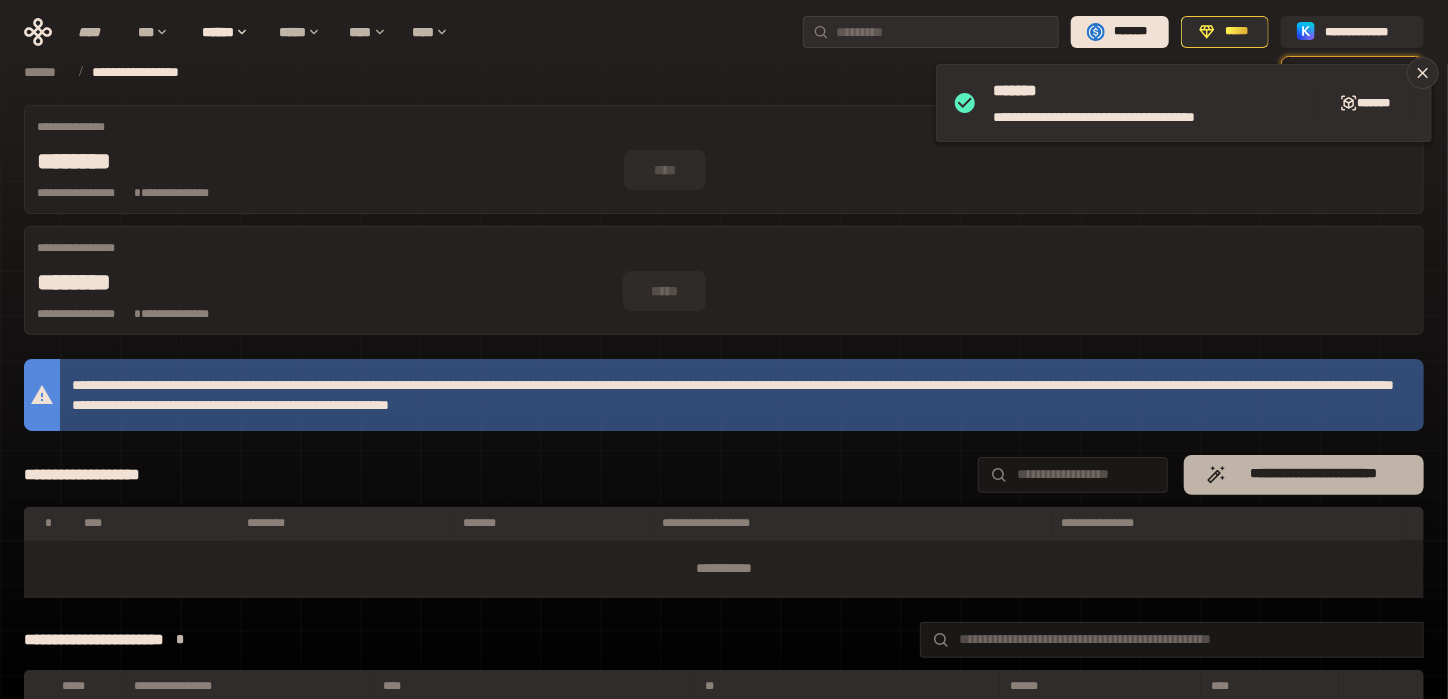 click on "**********" at bounding box center (1314, 474) 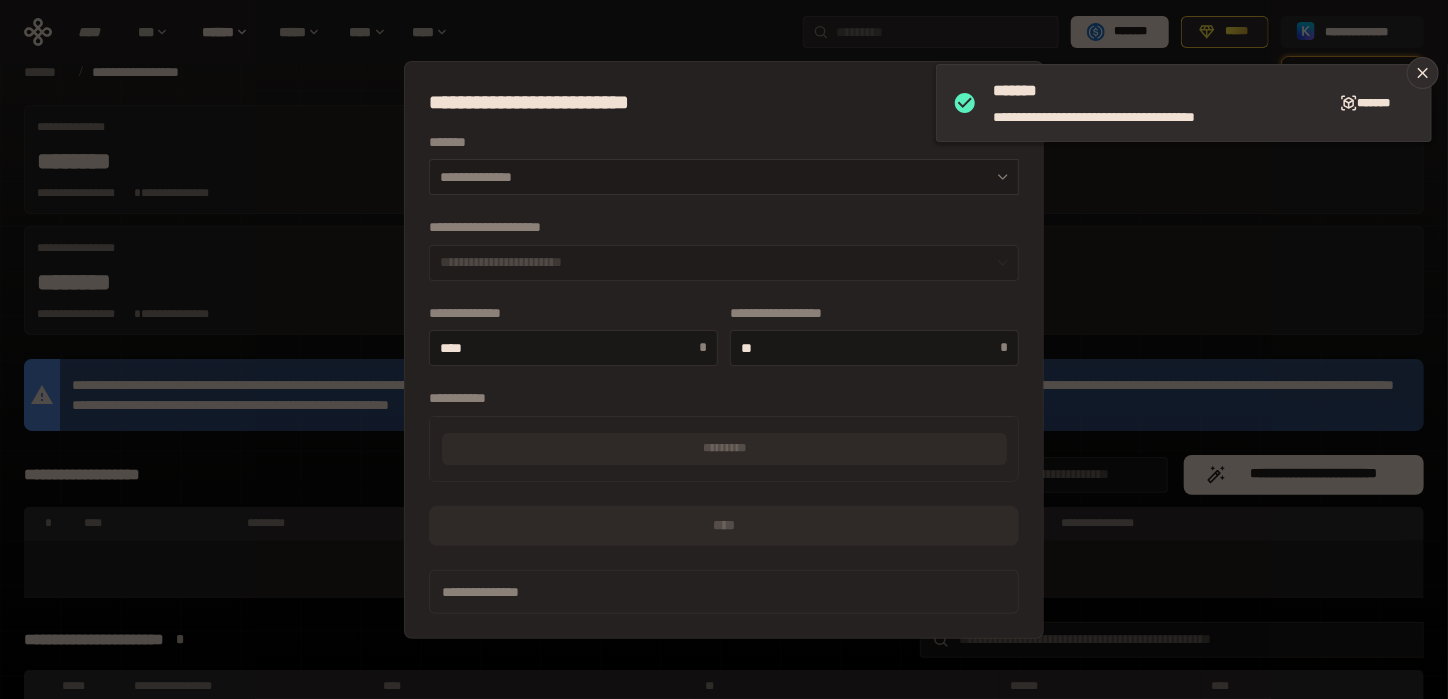 click at bounding box center [998, 177] 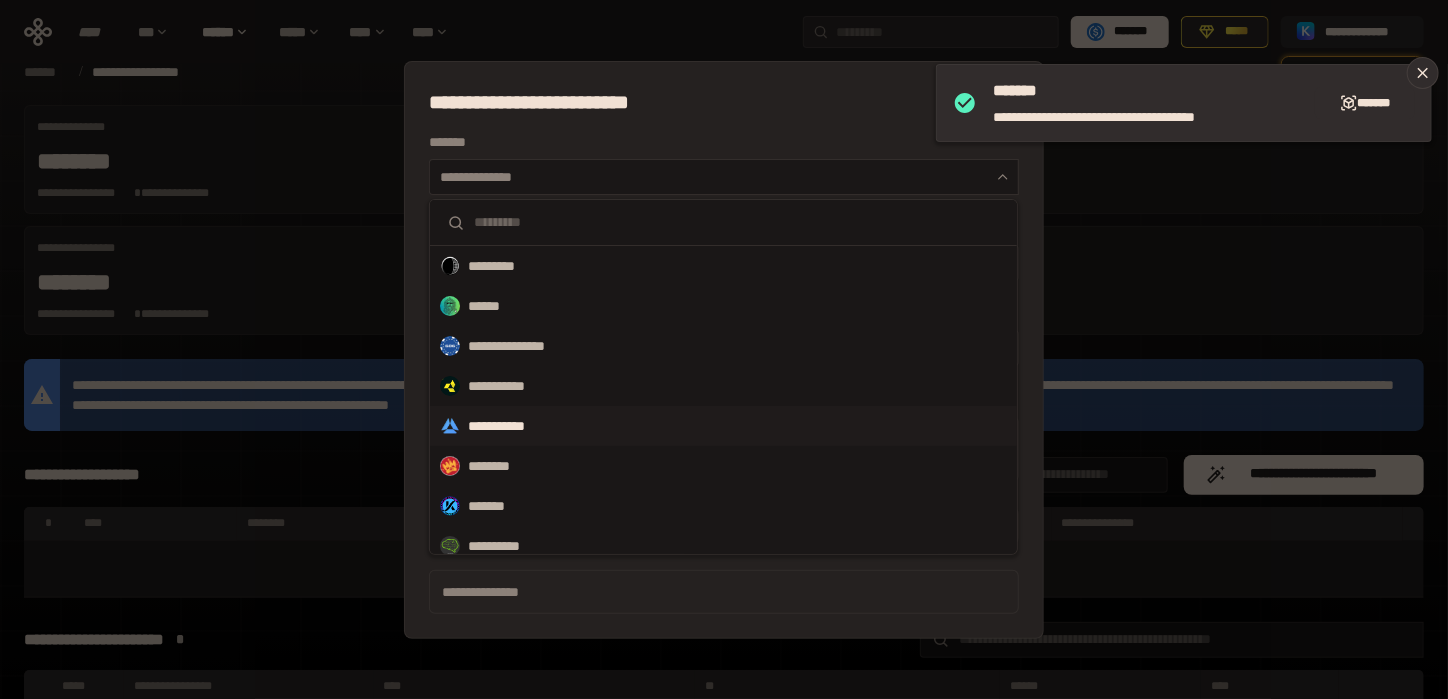 scroll, scrollTop: 51, scrollLeft: 0, axis: vertical 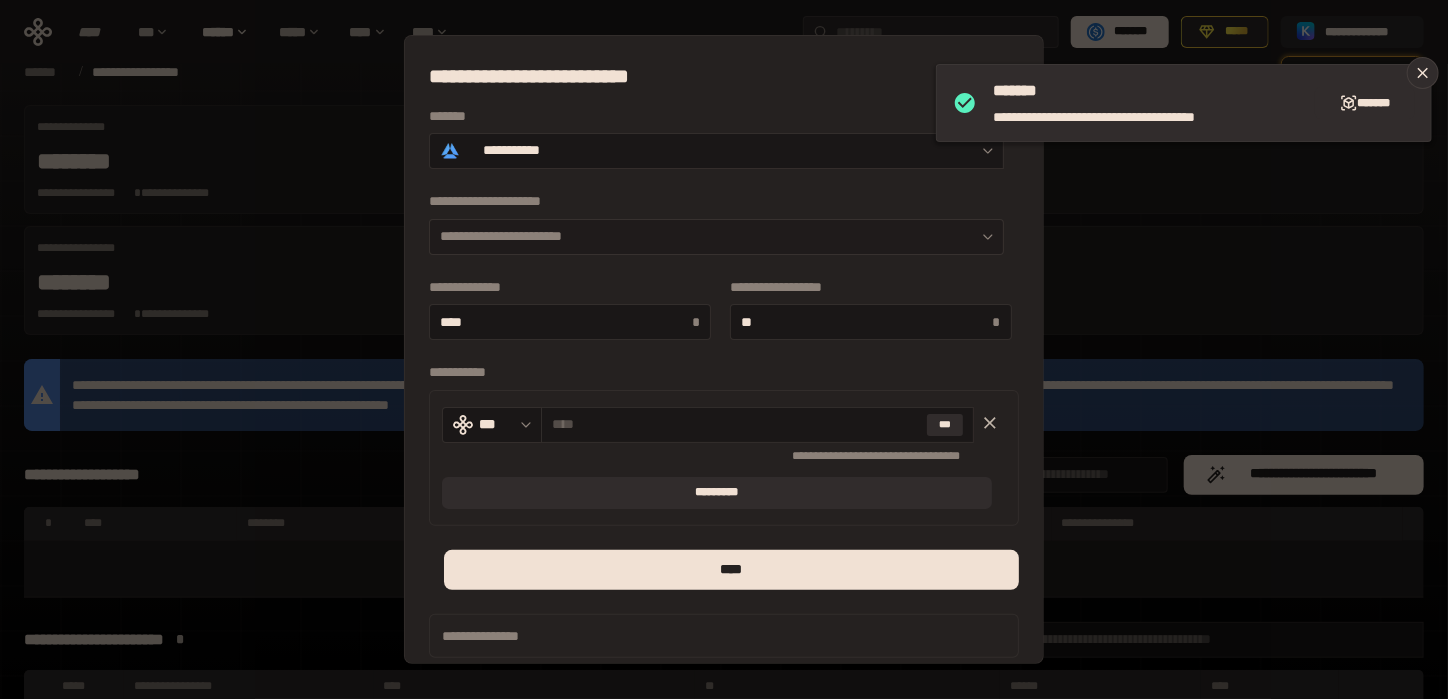 click 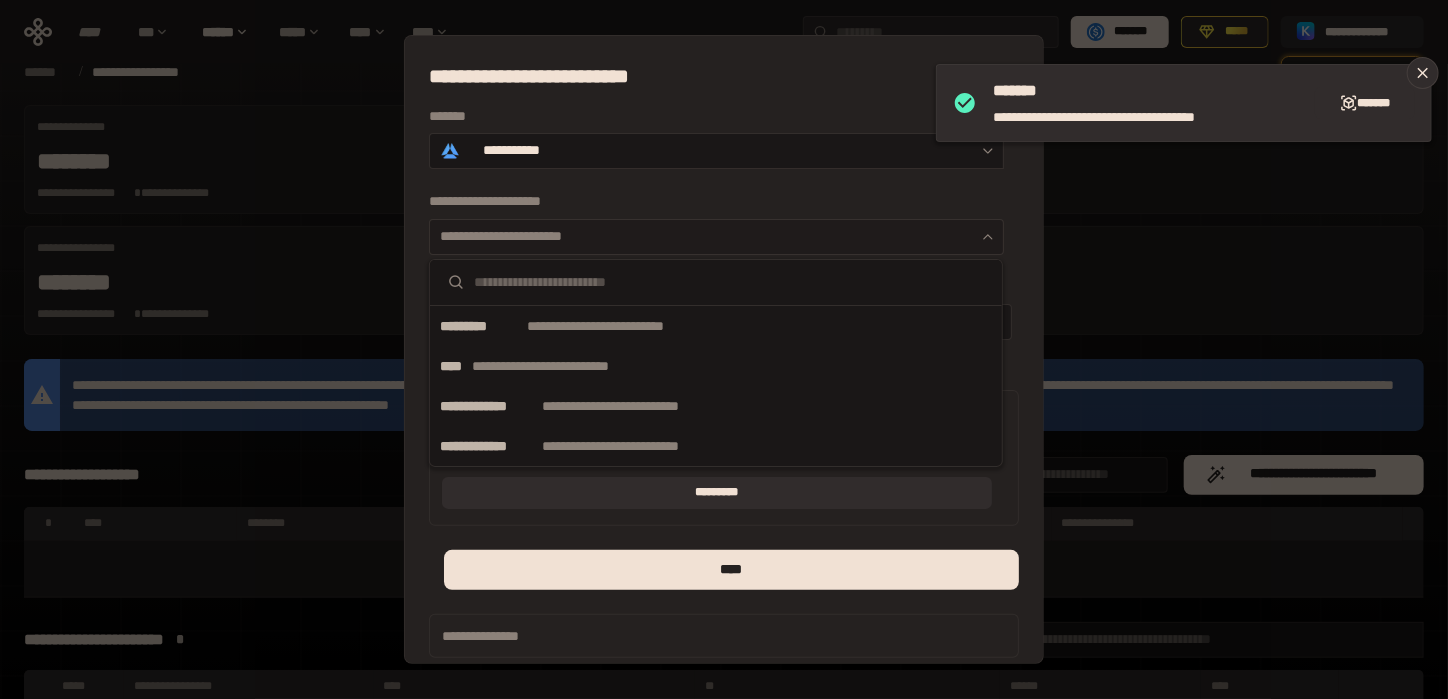 click 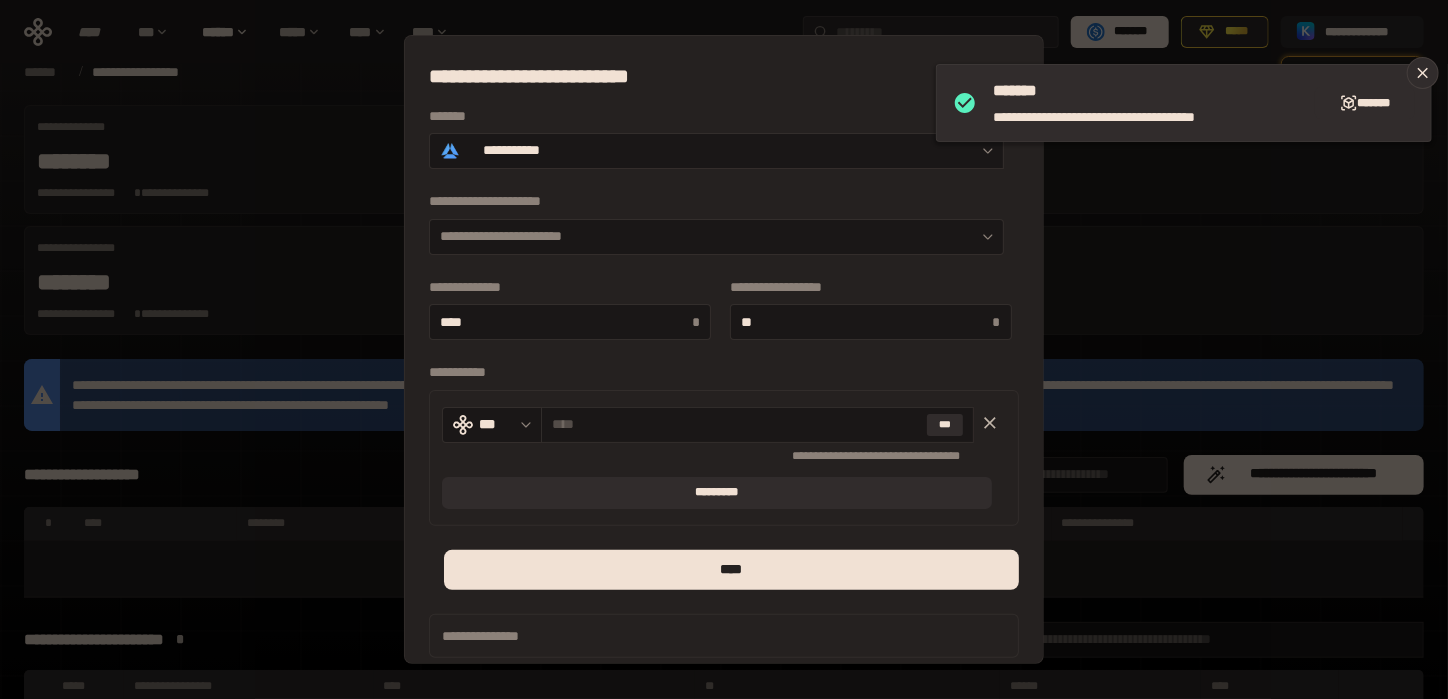 click on "**********" at bounding box center [724, 349] 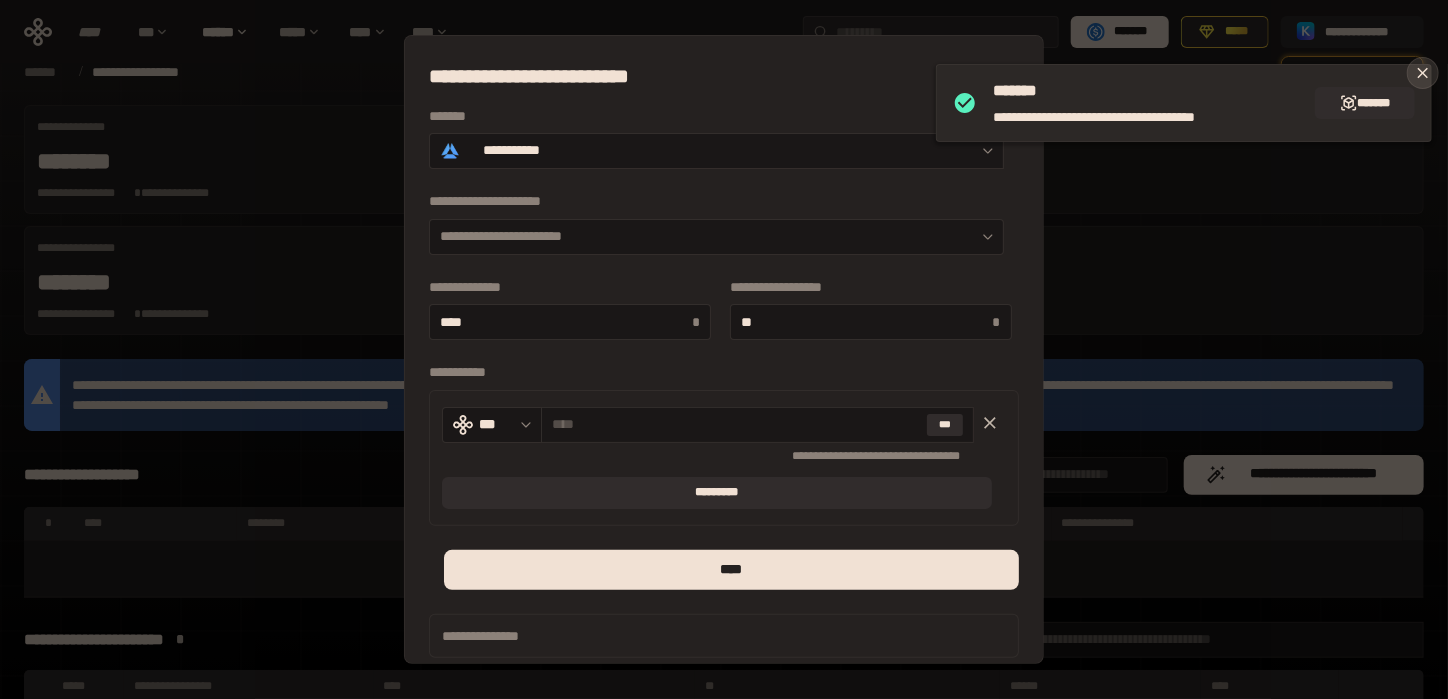 click 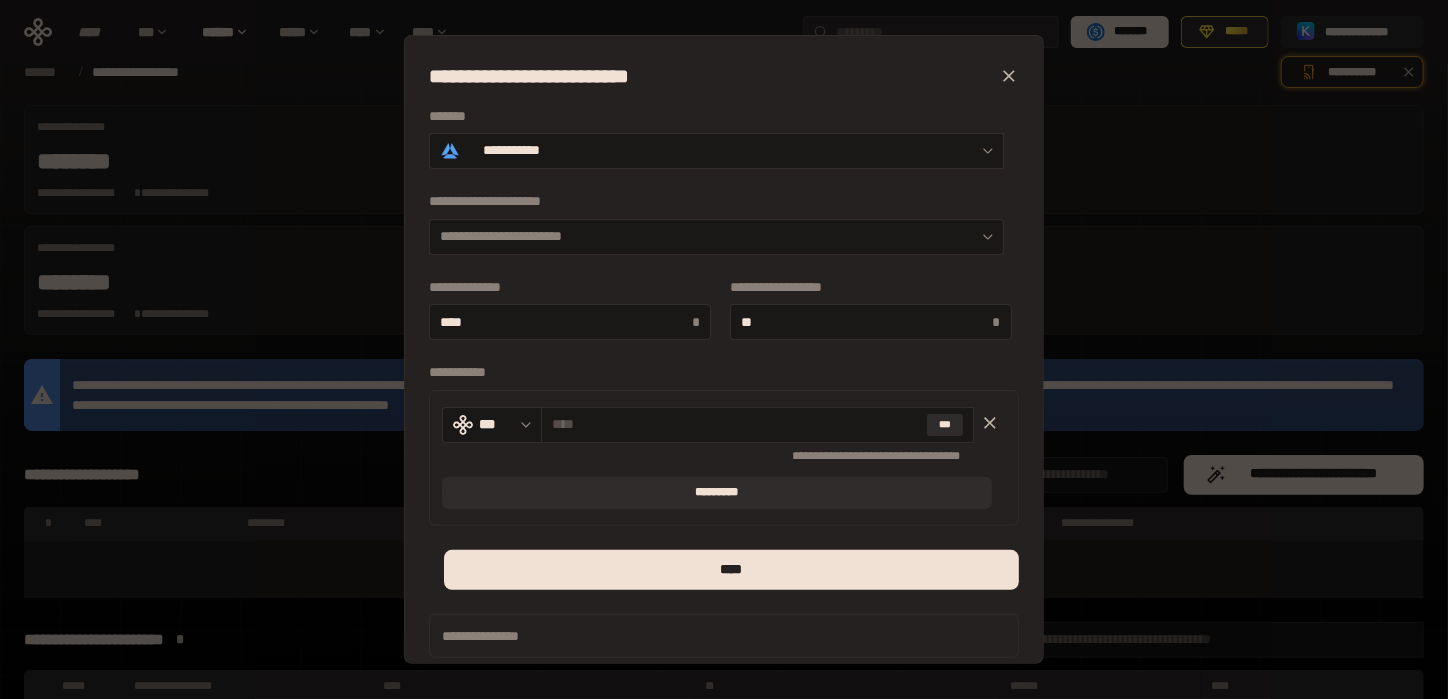 click 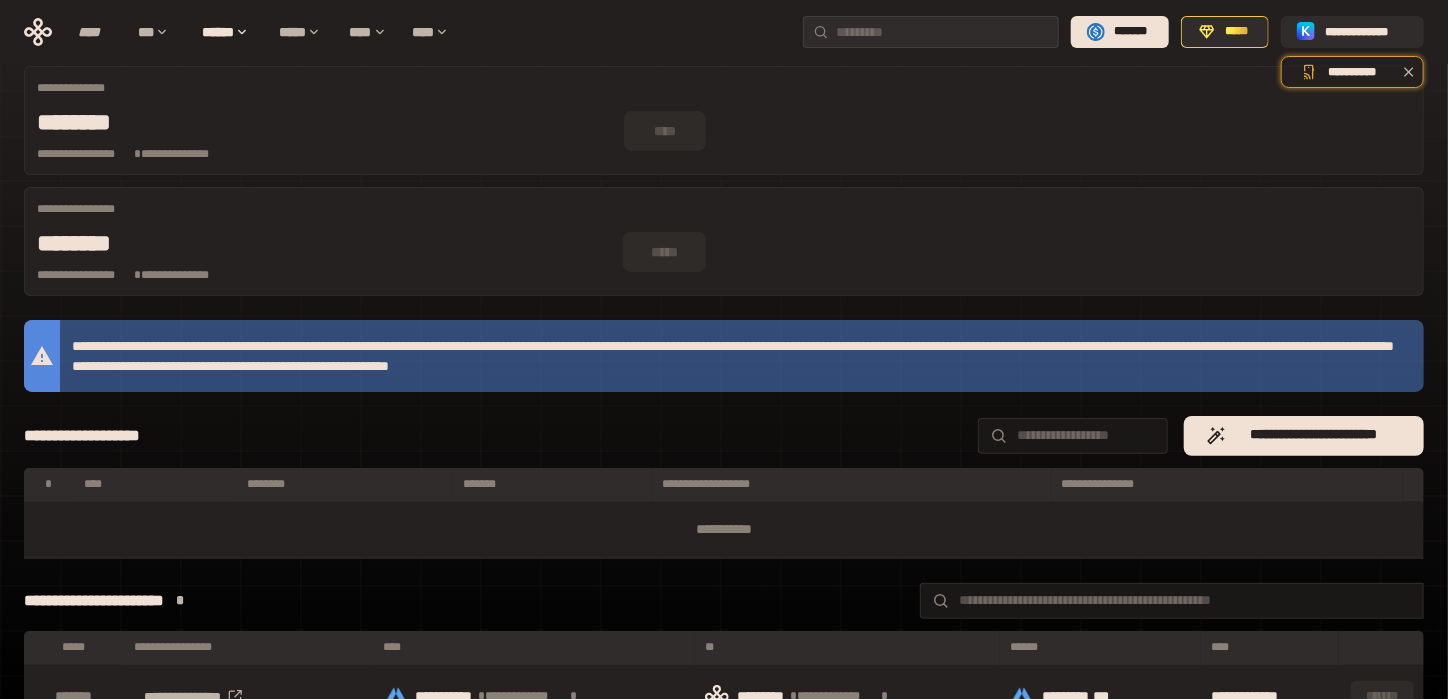 scroll, scrollTop: 0, scrollLeft: 0, axis: both 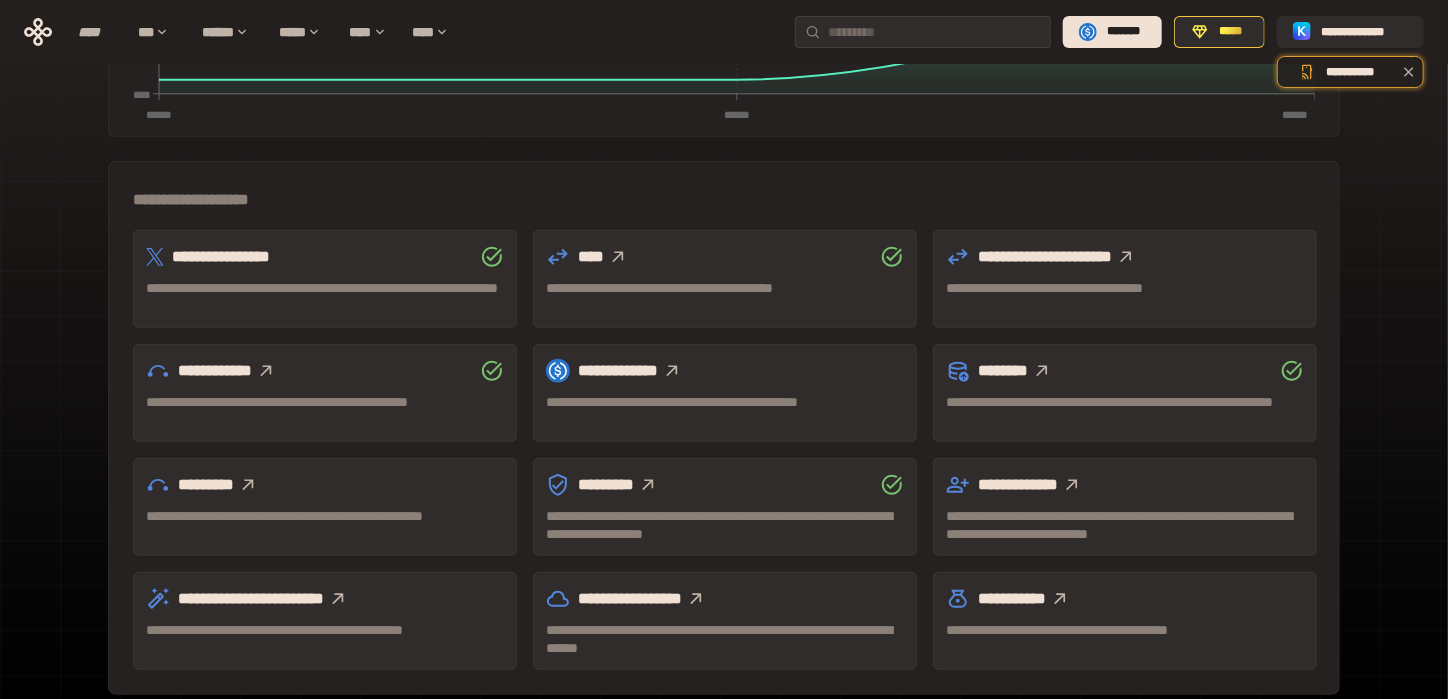 click 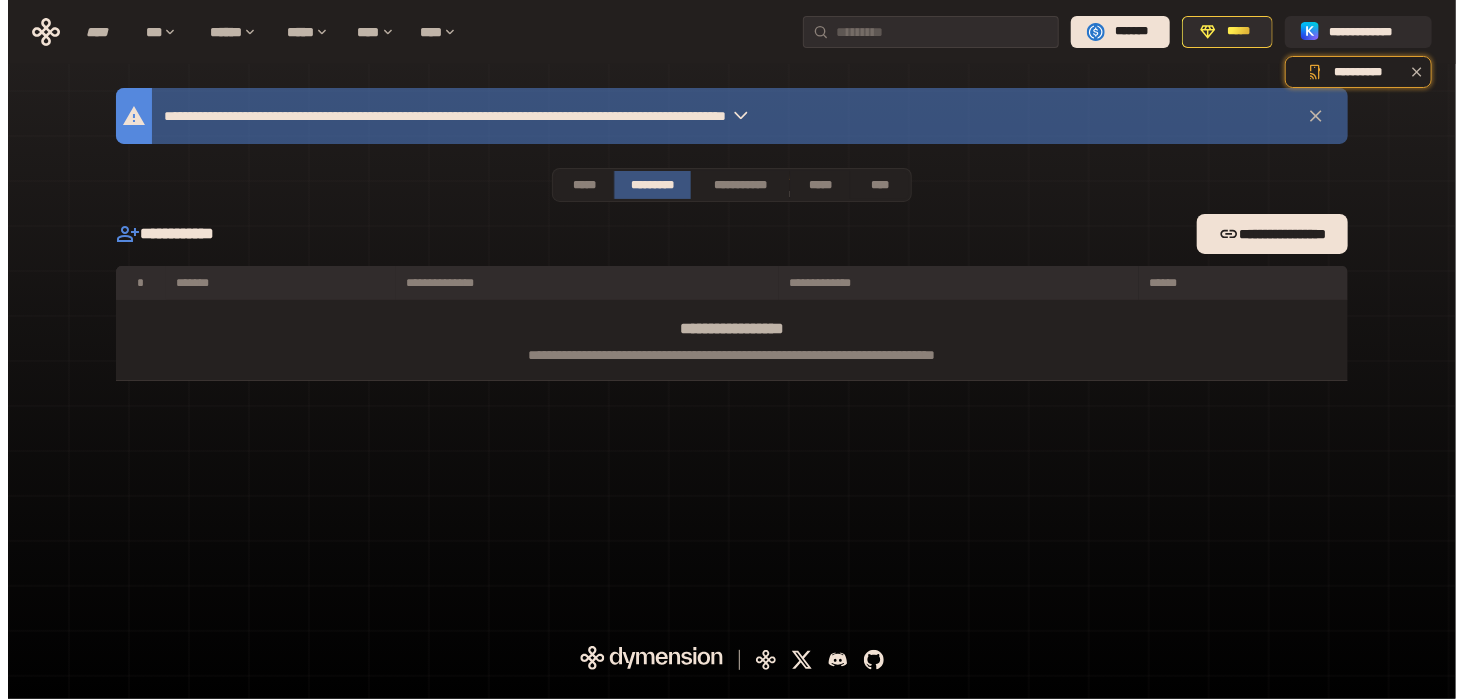 scroll, scrollTop: 0, scrollLeft: 0, axis: both 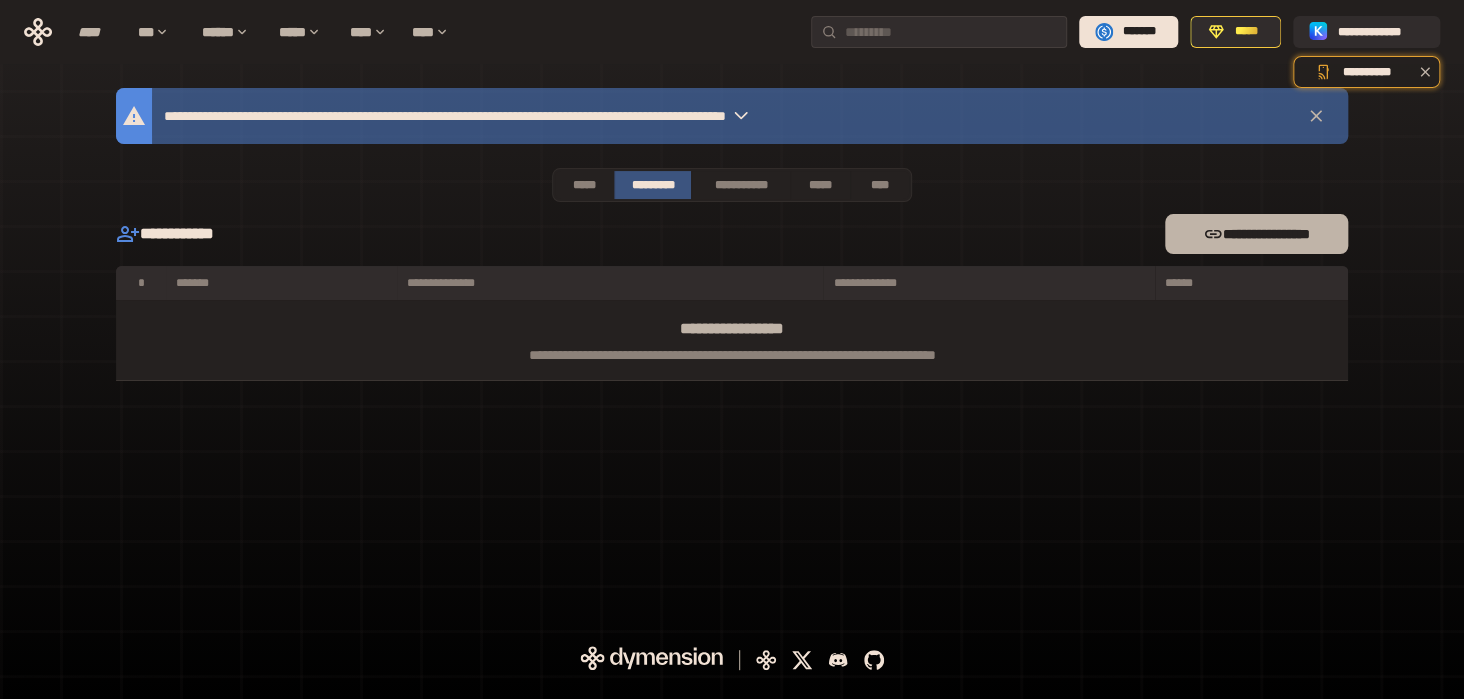click on "**********" at bounding box center [1256, 234] 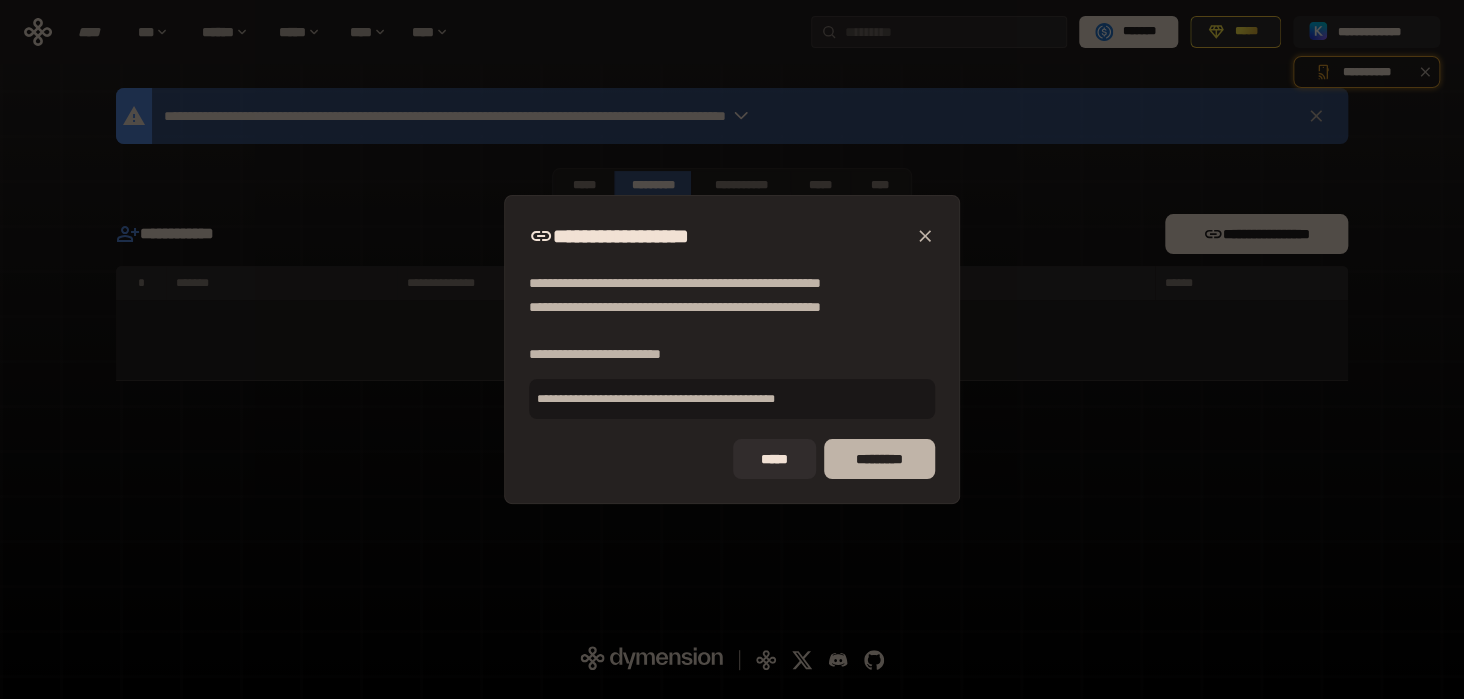 click on "*********" at bounding box center [879, 459] 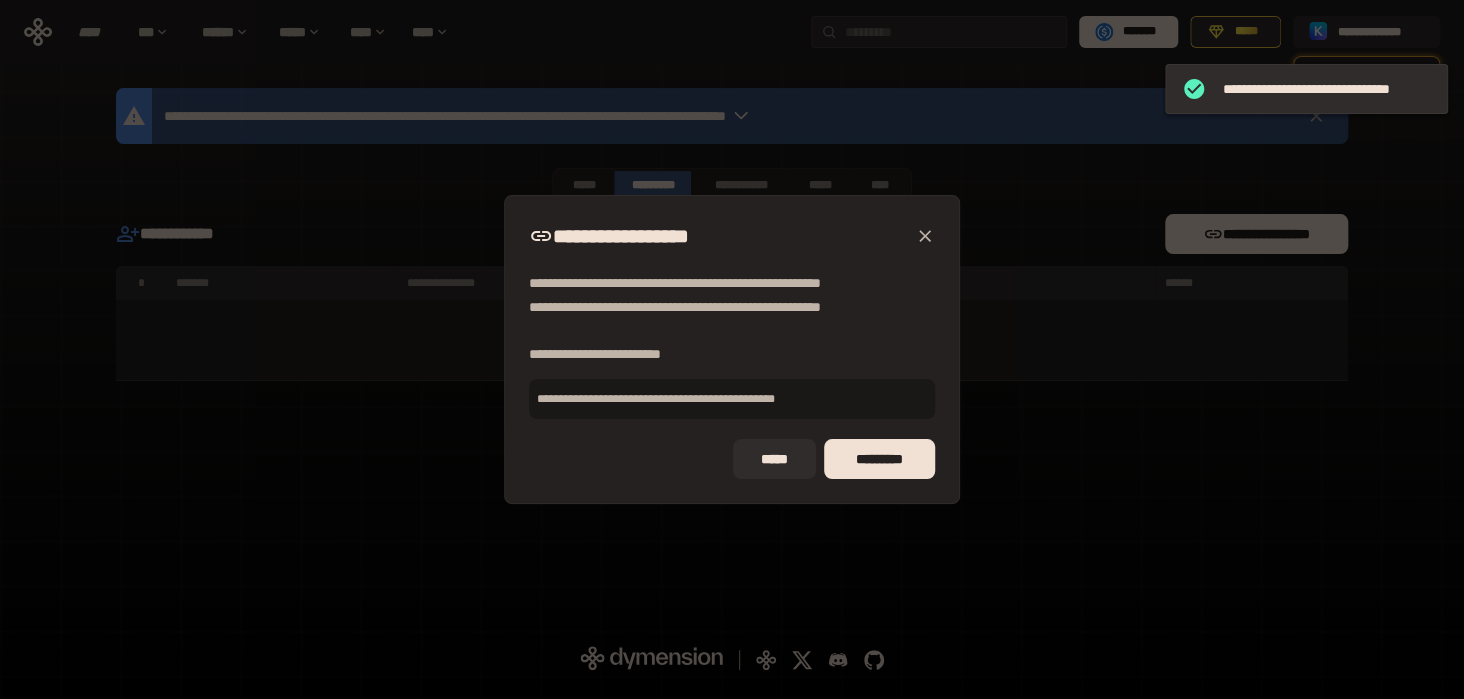 click on "**********" at bounding box center [732, 349] 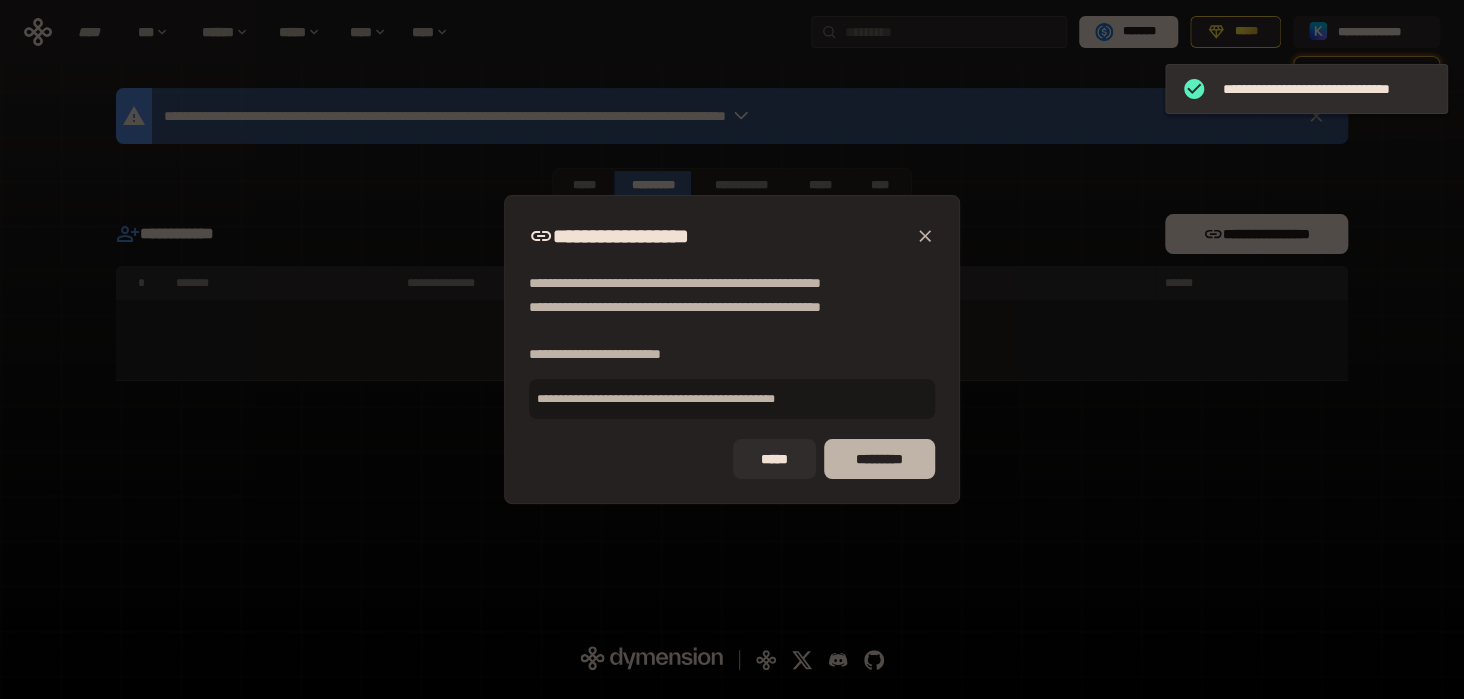 click on "*********" at bounding box center [879, 459] 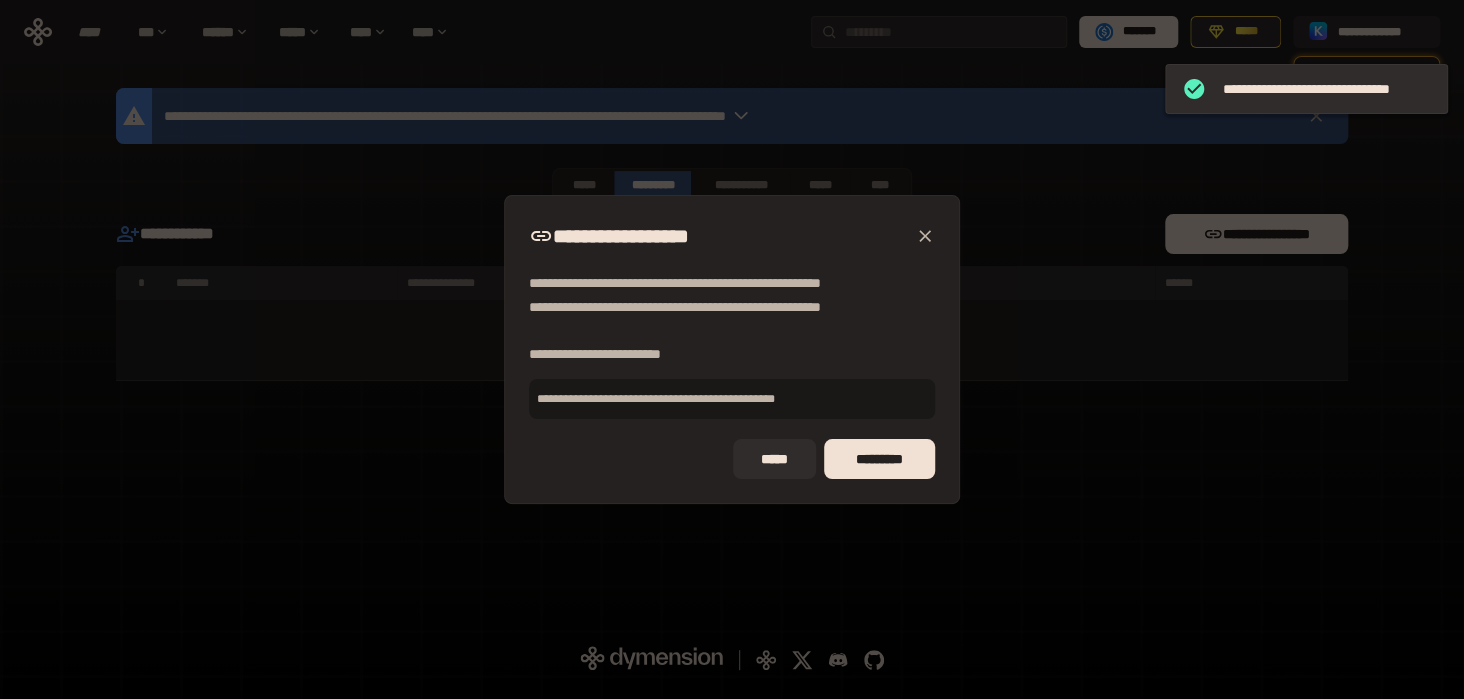 click on "**********" at bounding box center [732, 349] 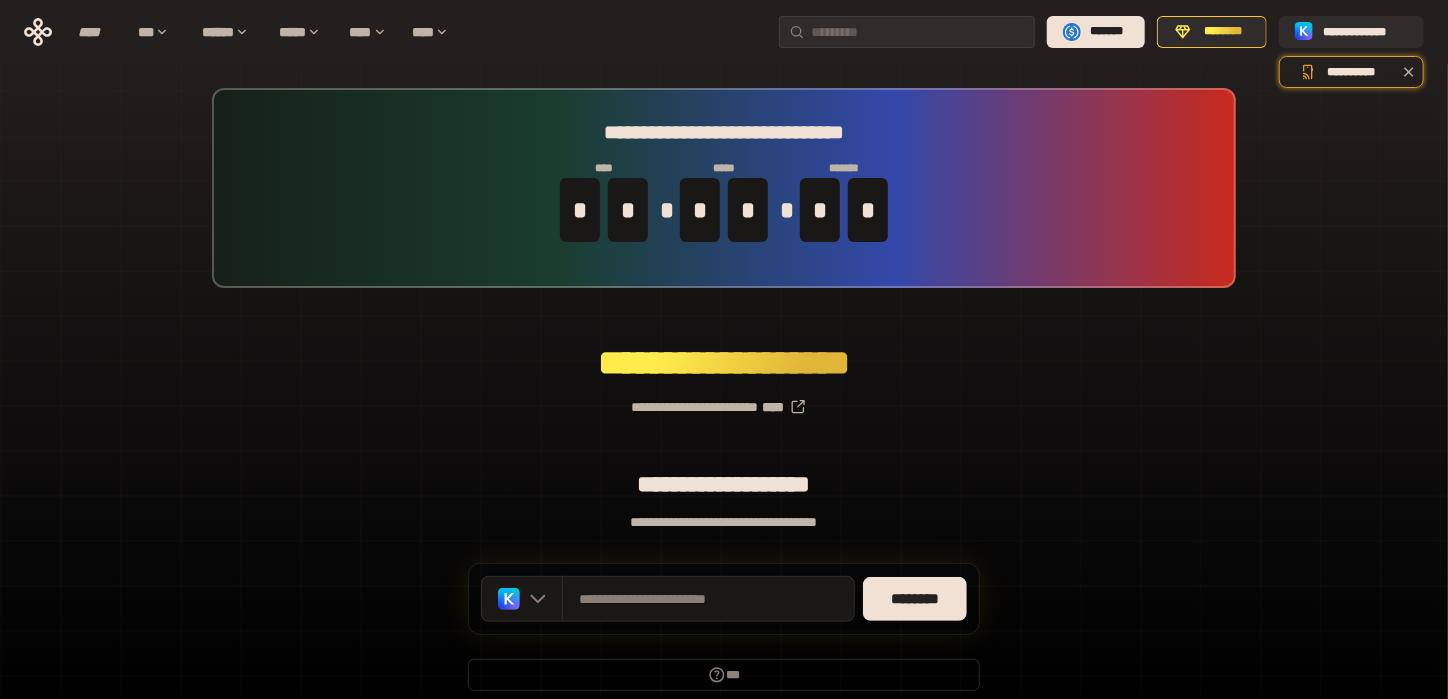 scroll, scrollTop: 83, scrollLeft: 0, axis: vertical 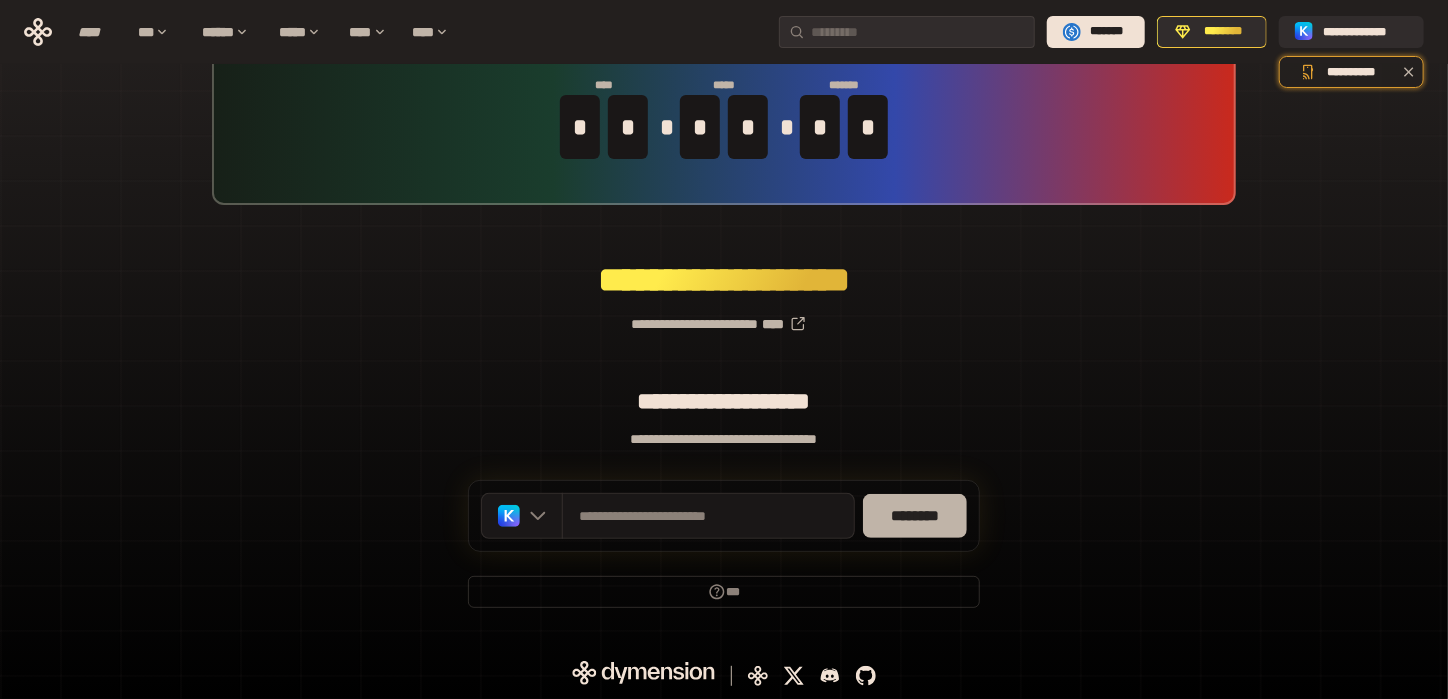 click on "********" at bounding box center [915, 516] 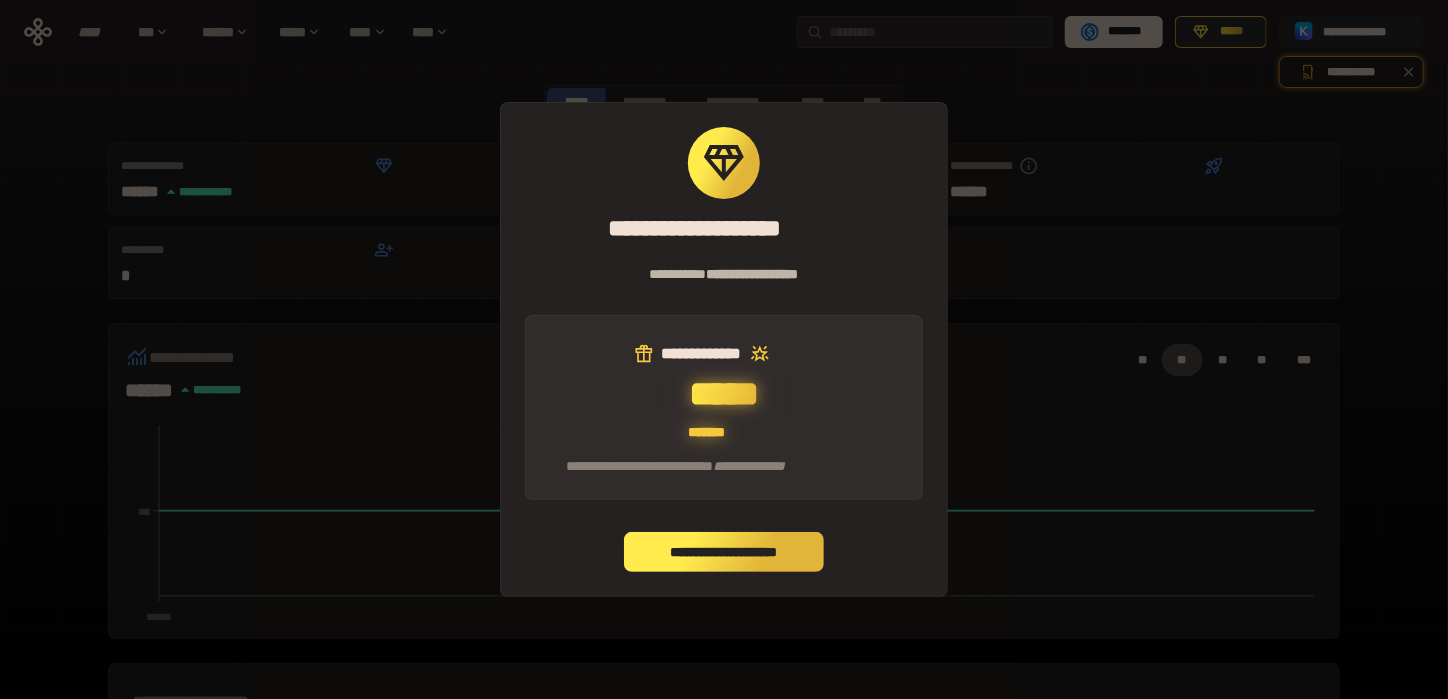 click on "**********" at bounding box center (724, 552) 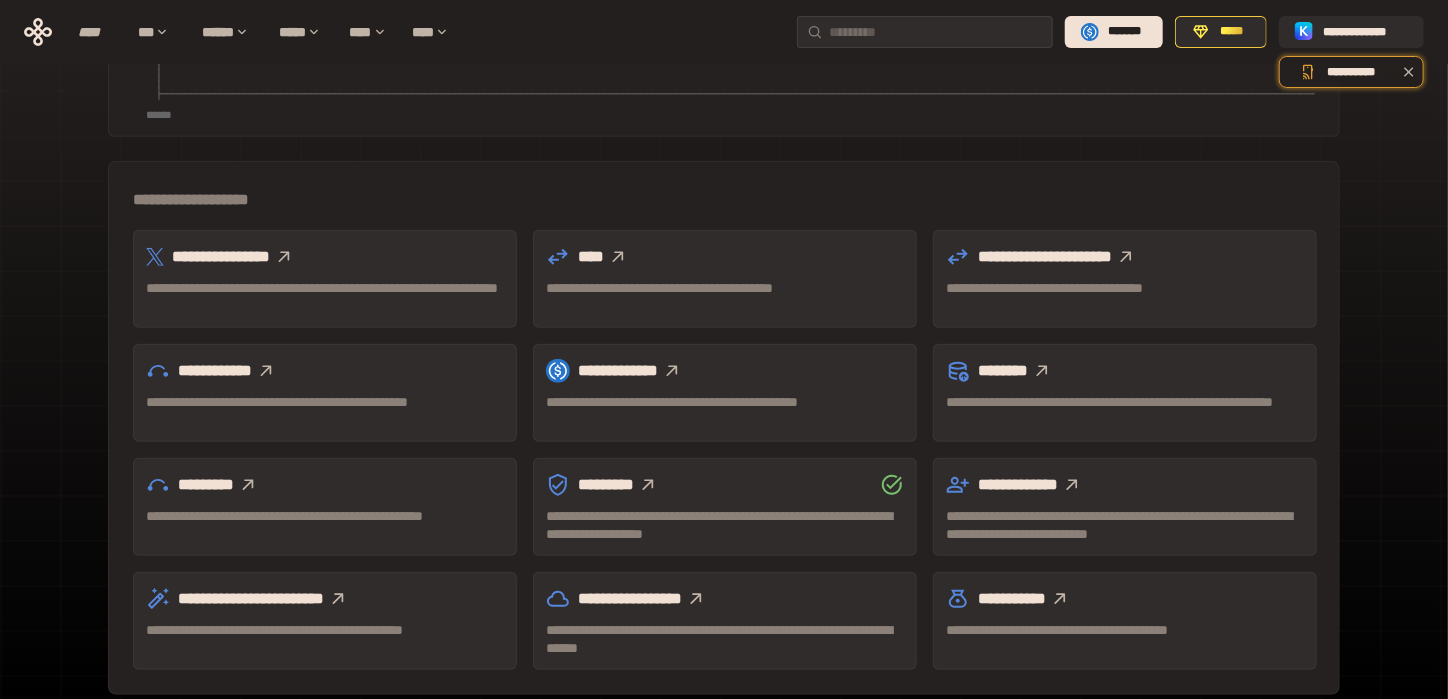 scroll, scrollTop: 519, scrollLeft: 0, axis: vertical 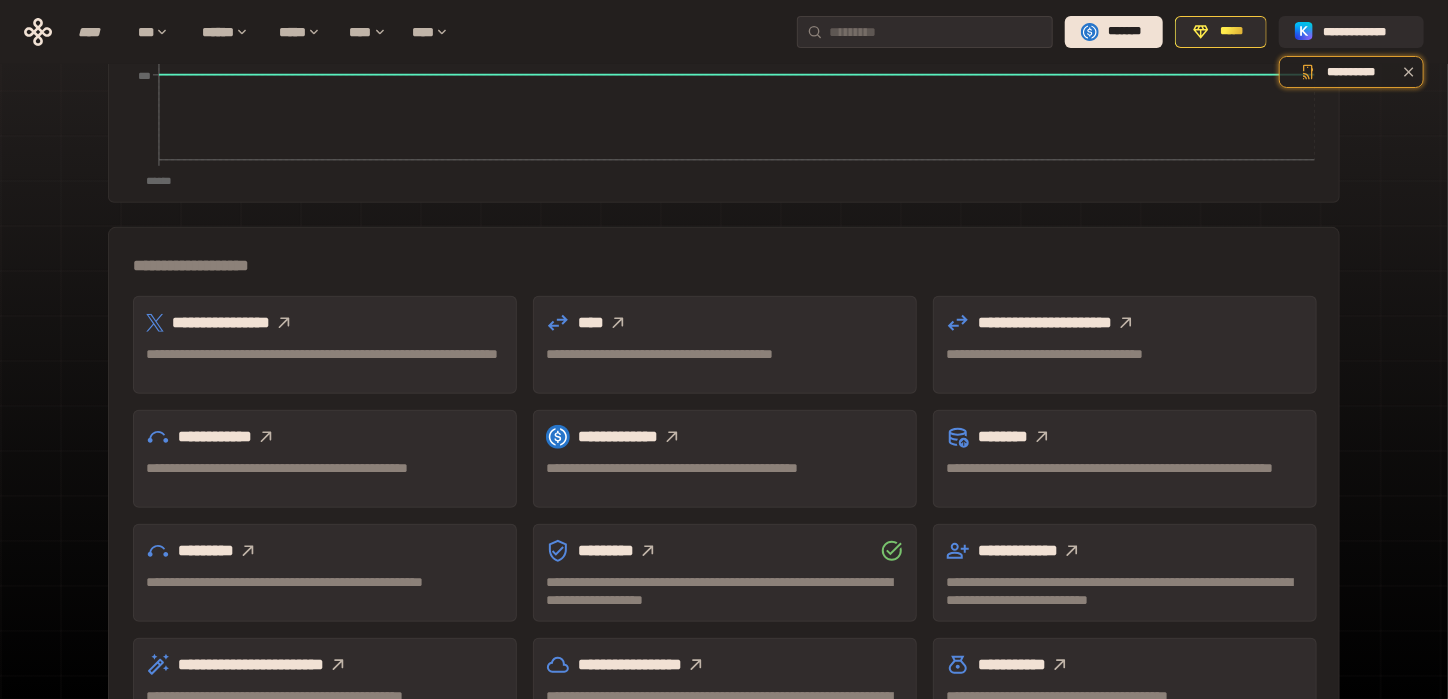 click 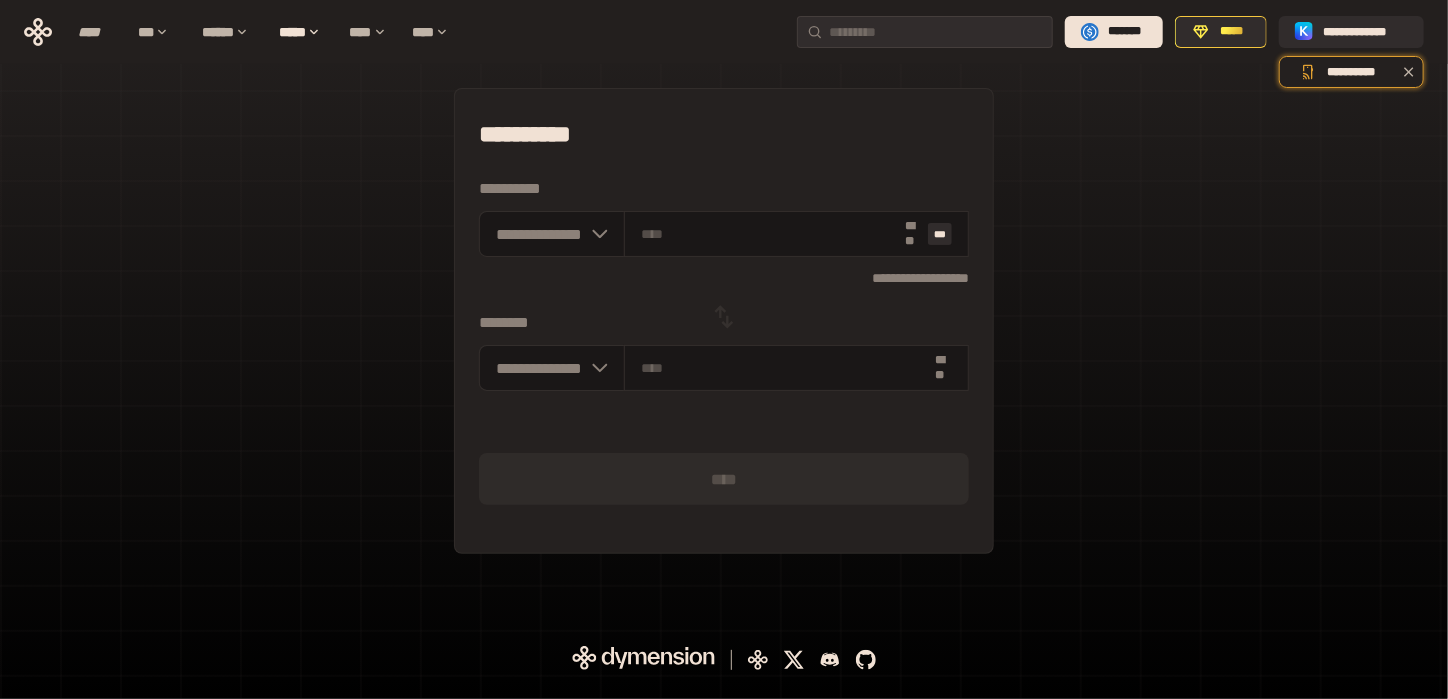 scroll, scrollTop: 0, scrollLeft: 0, axis: both 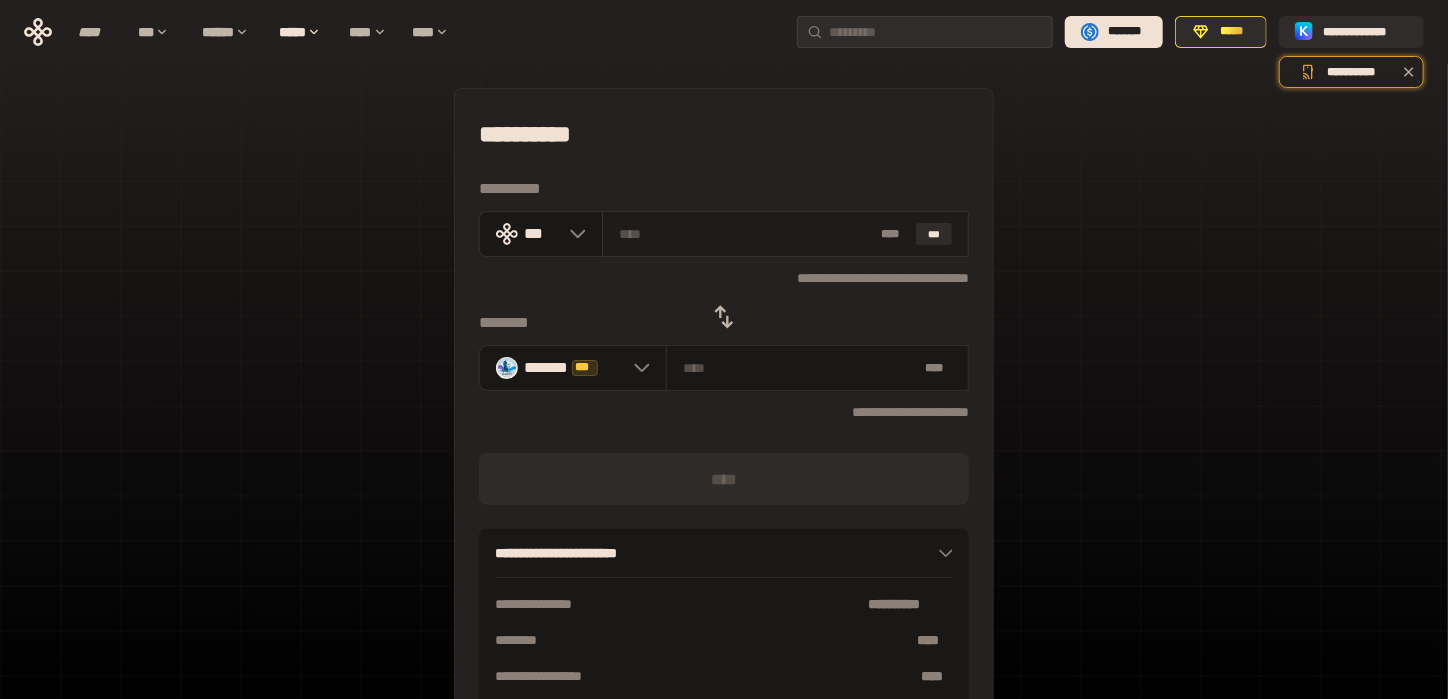 click at bounding box center [746, 234] 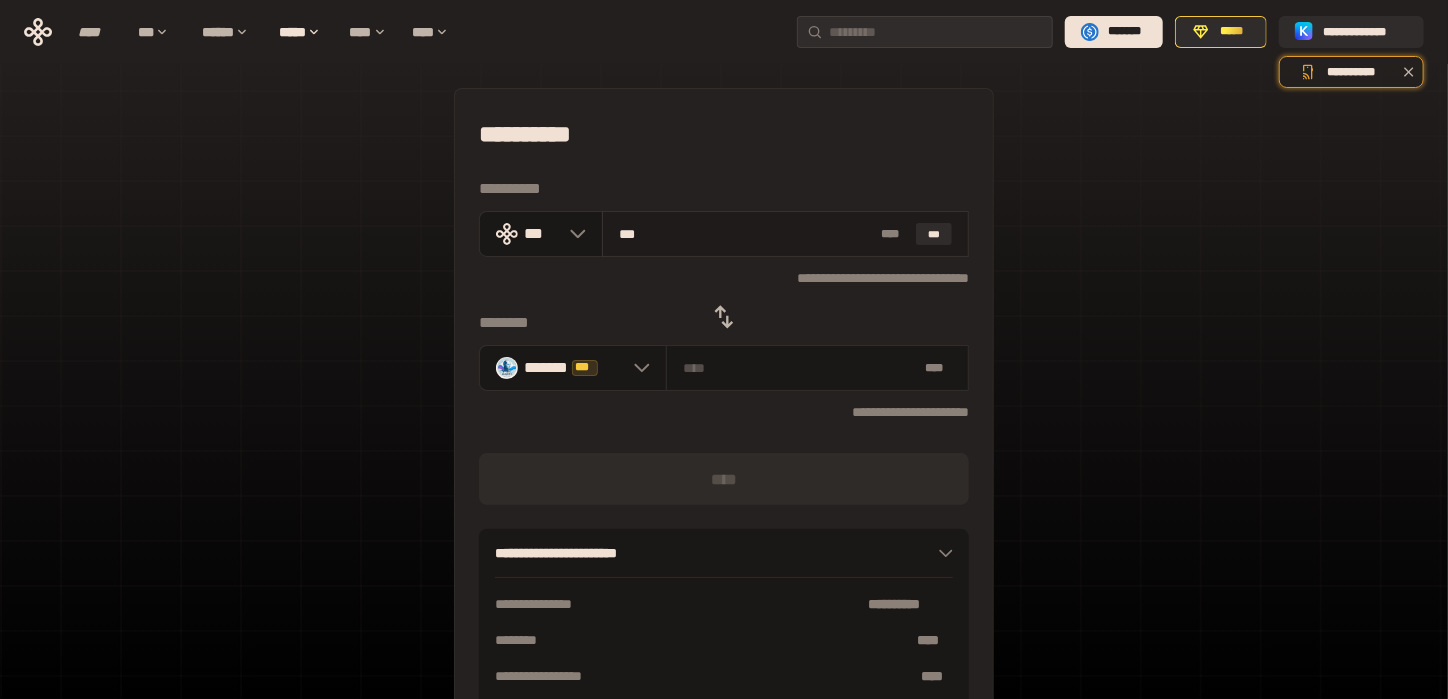 type on "****" 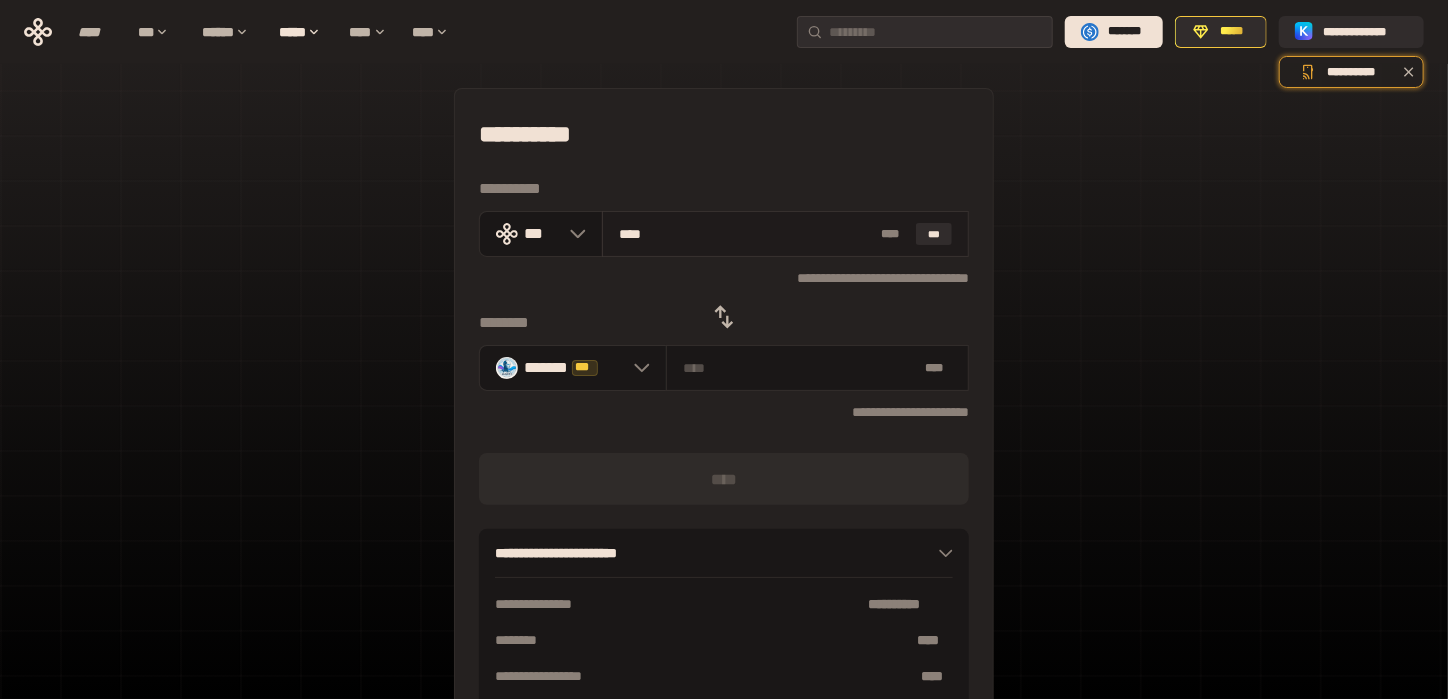 type on "**********" 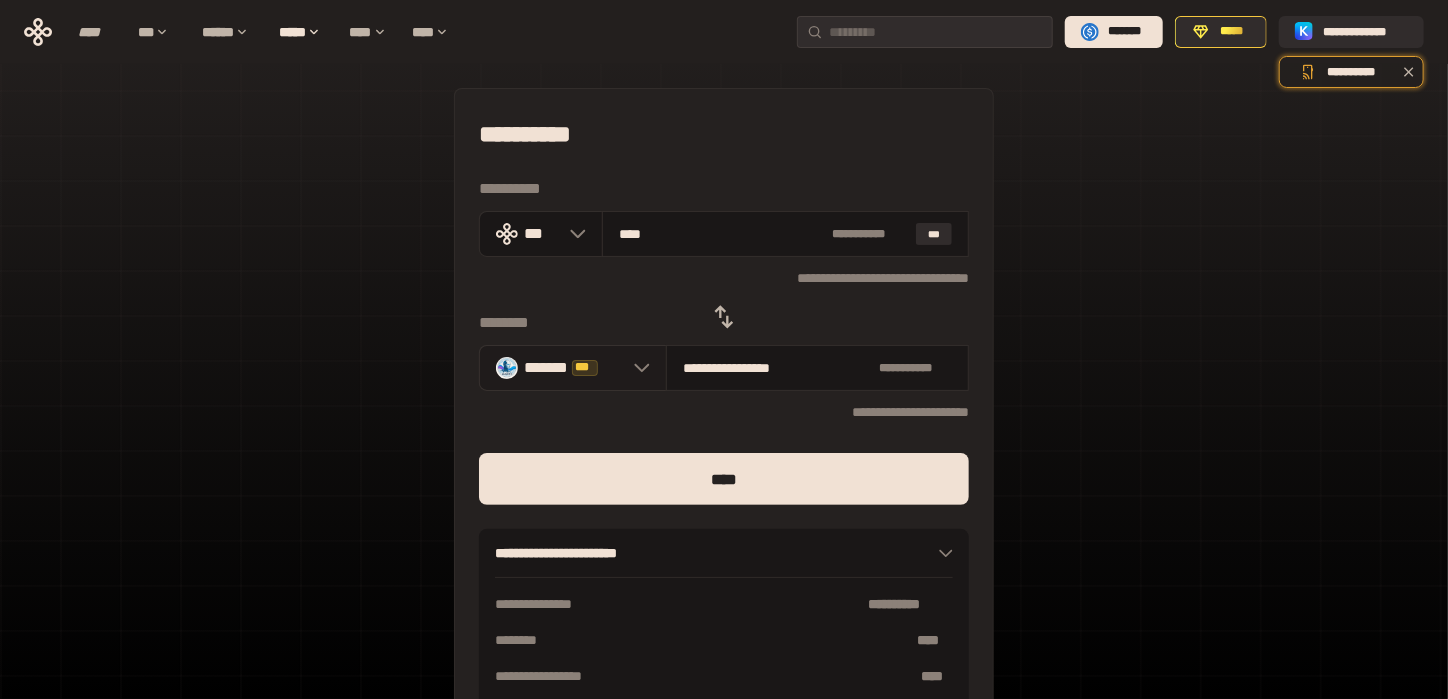 type on "****" 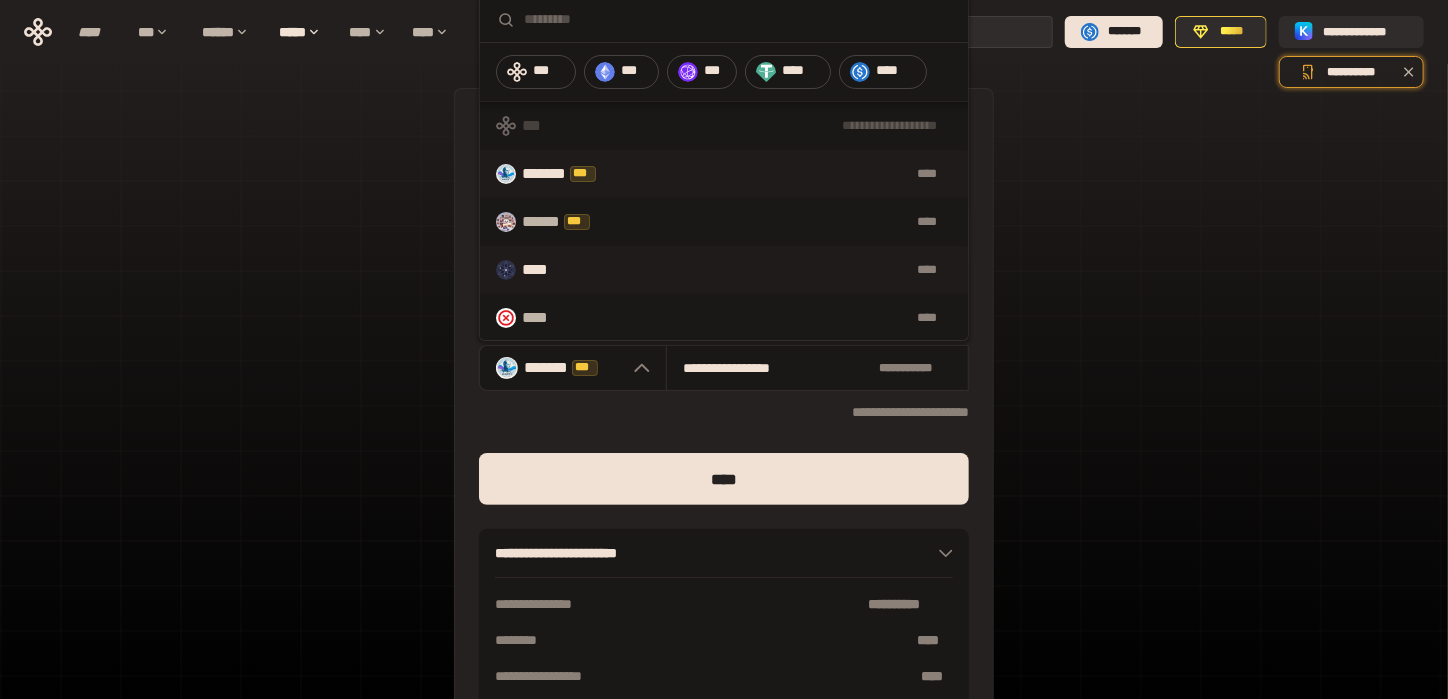 scroll, scrollTop: 133, scrollLeft: 0, axis: vertical 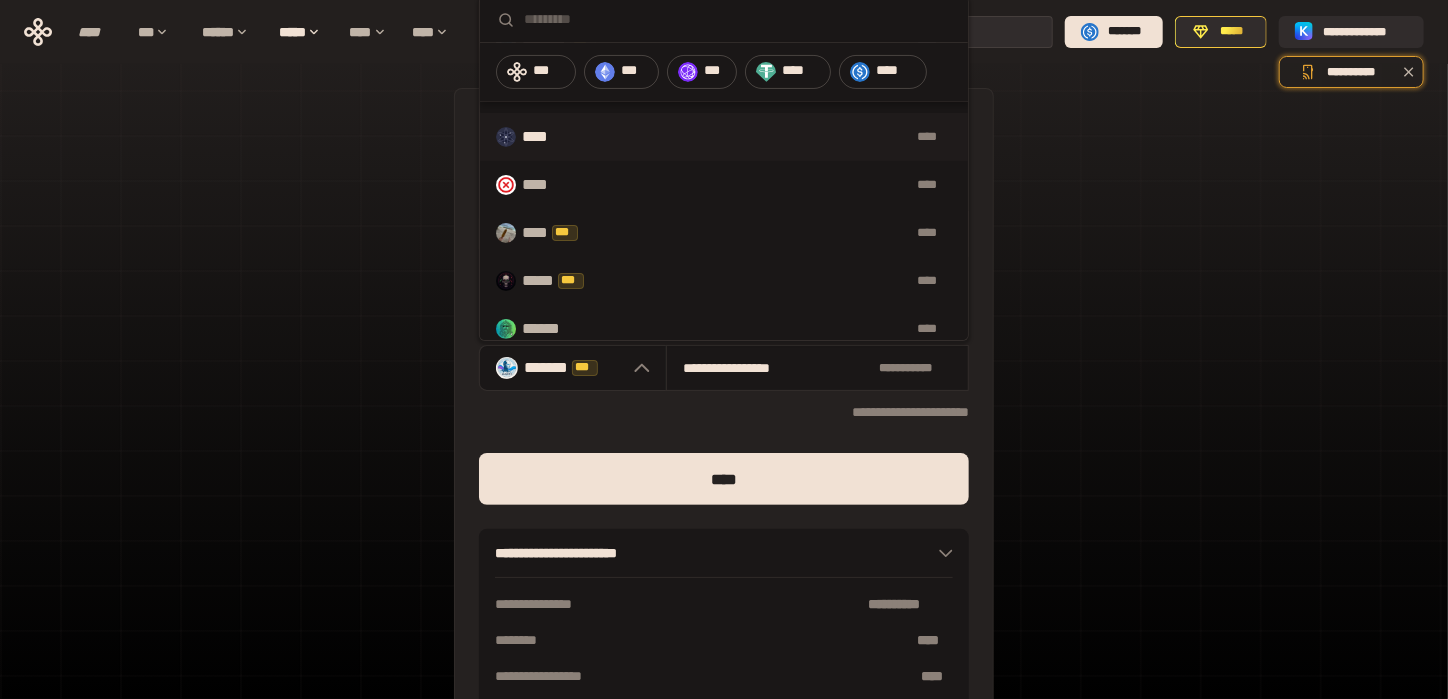 click on "****" at bounding box center [545, 137] 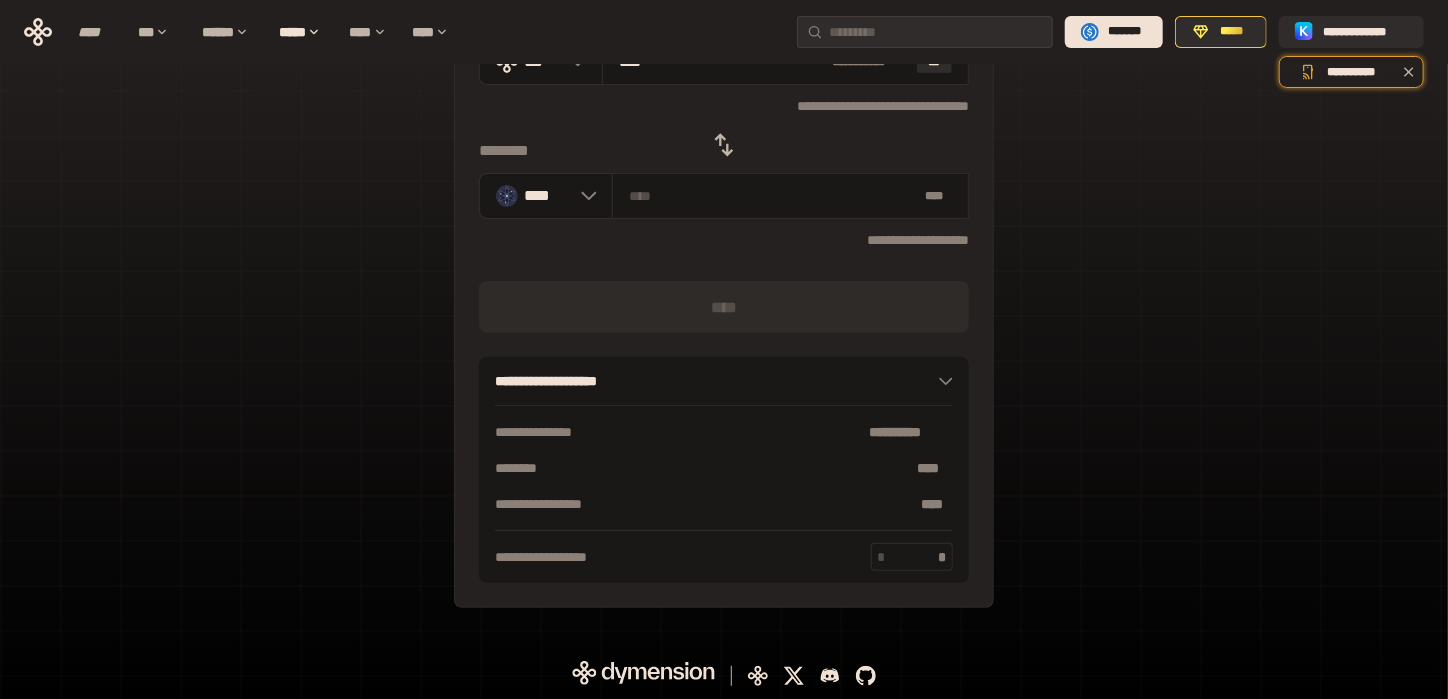 scroll, scrollTop: 0, scrollLeft: 0, axis: both 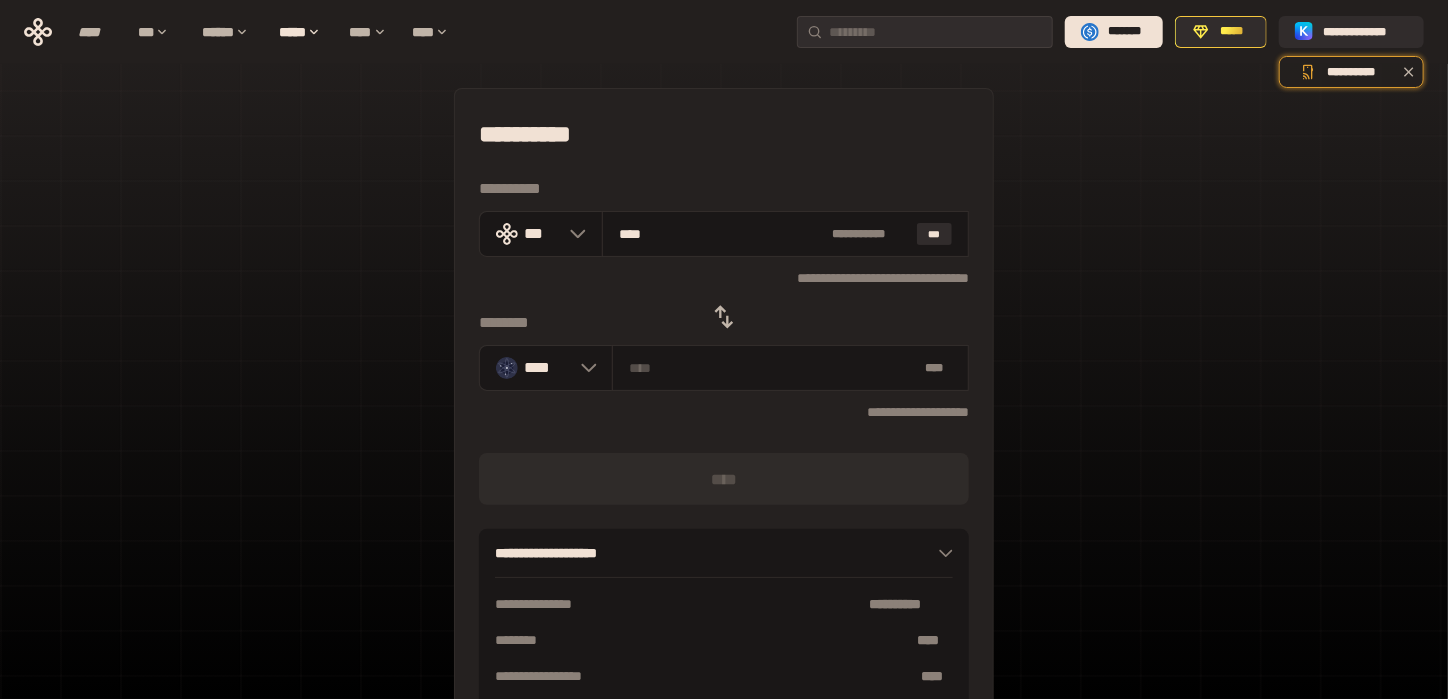 click on "****" at bounding box center (724, 479) 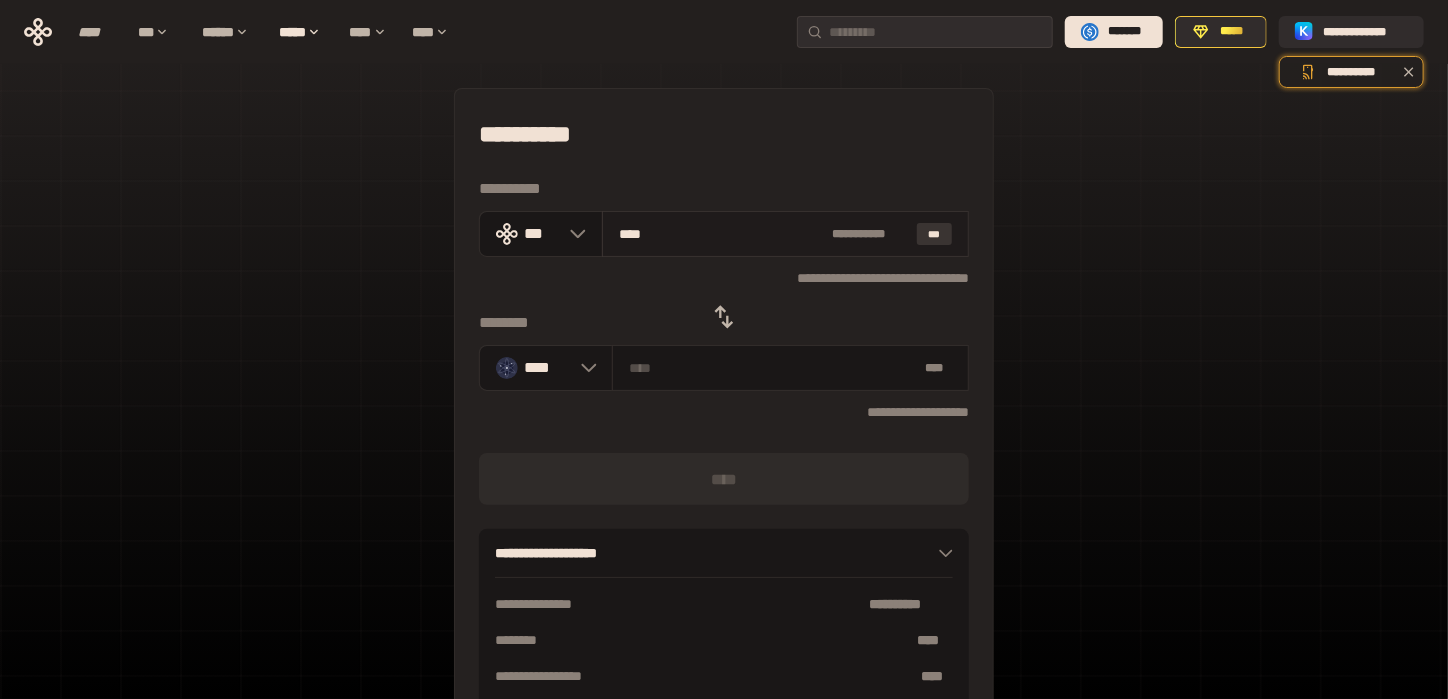 click on "***" at bounding box center [935, 234] 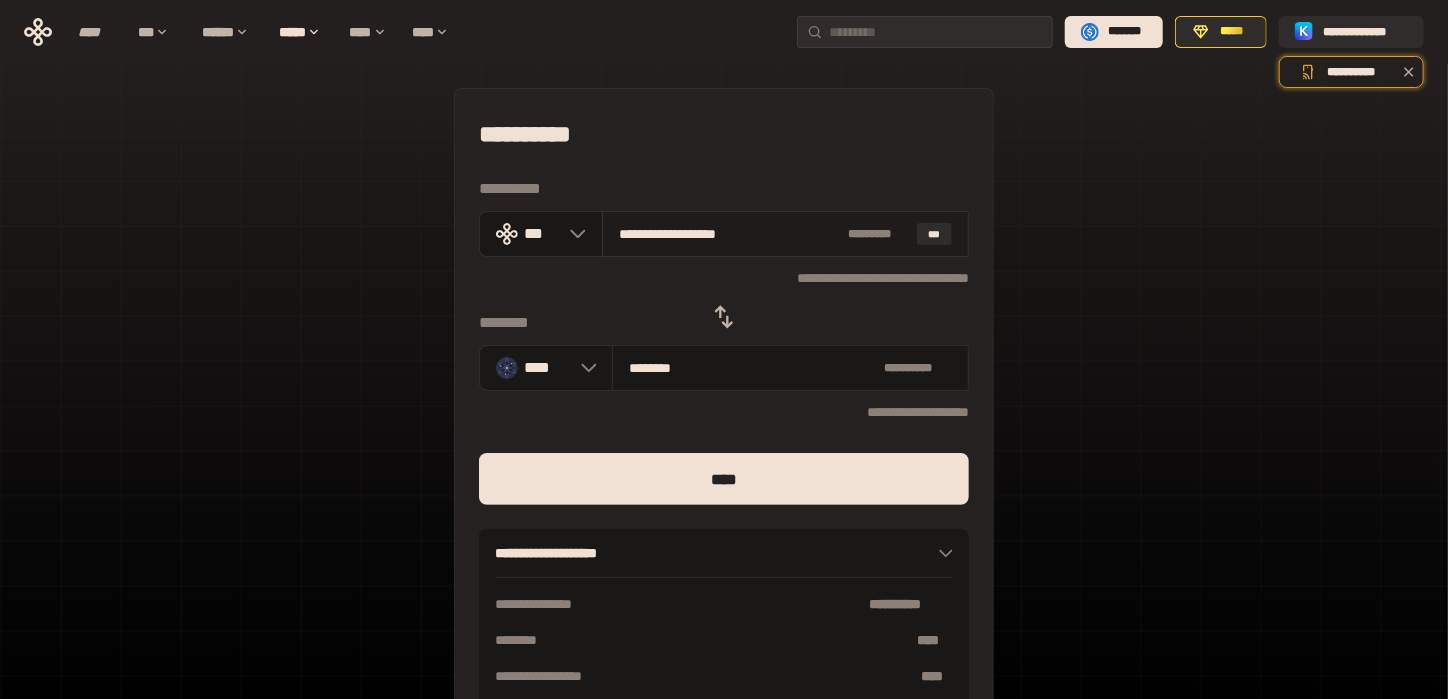 drag, startPoint x: 794, startPoint y: 231, endPoint x: 633, endPoint y: 234, distance: 161.02795 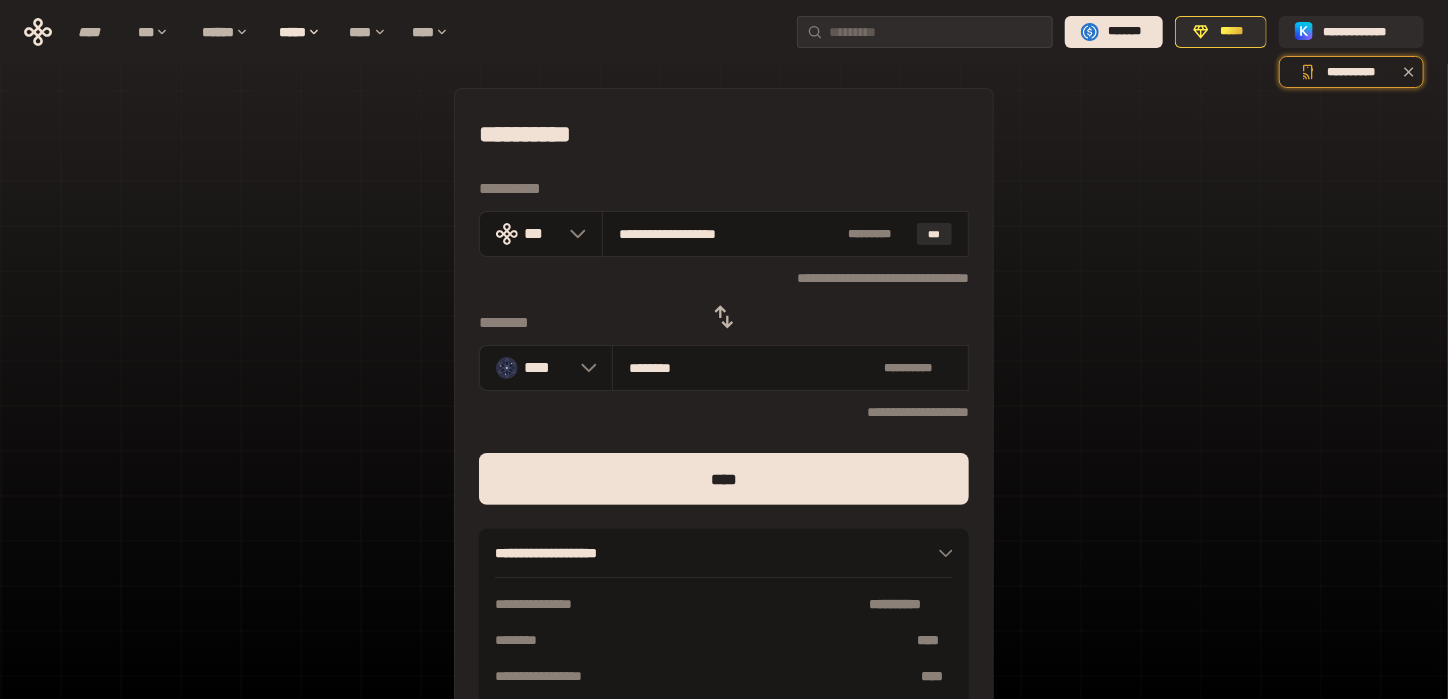 type on "***" 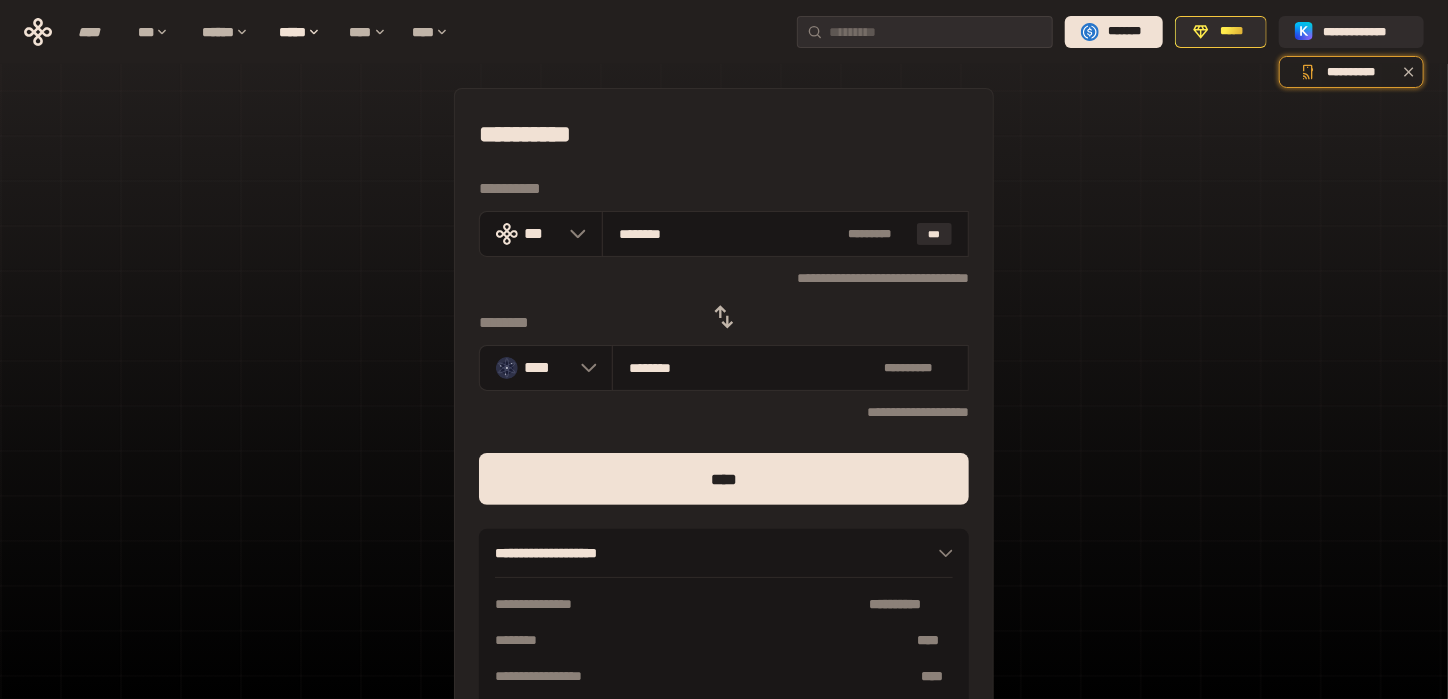 type on "*******" 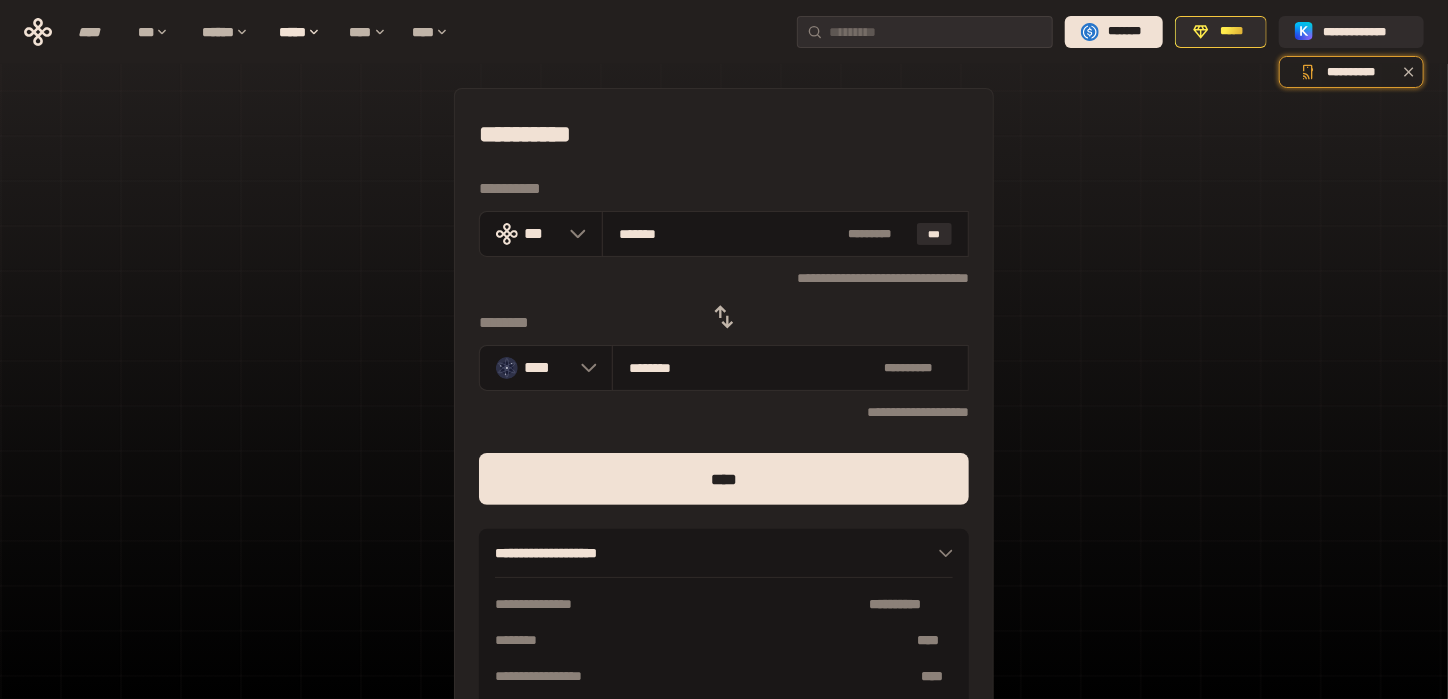 type on "********" 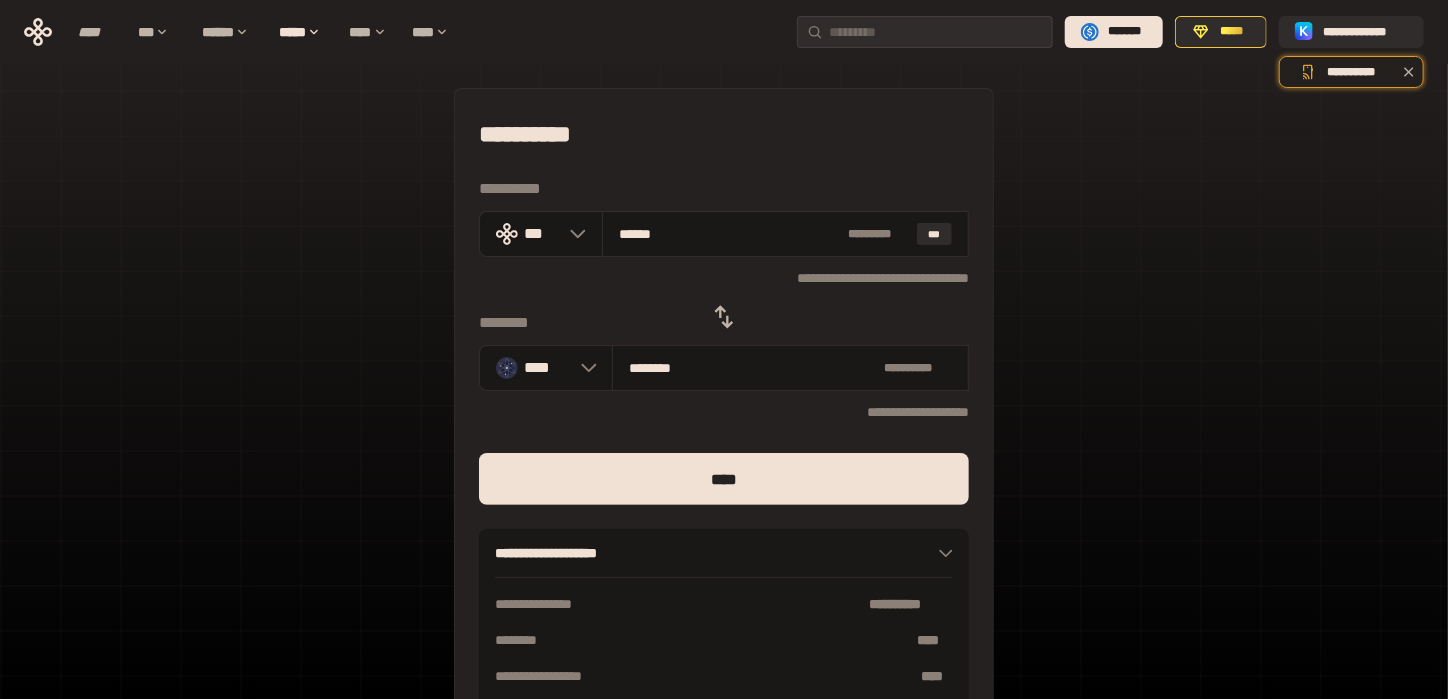 type on "********" 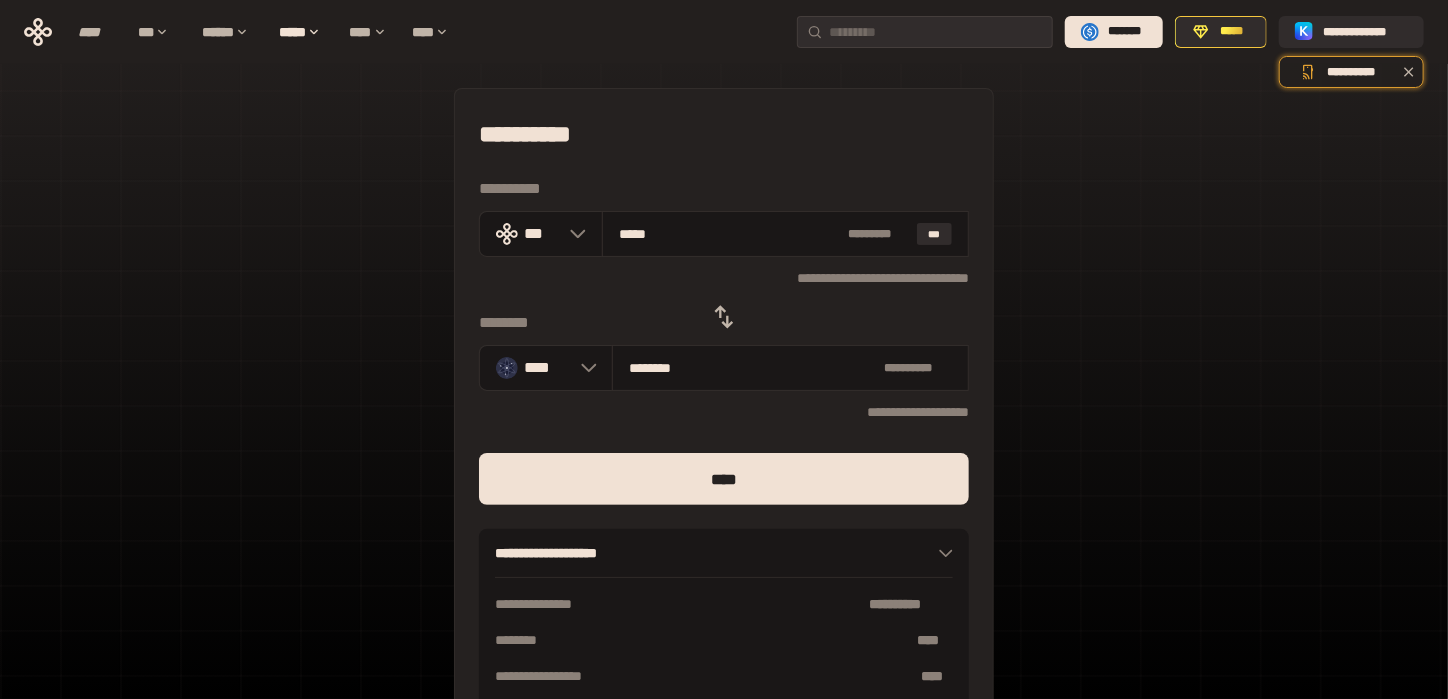 type on "*******" 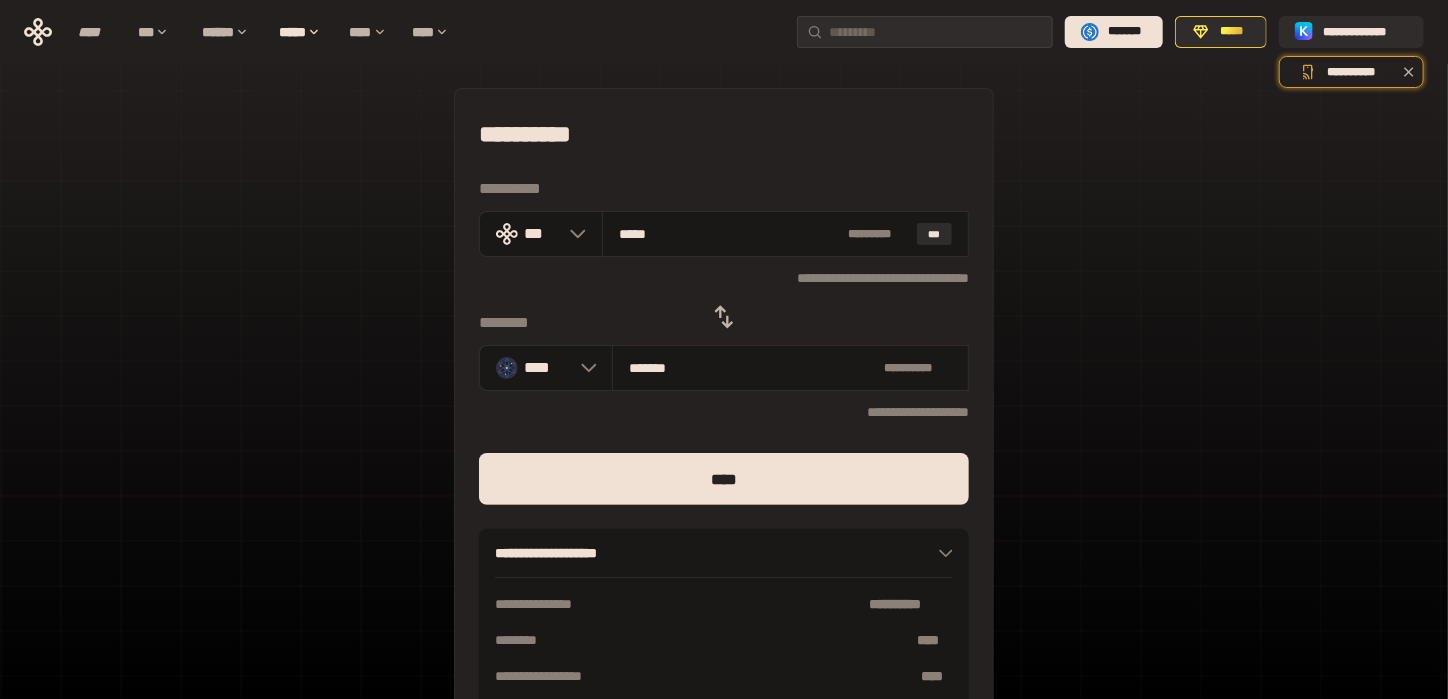 type on "****" 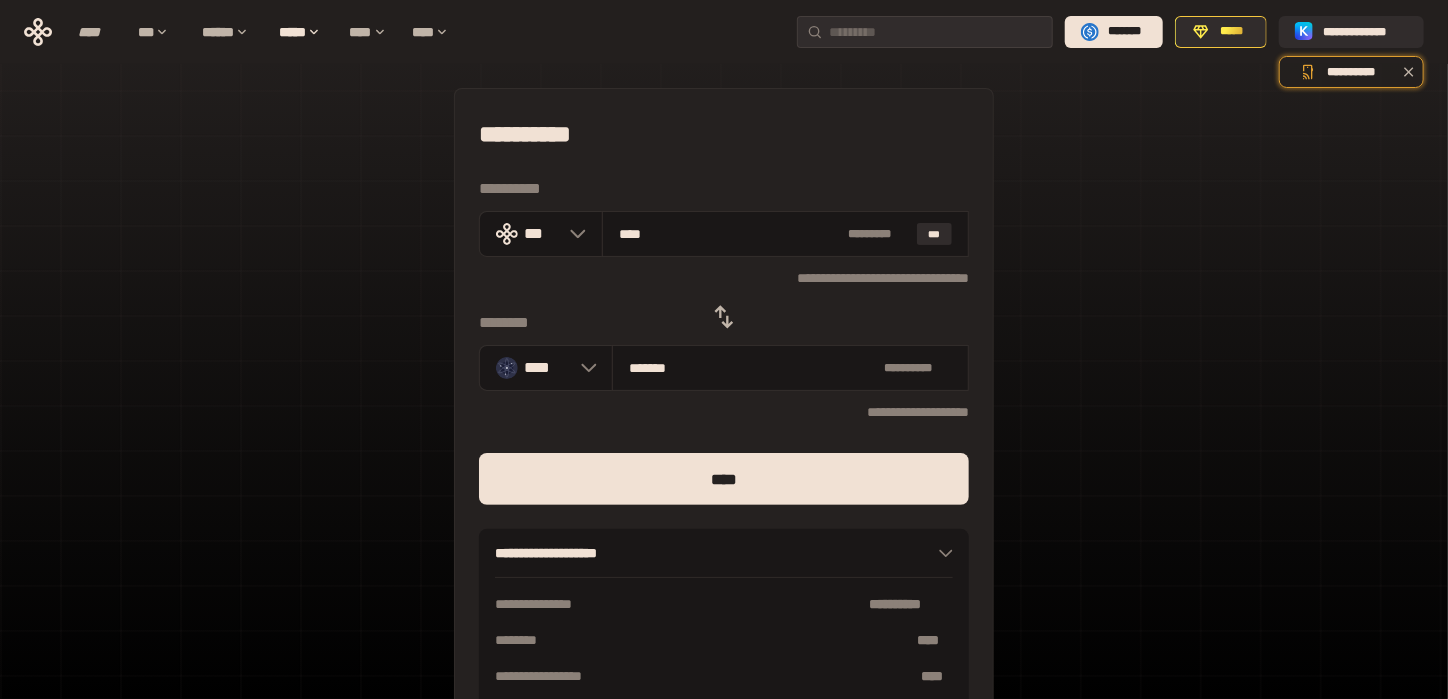 type on "********" 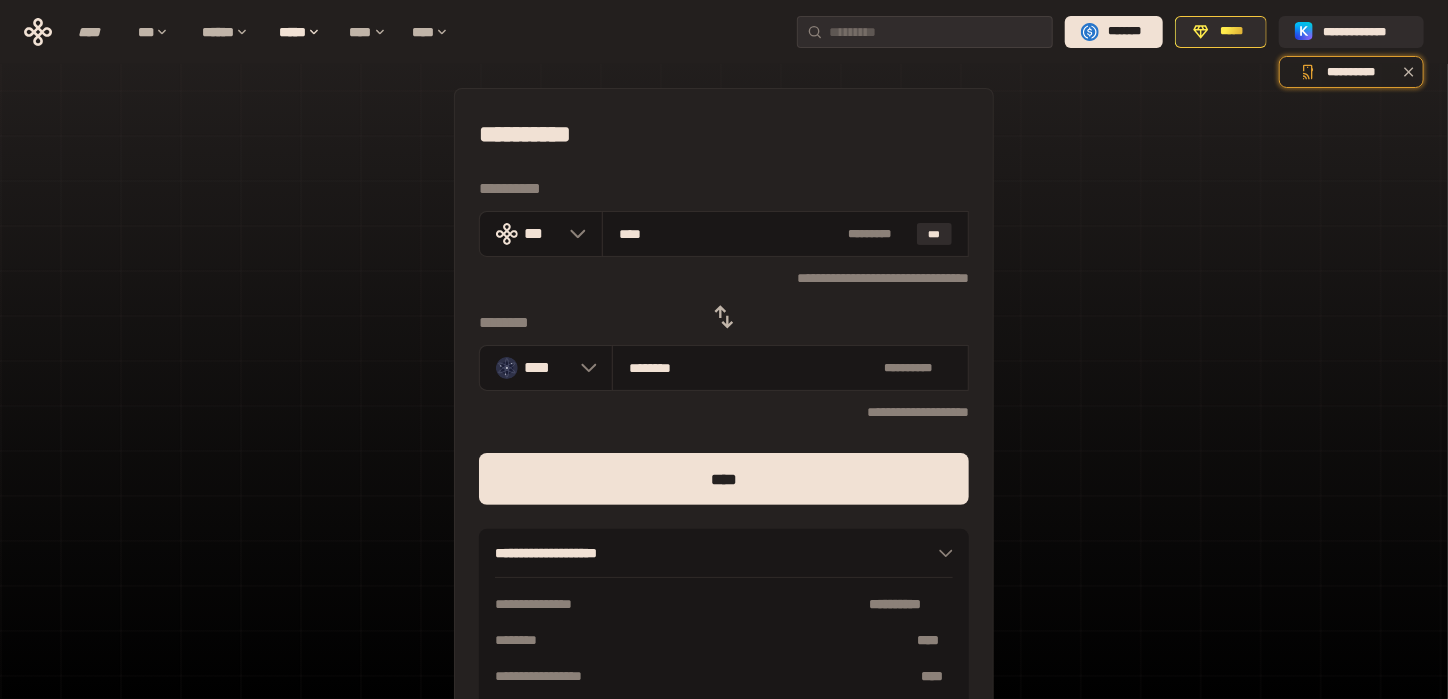 type on "***" 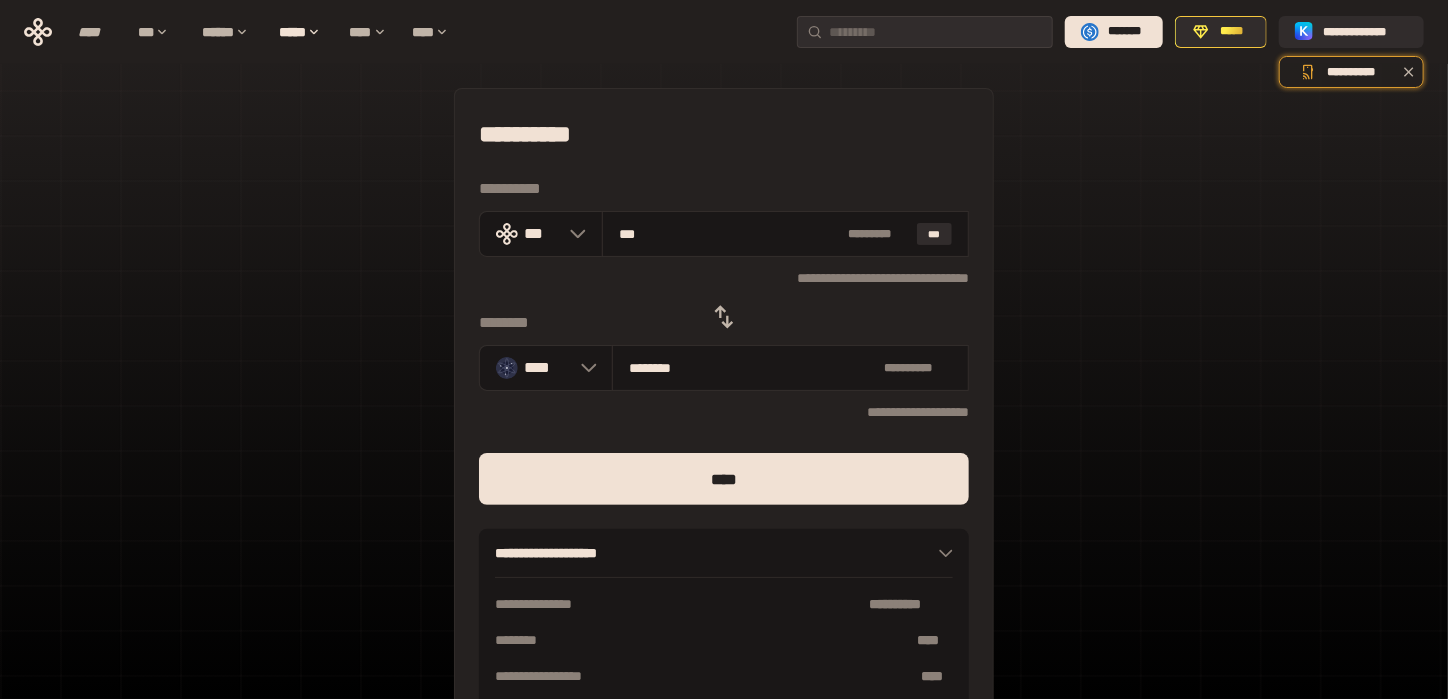 type on "********" 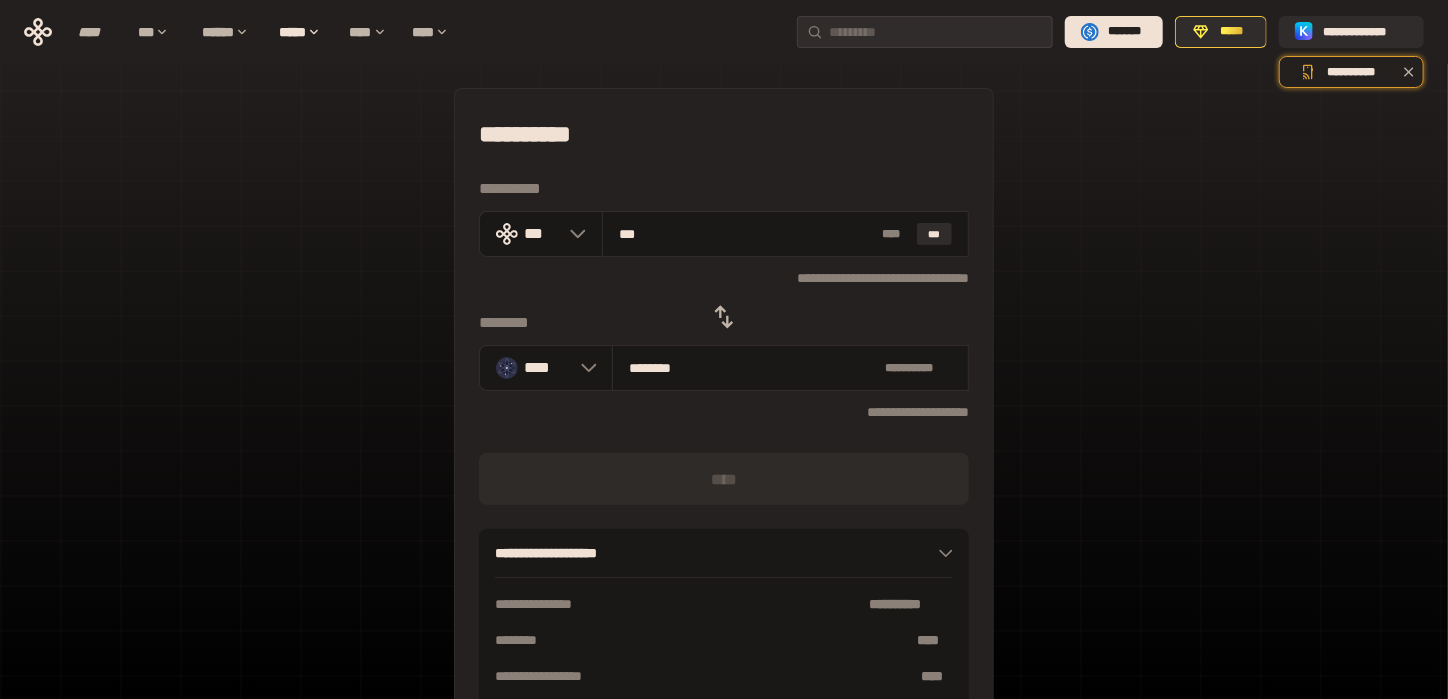type on "****" 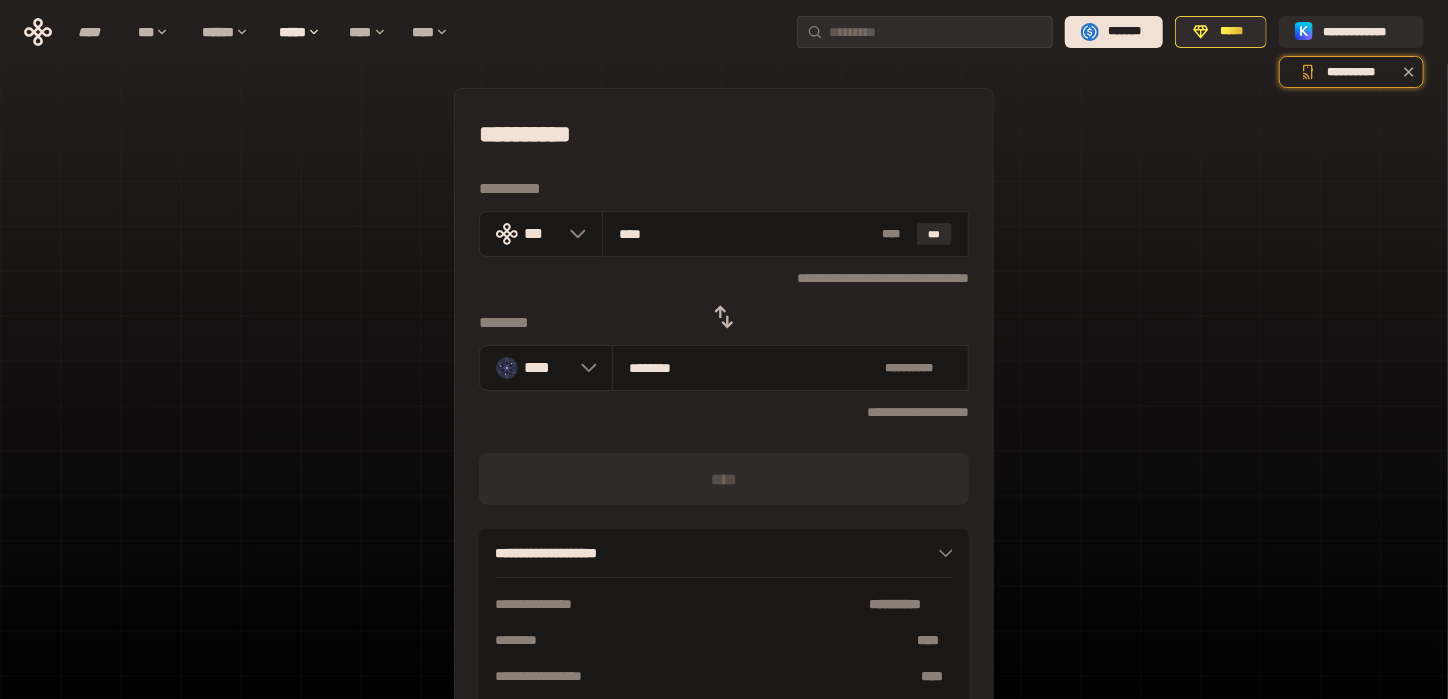 type on "********" 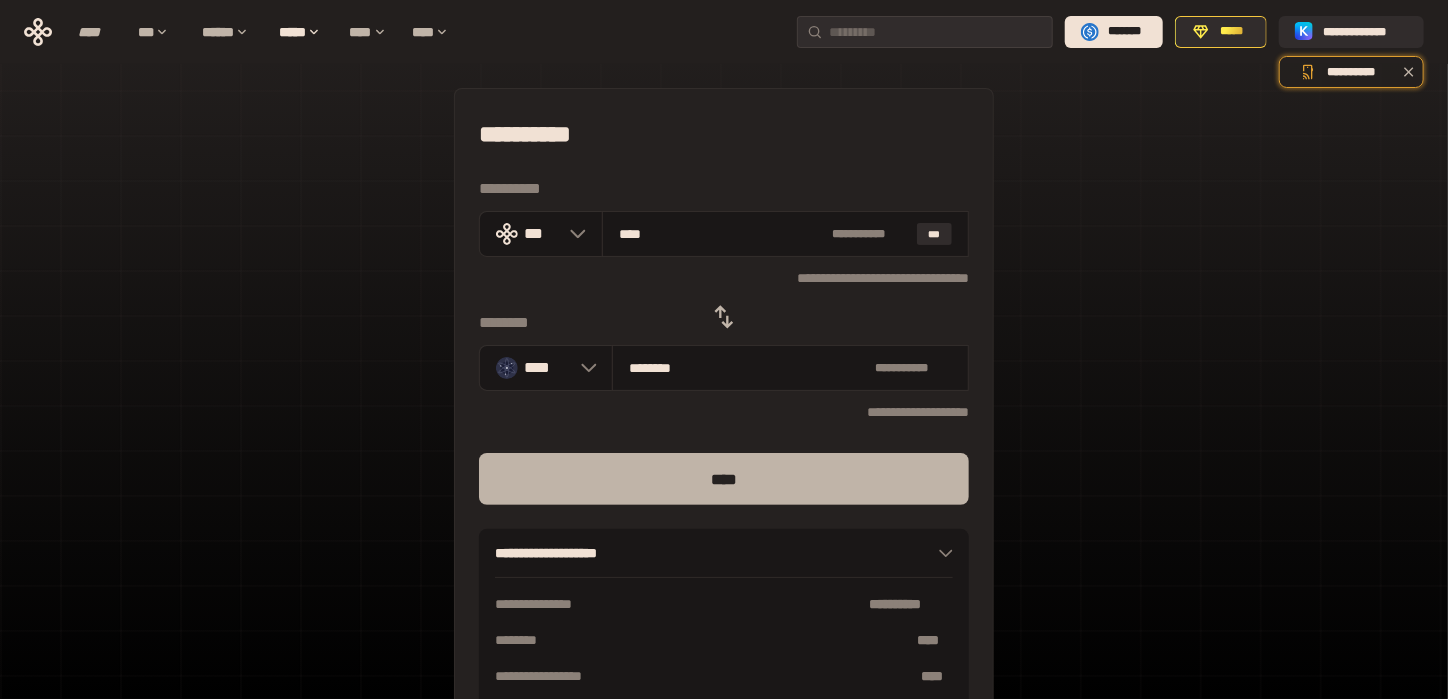 type on "****" 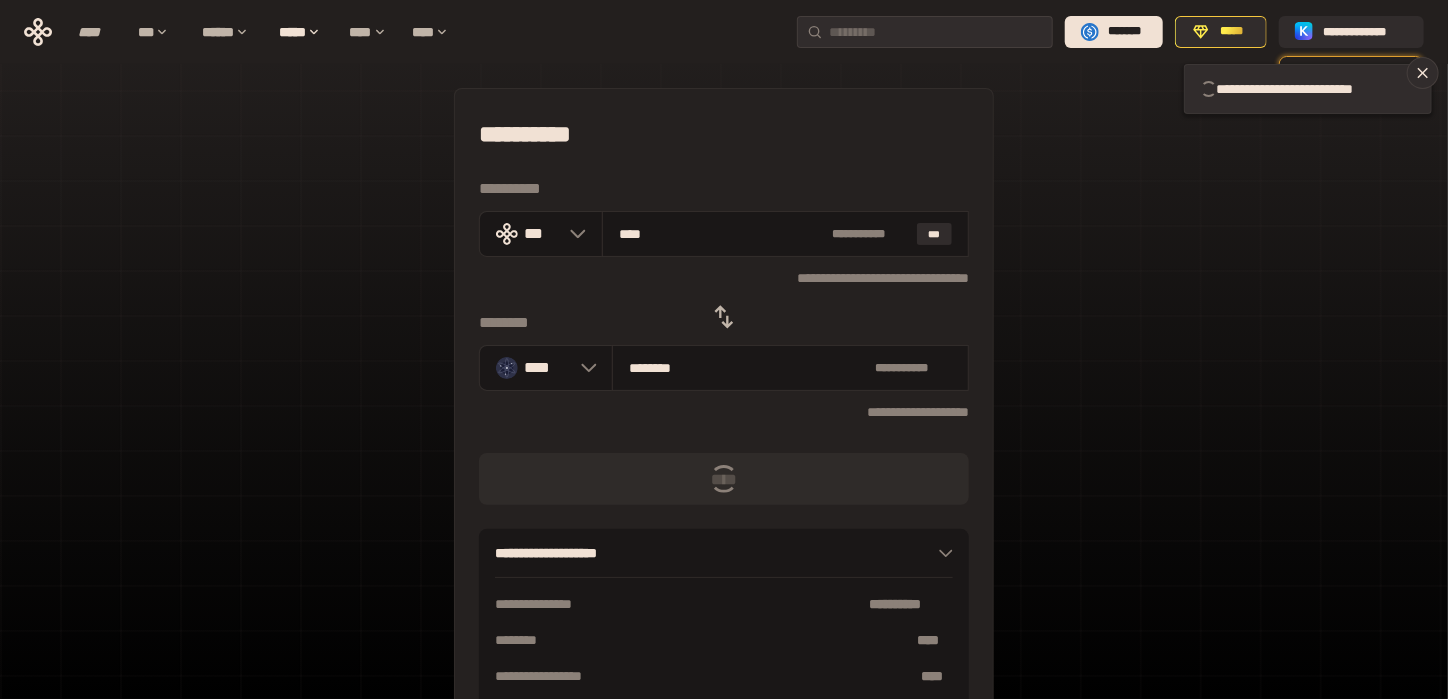 type 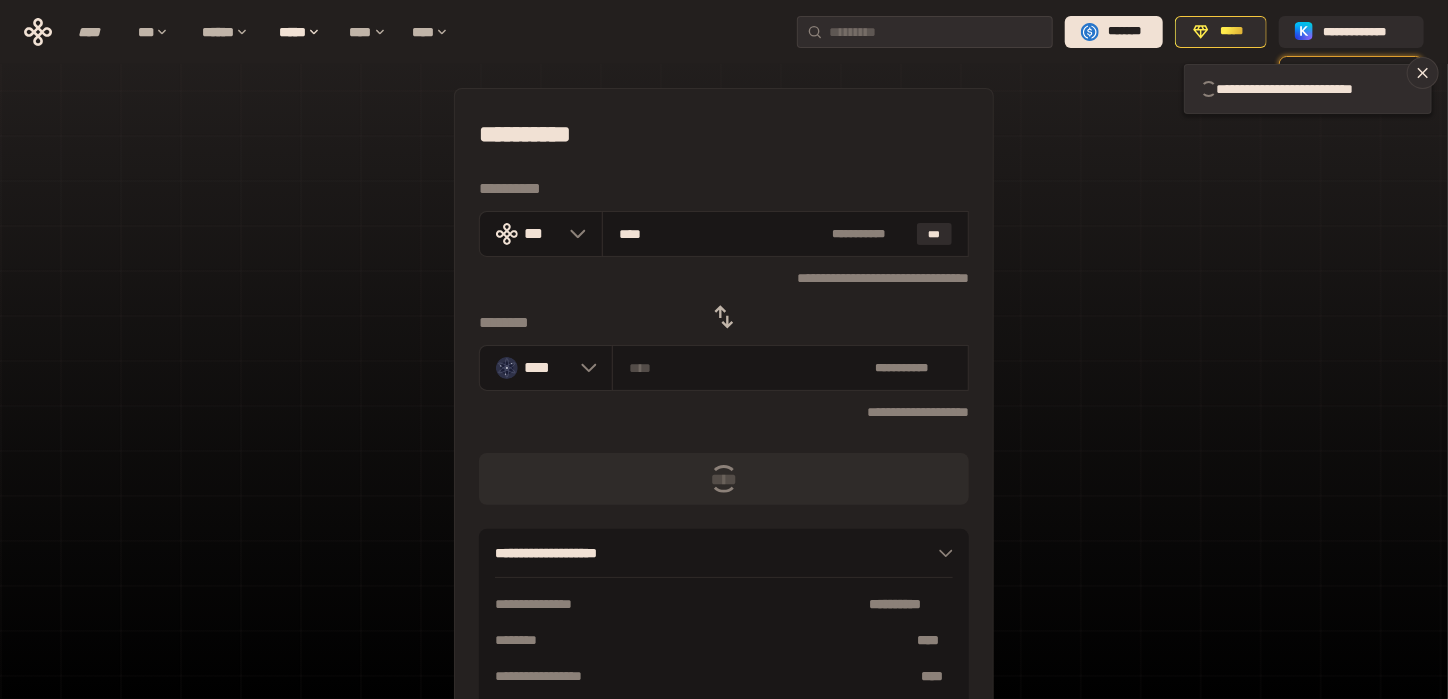 type 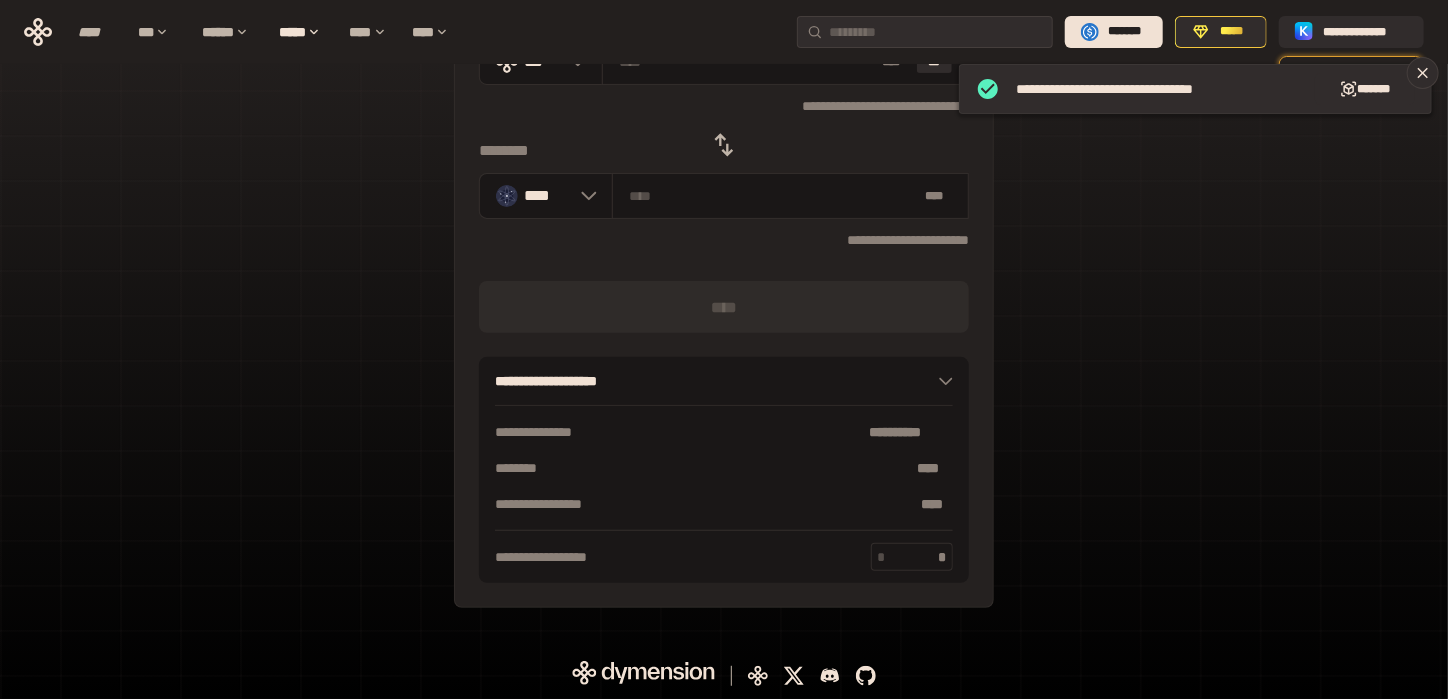 scroll, scrollTop: 0, scrollLeft: 0, axis: both 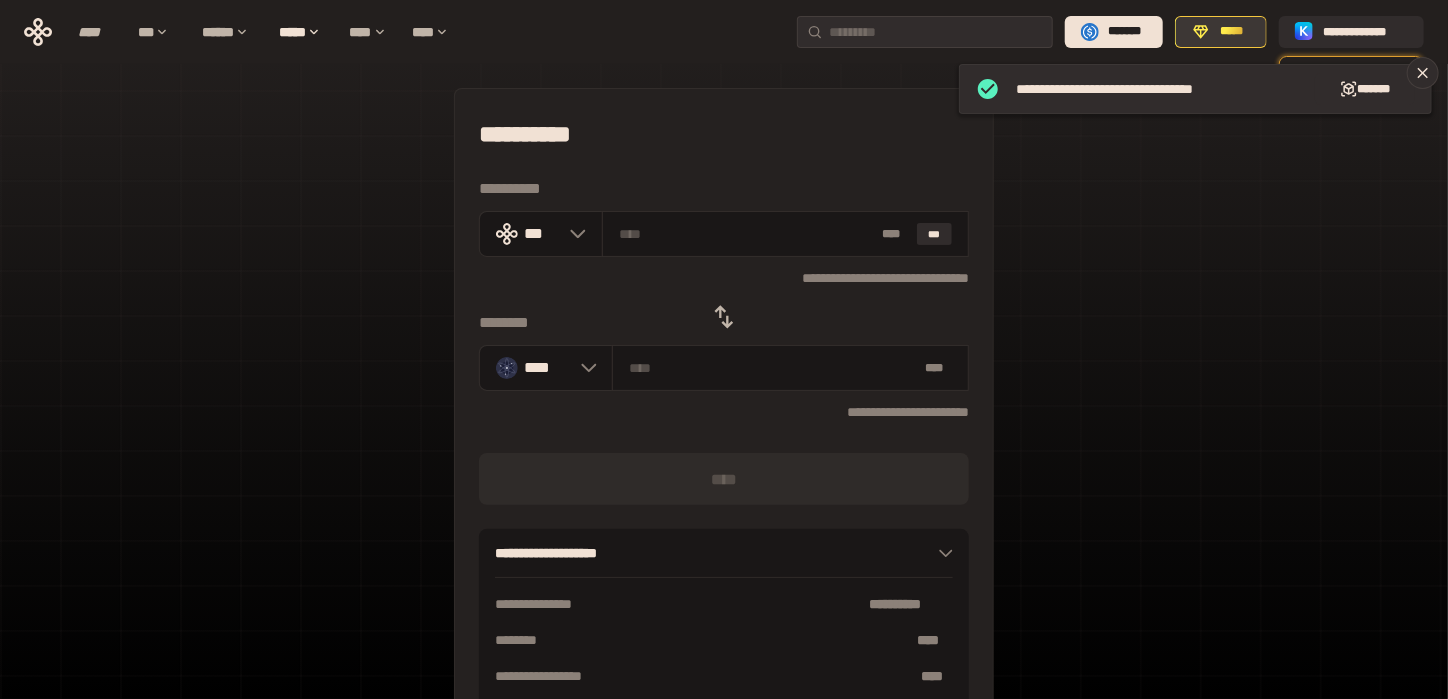 click on "*****" at bounding box center (1221, 32) 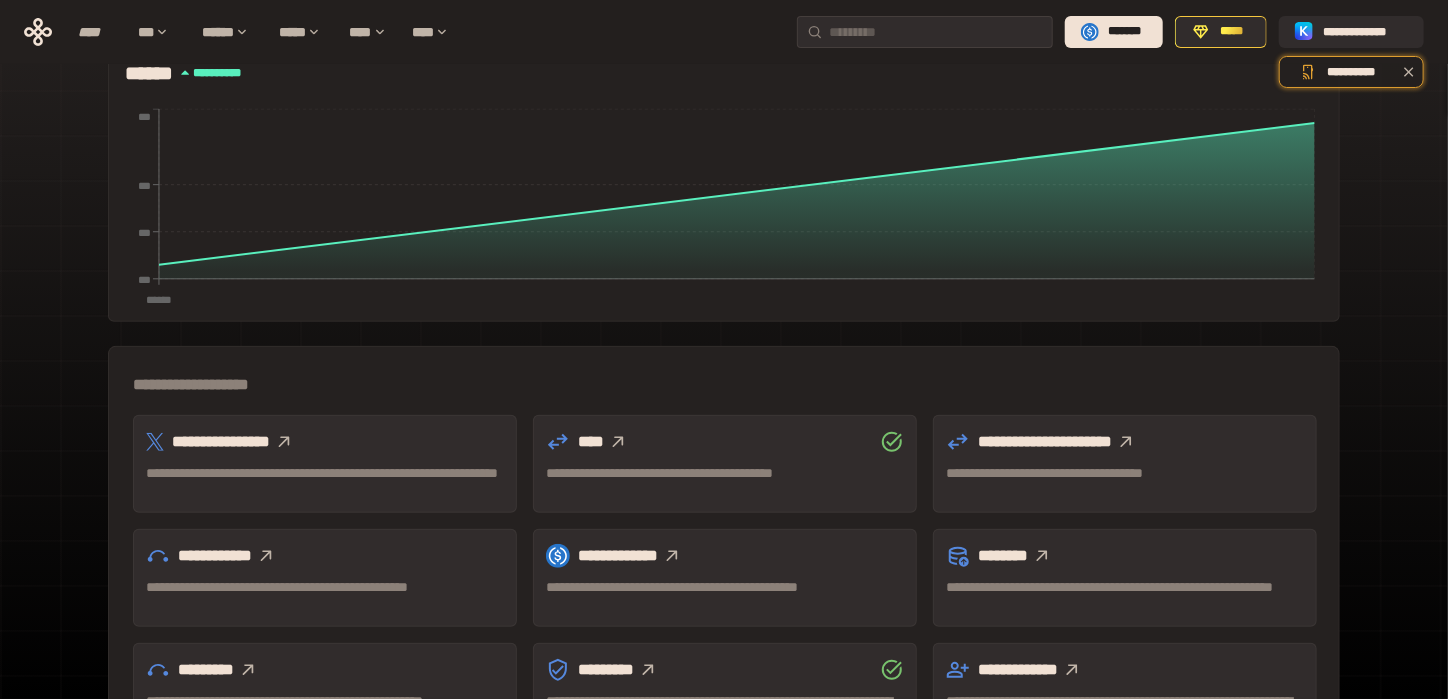 scroll, scrollTop: 533, scrollLeft: 0, axis: vertical 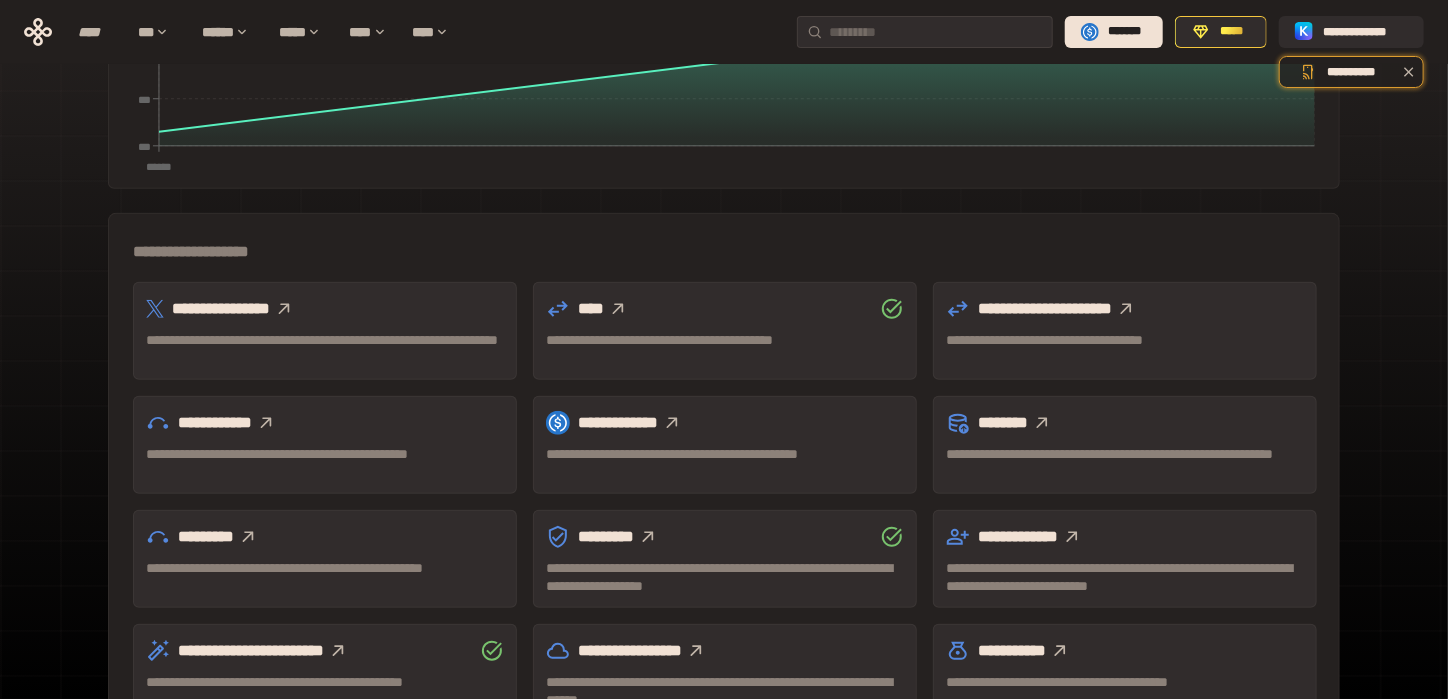 click 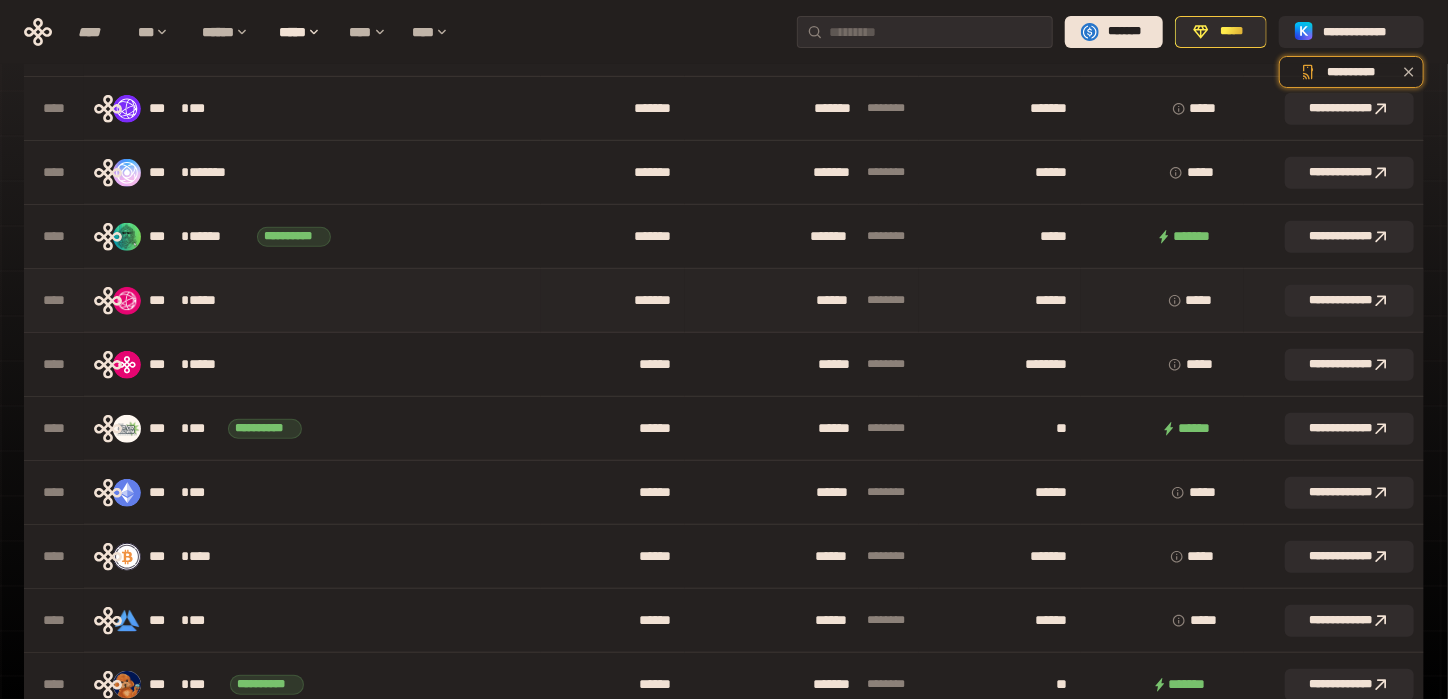 scroll, scrollTop: 400, scrollLeft: 0, axis: vertical 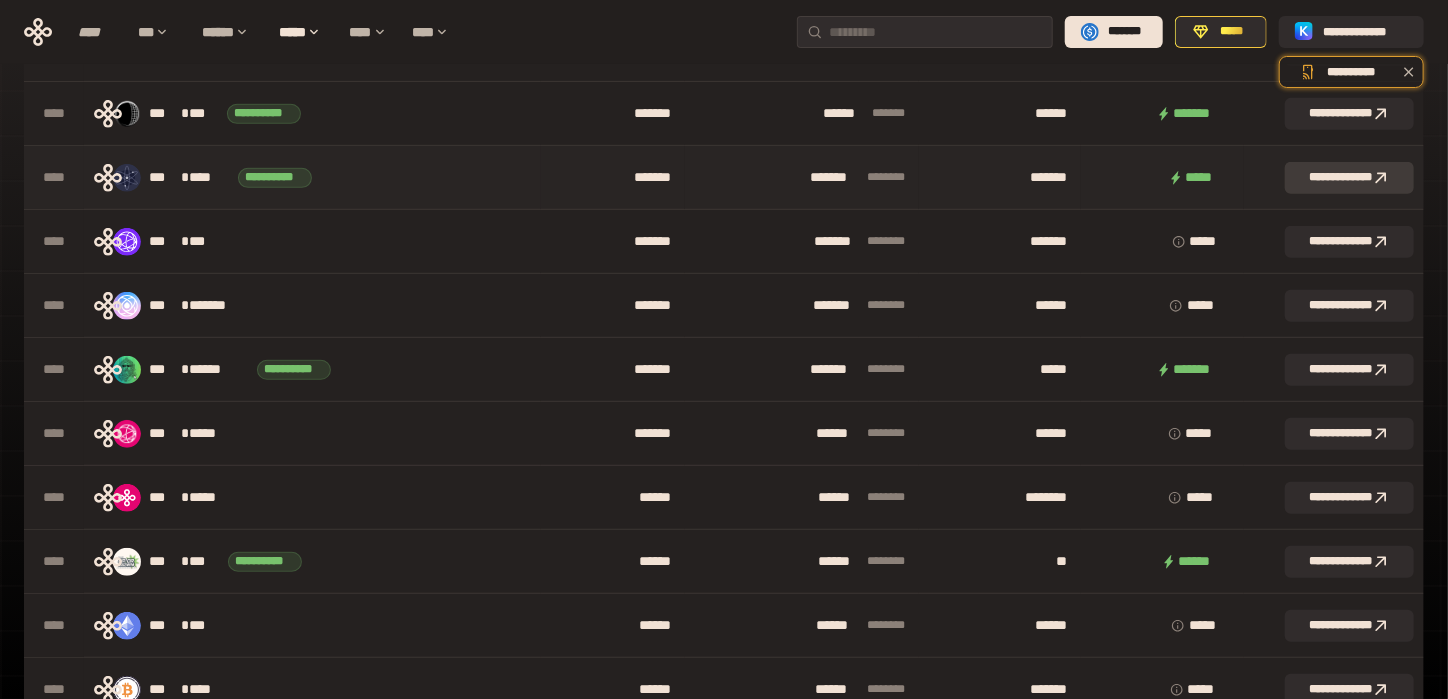 click on "**********" at bounding box center (1349, 178) 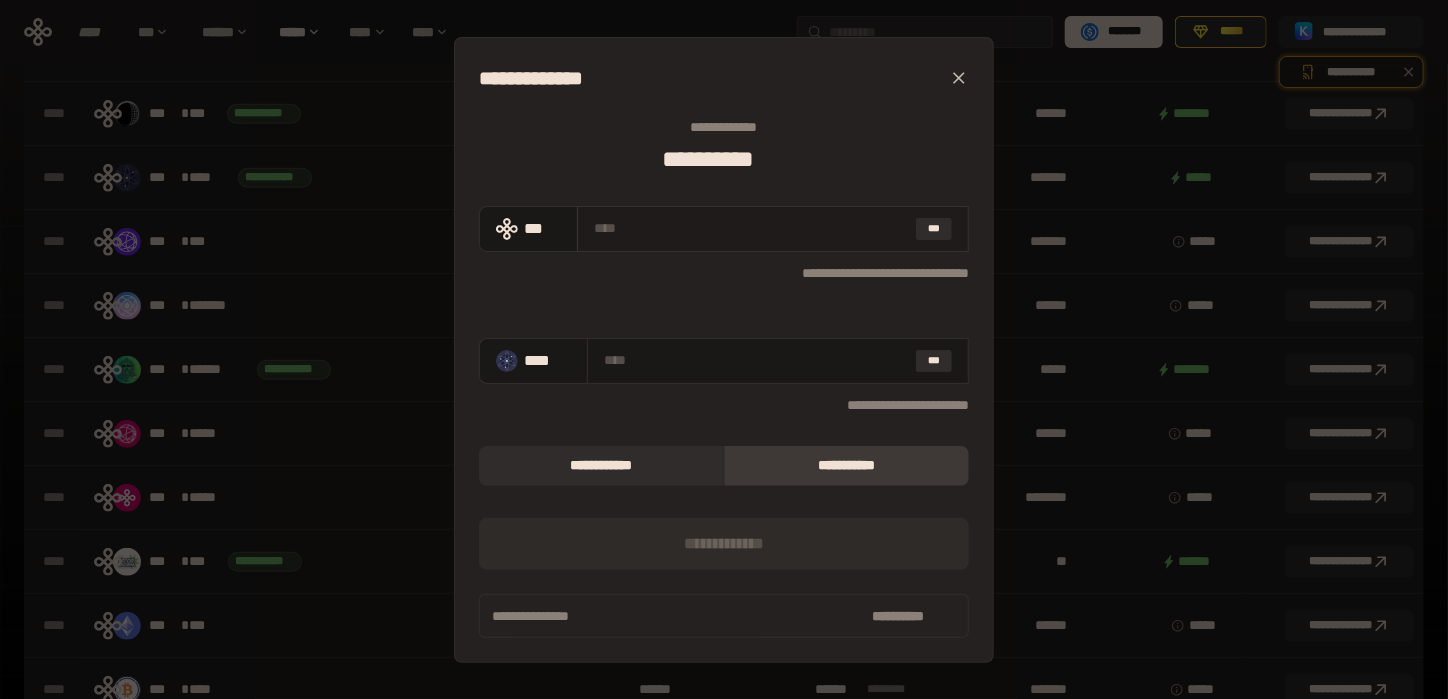 click at bounding box center [751, 228] 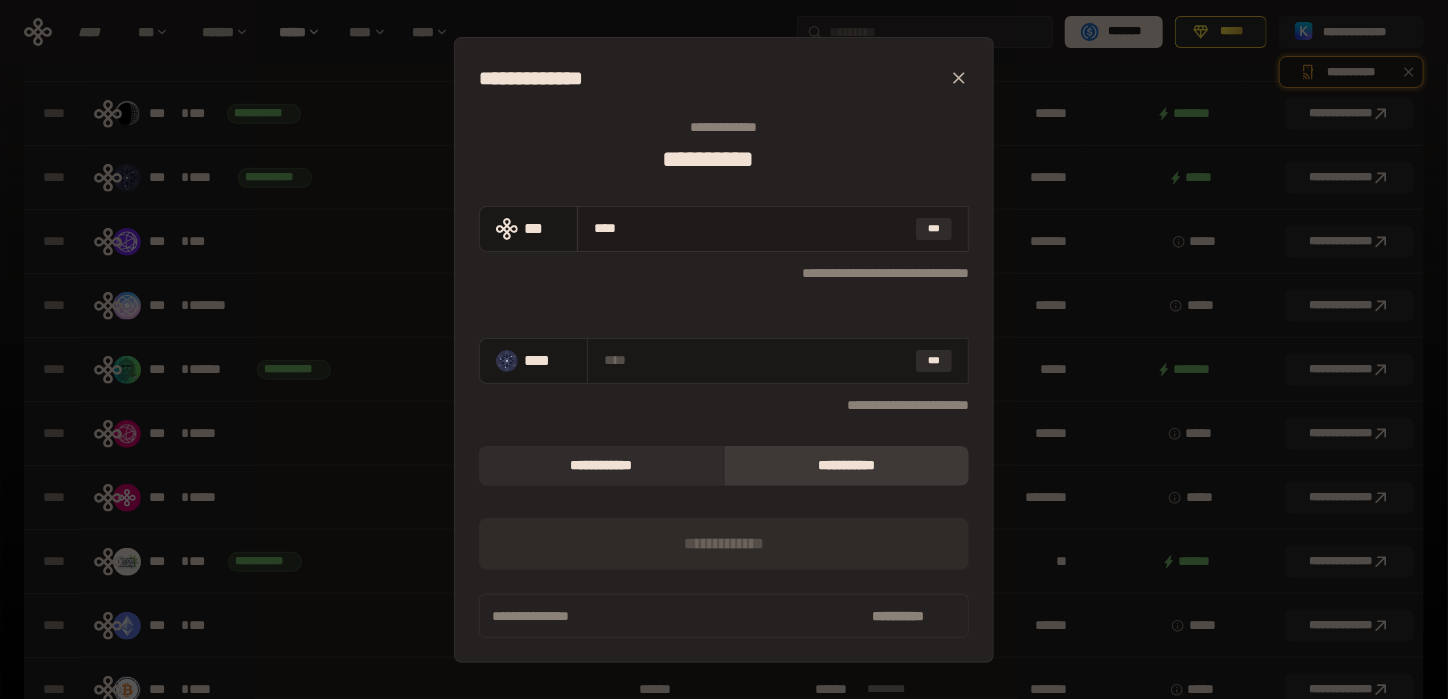type on "**********" 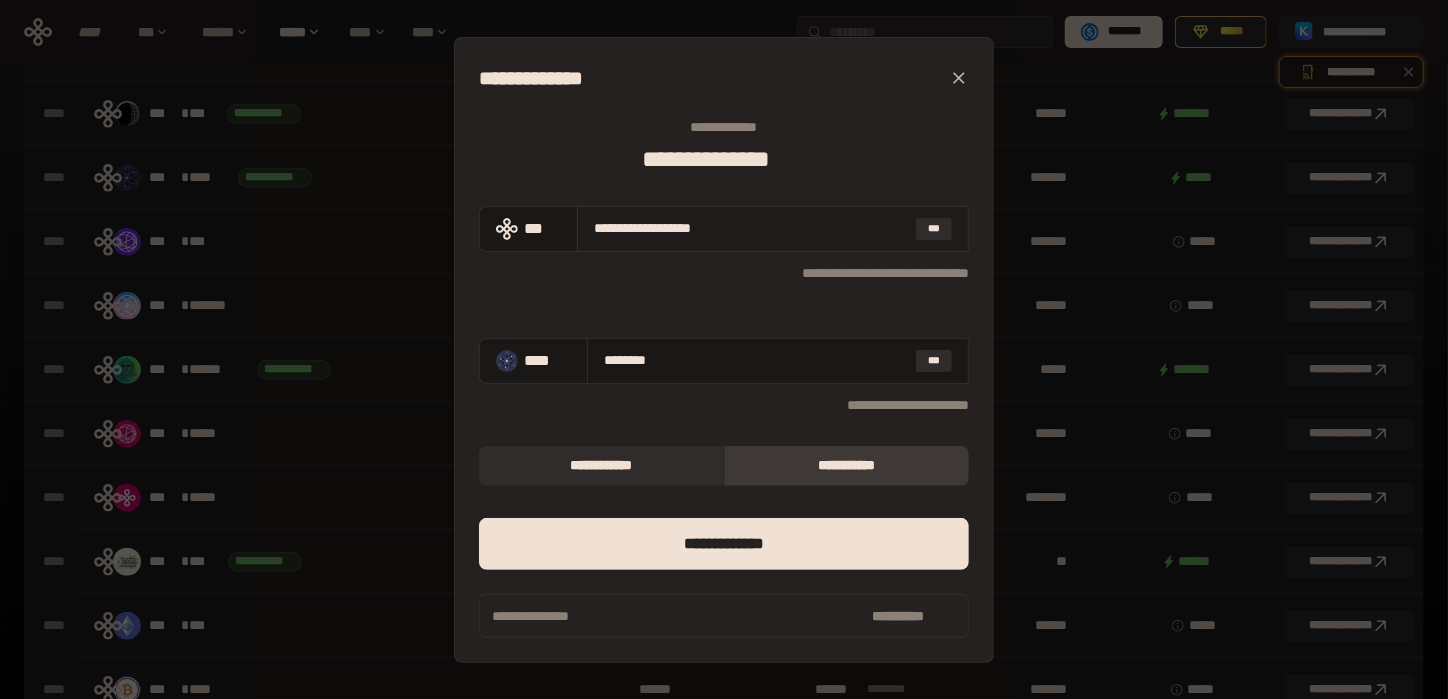 drag, startPoint x: 764, startPoint y: 229, endPoint x: 758, endPoint y: 238, distance: 10.816654 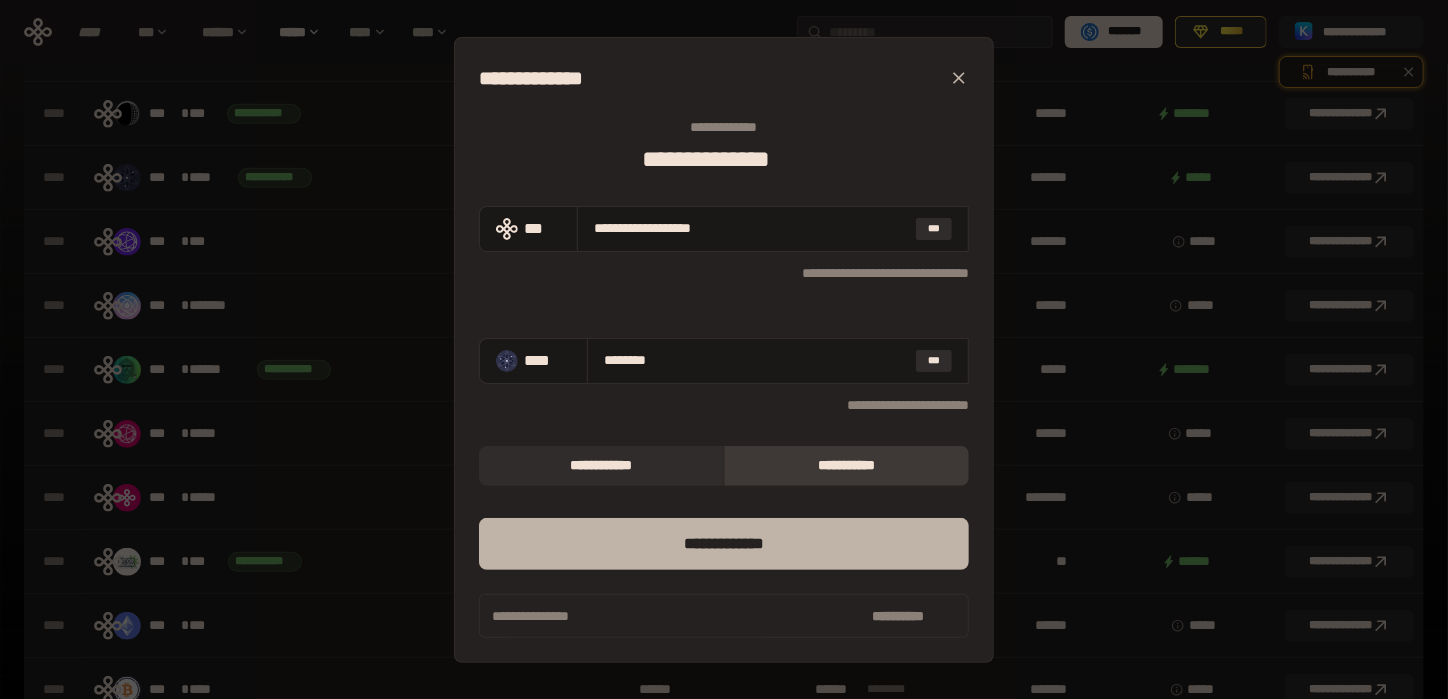 type on "**********" 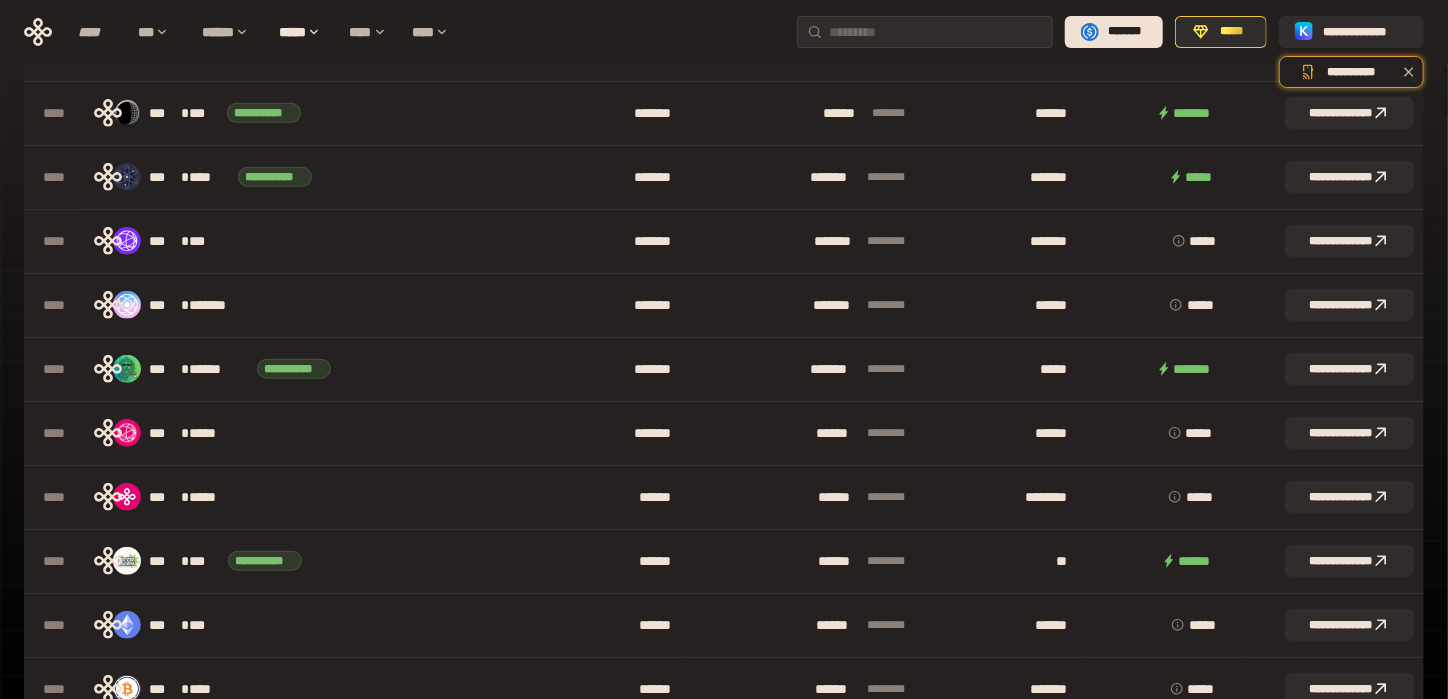 click on "**********" at bounding box center [724, -51] 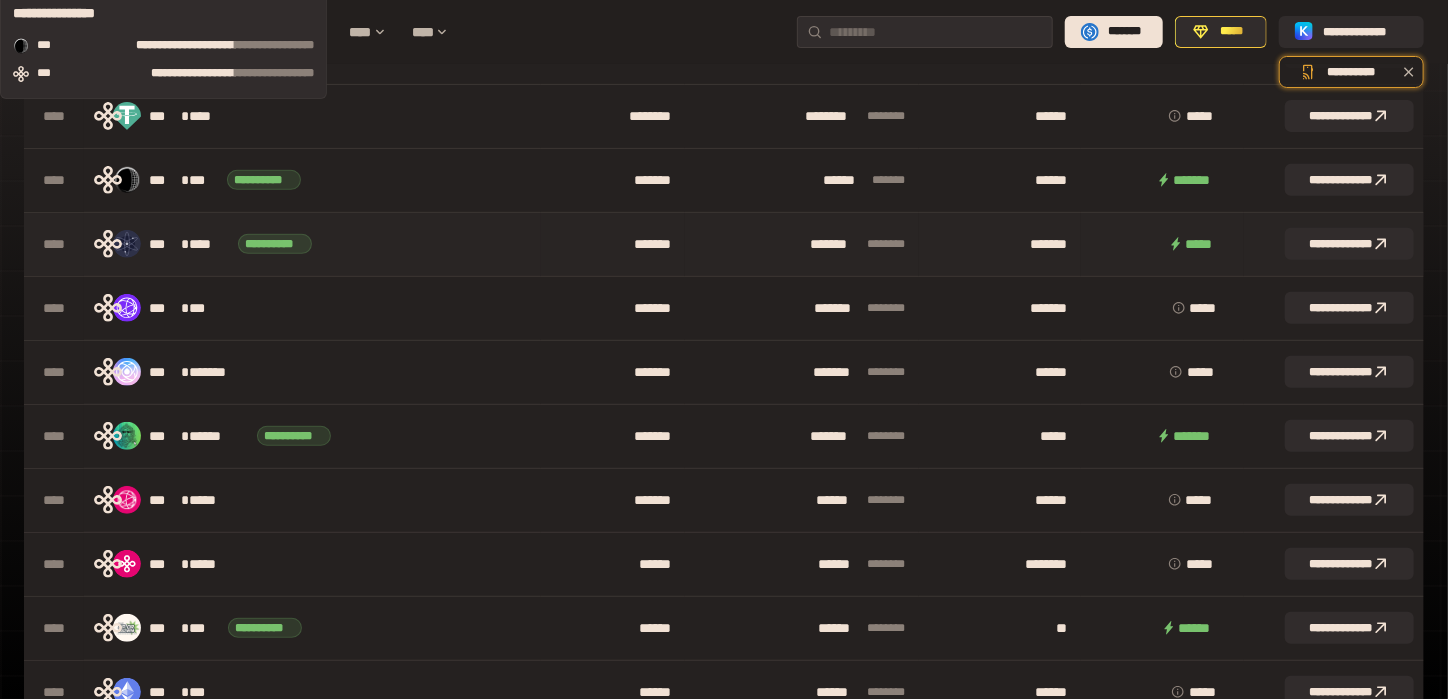 scroll, scrollTop: 0, scrollLeft: 0, axis: both 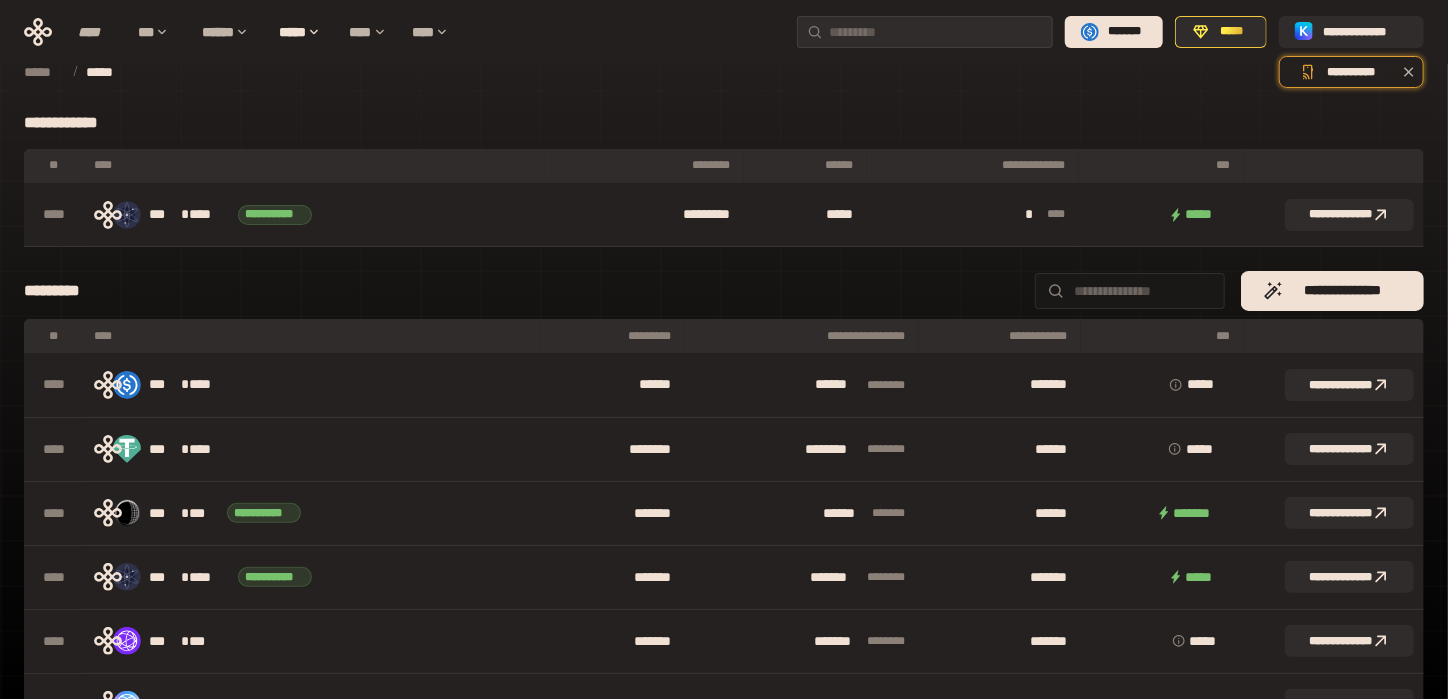 click on "**********" at bounding box center (724, 1671) 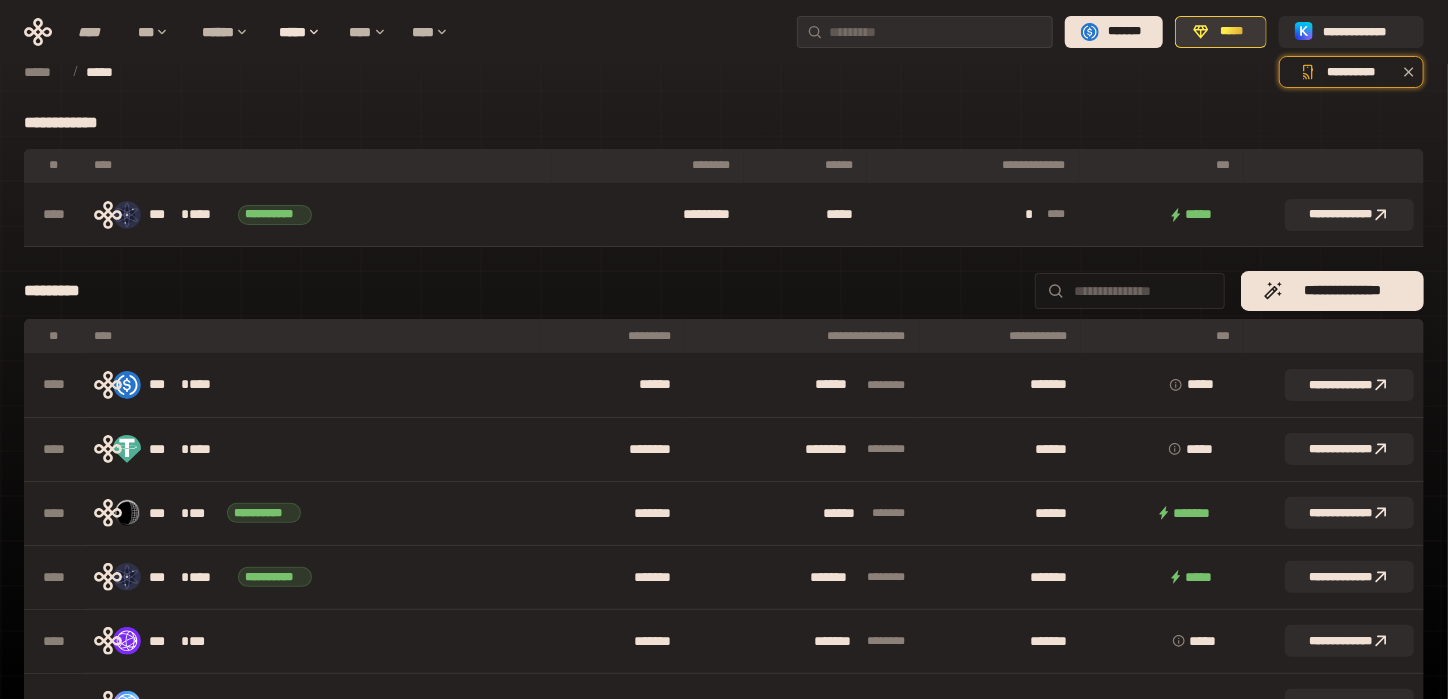 click 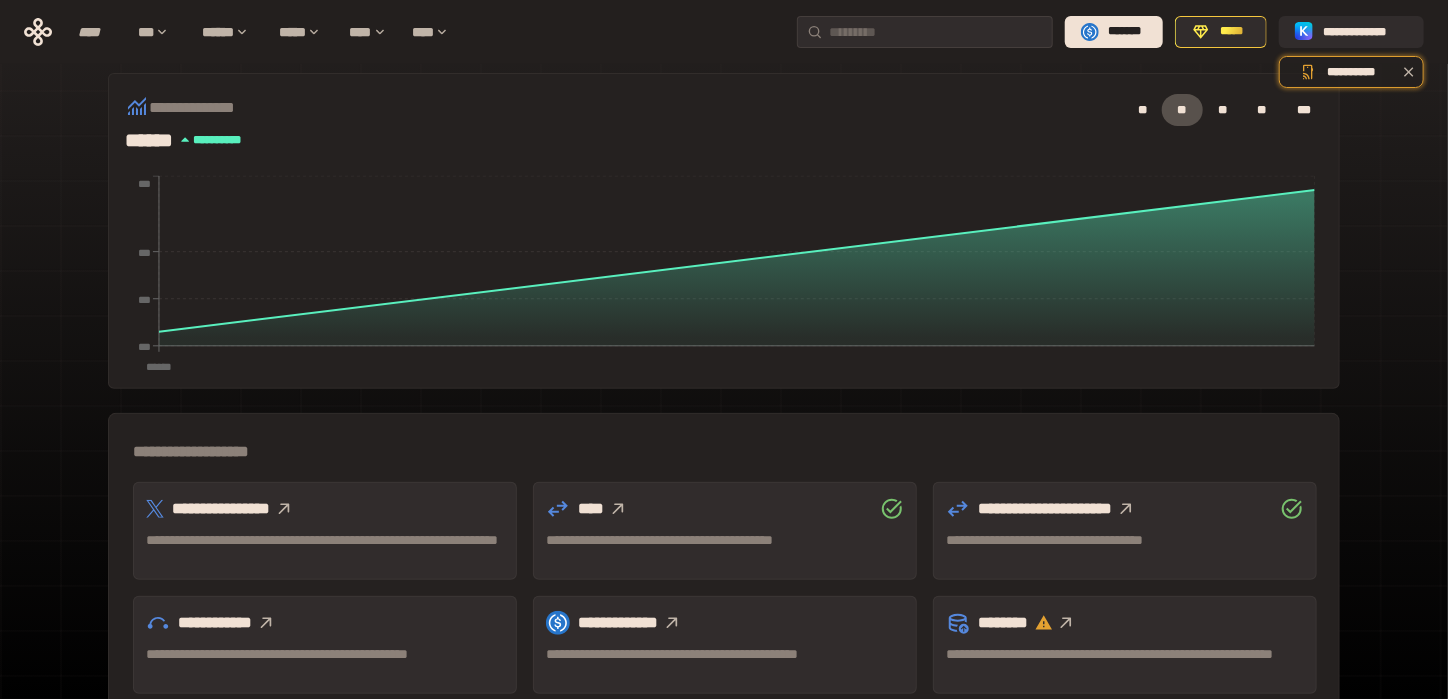 scroll, scrollTop: 533, scrollLeft: 0, axis: vertical 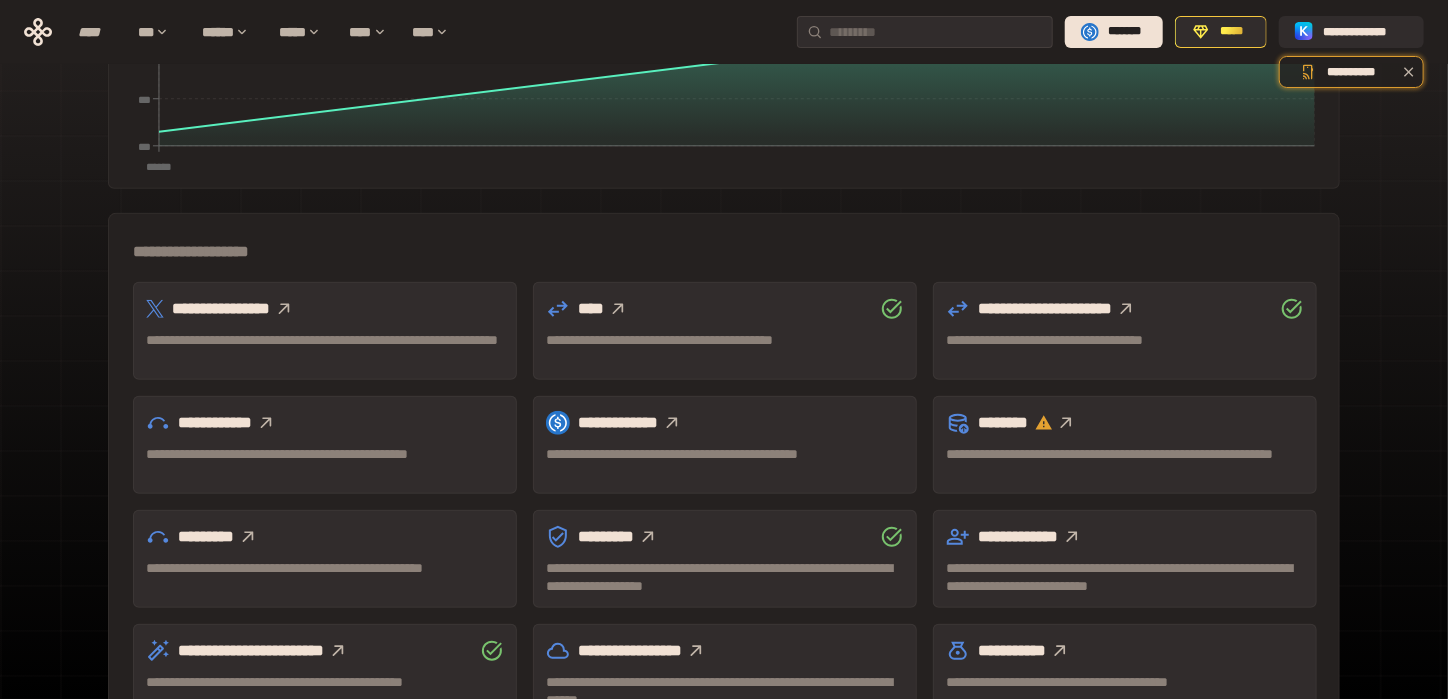click 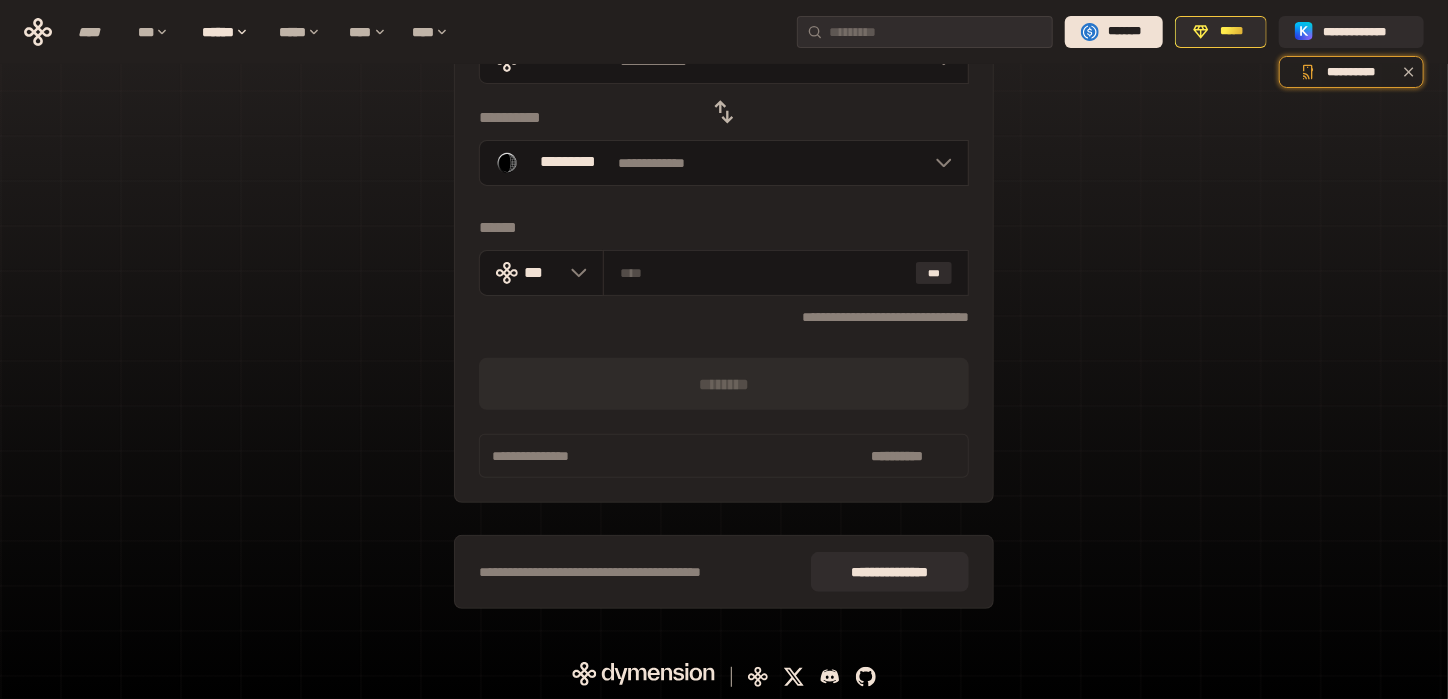 scroll, scrollTop: 40, scrollLeft: 0, axis: vertical 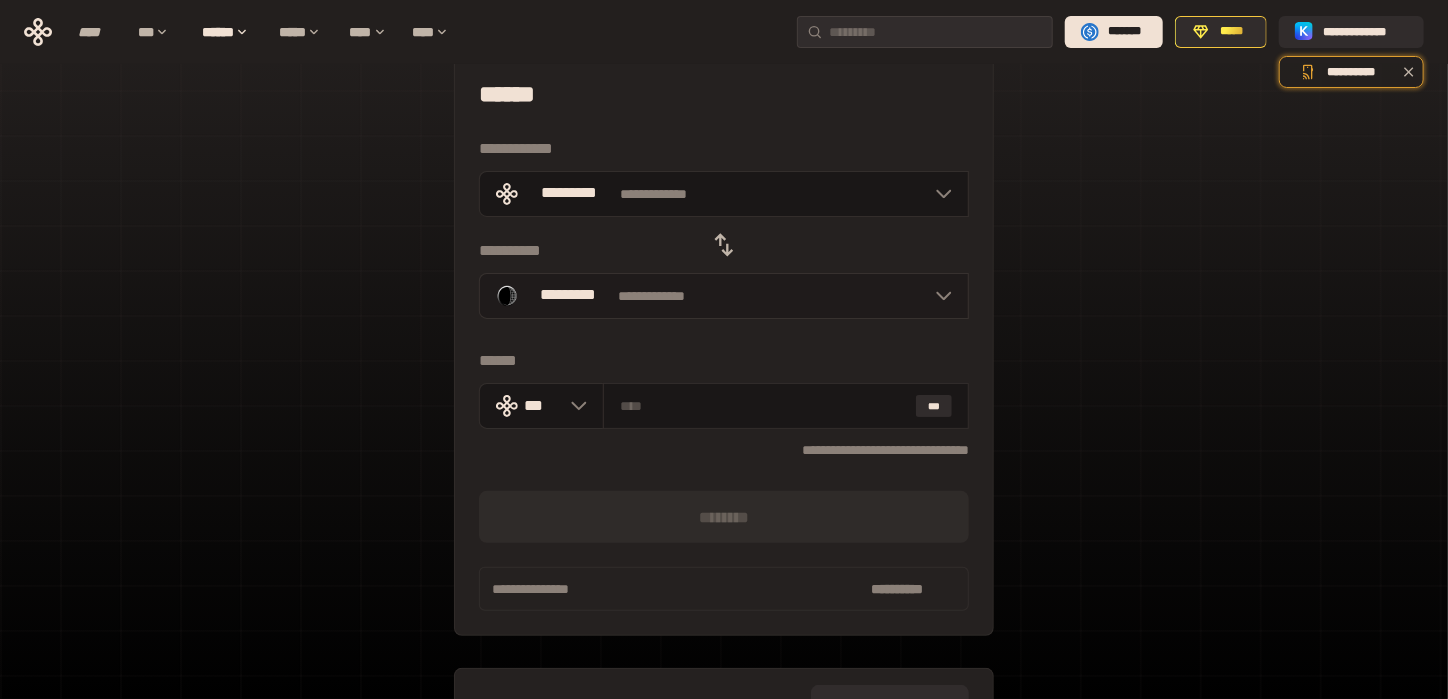 click 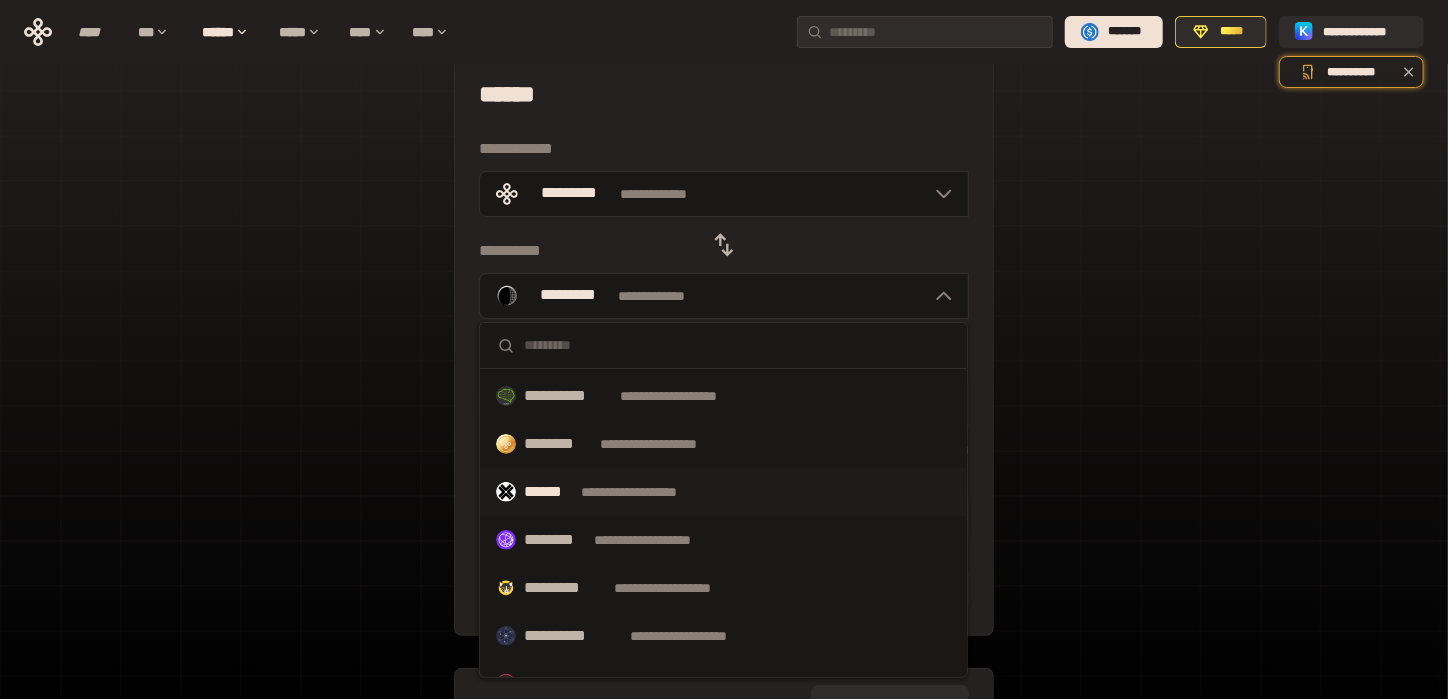 scroll, scrollTop: 400, scrollLeft: 0, axis: vertical 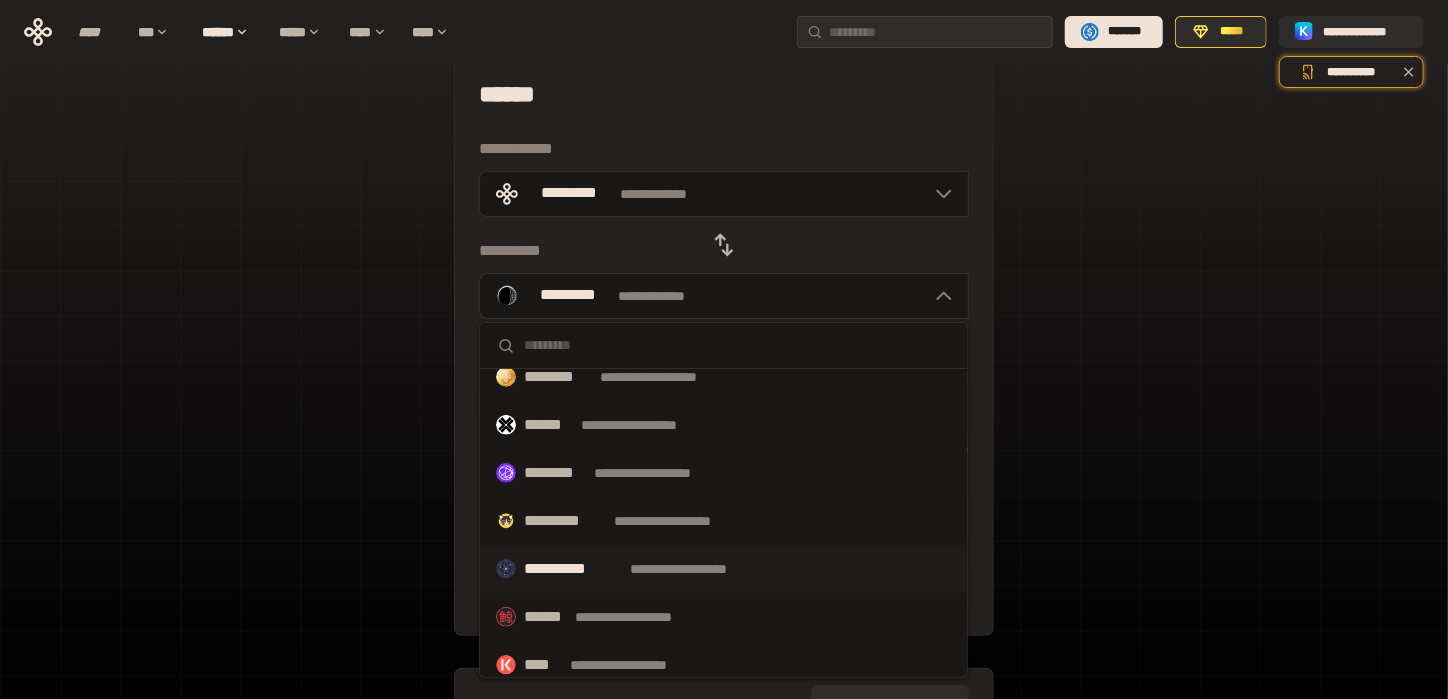 click on "**********" at bounding box center [573, 569] 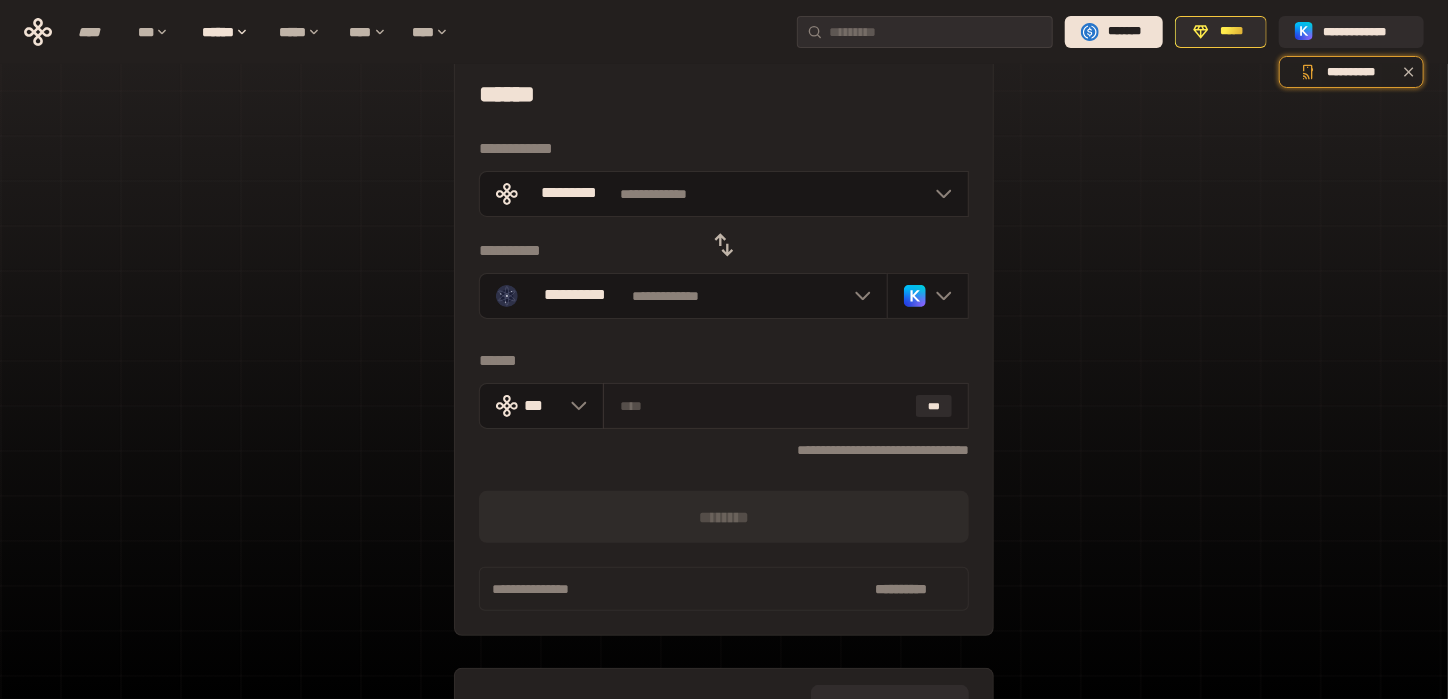 click on "***" at bounding box center [786, 406] 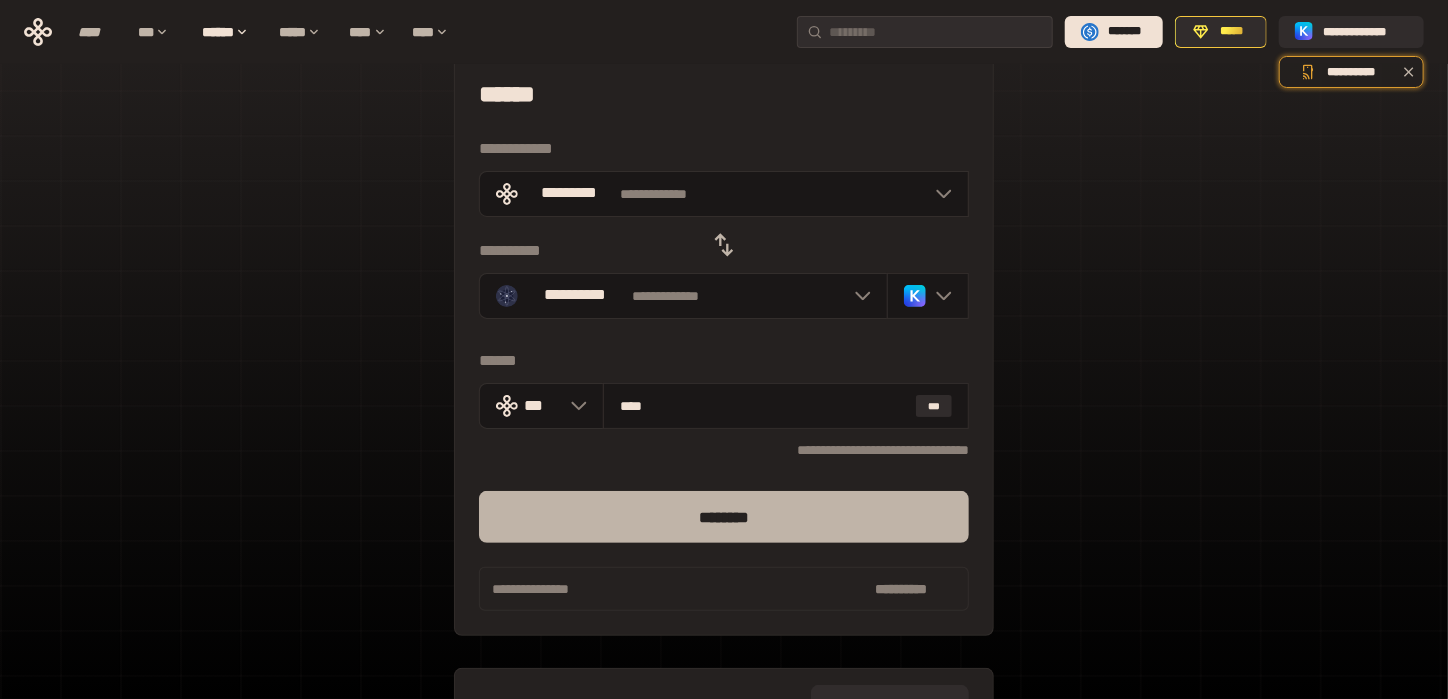 type on "****" 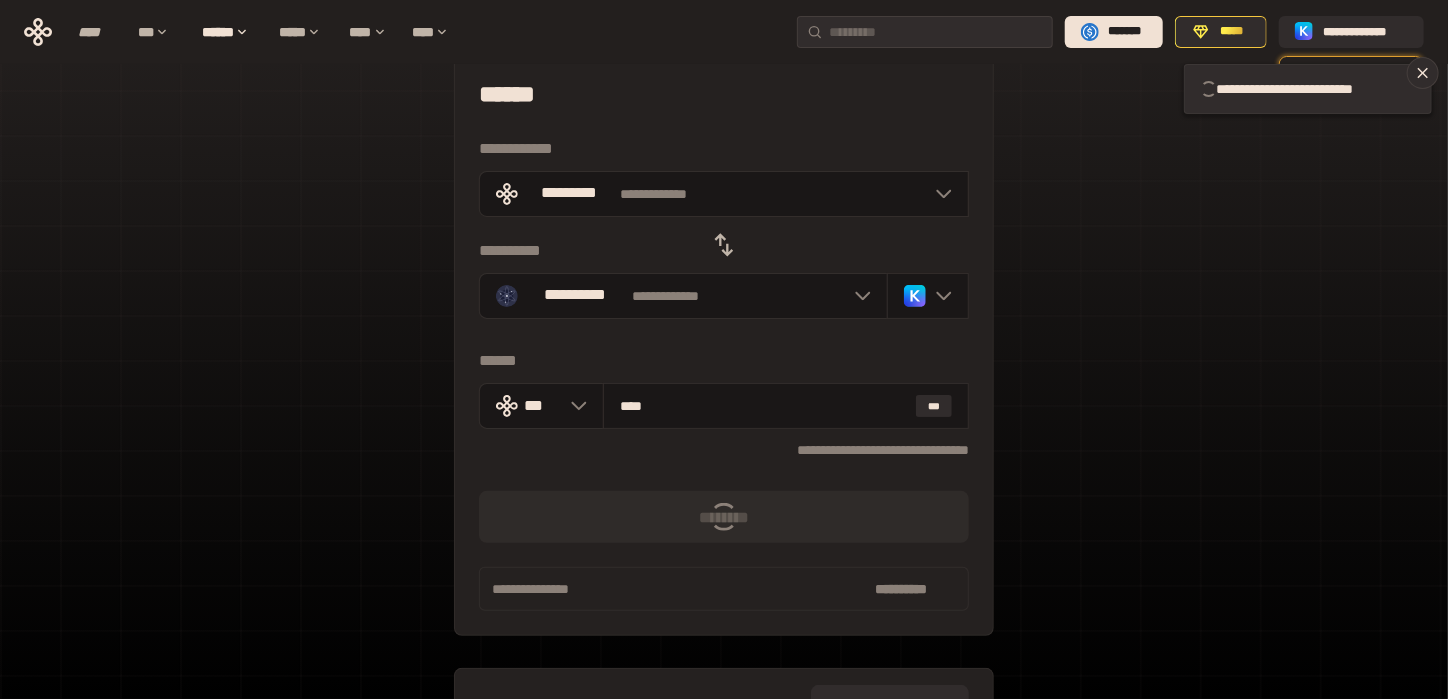 type 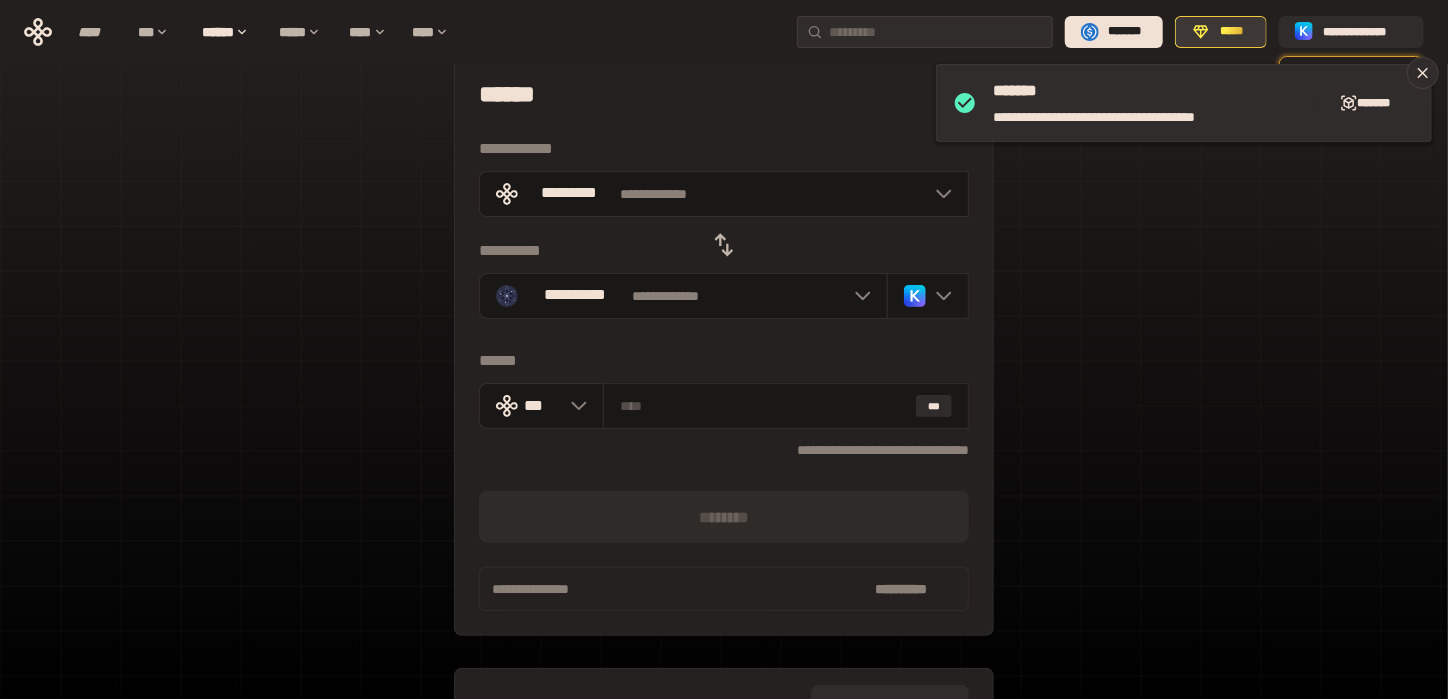 click on "*****" at bounding box center (1232, 32) 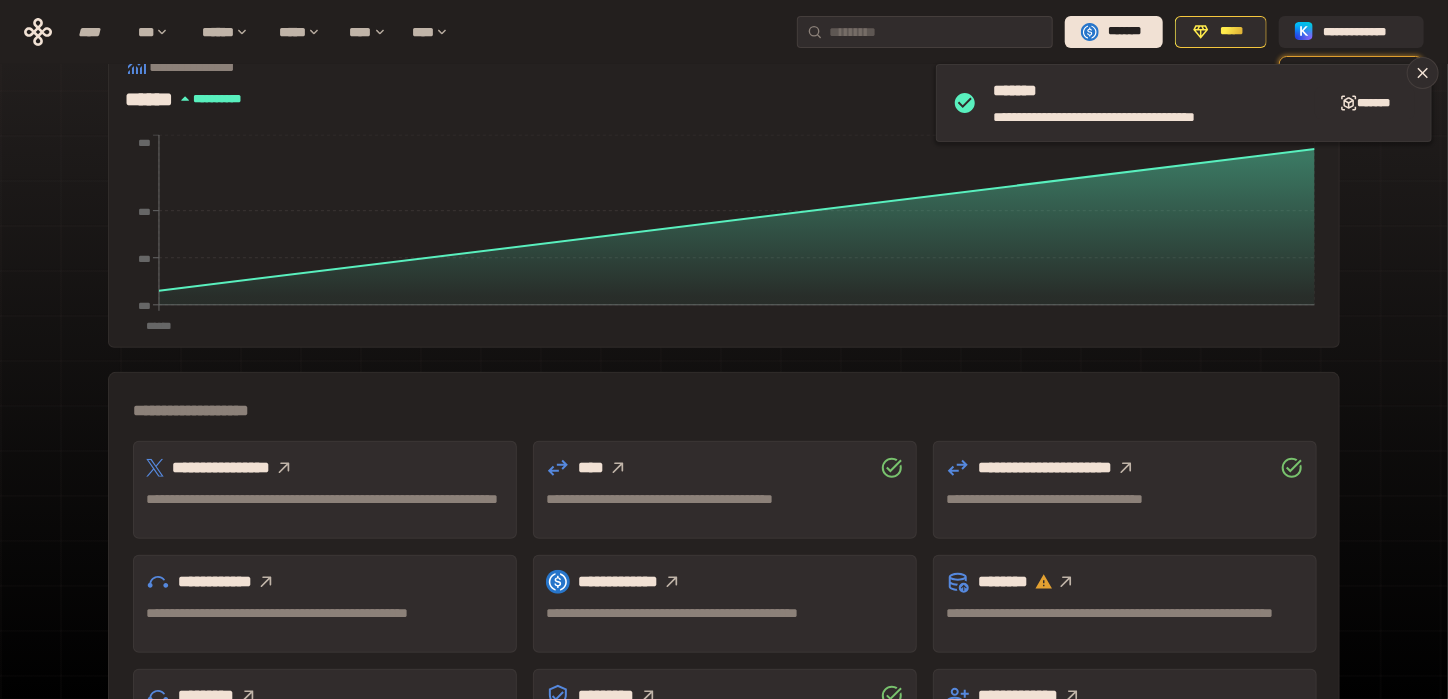 scroll, scrollTop: 507, scrollLeft: 0, axis: vertical 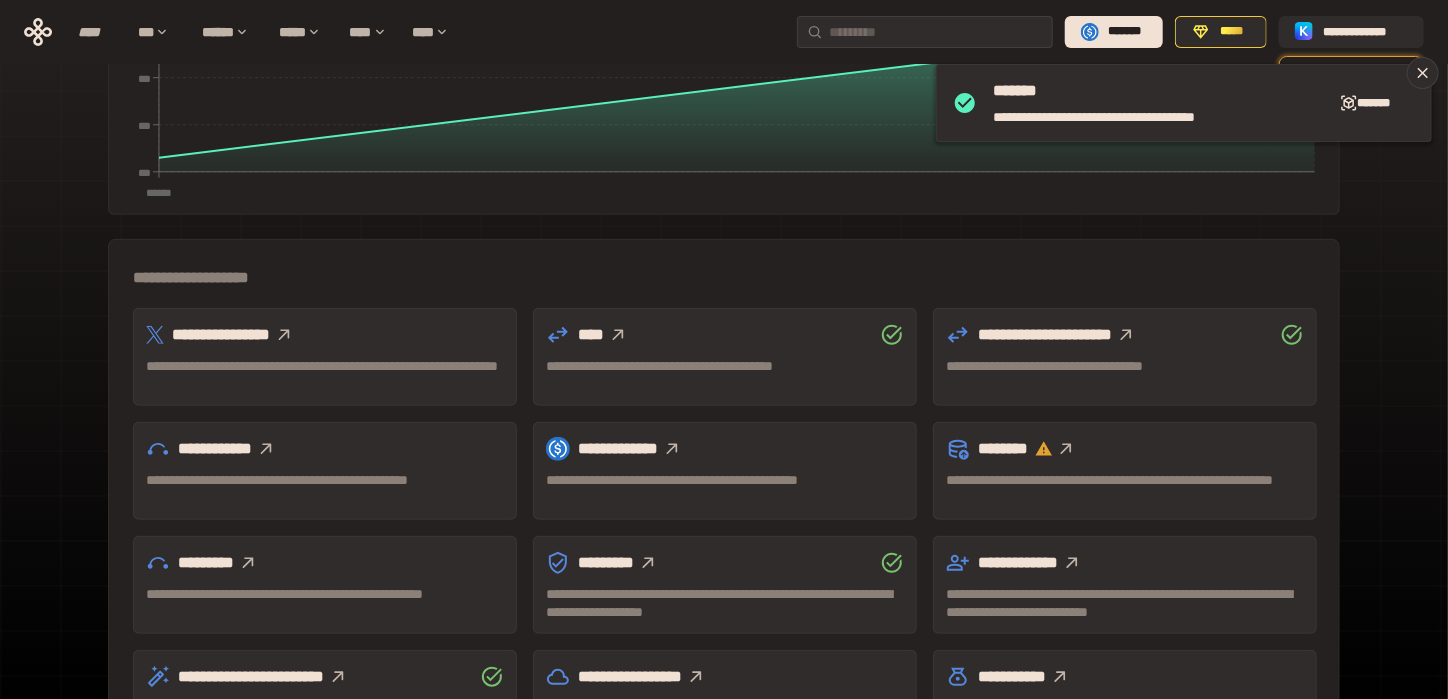 click 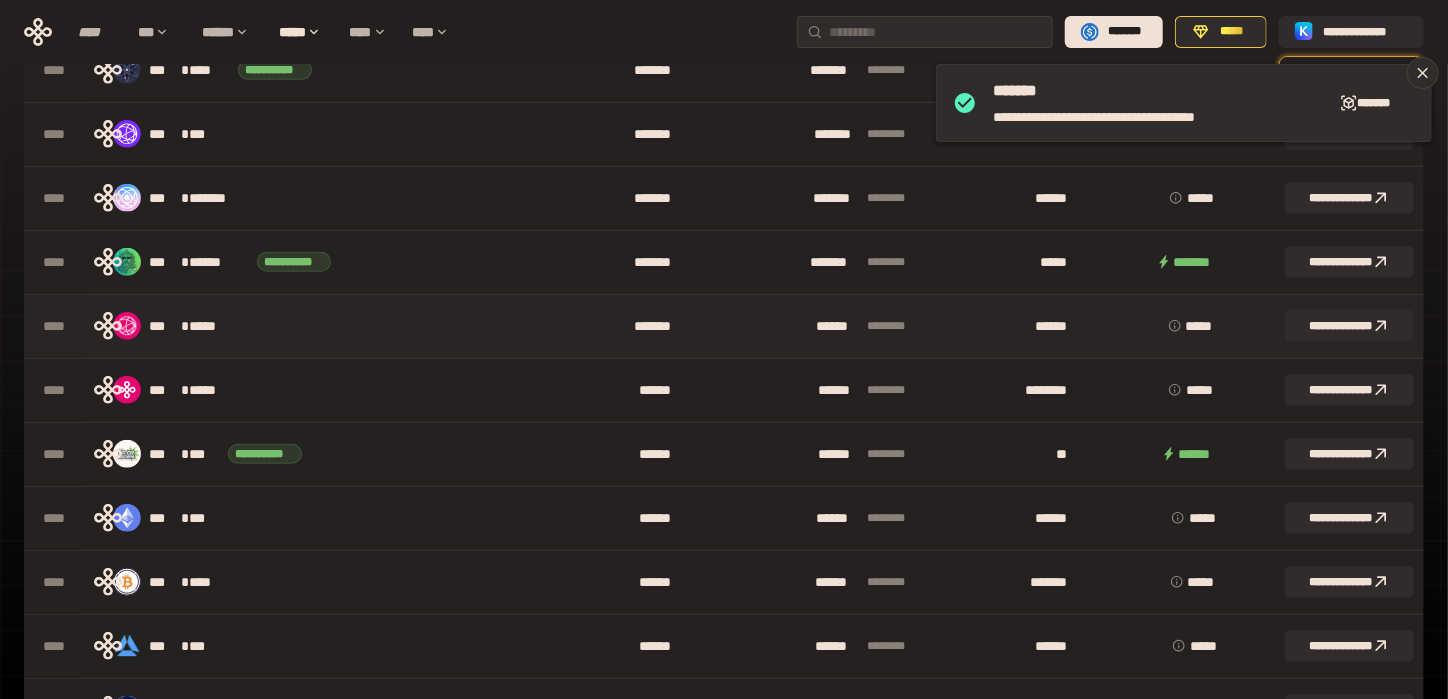 scroll, scrollTop: 107, scrollLeft: 0, axis: vertical 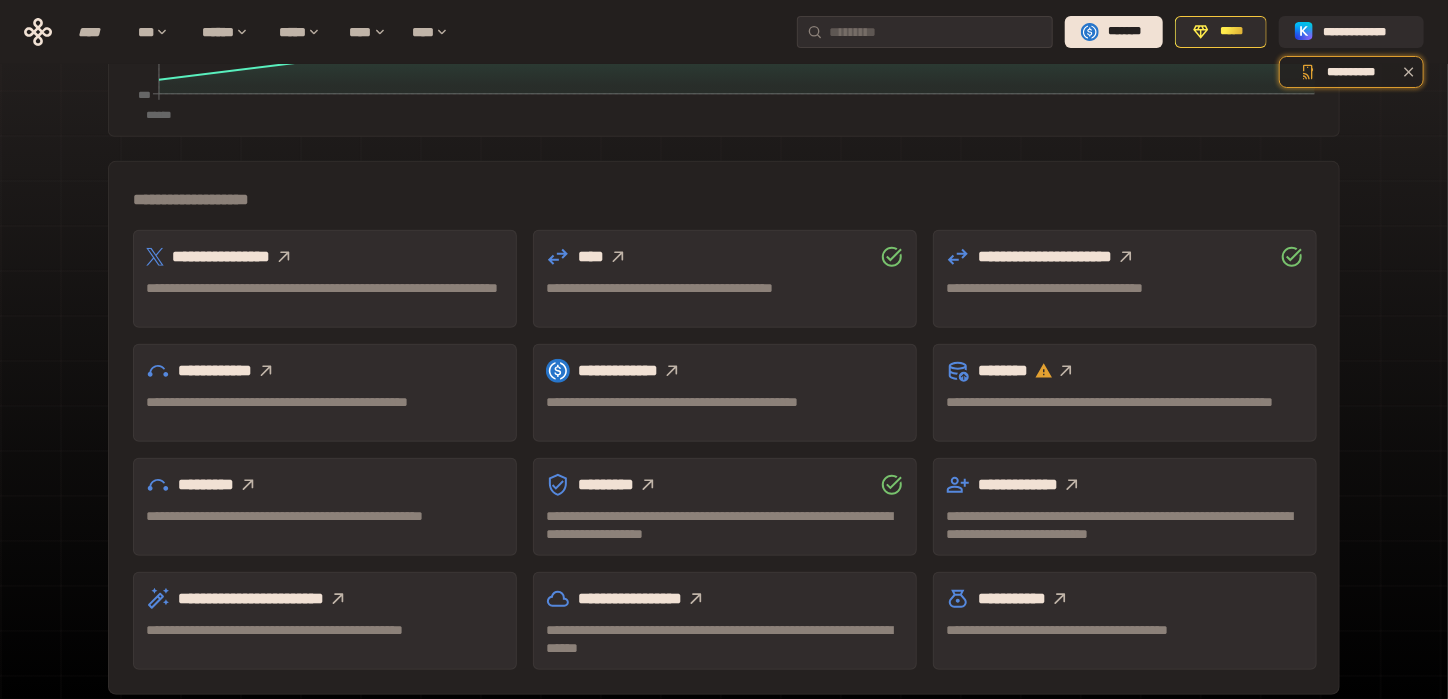 click 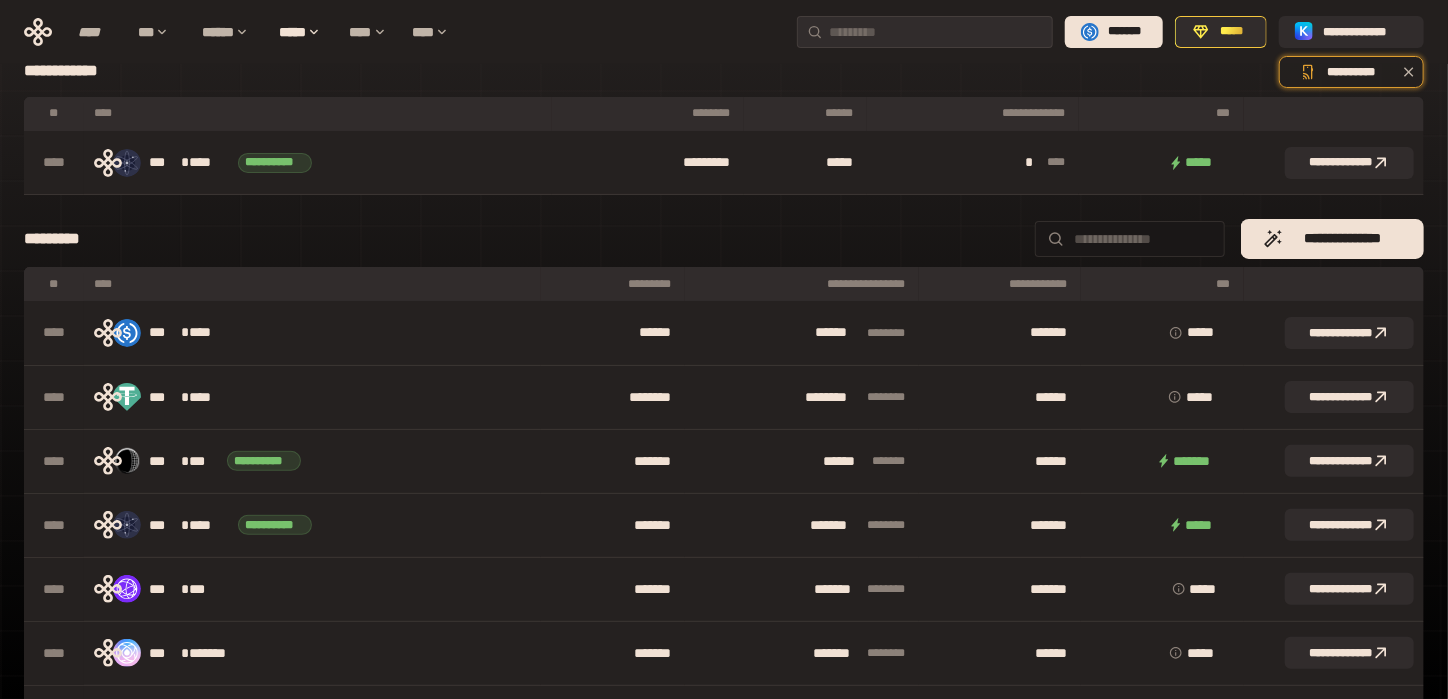 scroll, scrollTop: 185, scrollLeft: 0, axis: vertical 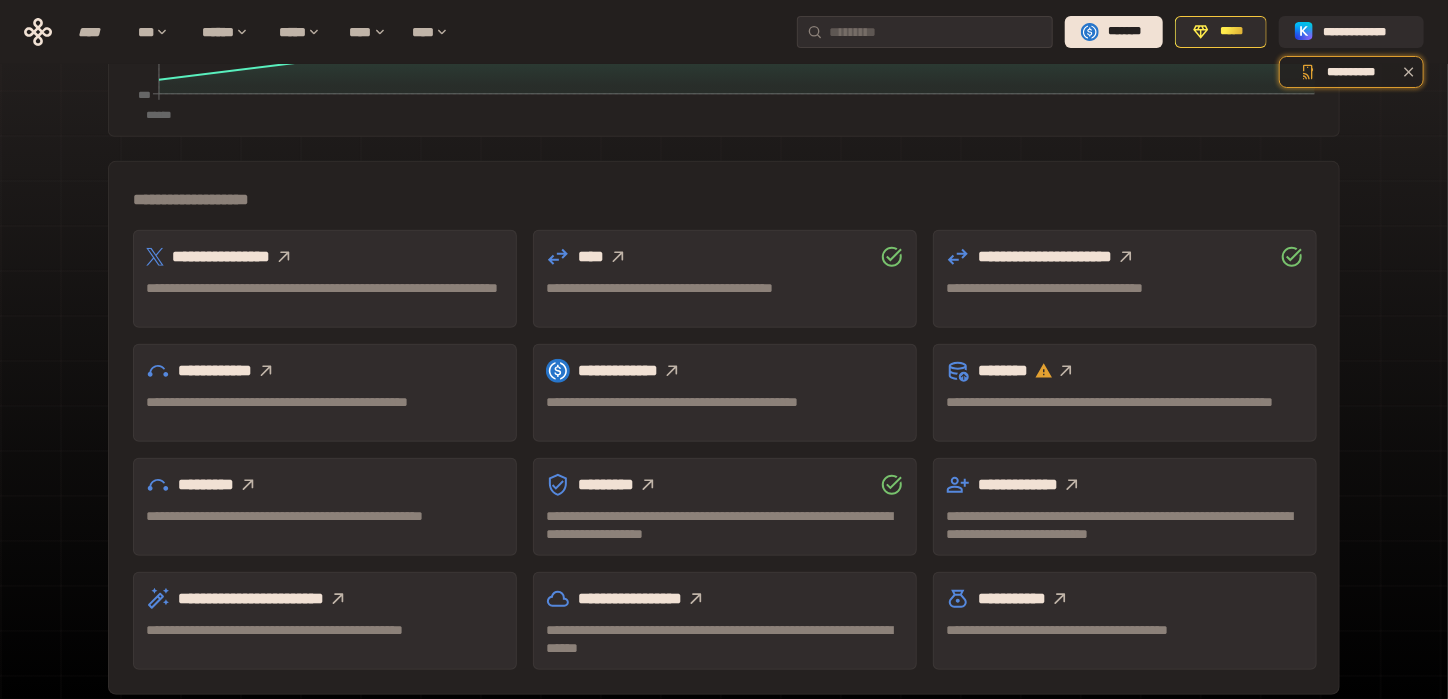 click 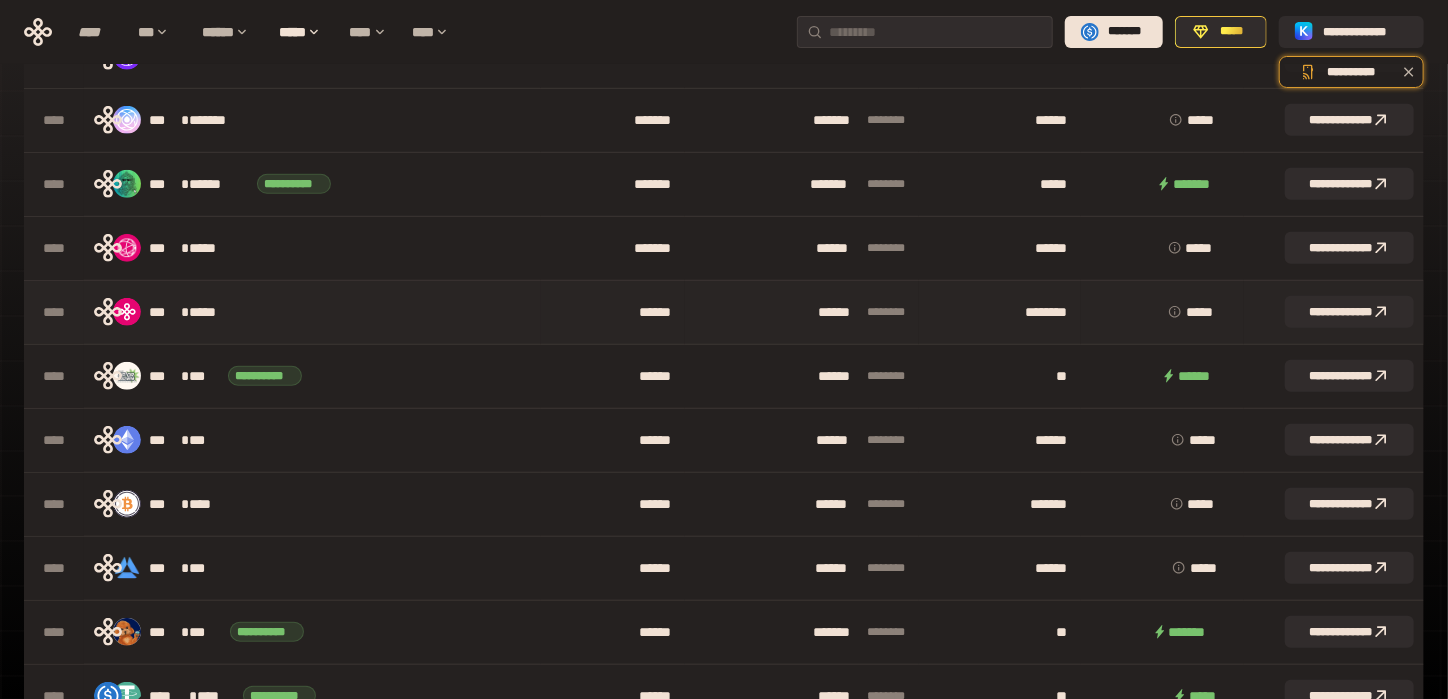 scroll, scrollTop: 185, scrollLeft: 0, axis: vertical 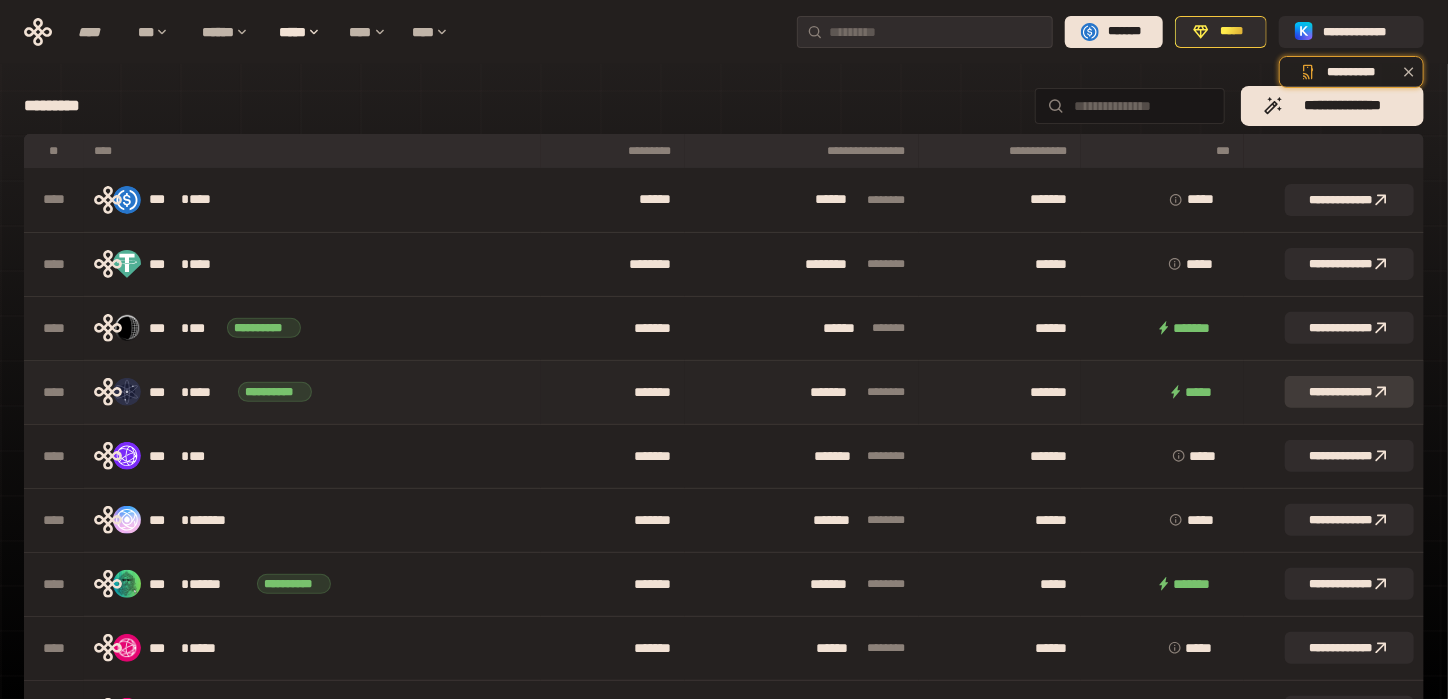 click 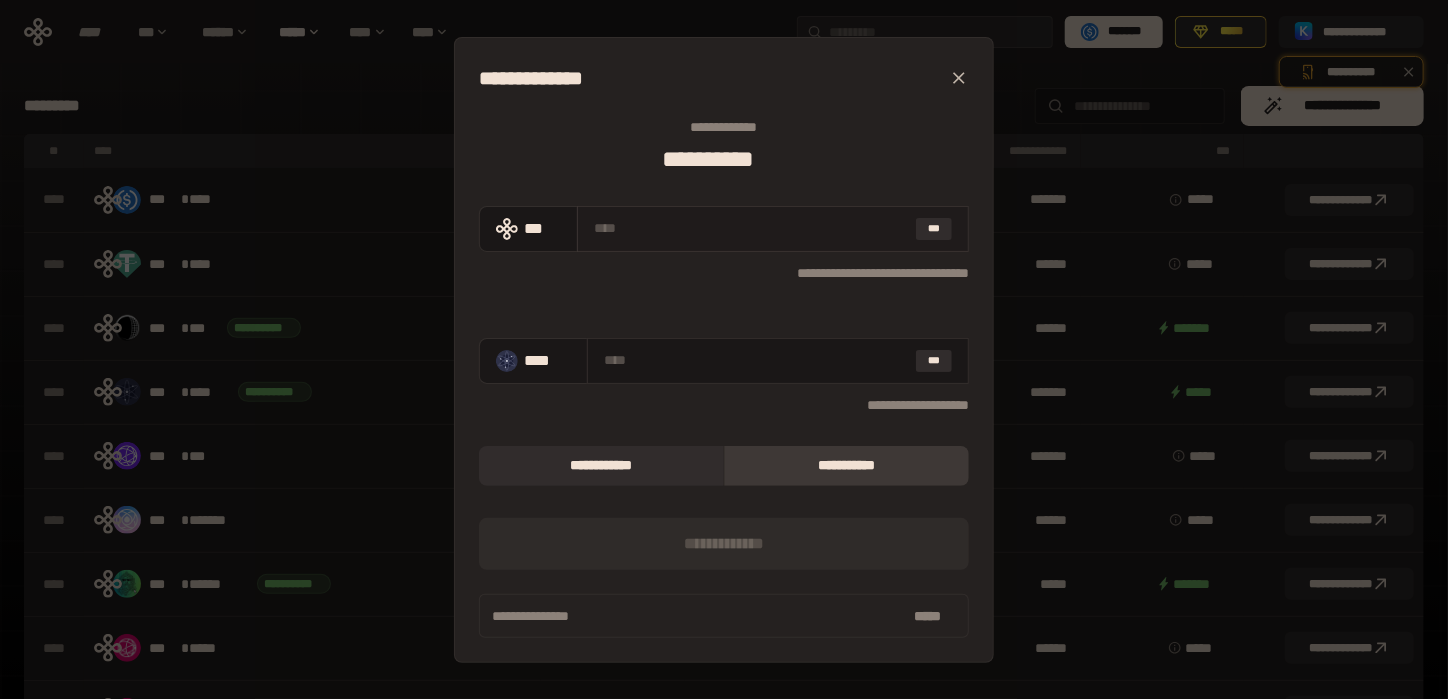 click at bounding box center (751, 228) 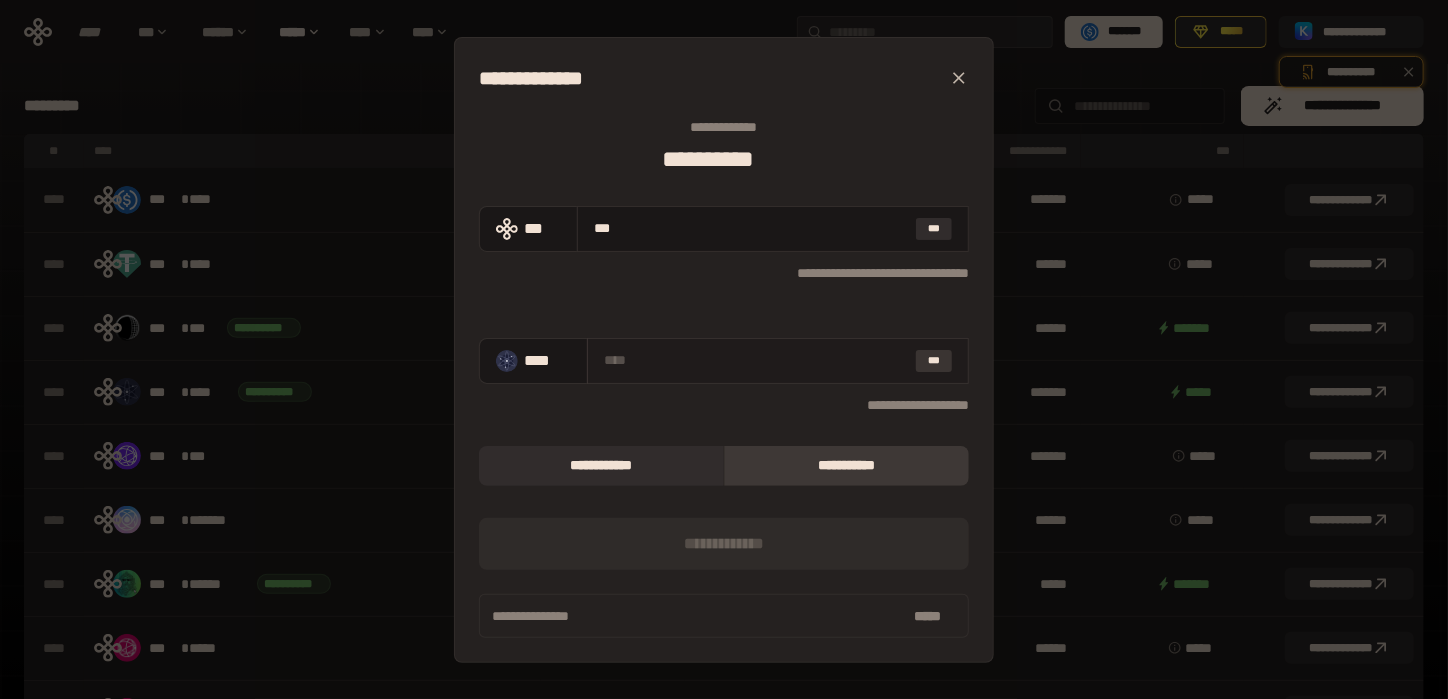 type on "***" 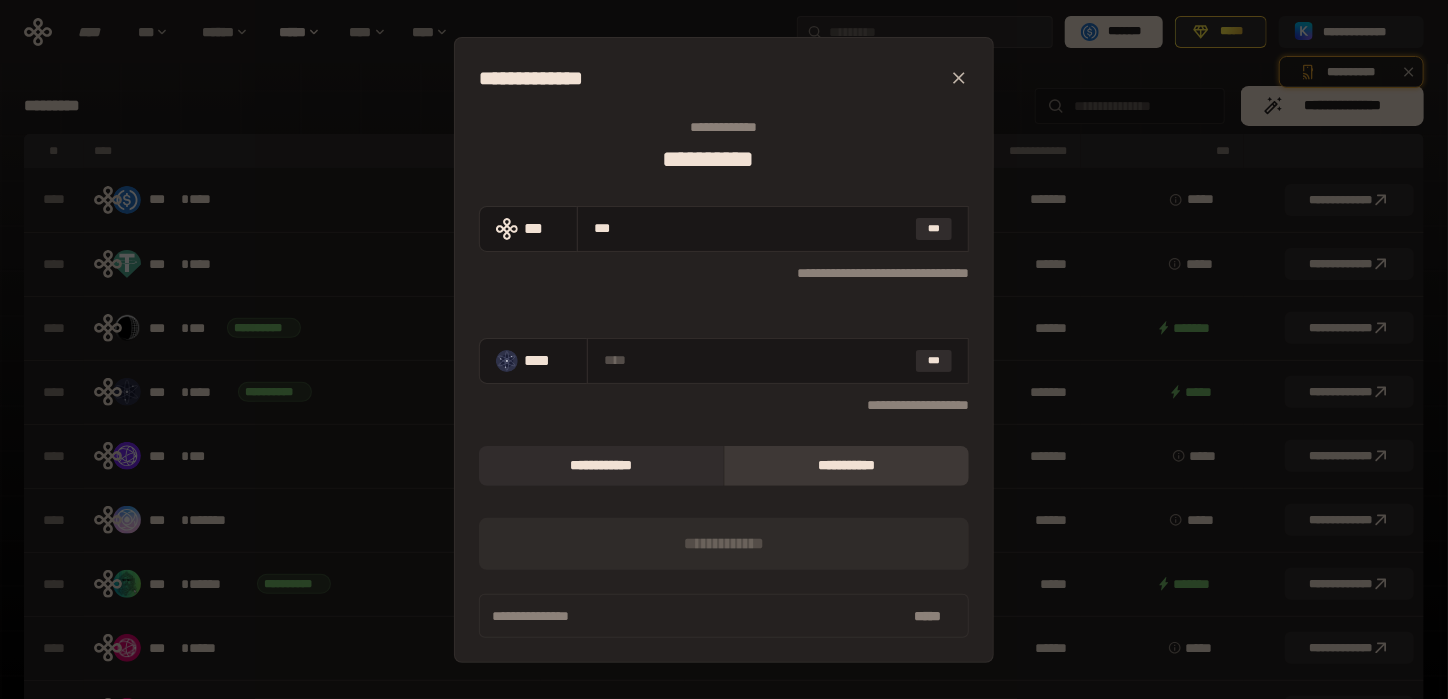 click 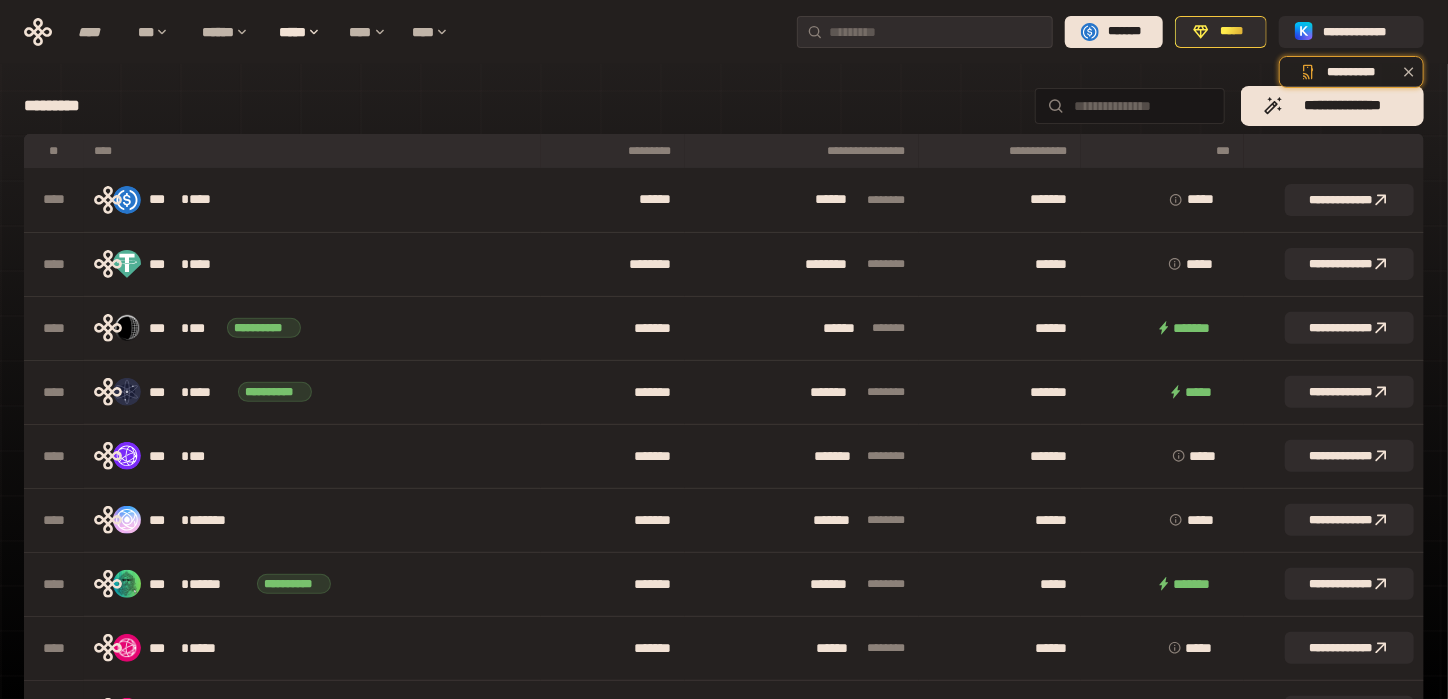 scroll, scrollTop: 585, scrollLeft: 0, axis: vertical 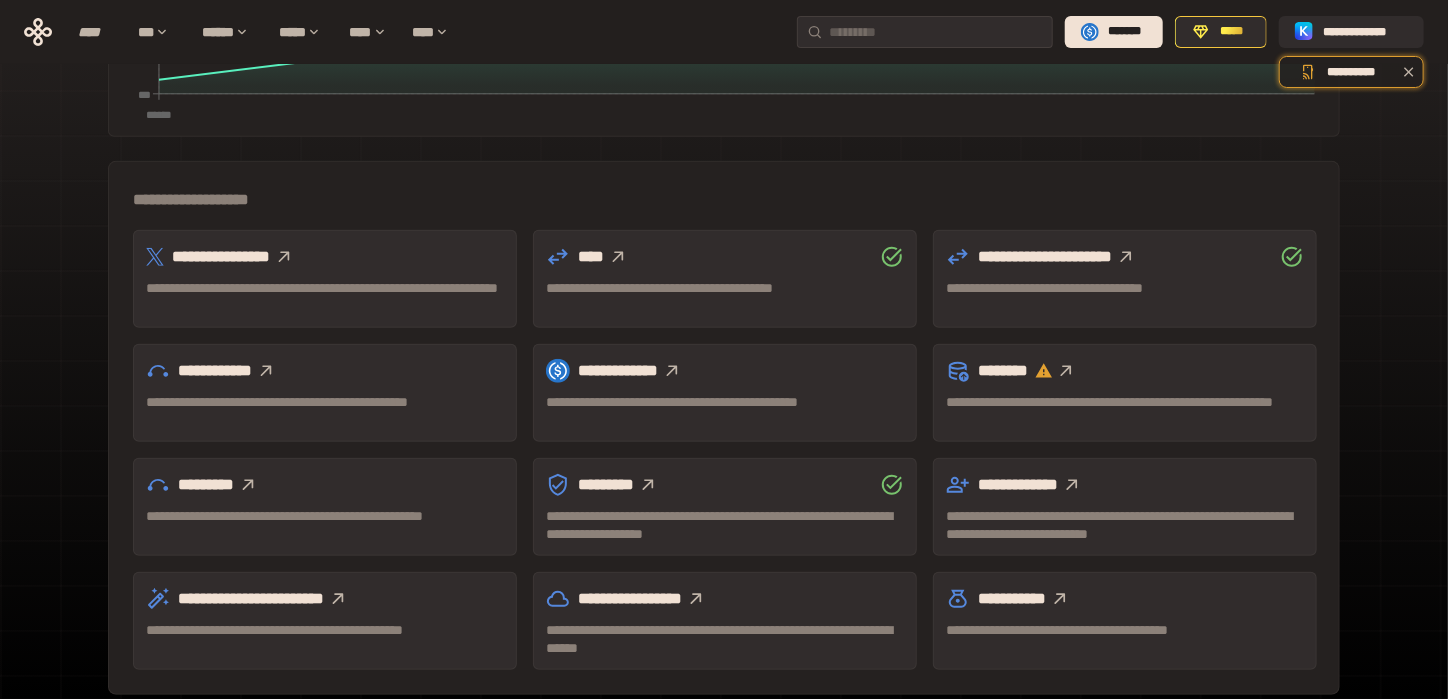 click 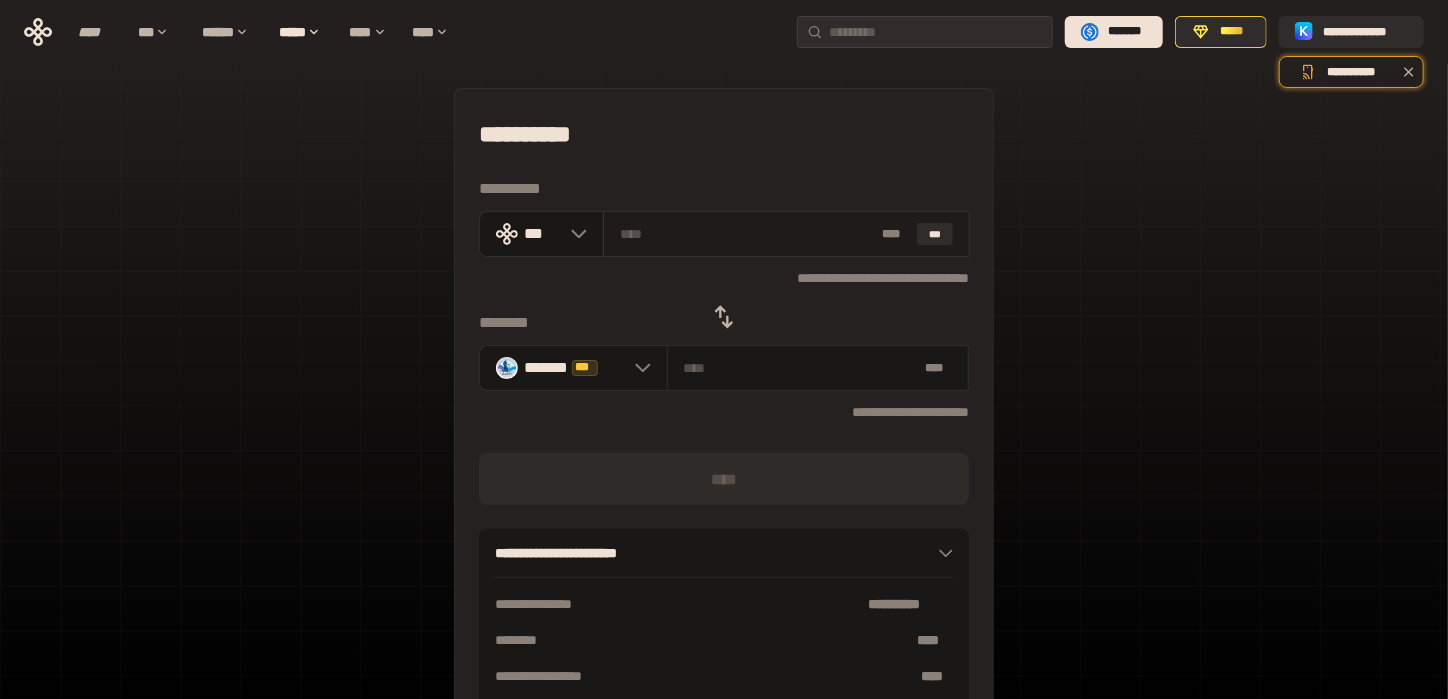 click at bounding box center (747, 234) 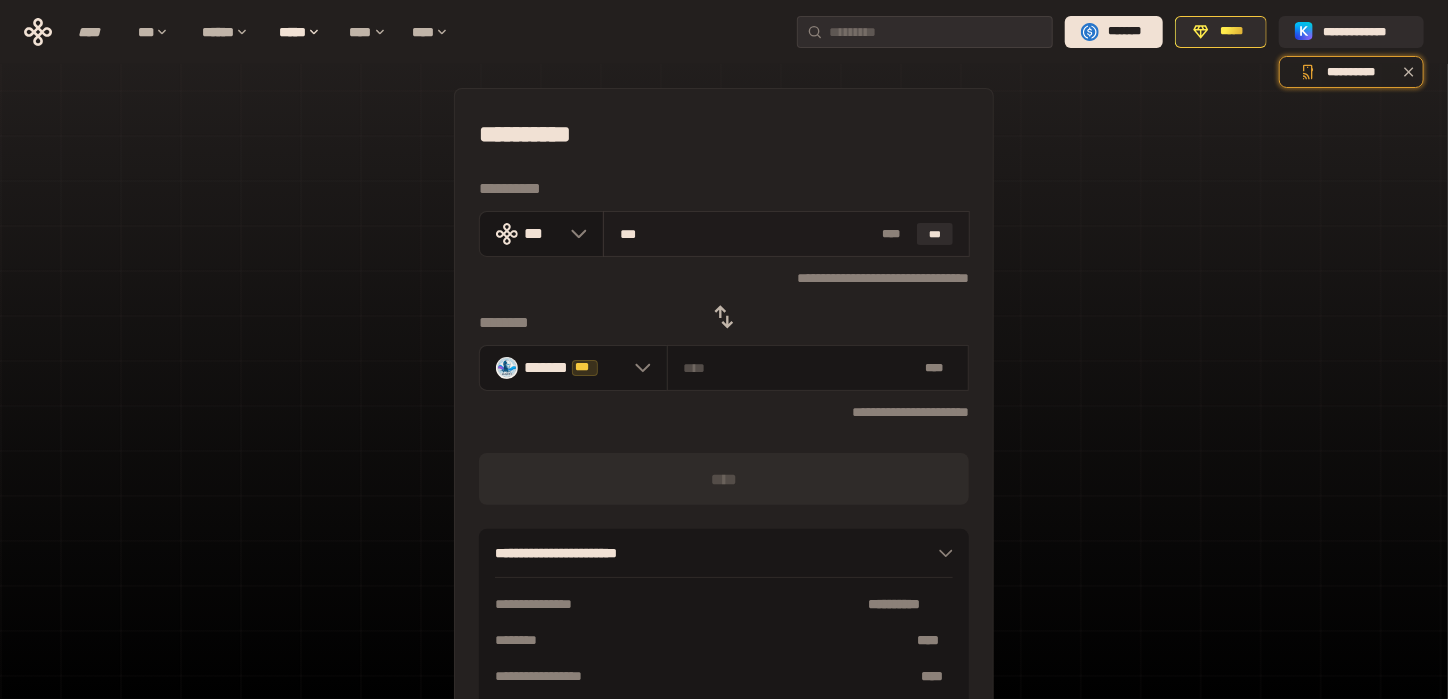 type on "****" 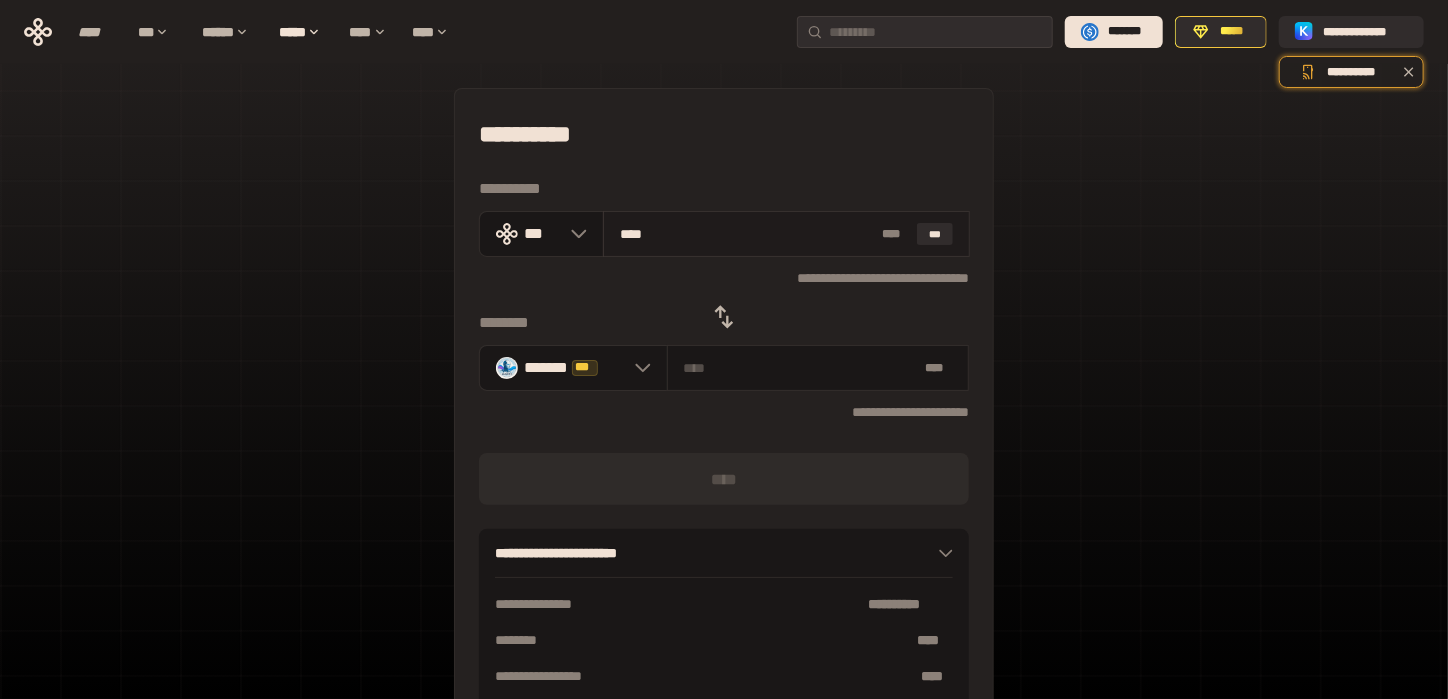 type on "**********" 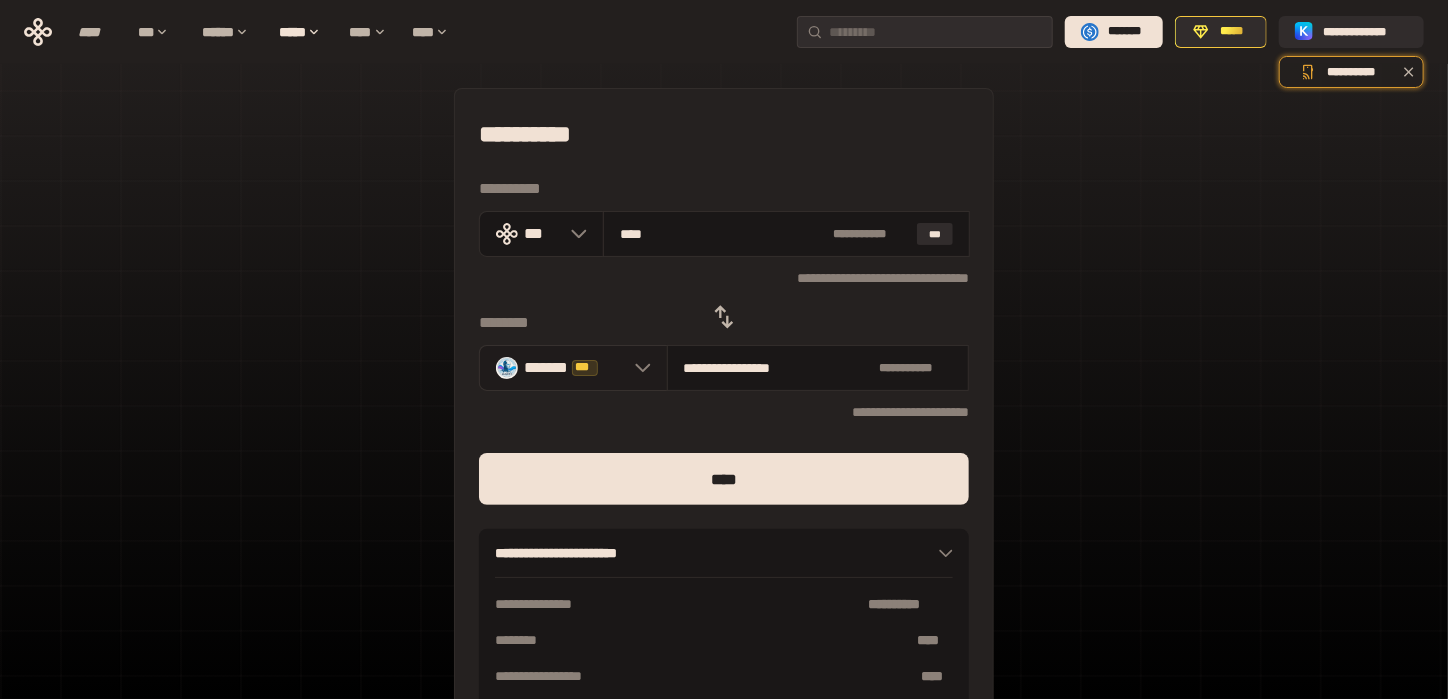 type on "****" 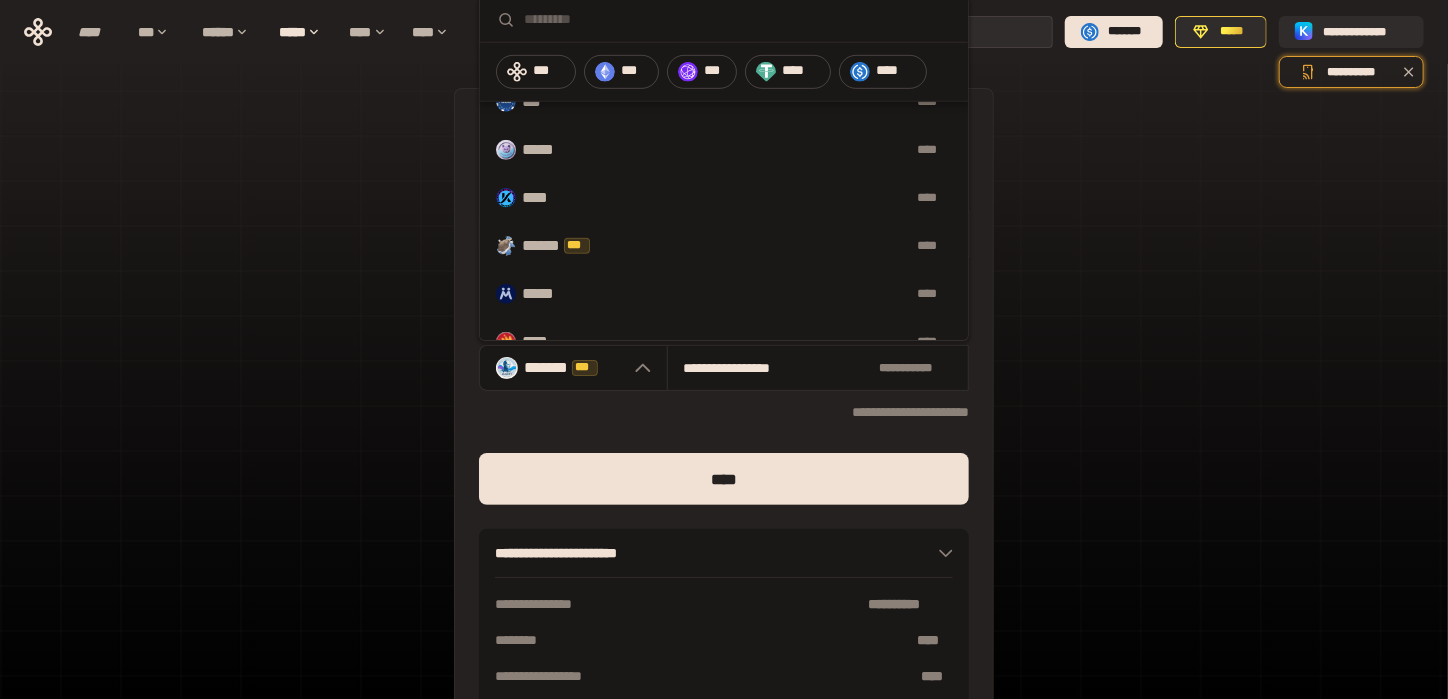 scroll, scrollTop: 85, scrollLeft: 0, axis: vertical 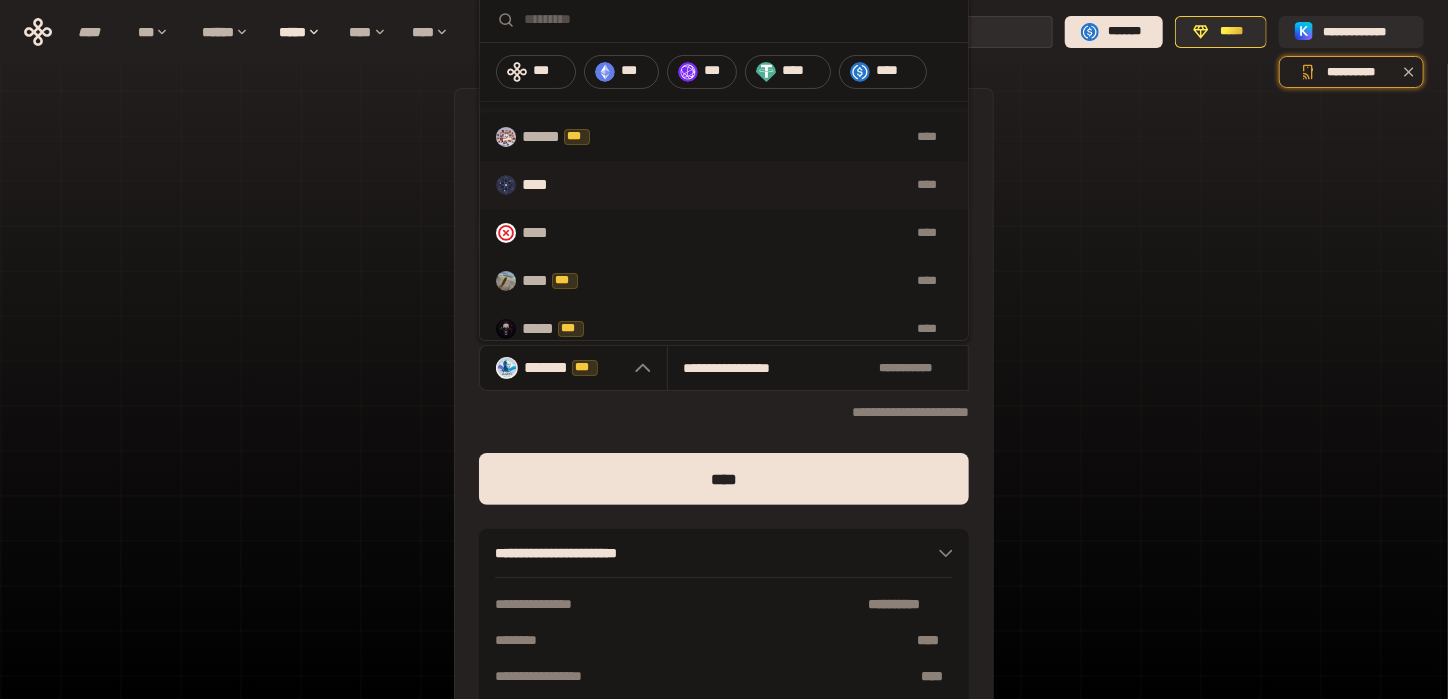 click on "****" at bounding box center [545, 185] 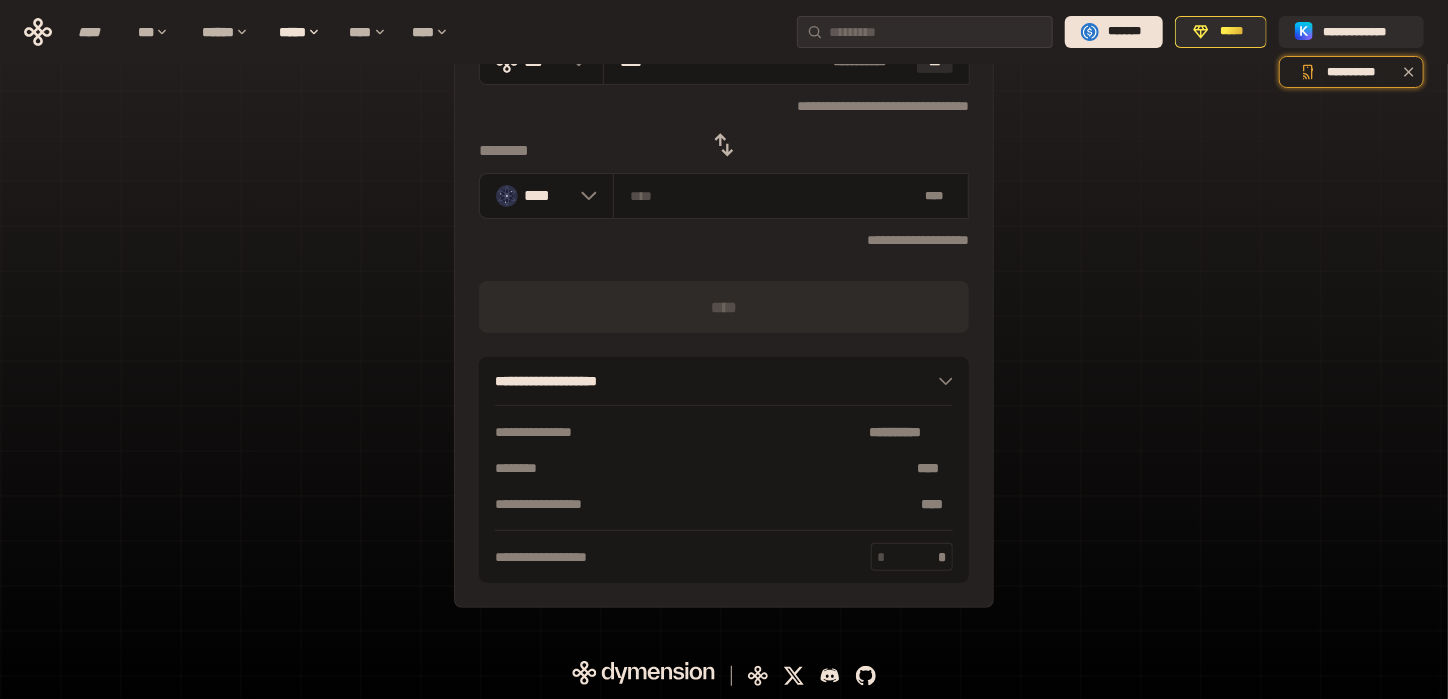scroll, scrollTop: 0, scrollLeft: 0, axis: both 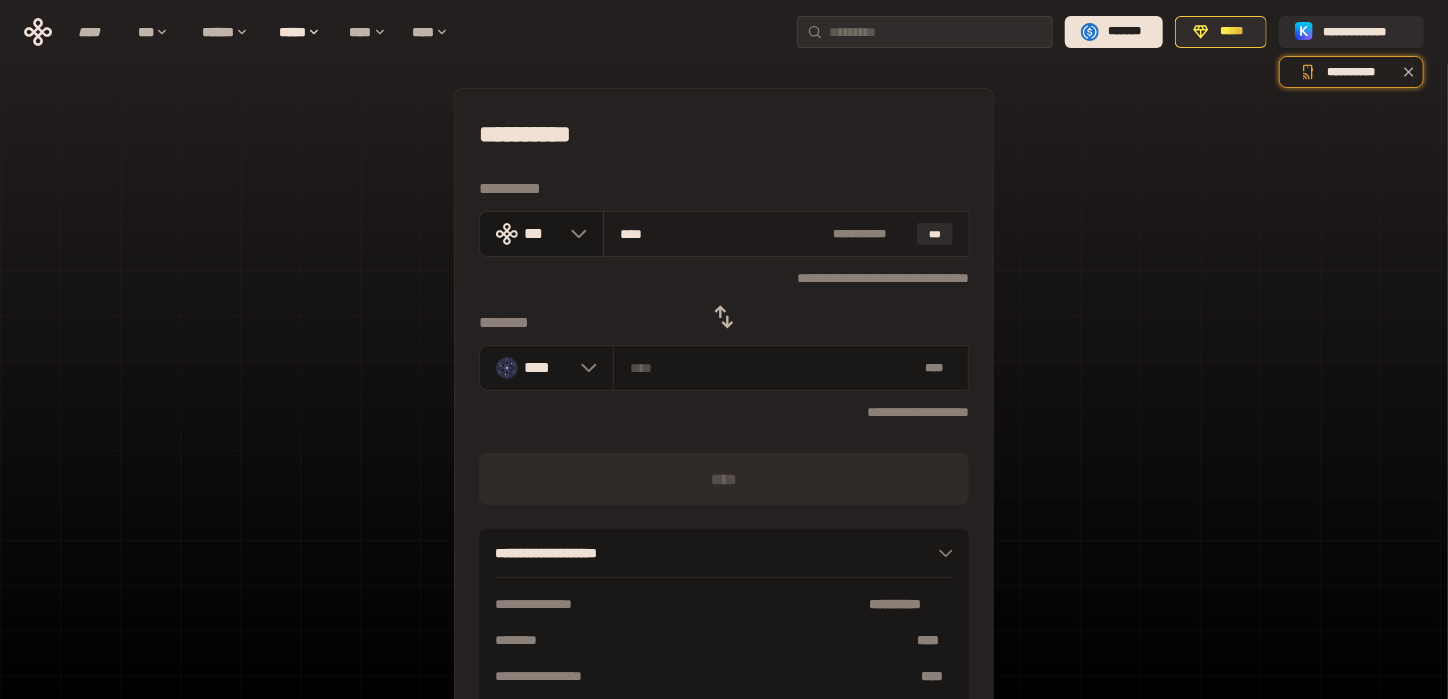 click on "****" at bounding box center (723, 234) 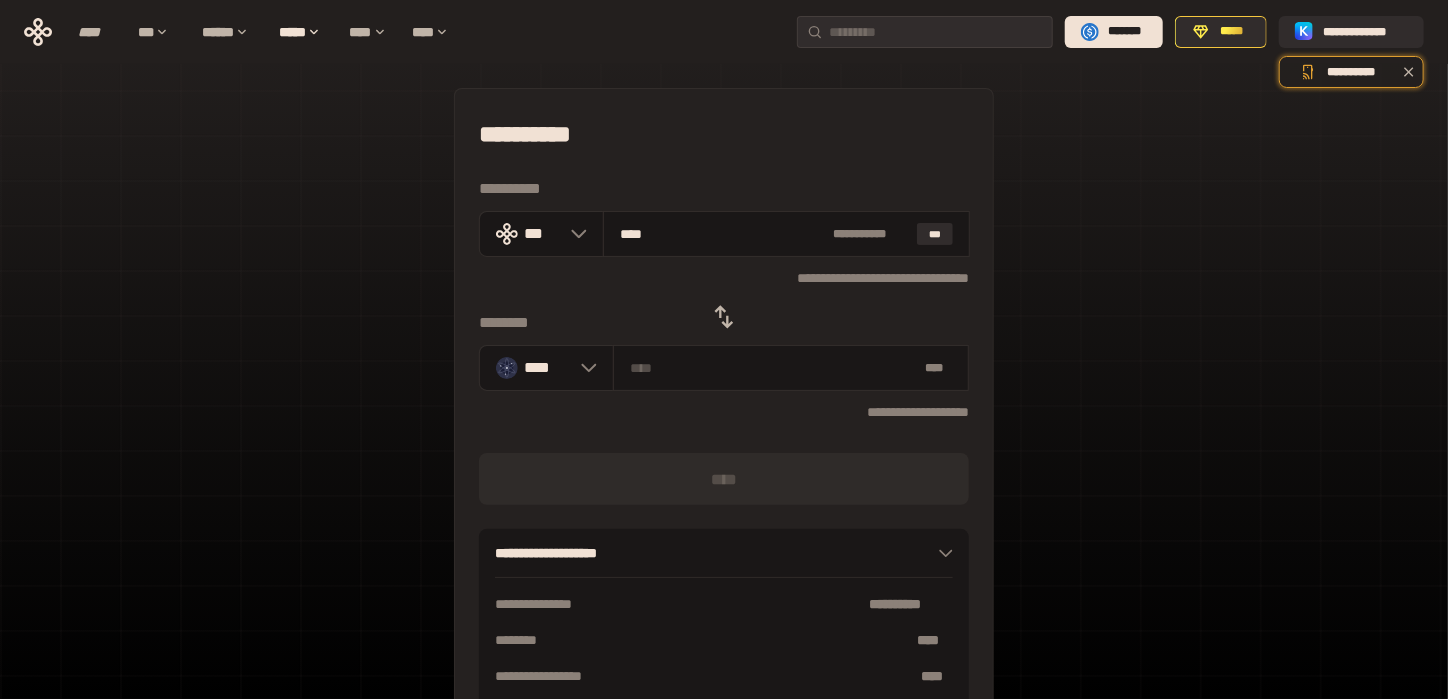type on "*****" 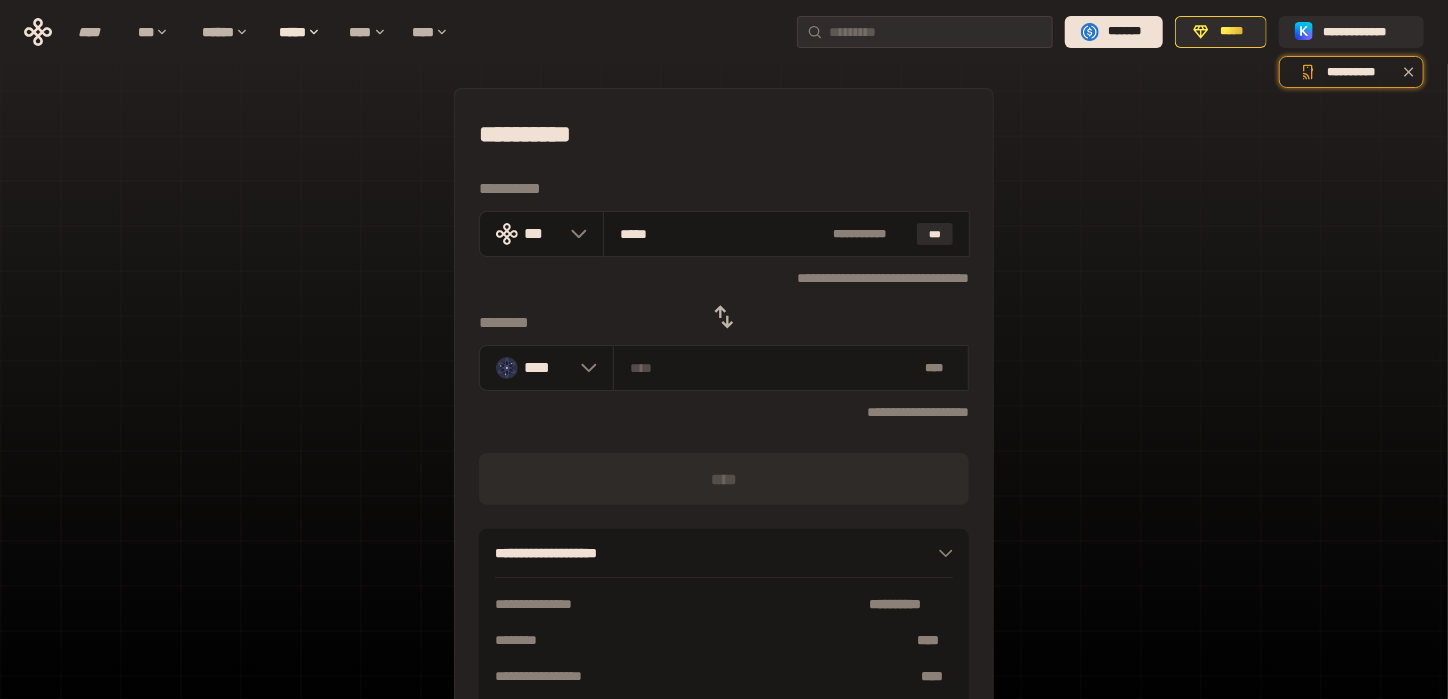type on "********" 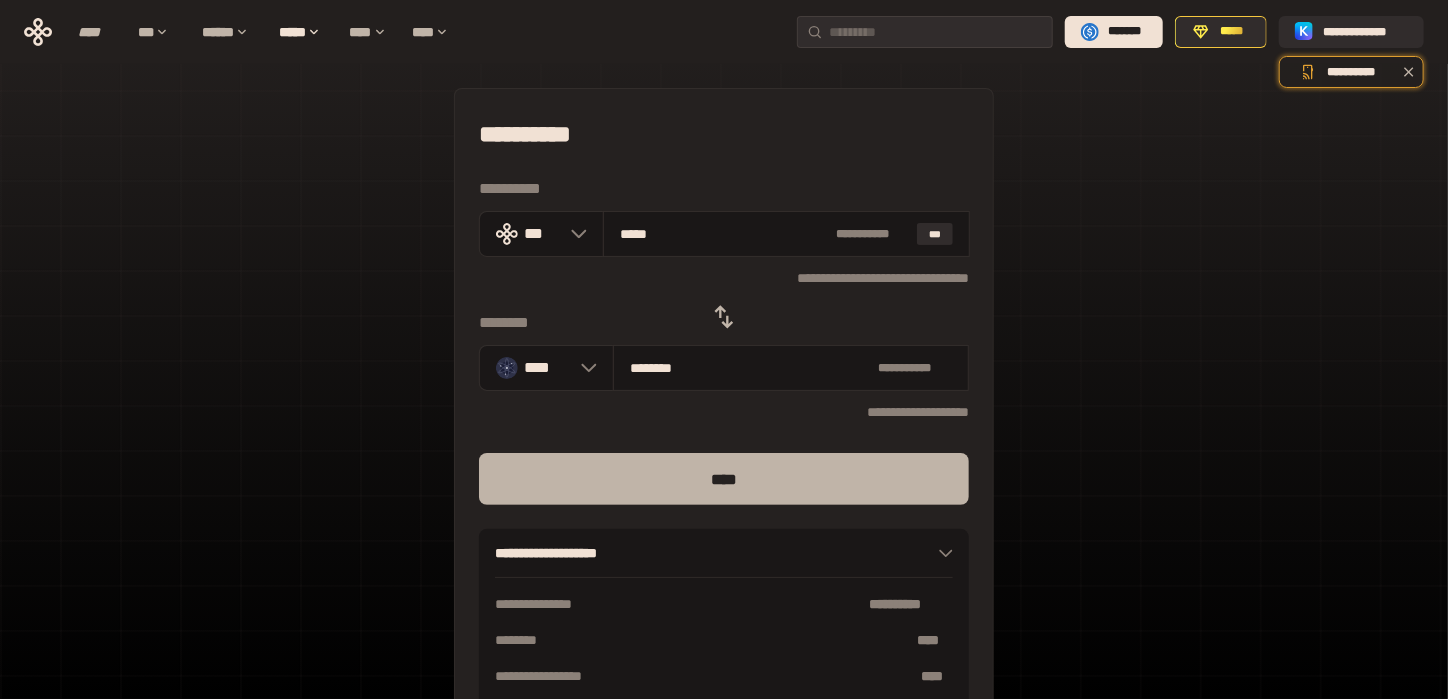 type on "*****" 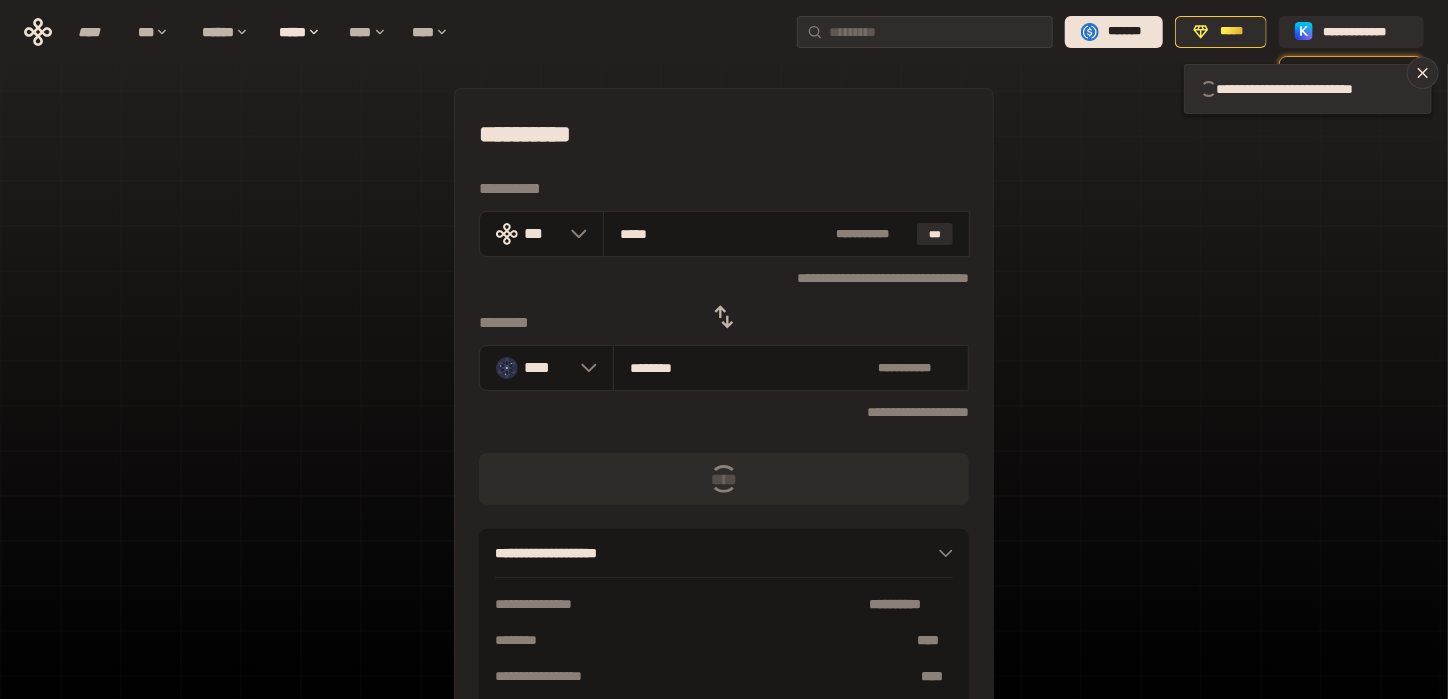 type 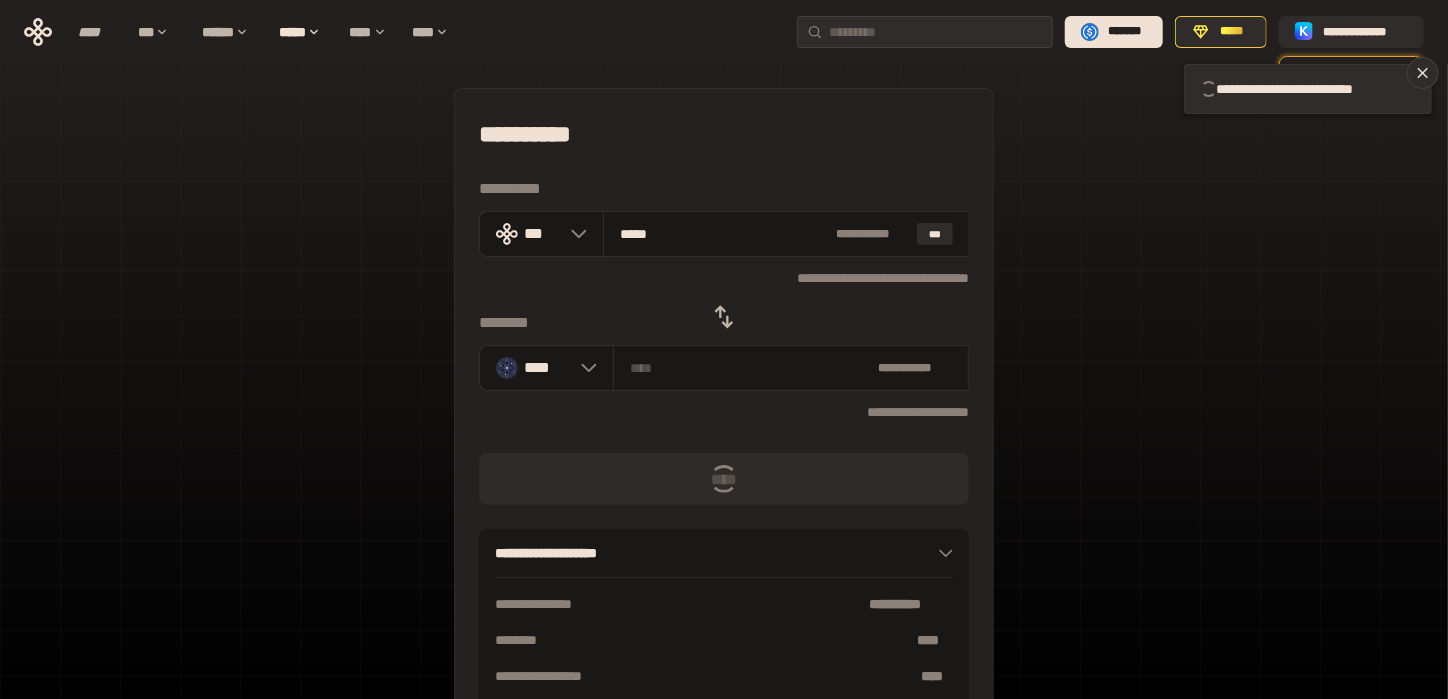 type 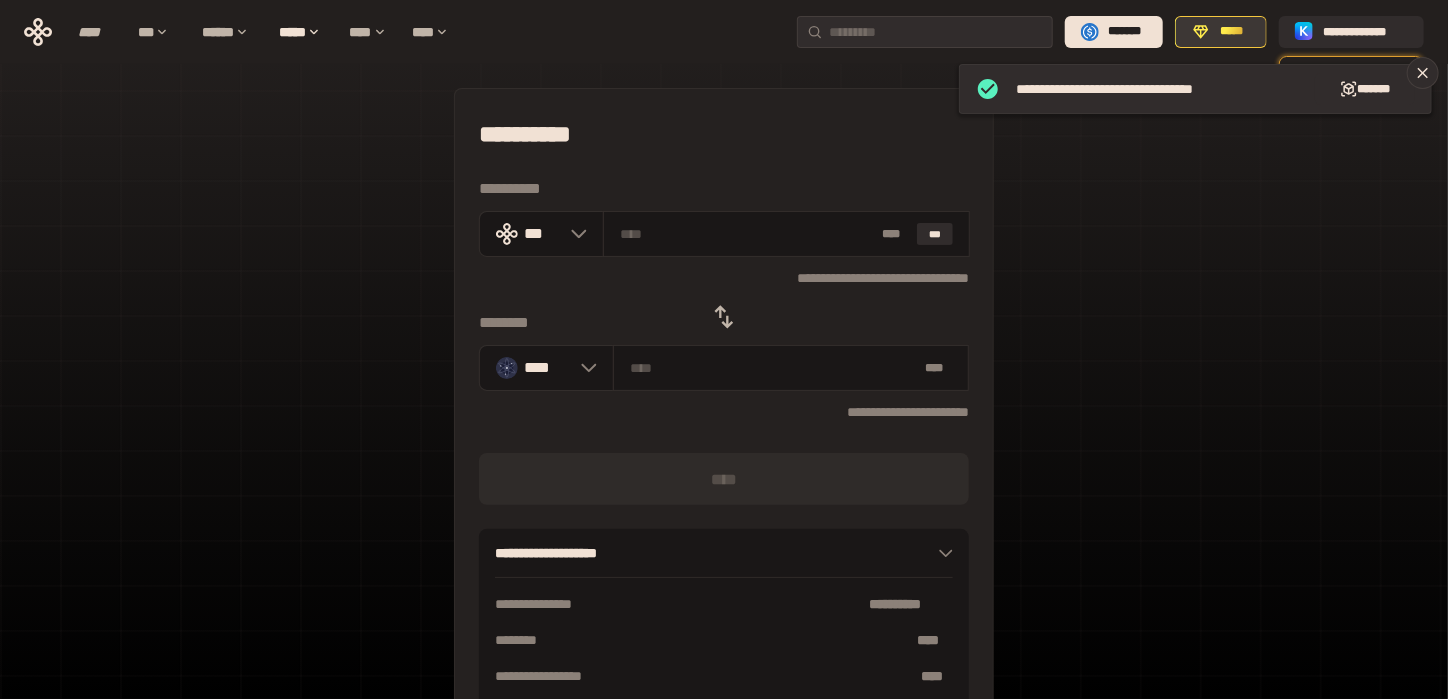click on "*****" at bounding box center (1232, 32) 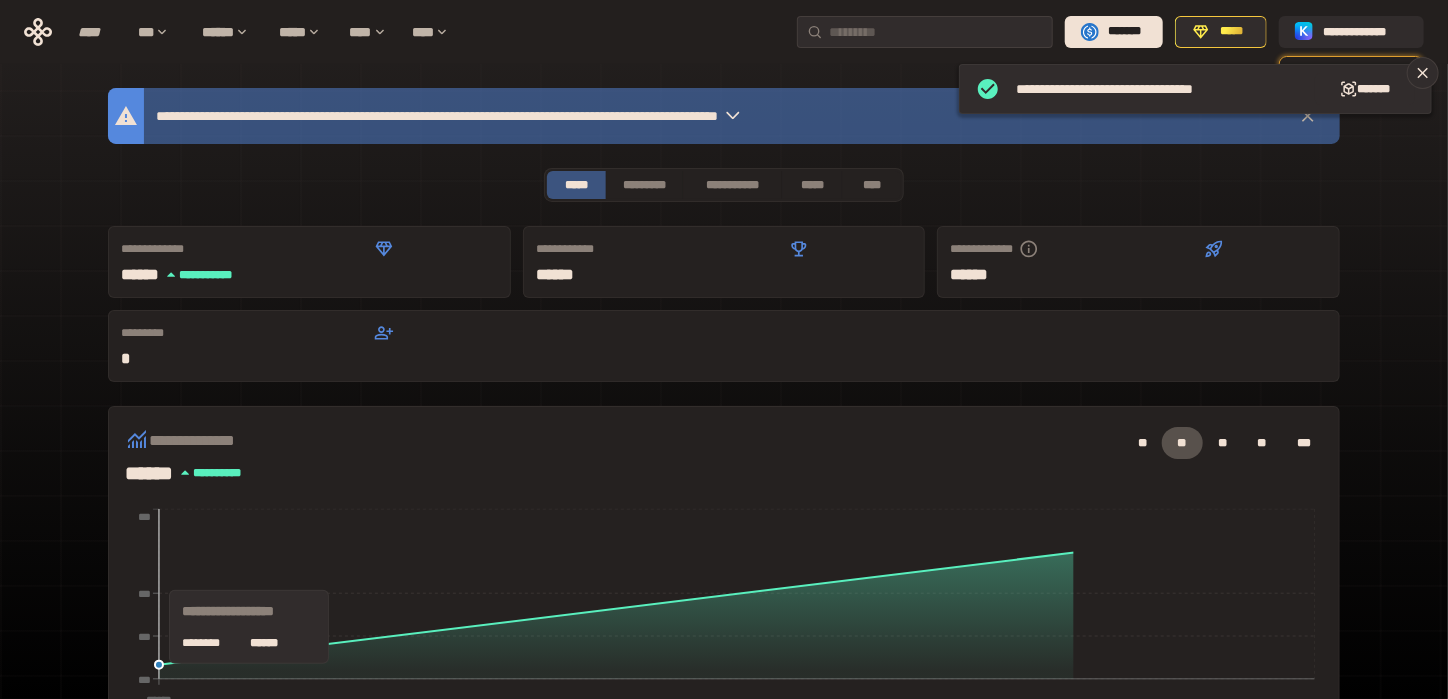 scroll, scrollTop: 533, scrollLeft: 0, axis: vertical 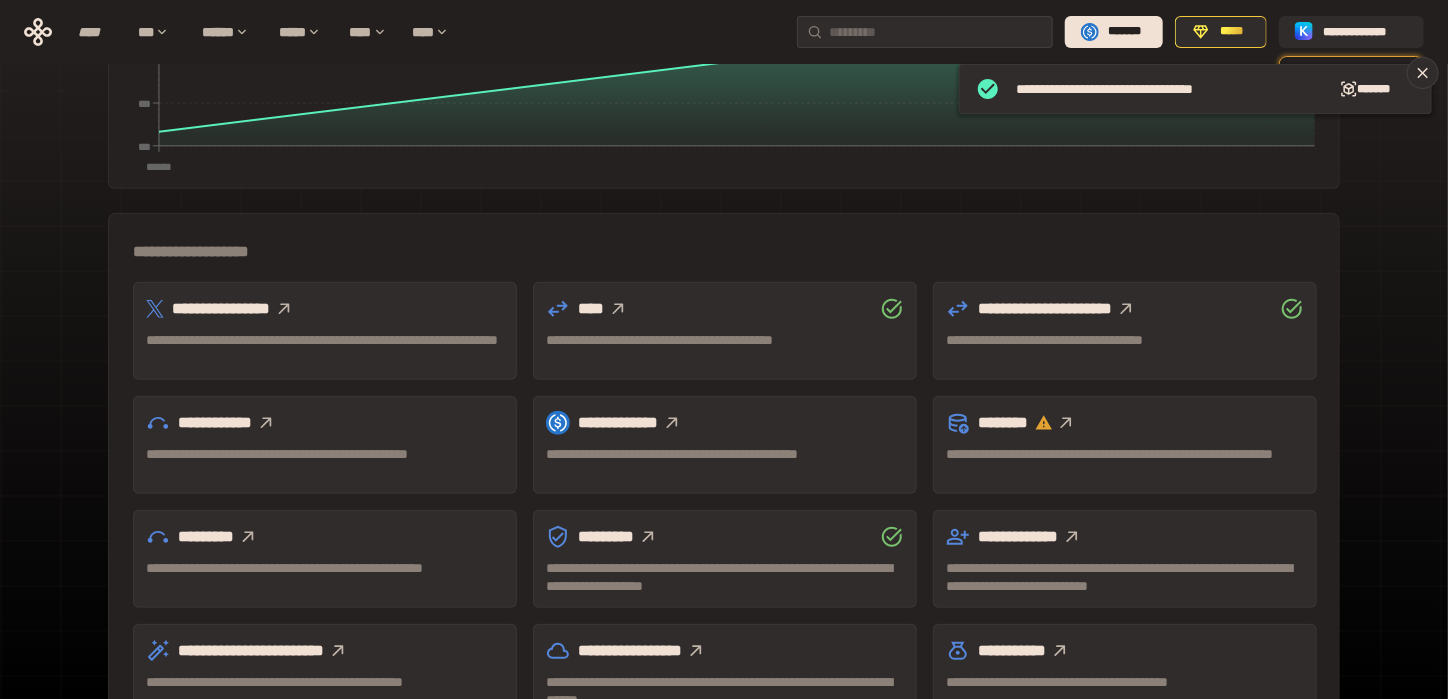click 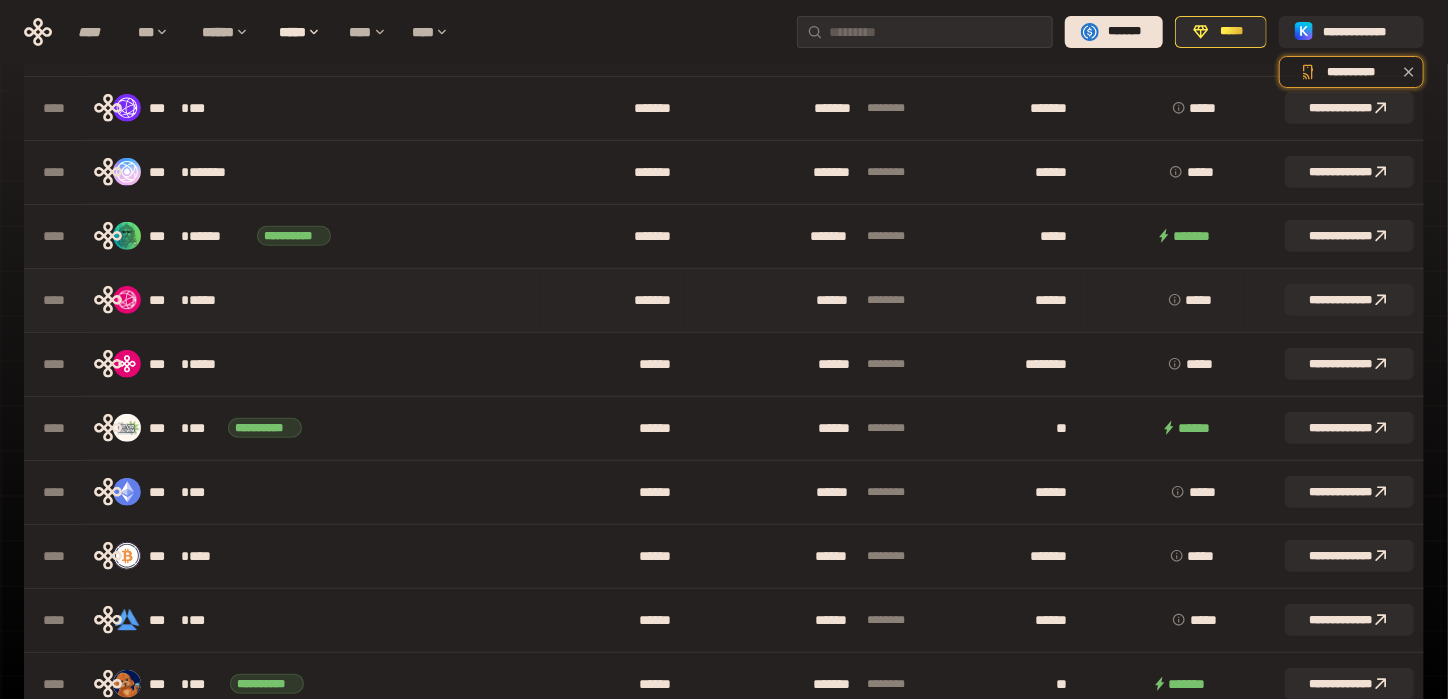 scroll, scrollTop: 333, scrollLeft: 0, axis: vertical 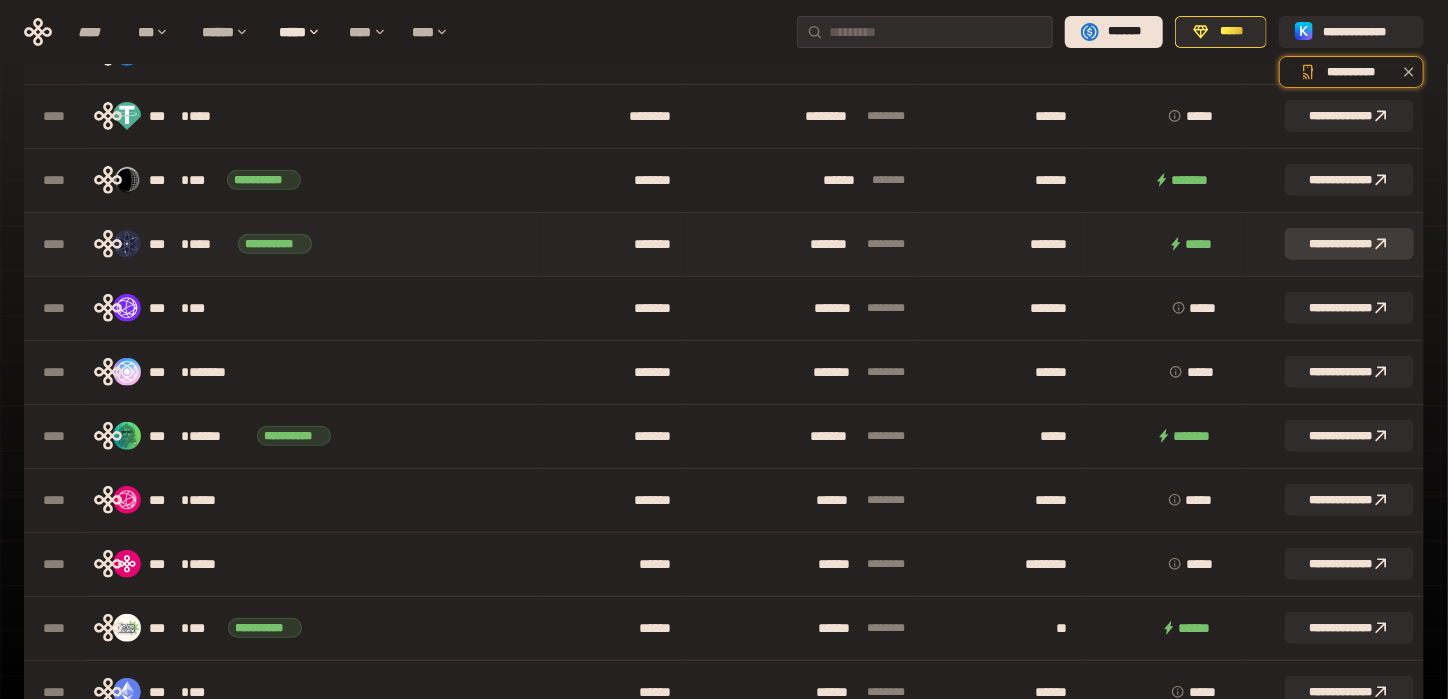 click 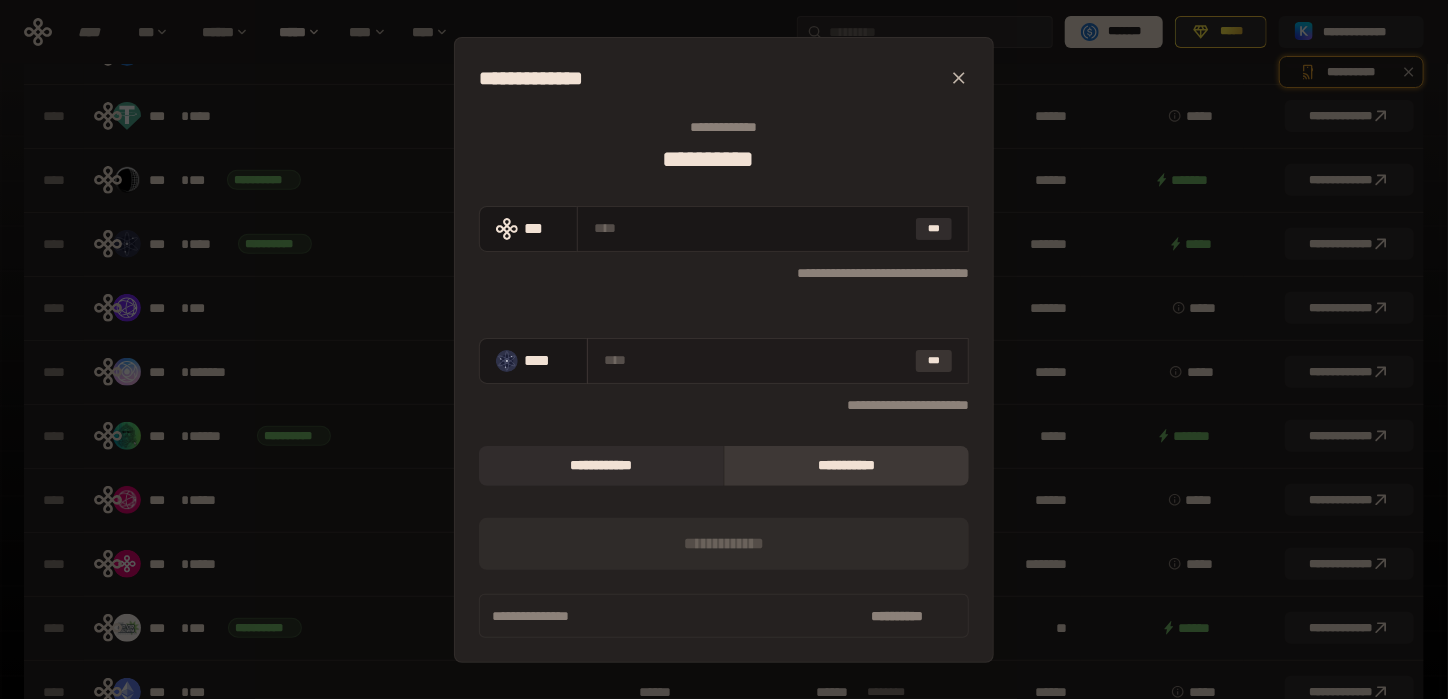 click on "***" at bounding box center (934, 361) 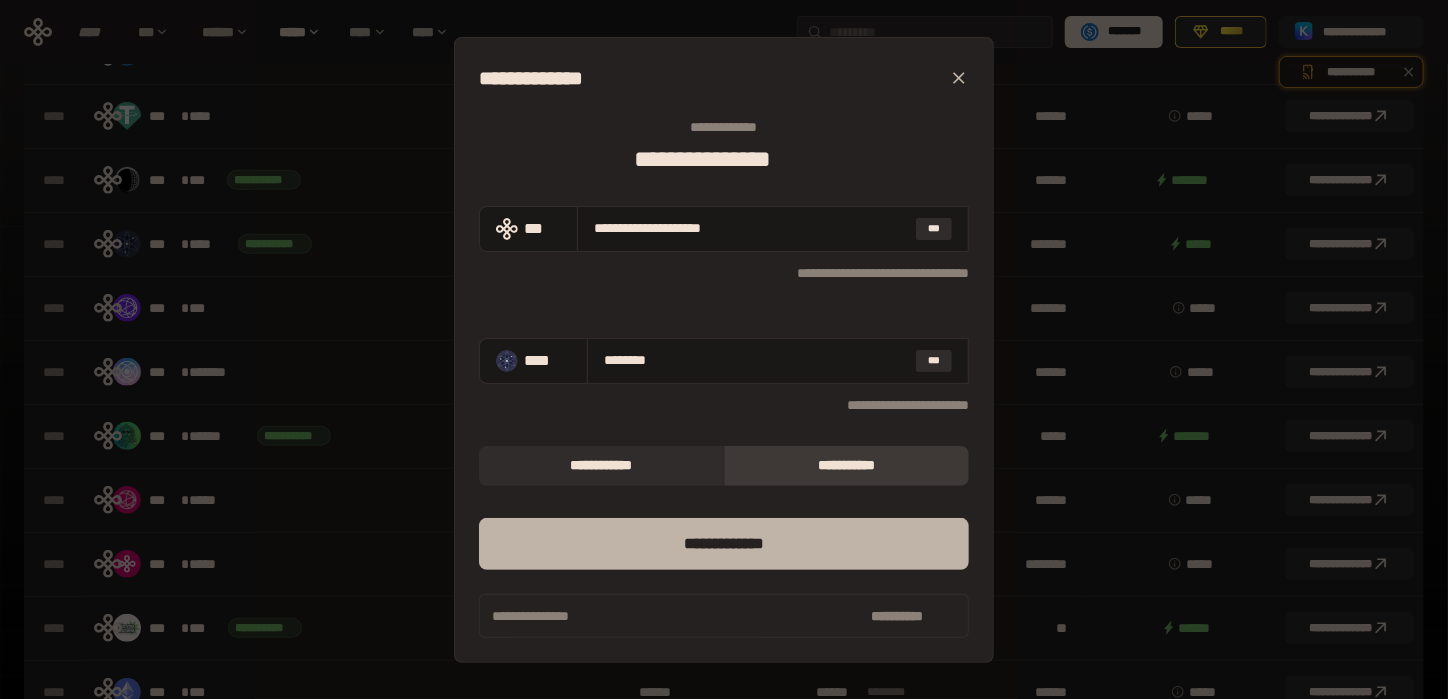 click on "*** *********" at bounding box center (724, 544) 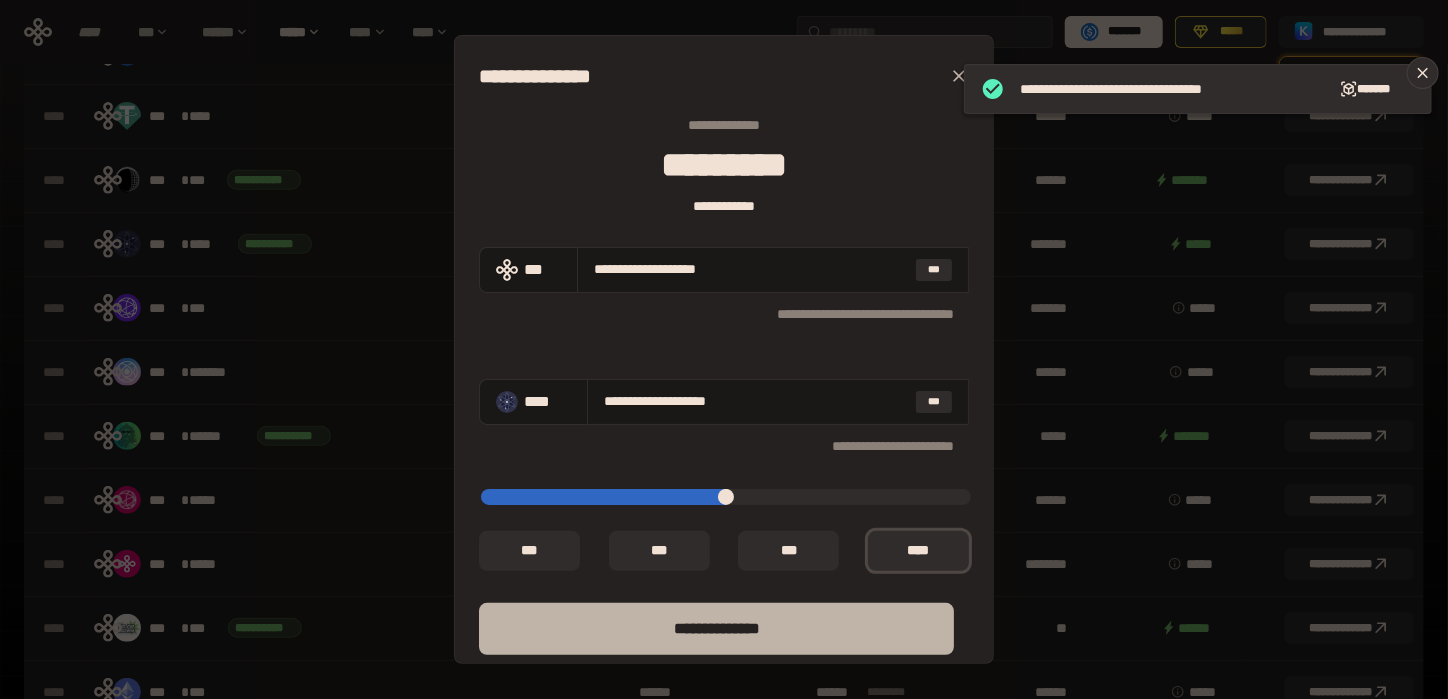click on "**** *********" at bounding box center [716, 629] 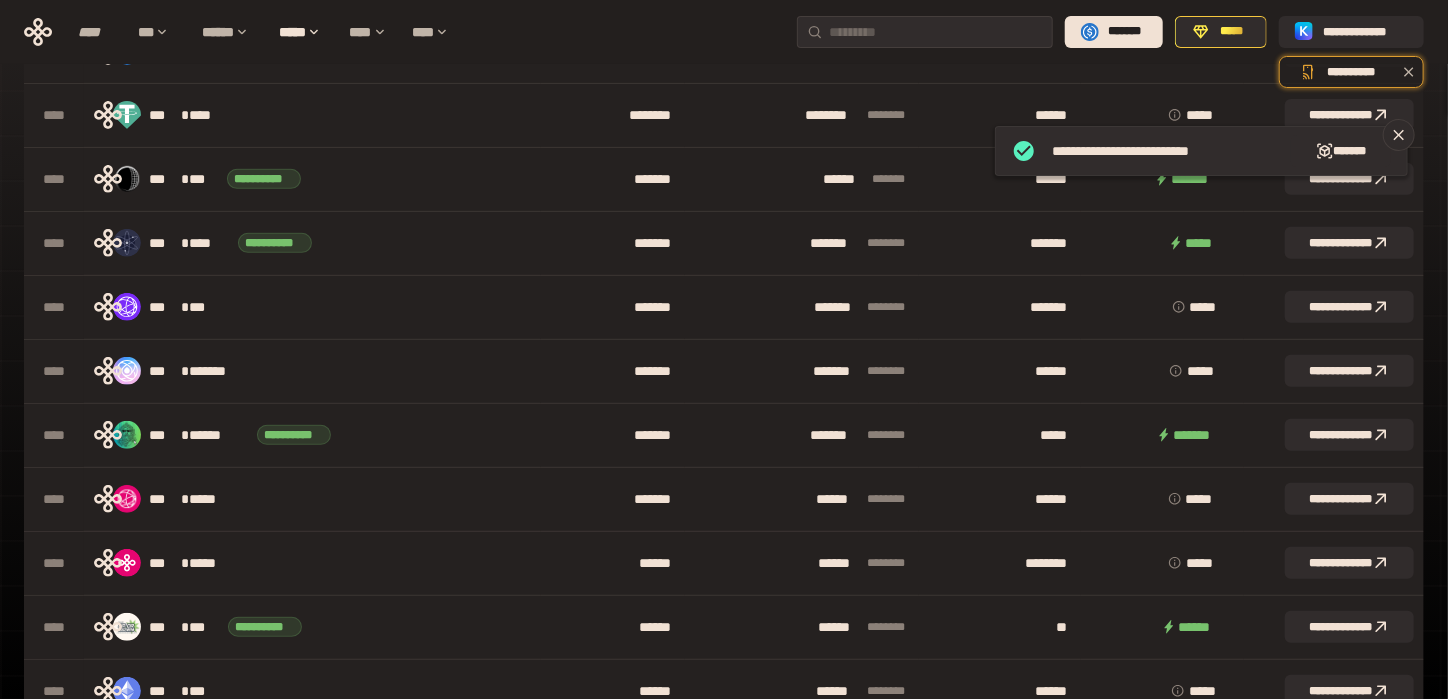 scroll, scrollTop: 333, scrollLeft: 0, axis: vertical 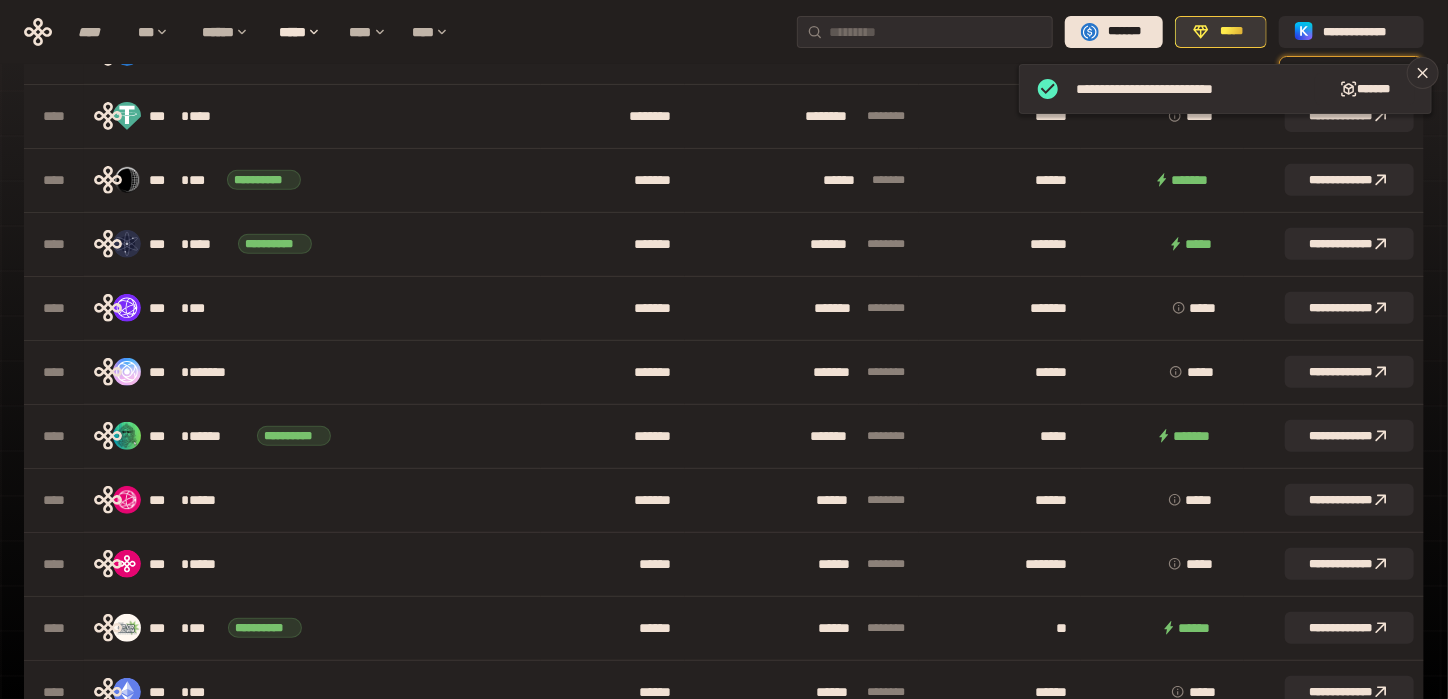 click on "*****" at bounding box center (1232, 32) 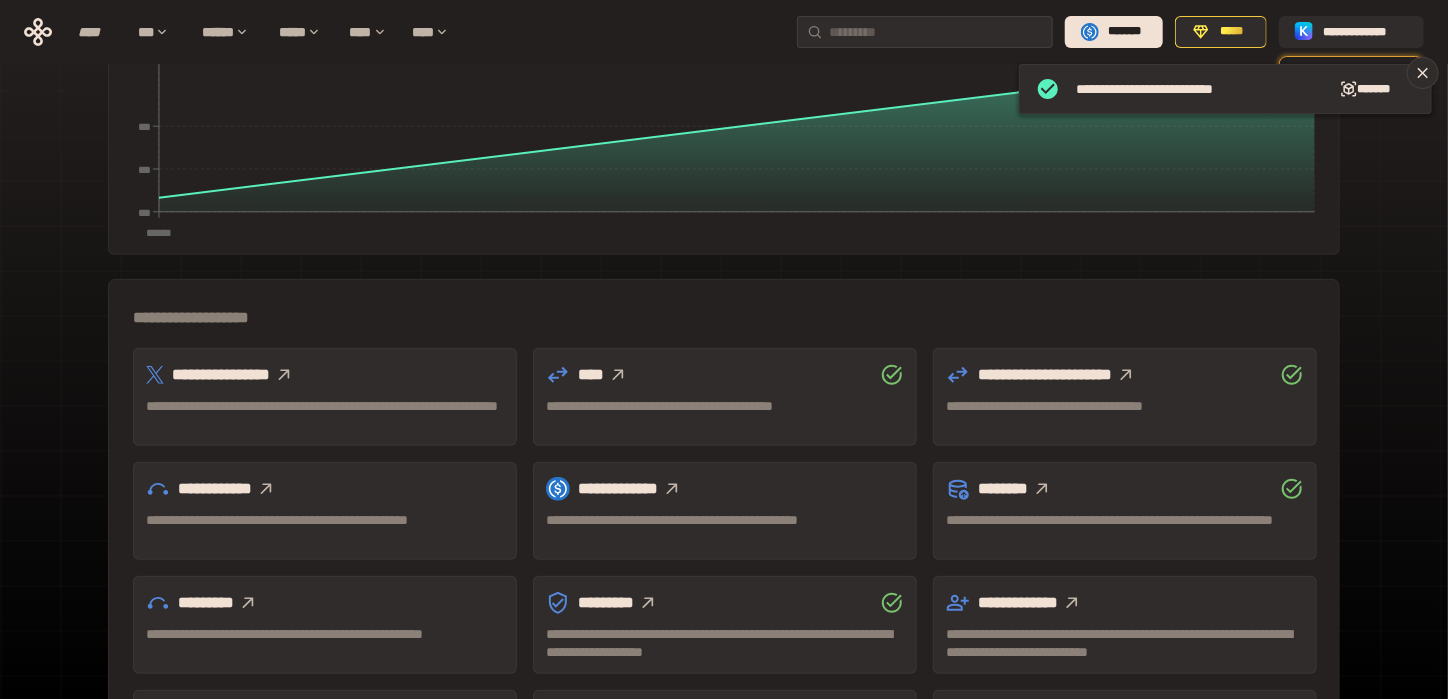 scroll, scrollTop: 585, scrollLeft: 0, axis: vertical 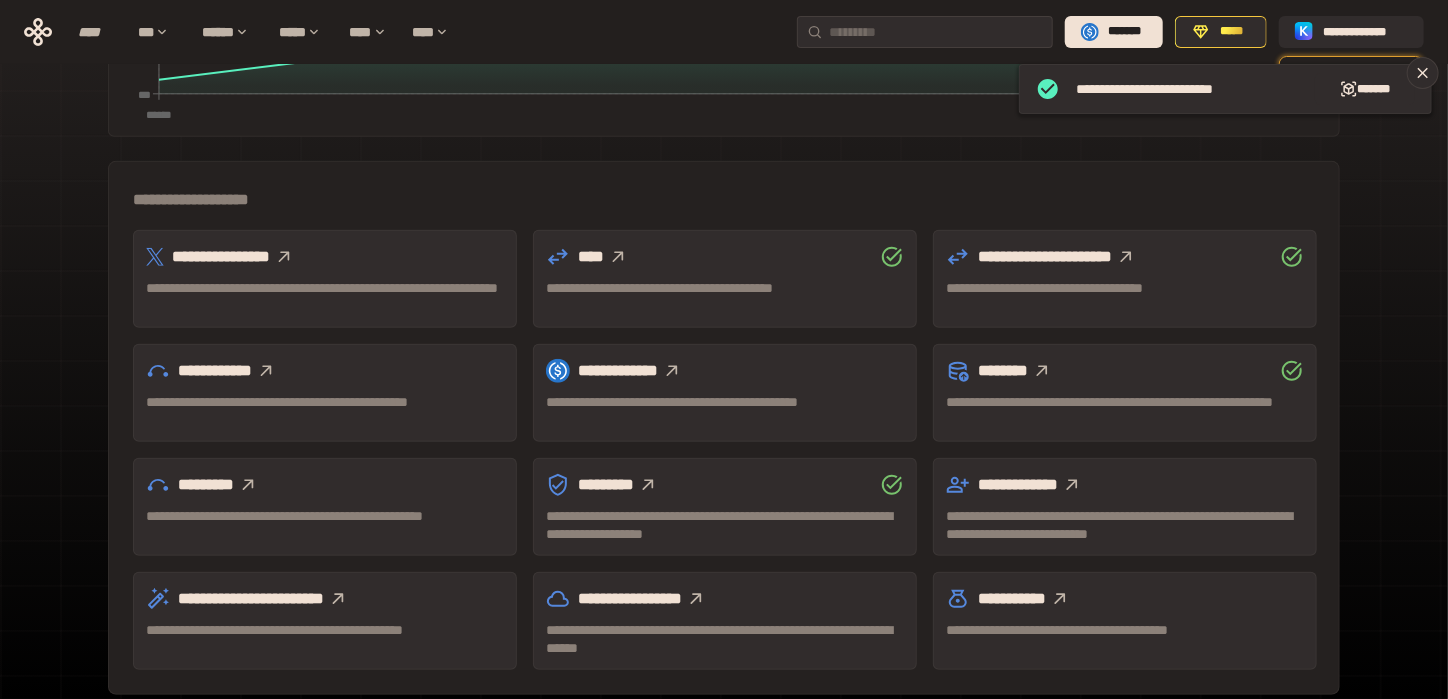 click 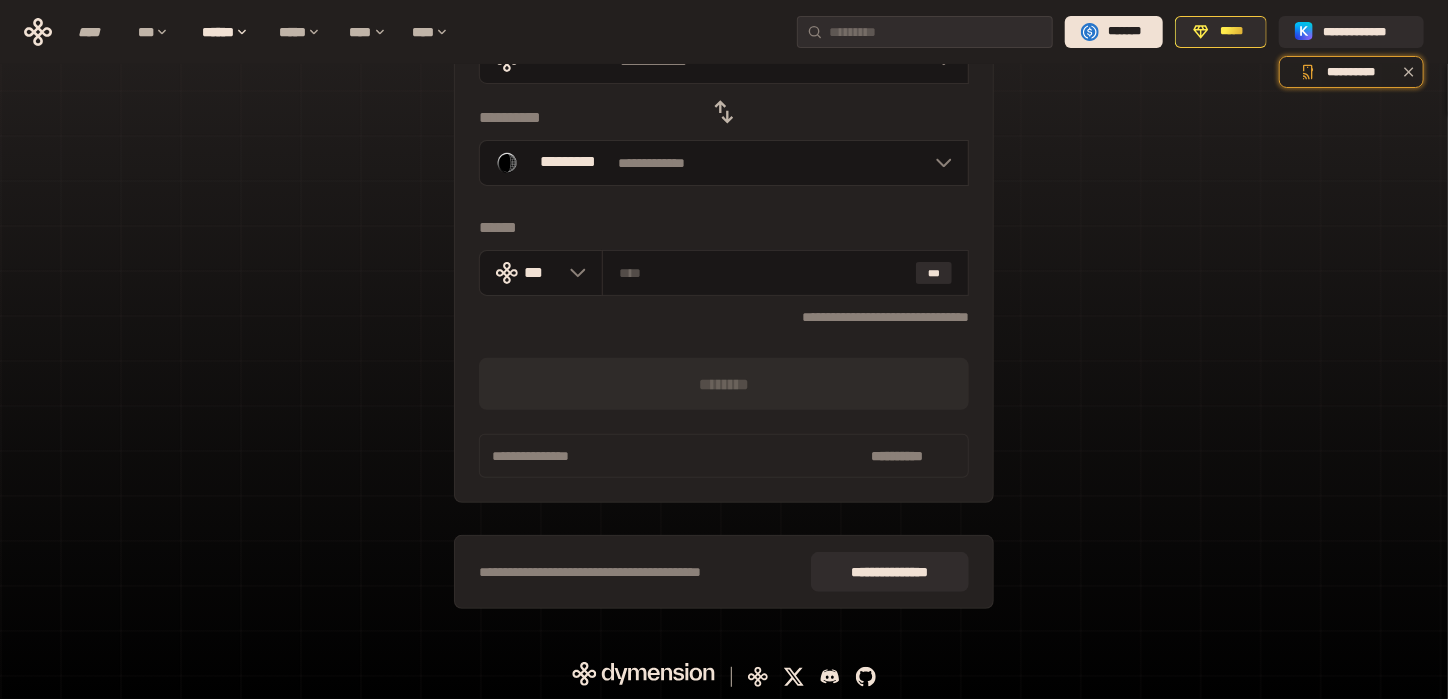 scroll, scrollTop: 0, scrollLeft: 0, axis: both 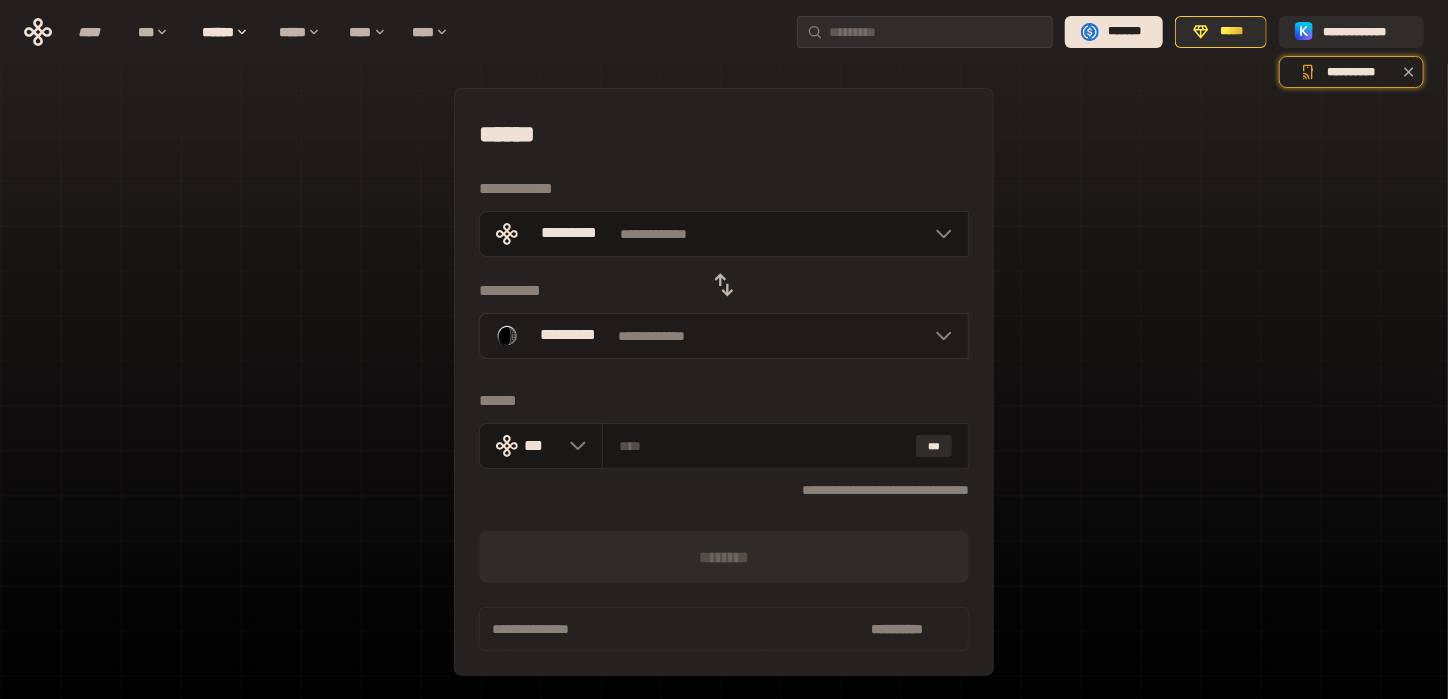 click 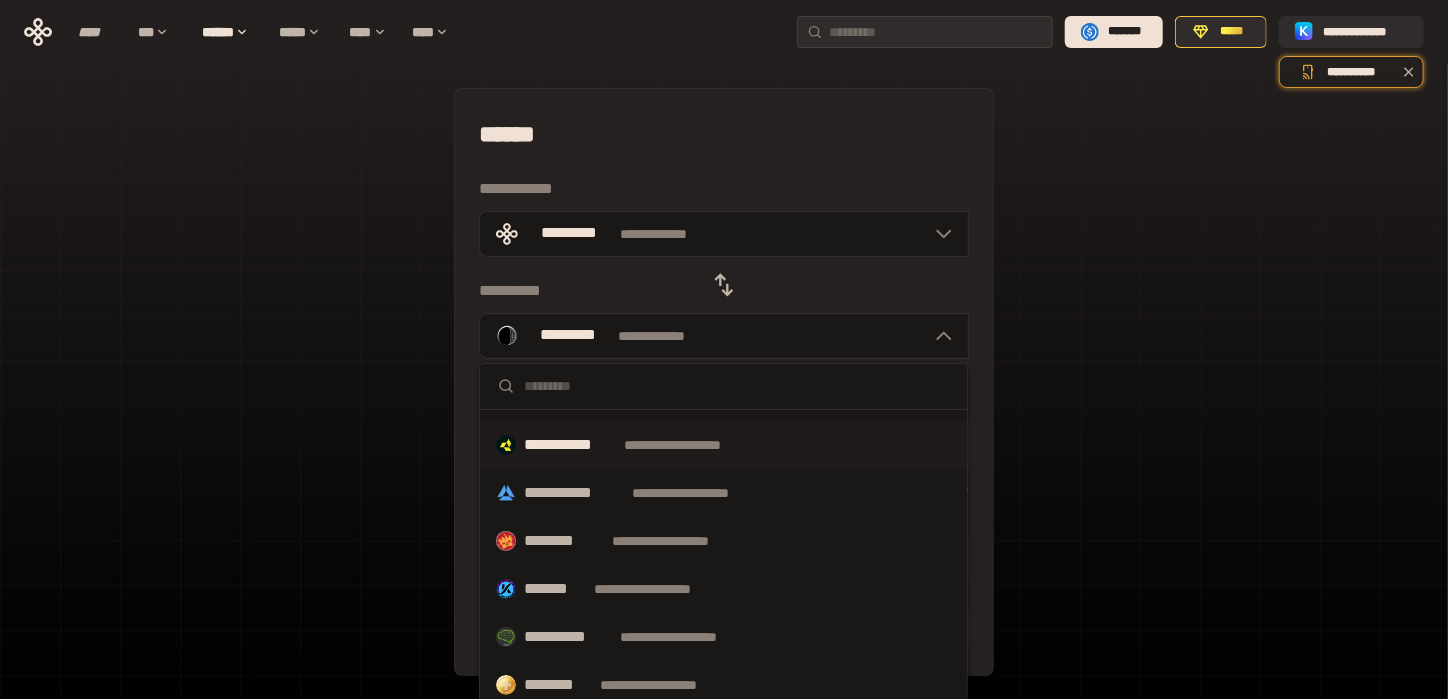 scroll, scrollTop: 467, scrollLeft: 0, axis: vertical 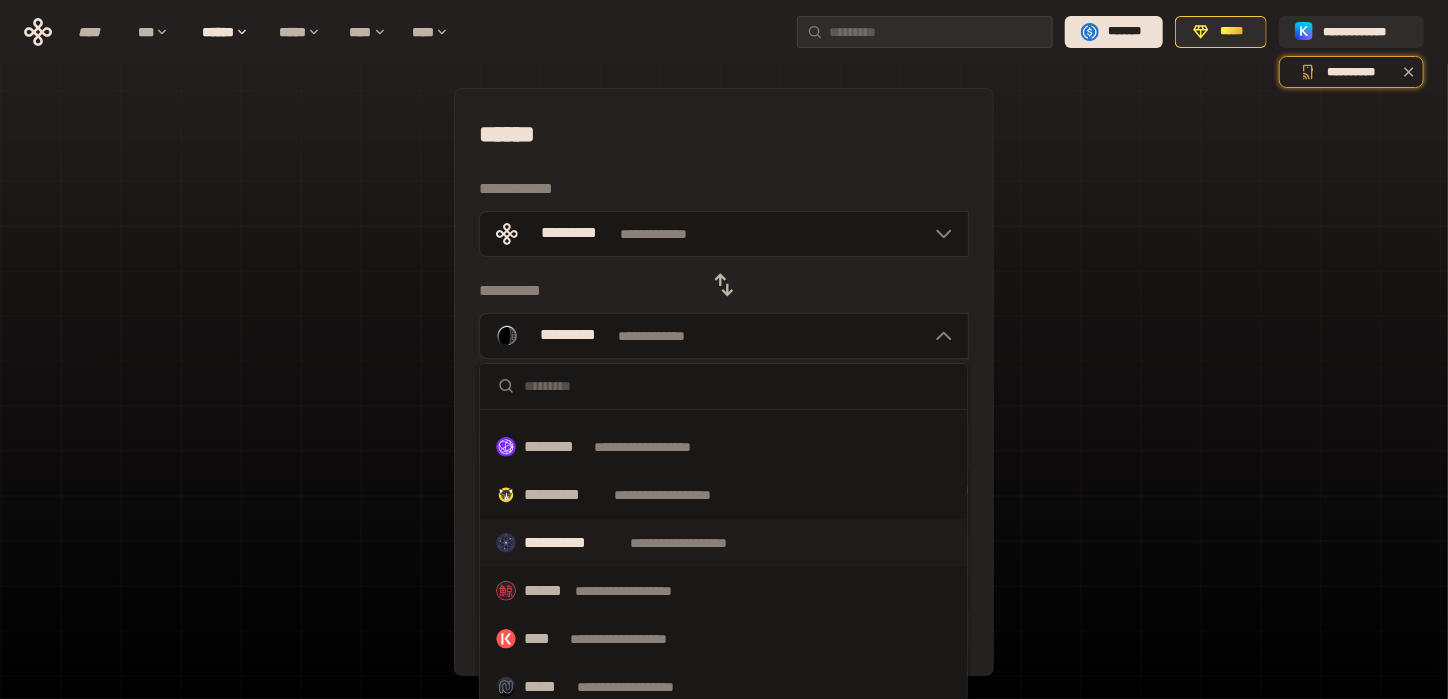 click on "**********" at bounding box center (573, 543) 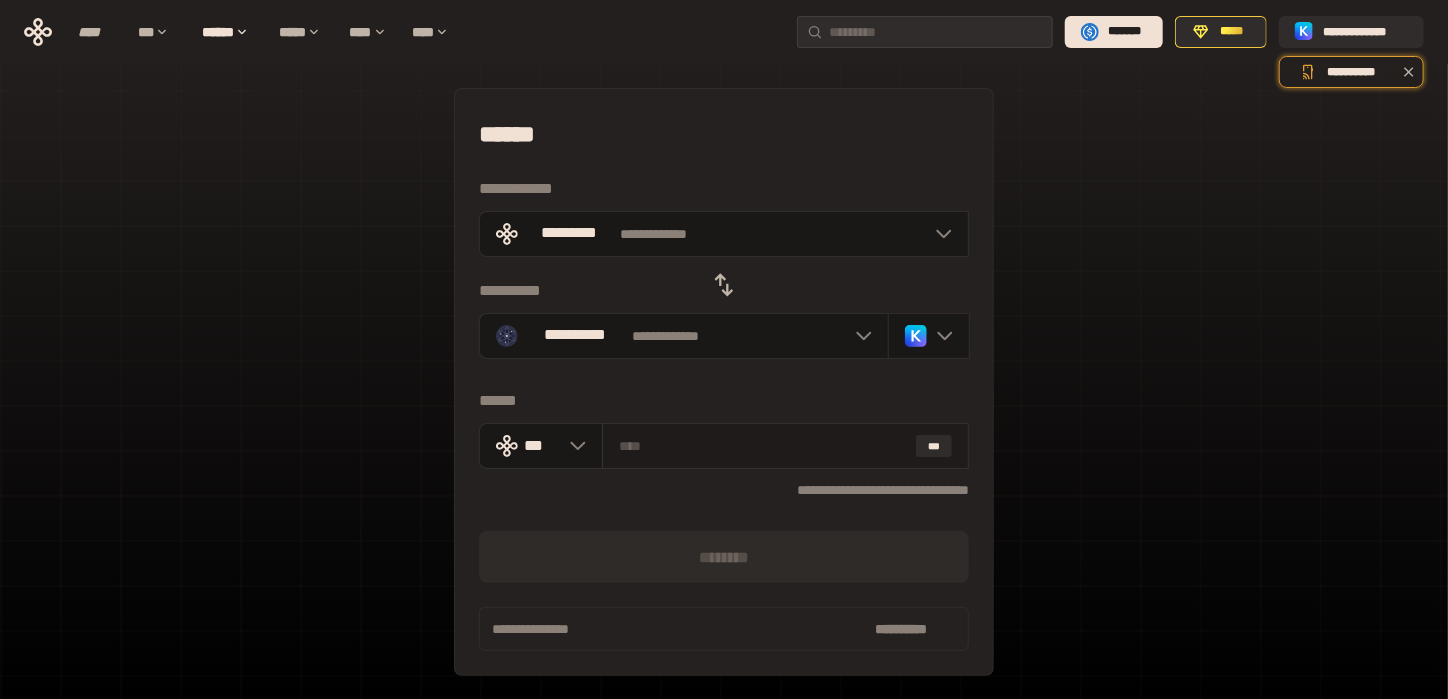 click at bounding box center (763, 446) 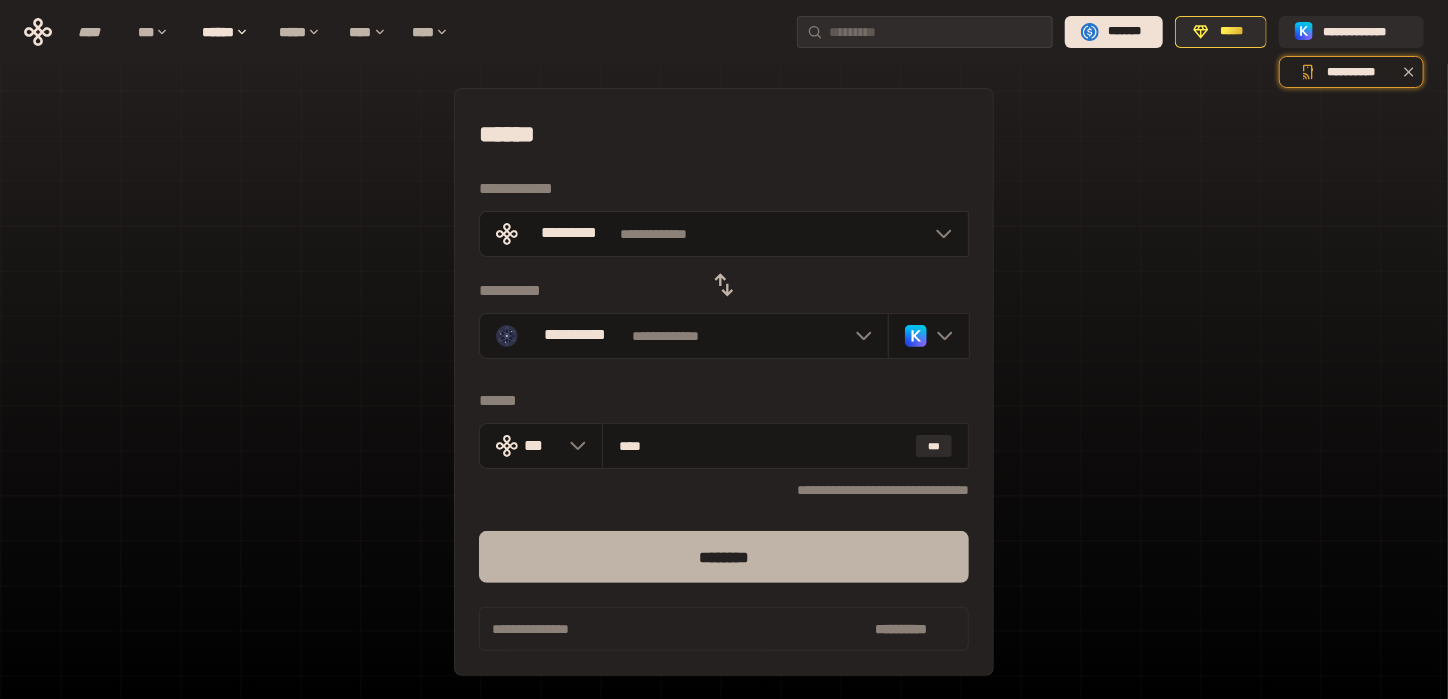 type on "****" 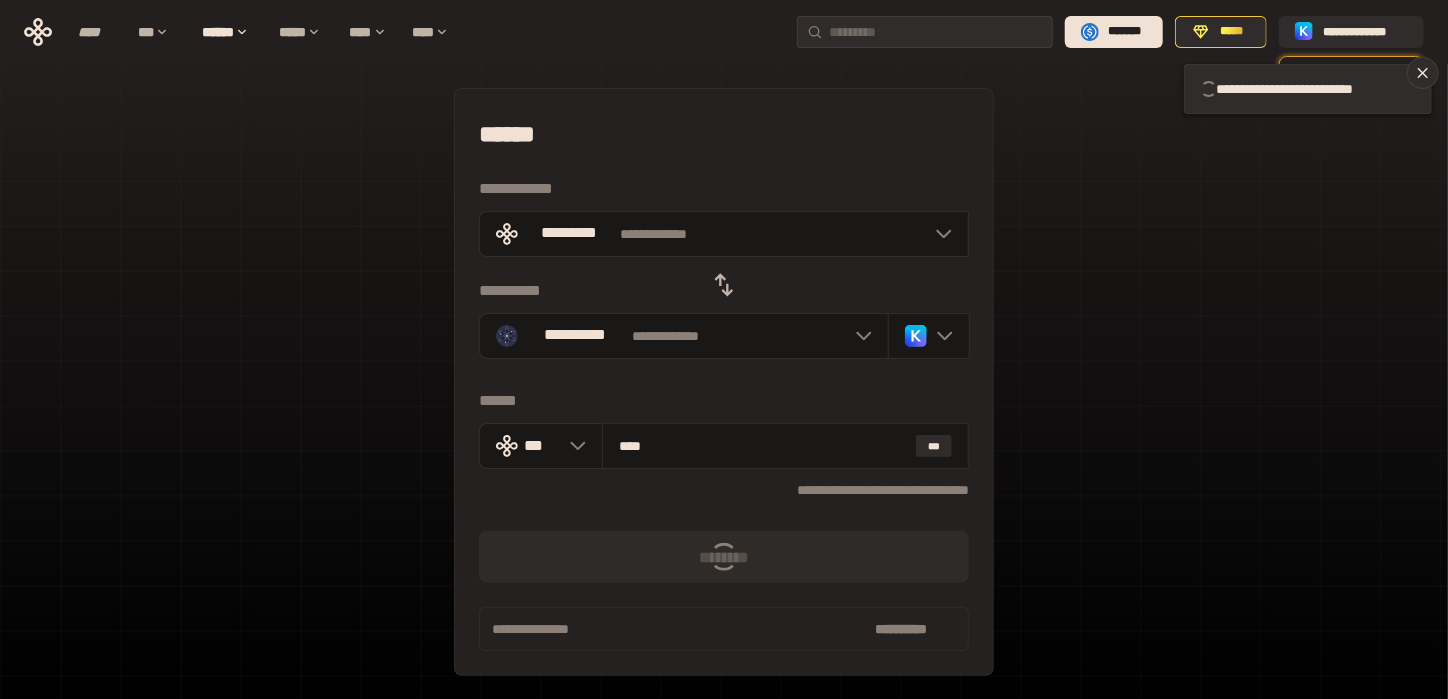 type 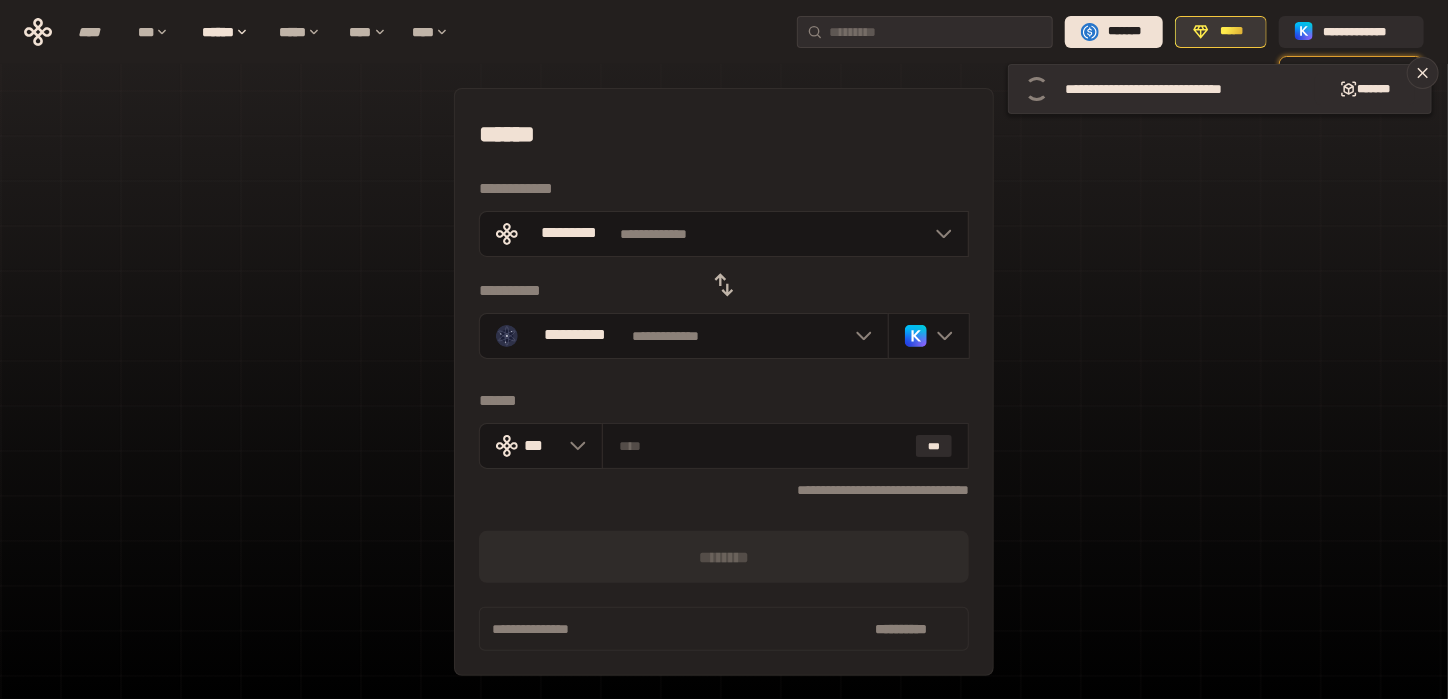click on "*****" at bounding box center [1232, 32] 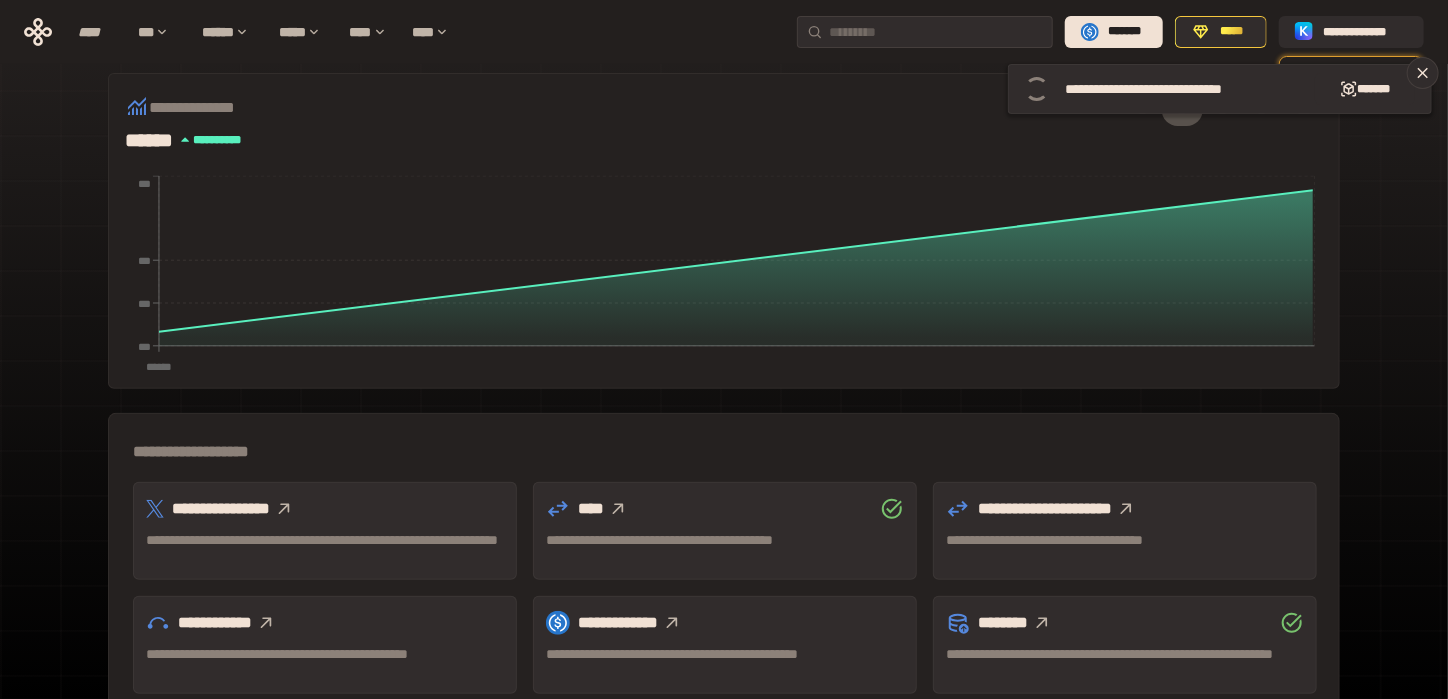 scroll, scrollTop: 585, scrollLeft: 0, axis: vertical 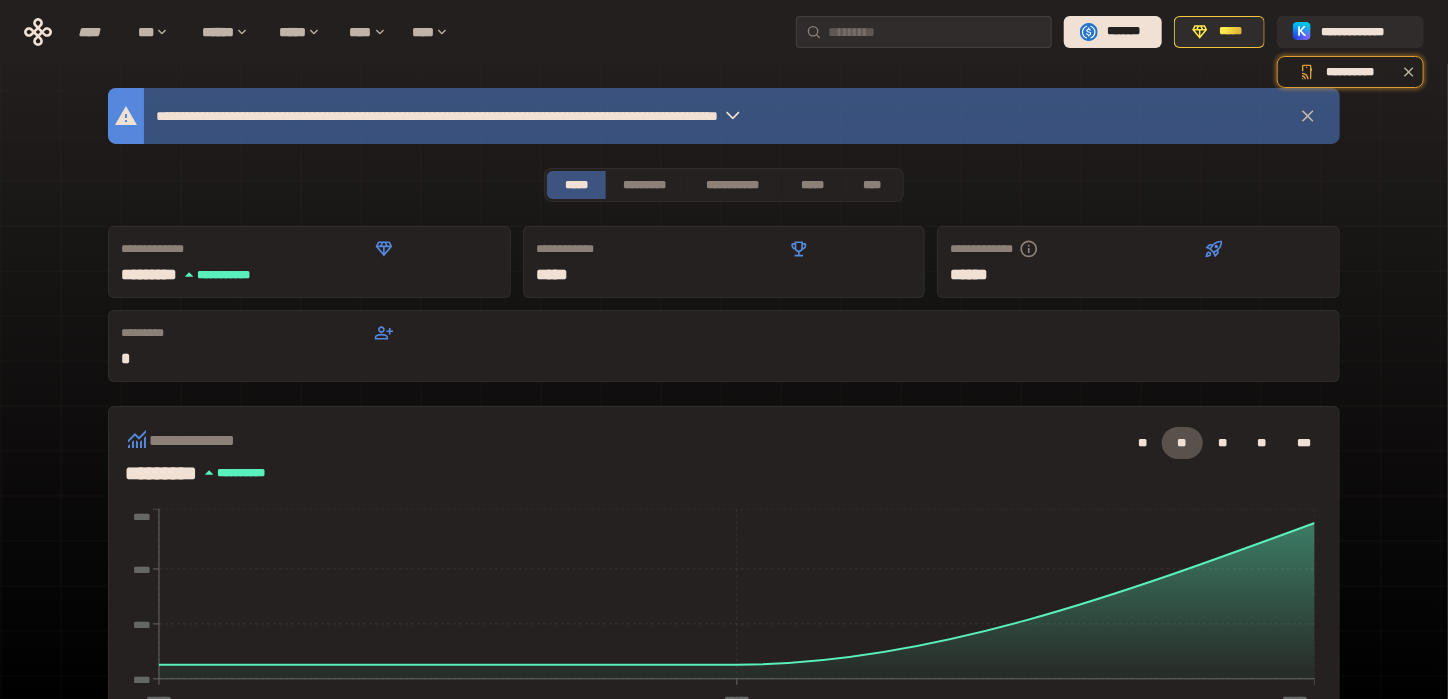 click on "**********" at bounding box center (724, 662) 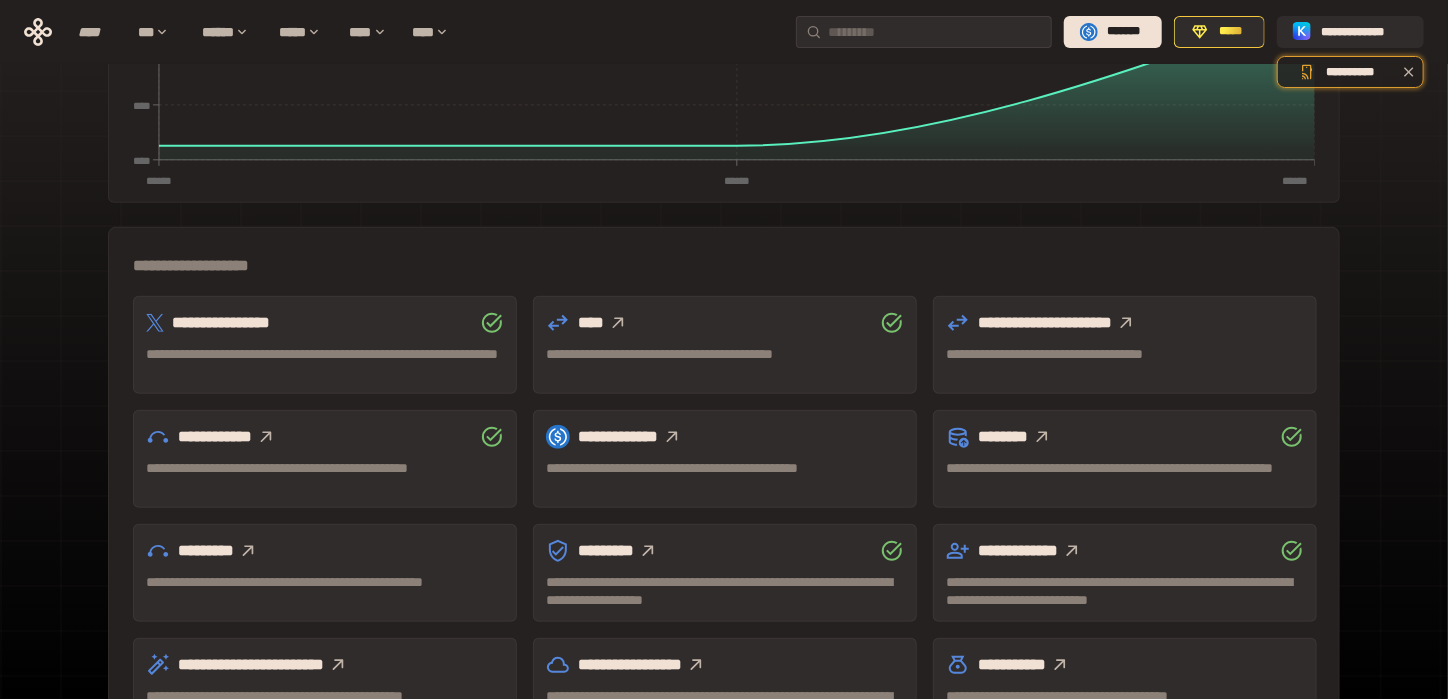 scroll, scrollTop: 585, scrollLeft: 0, axis: vertical 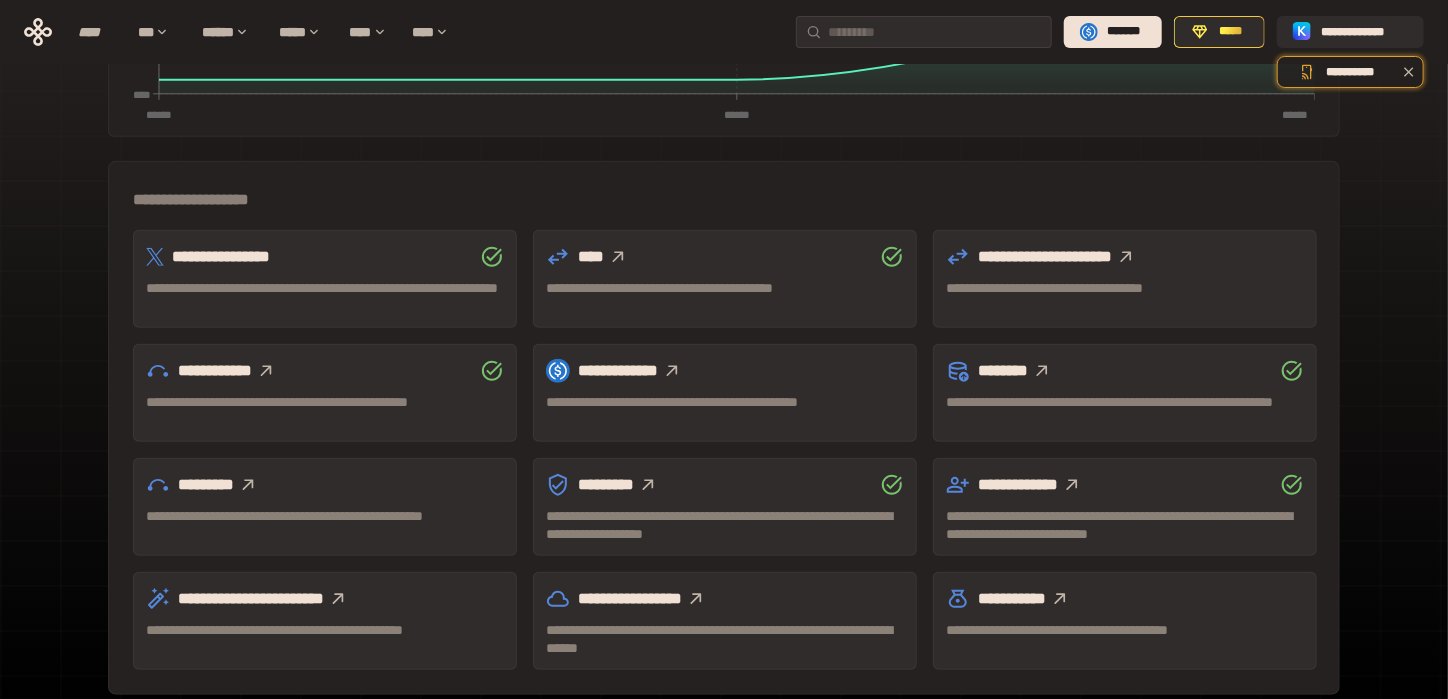 click 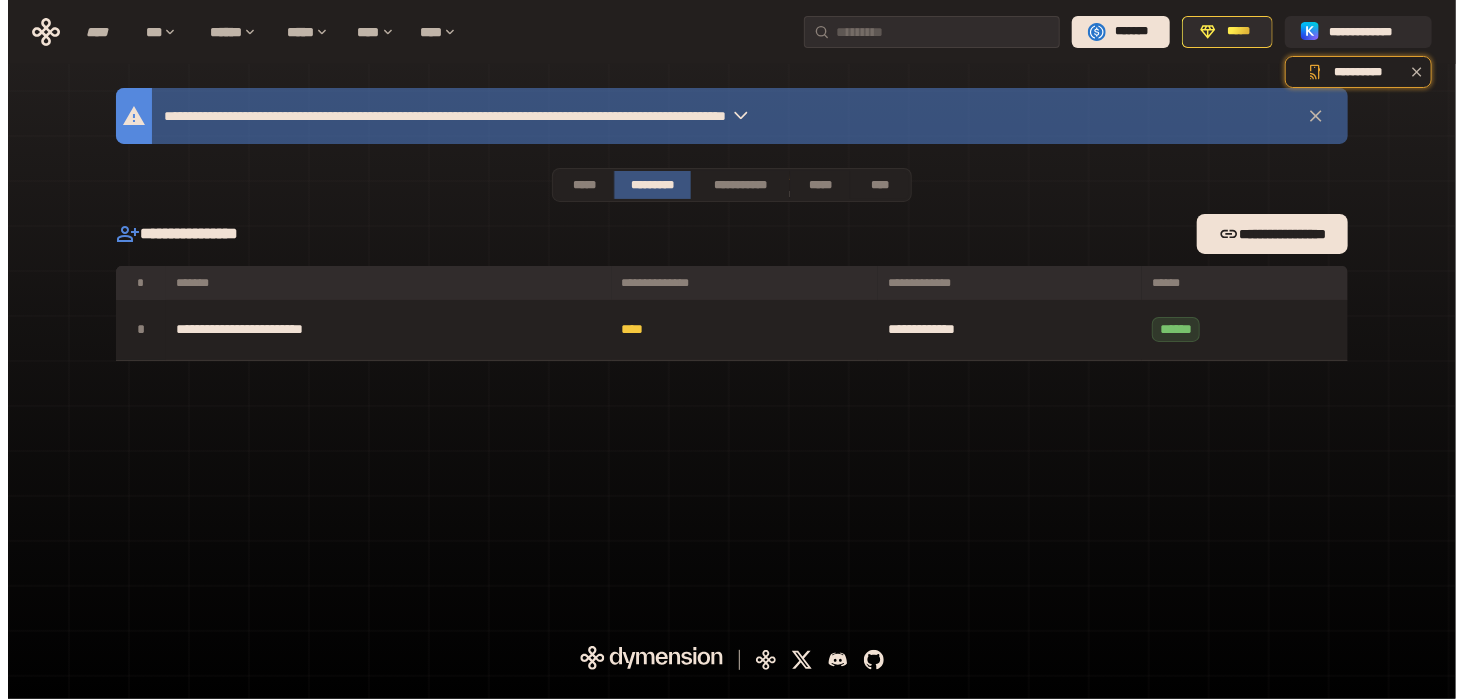 scroll, scrollTop: 0, scrollLeft: 0, axis: both 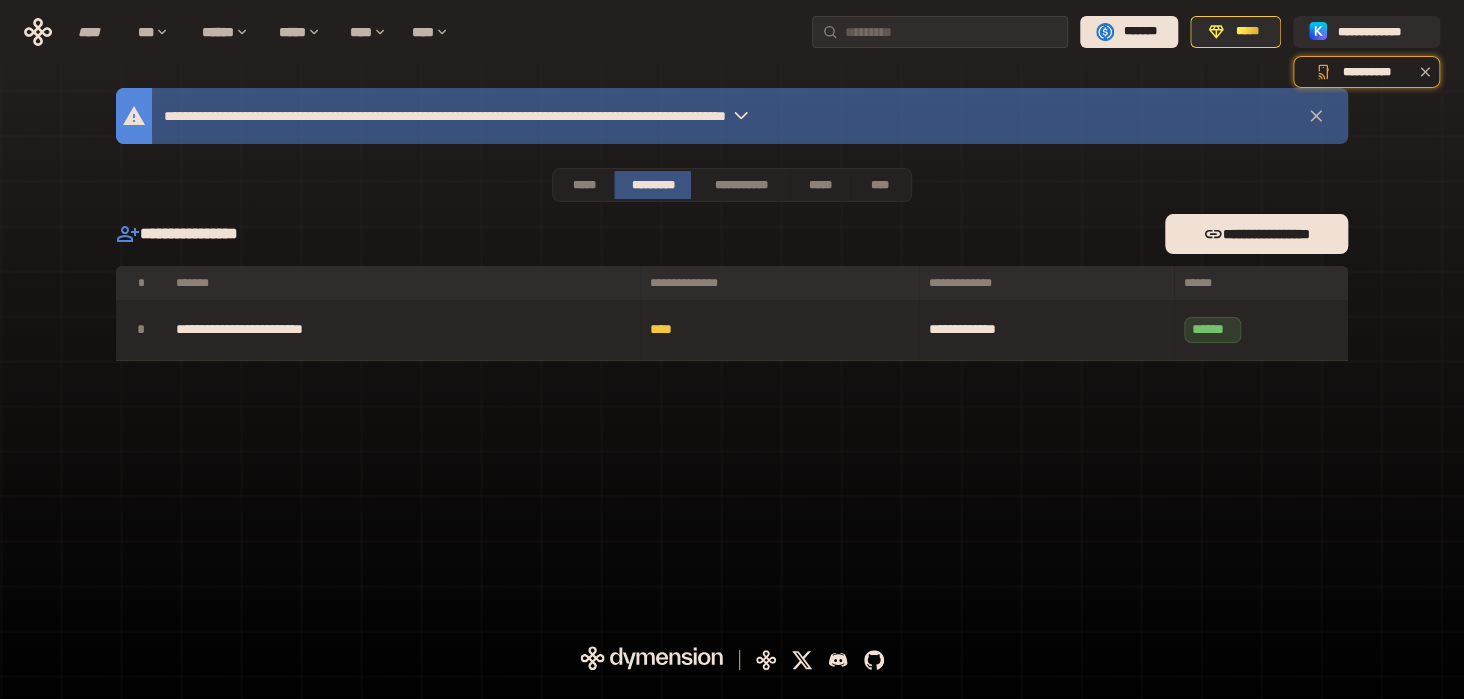 click on "******" at bounding box center (1213, 330) 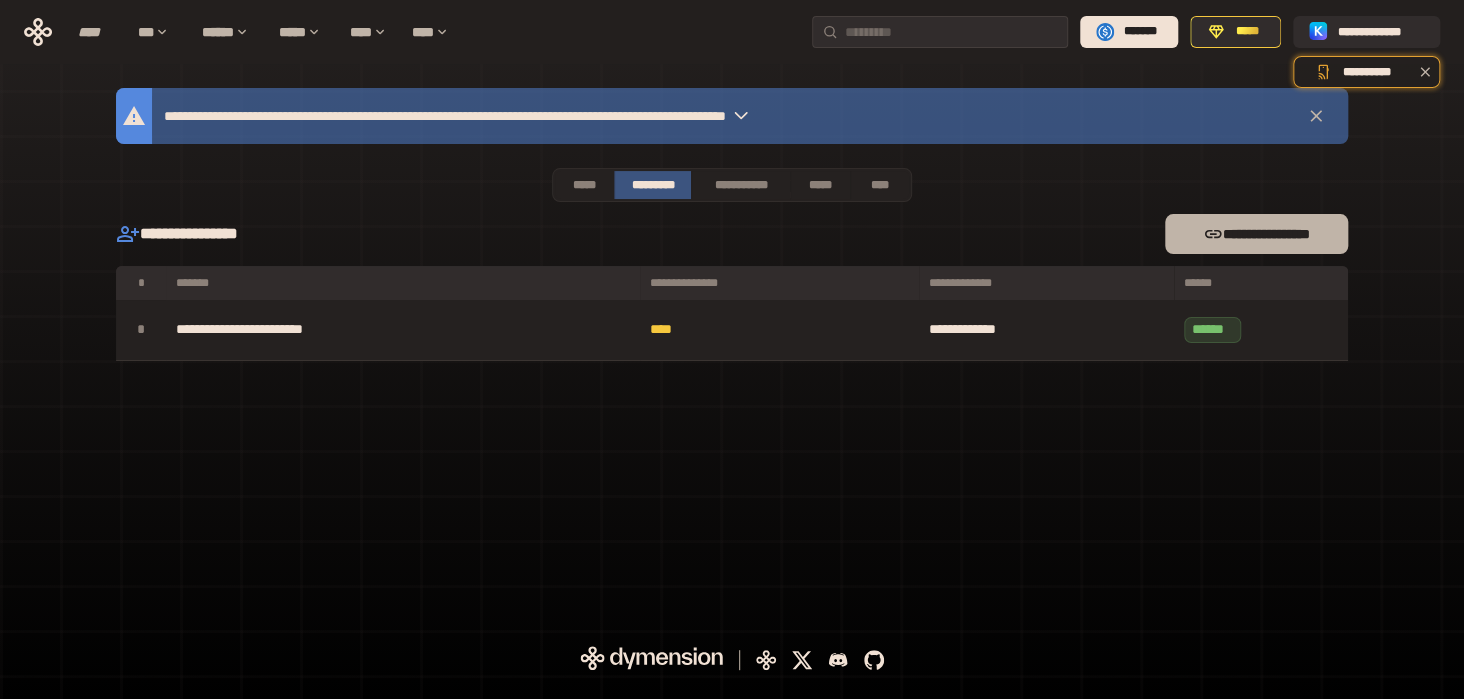 click on "**********" at bounding box center (1256, 234) 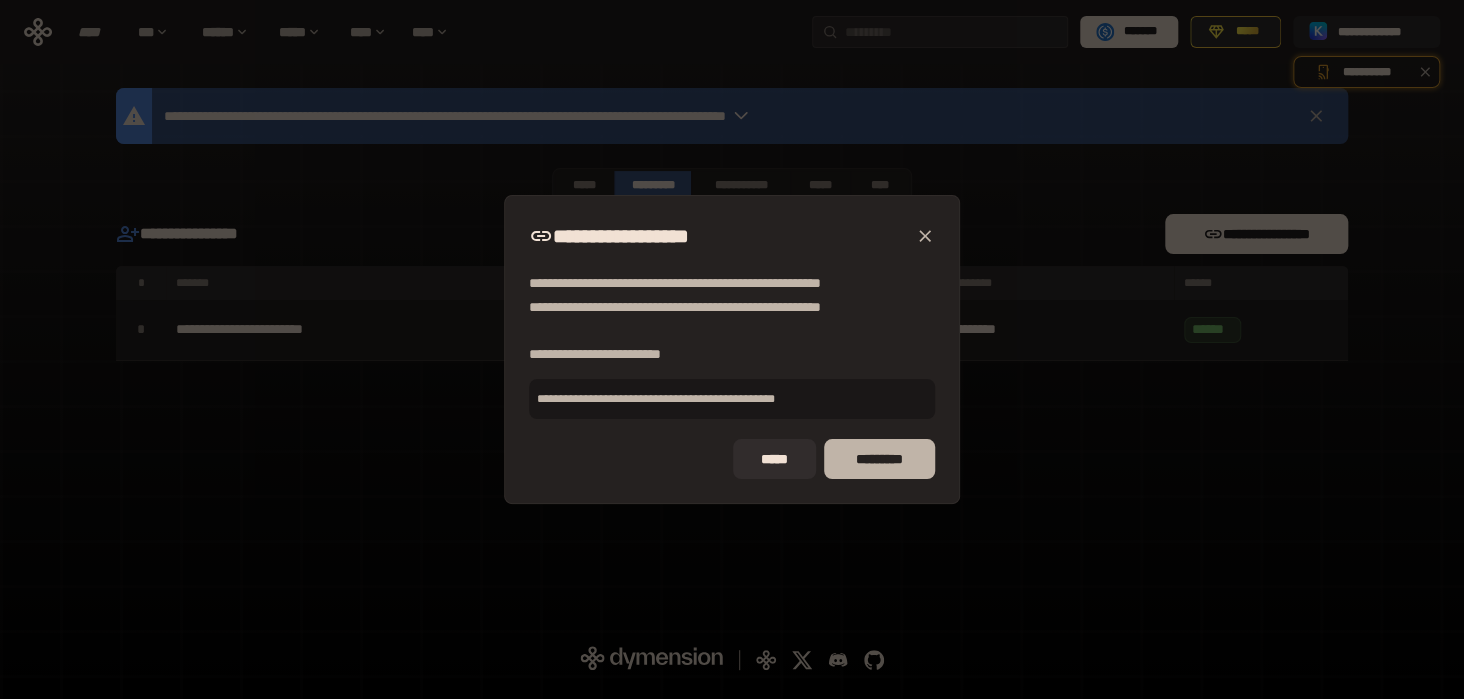click on "*********" at bounding box center [879, 459] 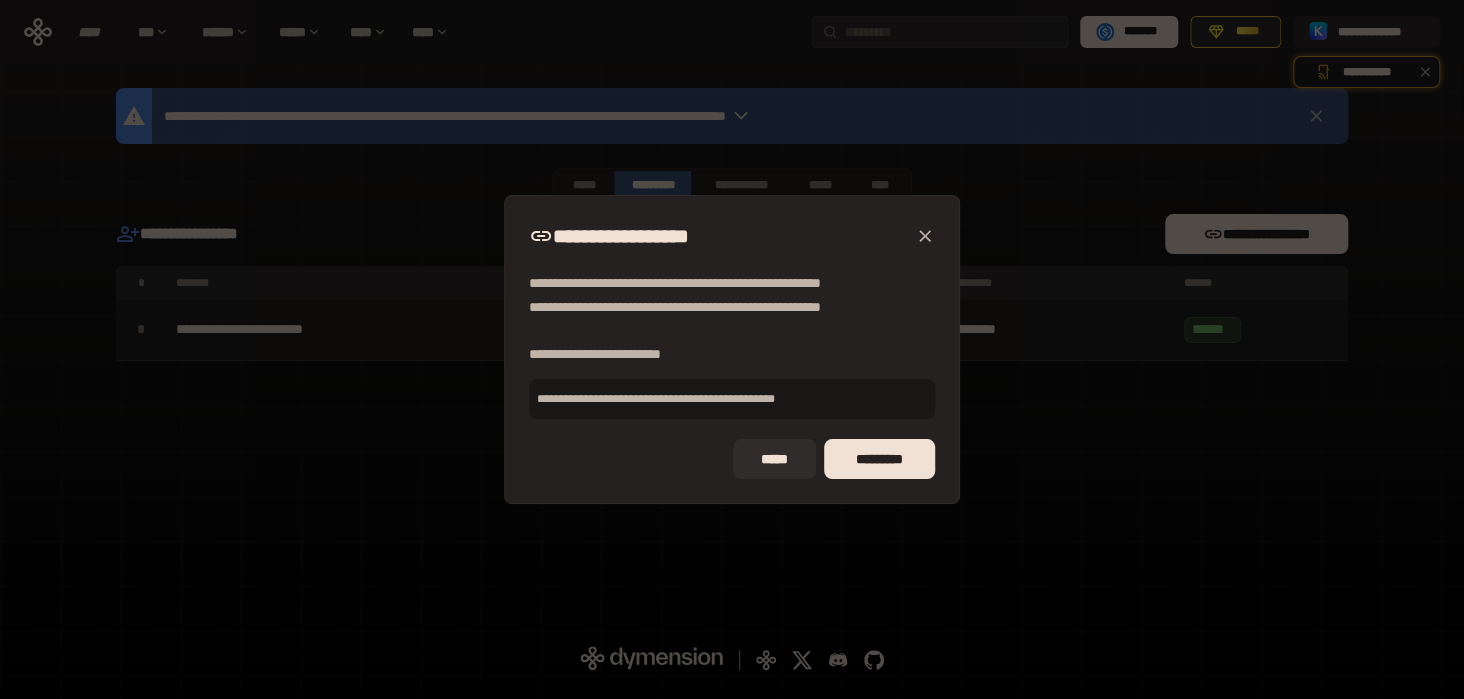 click on "**********" at bounding box center (732, 349) 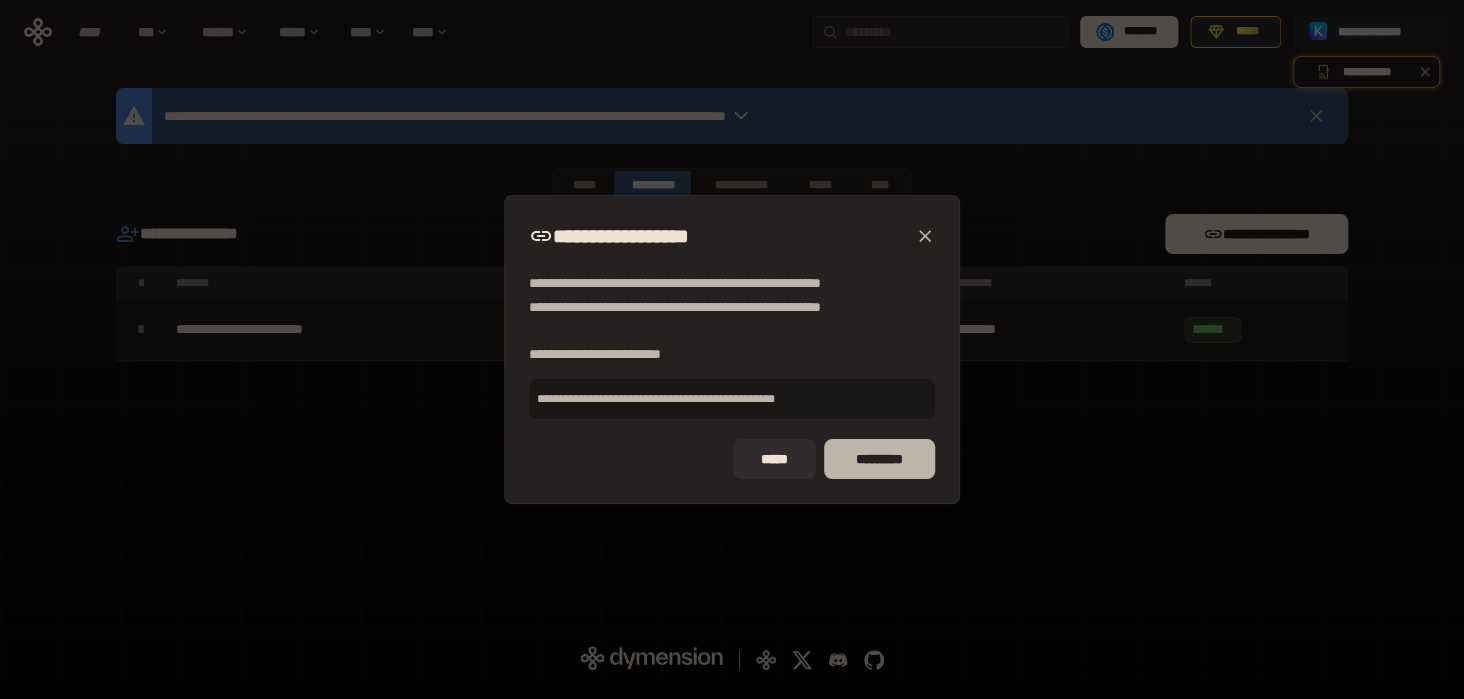 click on "*********" at bounding box center [879, 459] 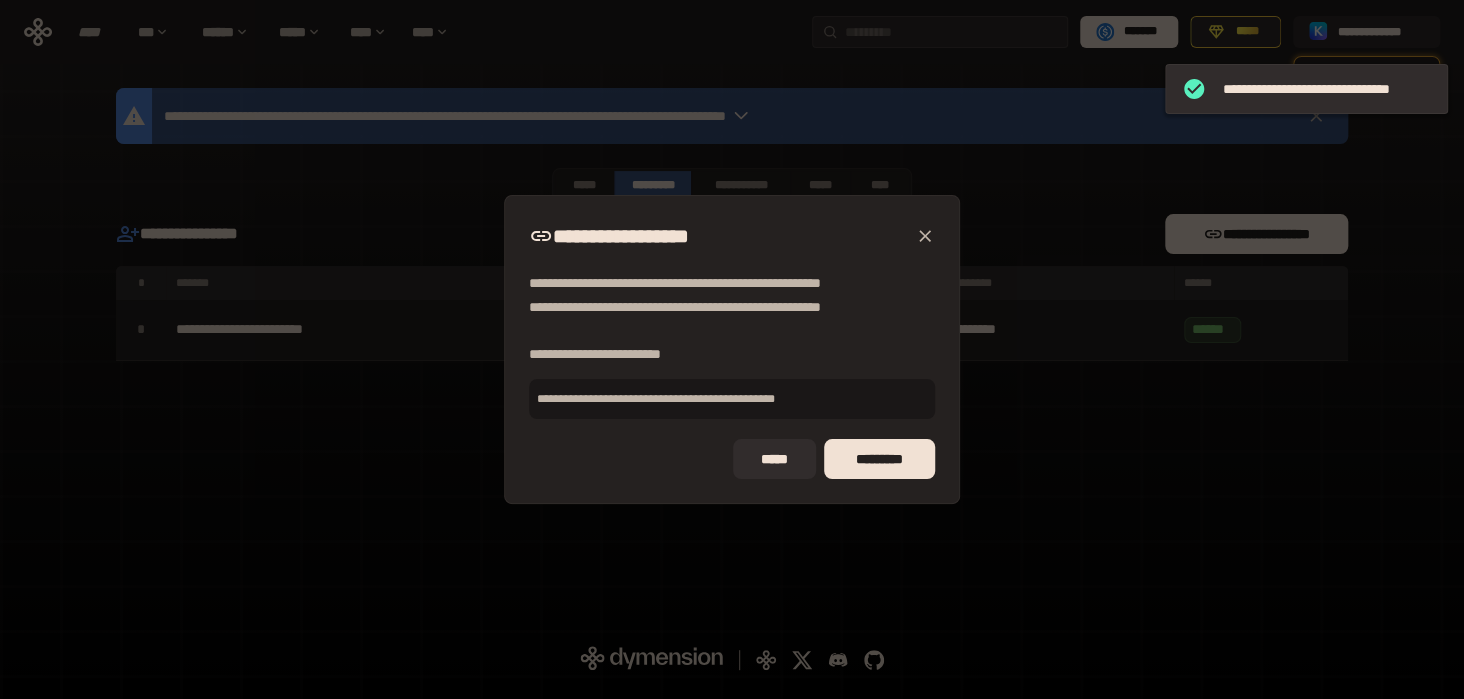 click 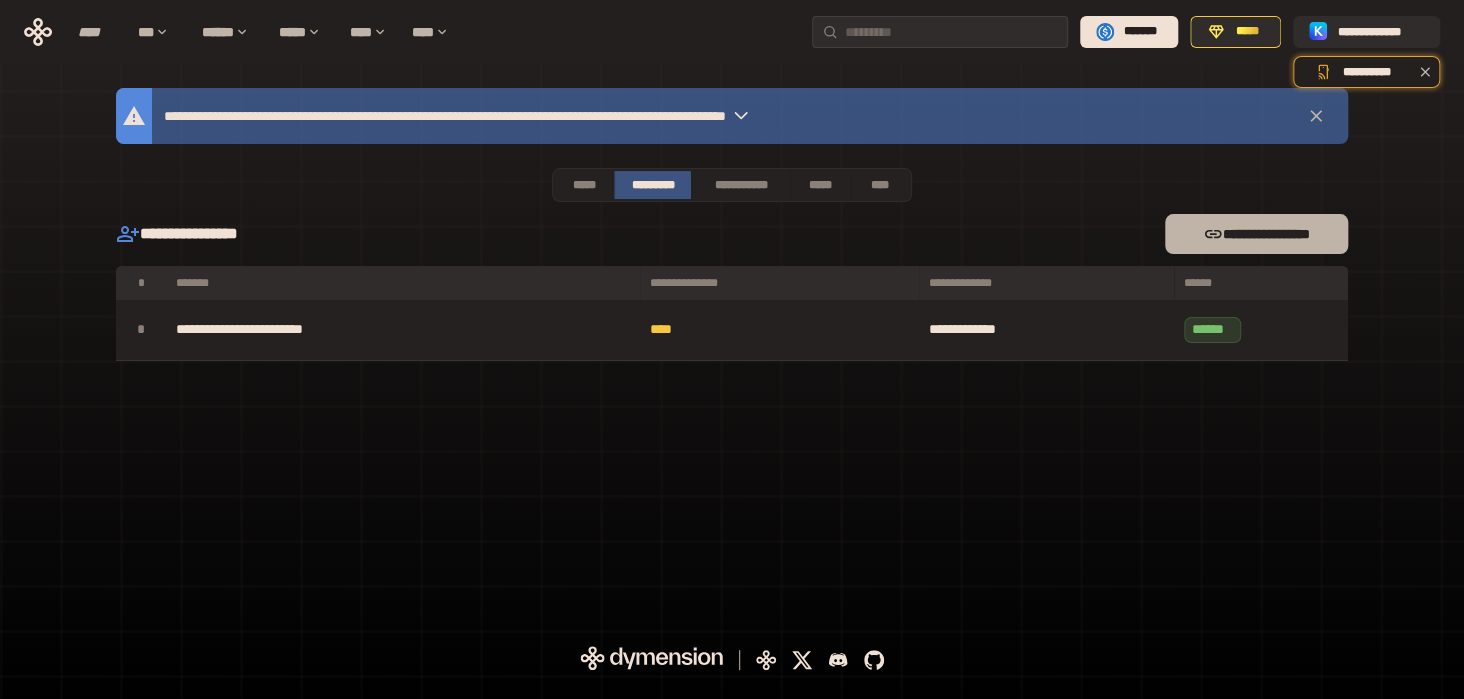 click on "**********" at bounding box center [1256, 234] 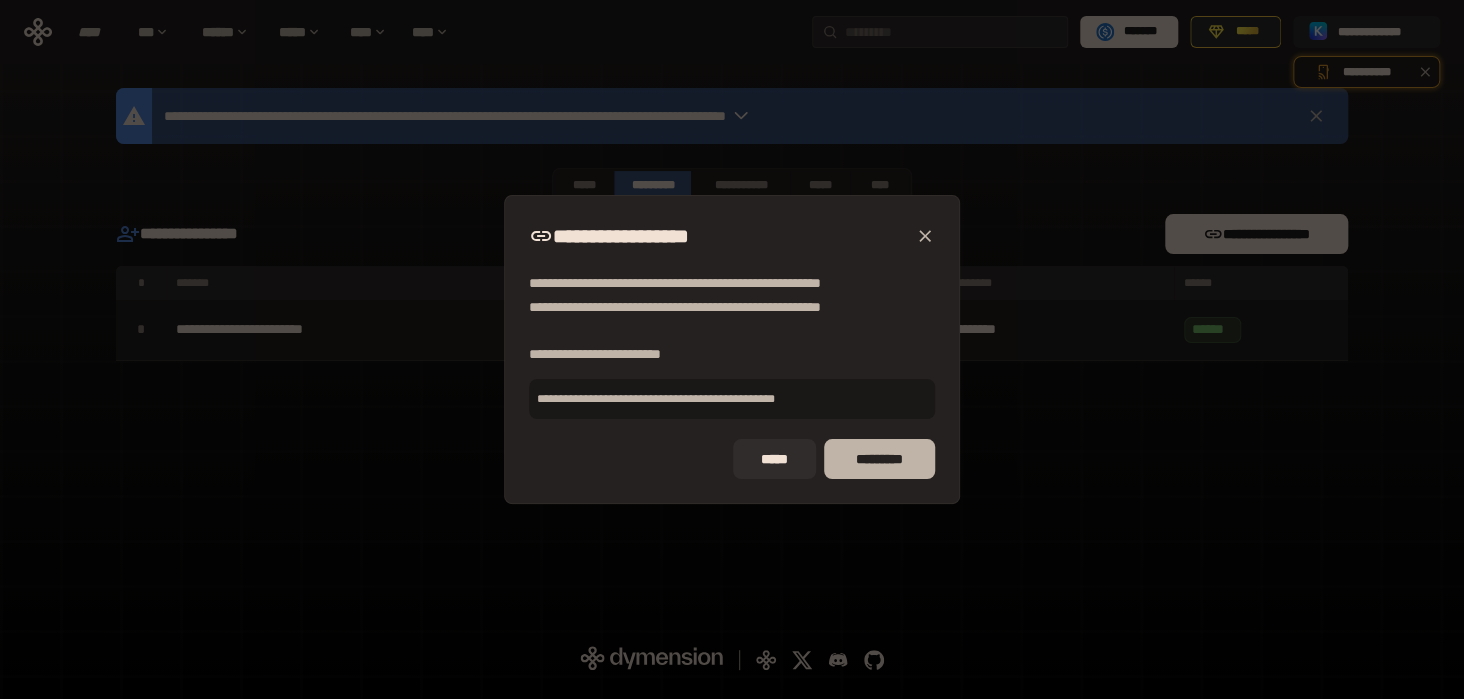 click on "*********" at bounding box center [879, 459] 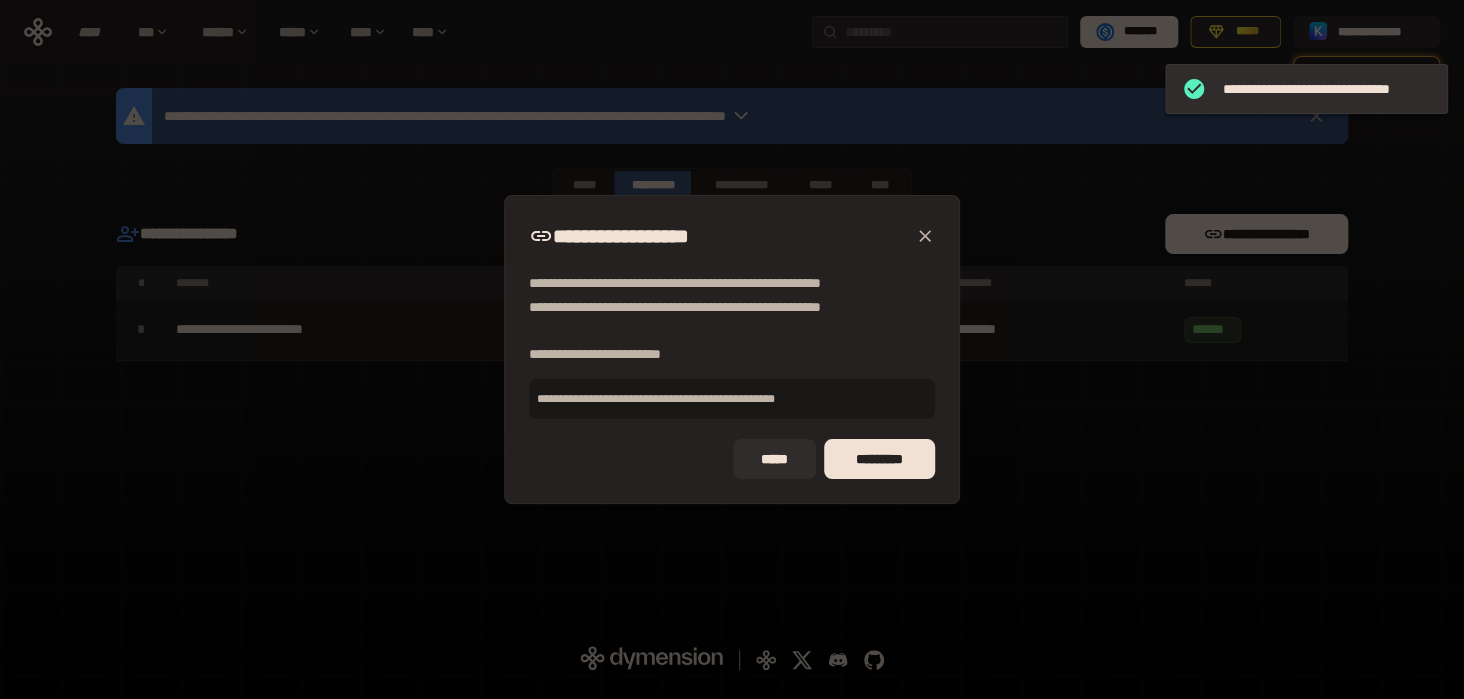 click 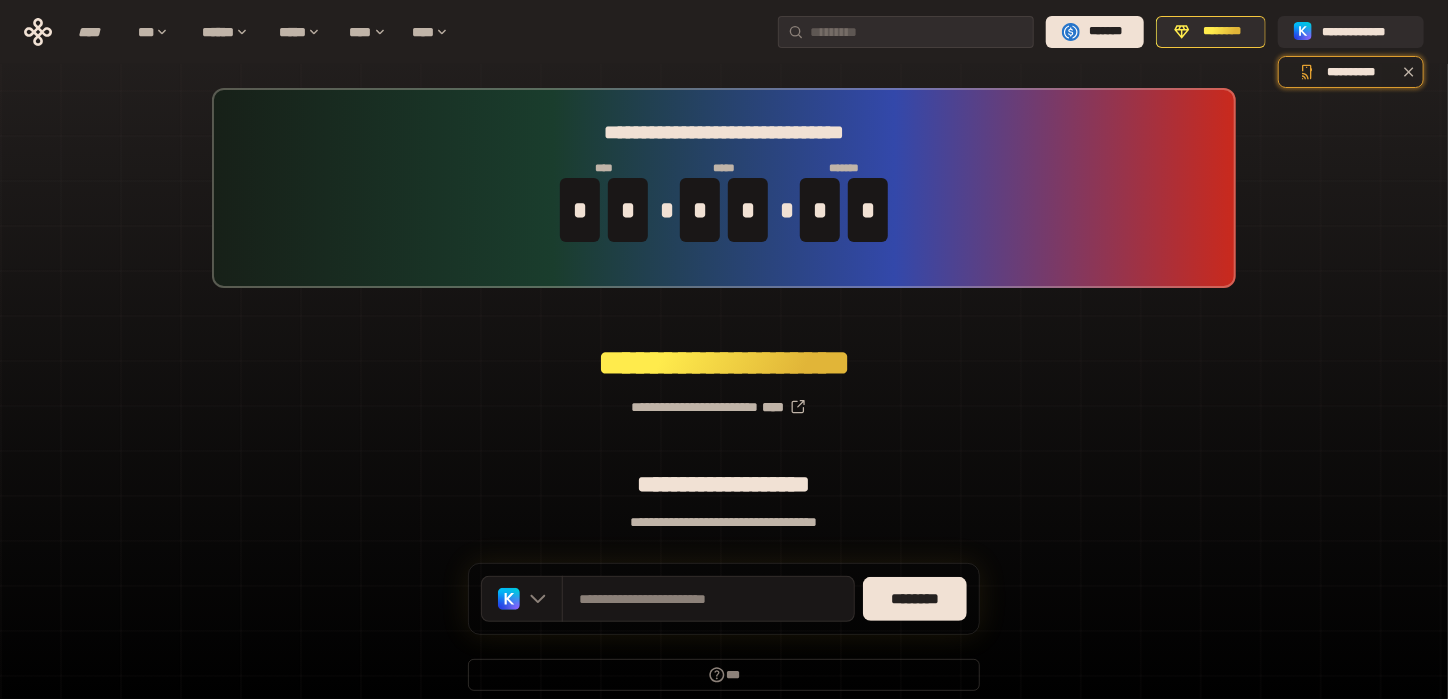 scroll, scrollTop: 83, scrollLeft: 0, axis: vertical 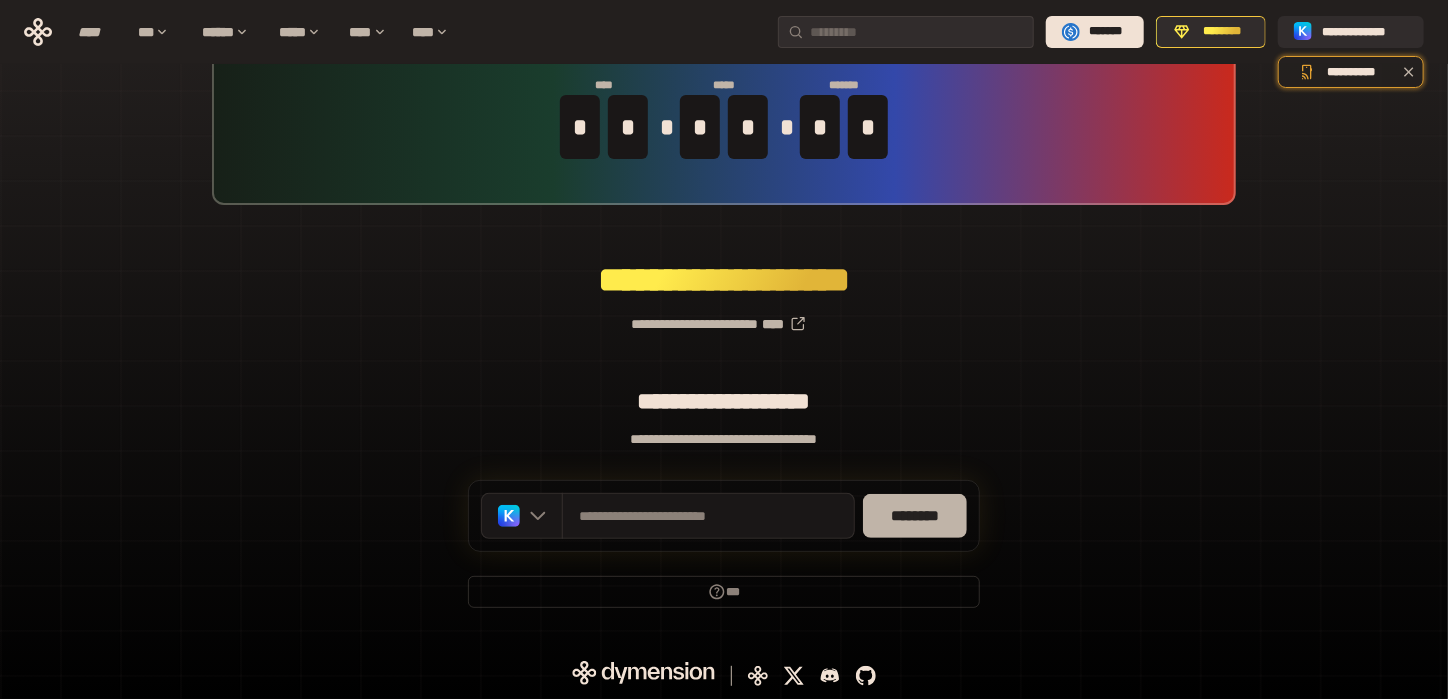 click on "********" at bounding box center [915, 516] 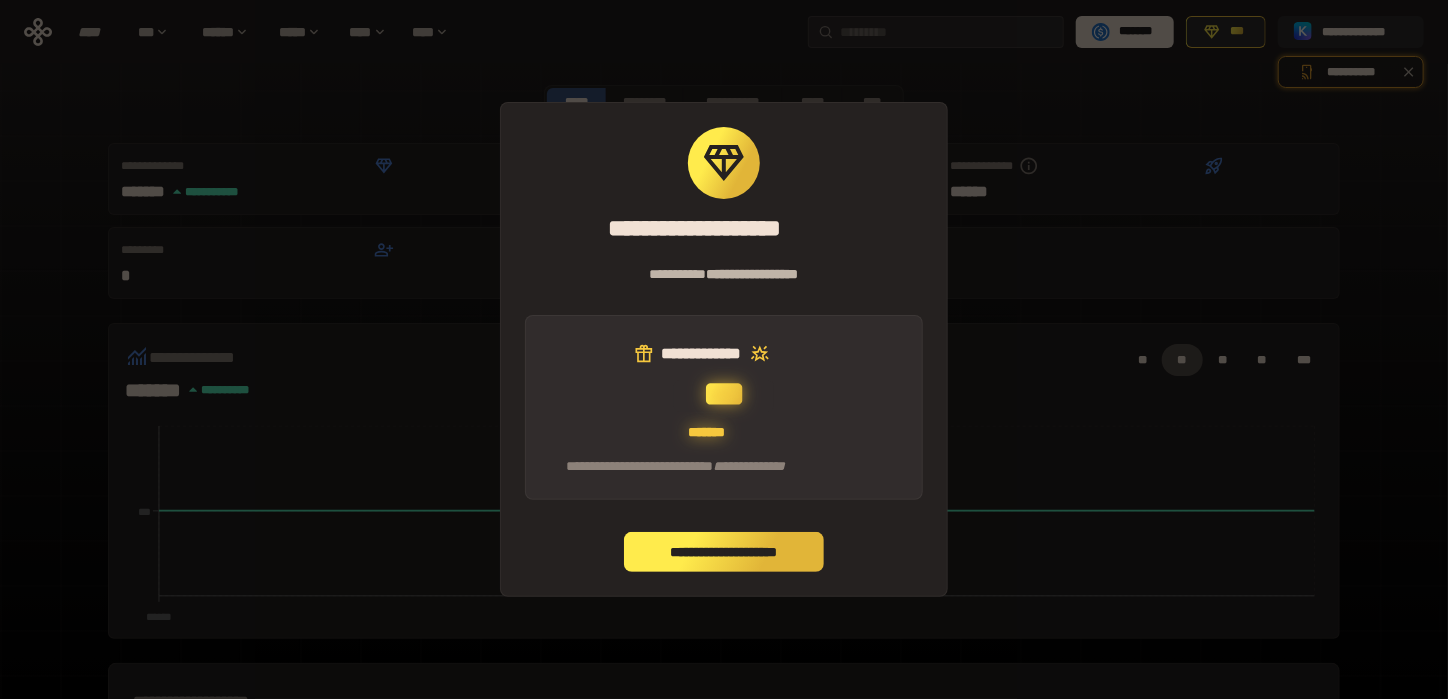 click on "**********" at bounding box center [724, 552] 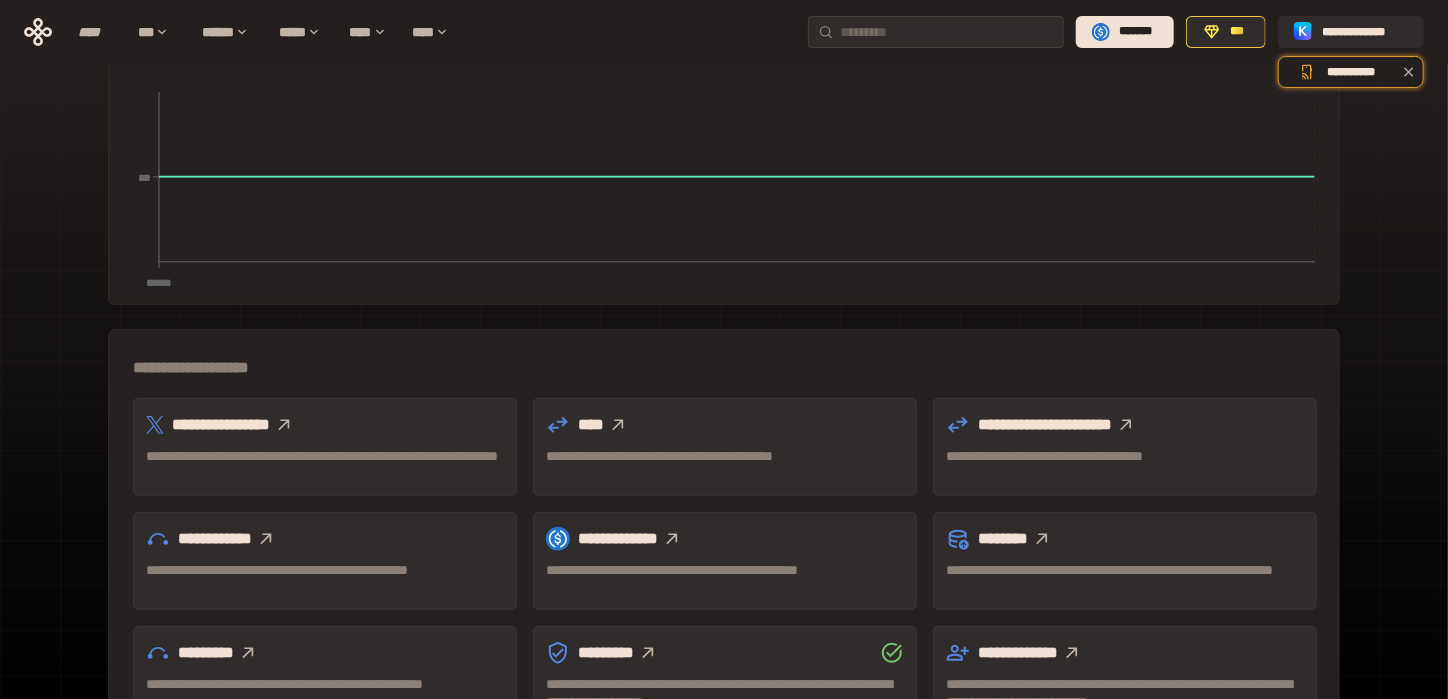 scroll, scrollTop: 585, scrollLeft: 0, axis: vertical 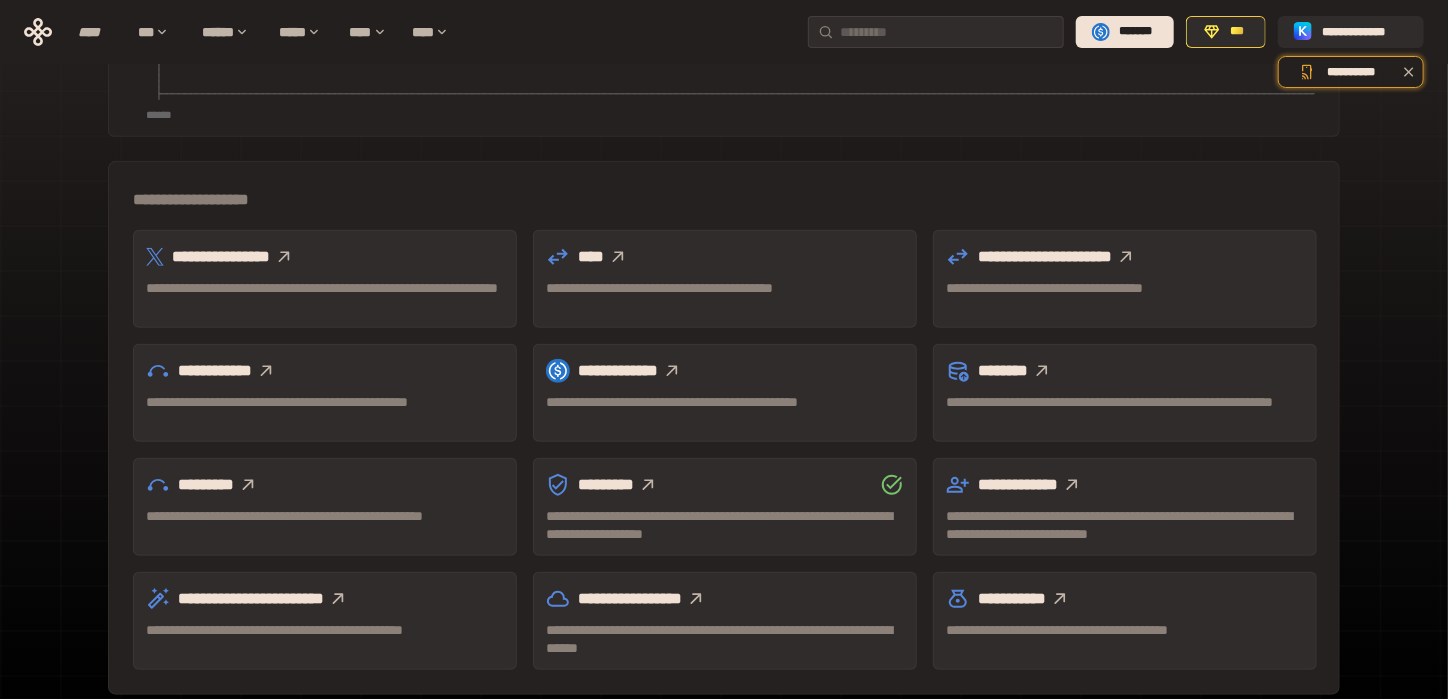 click 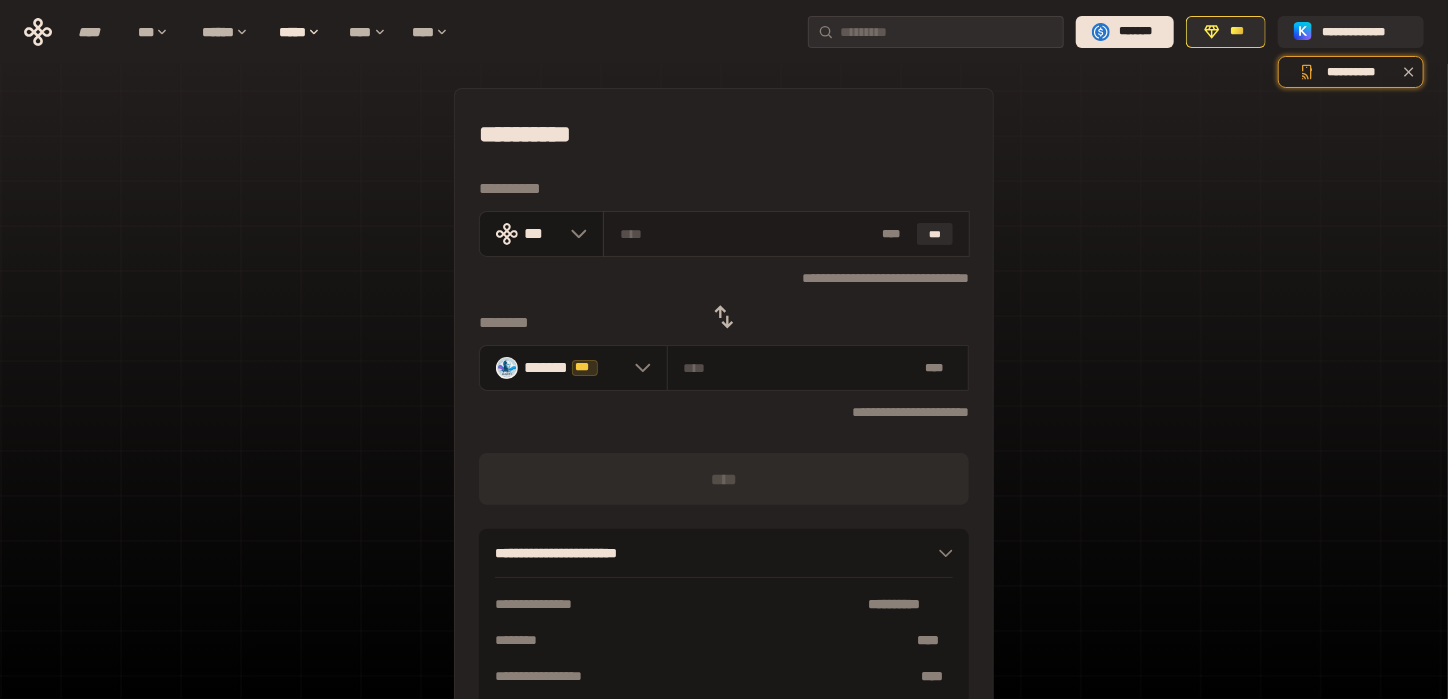 click at bounding box center (747, 234) 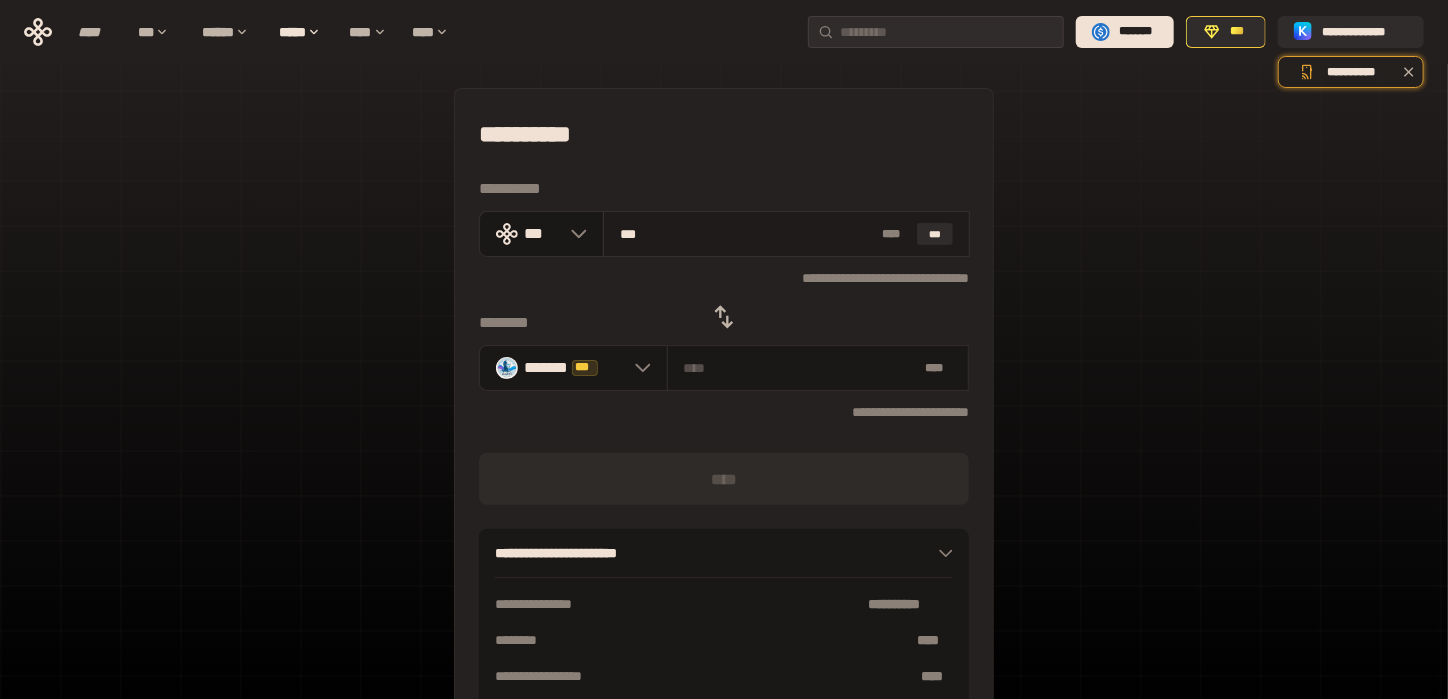 type on "****" 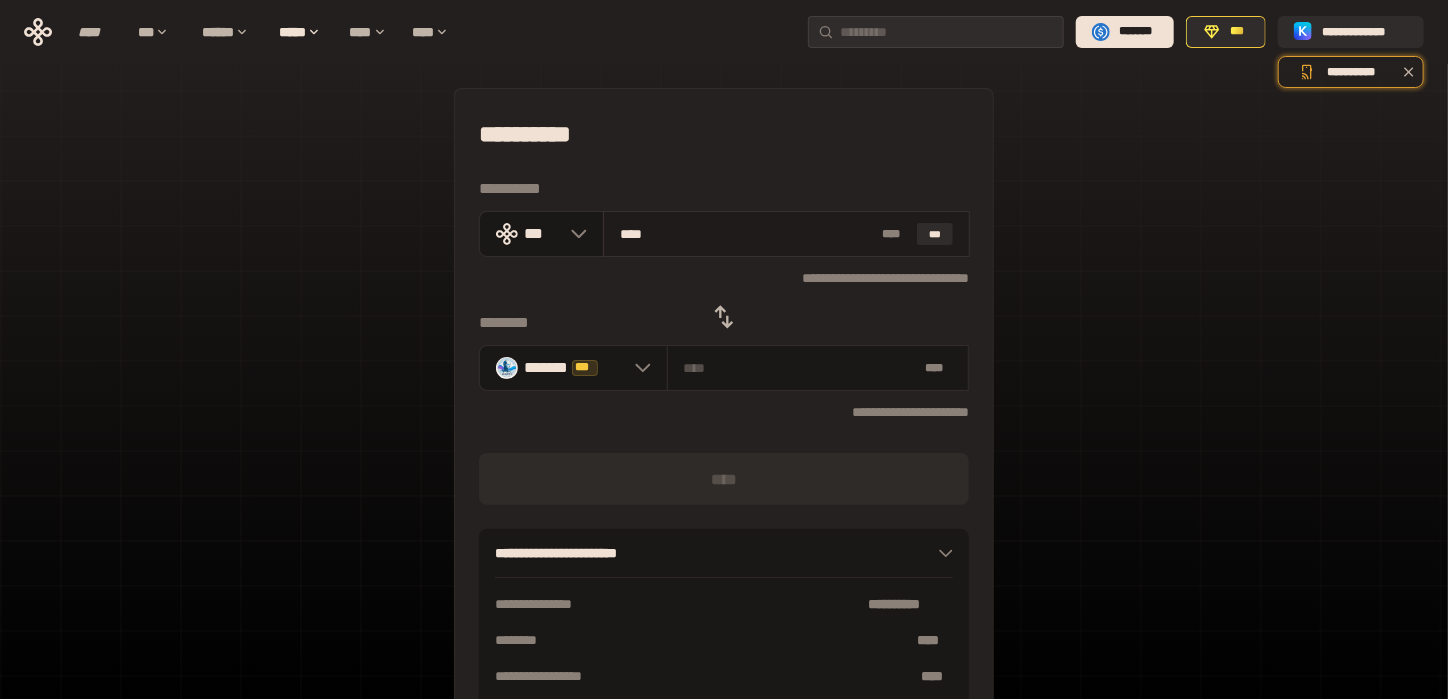 type on "**********" 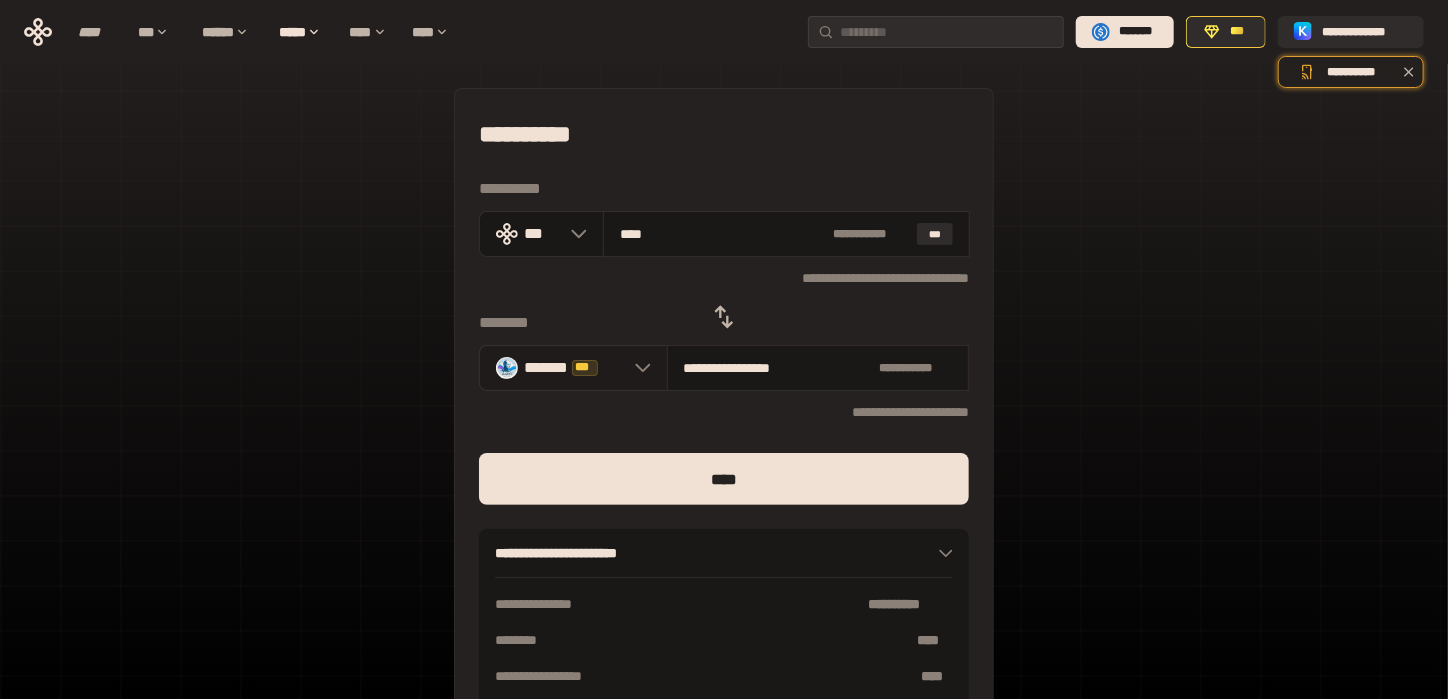 type on "****" 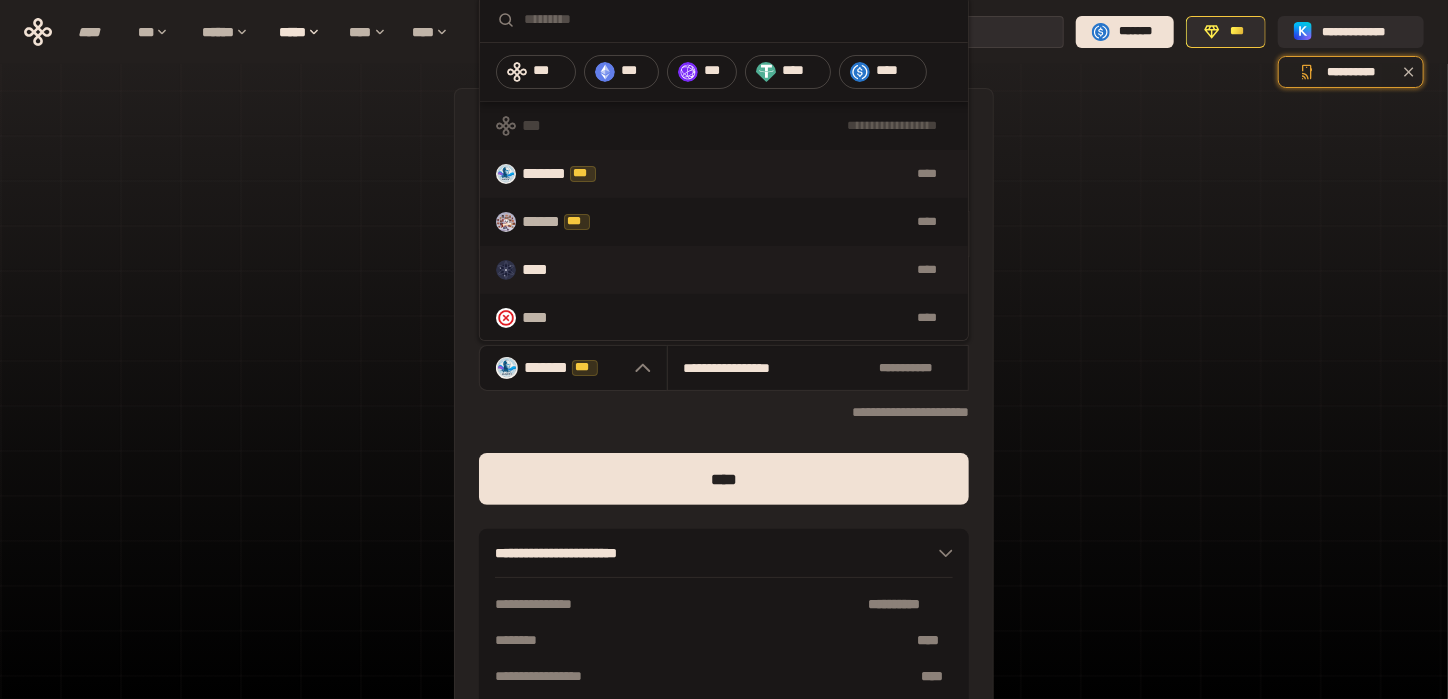 click on "**** ****" at bounding box center (724, 270) 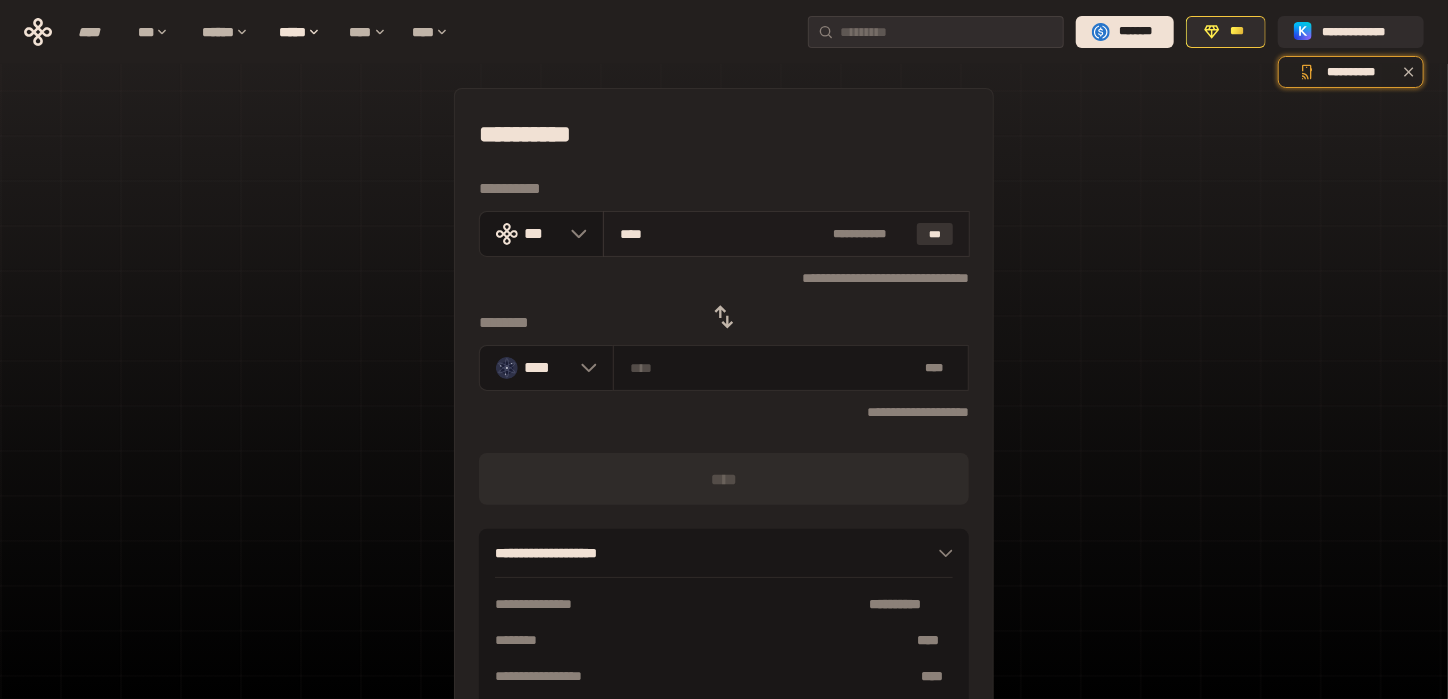 click on "***" at bounding box center (935, 234) 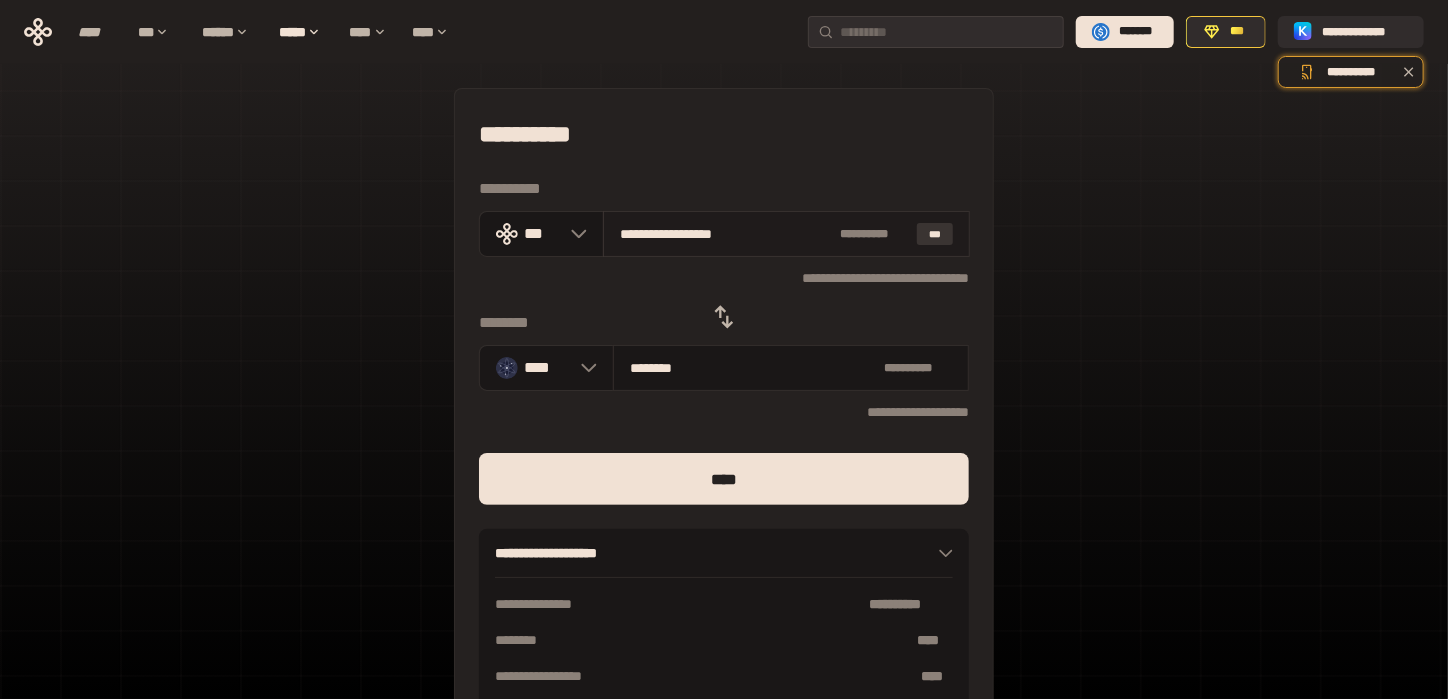 click on "***" at bounding box center (935, 234) 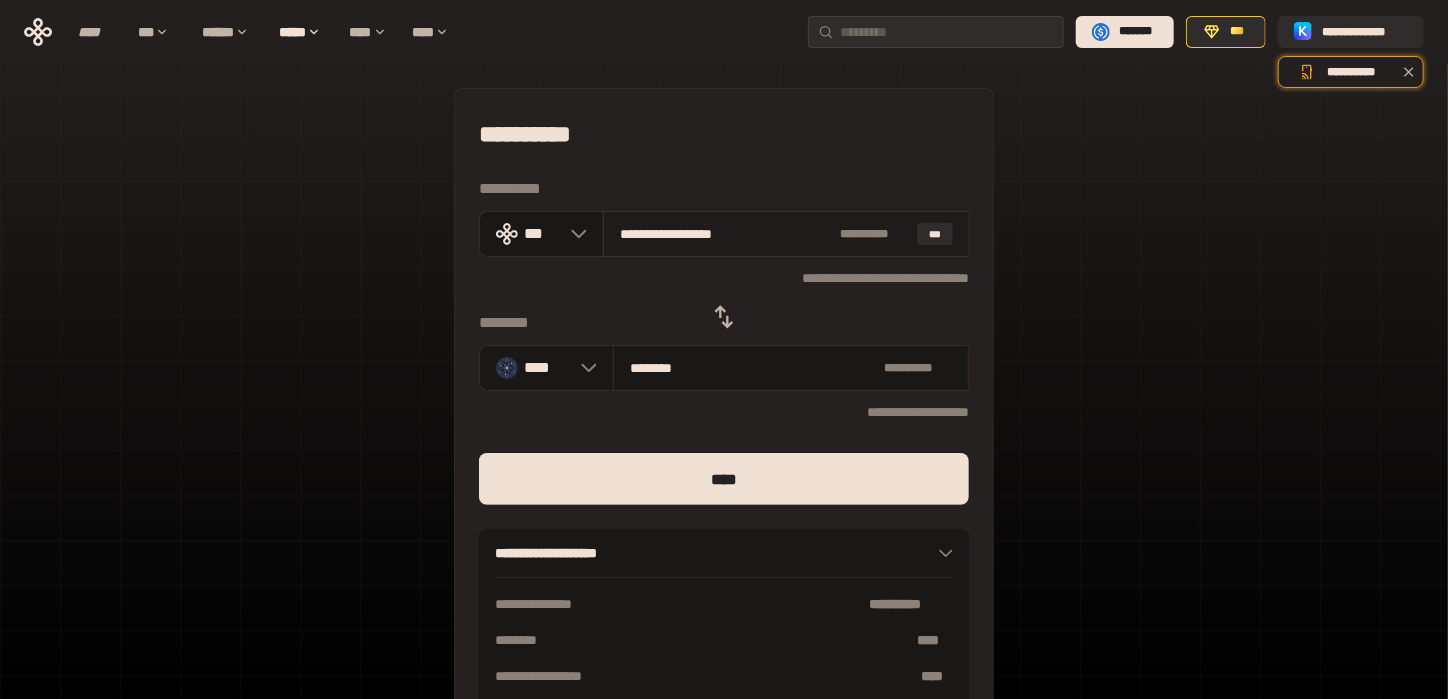 drag, startPoint x: 738, startPoint y: 234, endPoint x: 632, endPoint y: 239, distance: 106.11786 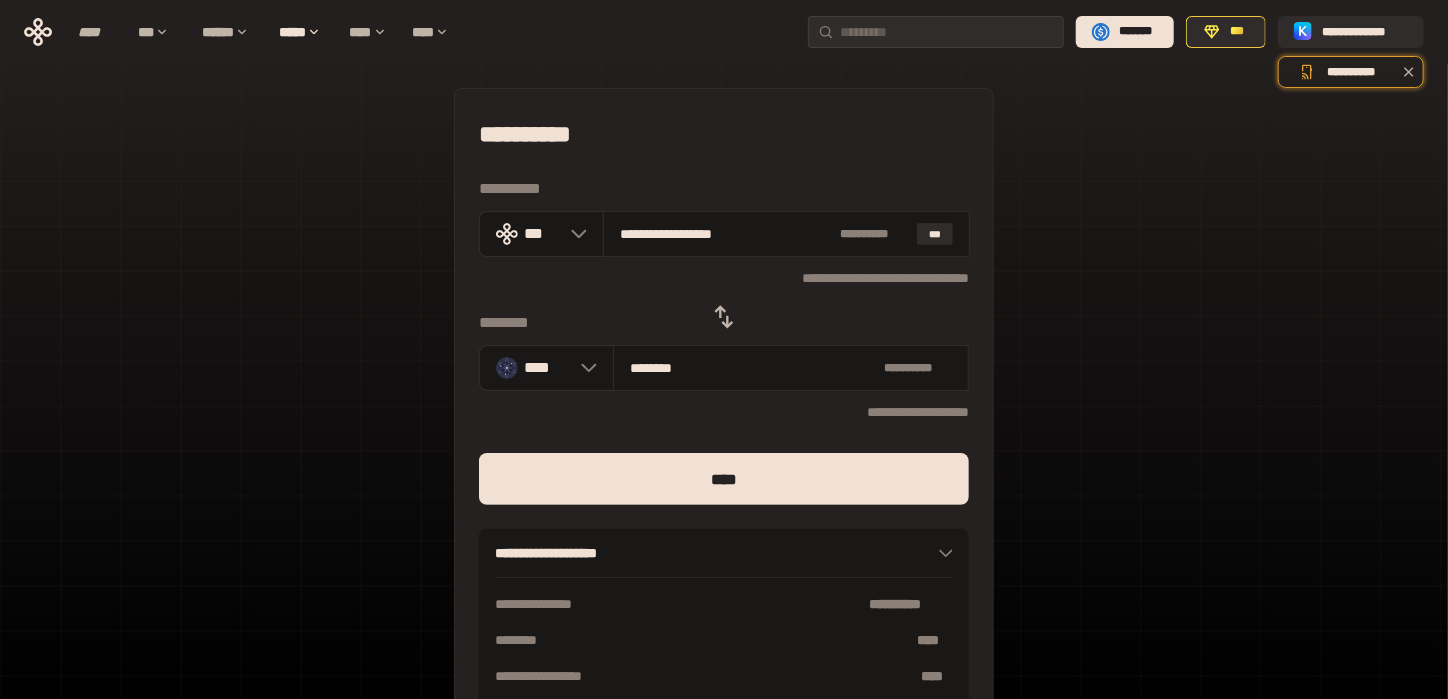 type on "***" 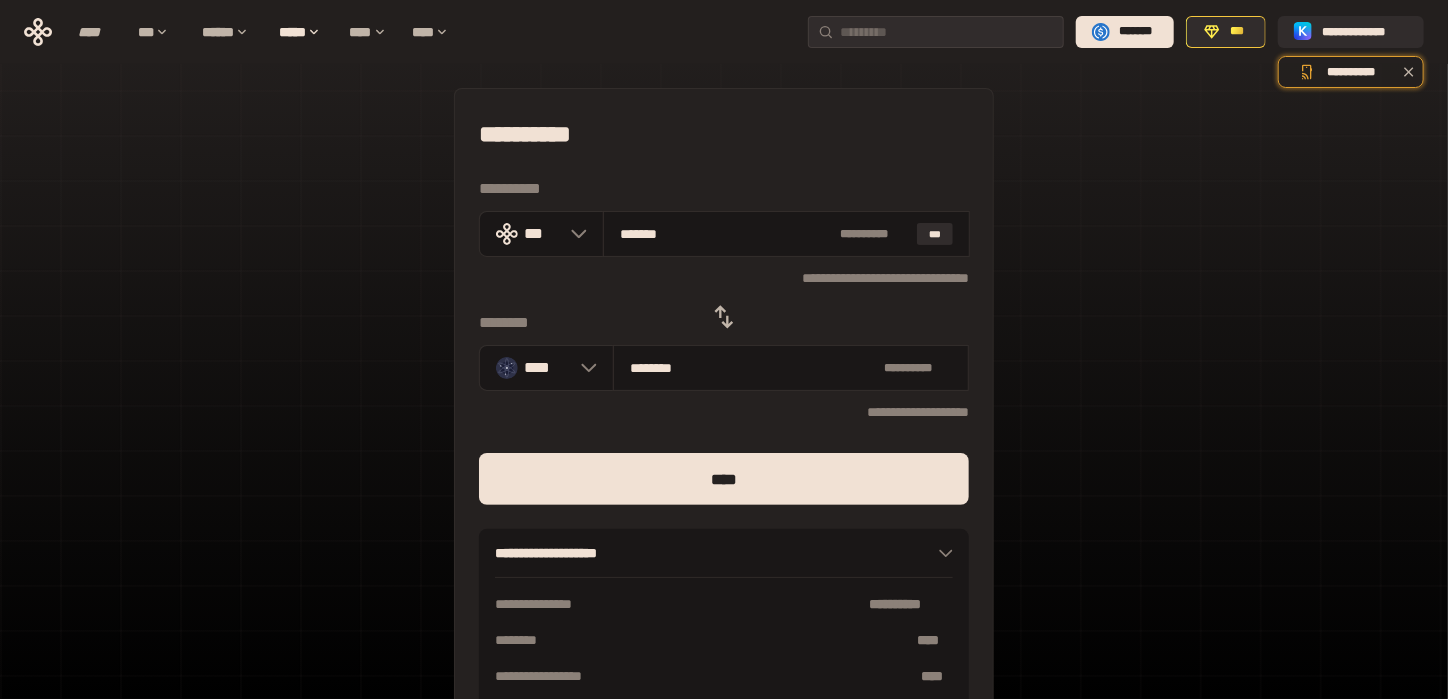 type on "******" 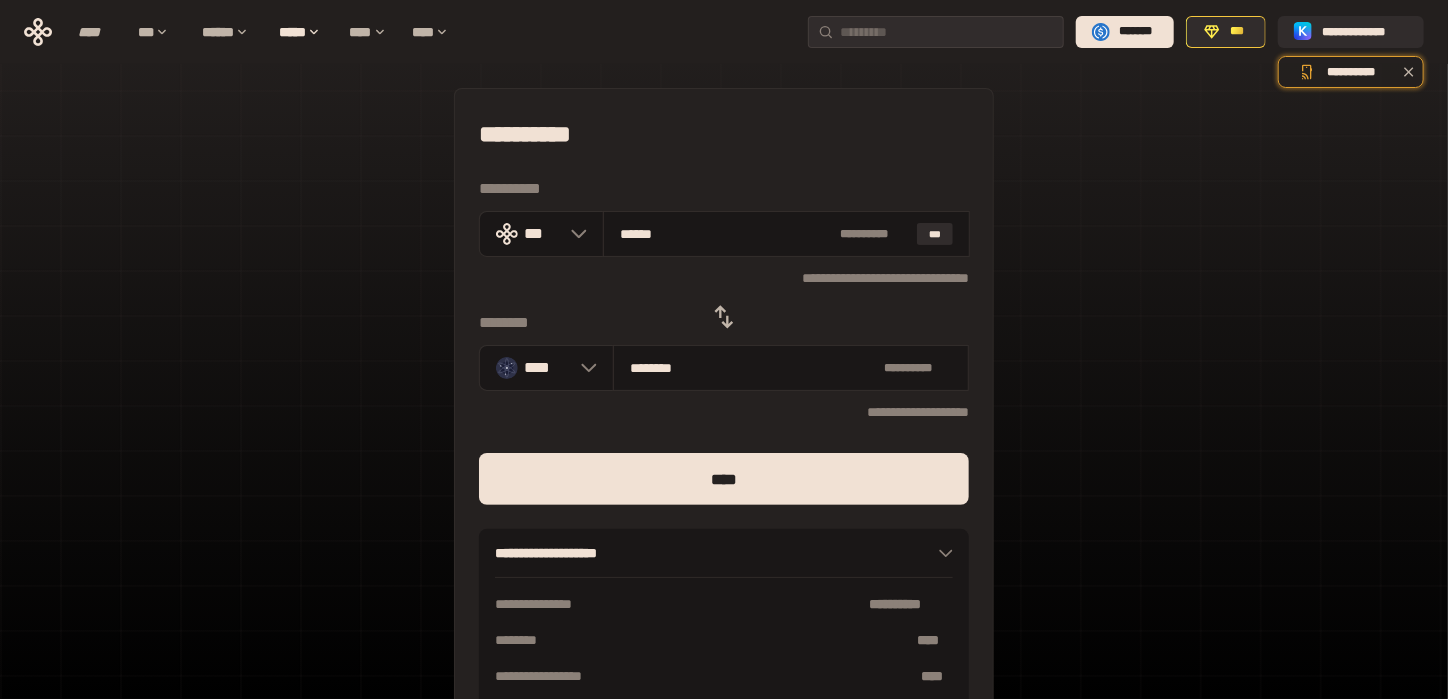type on "********" 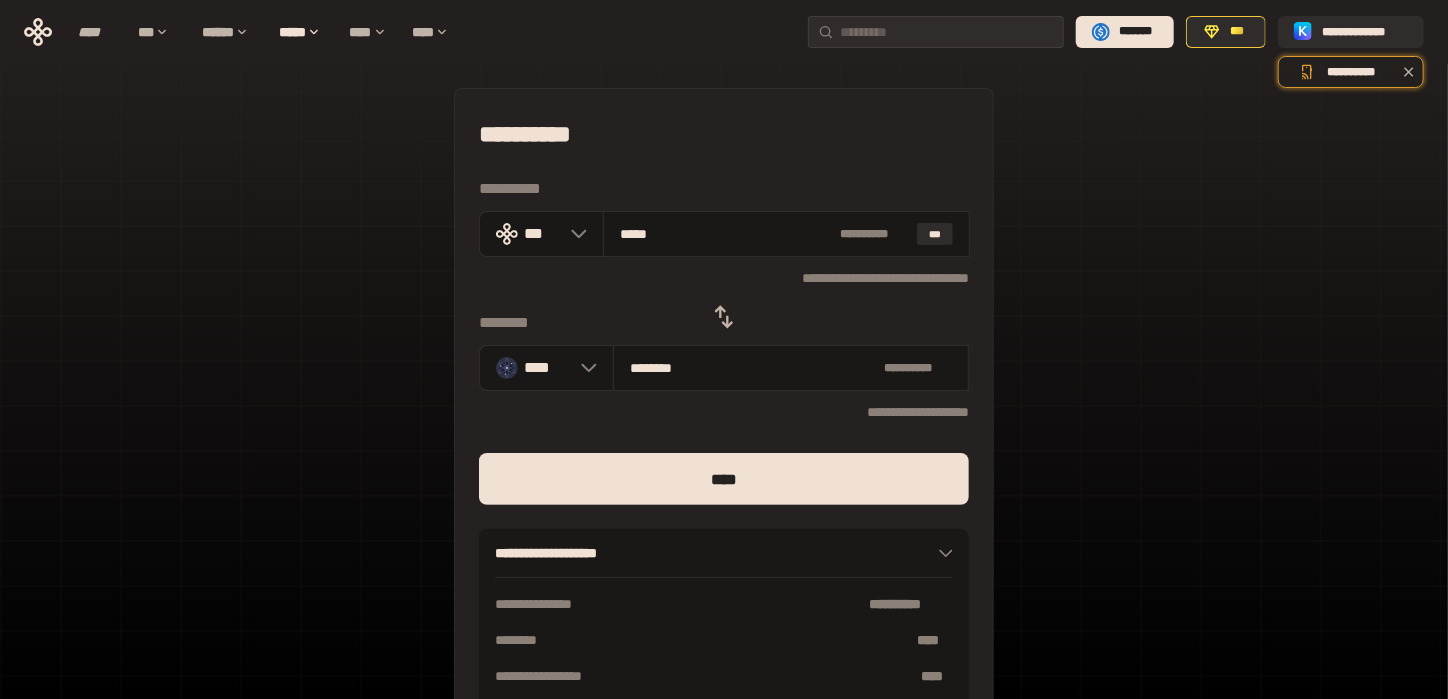 type on "********" 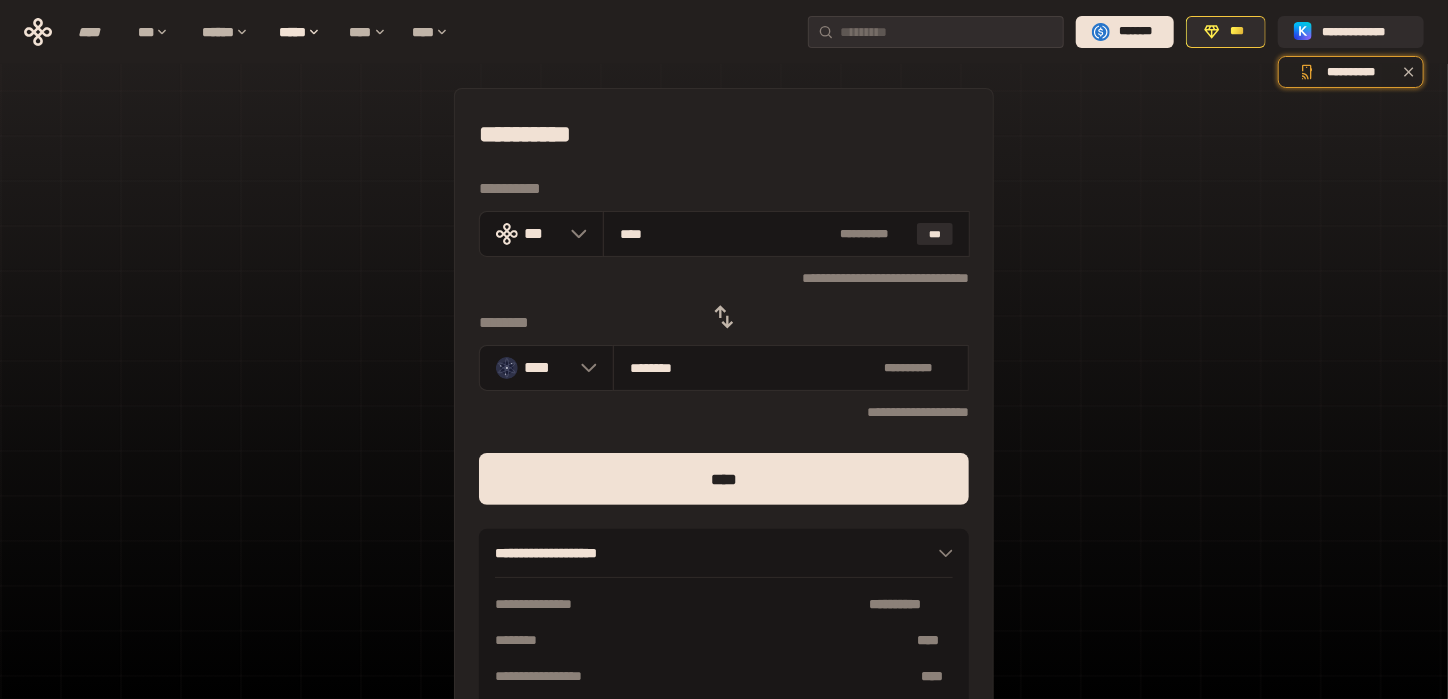 type on "********" 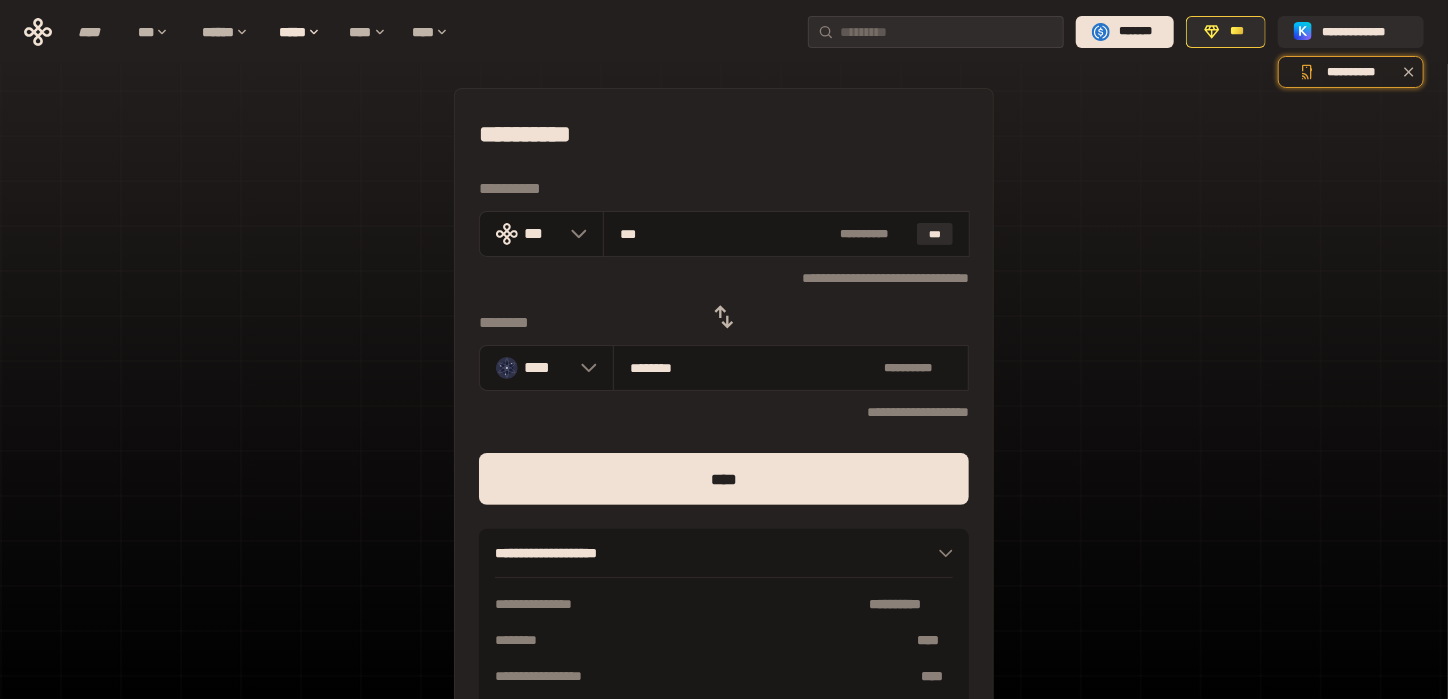 type on "********" 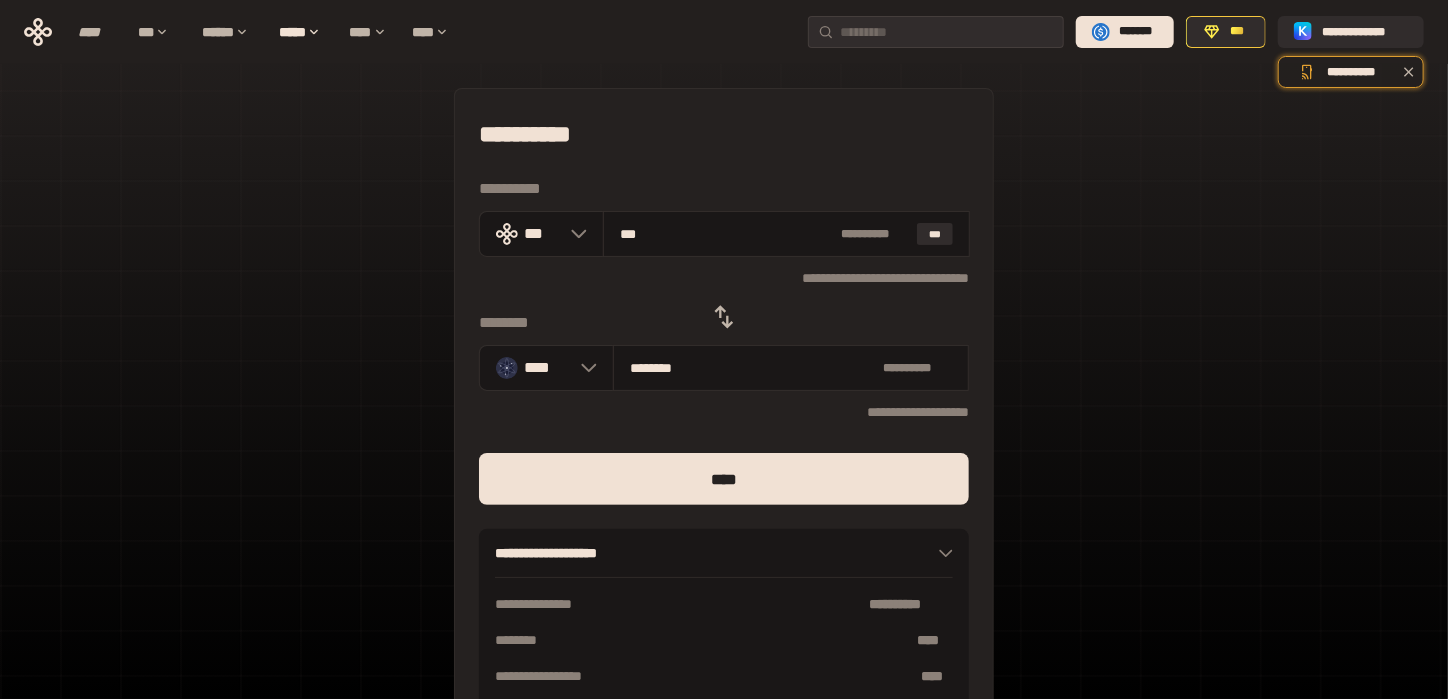 type on "**" 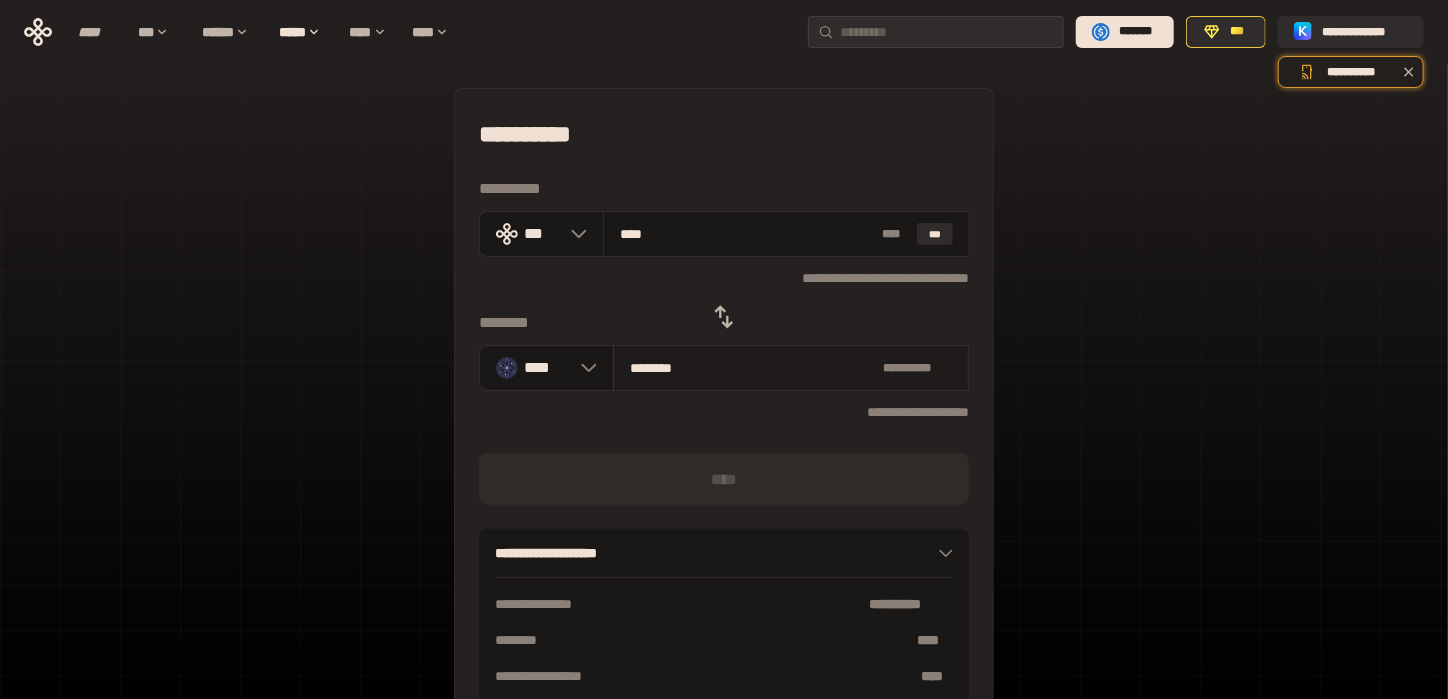 type on "*****" 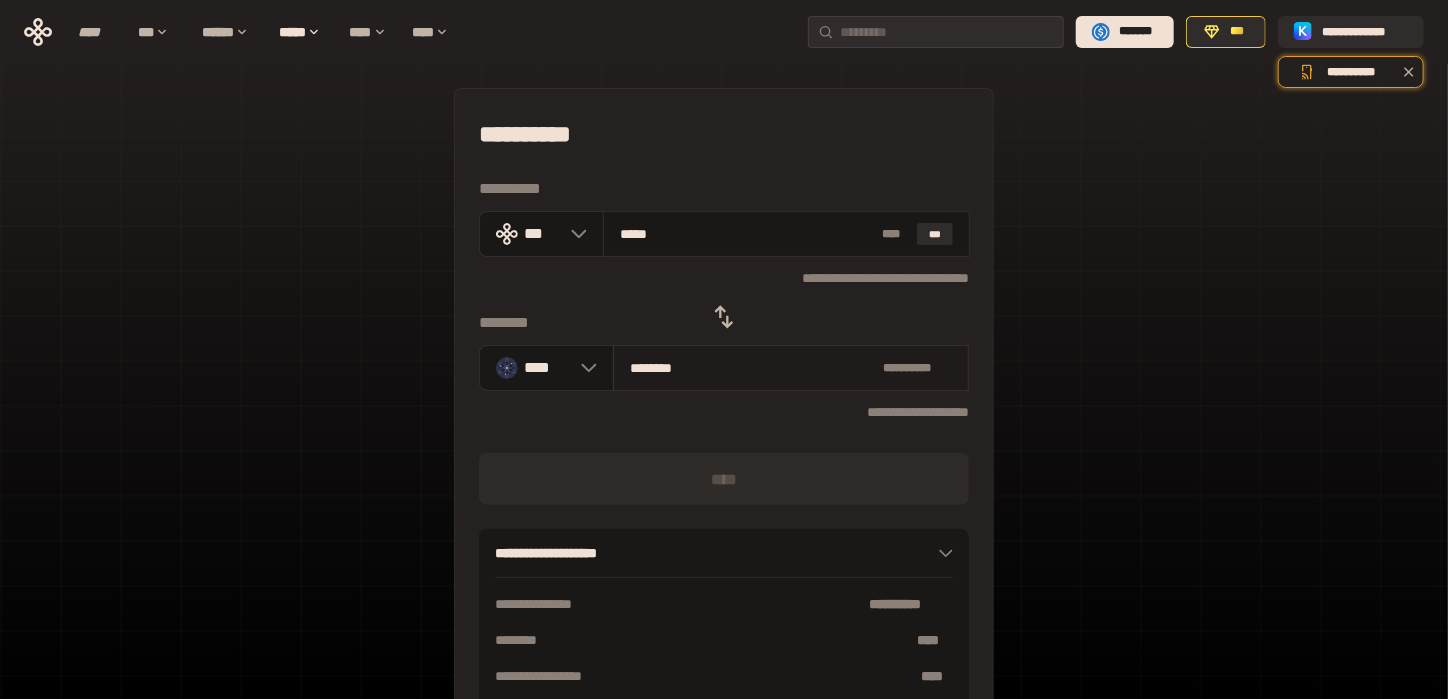 type on "********" 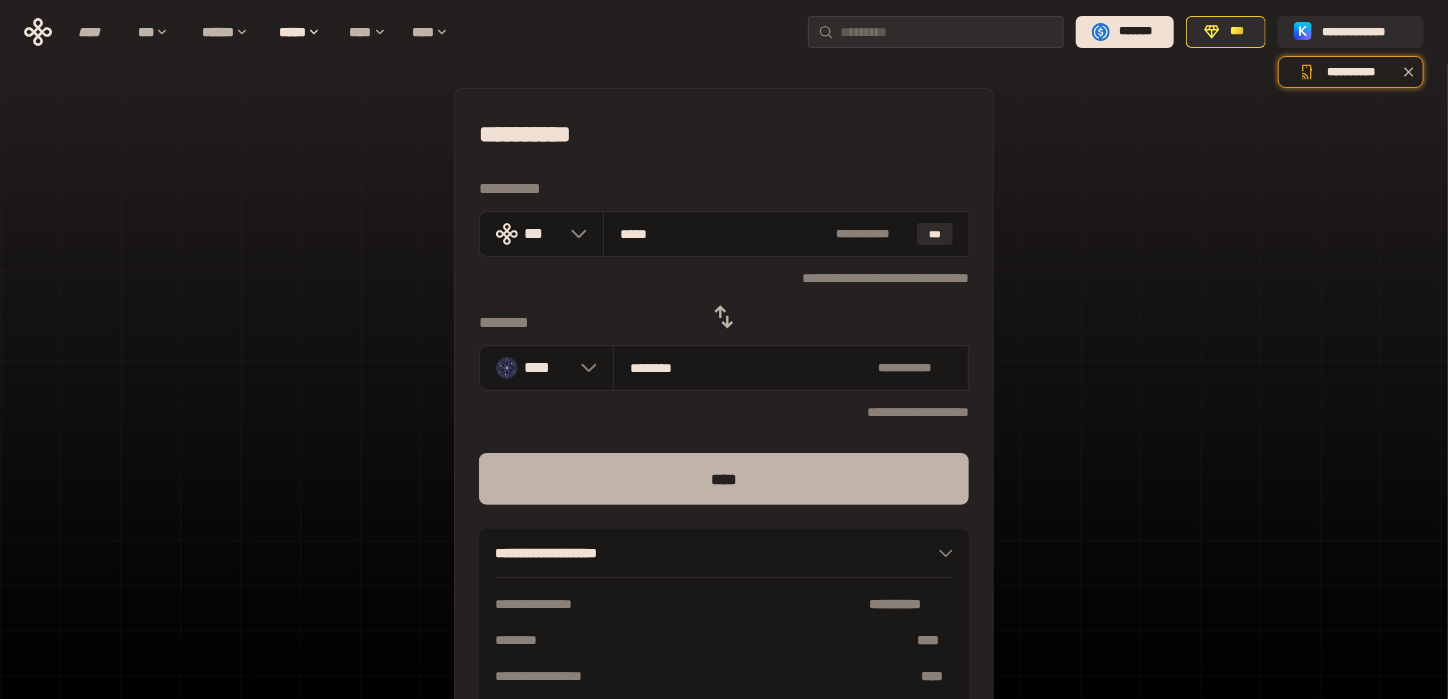 type on "*****" 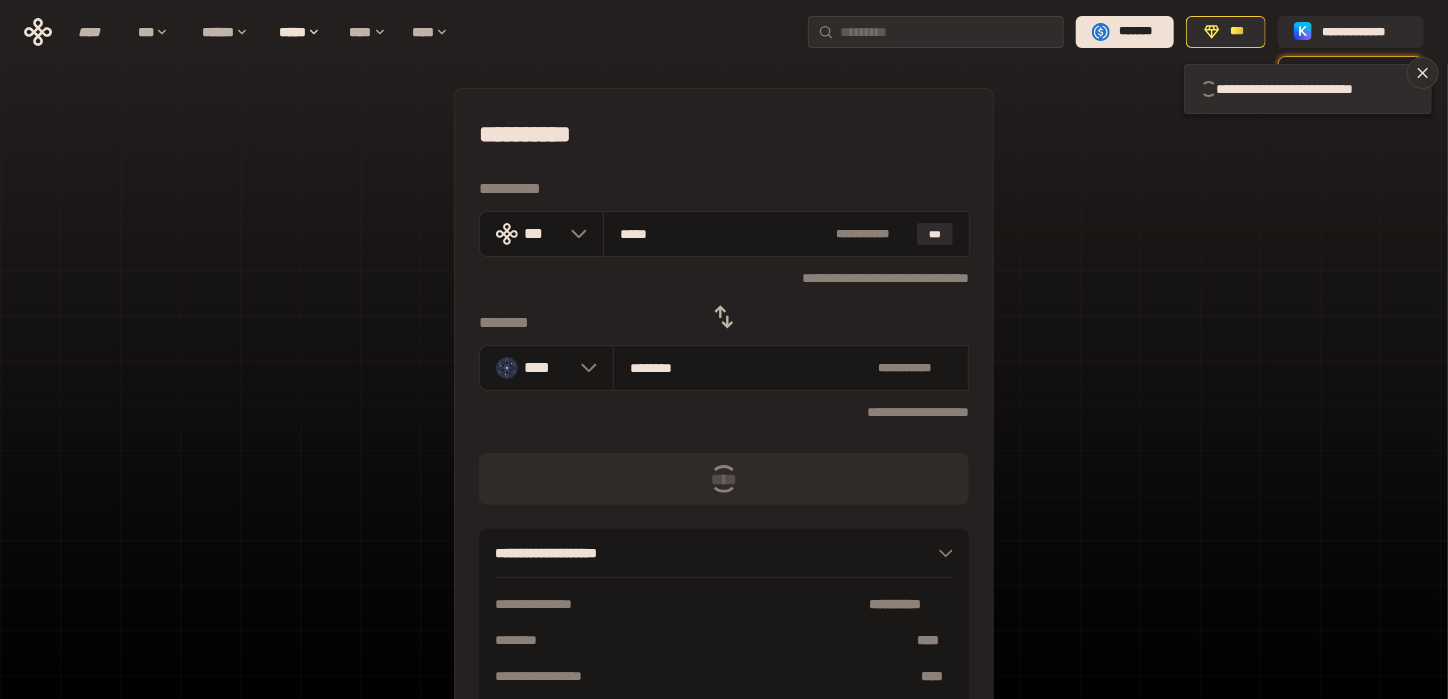 type 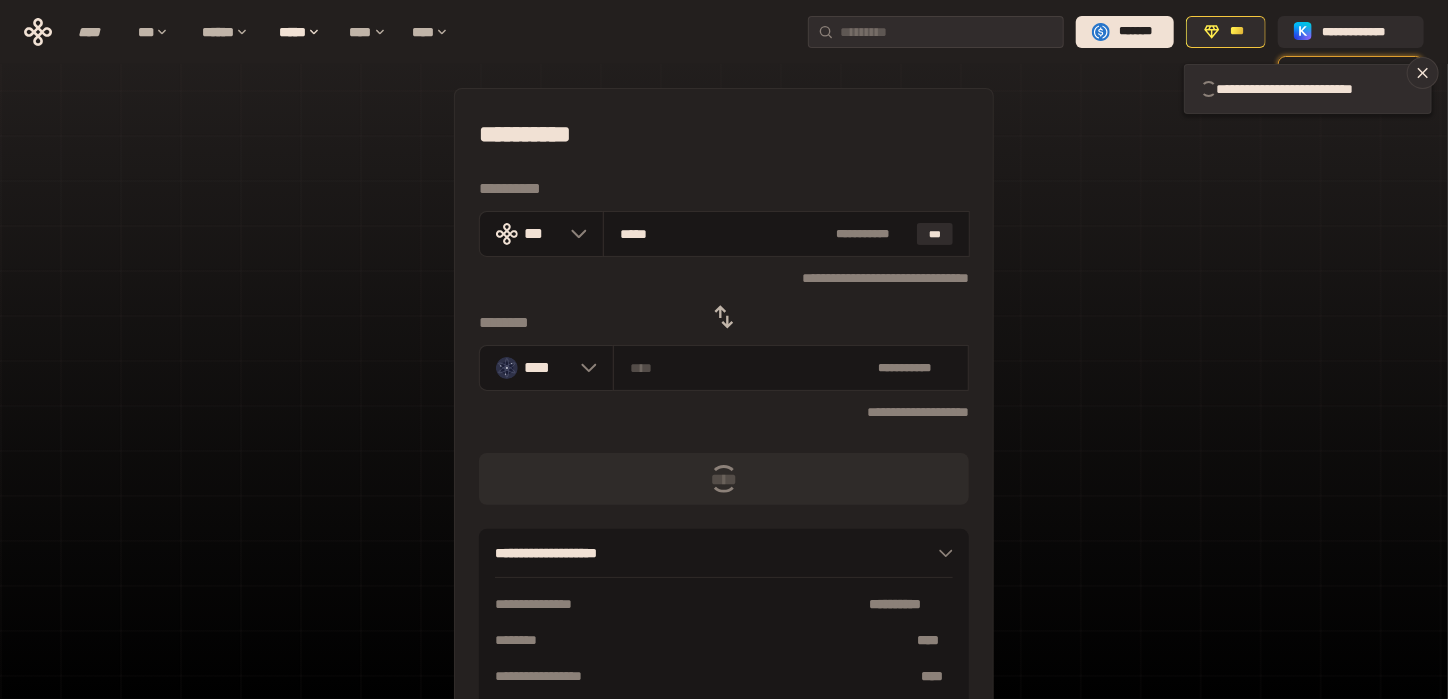 type 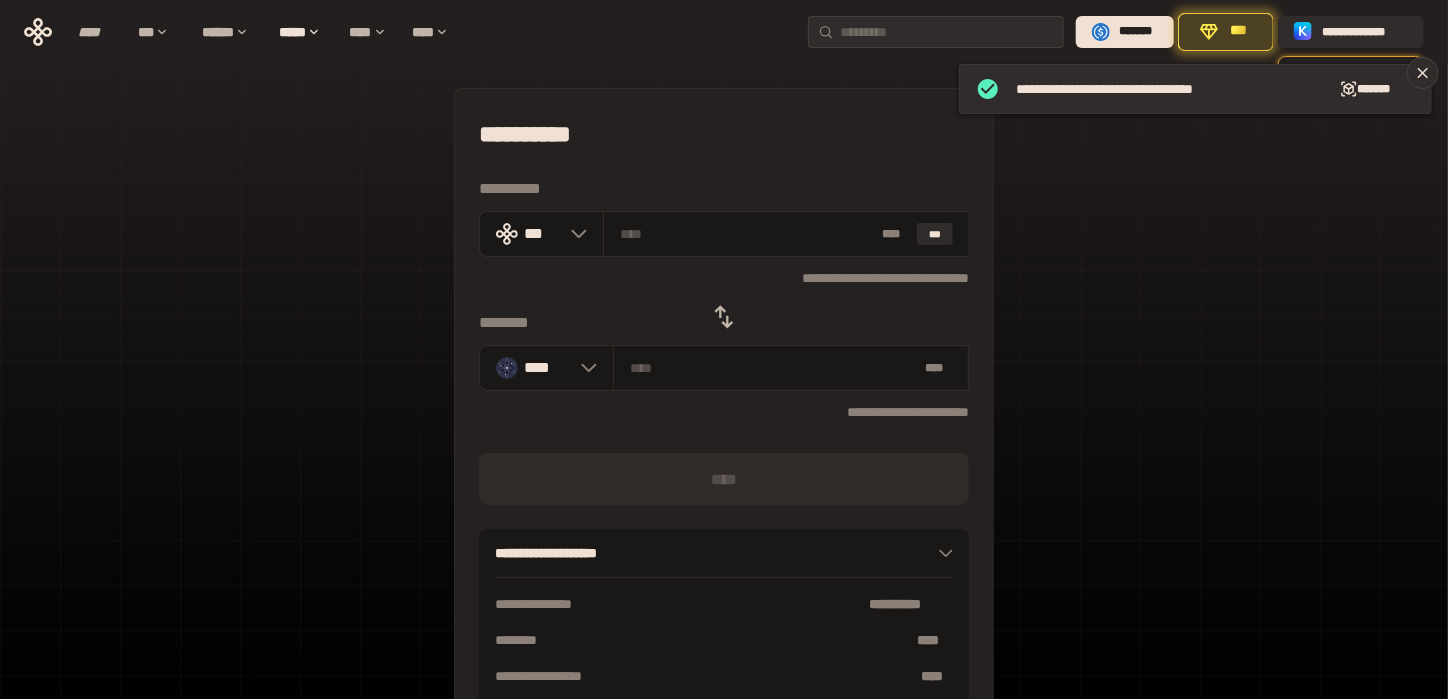 click on "***" at bounding box center [1239, 31] 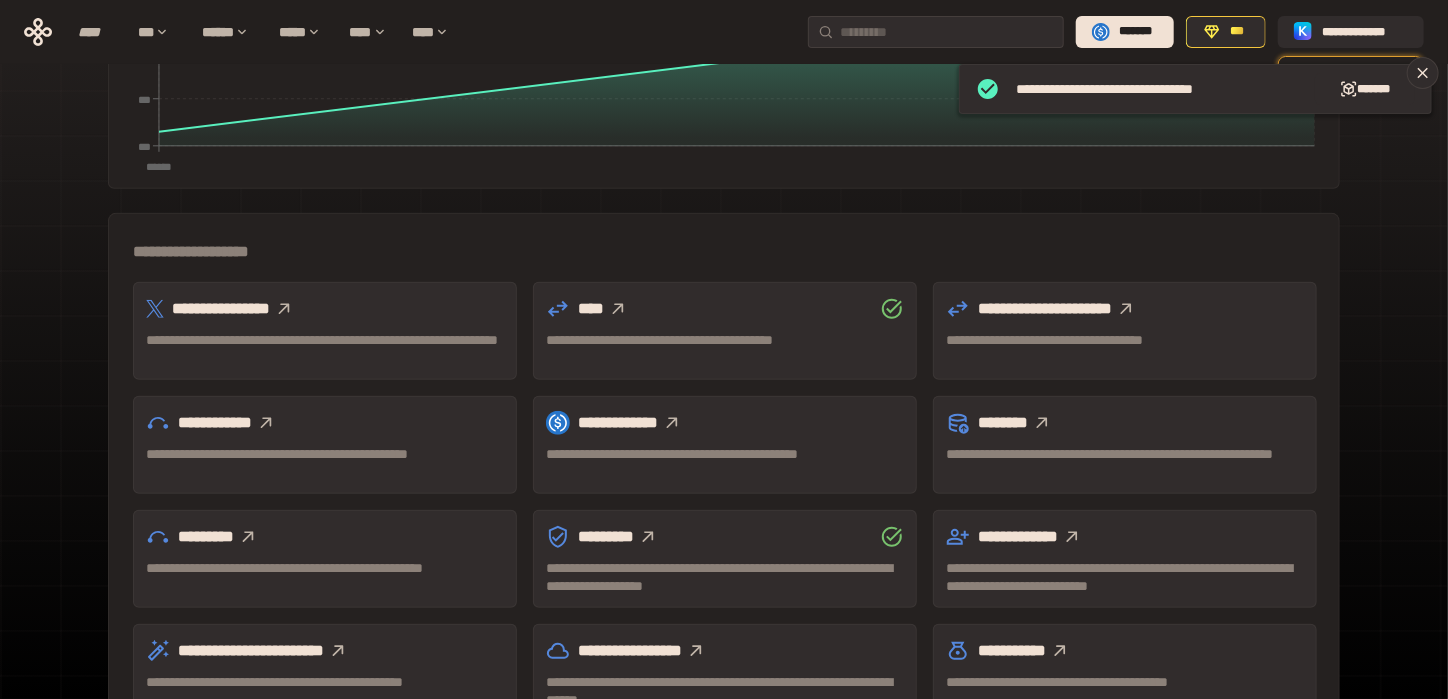 scroll, scrollTop: 585, scrollLeft: 0, axis: vertical 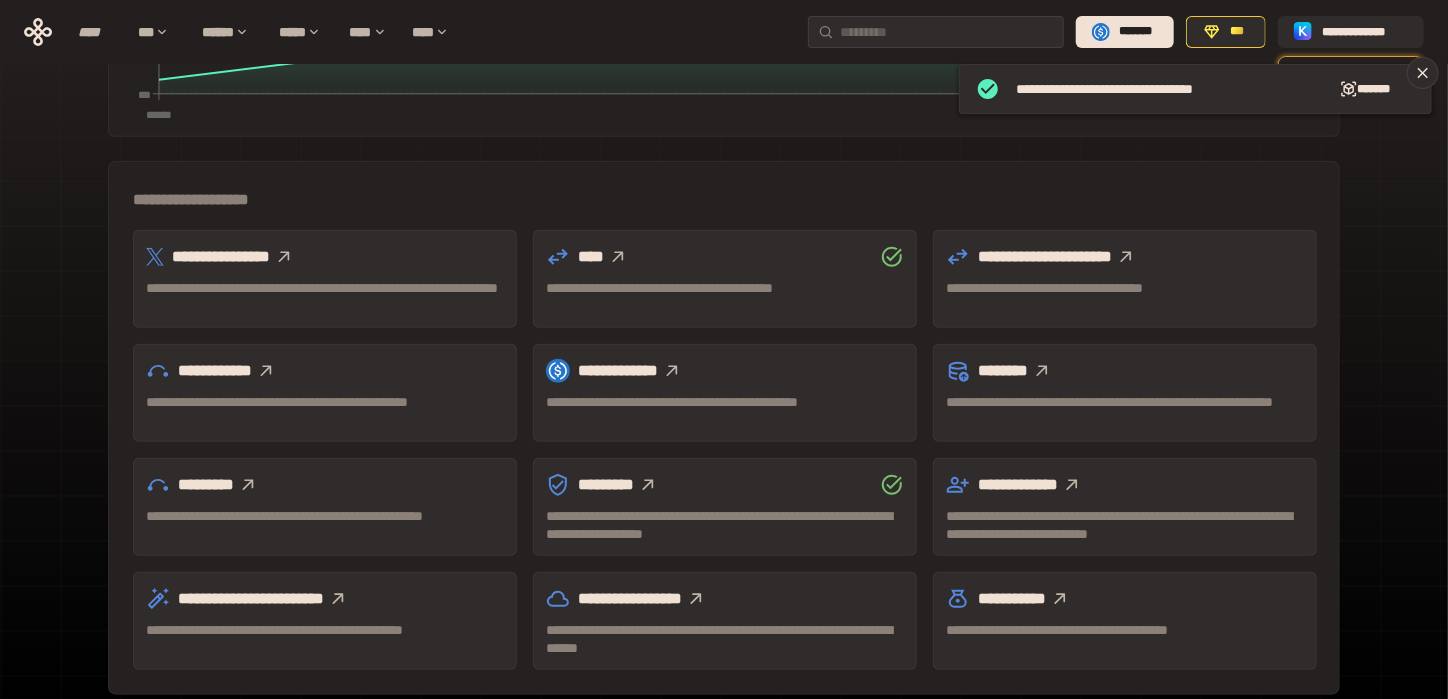 click 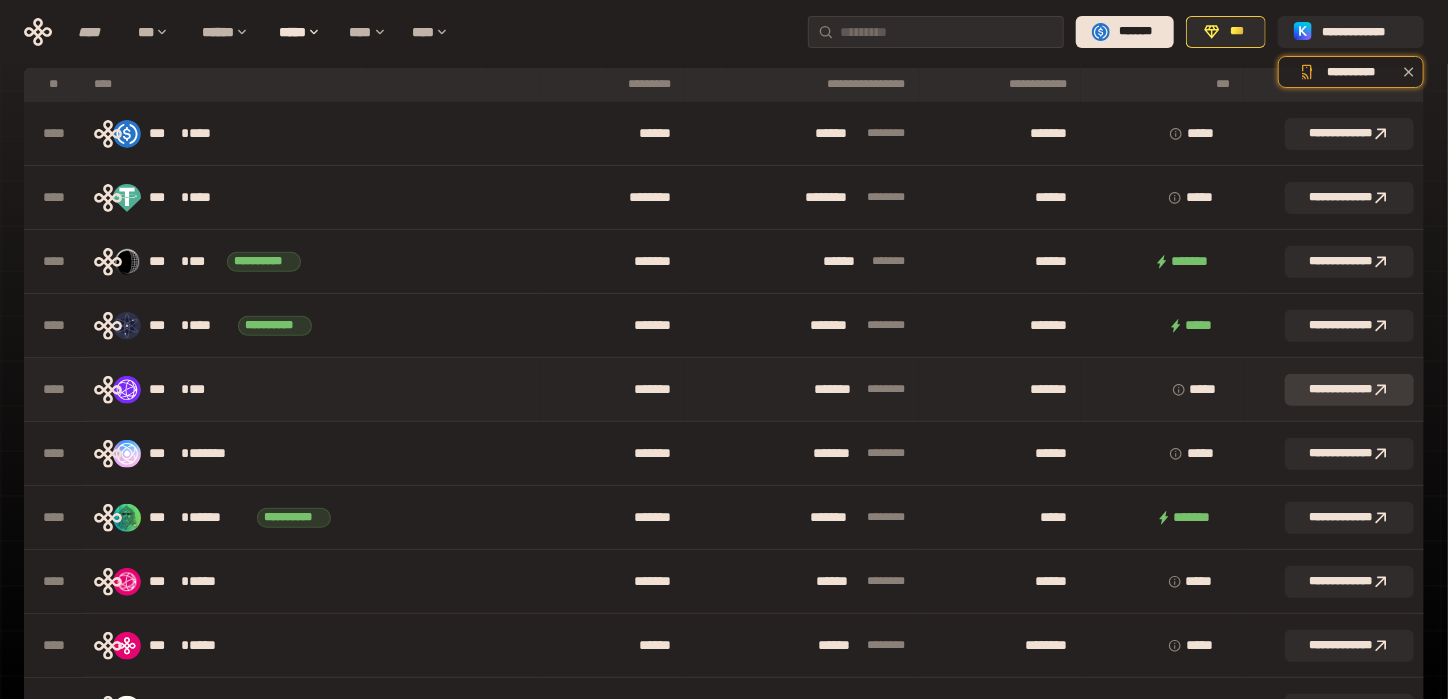 scroll, scrollTop: 185, scrollLeft: 0, axis: vertical 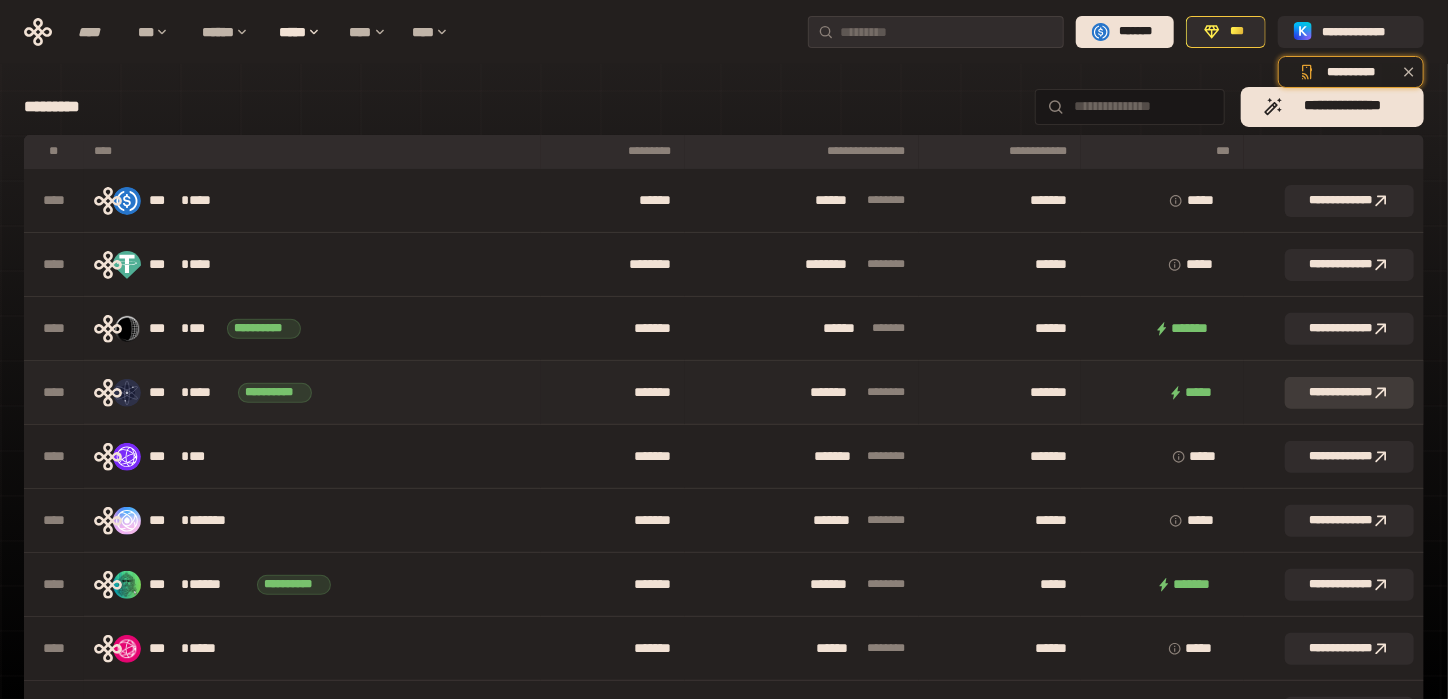 click 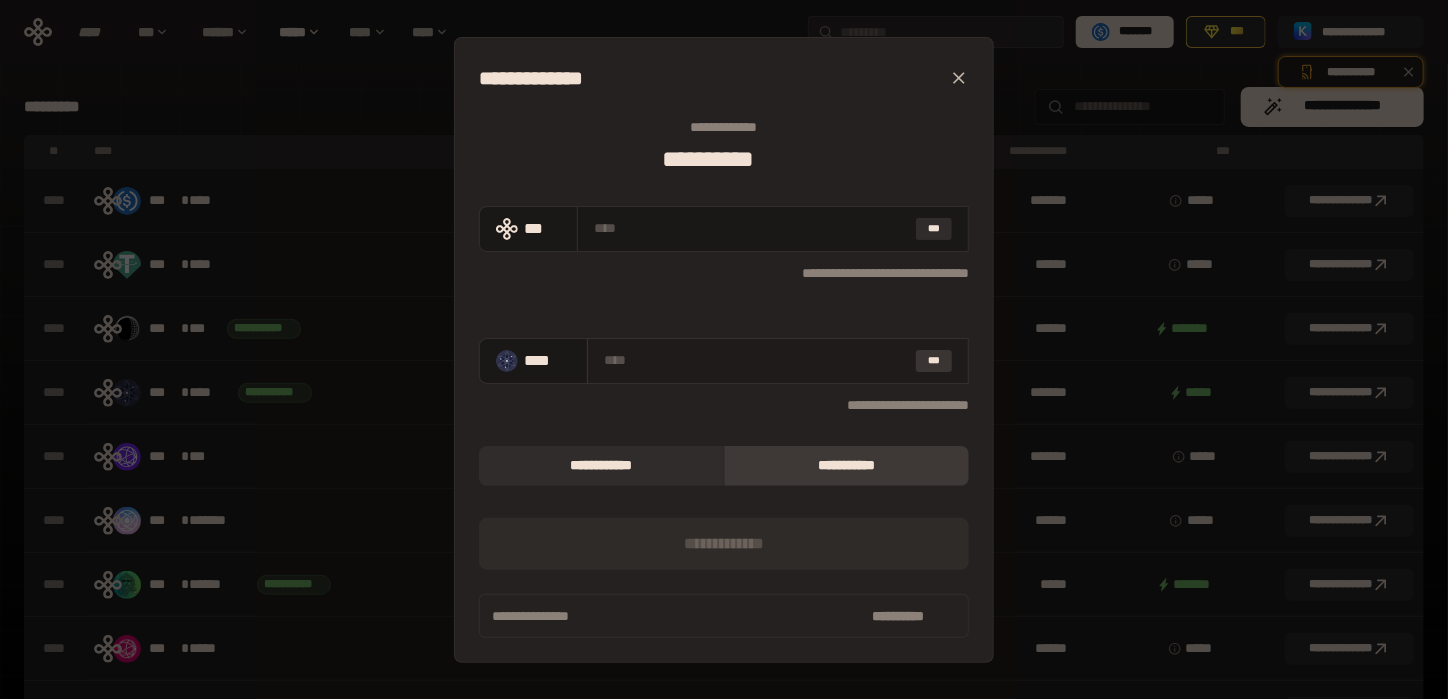 click on "***" at bounding box center (934, 361) 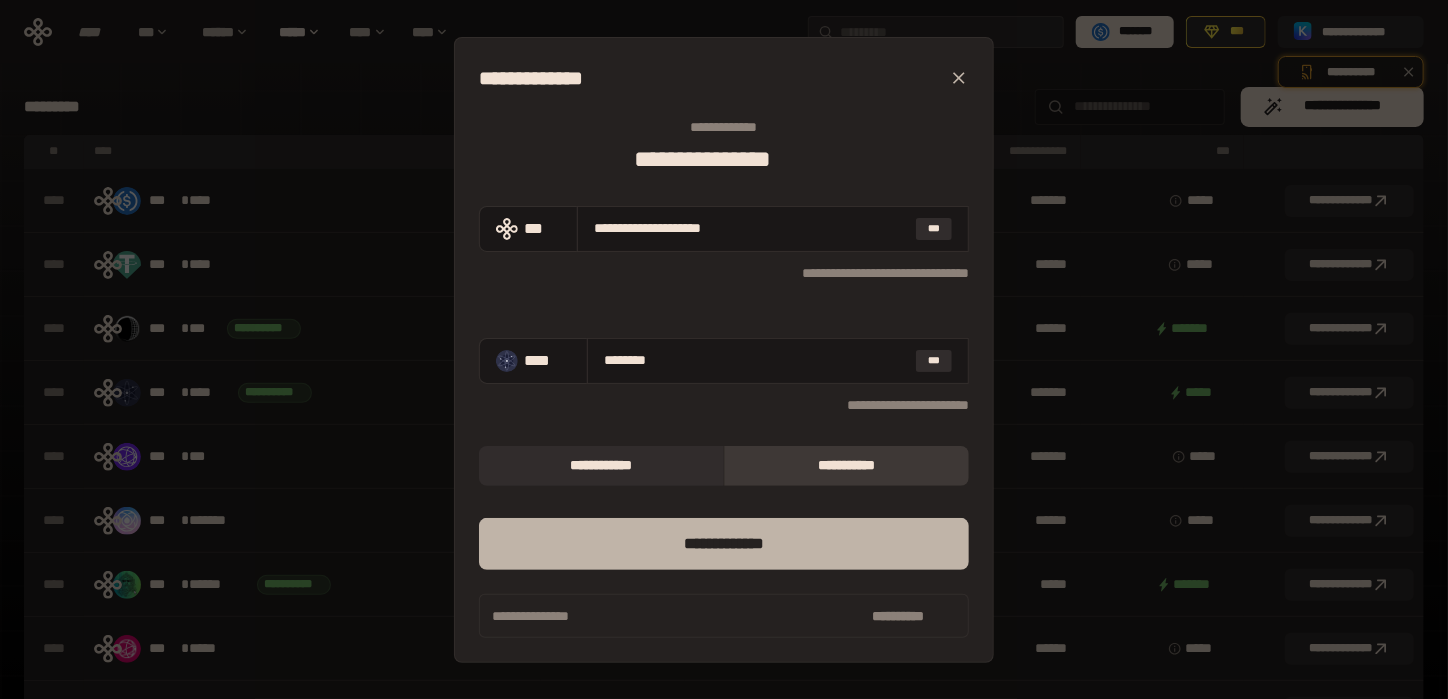 click on "*** *********" at bounding box center [724, 544] 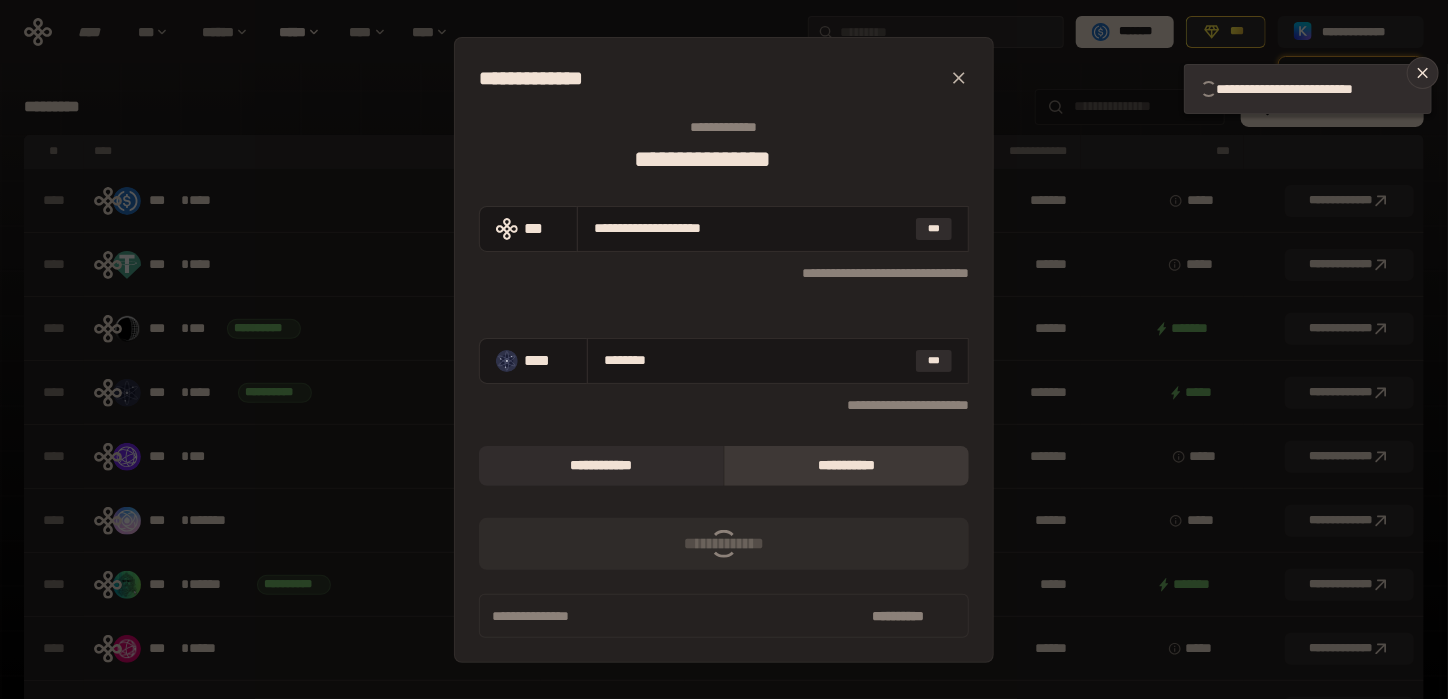 type 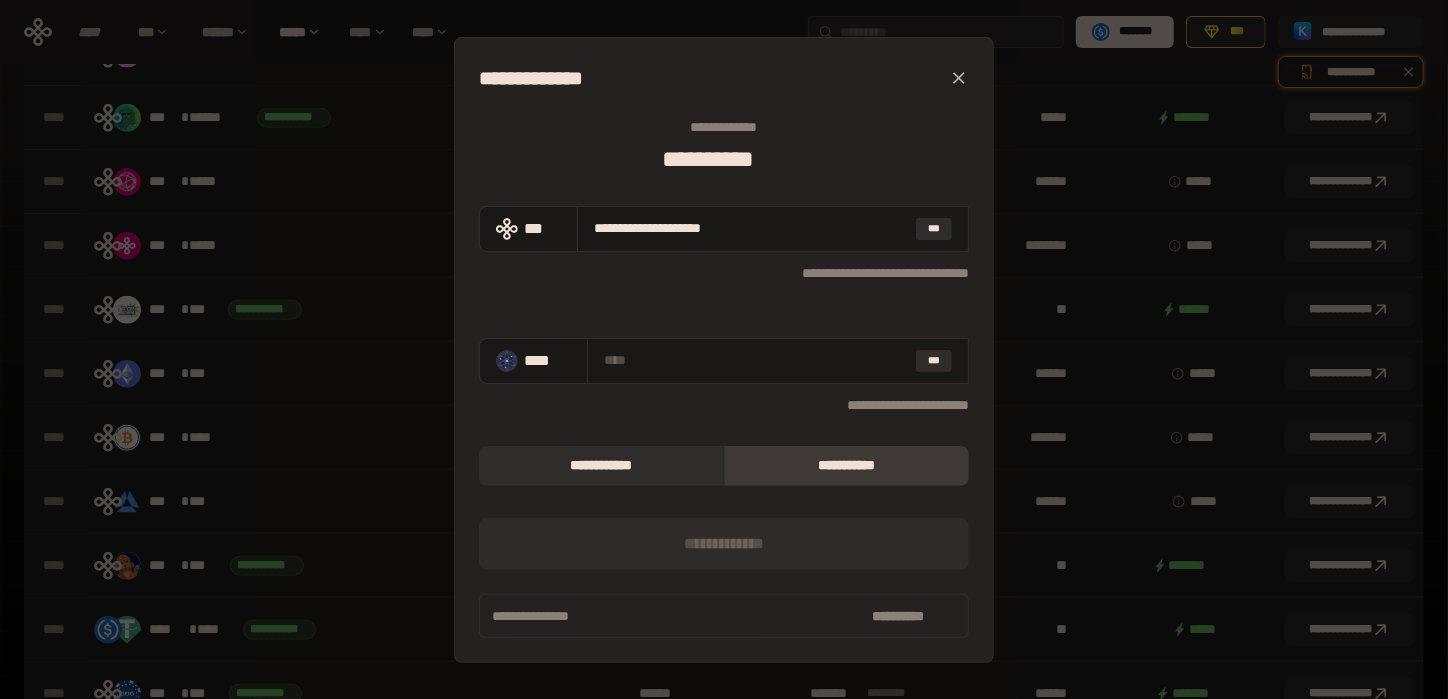scroll, scrollTop: 119, scrollLeft: 0, axis: vertical 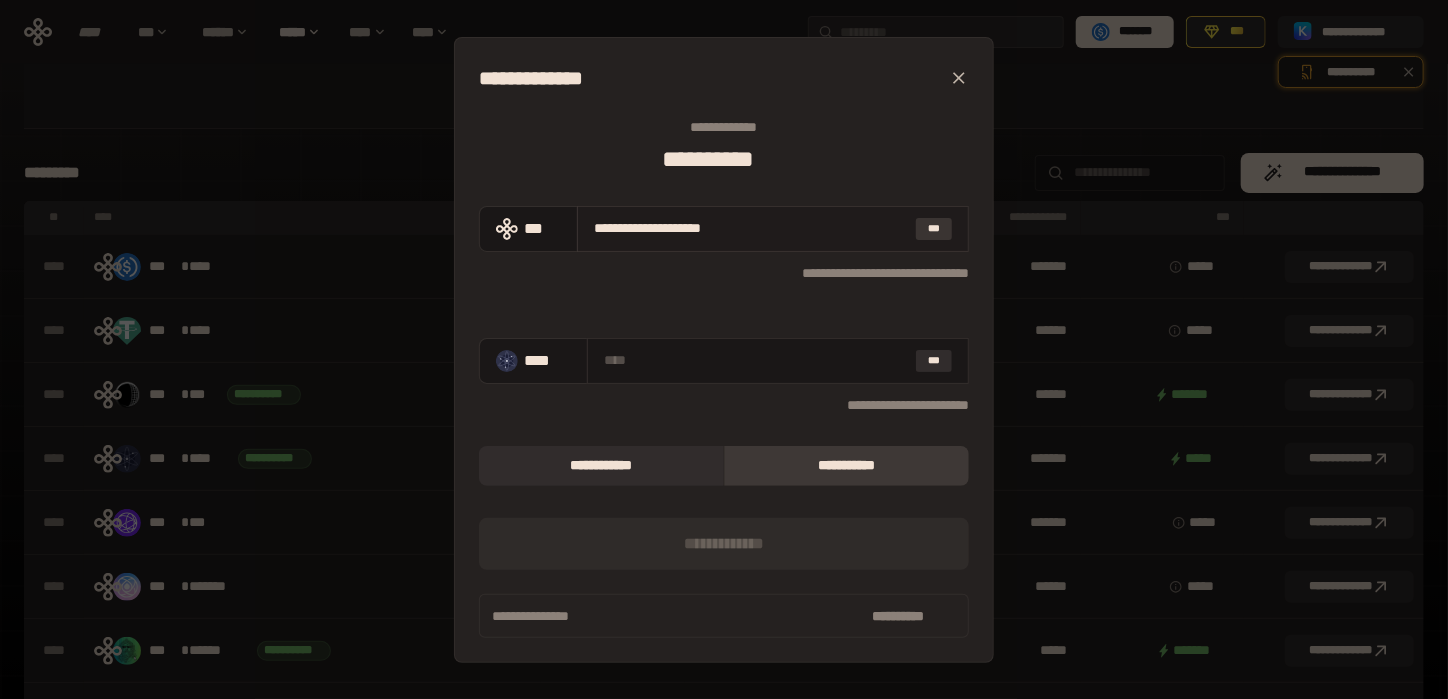 click on "***" at bounding box center [934, 229] 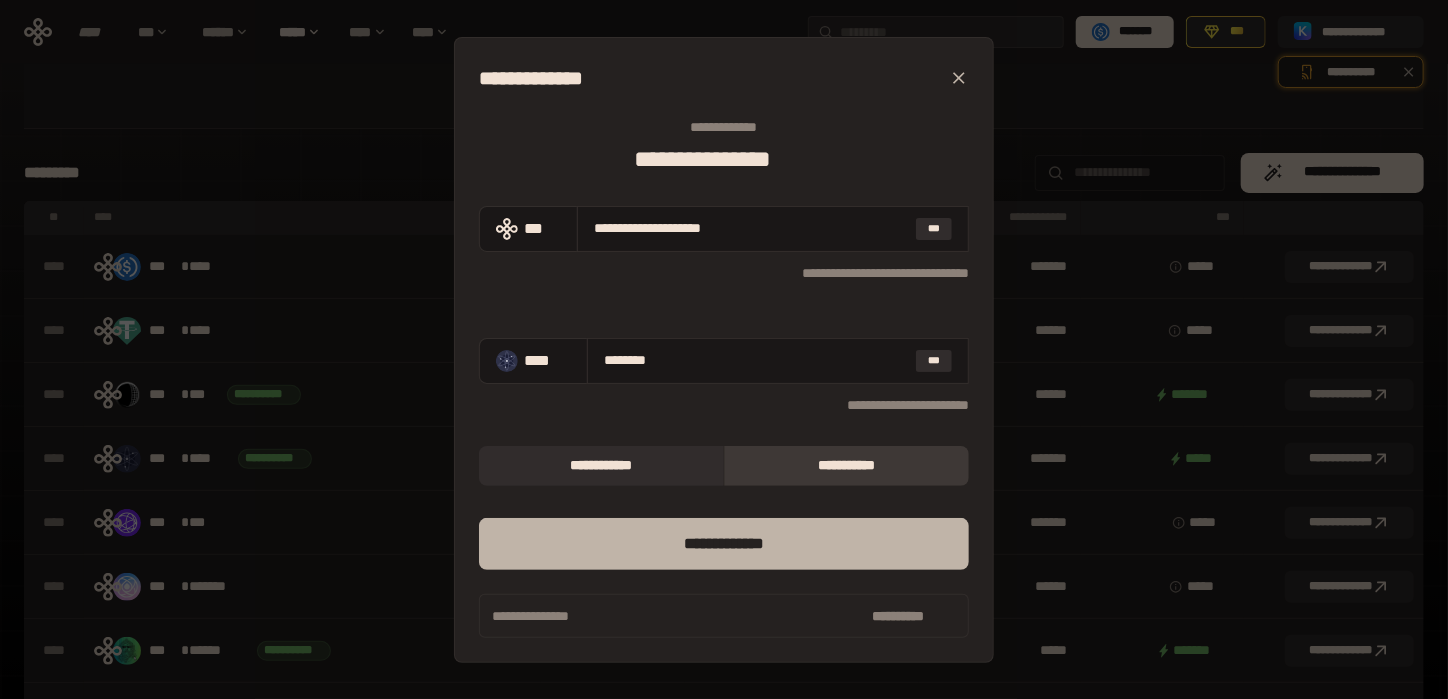 click on "*** *********" at bounding box center (724, 544) 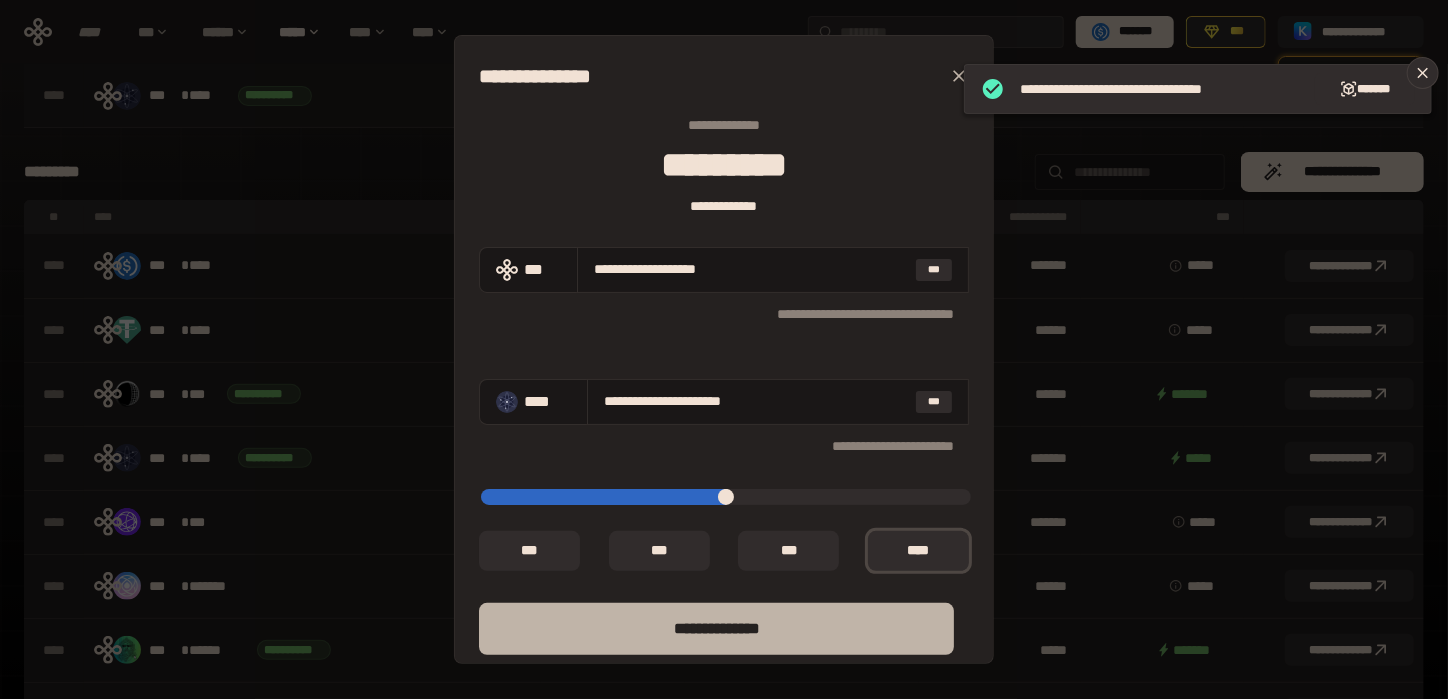 click on "**** *********" at bounding box center [716, 629] 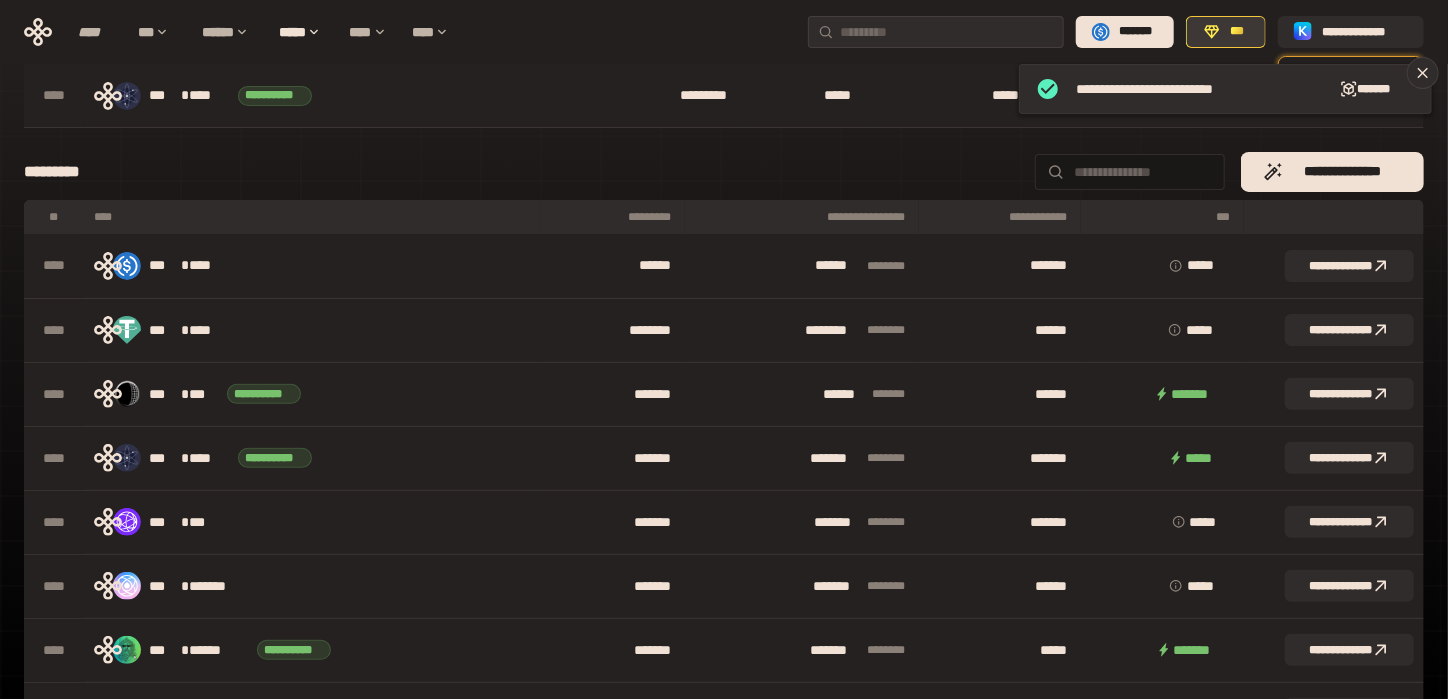 click on "***" at bounding box center [1237, 32] 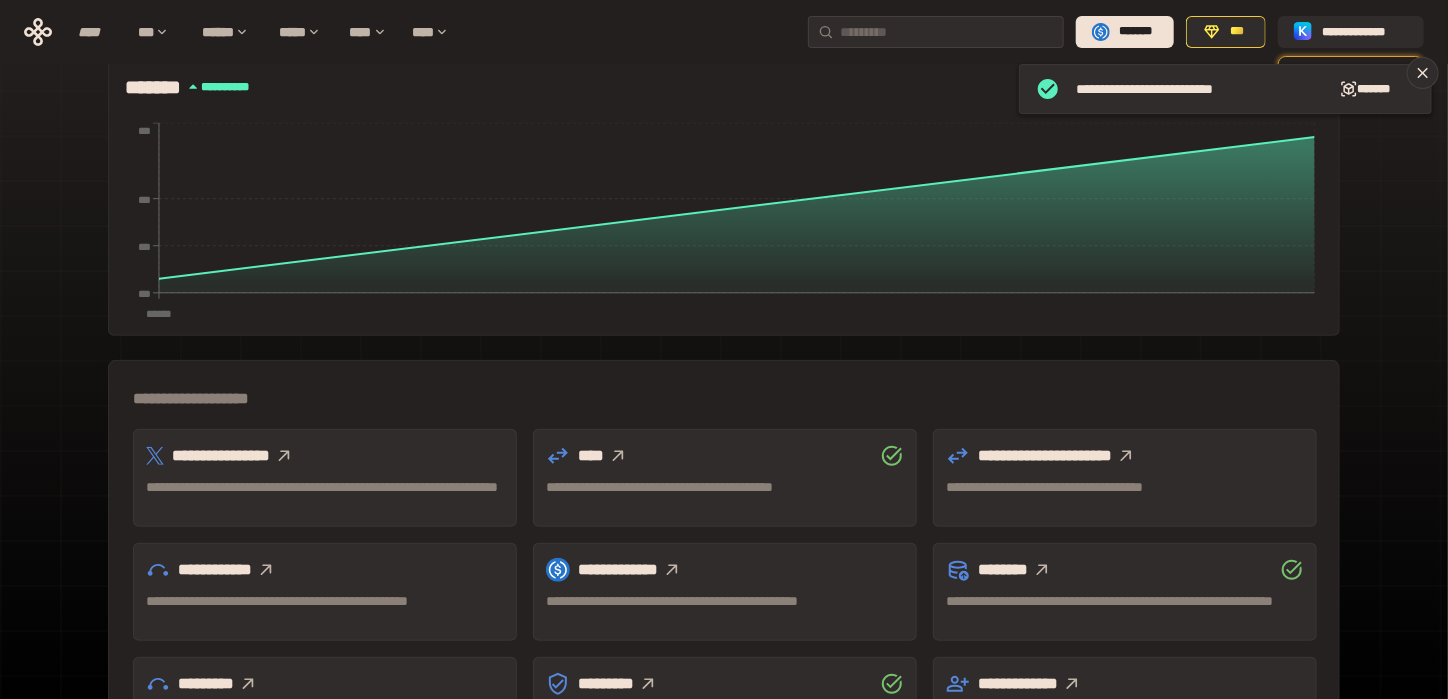 scroll, scrollTop: 585, scrollLeft: 0, axis: vertical 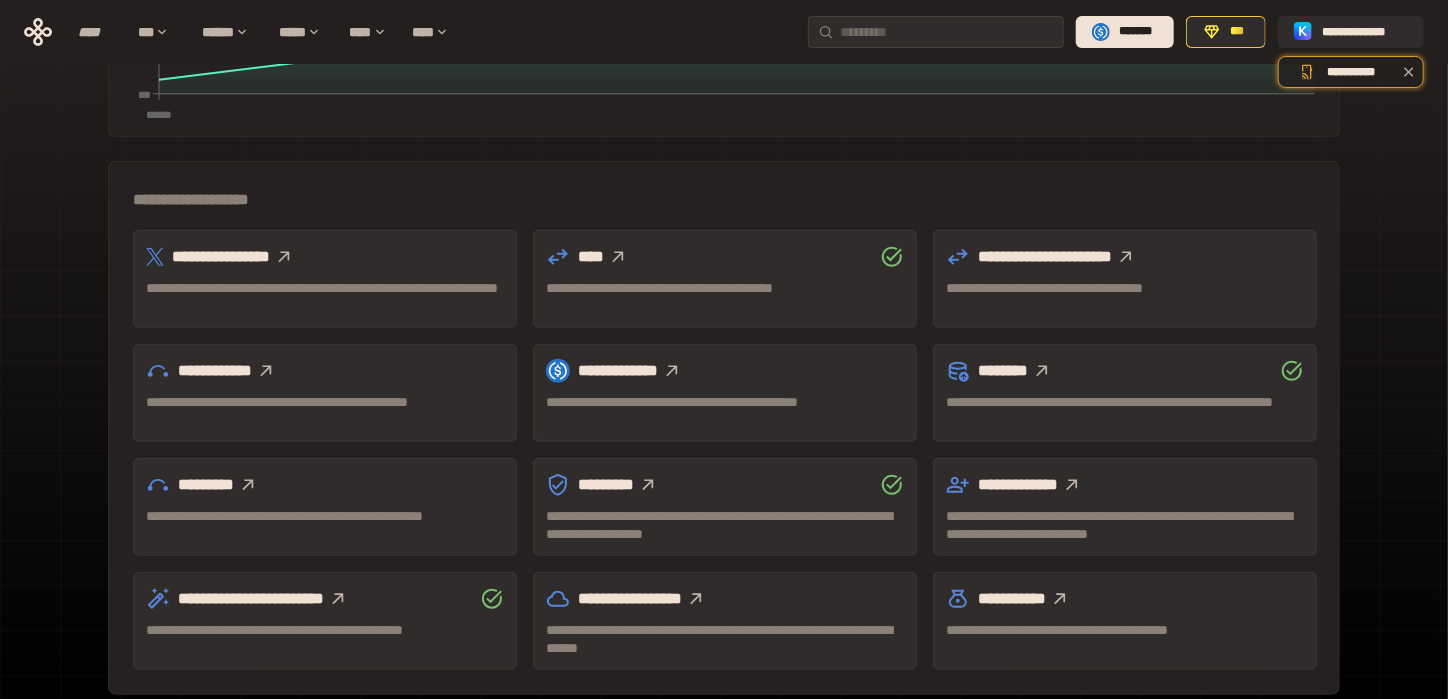 click 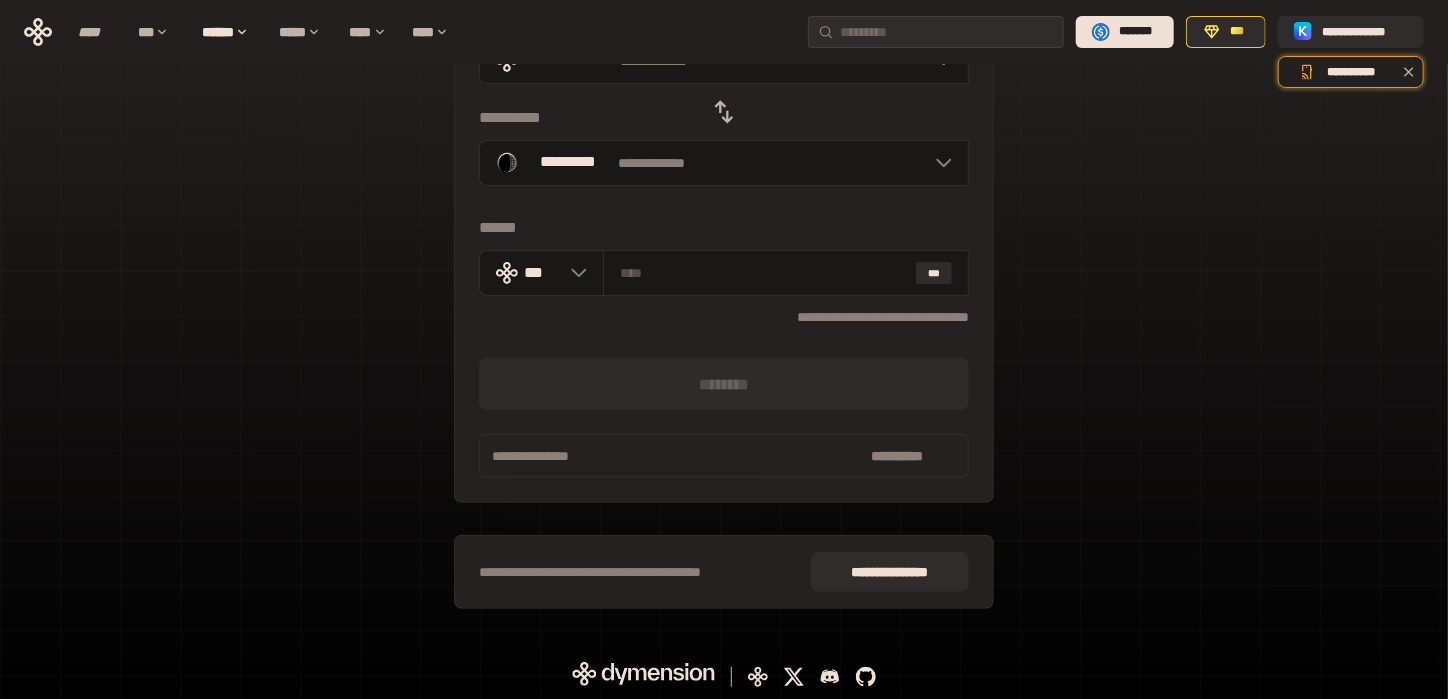 scroll, scrollTop: 0, scrollLeft: 0, axis: both 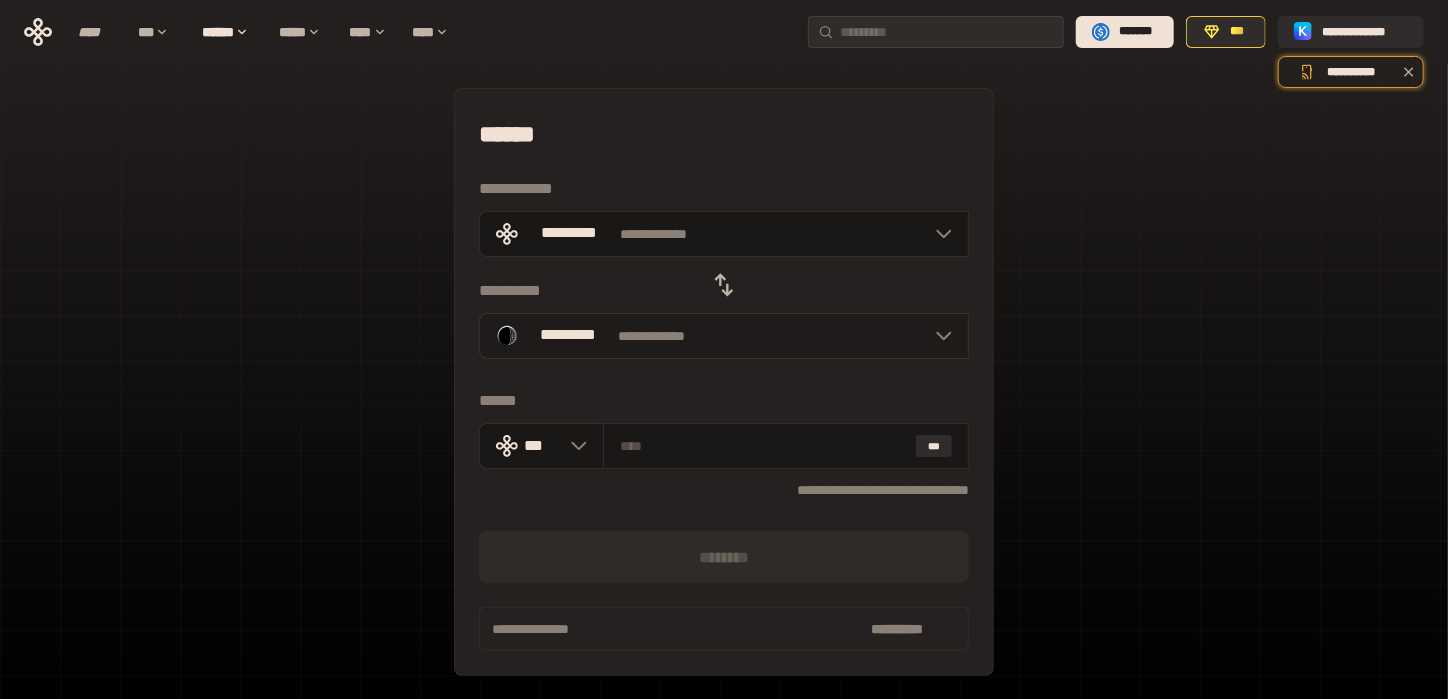 click 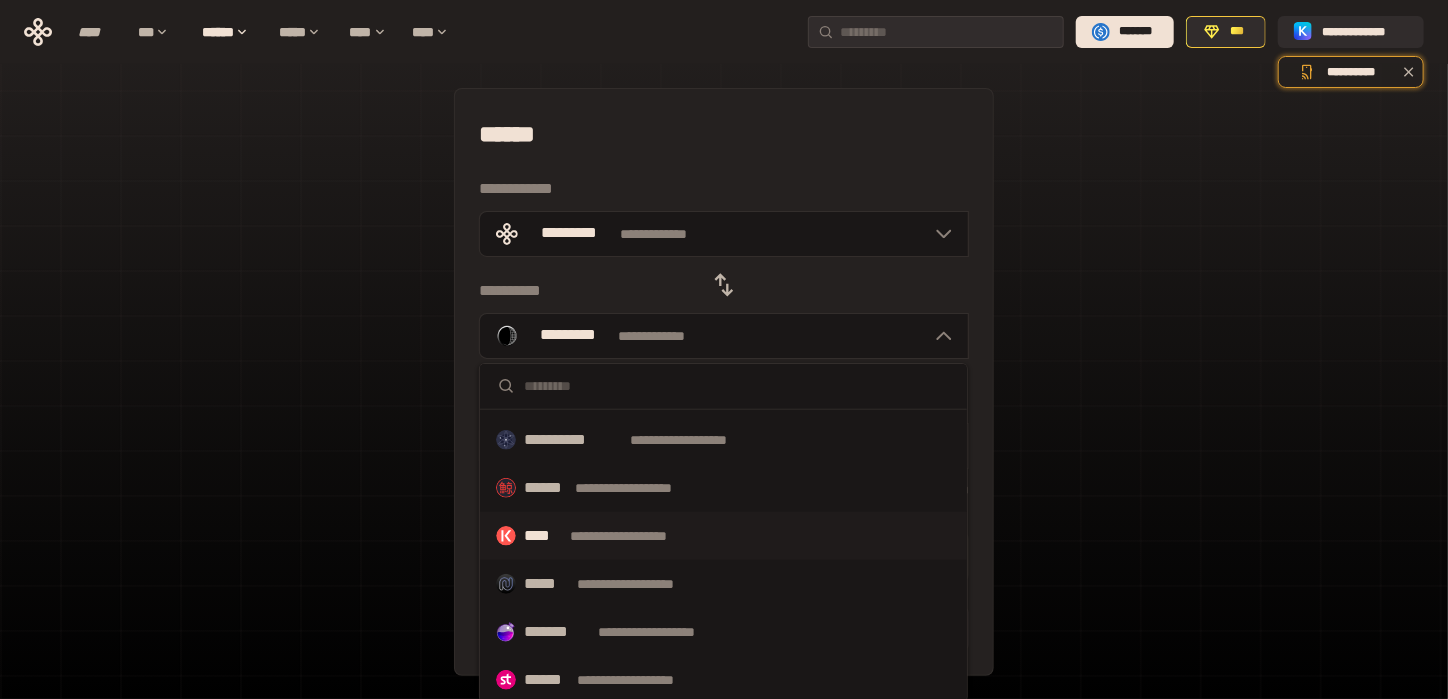 scroll, scrollTop: 485, scrollLeft: 0, axis: vertical 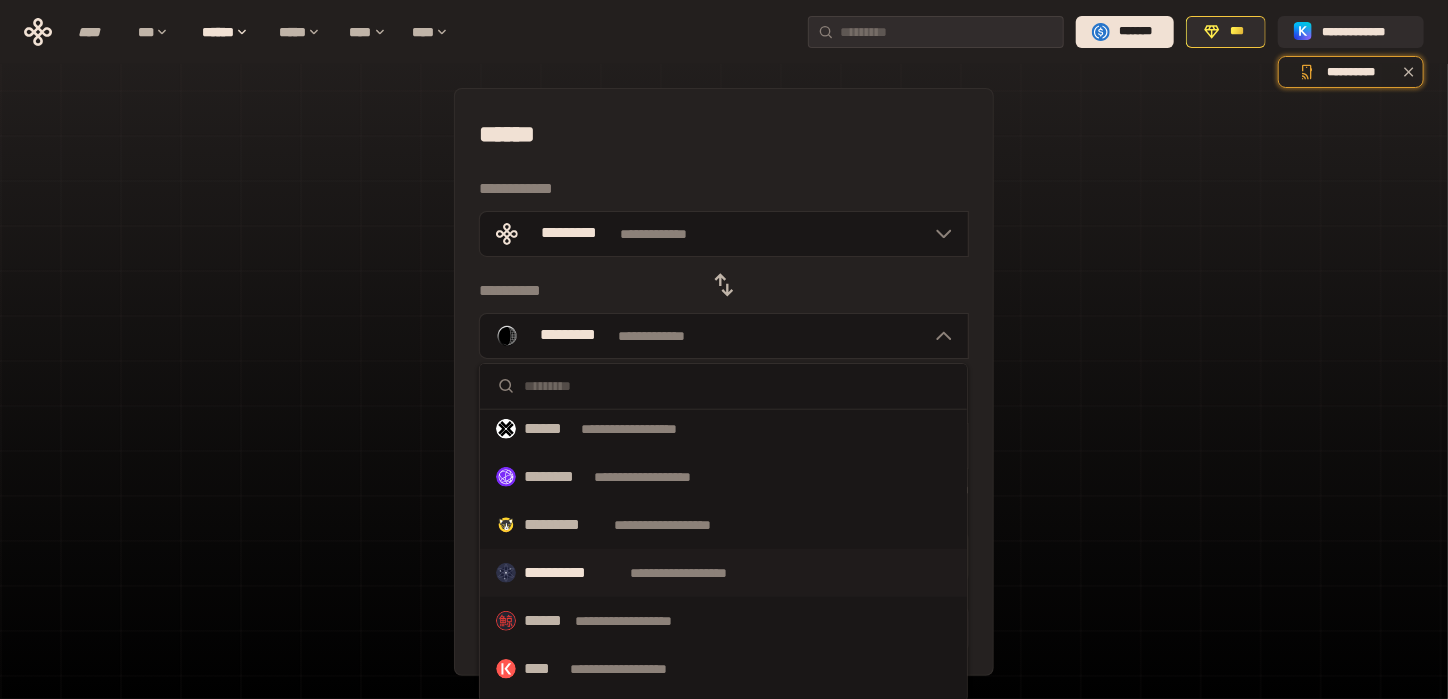 click on "**********" at bounding box center (573, 573) 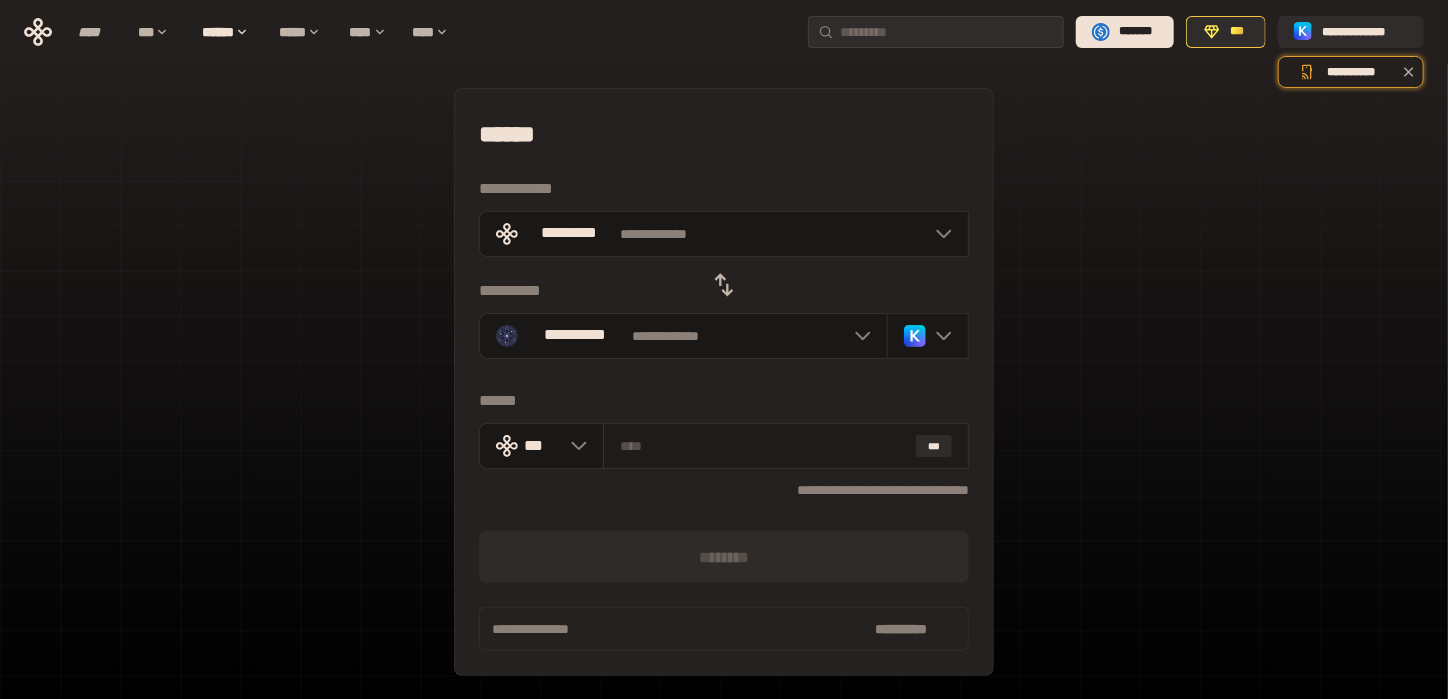 click at bounding box center [764, 446] 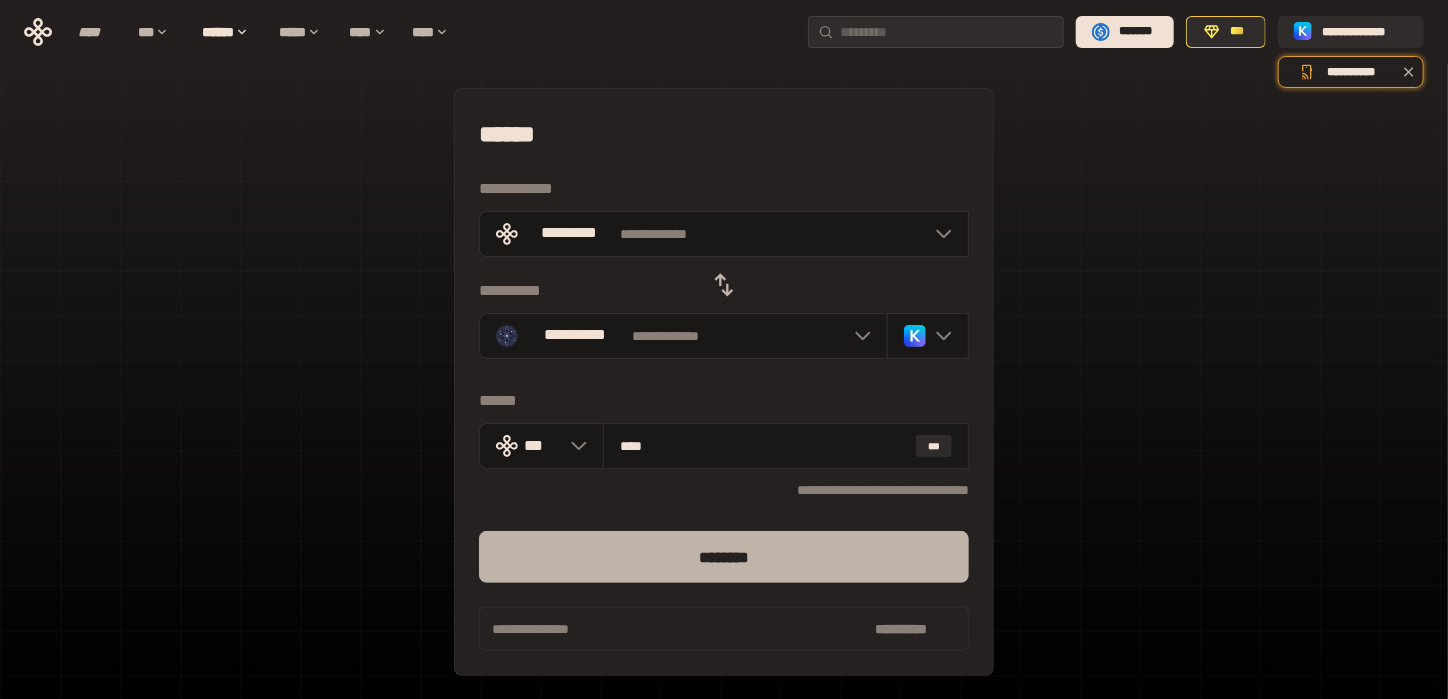 type on "****" 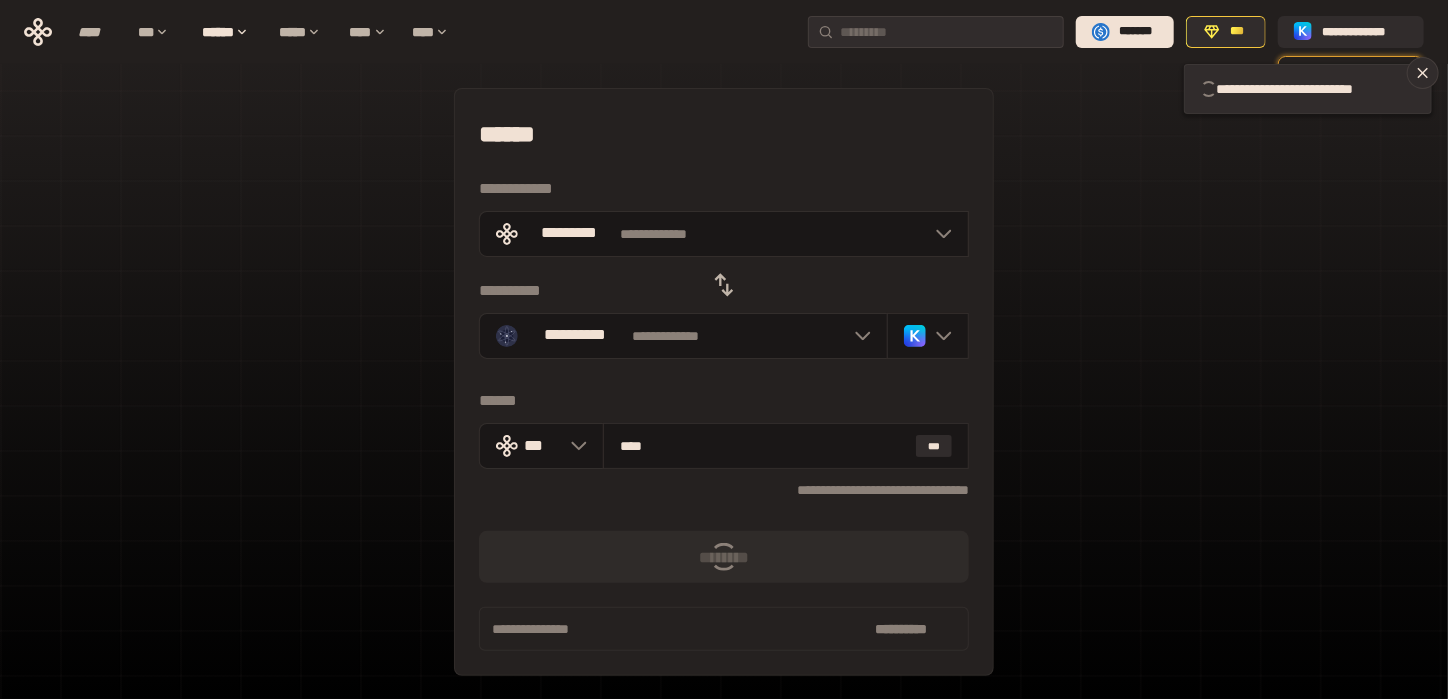 type 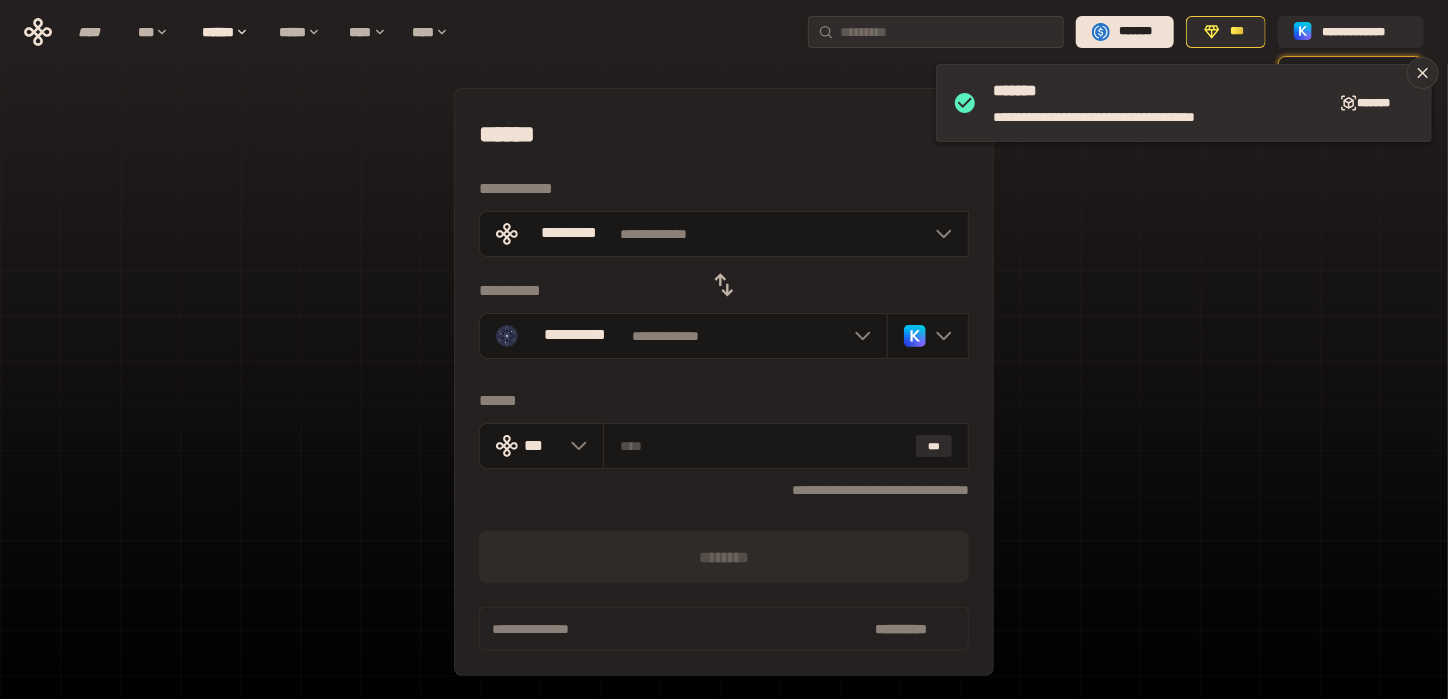 click on "**********" at bounding box center (724, 445) 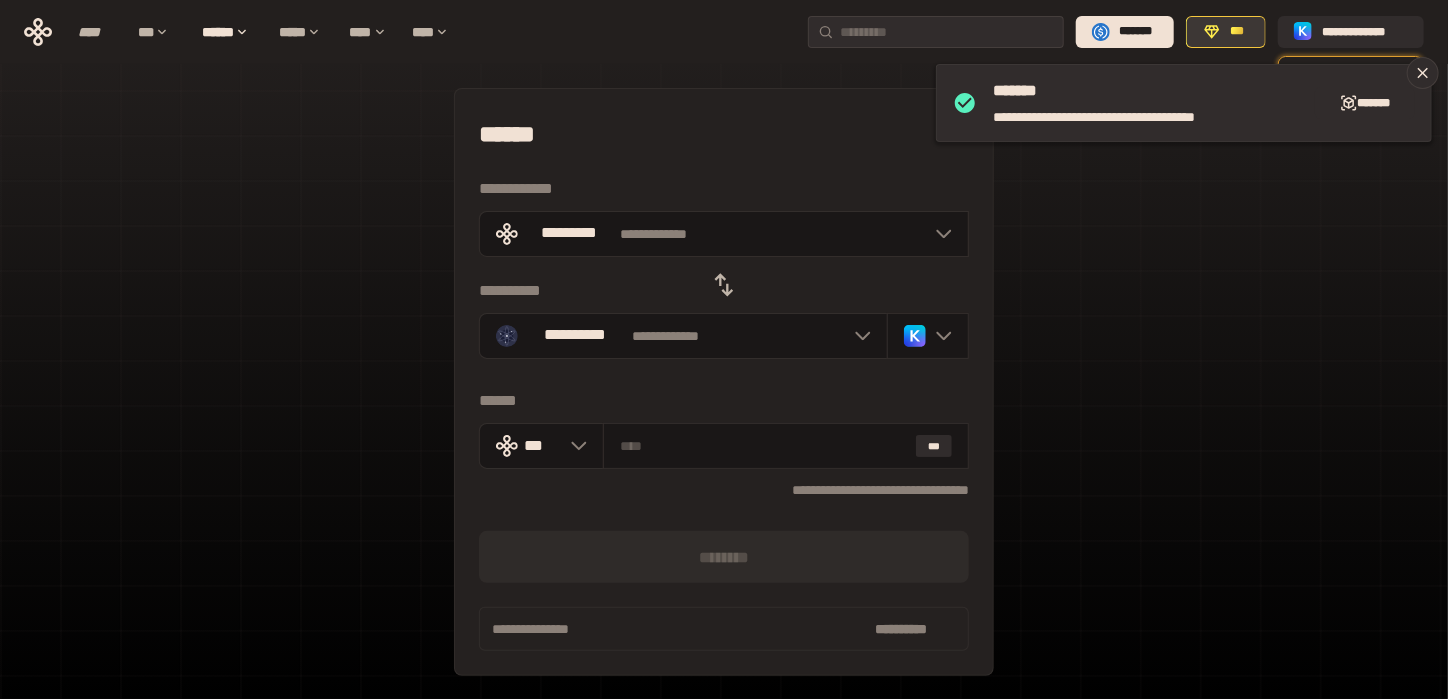 click on "***" at bounding box center (1237, 32) 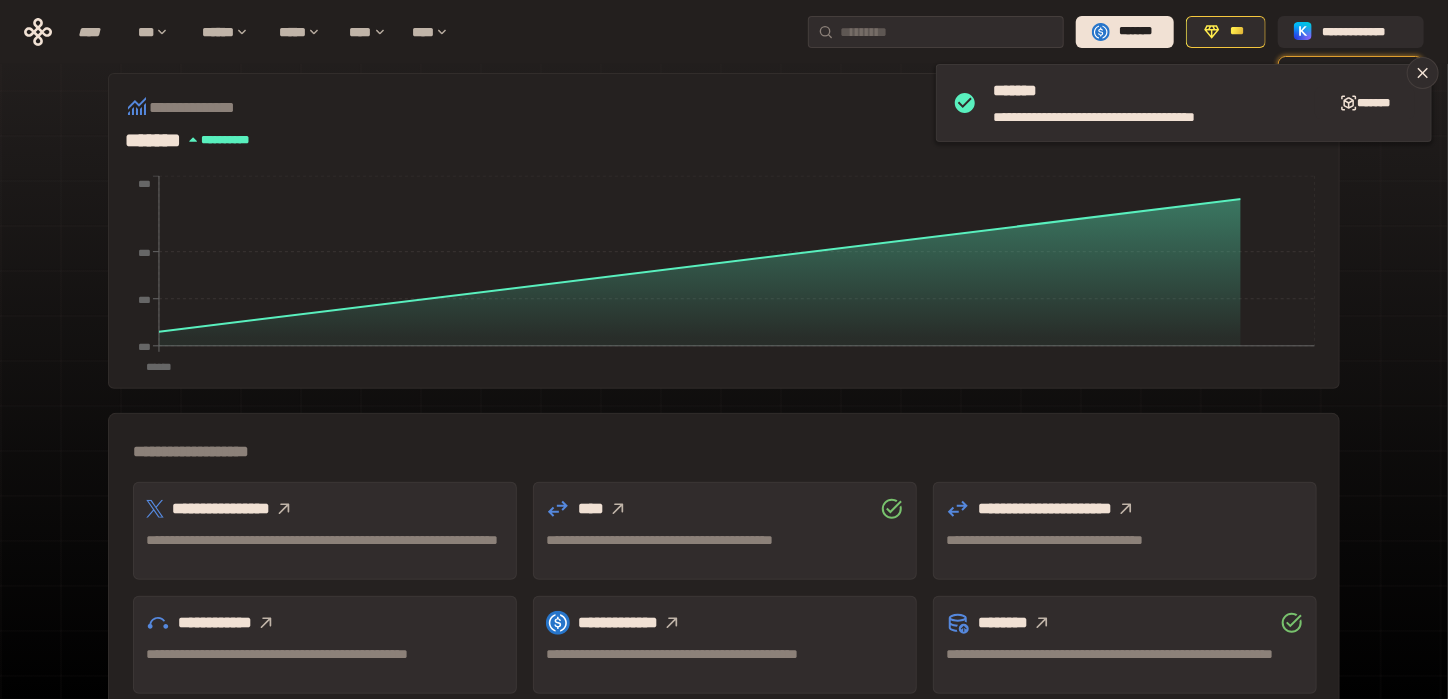 scroll, scrollTop: 585, scrollLeft: 0, axis: vertical 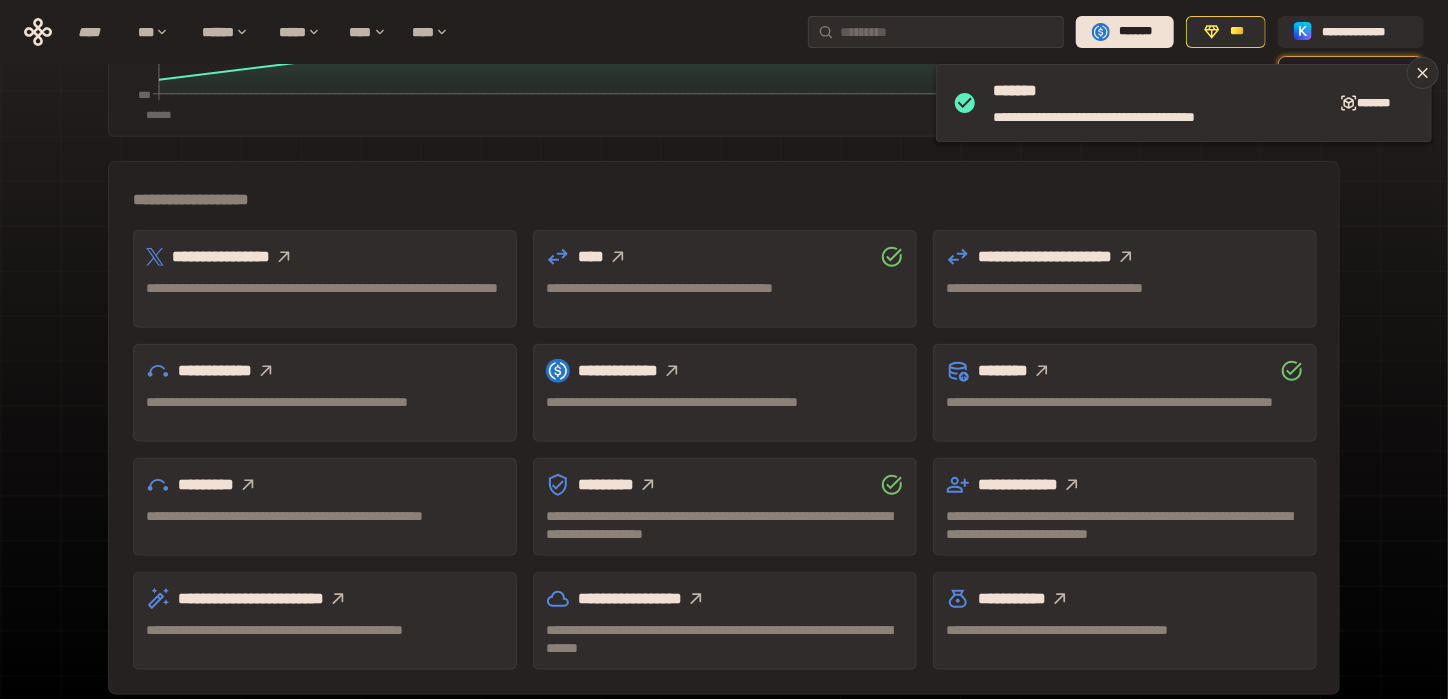 click 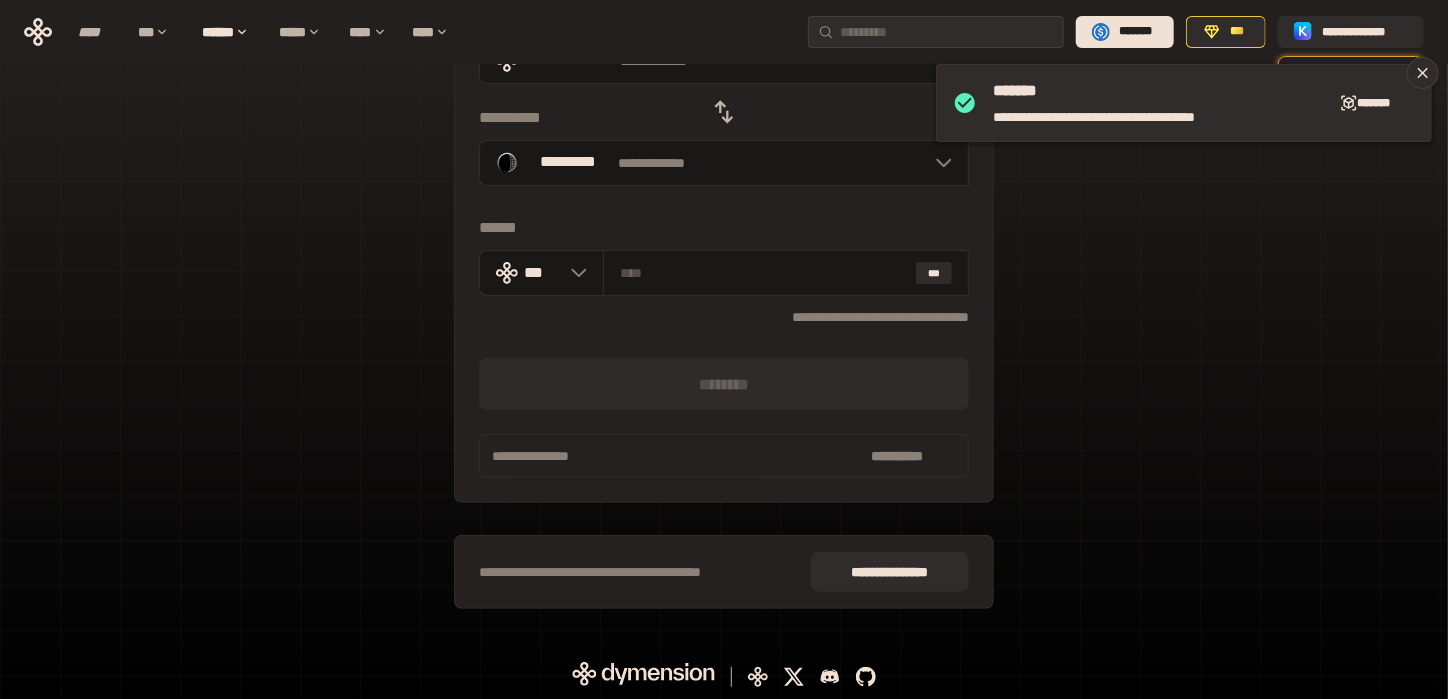 scroll, scrollTop: 68, scrollLeft: 0, axis: vertical 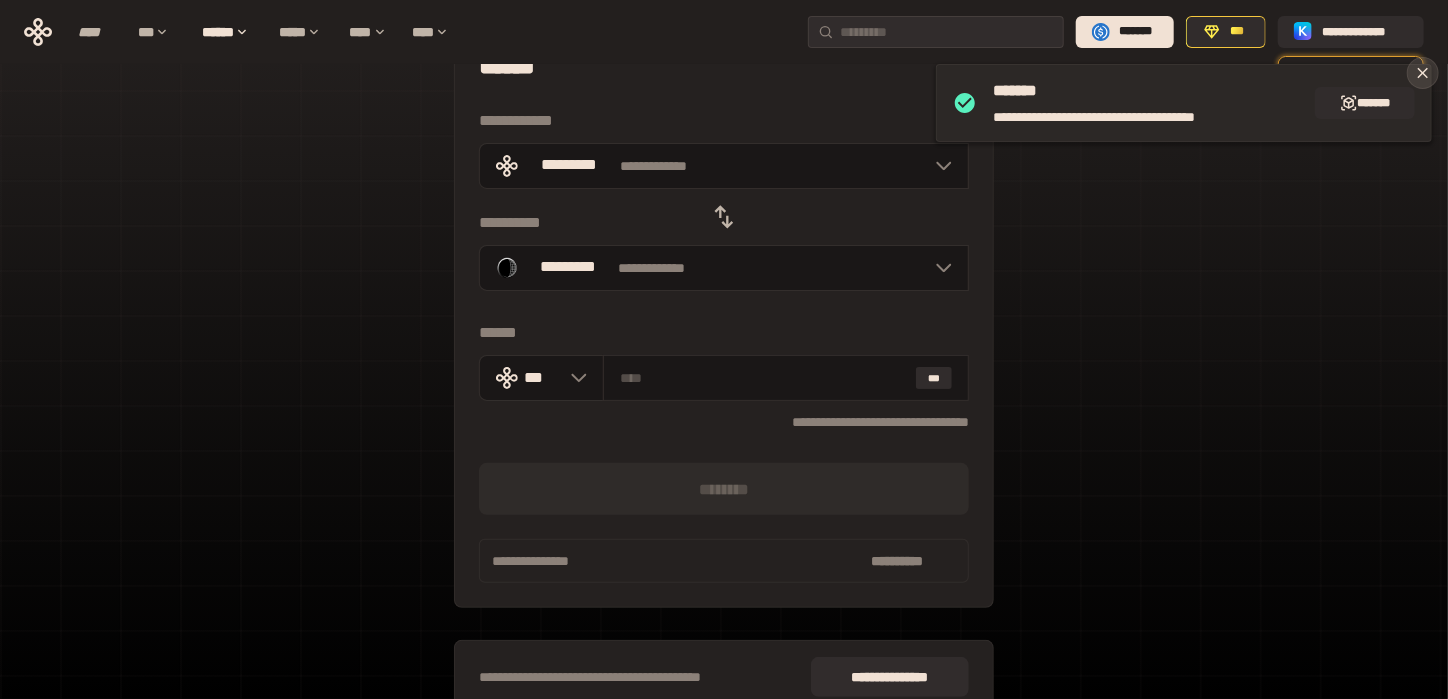 click 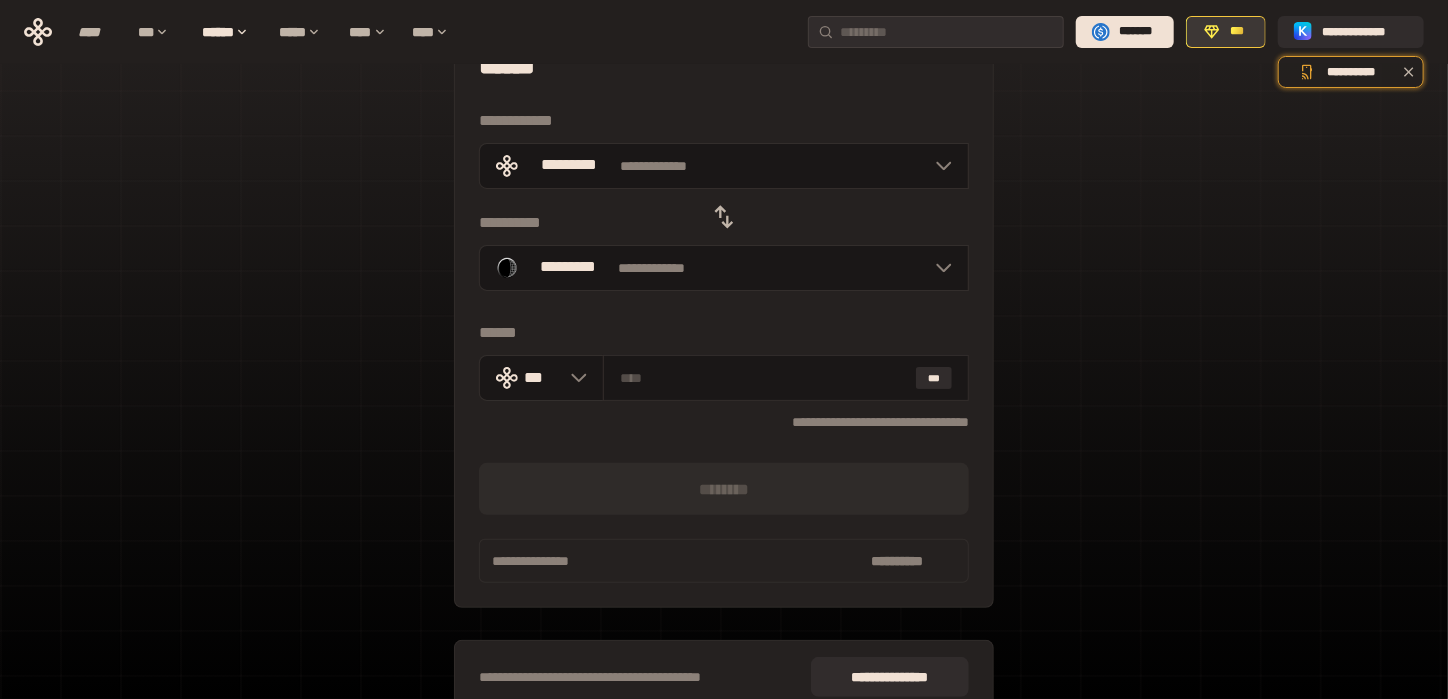 click 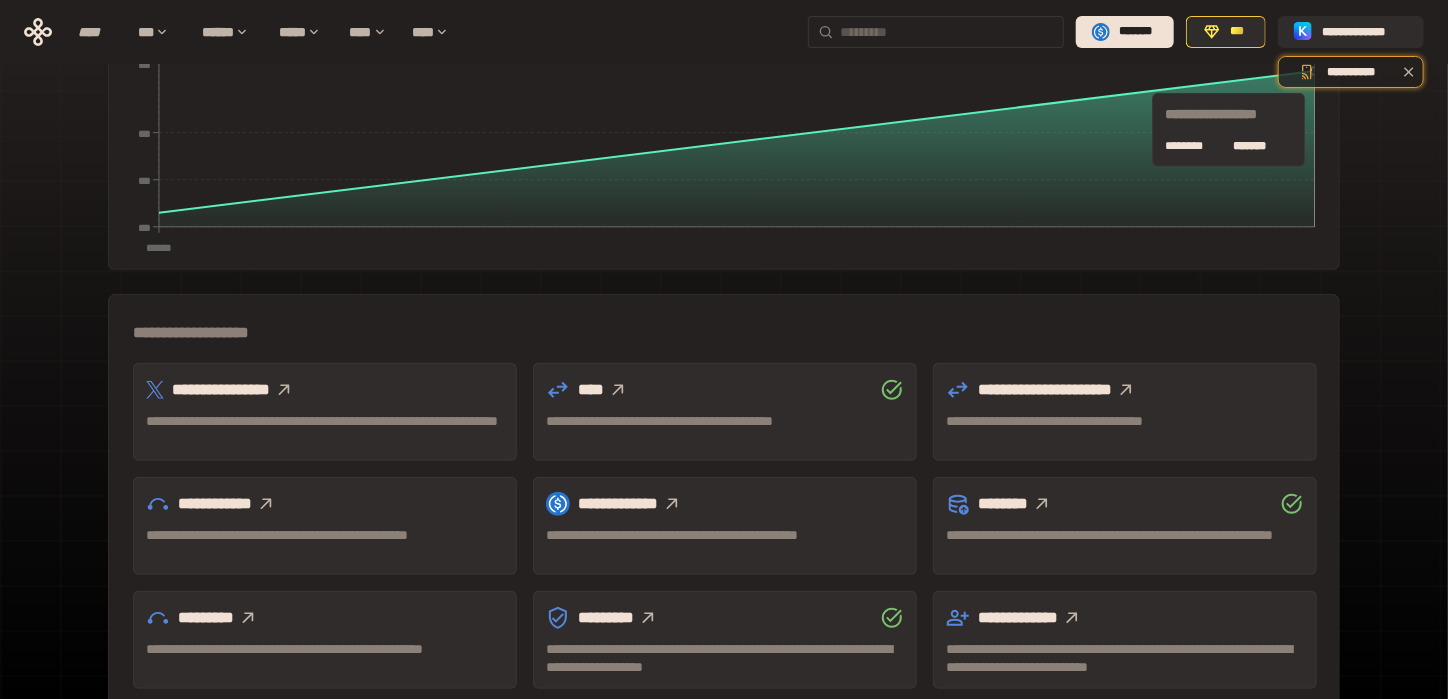 scroll, scrollTop: 386, scrollLeft: 0, axis: vertical 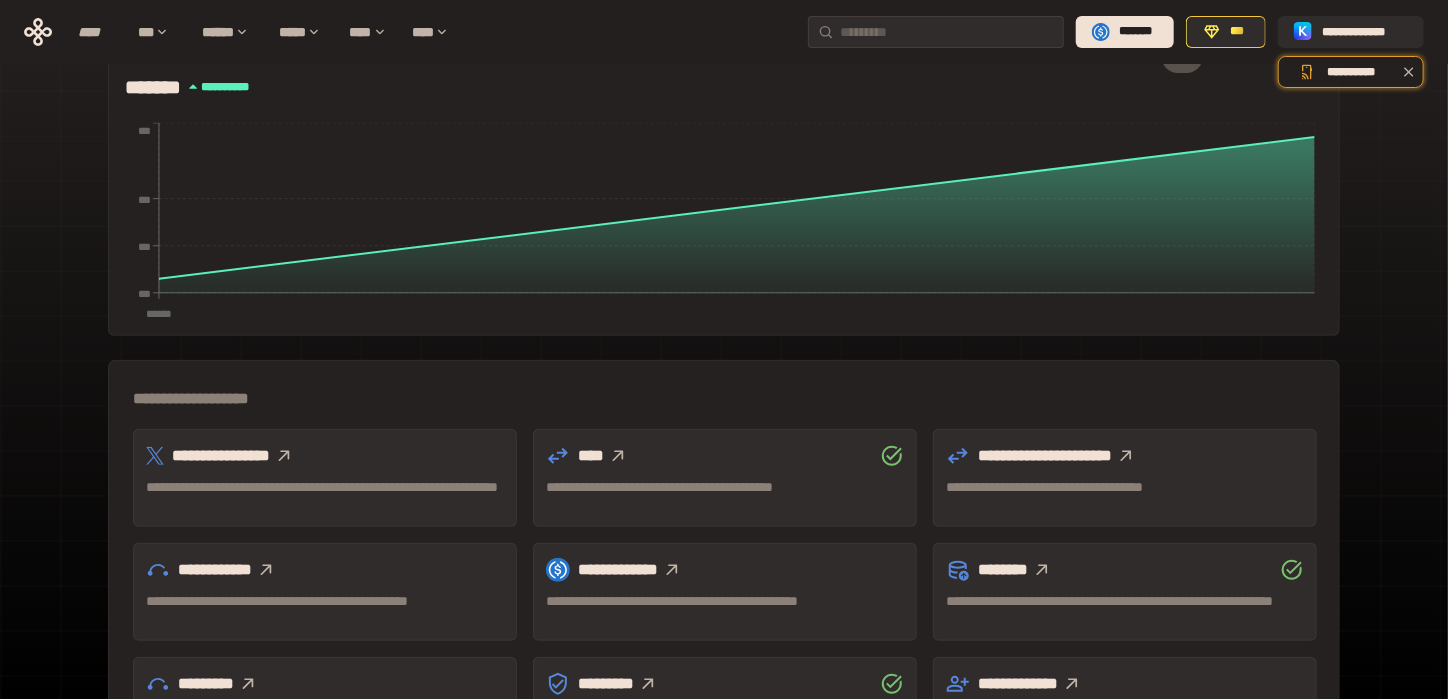 click on "**********" at bounding box center [724, 276] 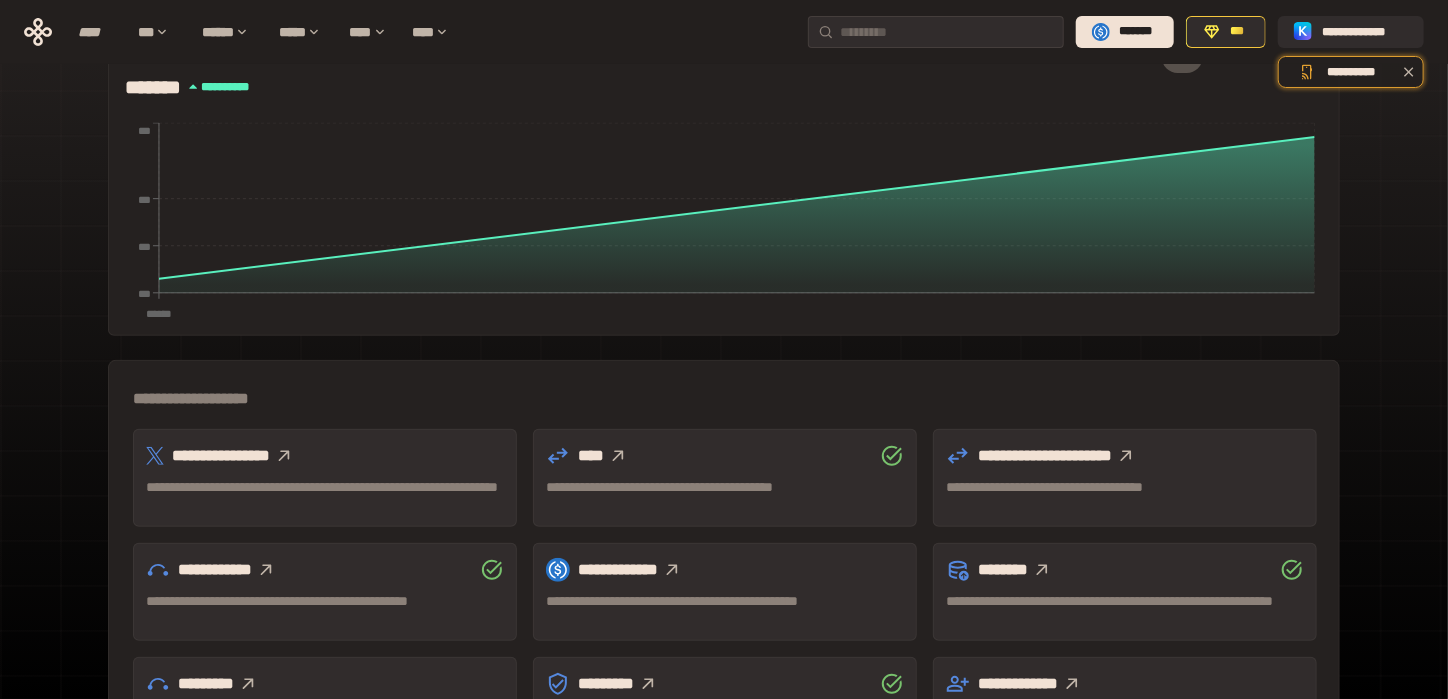 click on "**********" at bounding box center [724, 276] 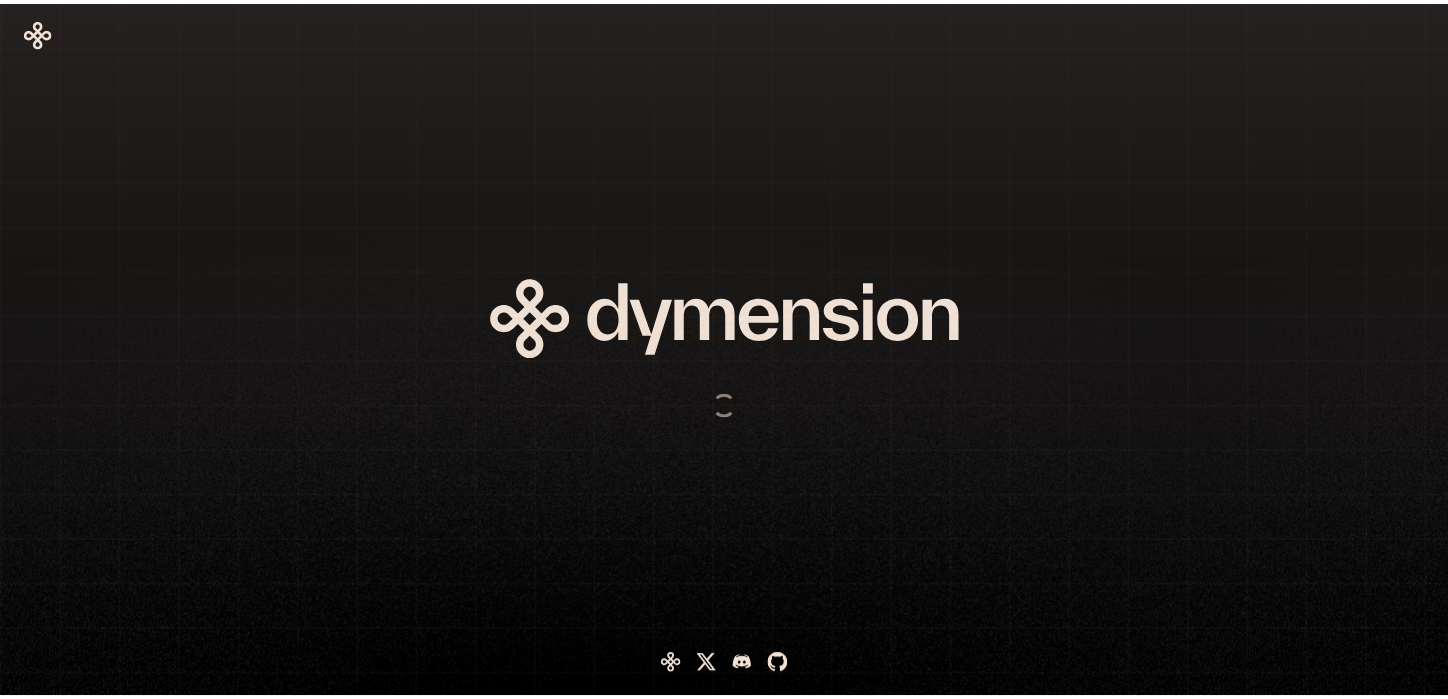 scroll, scrollTop: 0, scrollLeft: 0, axis: both 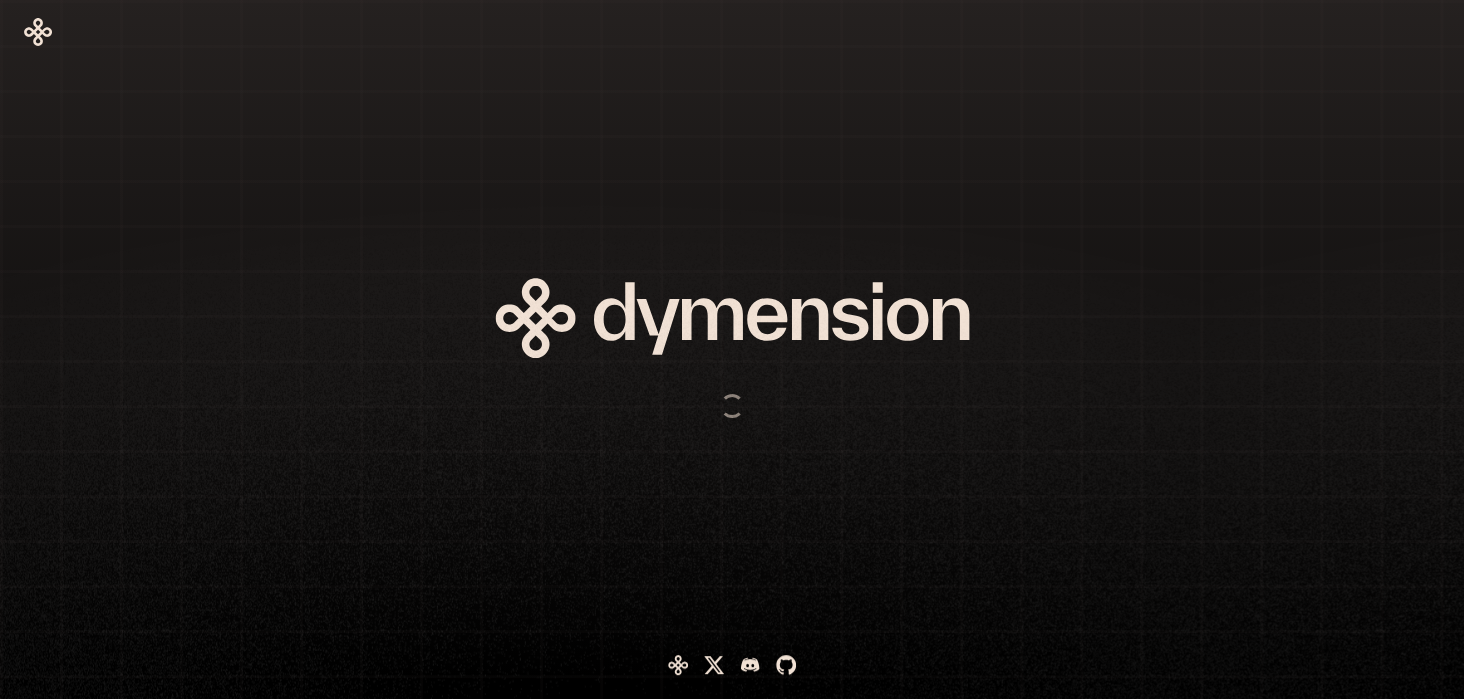 click at bounding box center (632, 349) 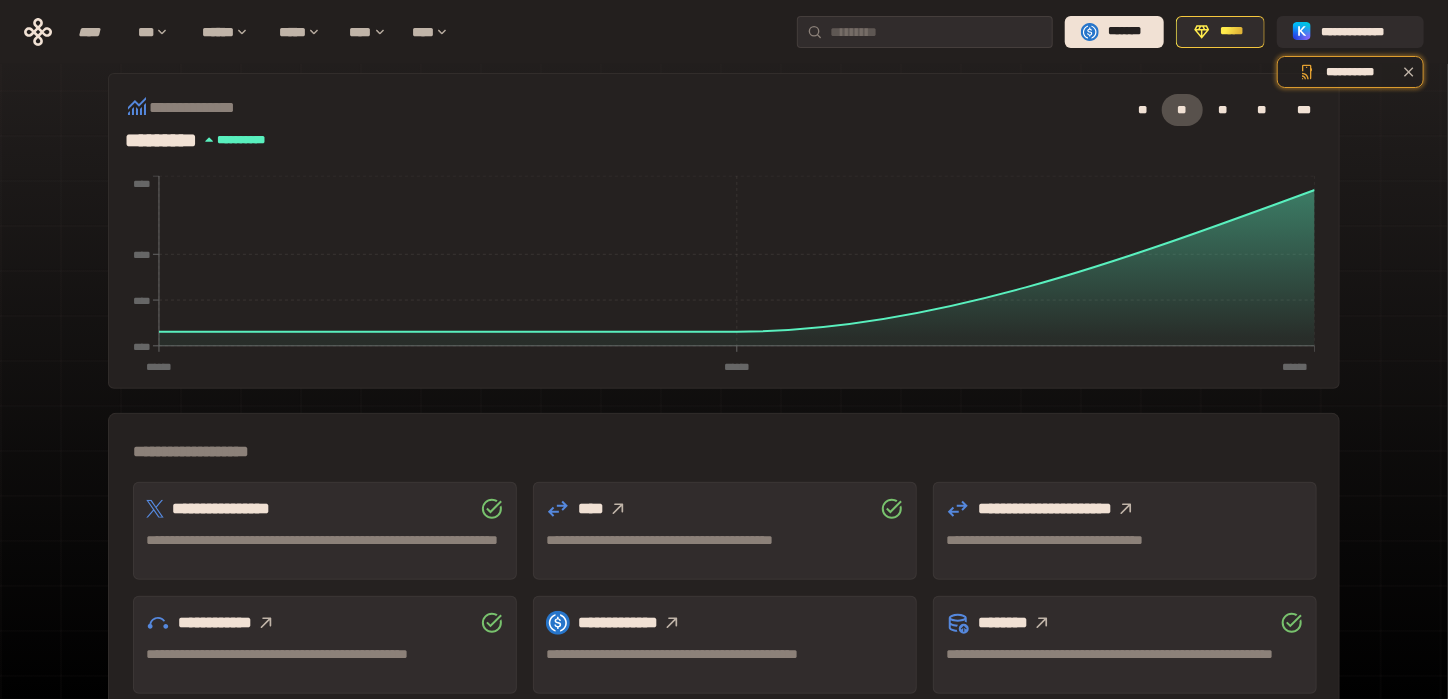 scroll, scrollTop: 533, scrollLeft: 0, axis: vertical 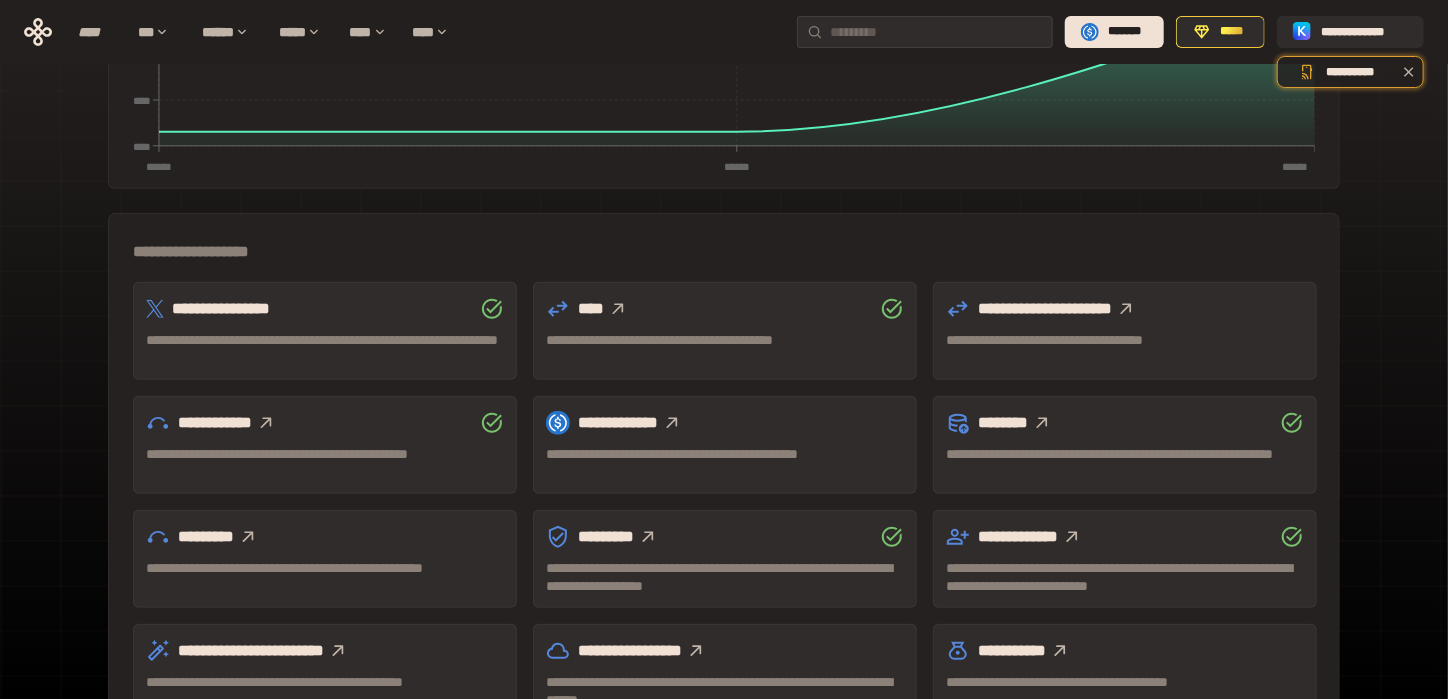 click 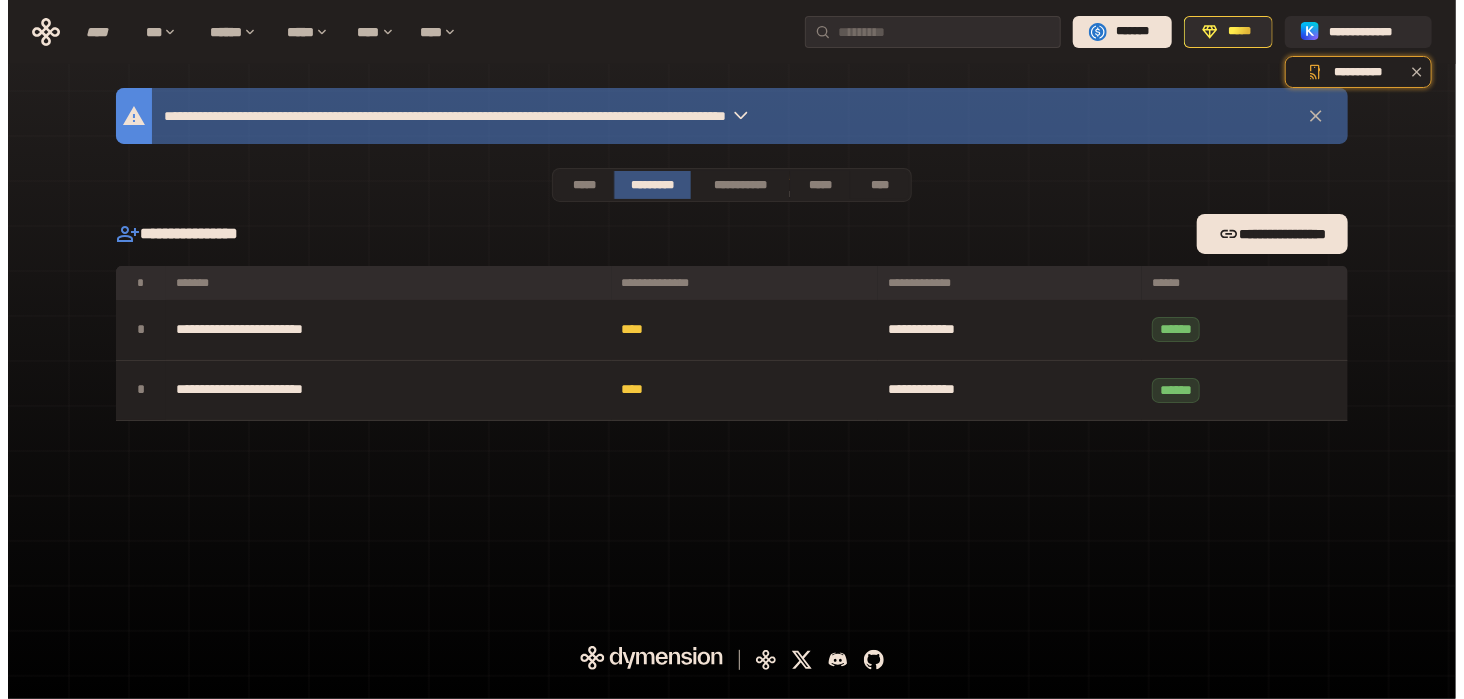 scroll, scrollTop: 0, scrollLeft: 0, axis: both 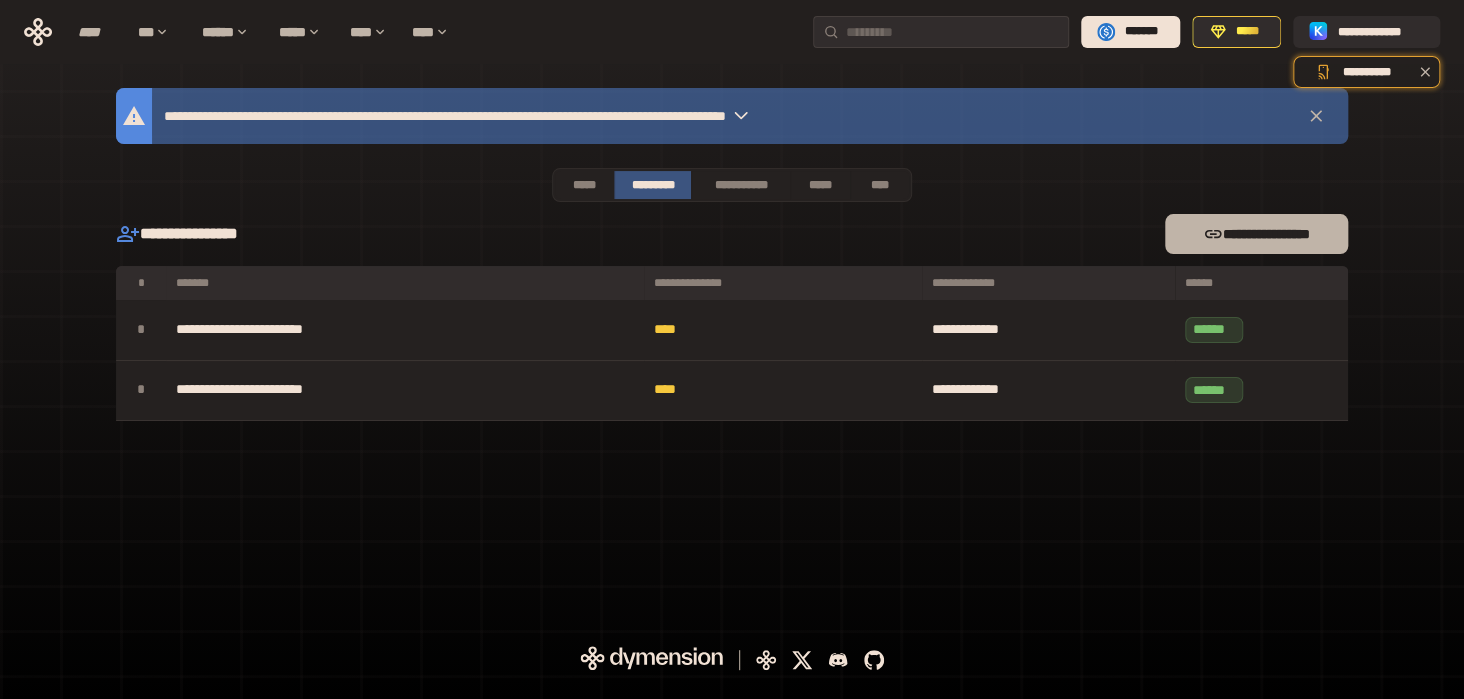 click on "**********" at bounding box center [1256, 234] 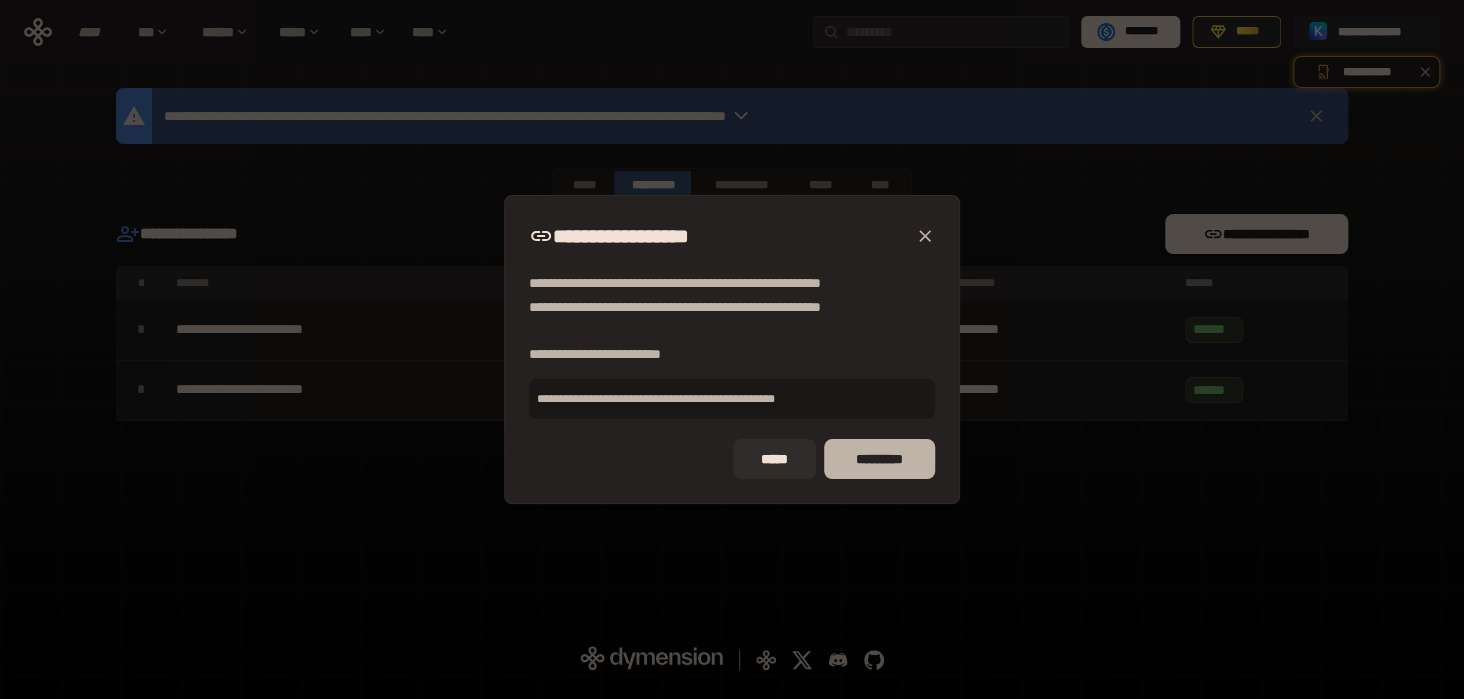 click on "*********" at bounding box center (879, 459) 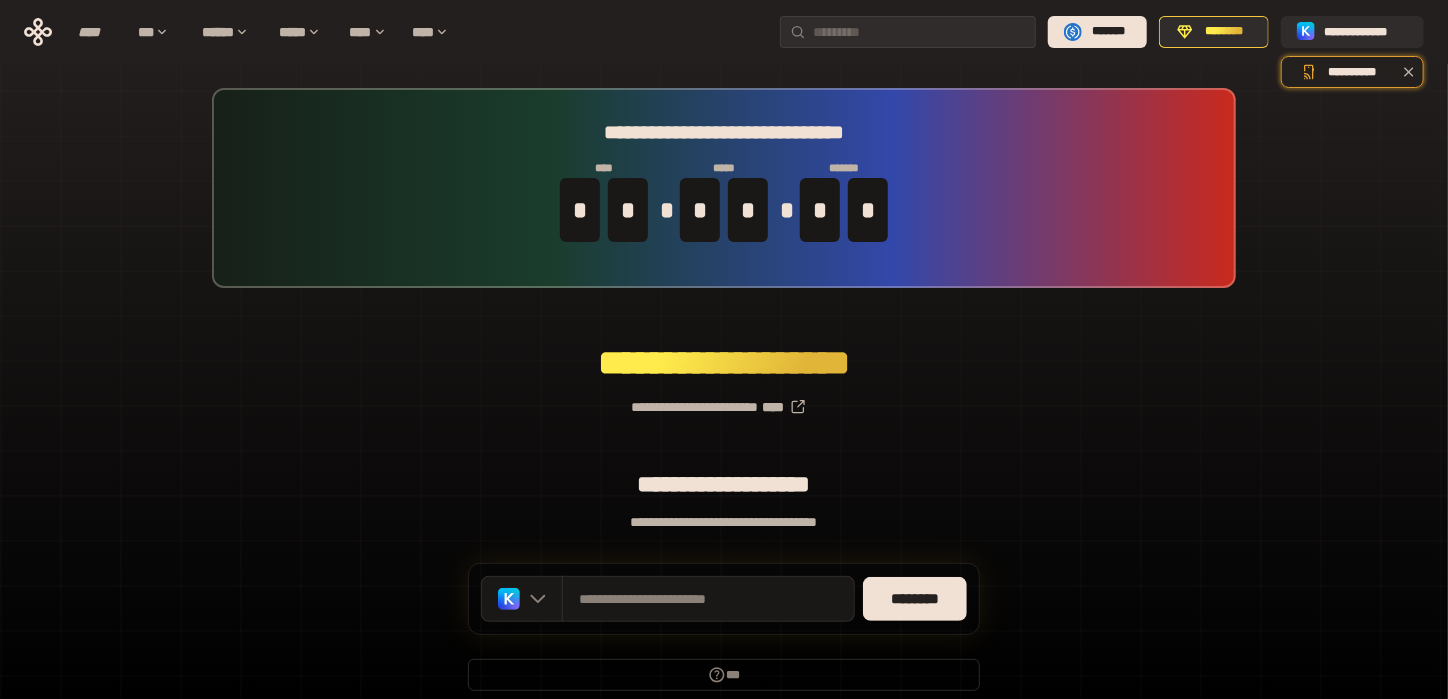 scroll, scrollTop: 83, scrollLeft: 0, axis: vertical 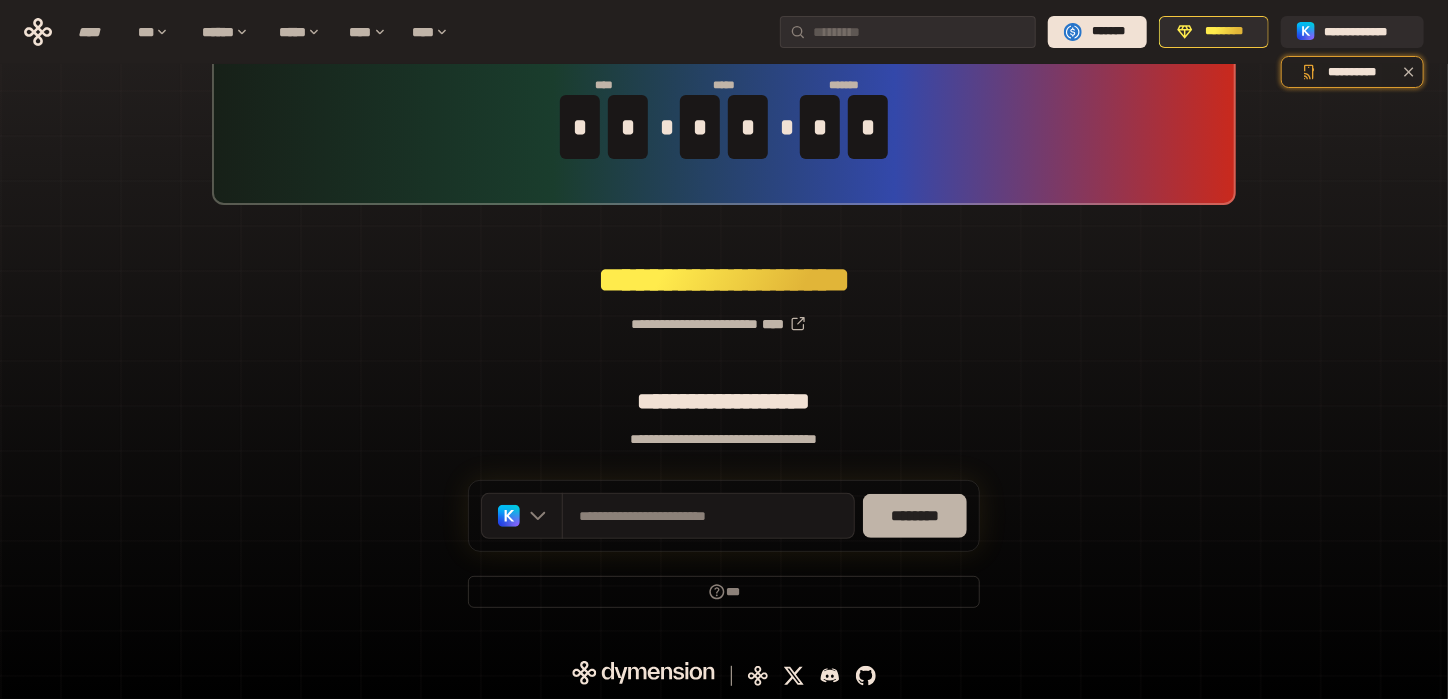 click on "********" at bounding box center (915, 516) 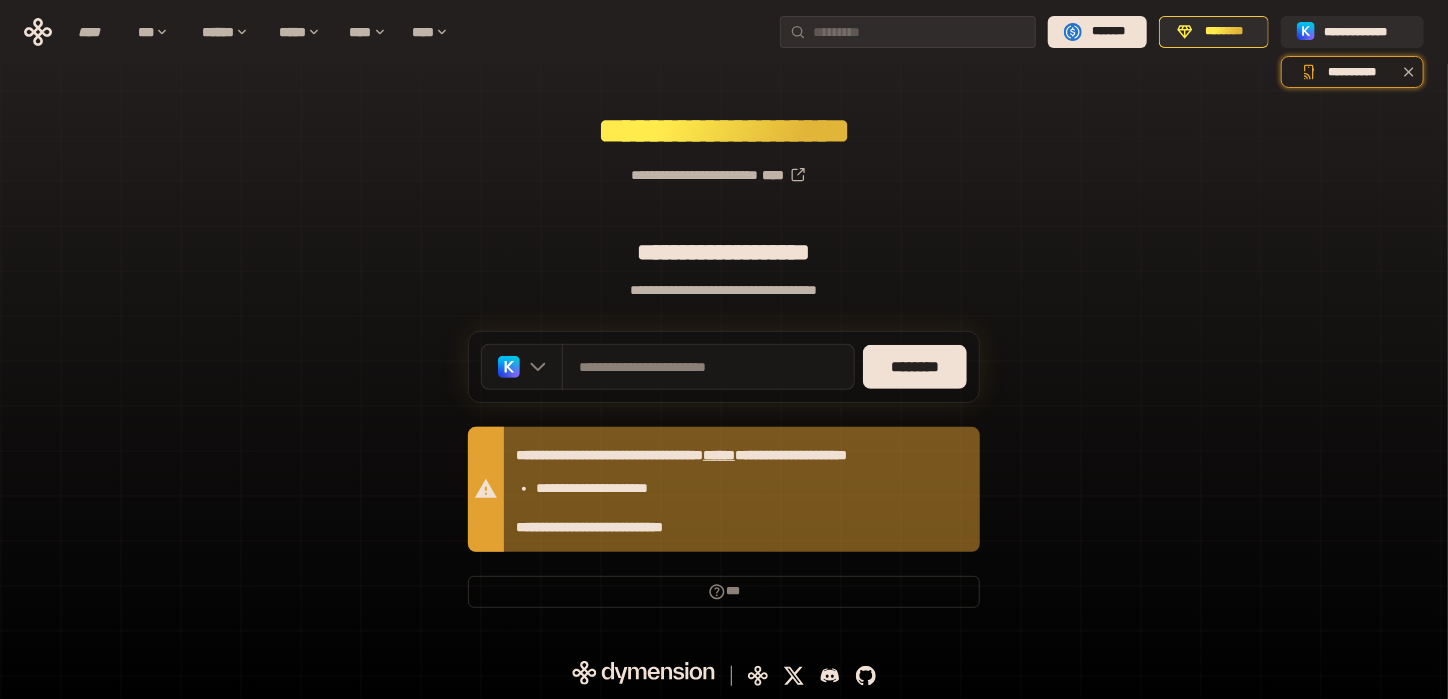 scroll, scrollTop: 0, scrollLeft: 0, axis: both 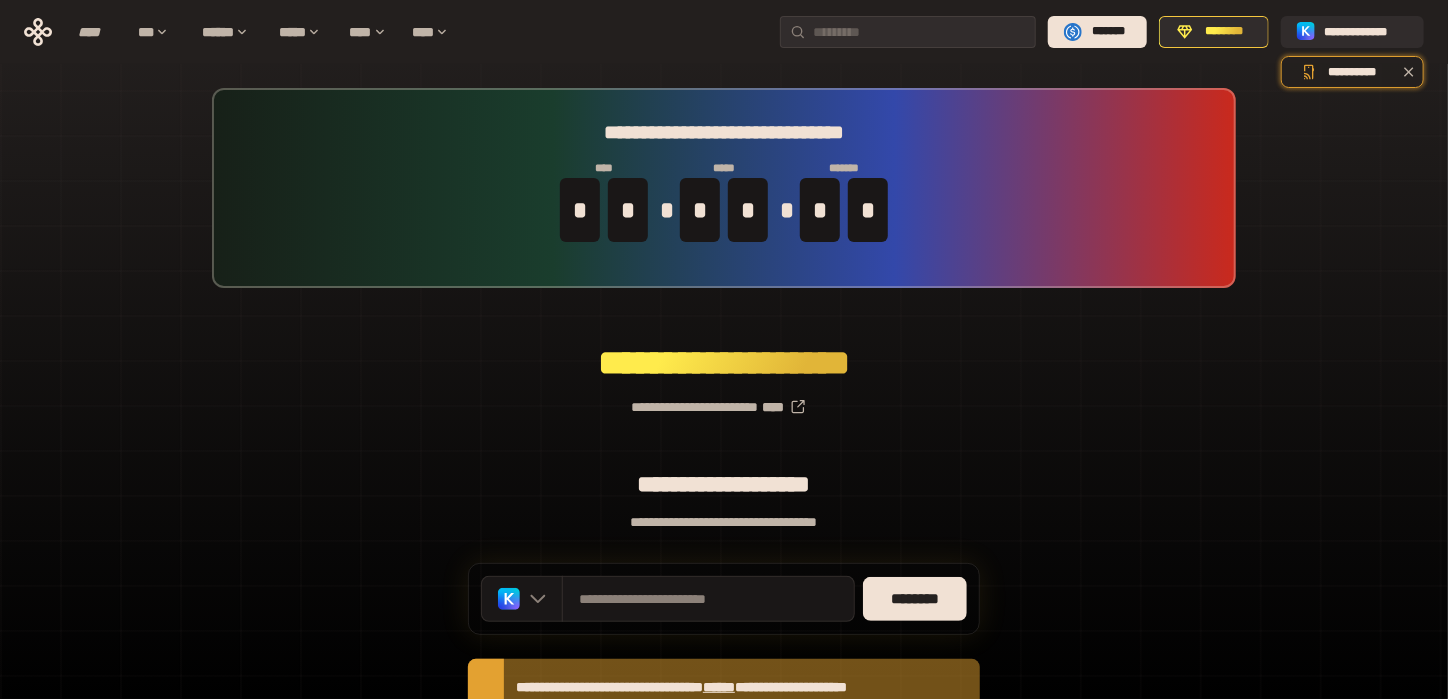 click on "**********" at bounding box center [724, 474] 